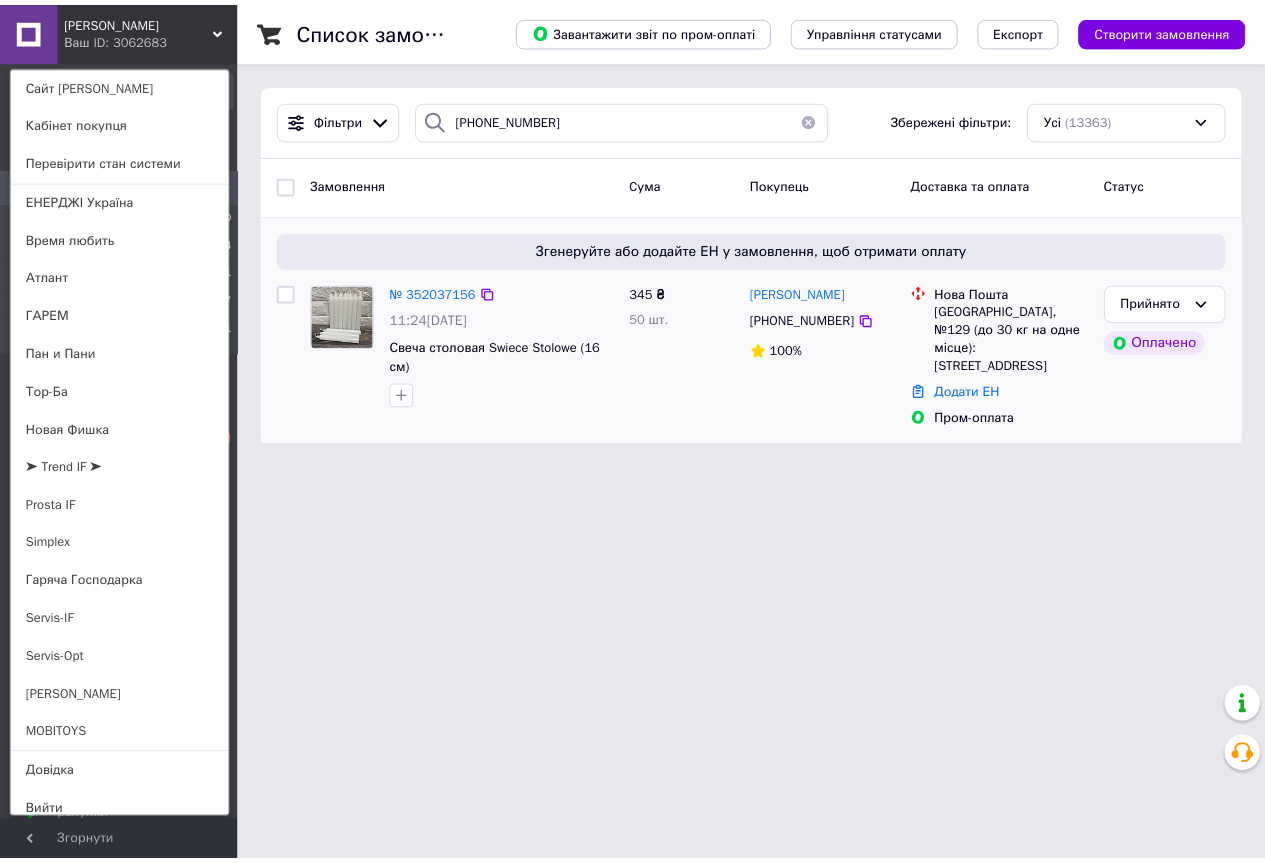 scroll, scrollTop: 0, scrollLeft: 0, axis: both 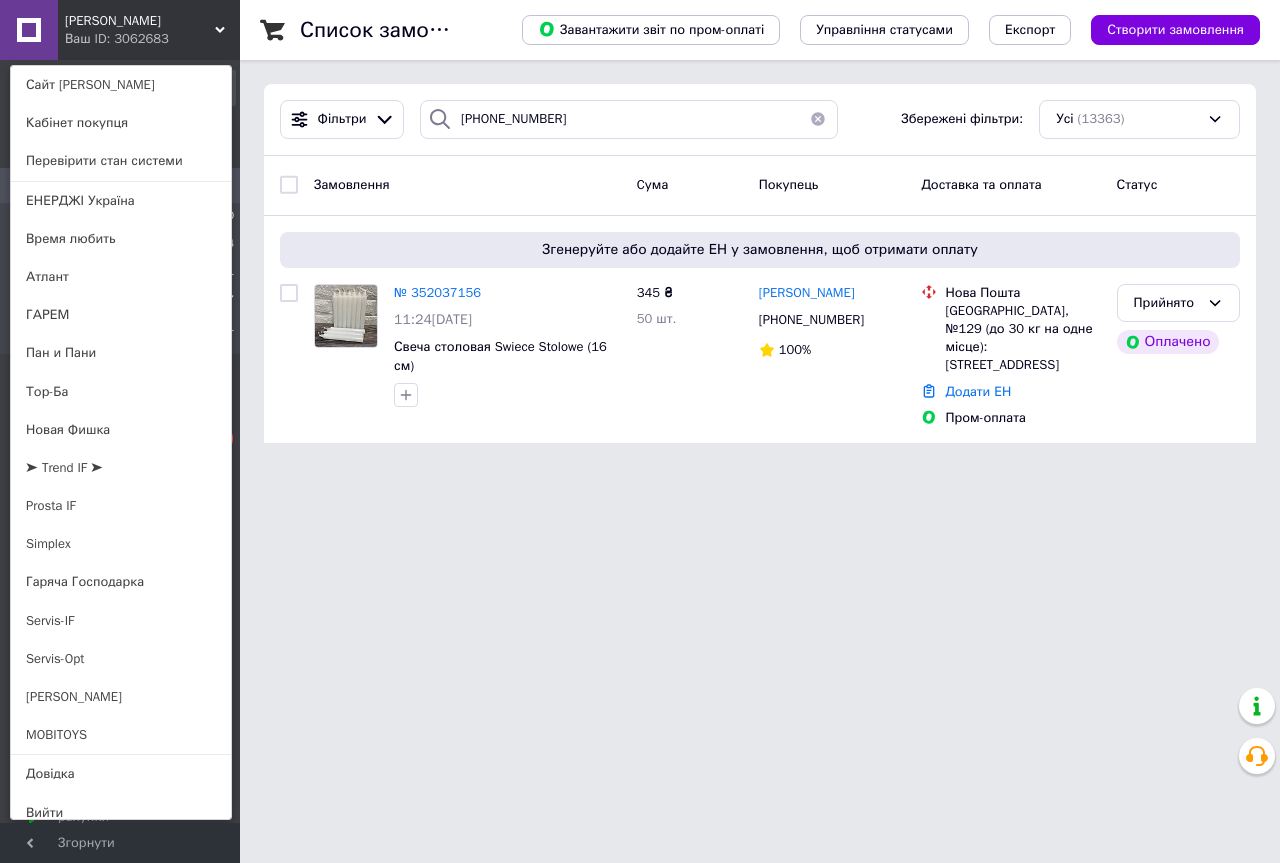 click on "Чистий Дім Ваш ID: 3062683 Сайт Чистий Дім Кабінет покупця Перевірити стан системи ЕНЕРДЖІ [GEOGRAPHIC_DATA] Время любить Атлант ГАРЕМ Пан и Пани Тор-Ба Новая Фишка ➤ Trend IF ➤ [PERSON_NAME] IF Simplex Гаряча Господарка Servis-IF Servis-Opt [PERSON_NAME] MOBITOYS Довідка Вийти Замовлення та повідомлення Замовлення 0 Нові 0 Прийняті 34 Виконані 9651 Скасовані 3677 Оплачені 1 Повідомлення 99+ Товари та послуги Сповіщення 5 99+ Панель управління Відгуки Клієнти Аналітика Інструменти веб-майстра та SEO Управління сайтом Гаманець компанії [PERSON_NAME]" at bounding box center [640, 233] 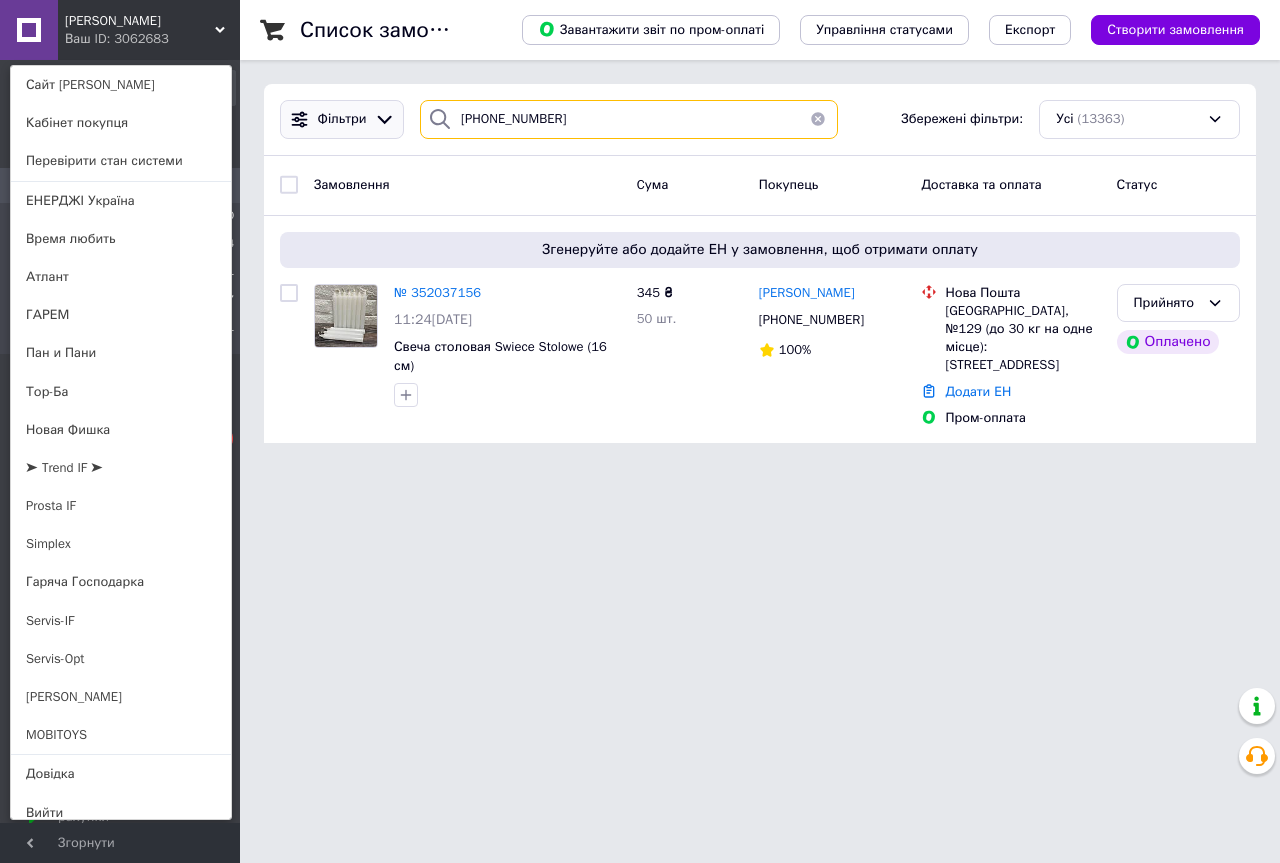 drag, startPoint x: 572, startPoint y: 127, endPoint x: 285, endPoint y: 127, distance: 287 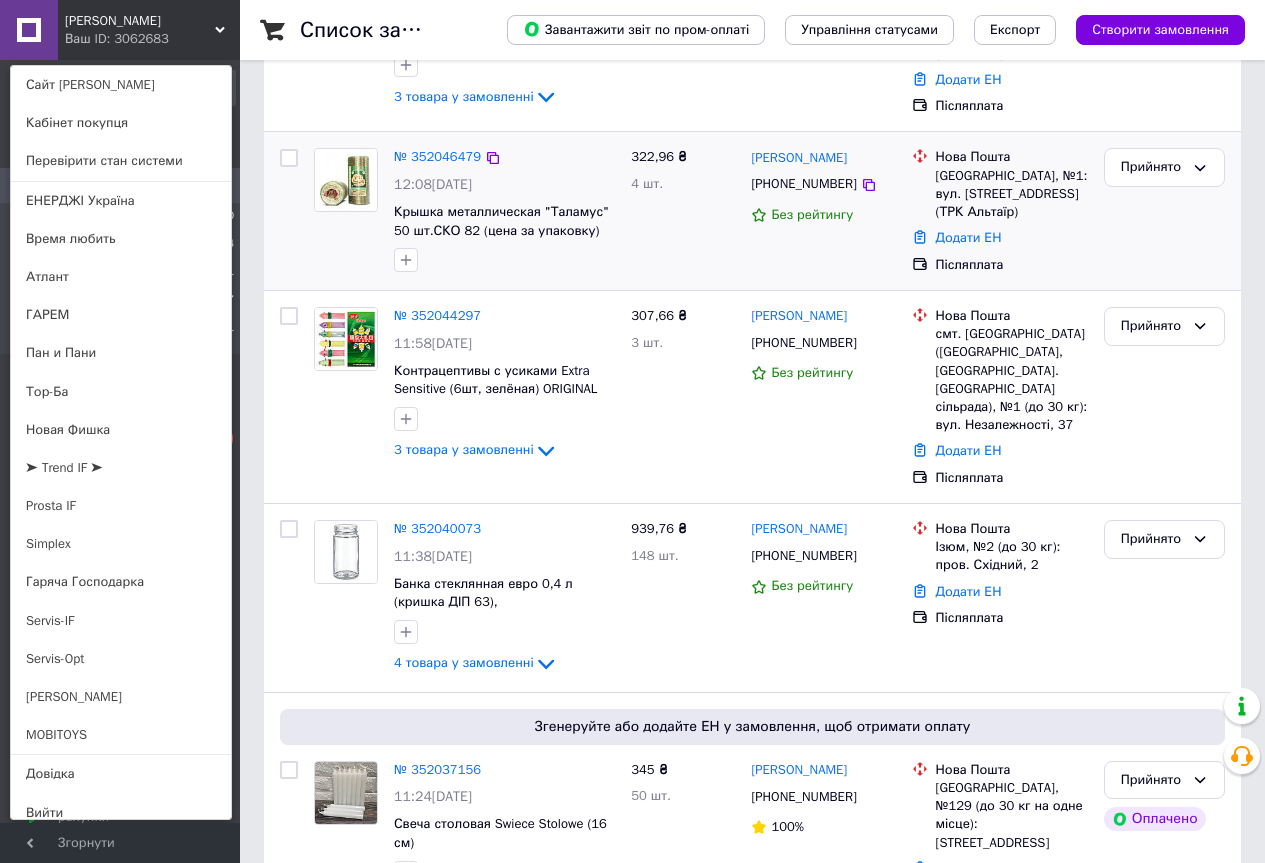 scroll, scrollTop: 300, scrollLeft: 0, axis: vertical 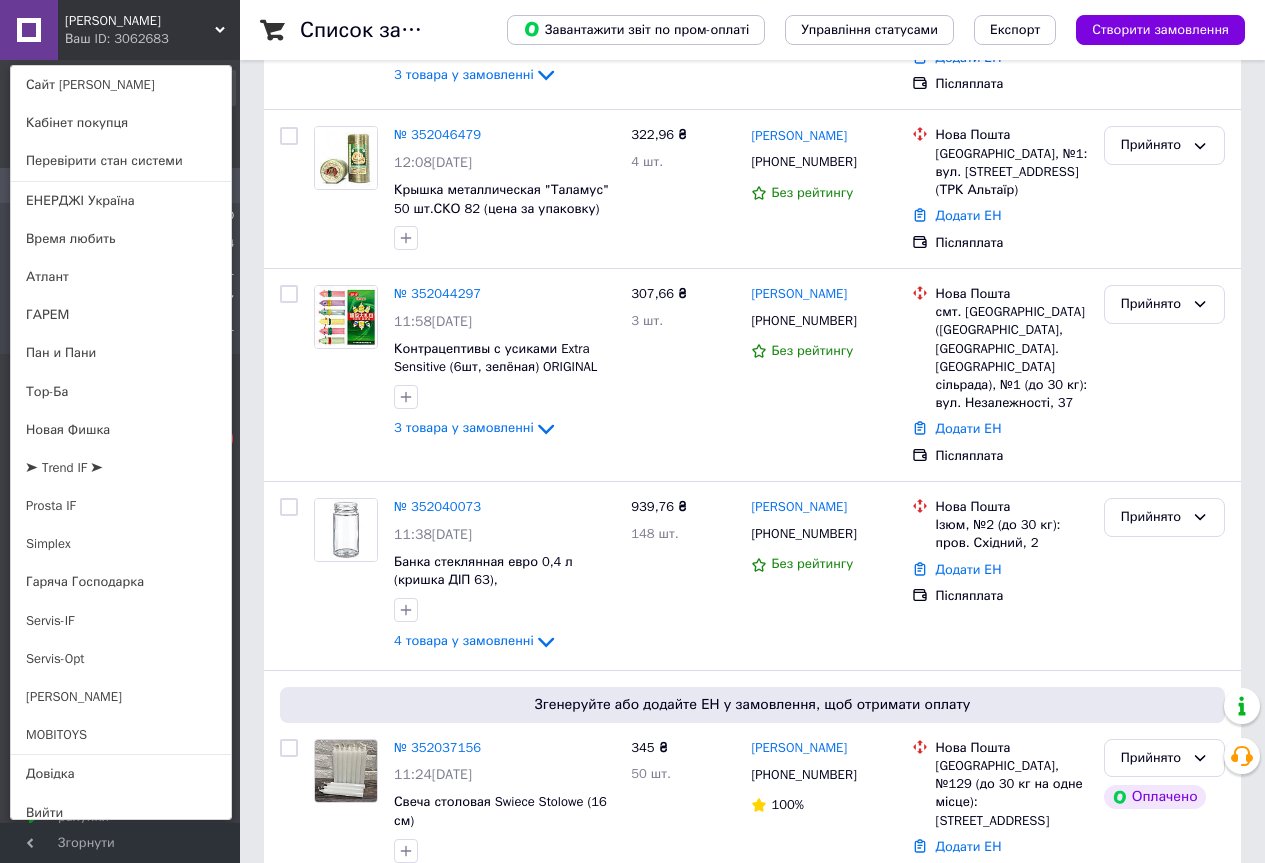 type 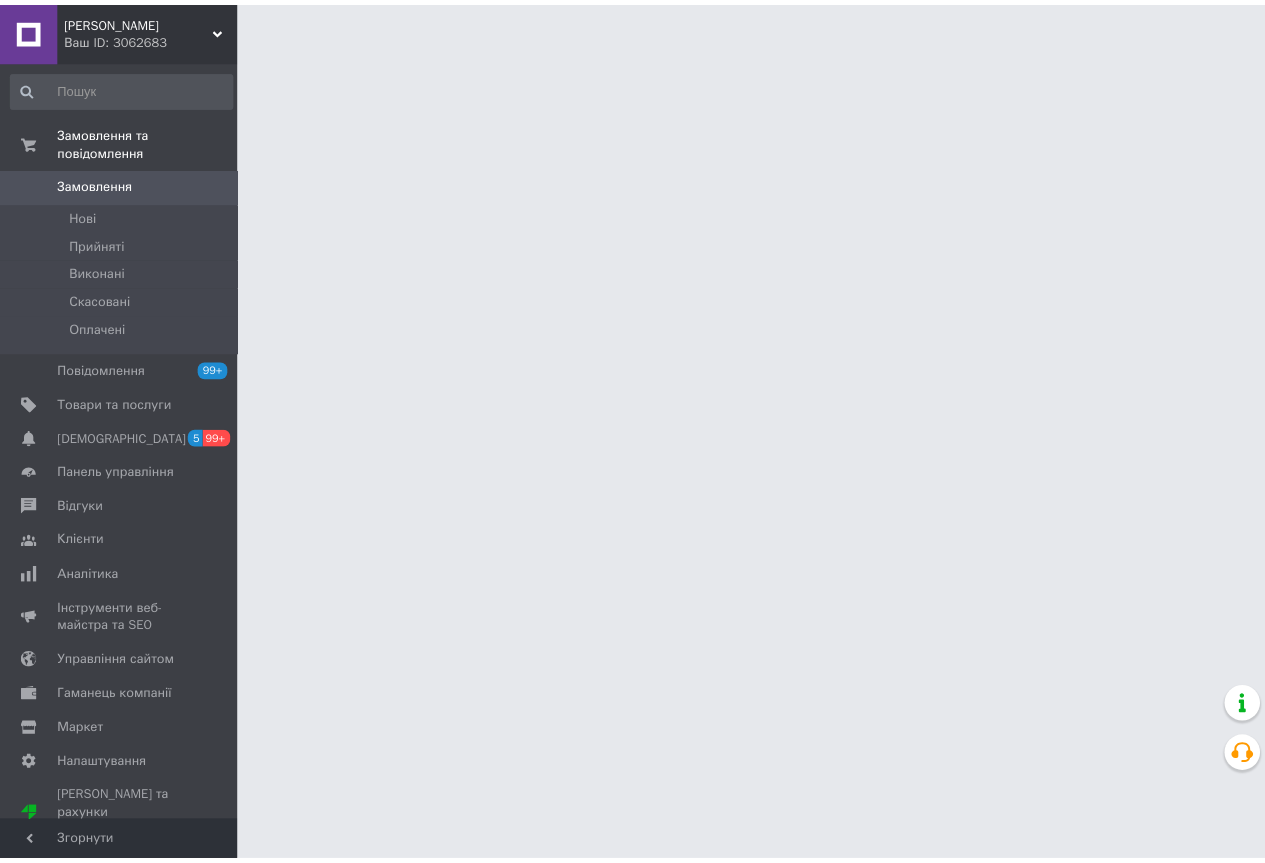 scroll, scrollTop: 0, scrollLeft: 0, axis: both 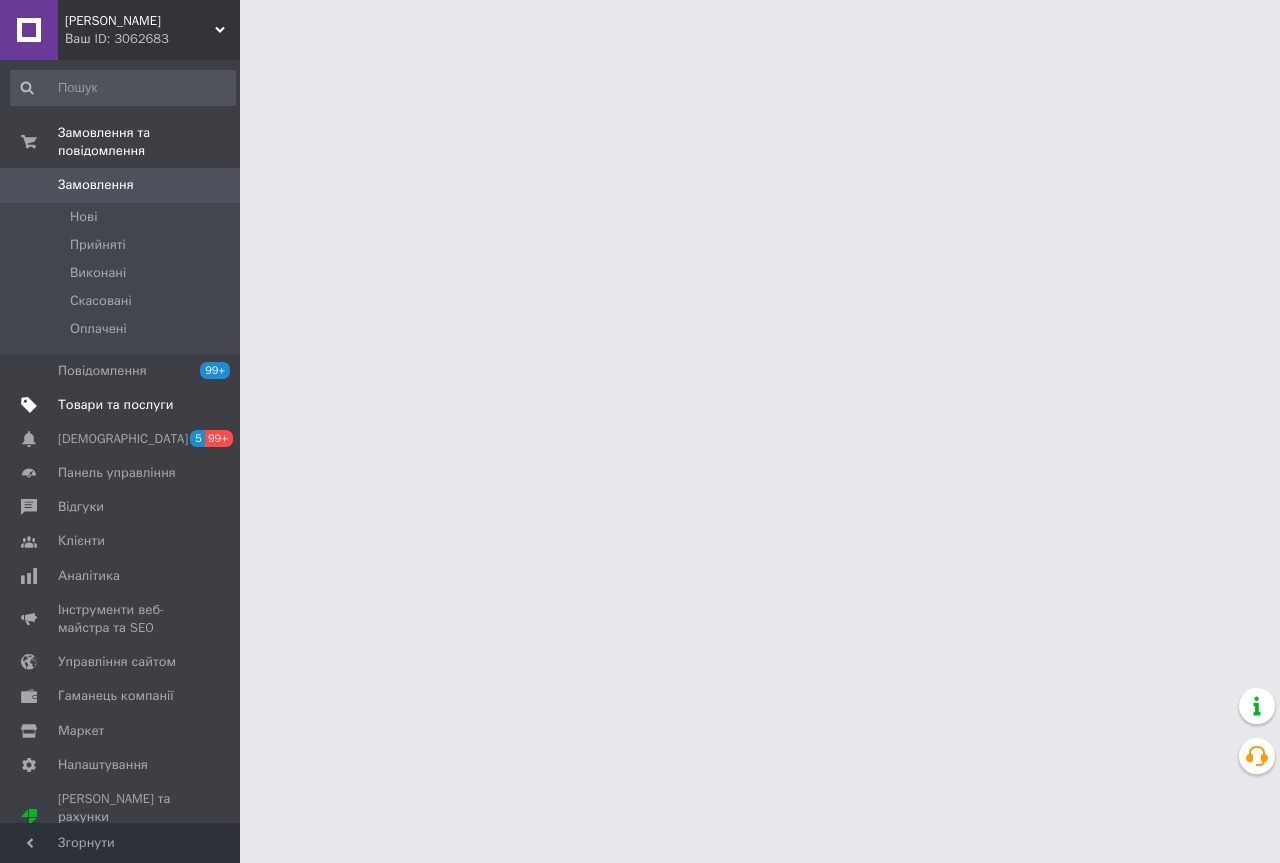 click on "Товари та послуги" at bounding box center [115, 405] 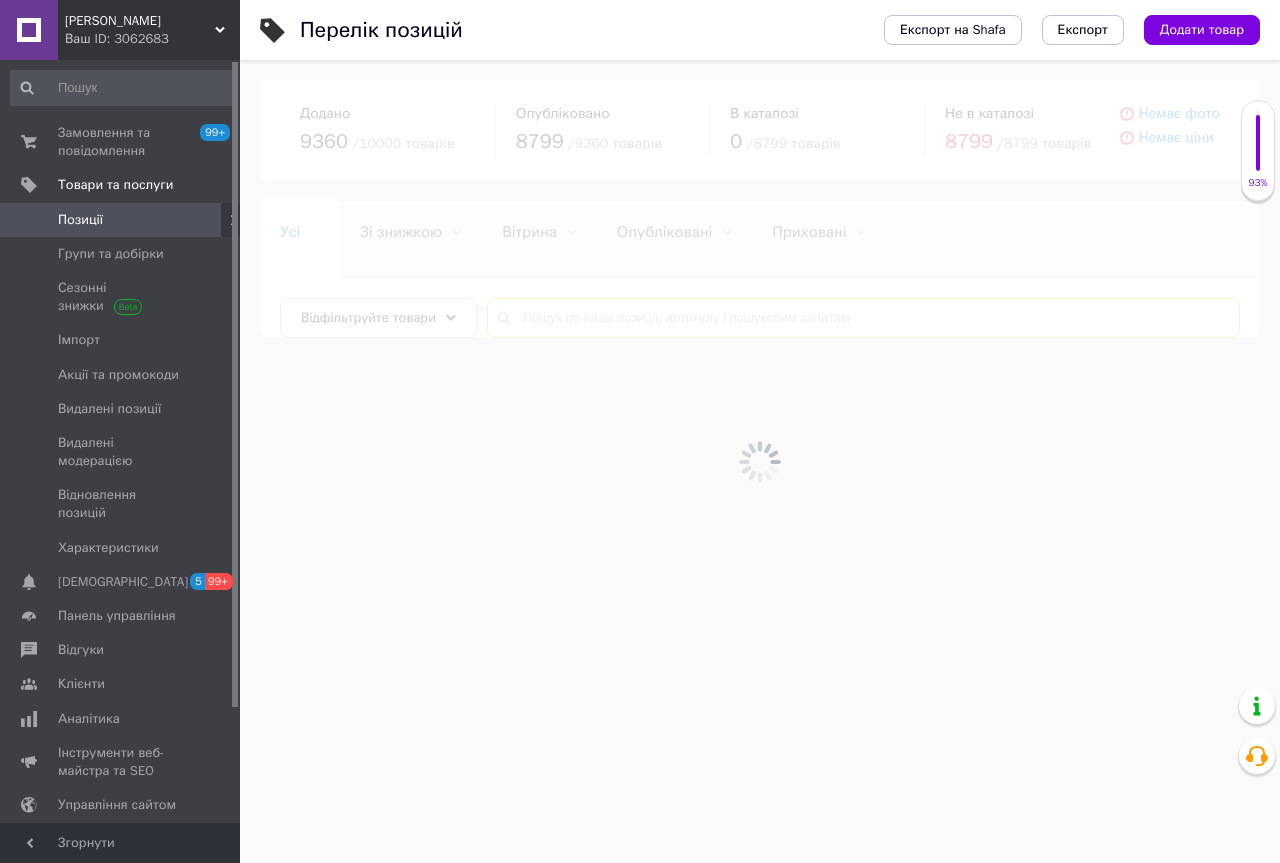 click at bounding box center (863, 318) 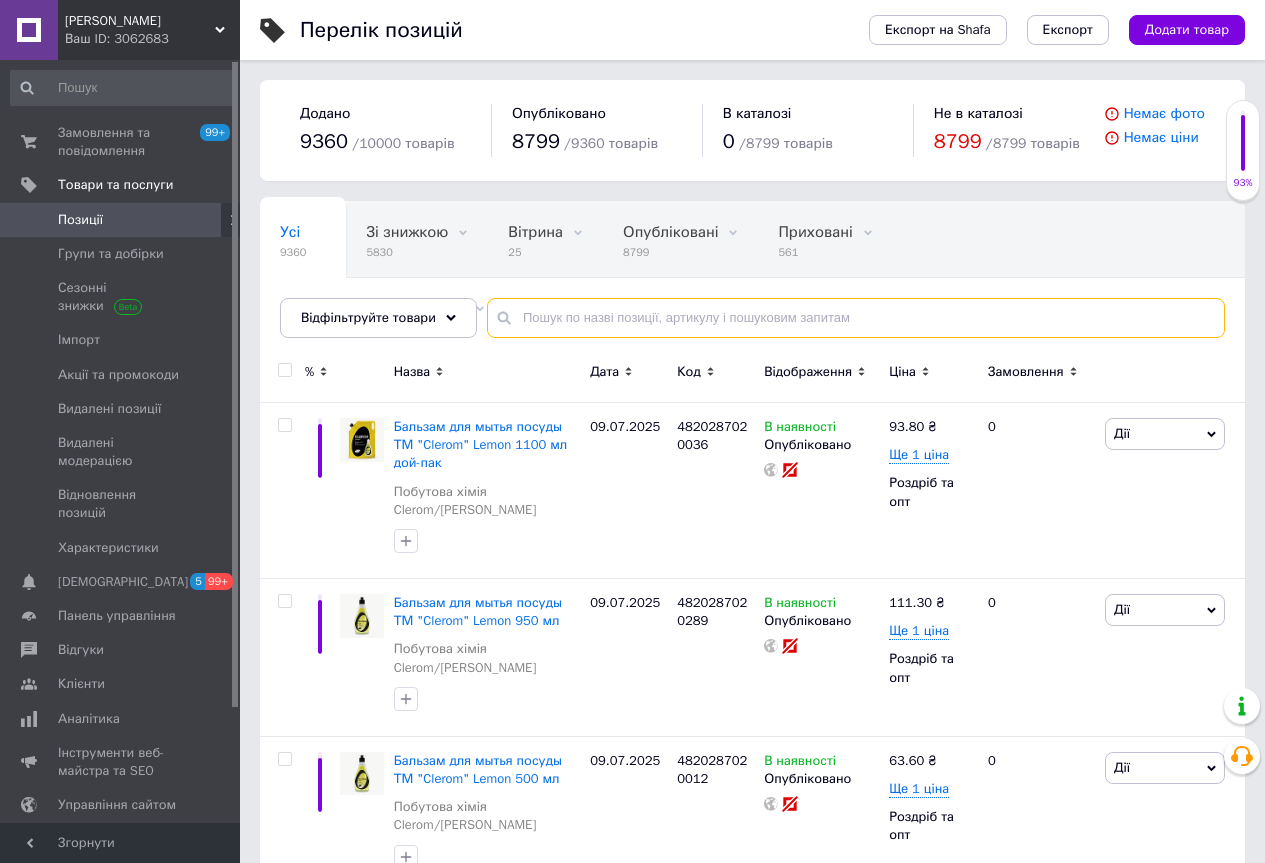 click at bounding box center [856, 318] 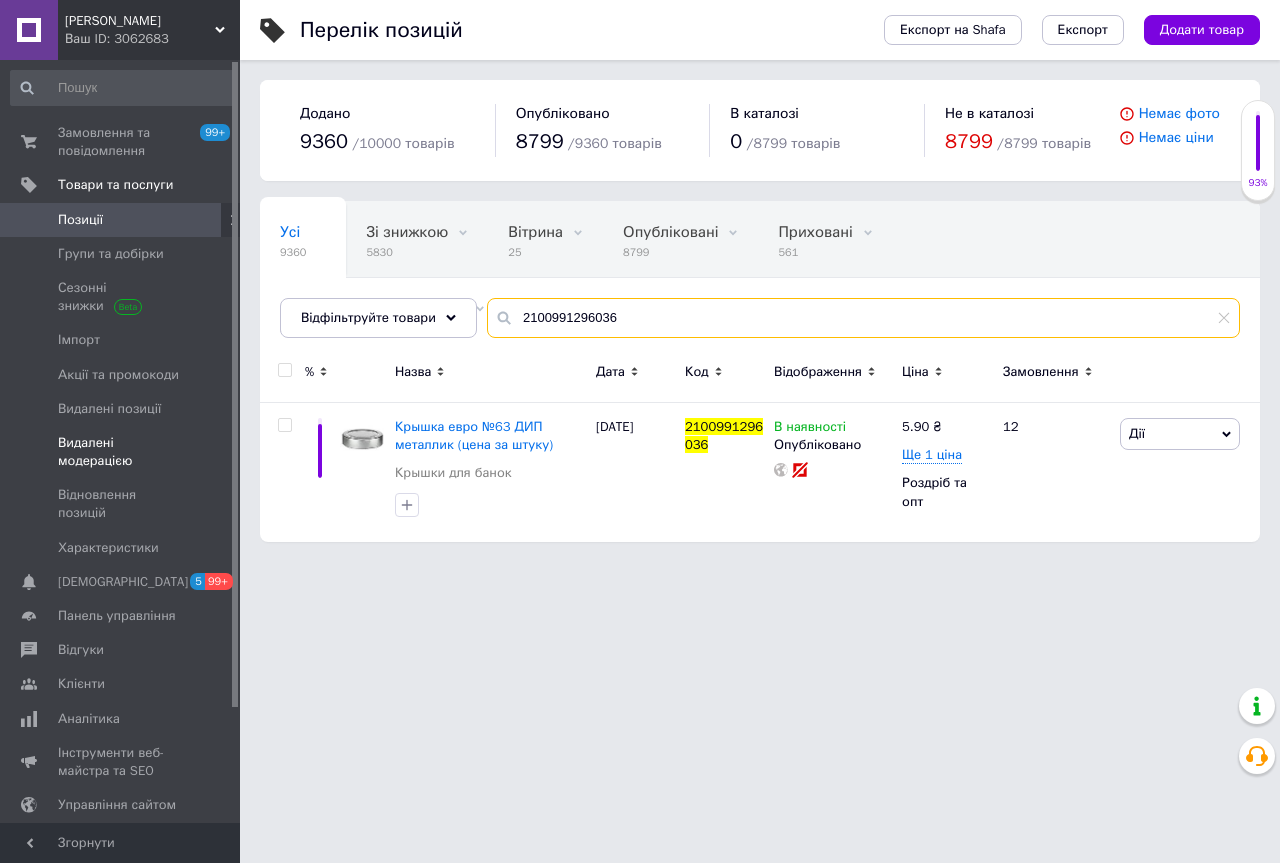 type on "2100991296036" 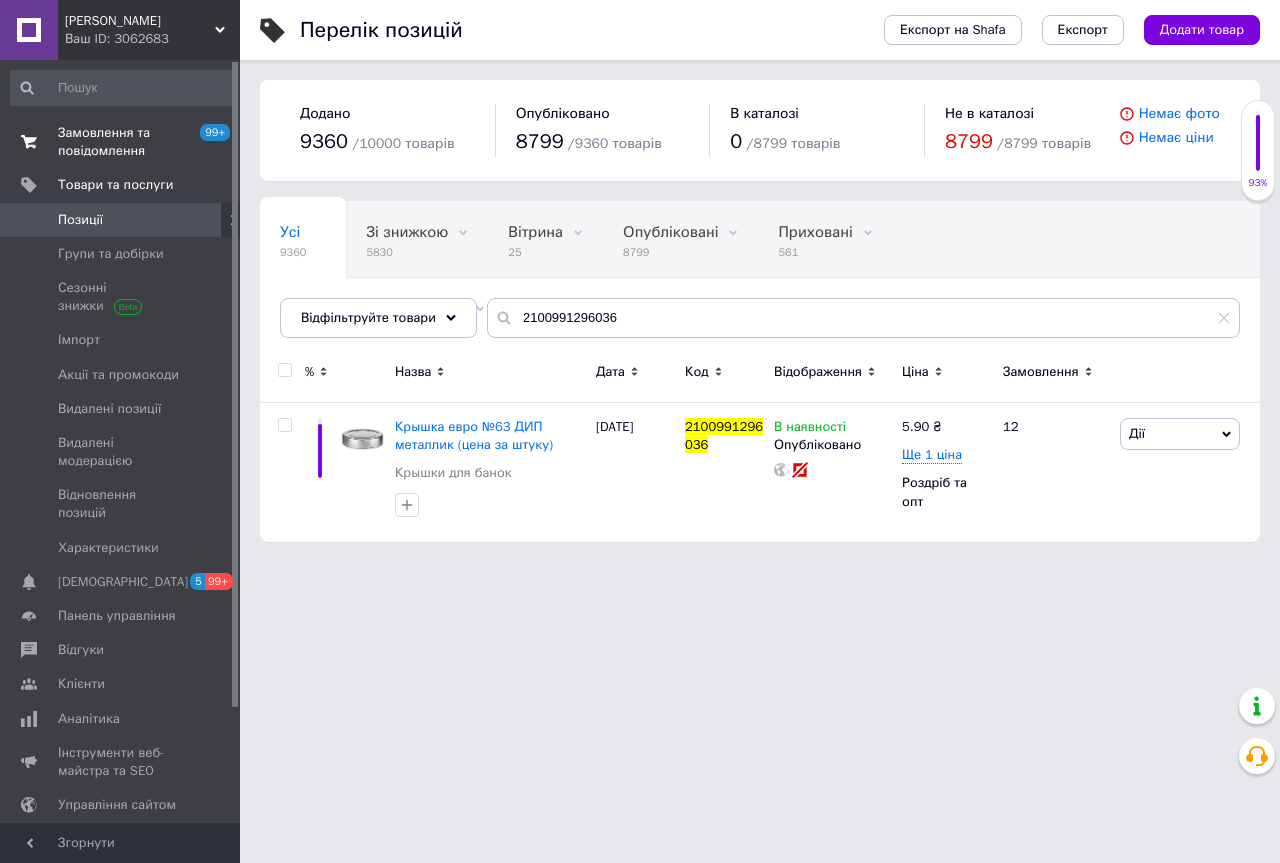 click on "Замовлення та повідомлення" at bounding box center (121, 142) 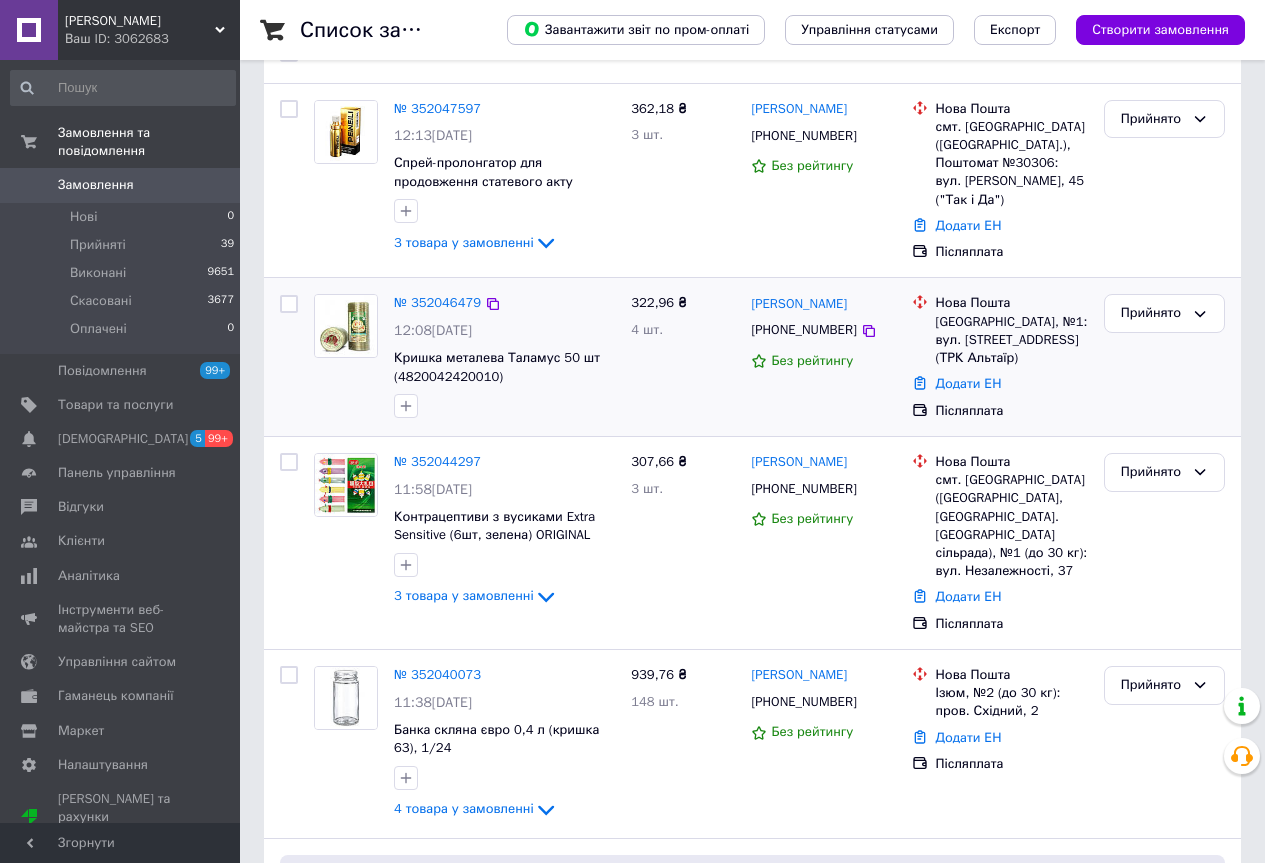 scroll, scrollTop: 300, scrollLeft: 0, axis: vertical 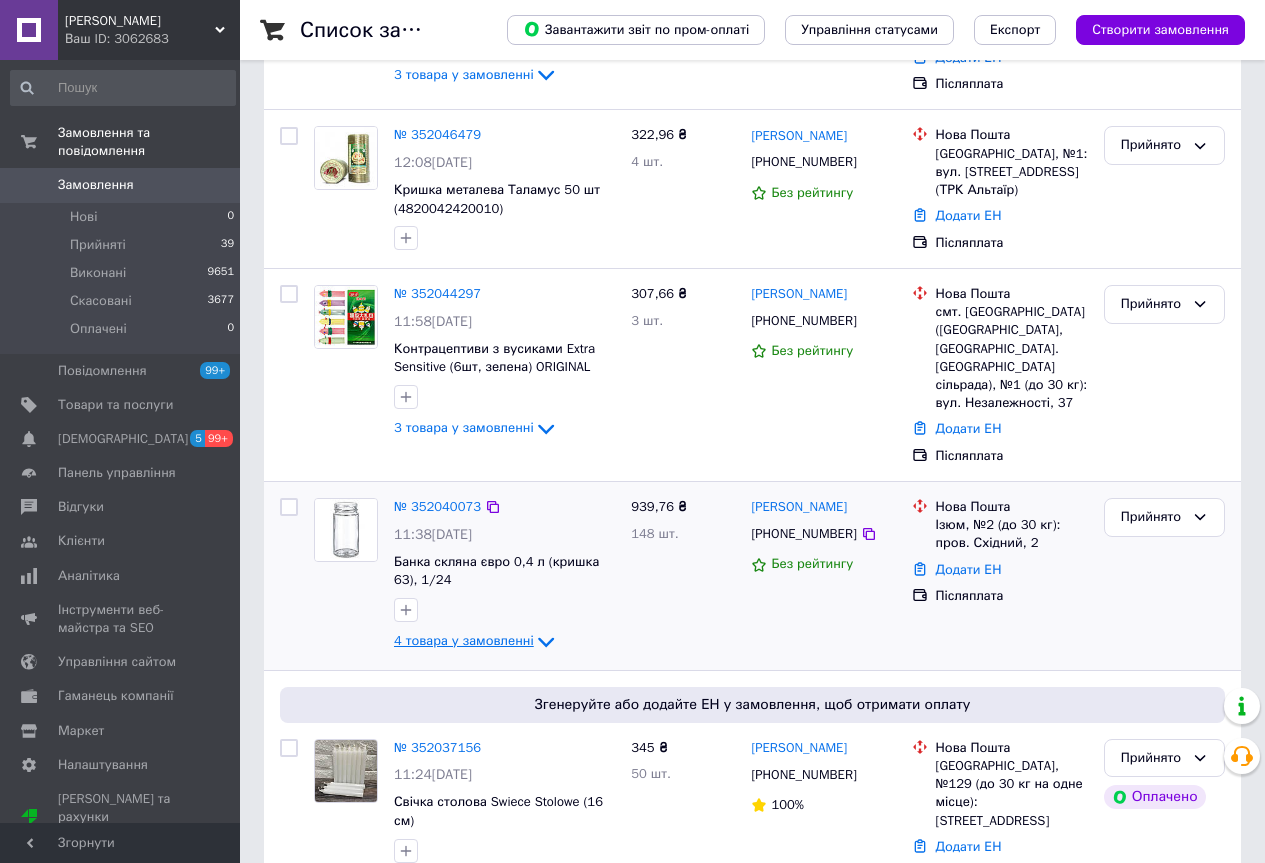 click on "4 товара у замовленні" at bounding box center (464, 640) 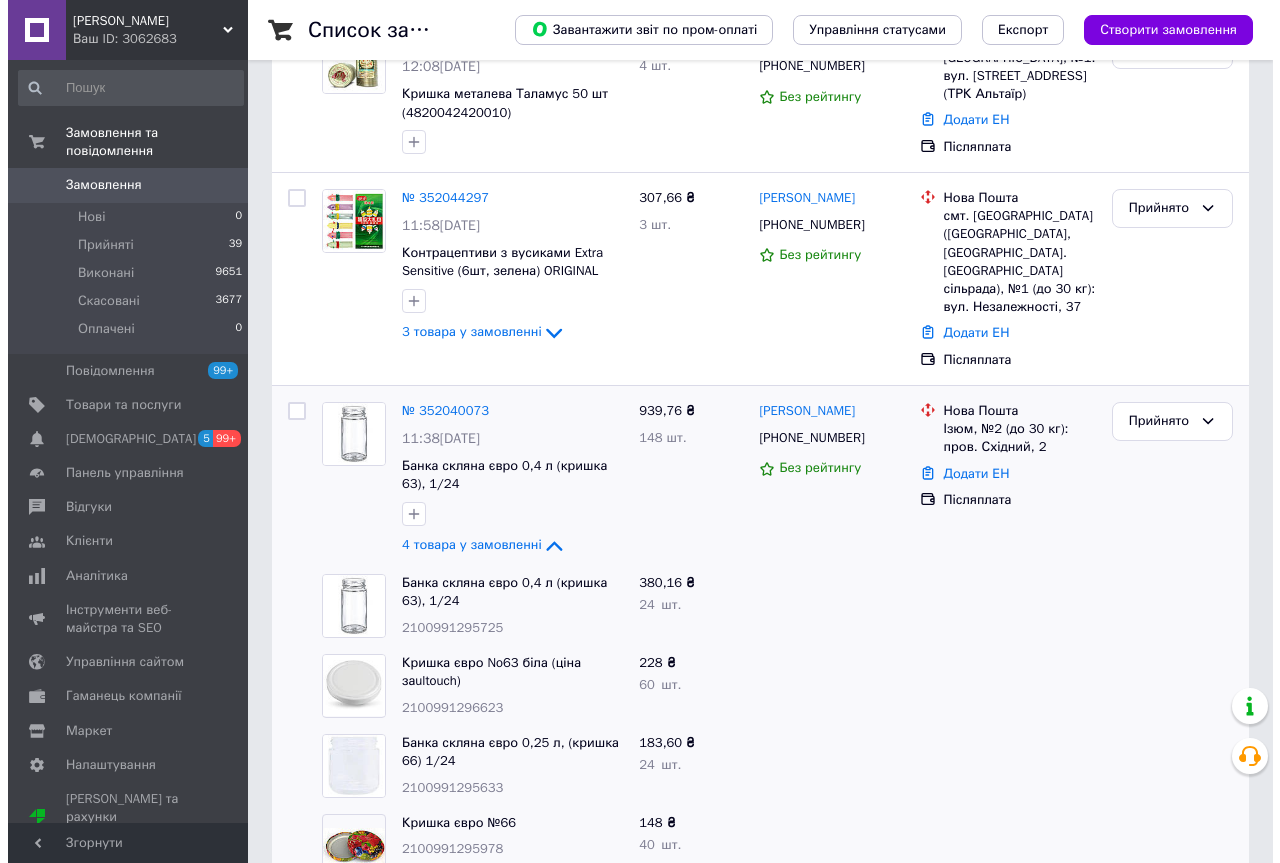 scroll, scrollTop: 0, scrollLeft: 0, axis: both 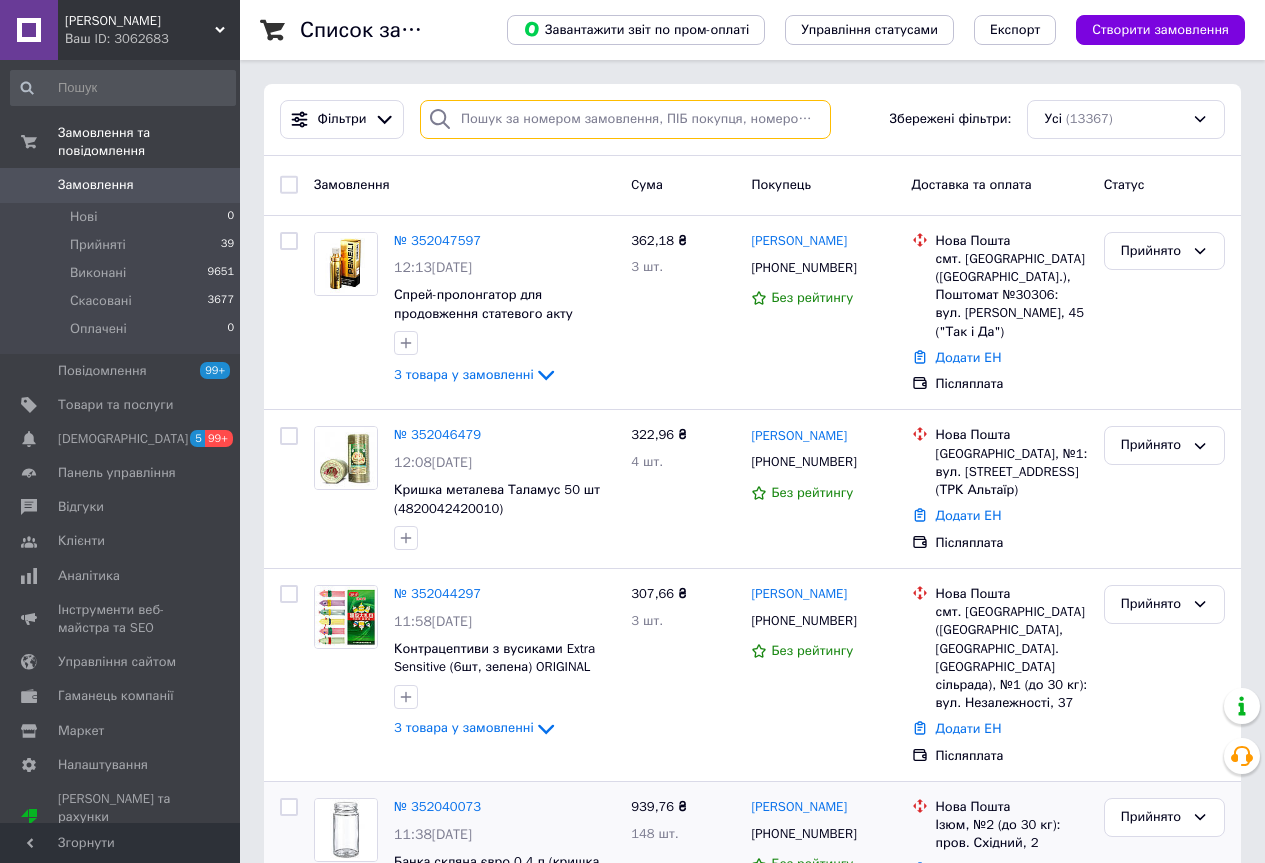 click at bounding box center (625, 119) 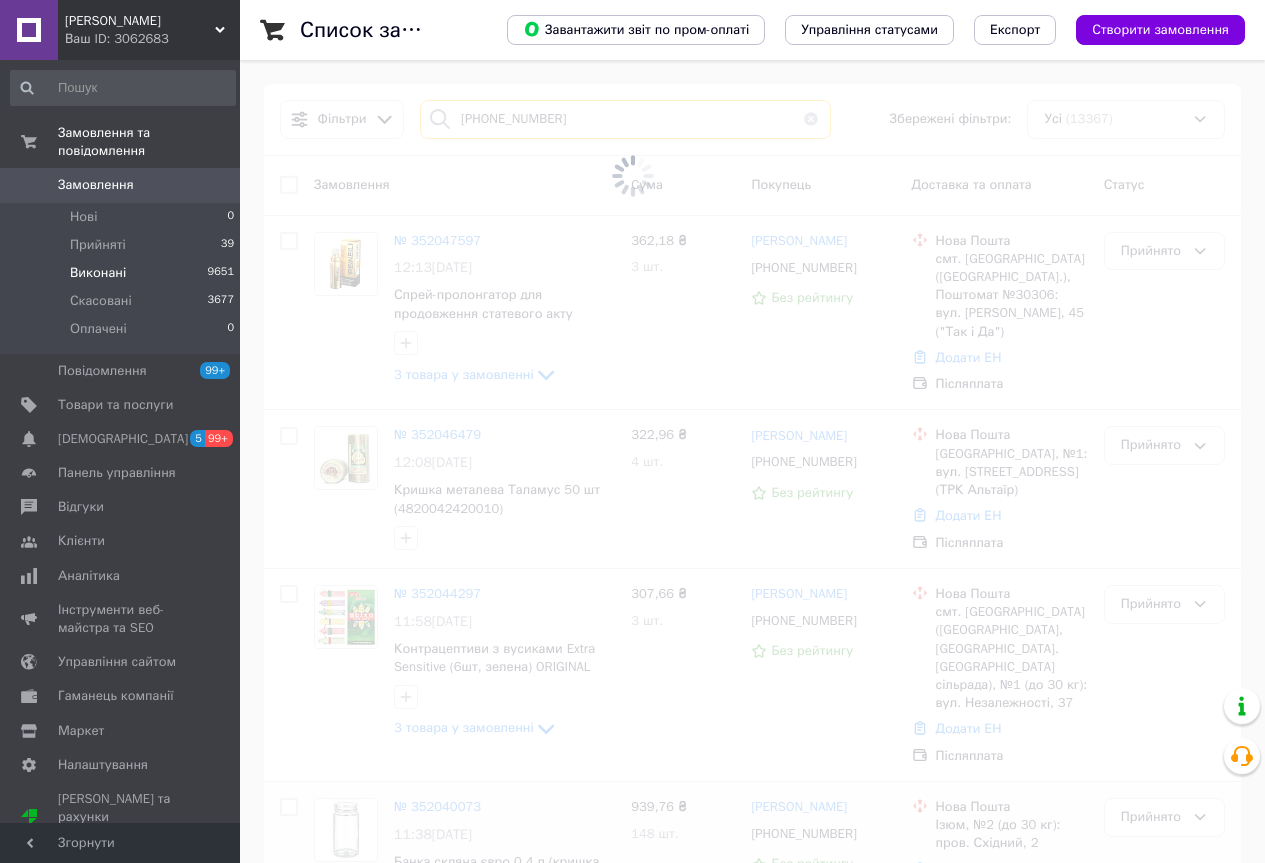 type on "380(67)3369903" 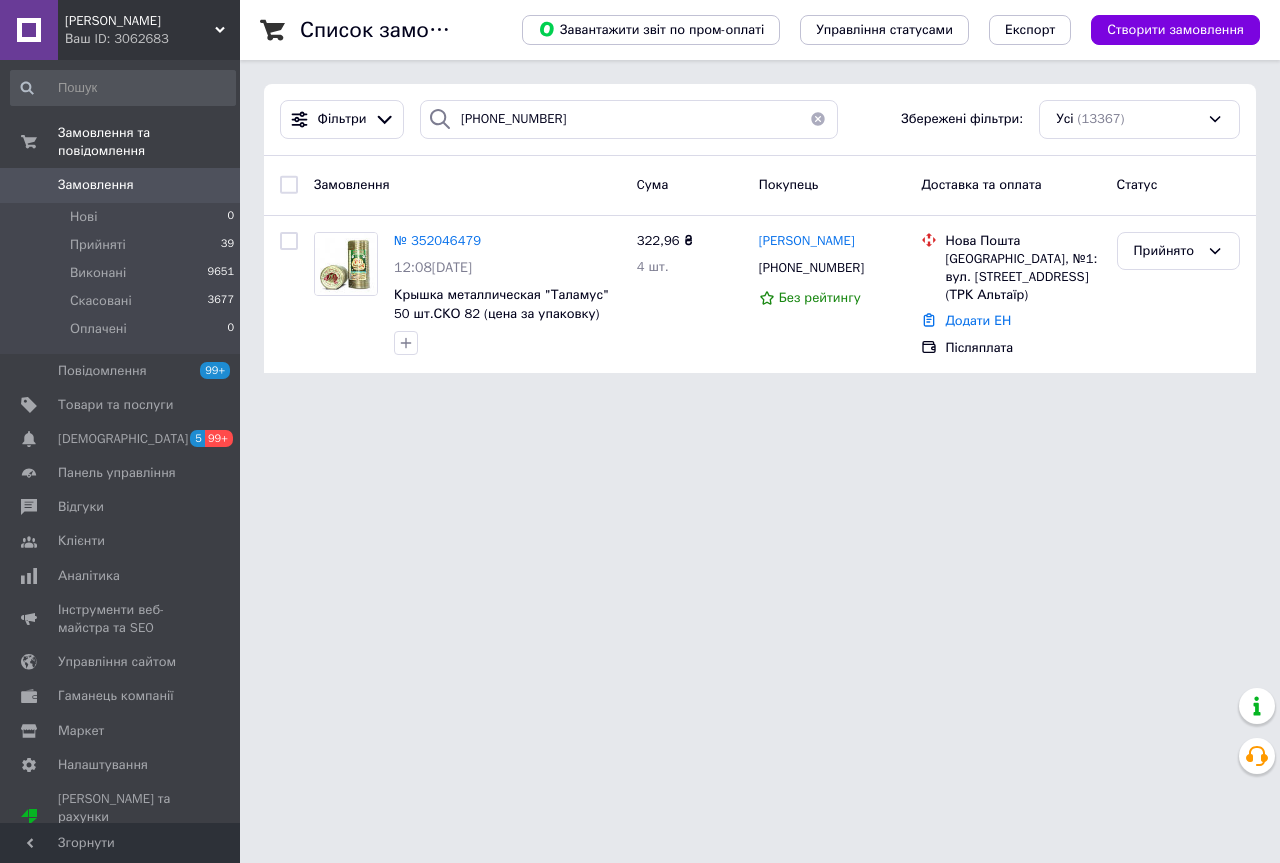 click on "Чистий Дім" at bounding box center [140, 21] 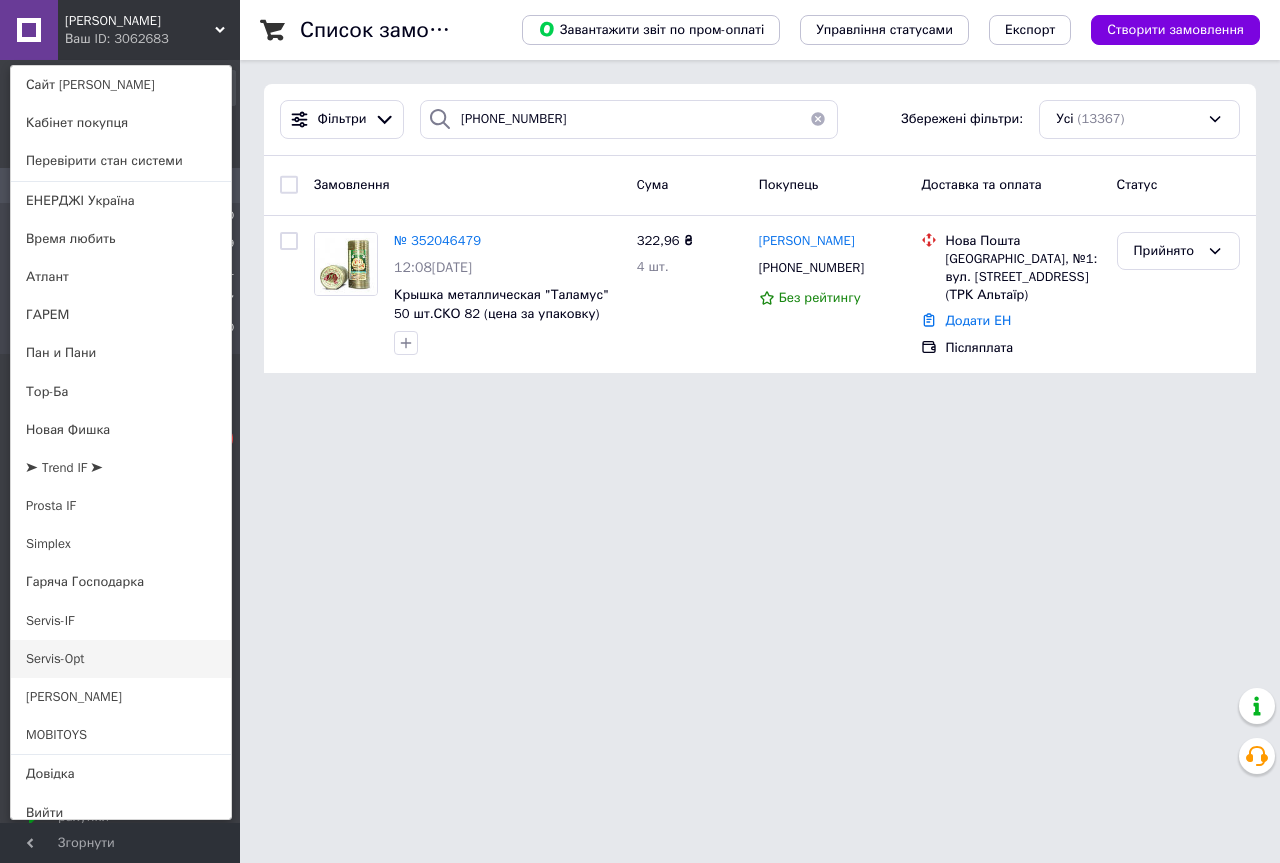 click on "Servis-Opt" at bounding box center (121, 659) 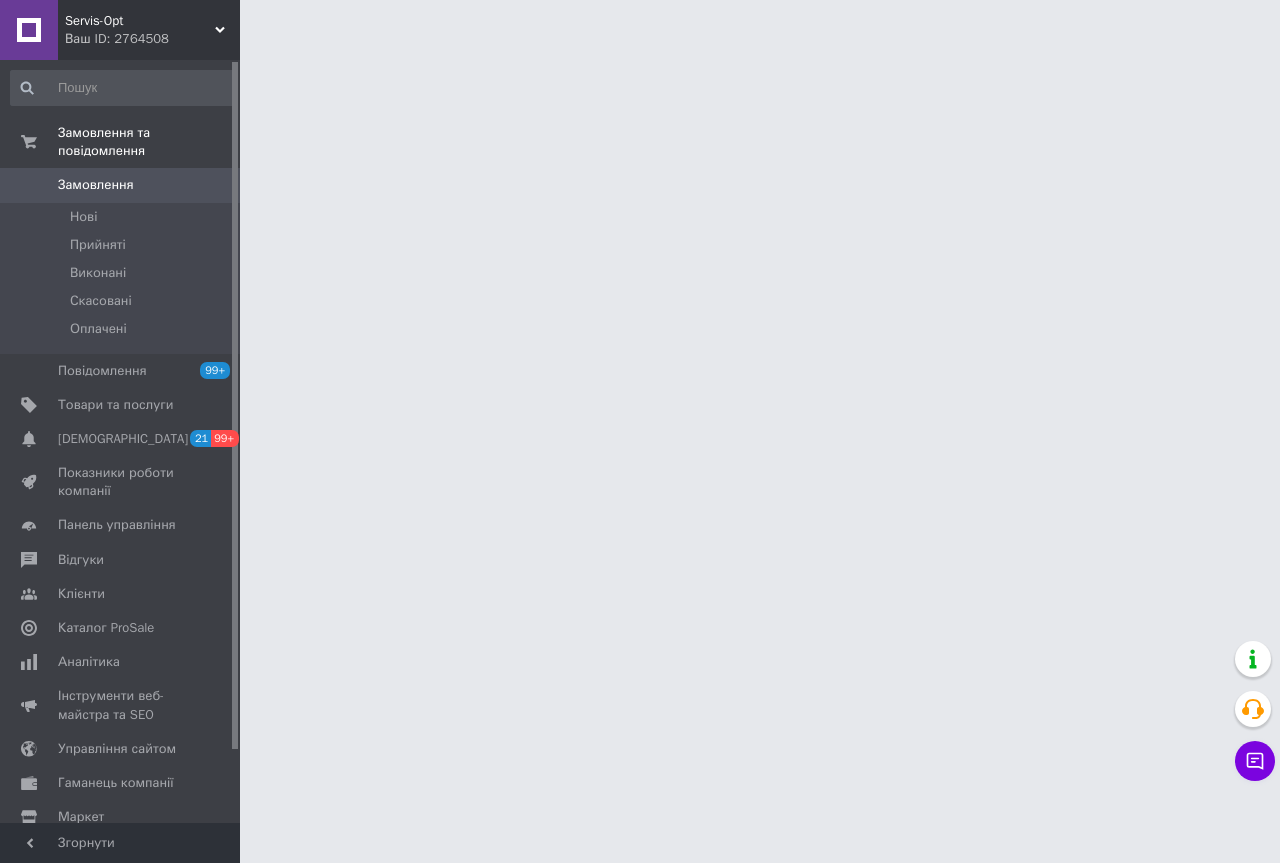 scroll, scrollTop: 0, scrollLeft: 0, axis: both 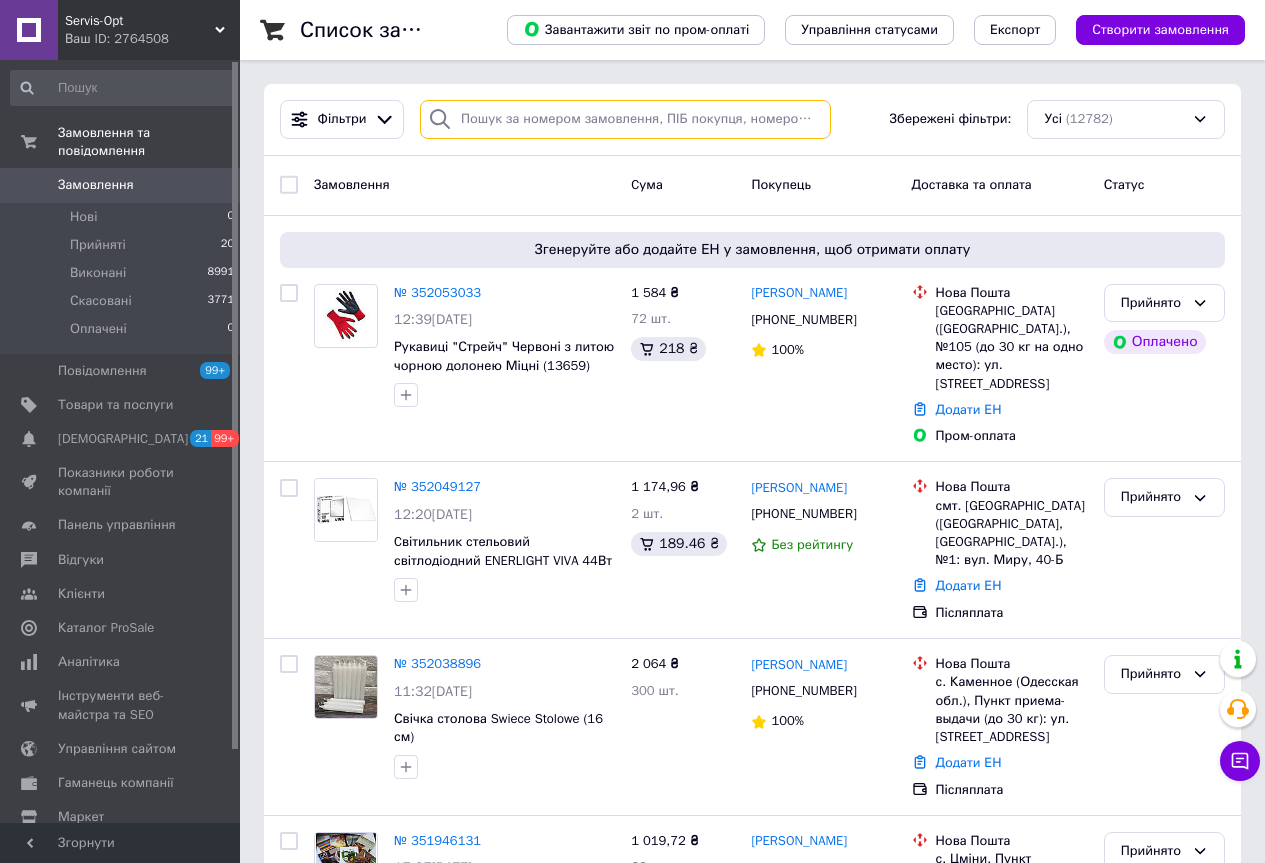 click at bounding box center [625, 119] 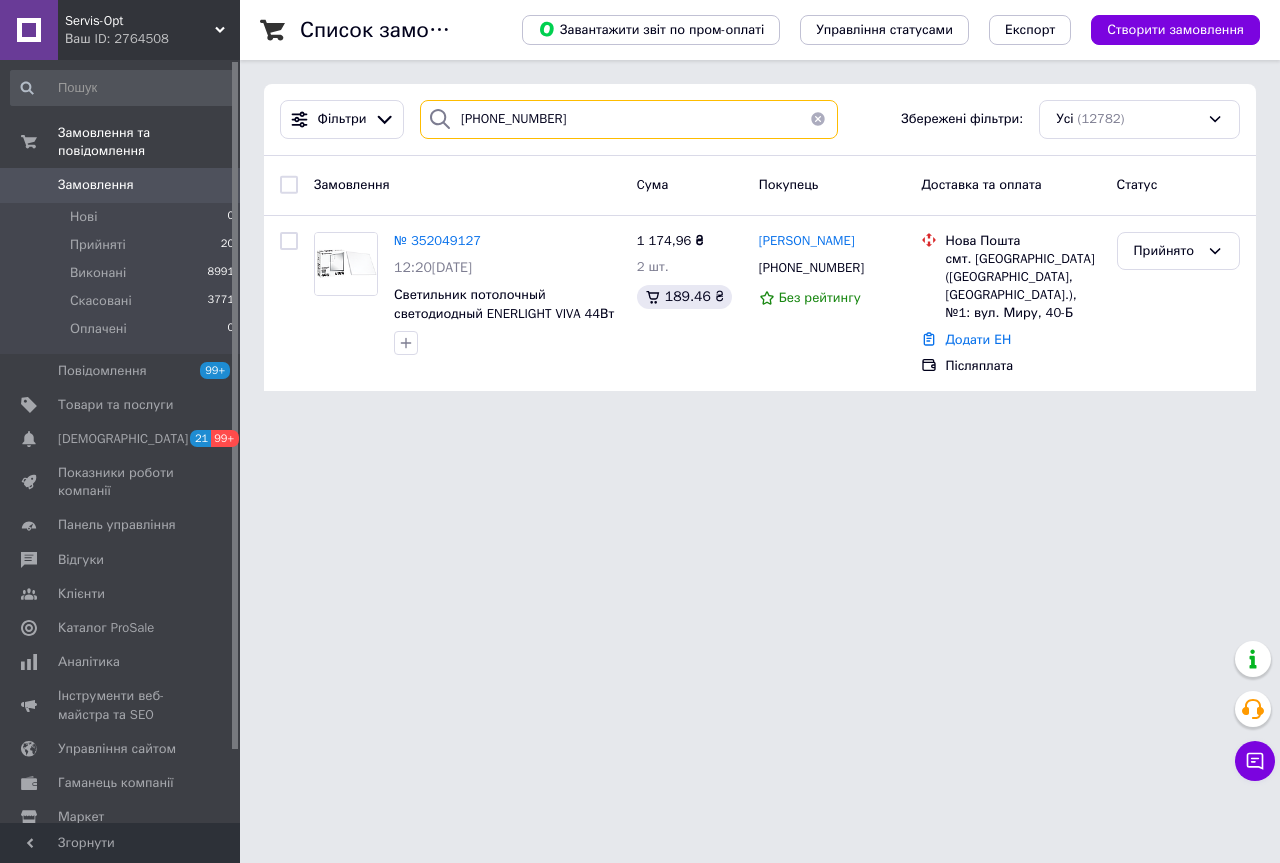 drag, startPoint x: 557, startPoint y: 112, endPoint x: 405, endPoint y: 101, distance: 152.3975 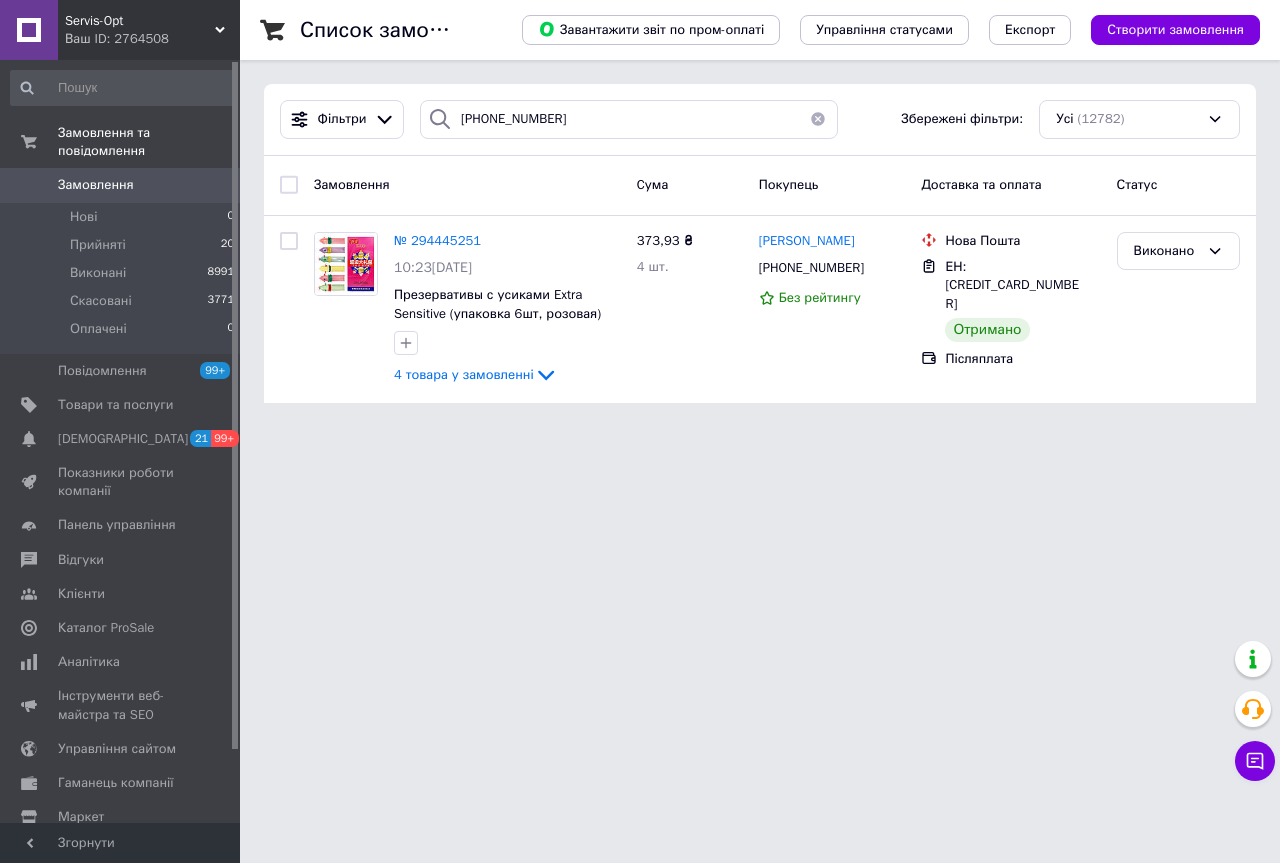 click on "Ваш ID: 2764508" at bounding box center [152, 39] 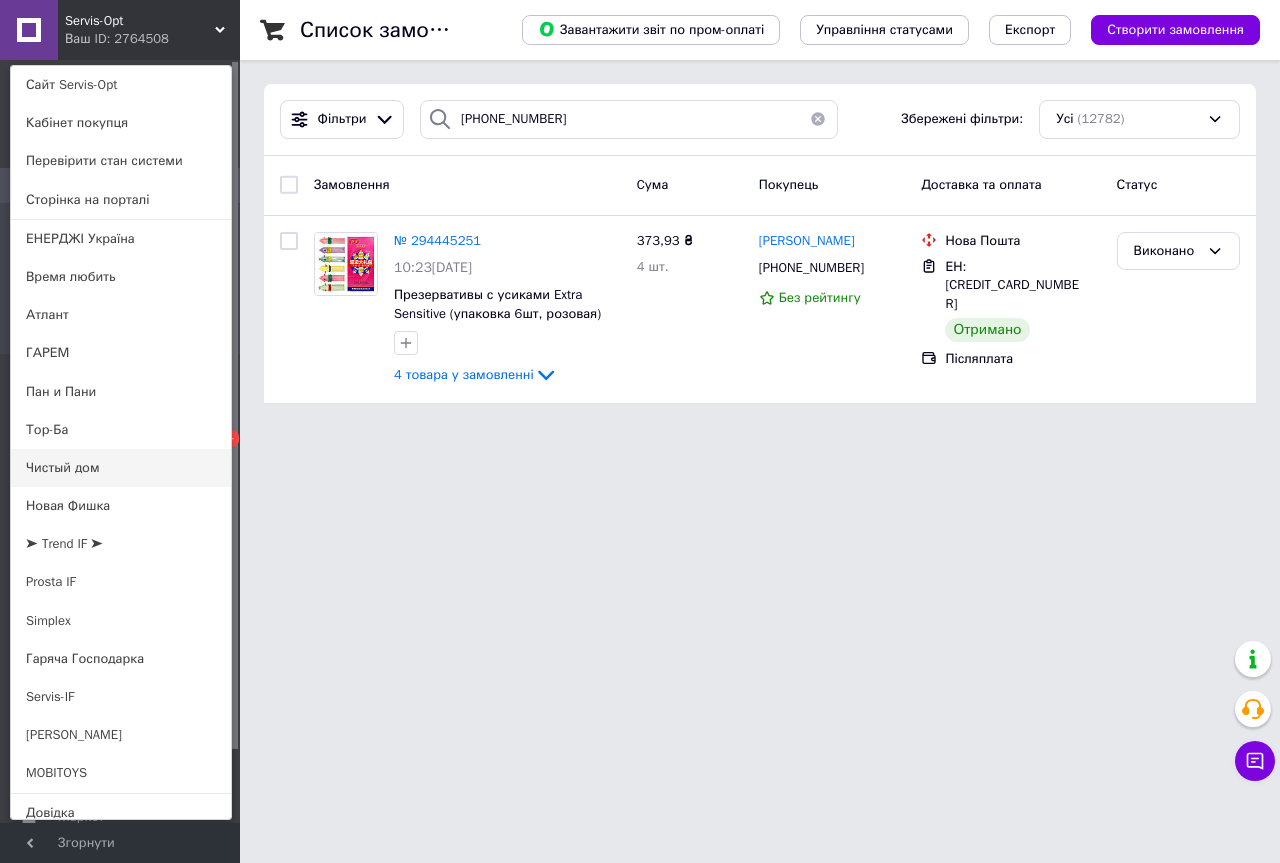 click on "Чистый дом" at bounding box center [121, 468] 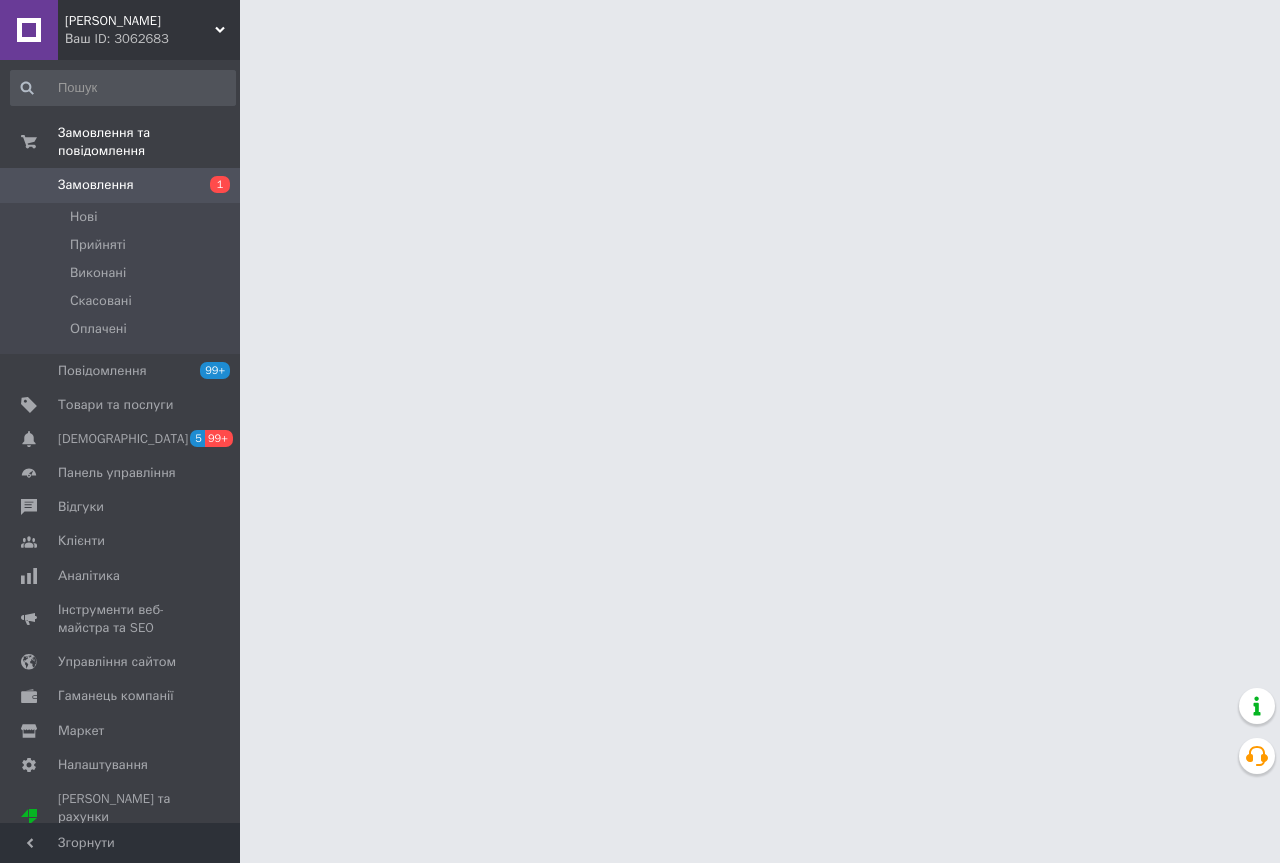 scroll, scrollTop: 0, scrollLeft: 0, axis: both 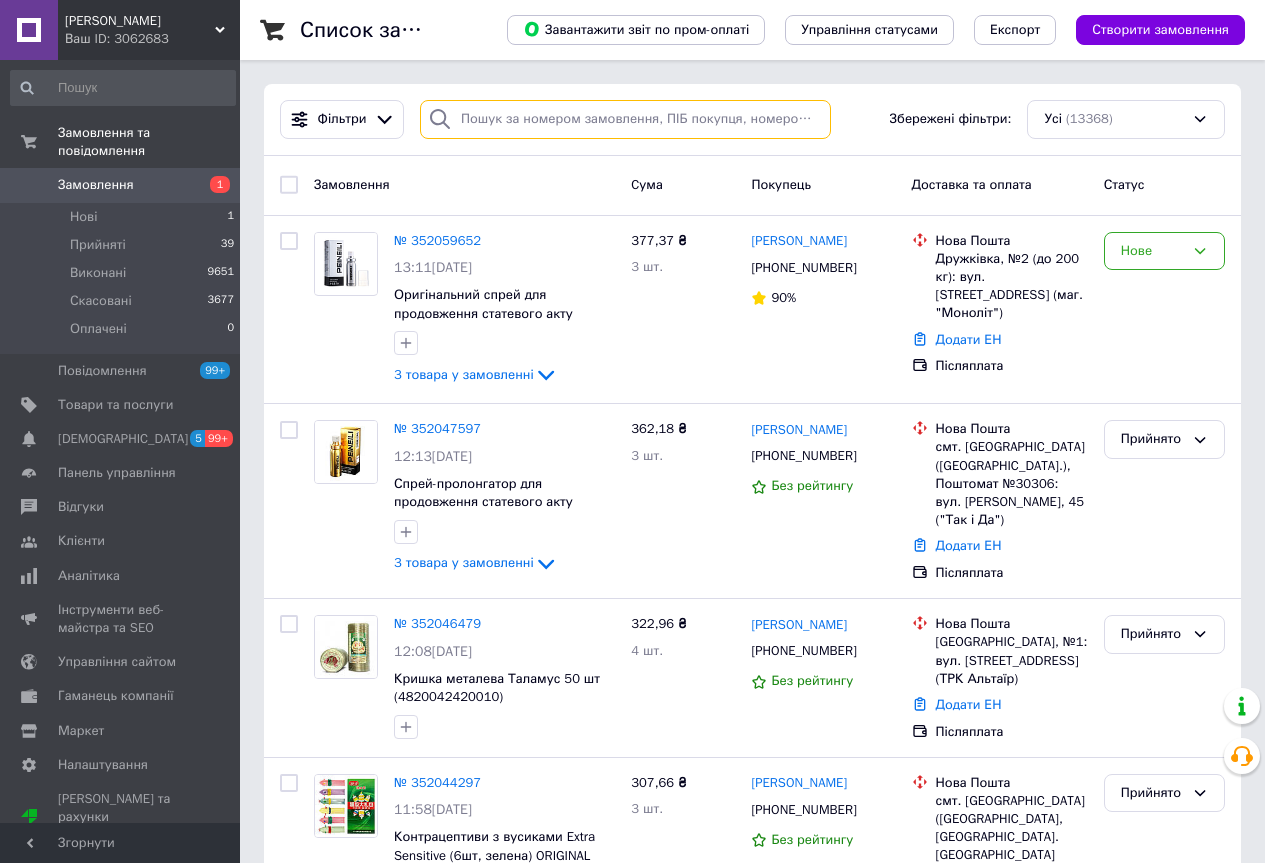click at bounding box center (625, 119) 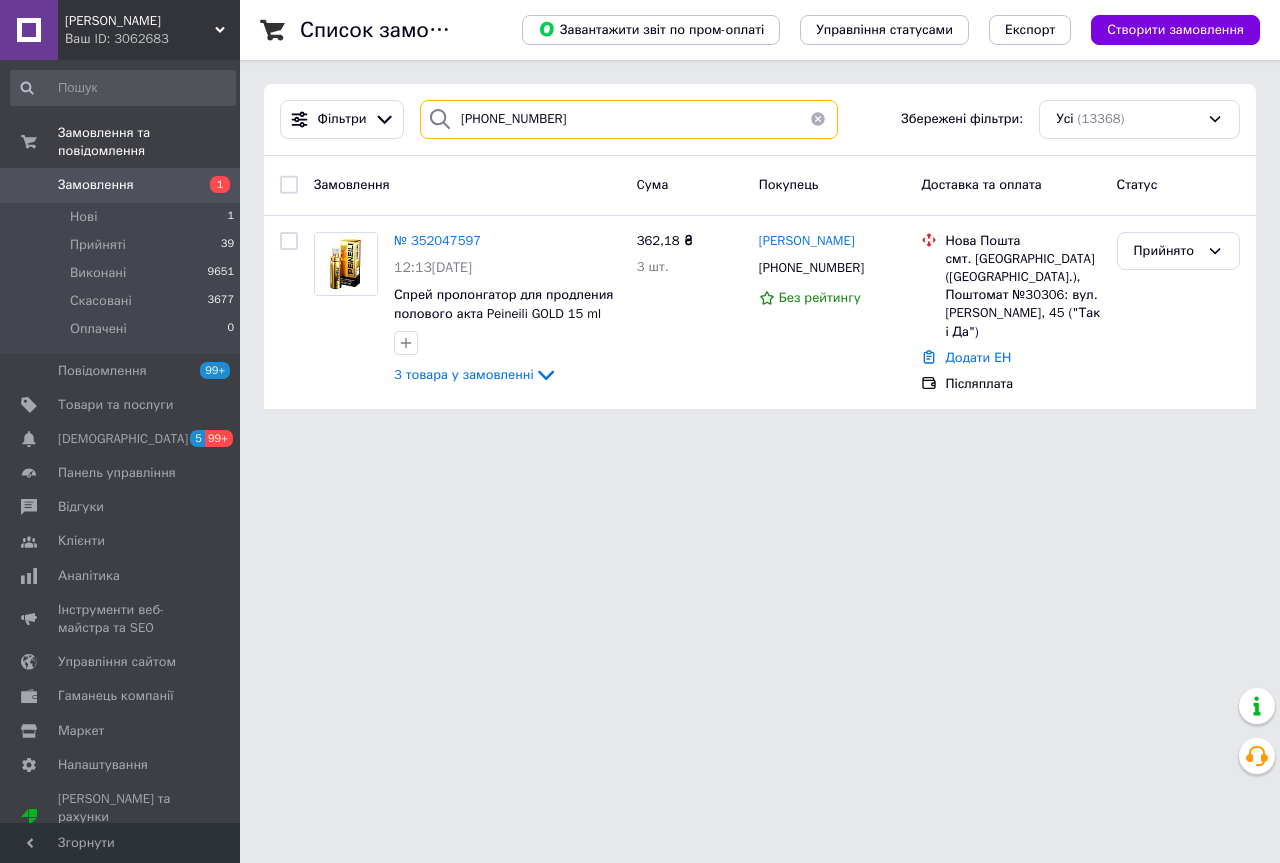 drag, startPoint x: 452, startPoint y: 100, endPoint x: 321, endPoint y: 79, distance: 132.67253 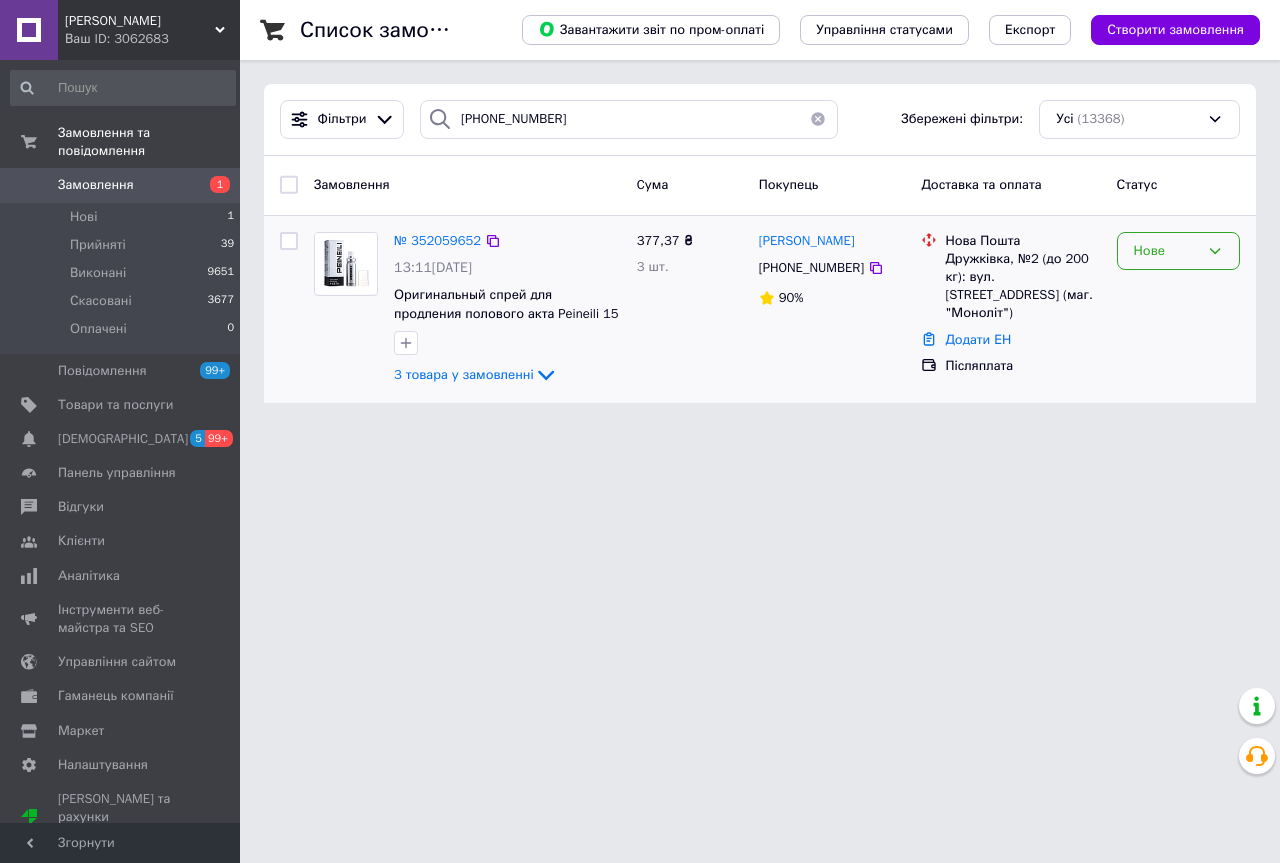 click on "Нове" at bounding box center [1166, 251] 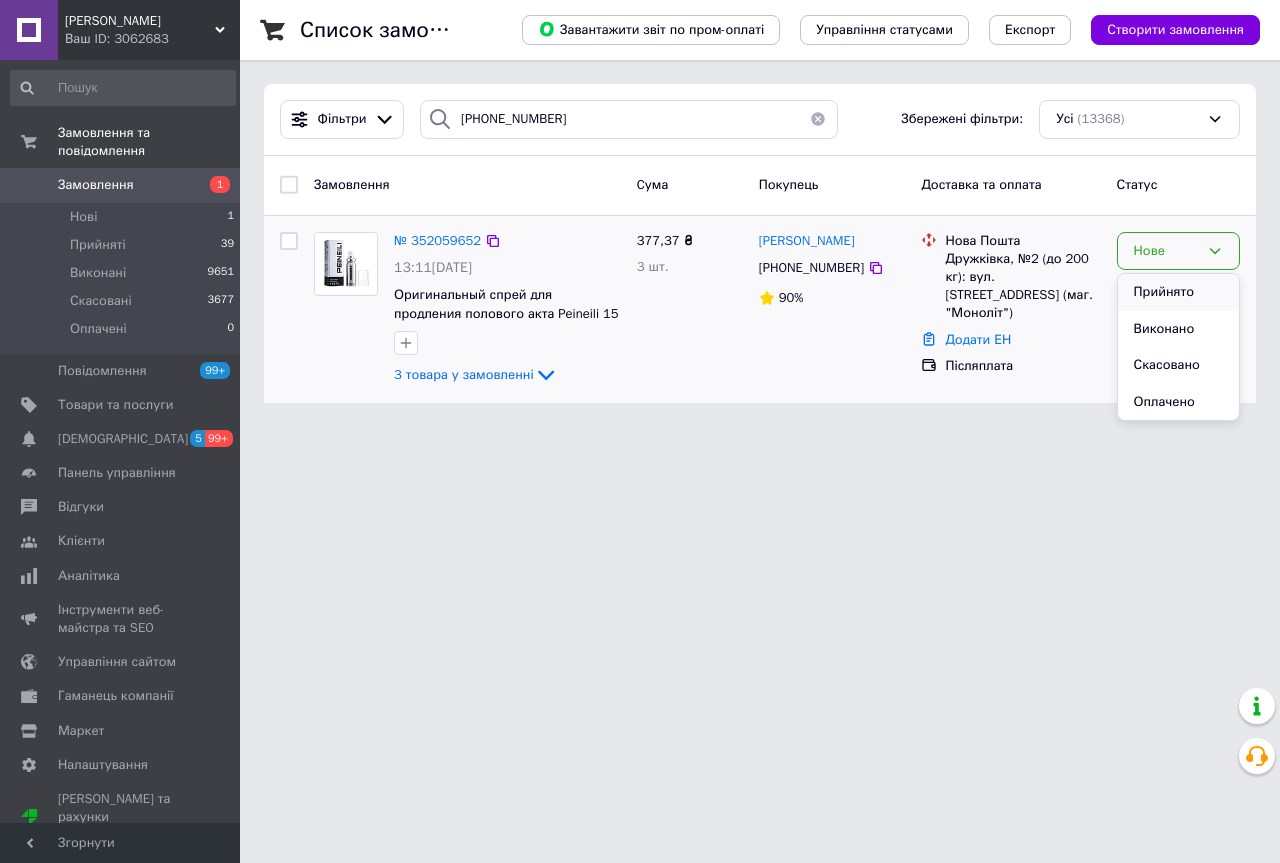 click on "Прийнято" at bounding box center [1178, 292] 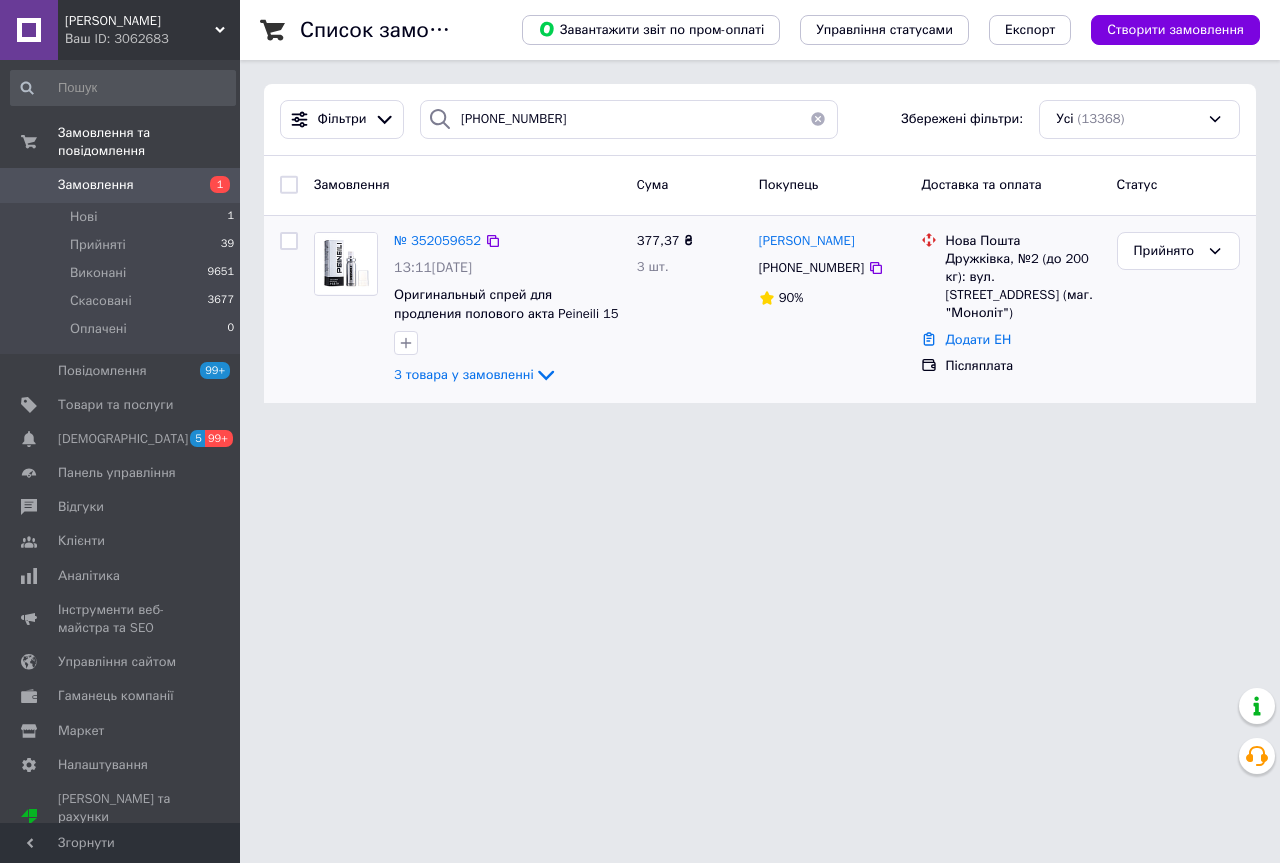 click 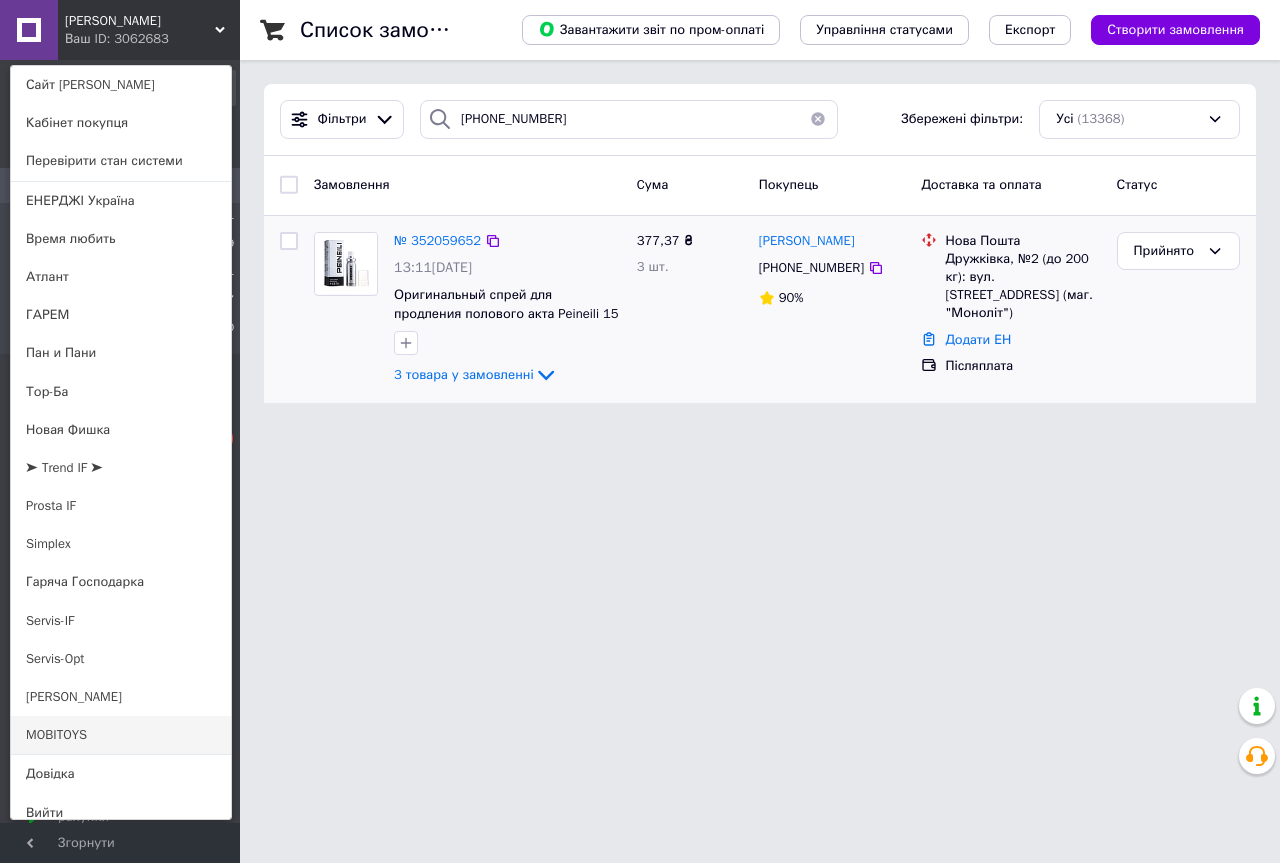 click on "MOBITOYS" at bounding box center [121, 735] 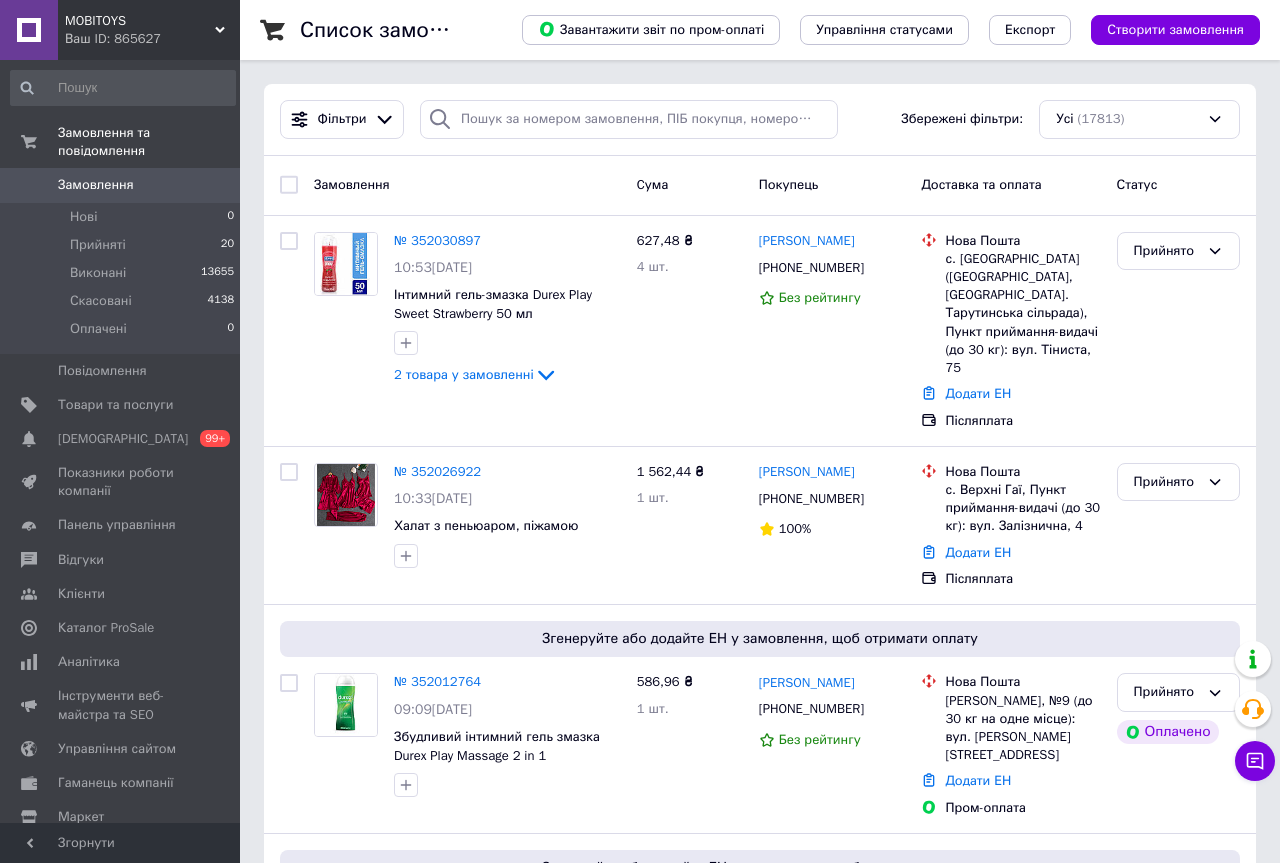 scroll, scrollTop: 0, scrollLeft: 0, axis: both 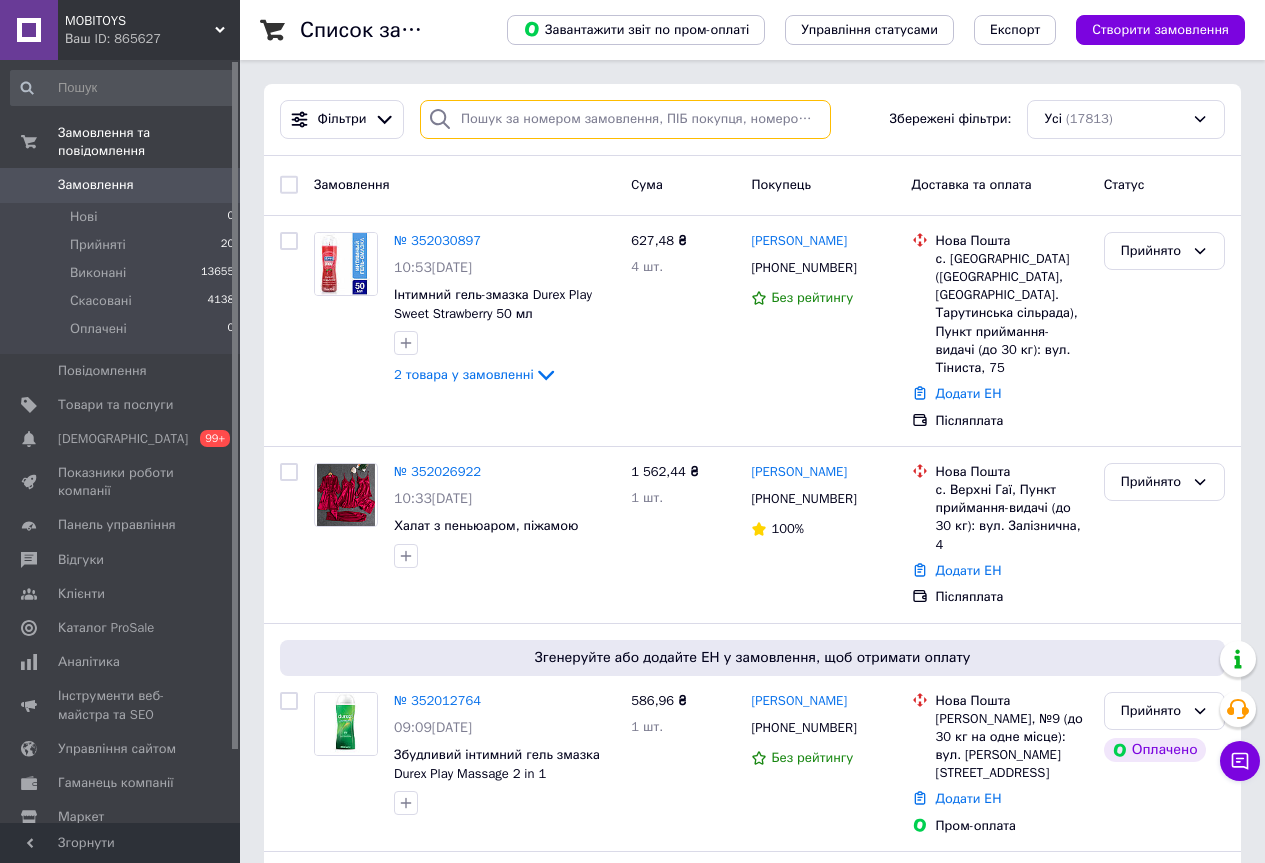 click at bounding box center [625, 119] 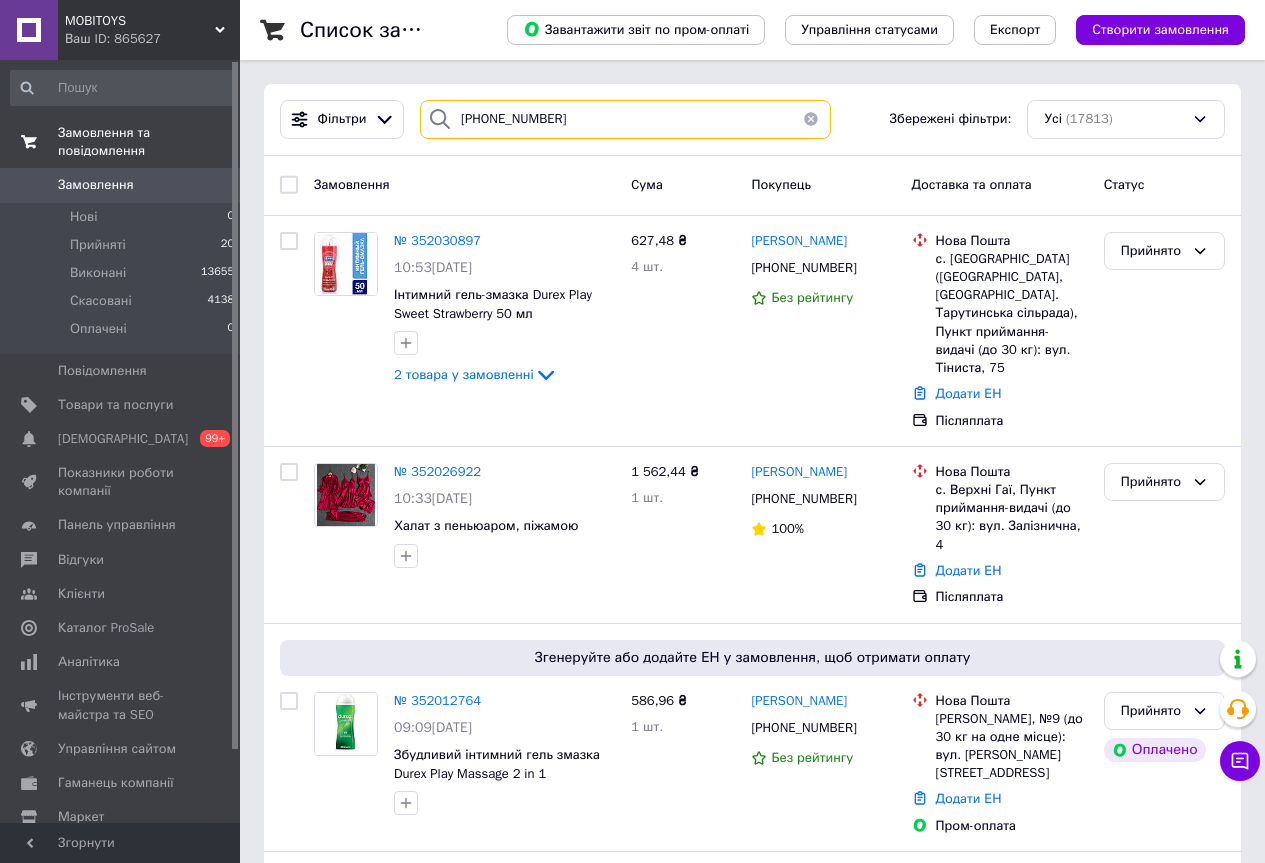 type on "380(75)1130519" 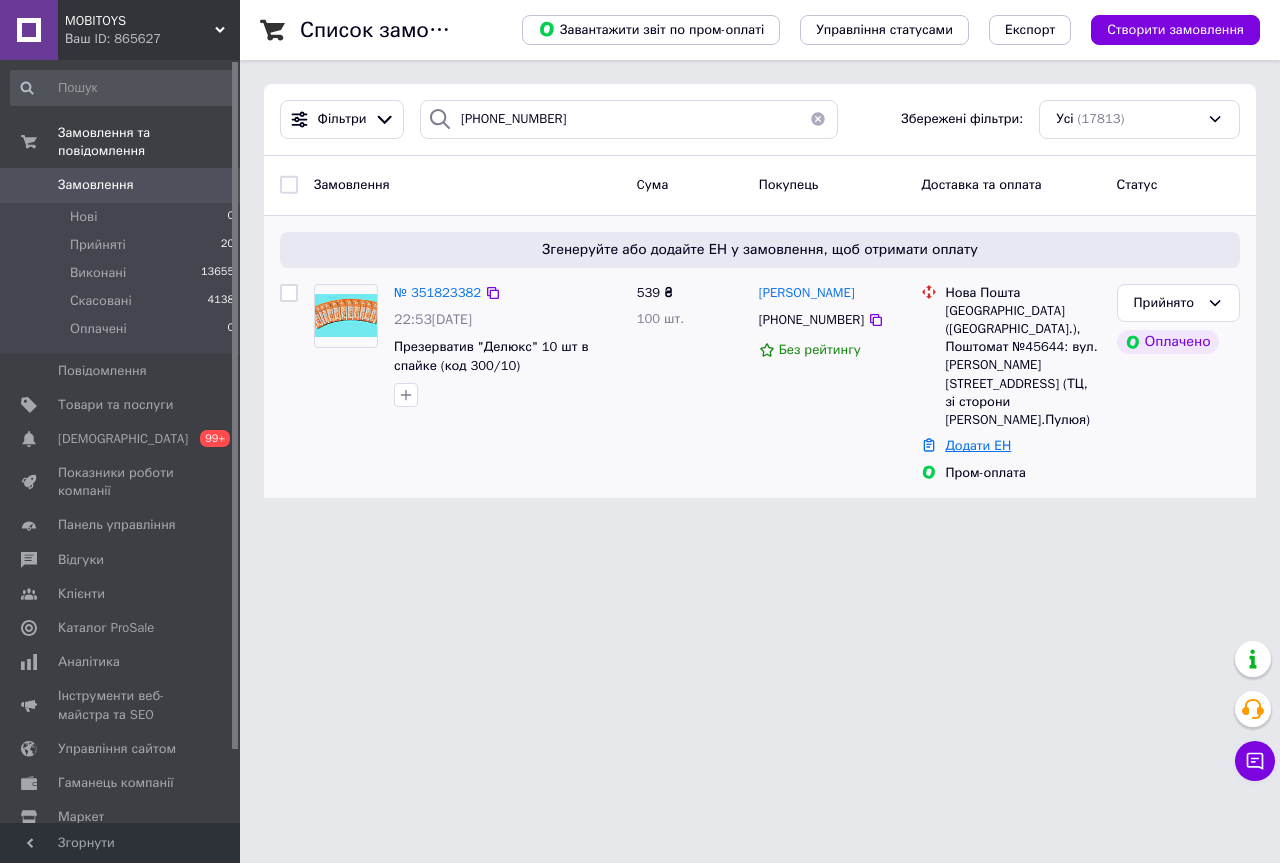 click on "Додати ЕН" at bounding box center (1022, 446) 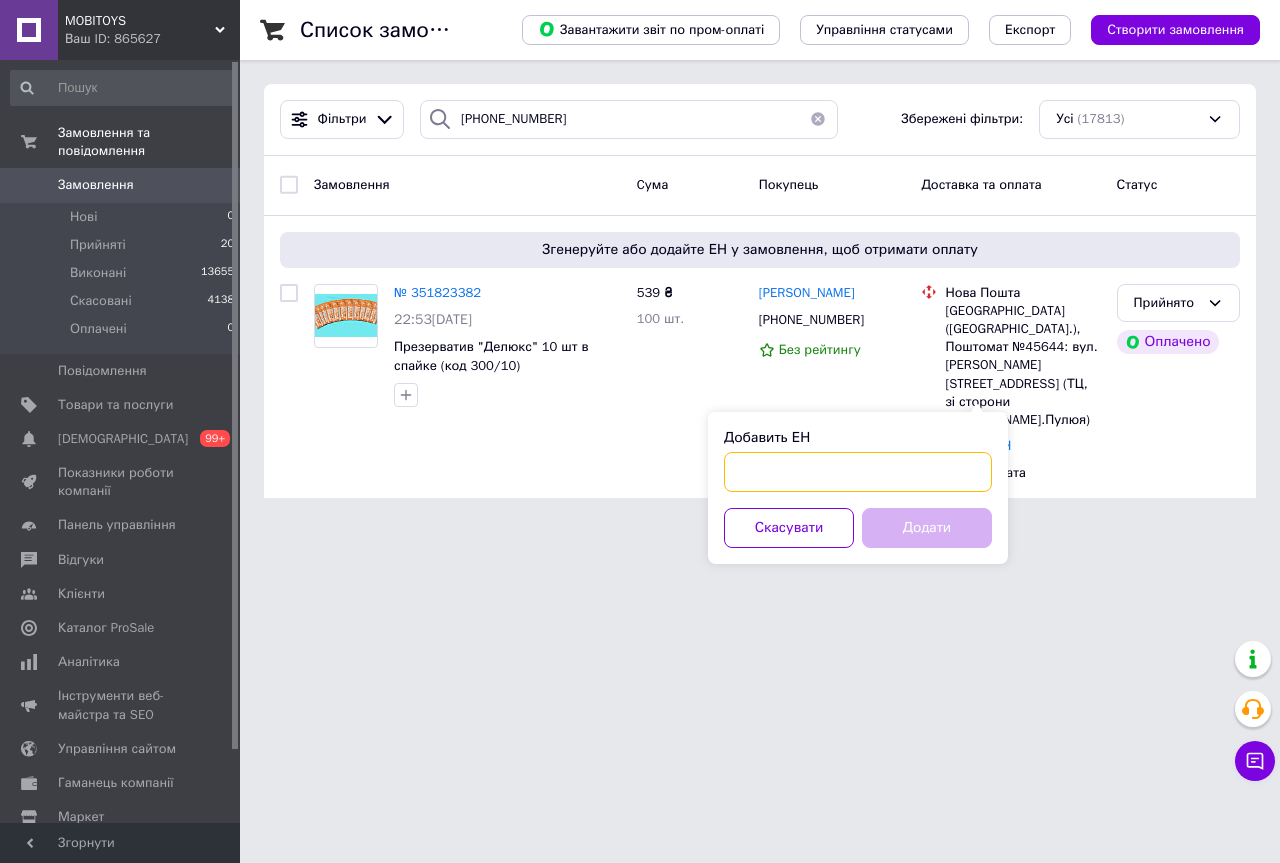 click on "Добавить ЕН" at bounding box center [858, 472] 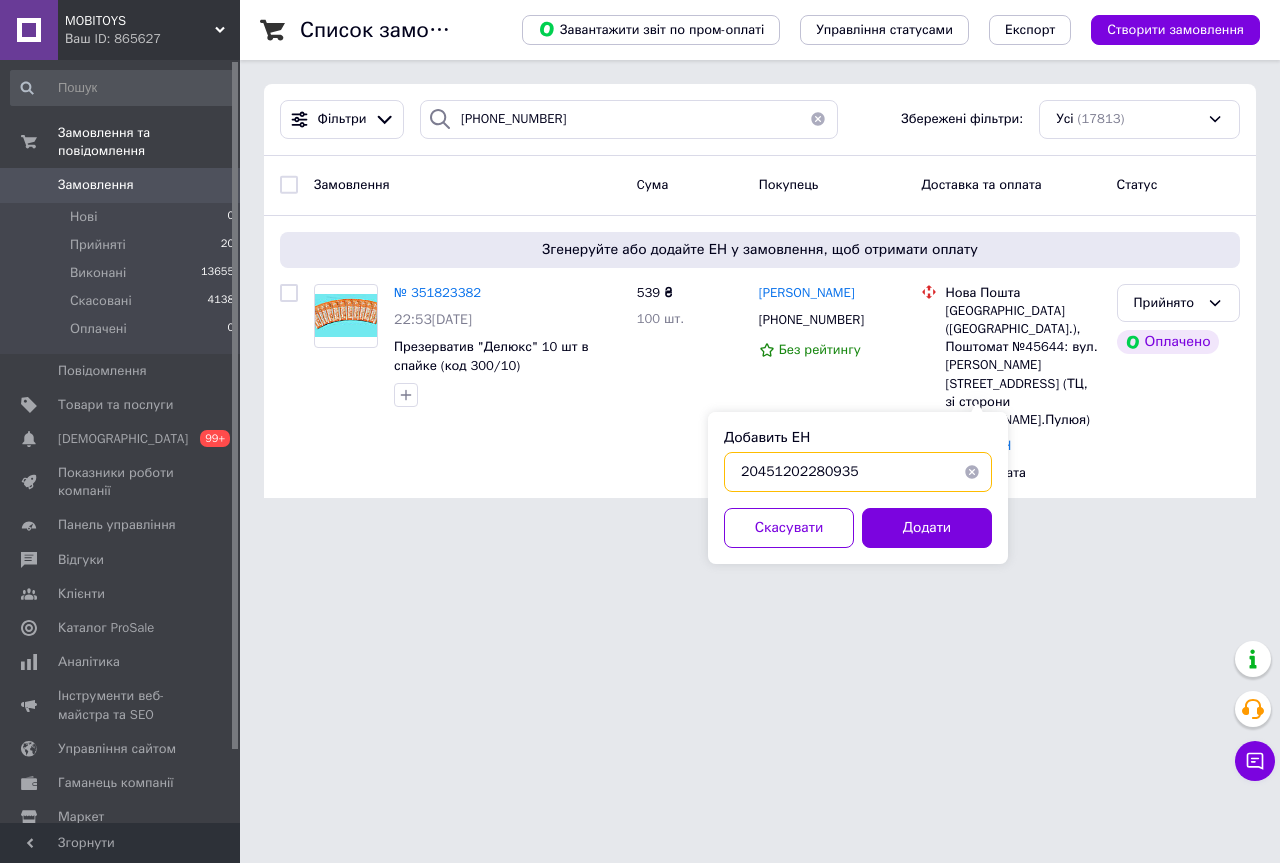 type on "20451202280935" 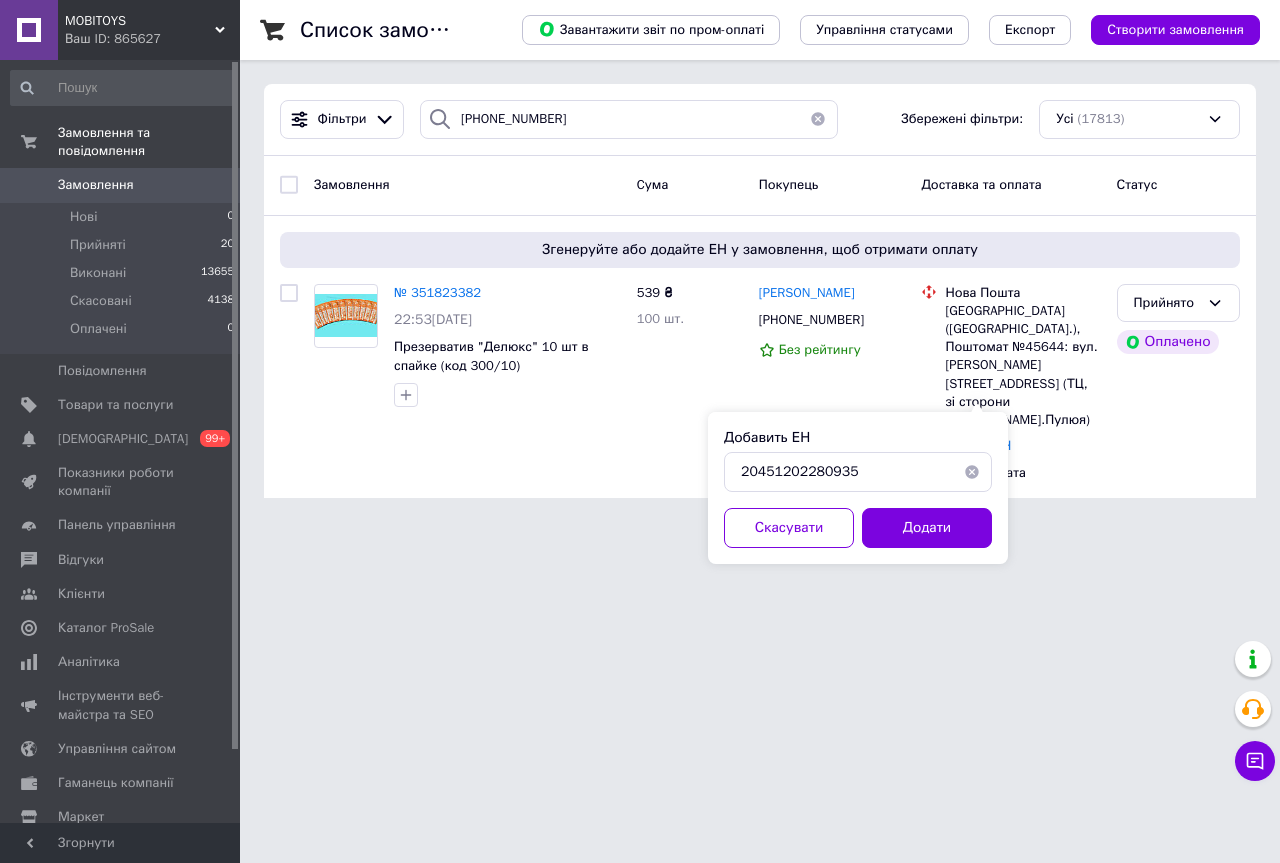 click on "Добавить ЕН 20451202280935 Скасувати Додати" at bounding box center (858, 488) 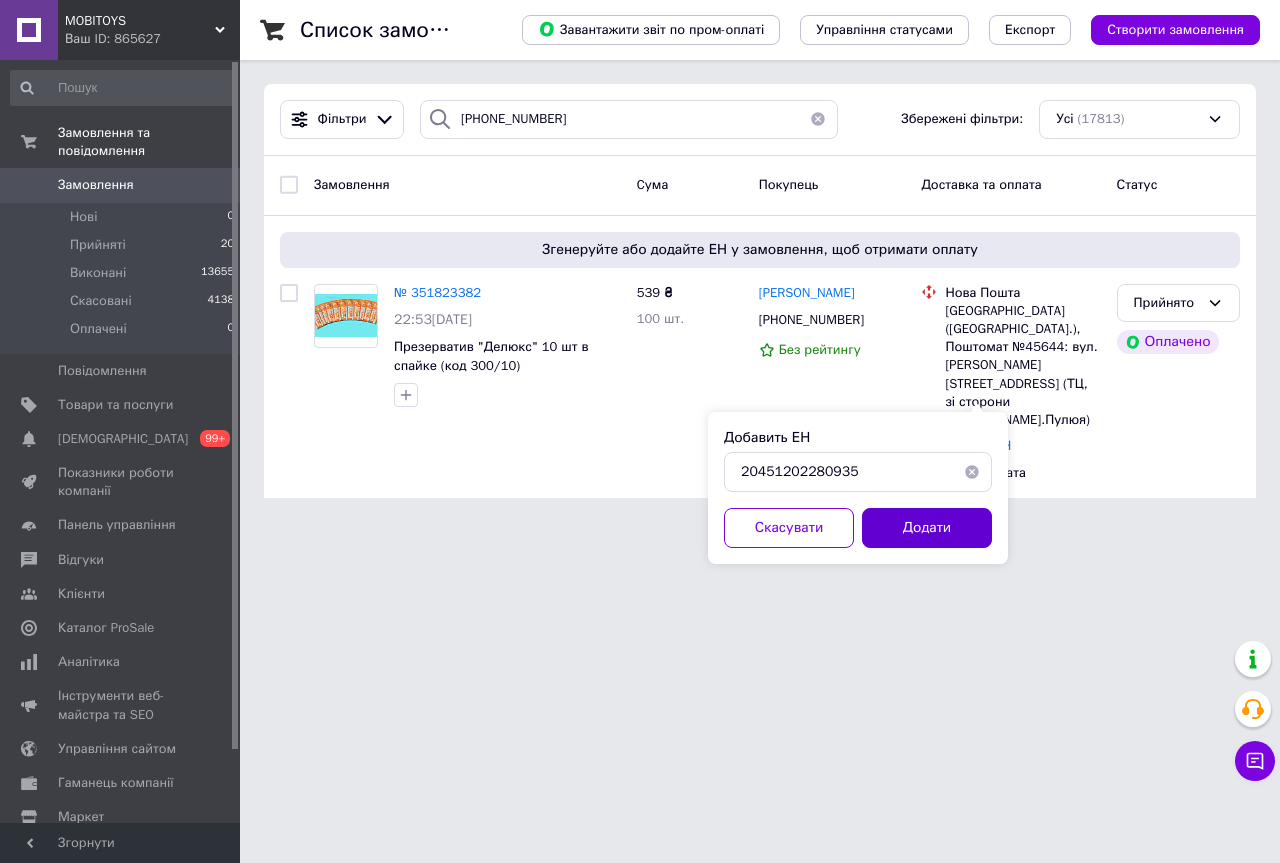 click on "Додати" at bounding box center (927, 528) 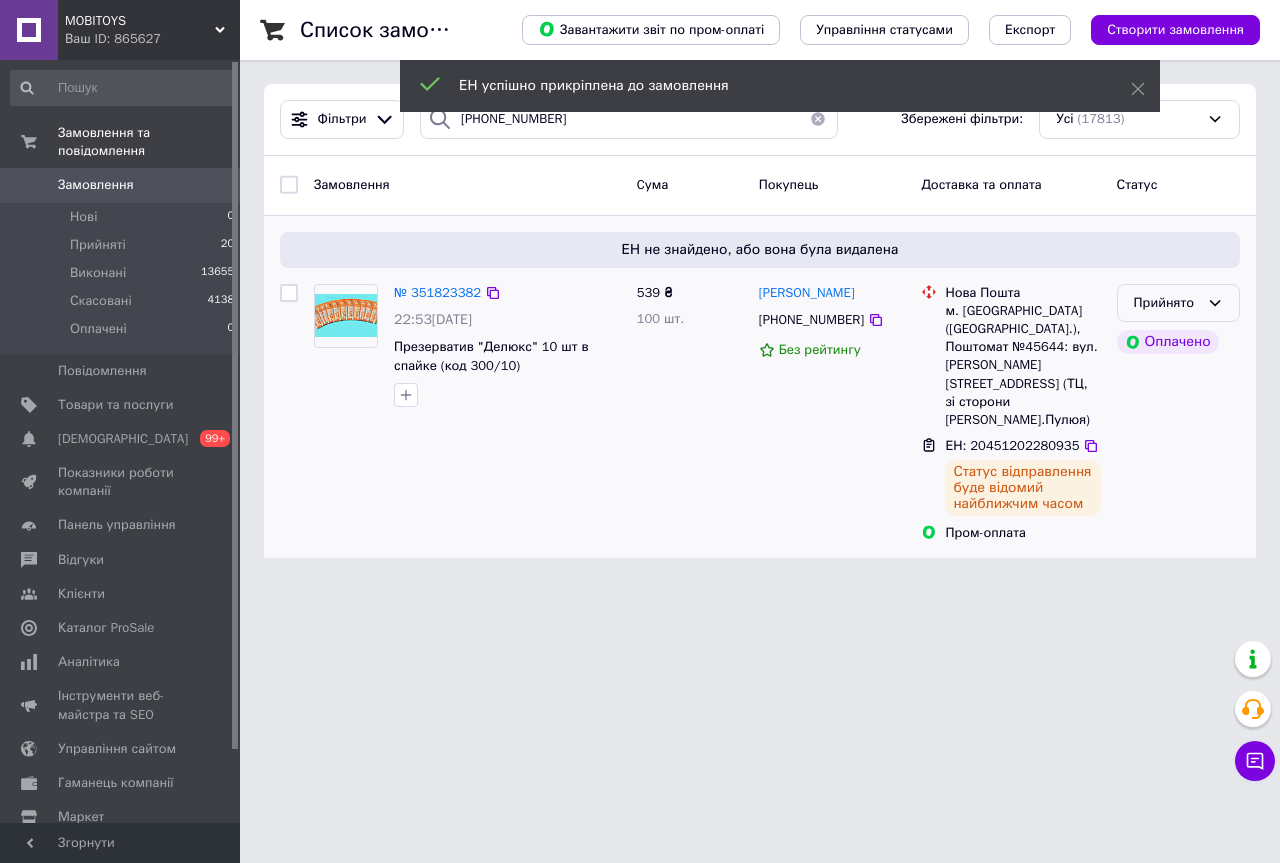 click on "Прийнято" at bounding box center [1178, 303] 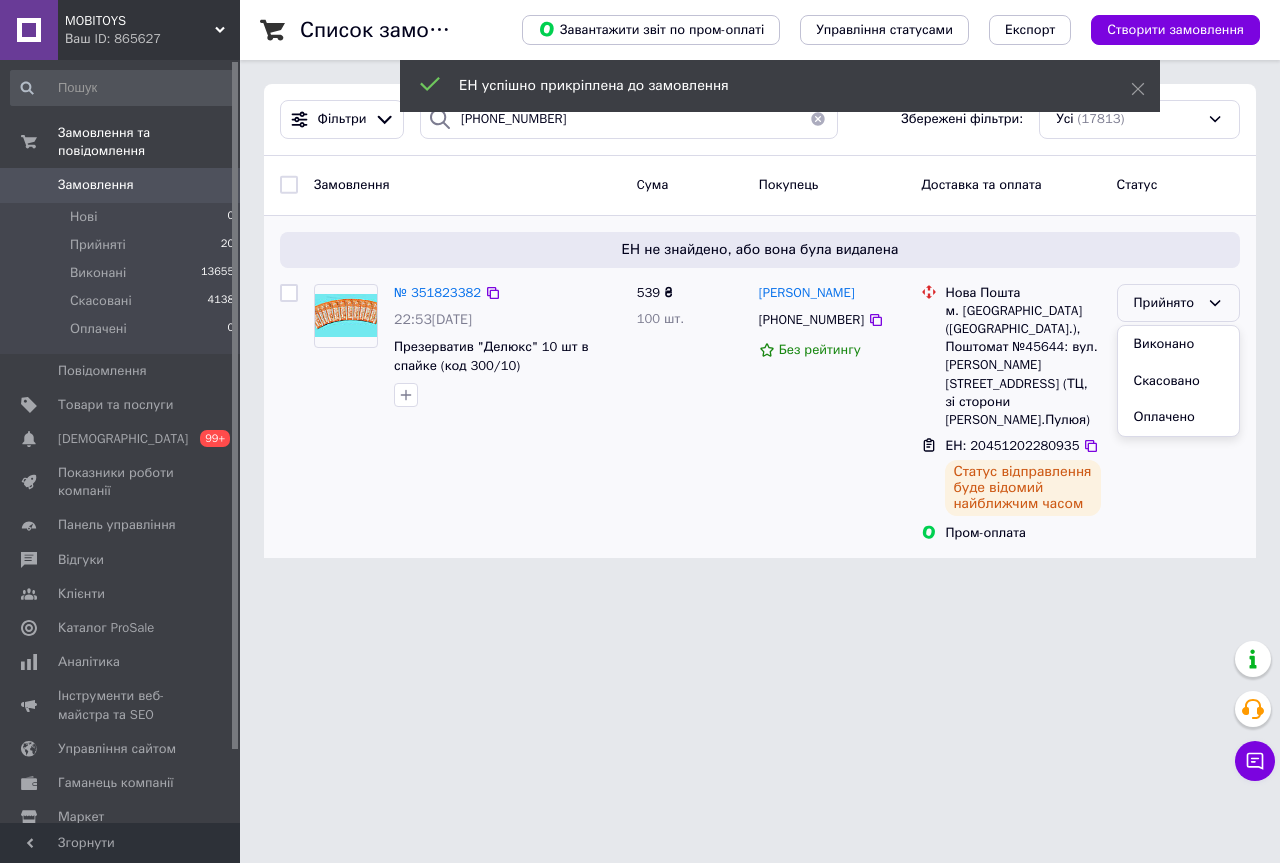 click on "Виконано" at bounding box center [1178, 344] 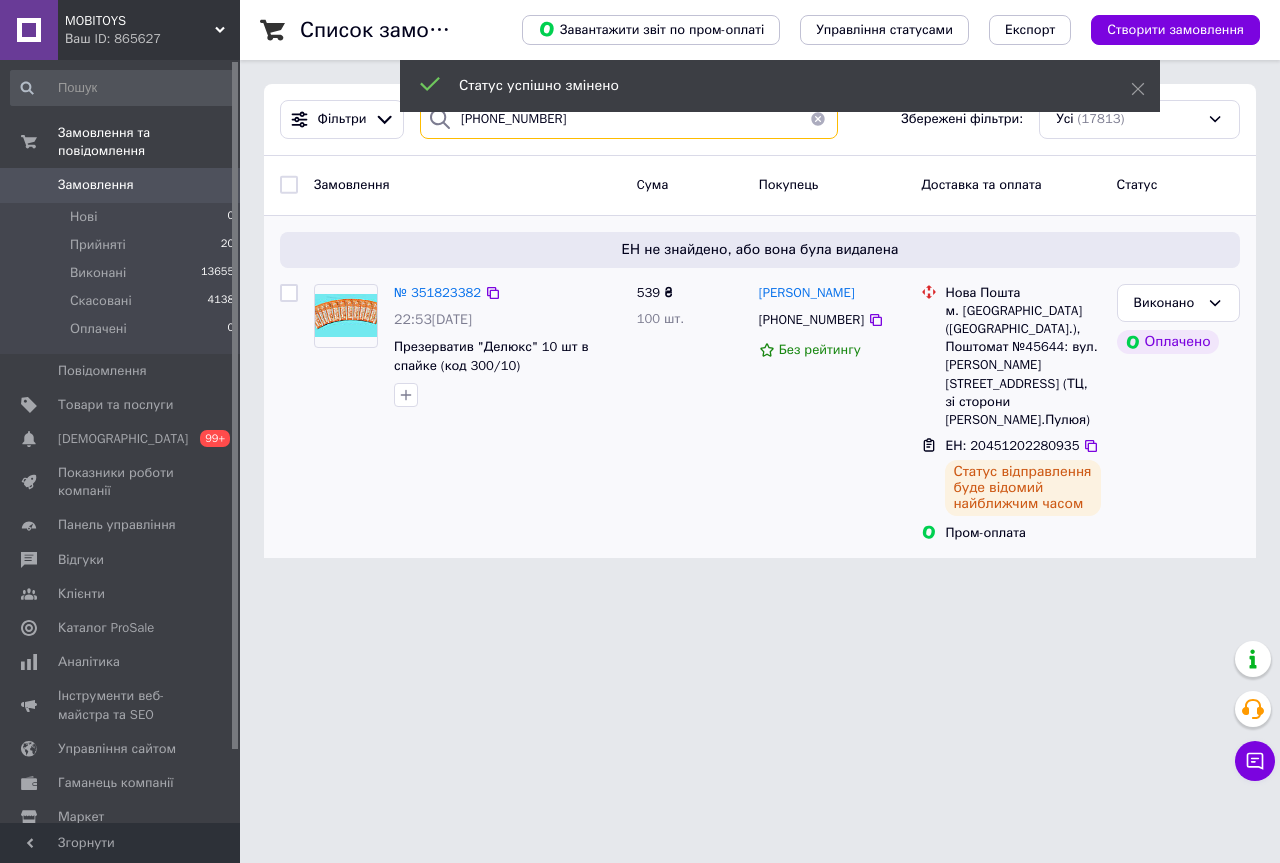 drag, startPoint x: 509, startPoint y: 127, endPoint x: 275, endPoint y: 122, distance: 234.0534 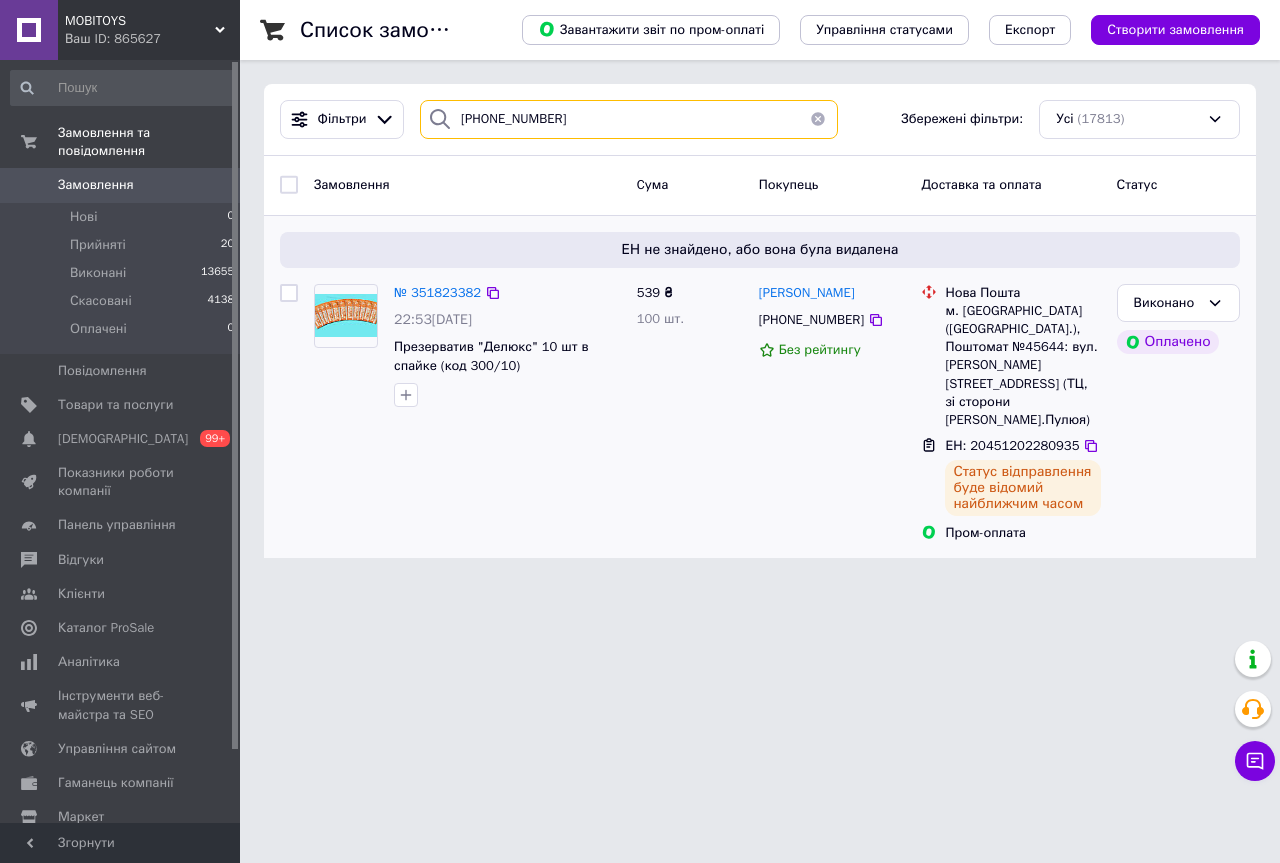 type on "380(68)9552385" 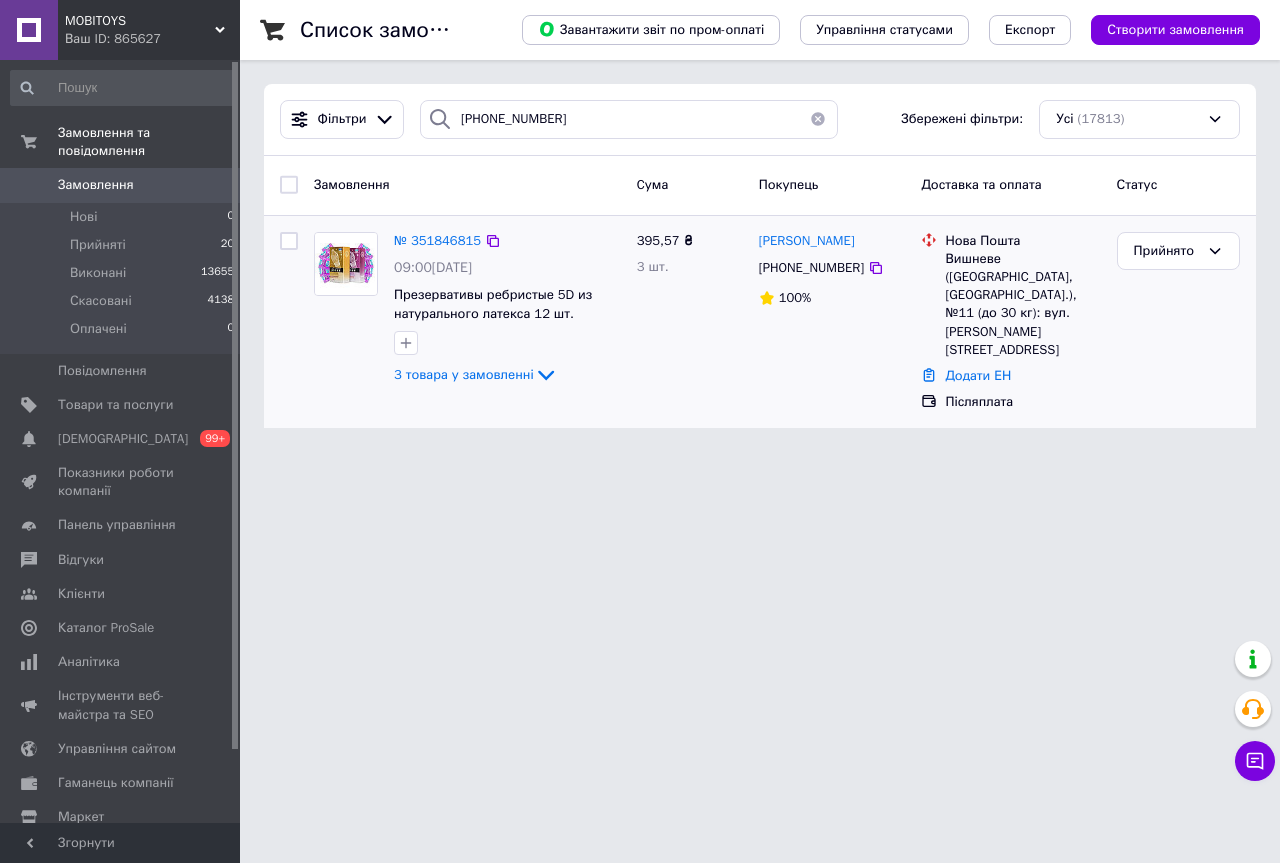 click on "Додати ЕН" at bounding box center (978, 375) 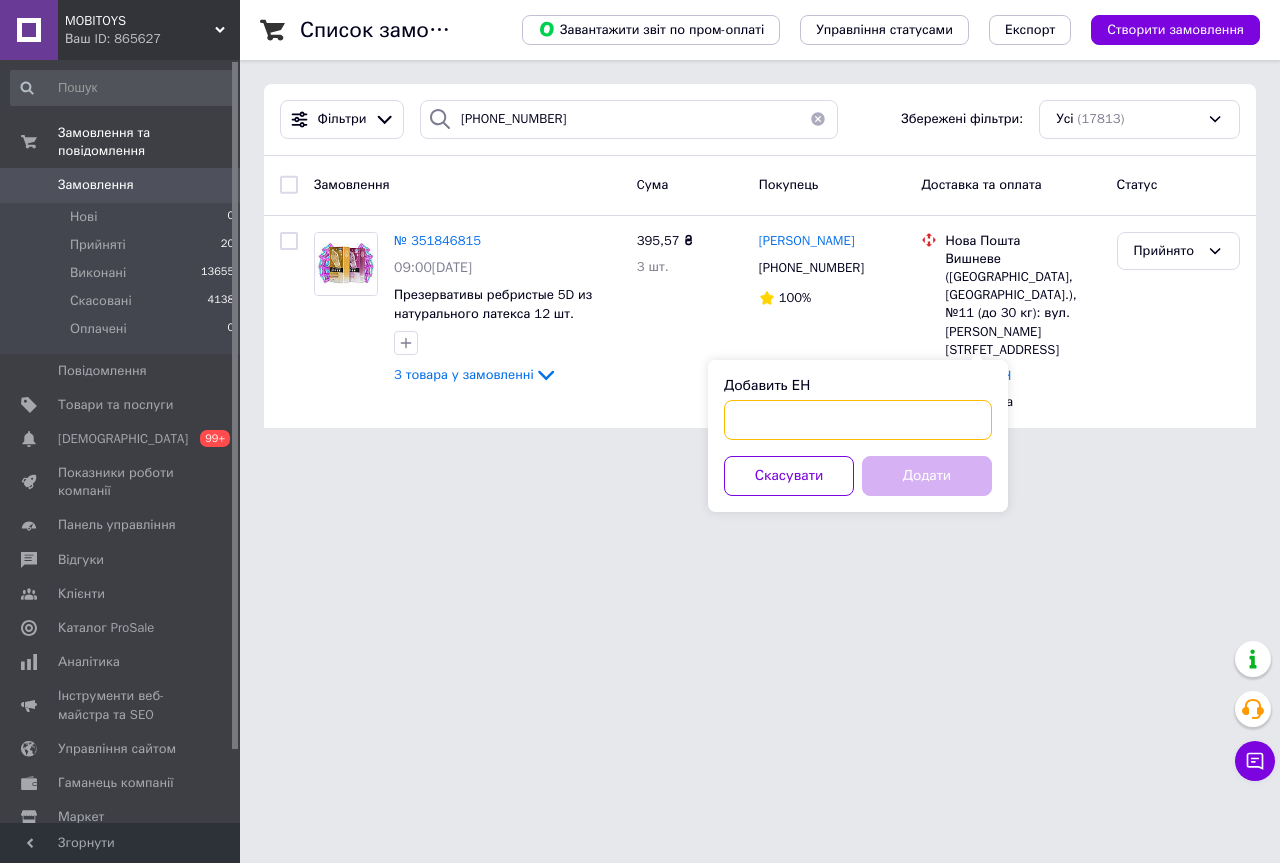 click on "Добавить ЕН" at bounding box center (858, 420) 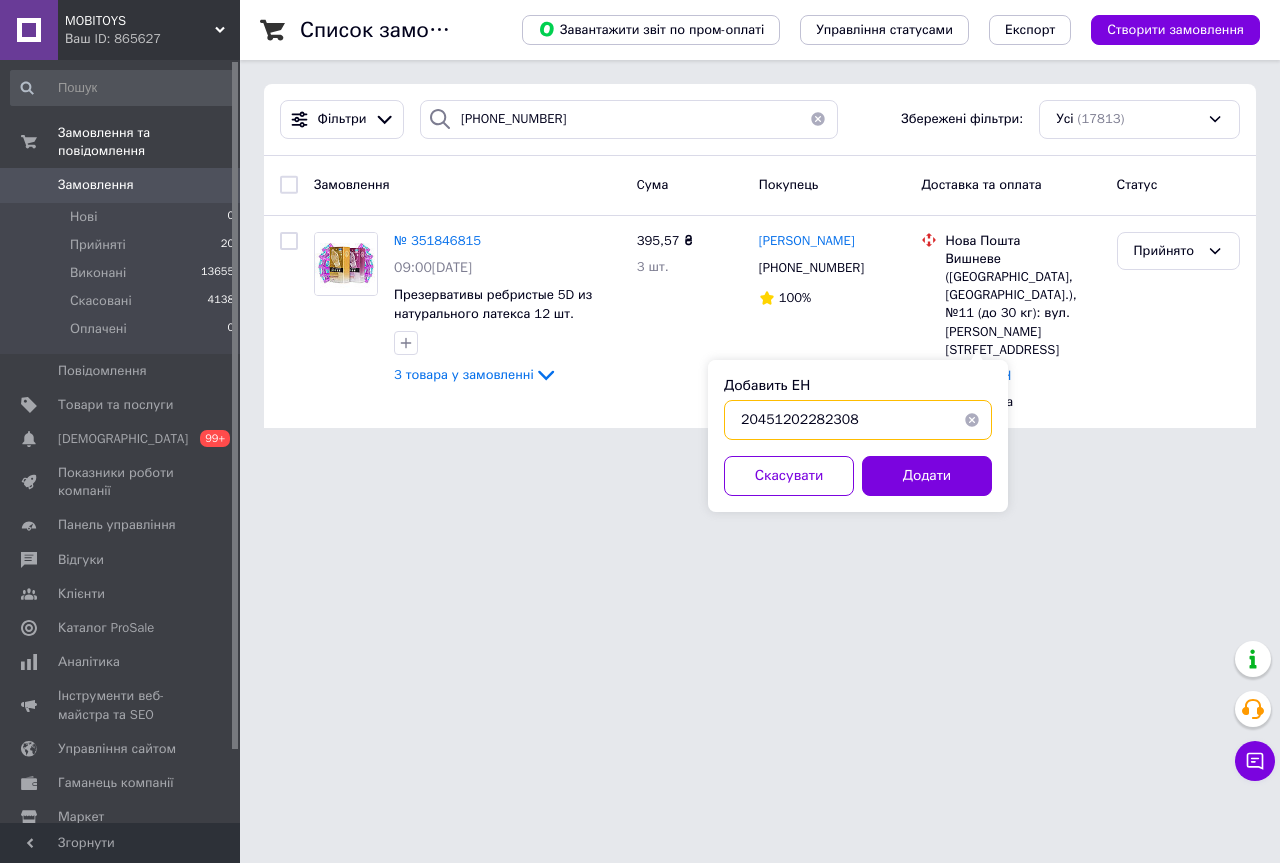 type on "20451202282308" 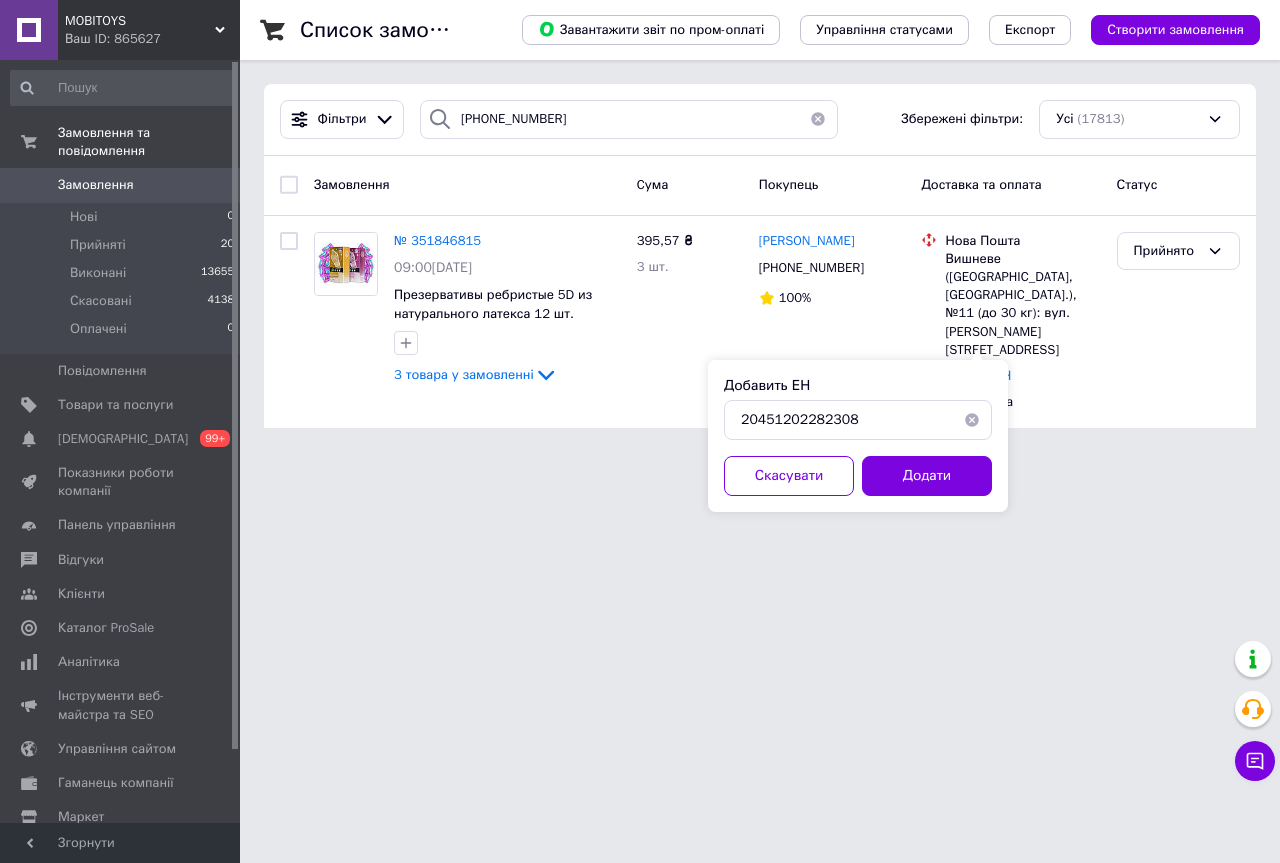 click on "Добавить ЕН 20451202282308 Скасувати Додати" at bounding box center (858, 436) 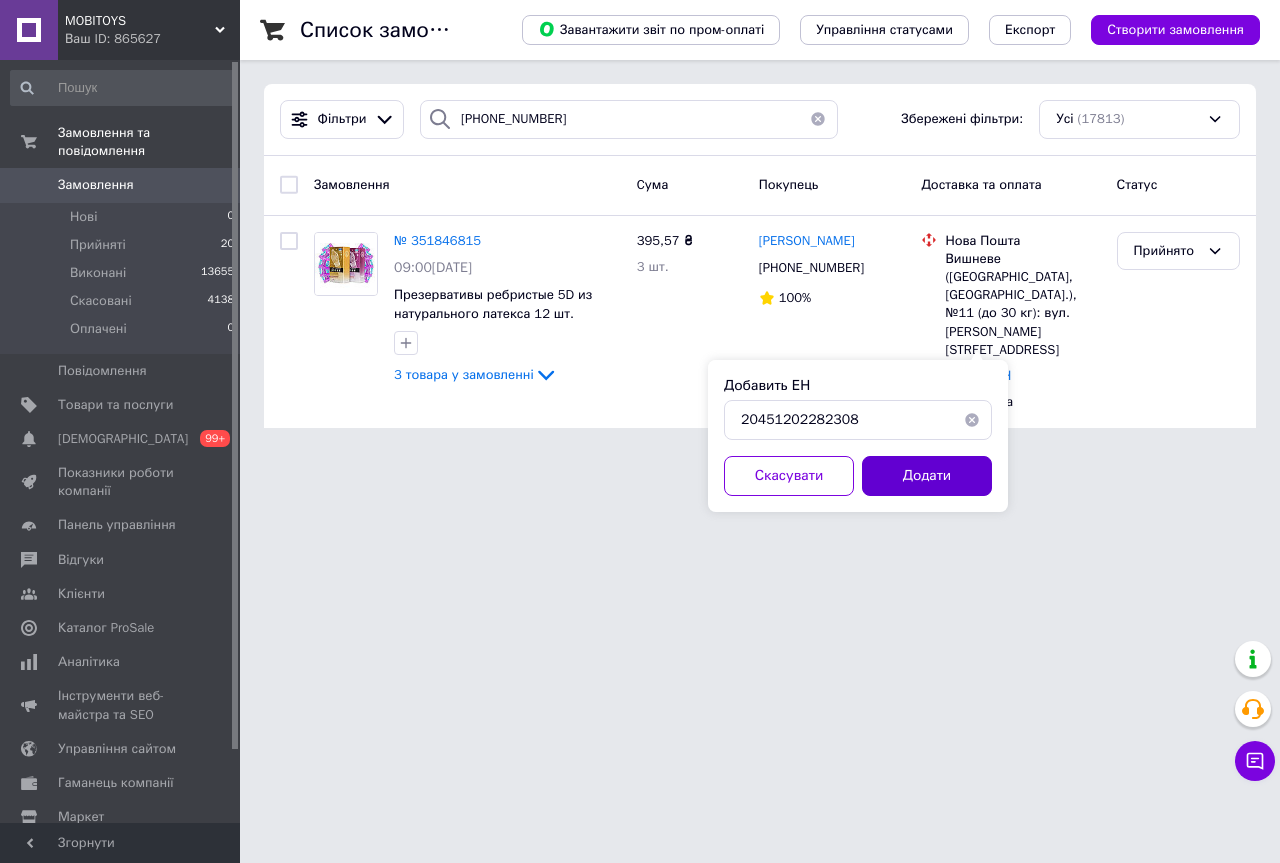 click on "Додати" at bounding box center (927, 476) 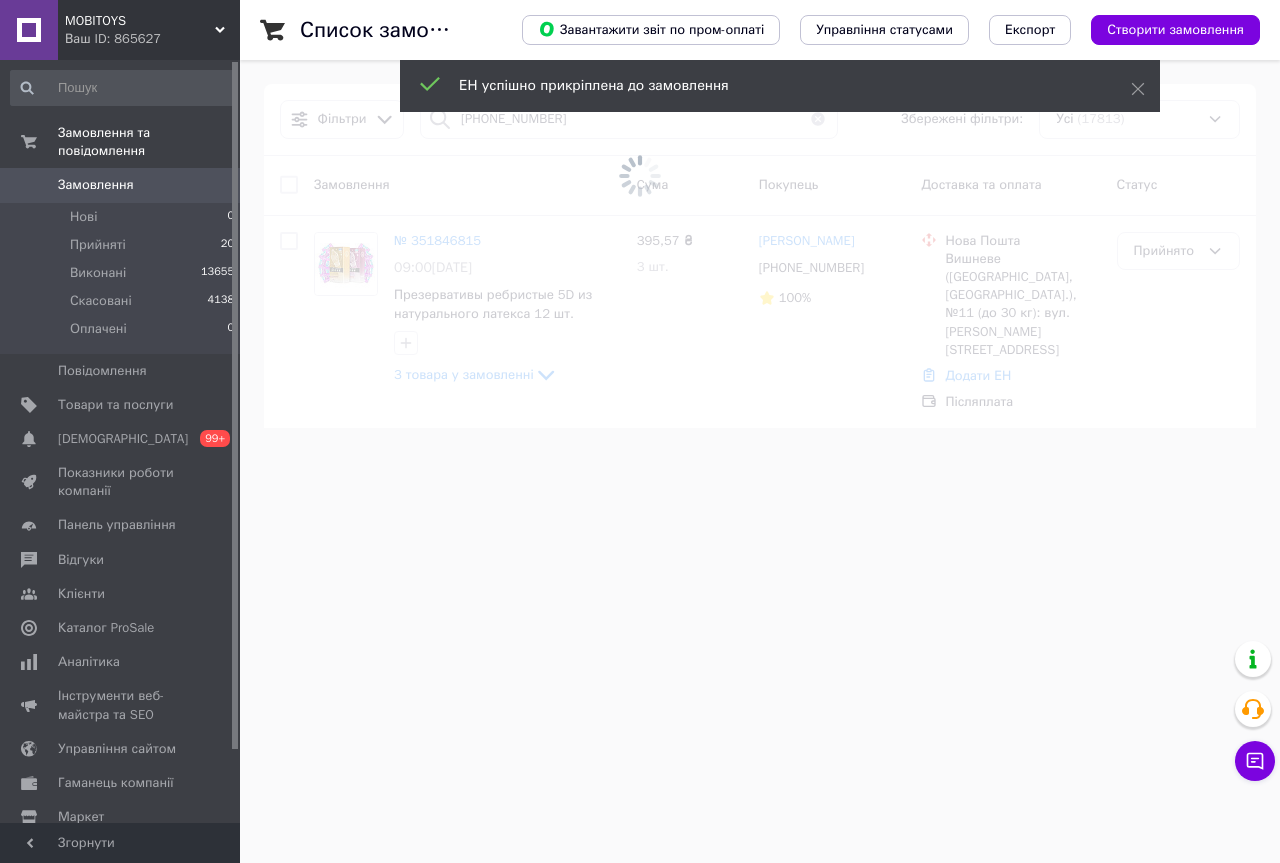 click at bounding box center (640, 176) 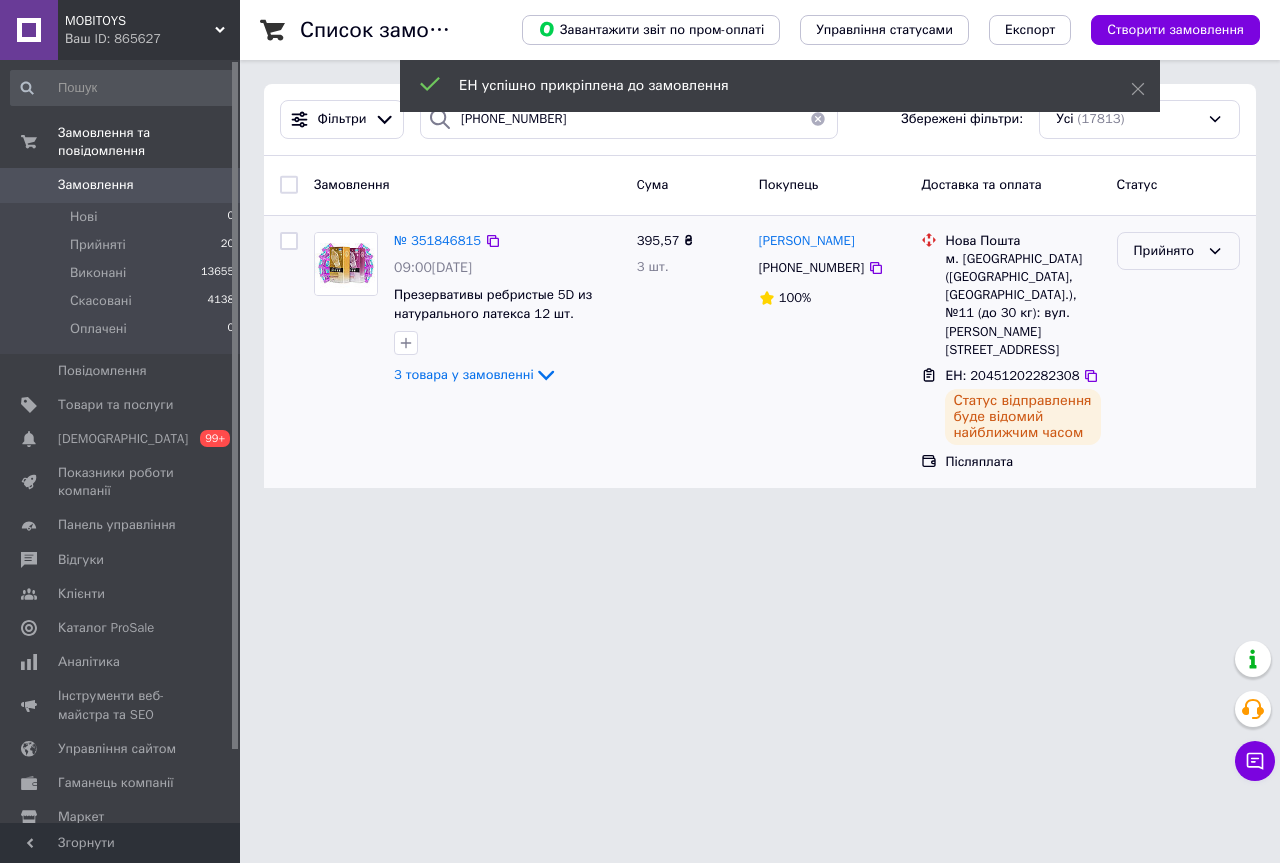 click on "Прийнято" at bounding box center [1178, 251] 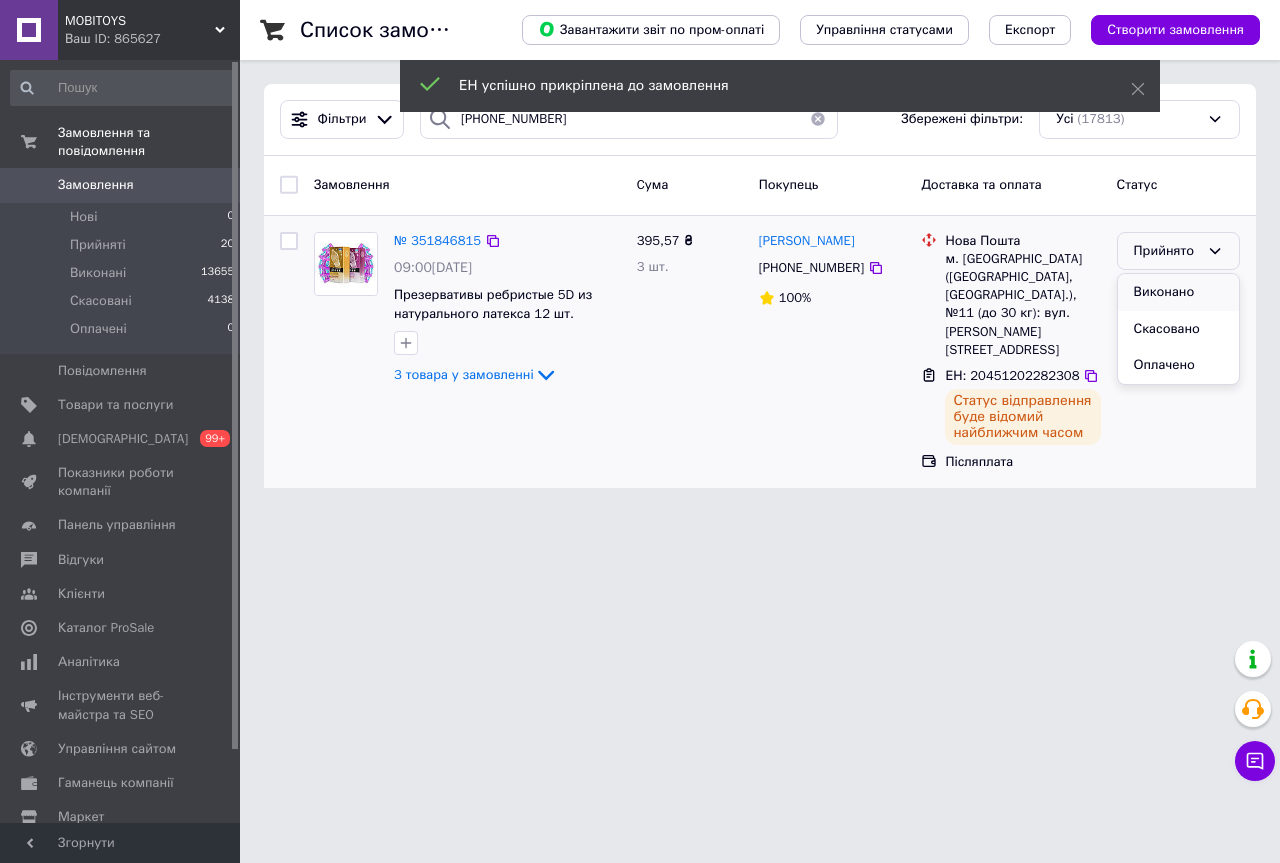click on "Виконано" at bounding box center [1178, 292] 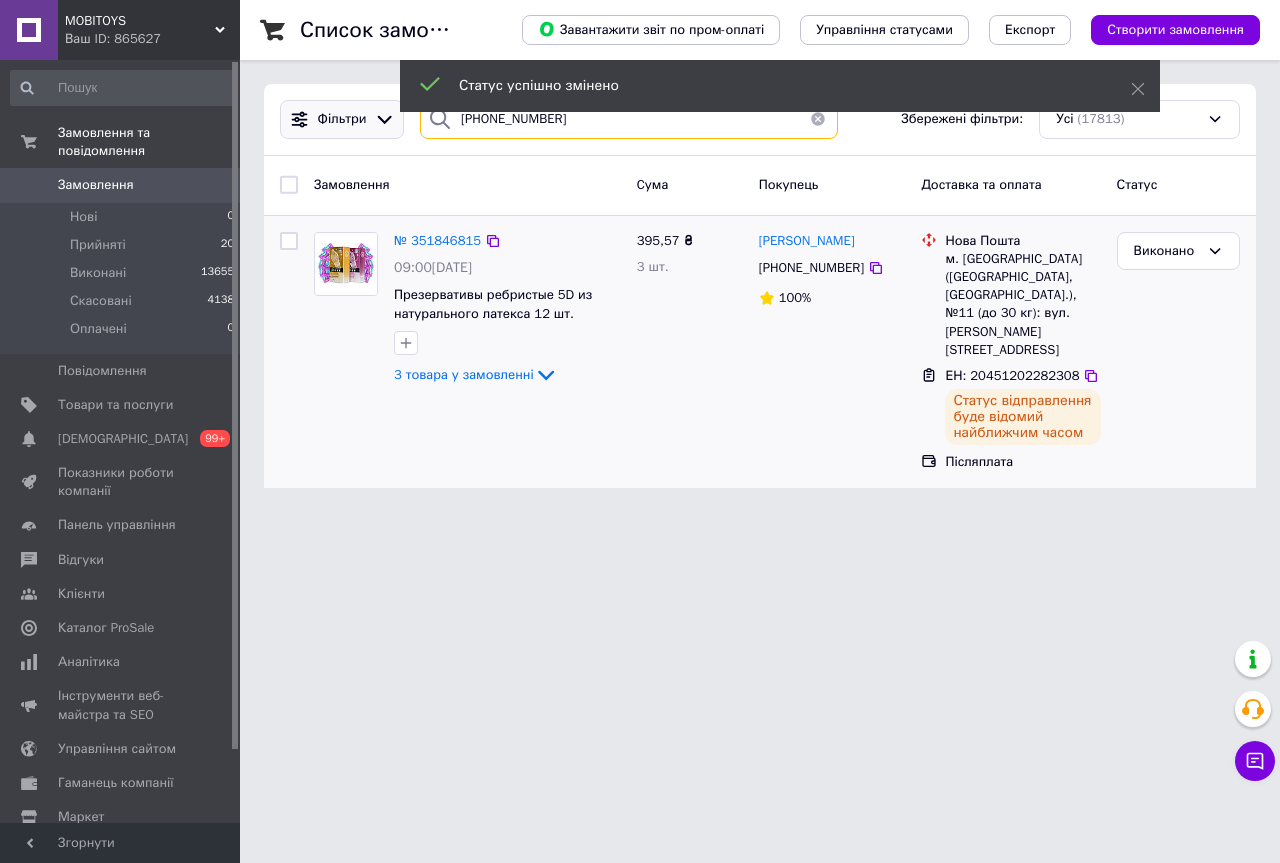 drag, startPoint x: 566, startPoint y: 124, endPoint x: 398, endPoint y: 123, distance: 168.00298 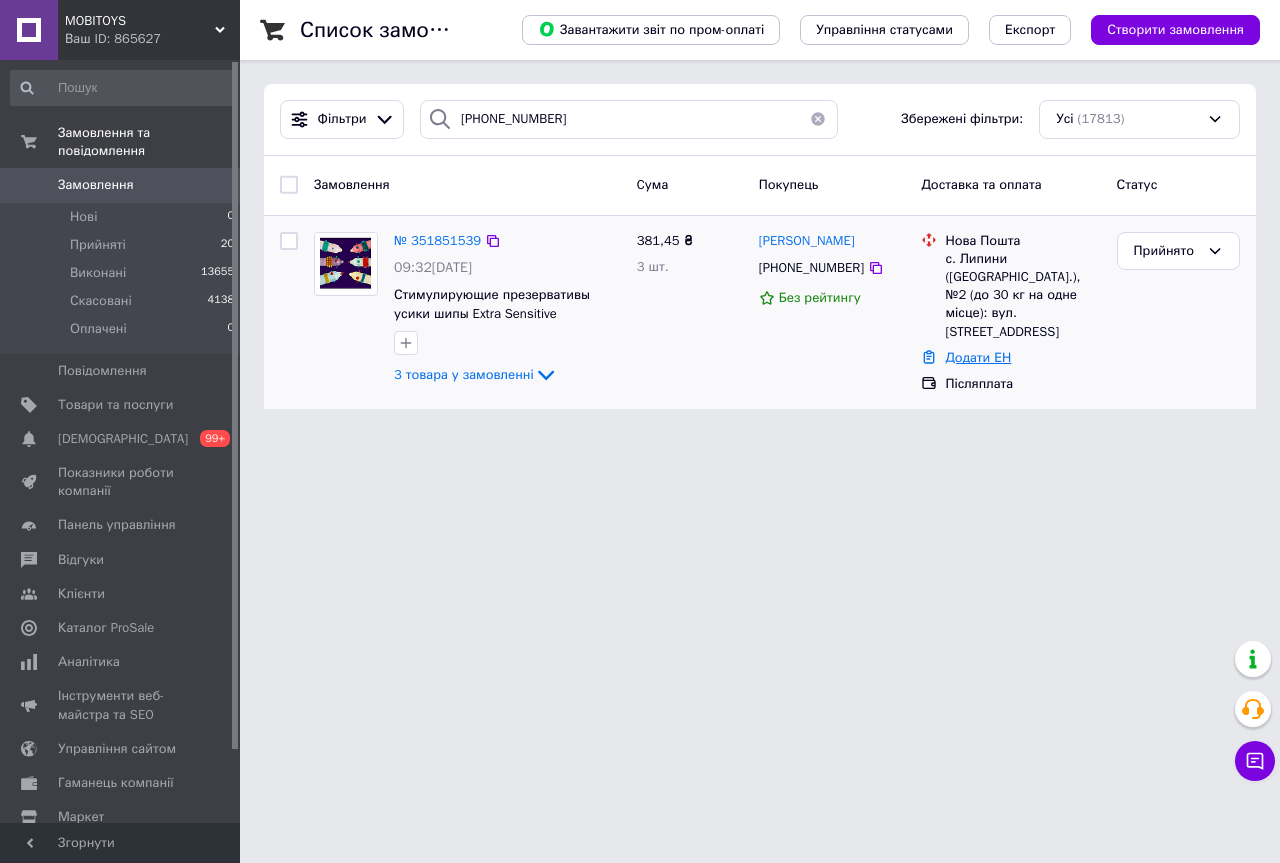 drag, startPoint x: 974, startPoint y: 348, endPoint x: 975, endPoint y: 336, distance: 12.0415945 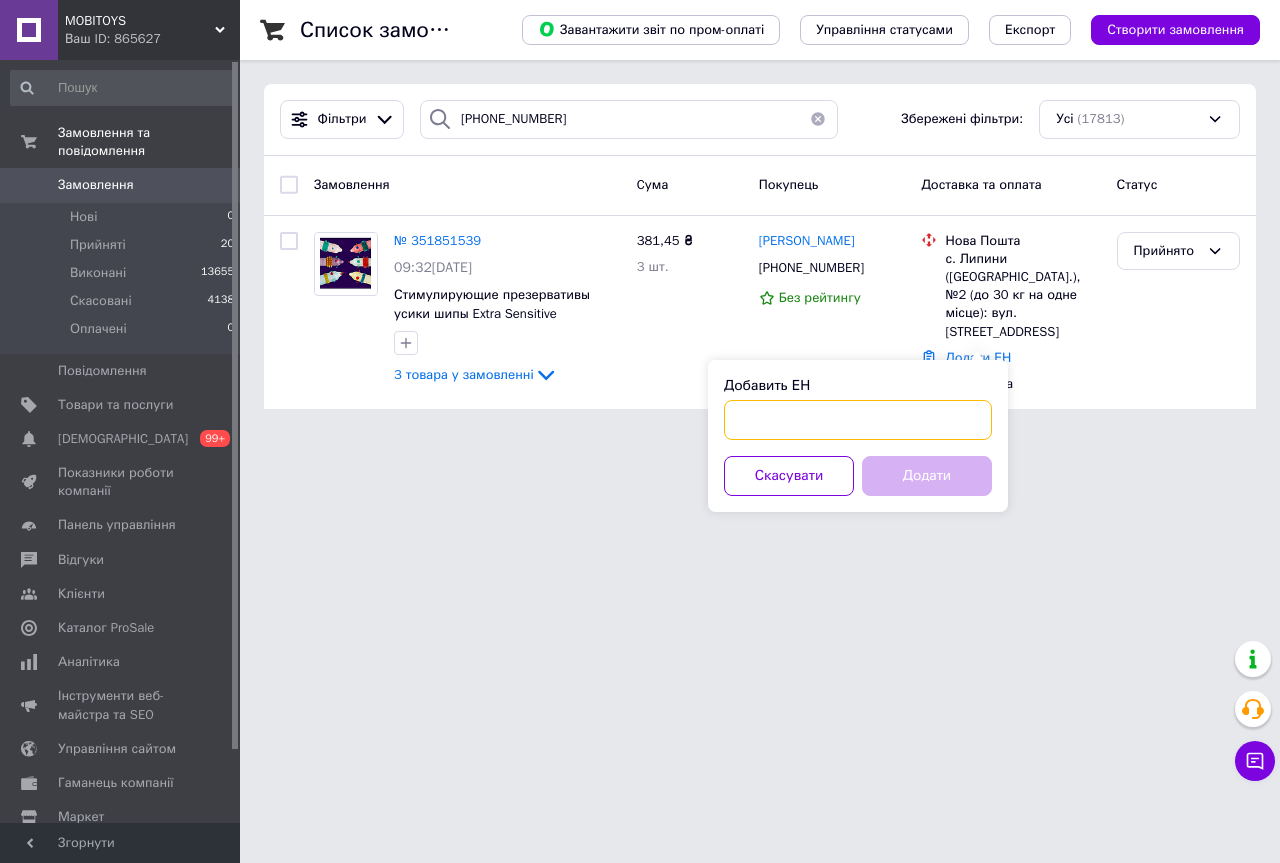 click on "Добавить ЕН" at bounding box center (858, 420) 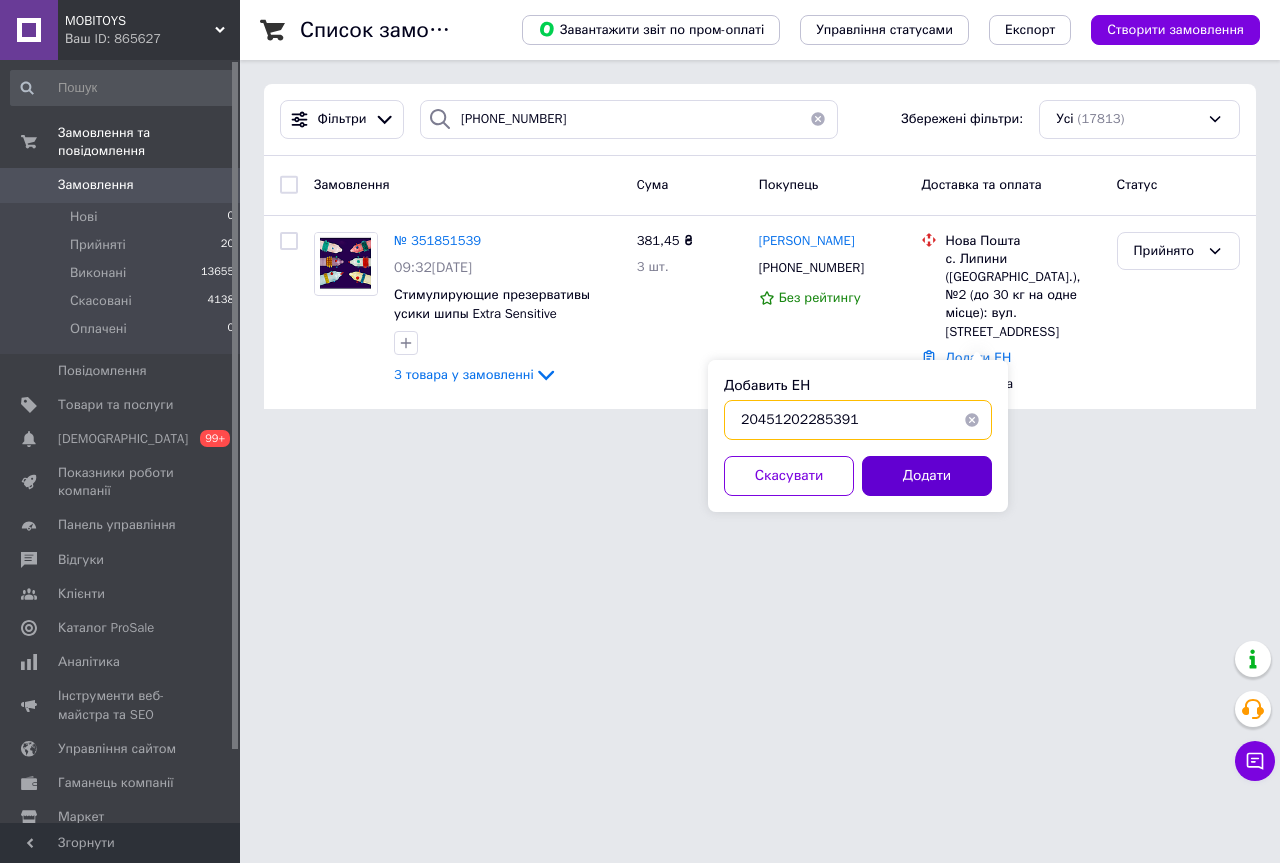 type on "20451202285391" 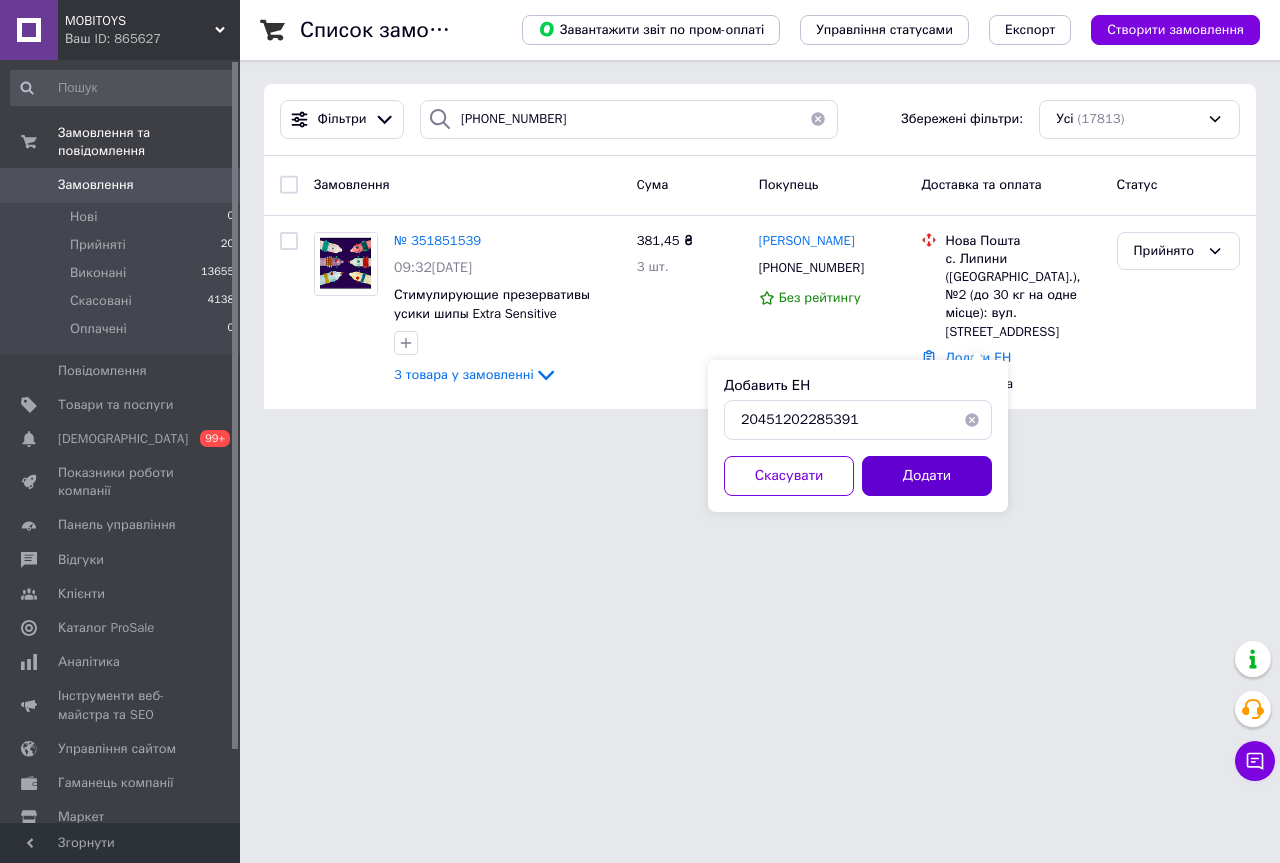 click on "Додати" at bounding box center [927, 476] 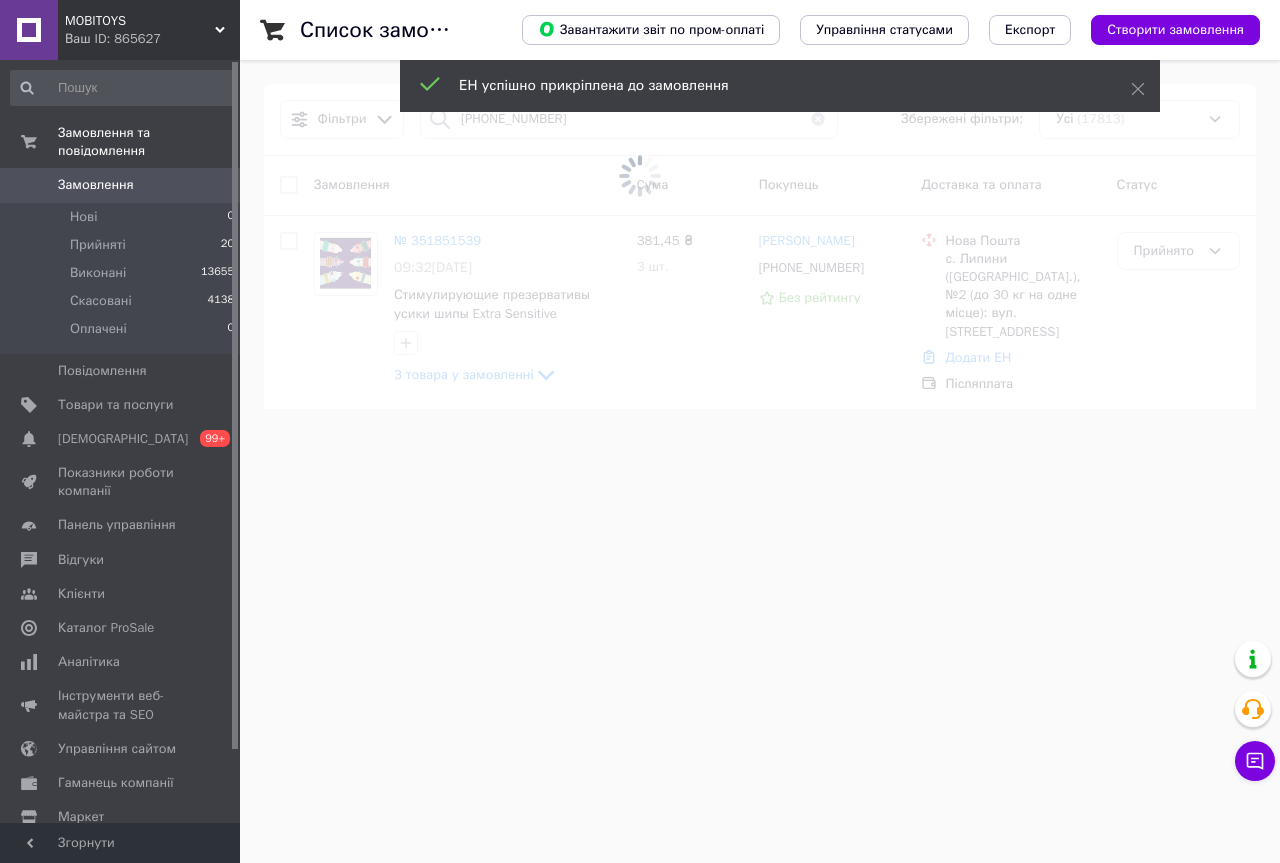 click at bounding box center (640, 176) 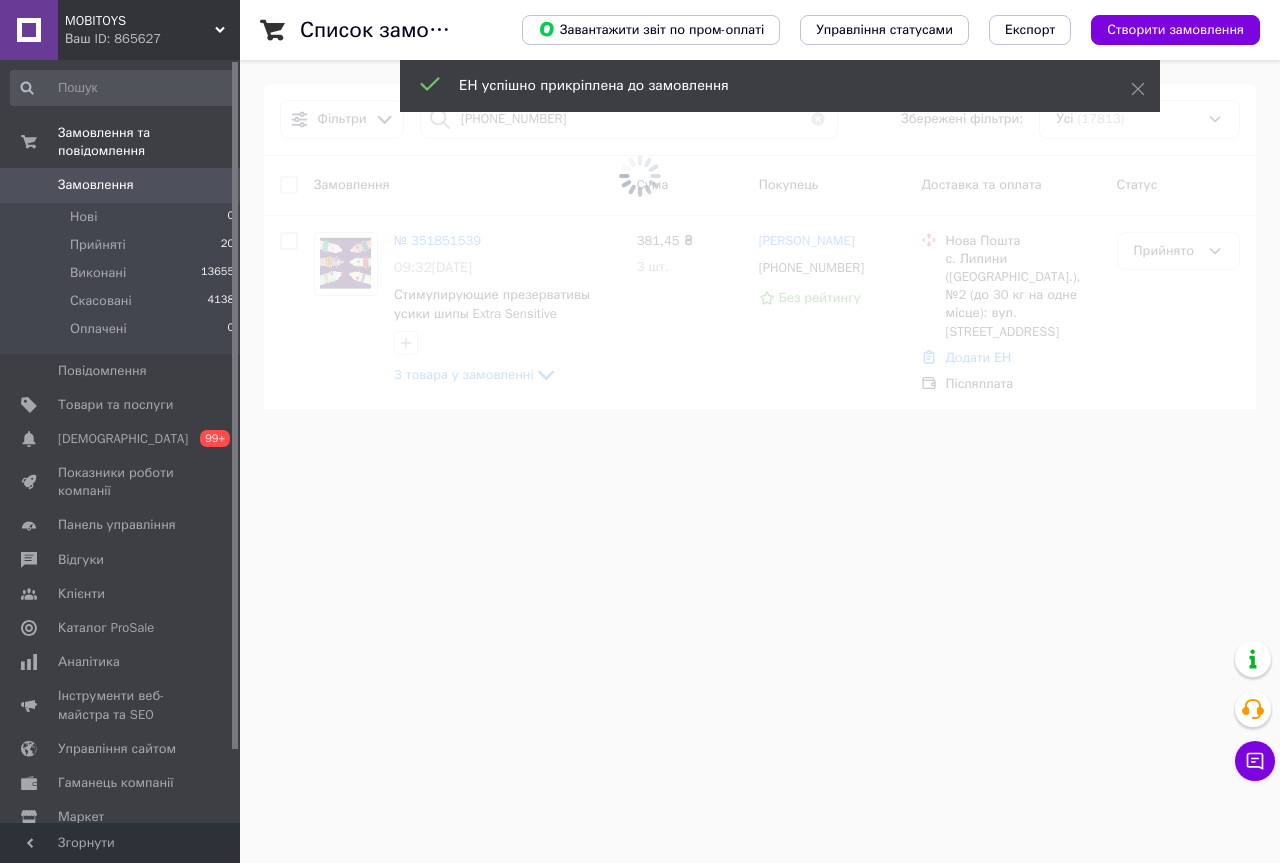 click at bounding box center [640, 176] 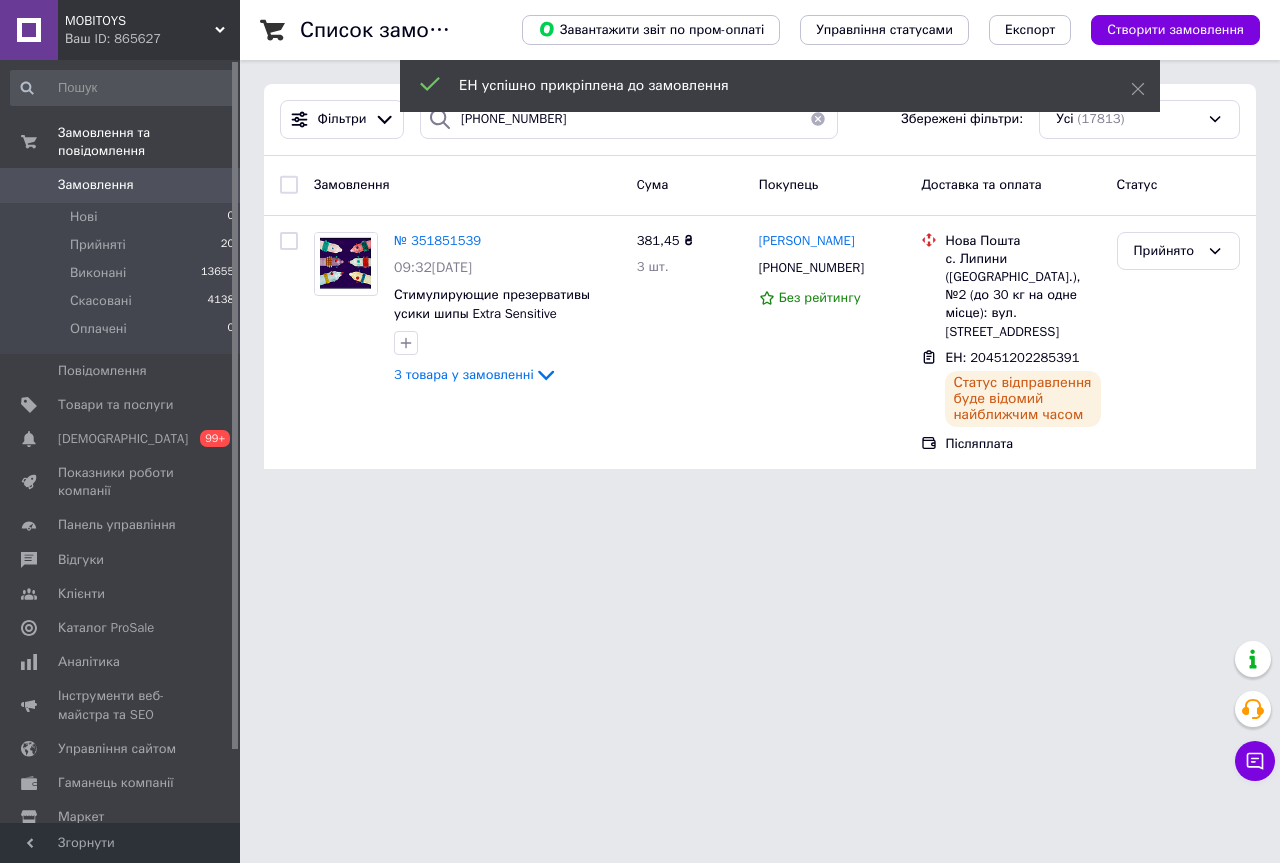 click on "Прийнято" at bounding box center [1166, 251] 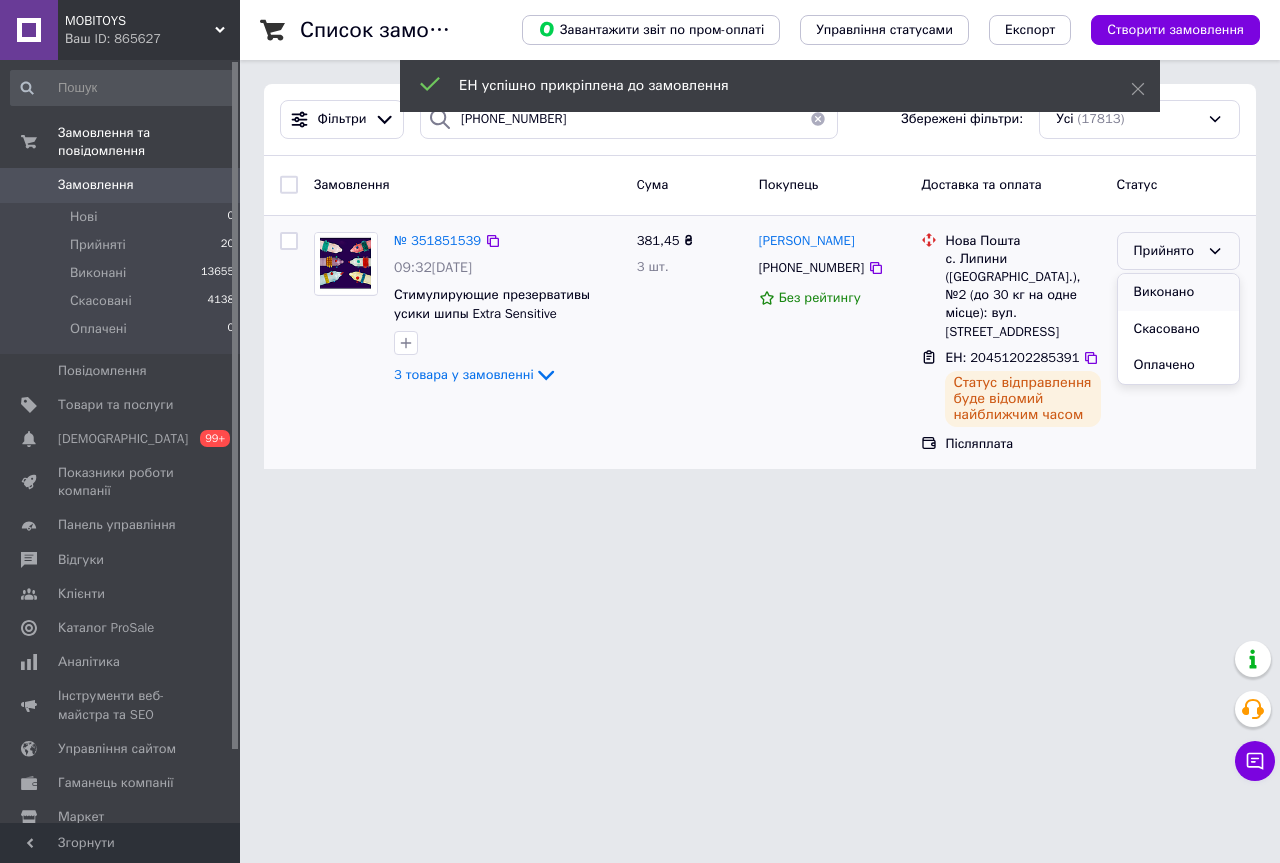 click on "Виконано" at bounding box center (1178, 292) 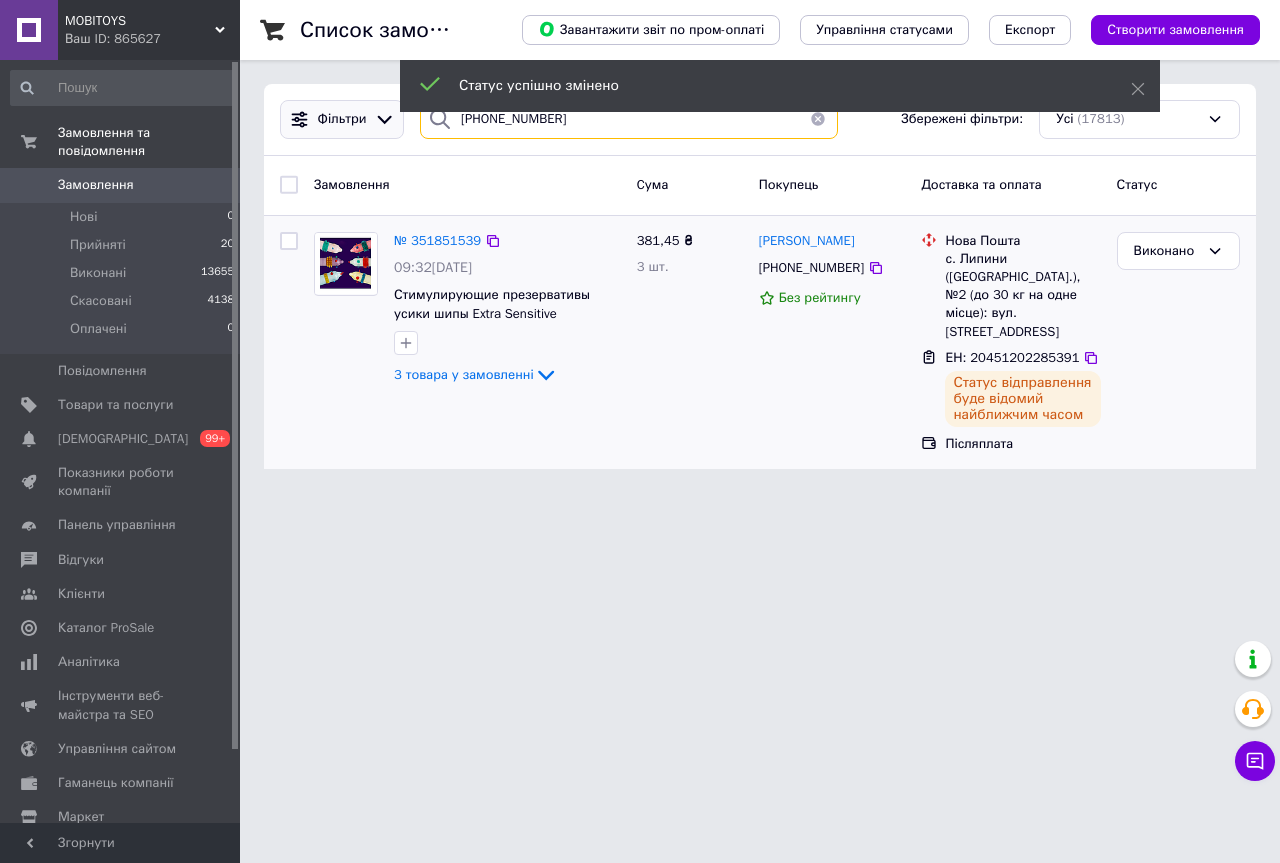 drag, startPoint x: 550, startPoint y: 130, endPoint x: 311, endPoint y: 111, distance: 239.75404 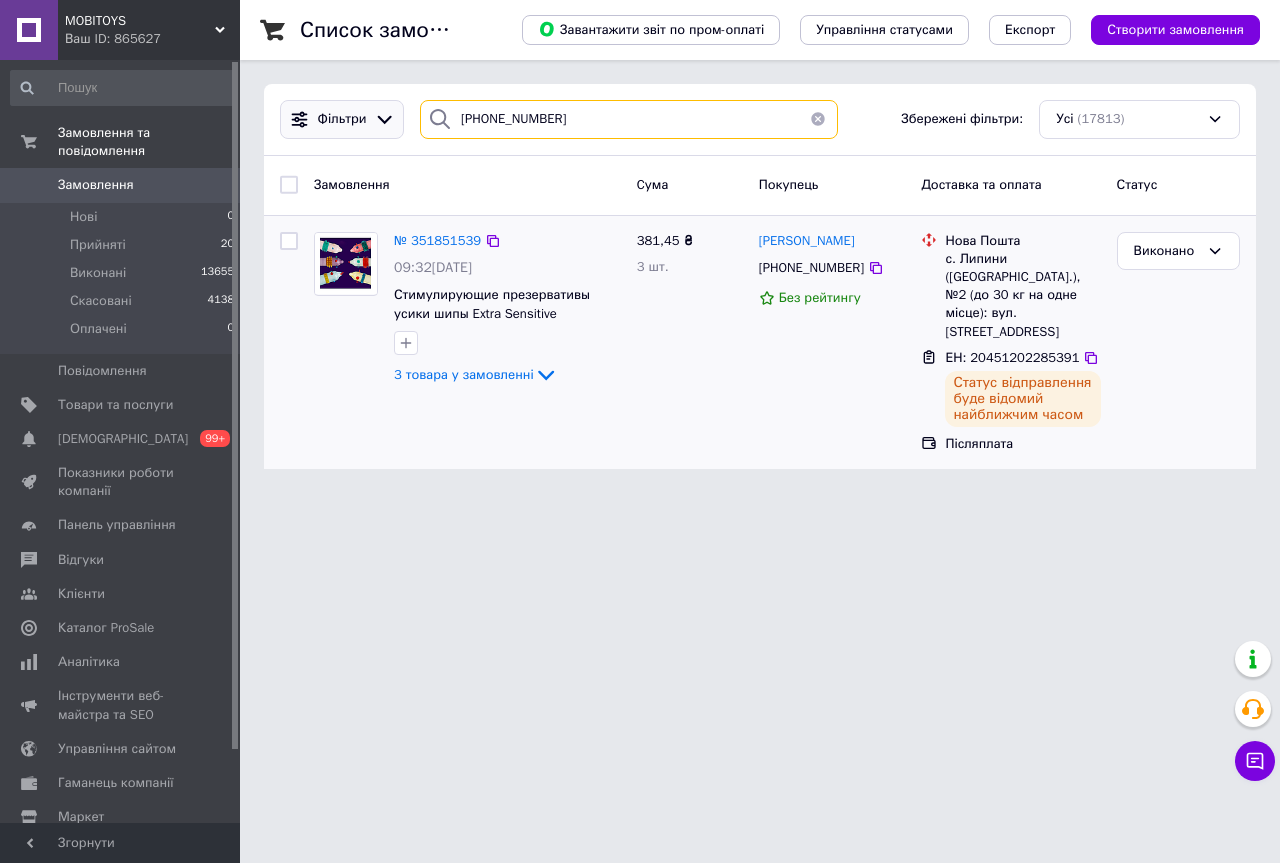 type on "380(99)1808765" 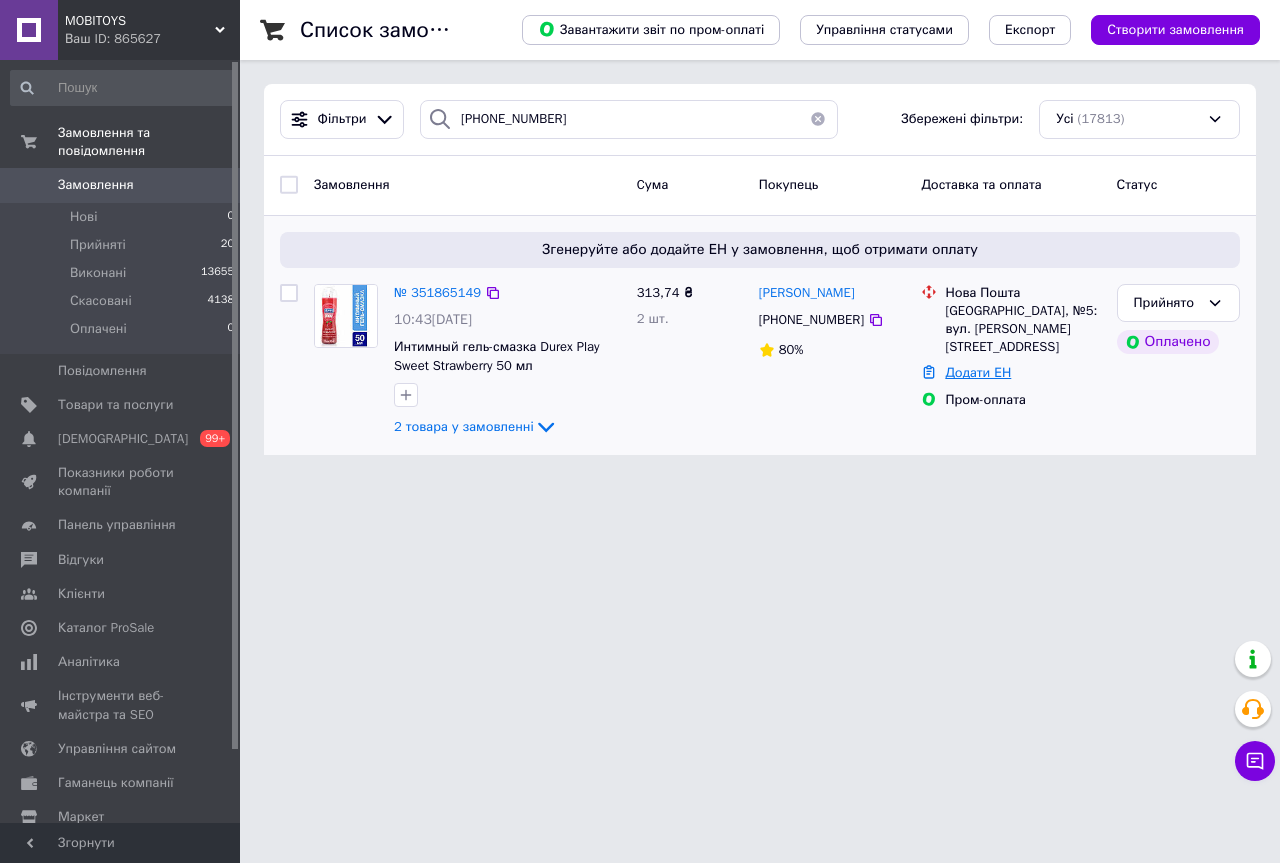 click on "Додати ЕН" at bounding box center [978, 372] 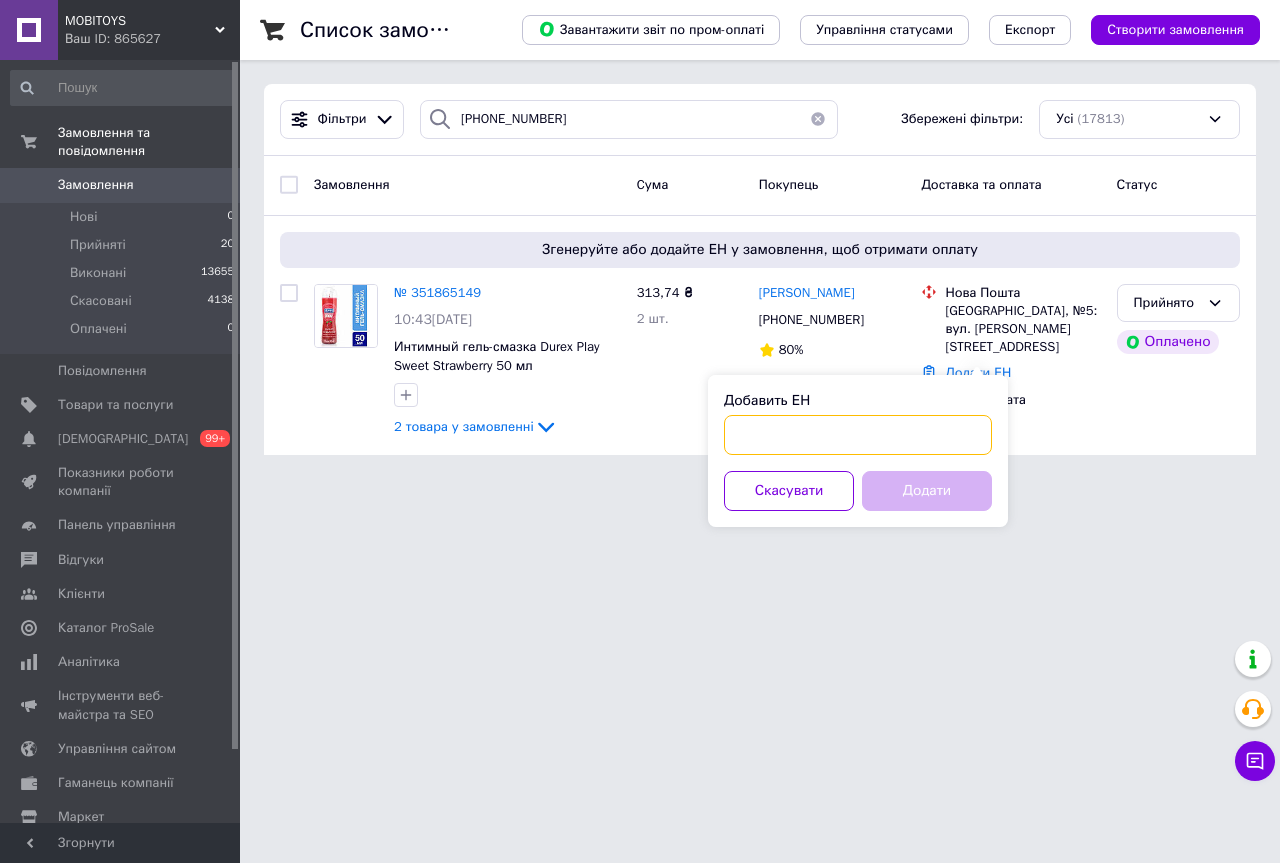 click on "Добавить ЕН" at bounding box center (858, 435) 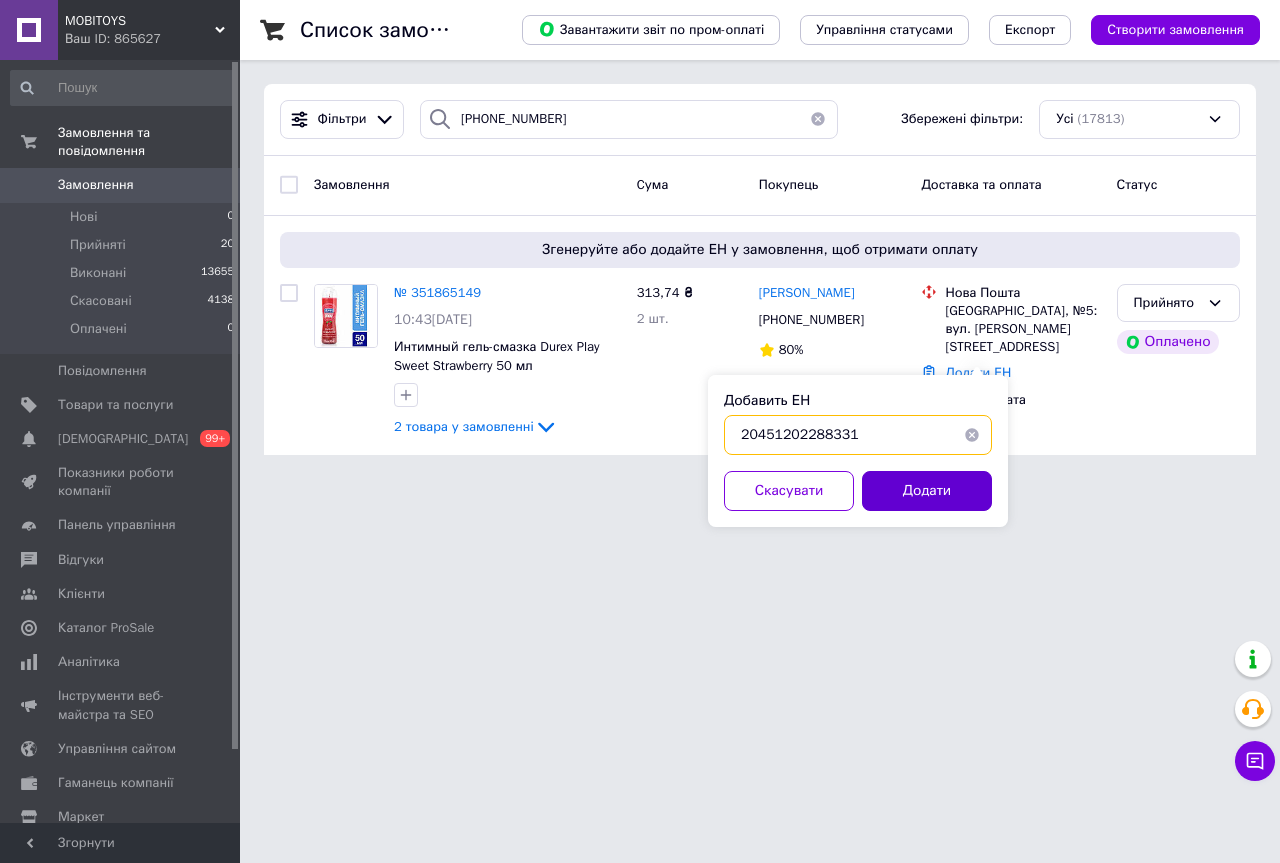 type on "20451202288331" 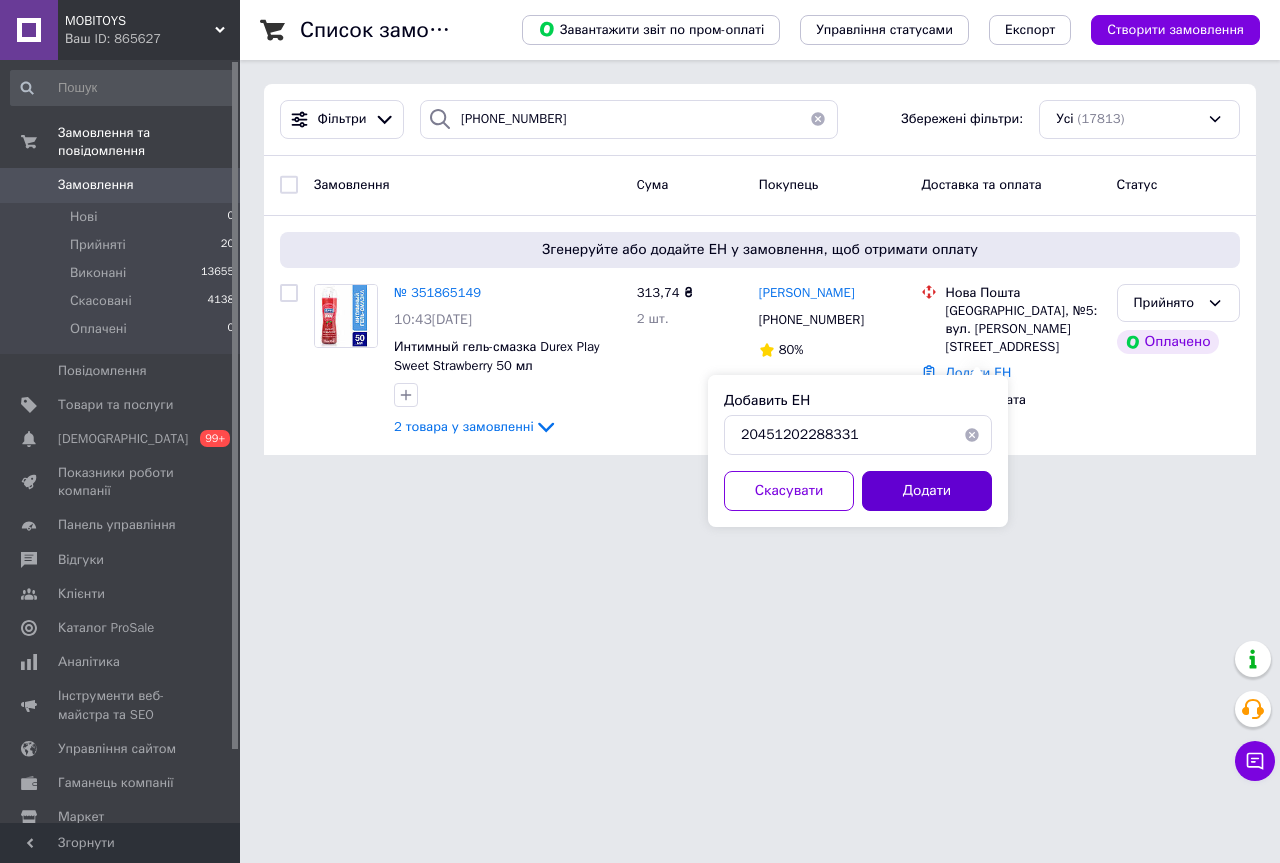 click on "Додати" at bounding box center (927, 491) 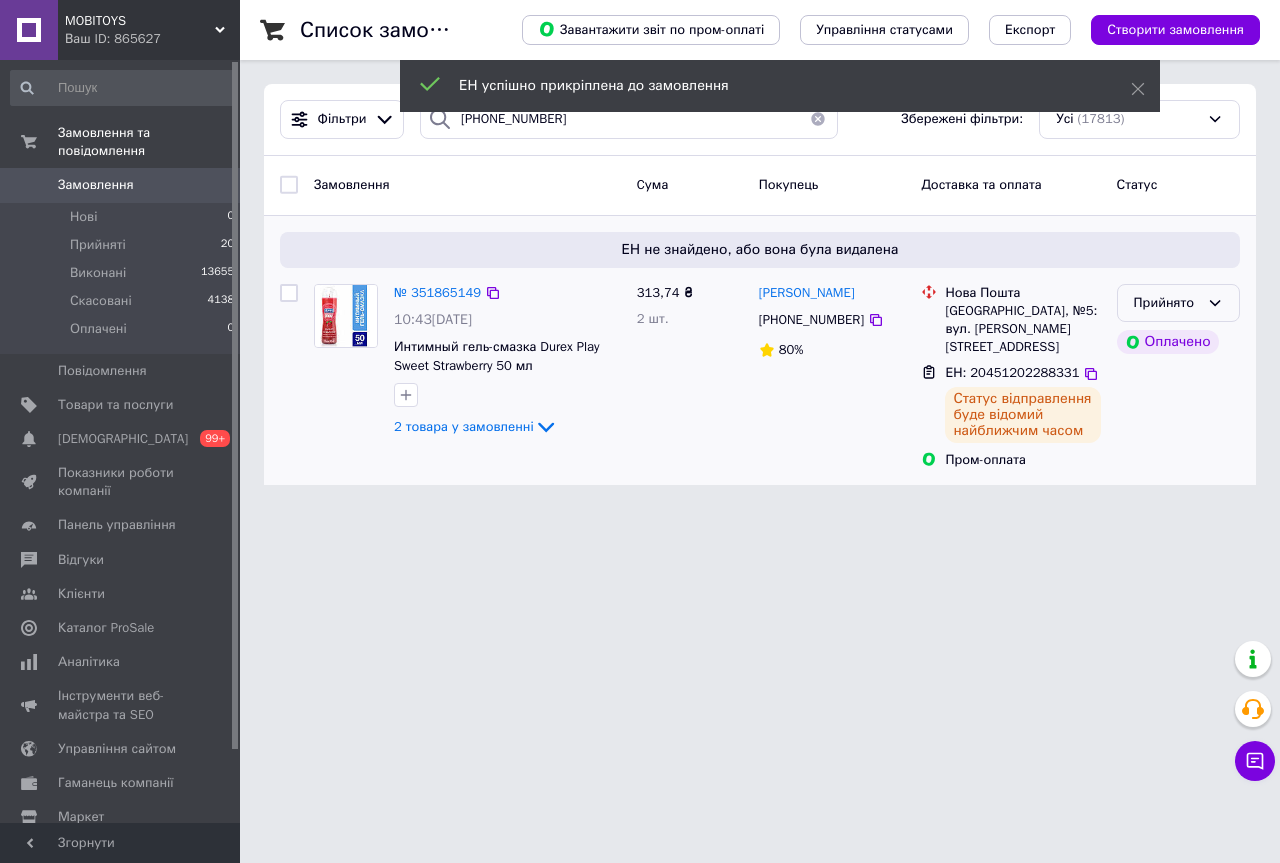click on "Прийнято" at bounding box center (1178, 303) 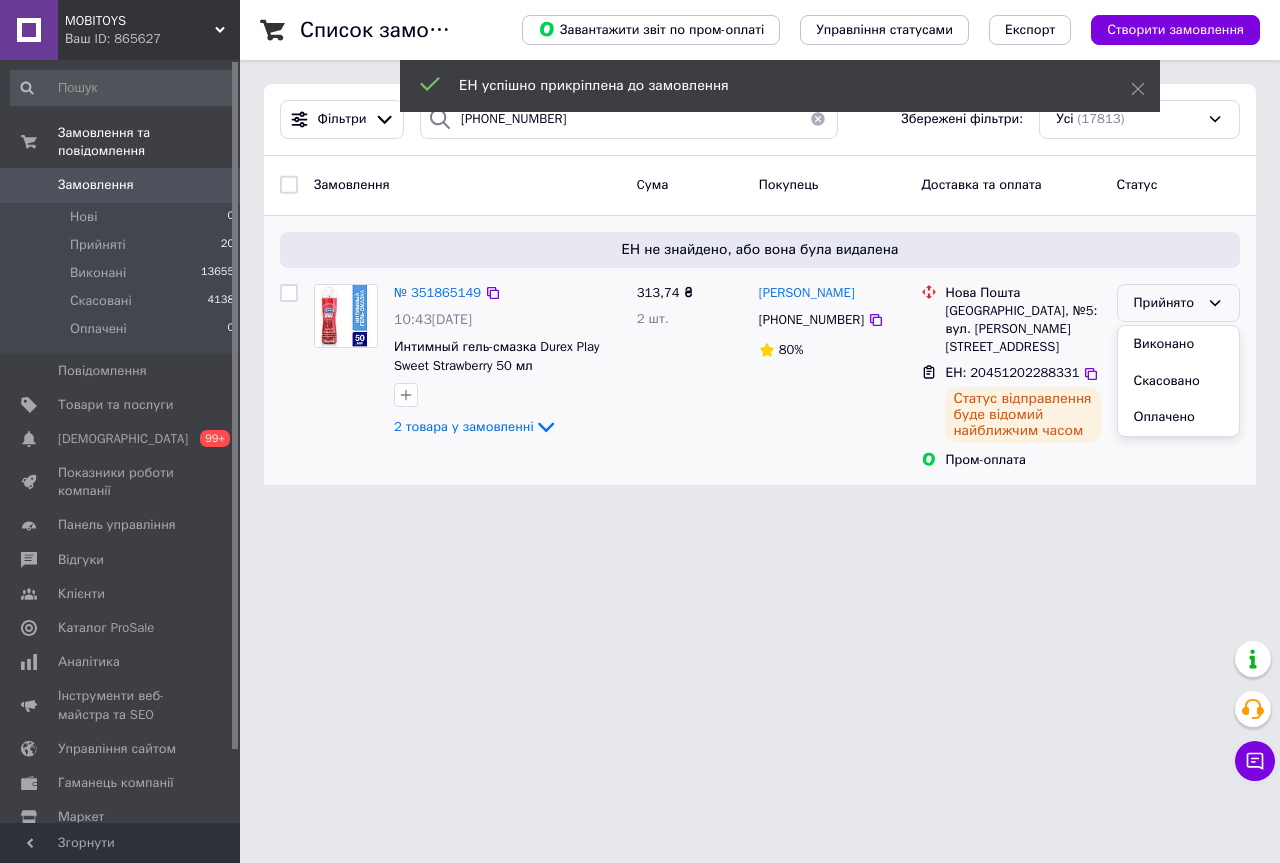 click on "Виконано" at bounding box center (1178, 344) 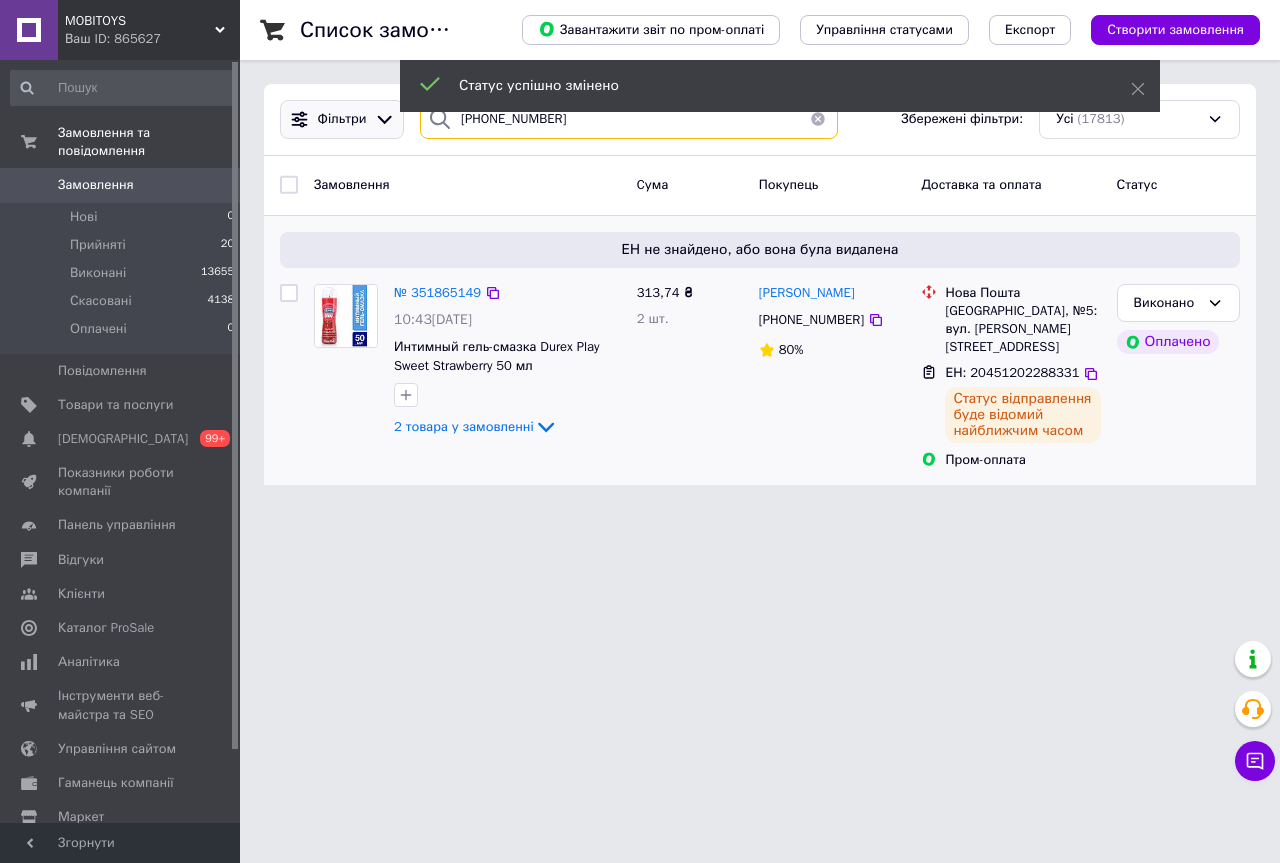 drag, startPoint x: 550, startPoint y: 131, endPoint x: 341, endPoint y: 115, distance: 209.61154 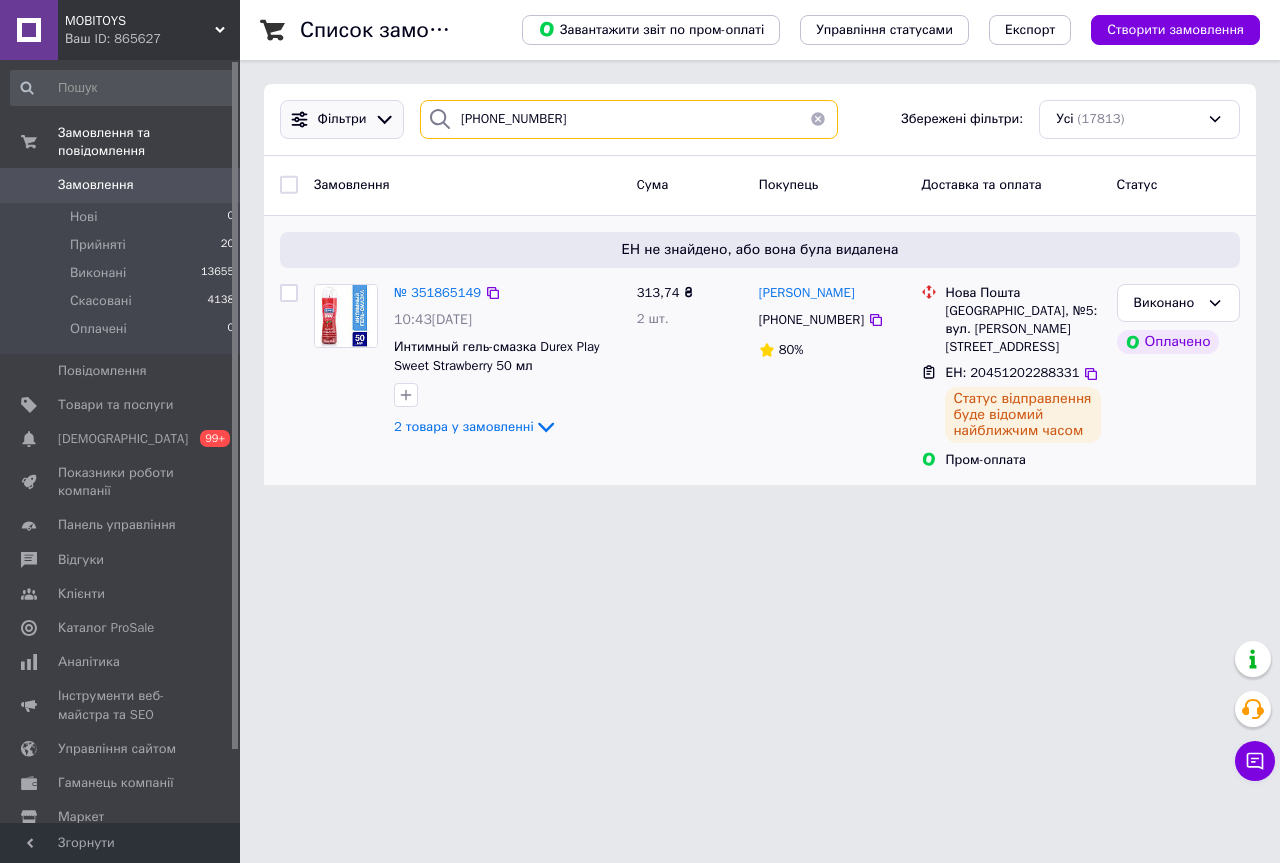 type on "380(98)5413388" 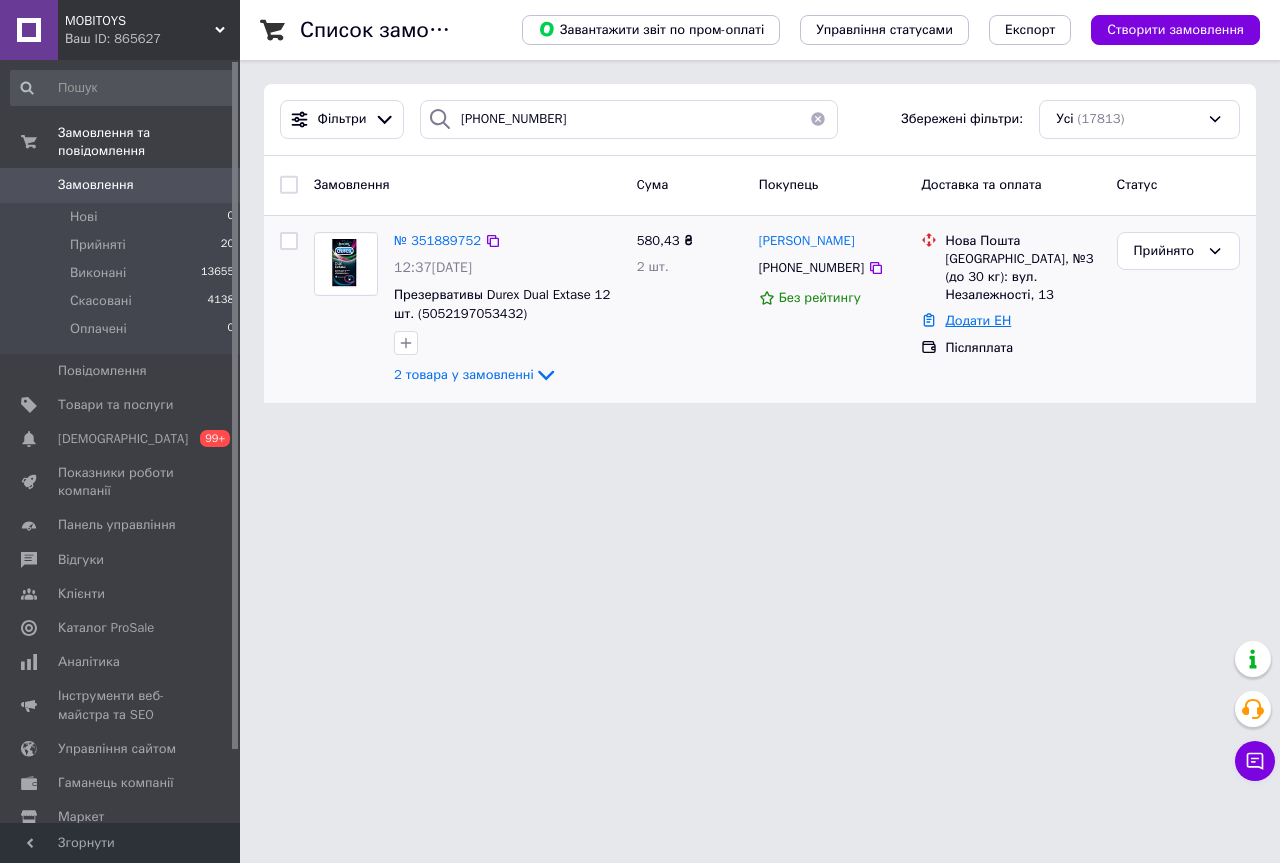 drag, startPoint x: 962, startPoint y: 303, endPoint x: 962, endPoint y: 318, distance: 15 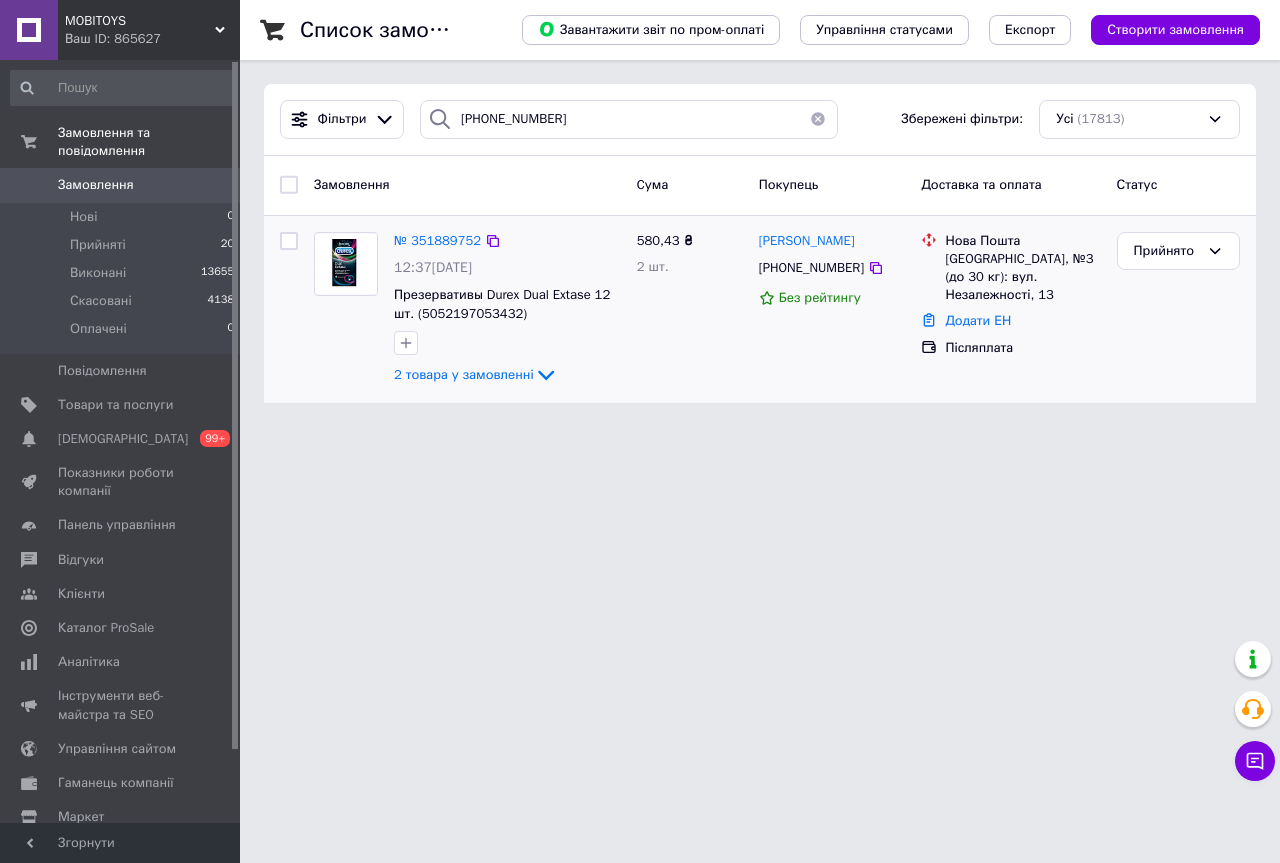 click on "Додати ЕН" at bounding box center [978, 320] 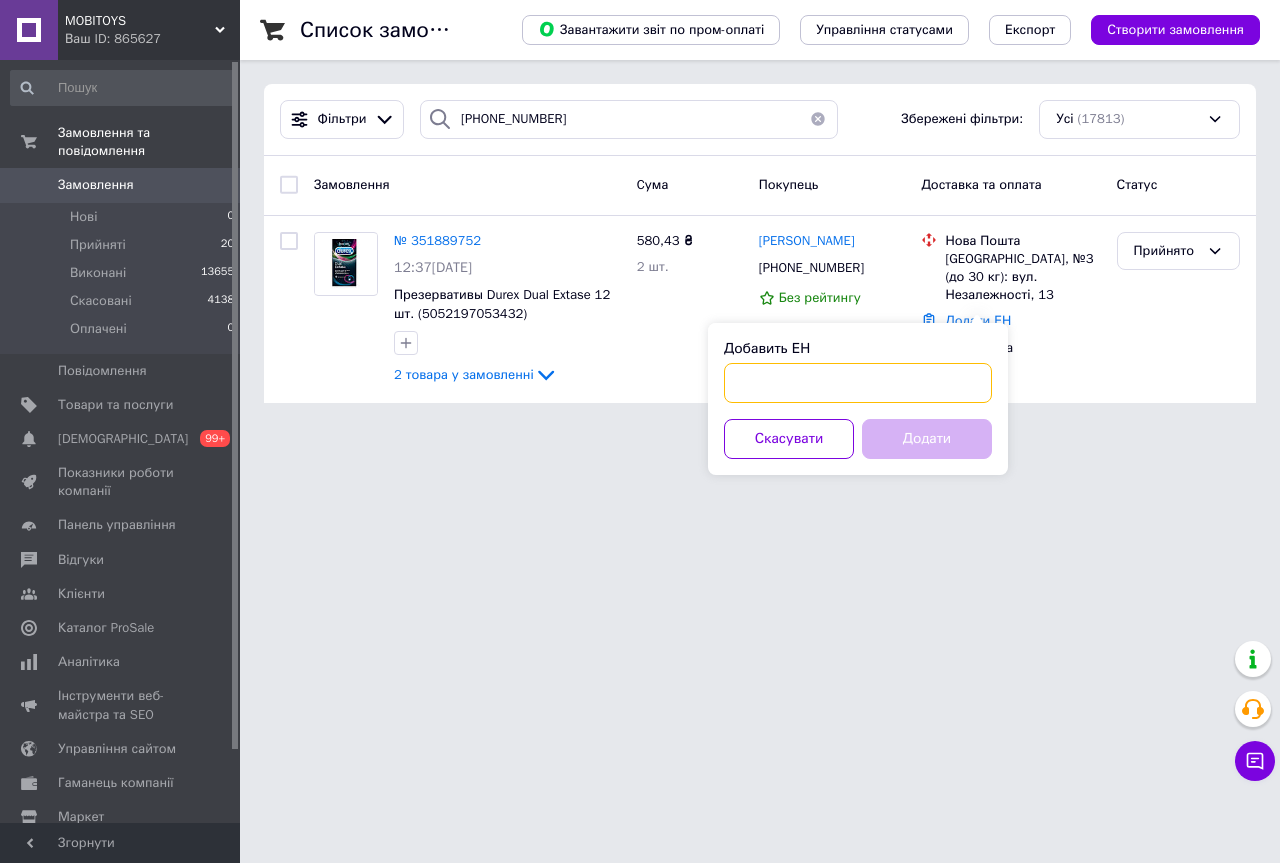 click on "Добавить ЕН" at bounding box center [858, 383] 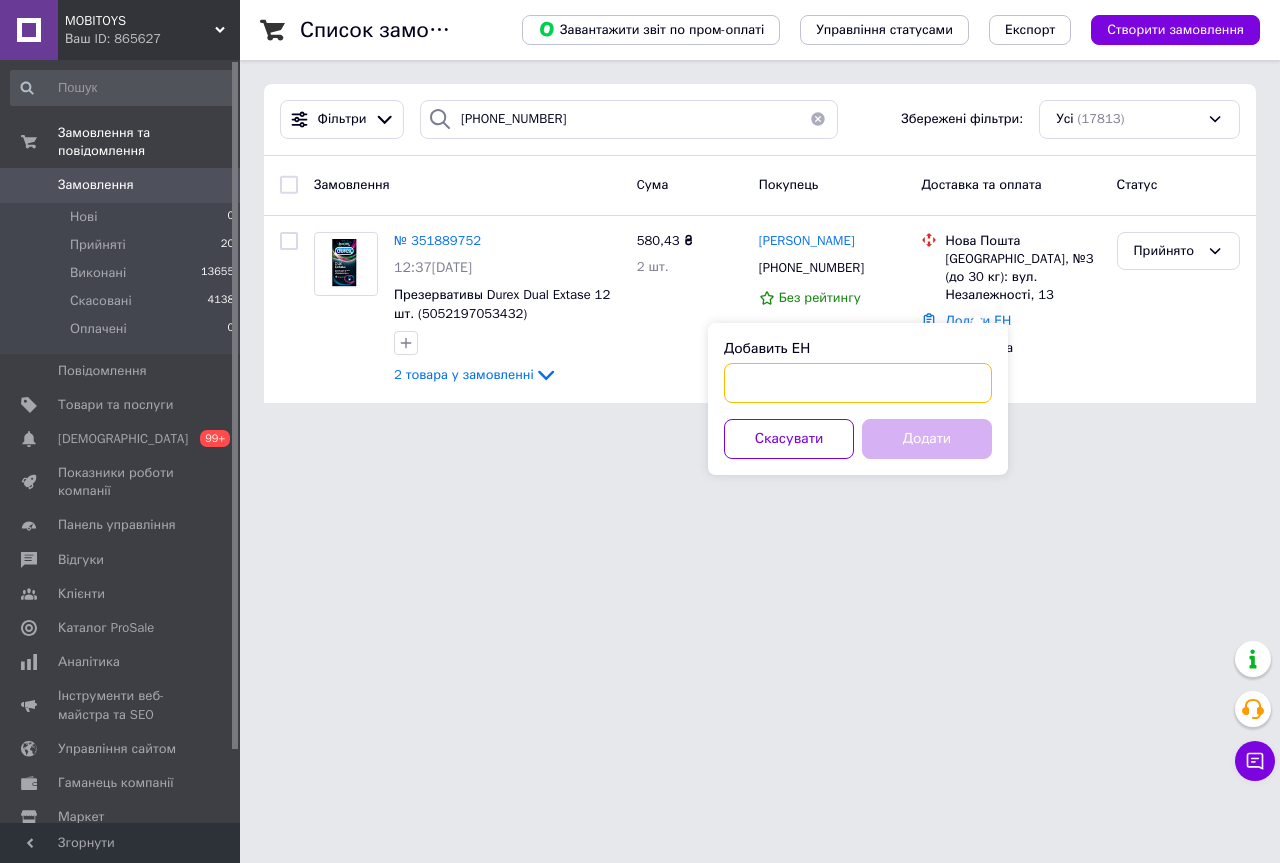 paste on "20451202291213" 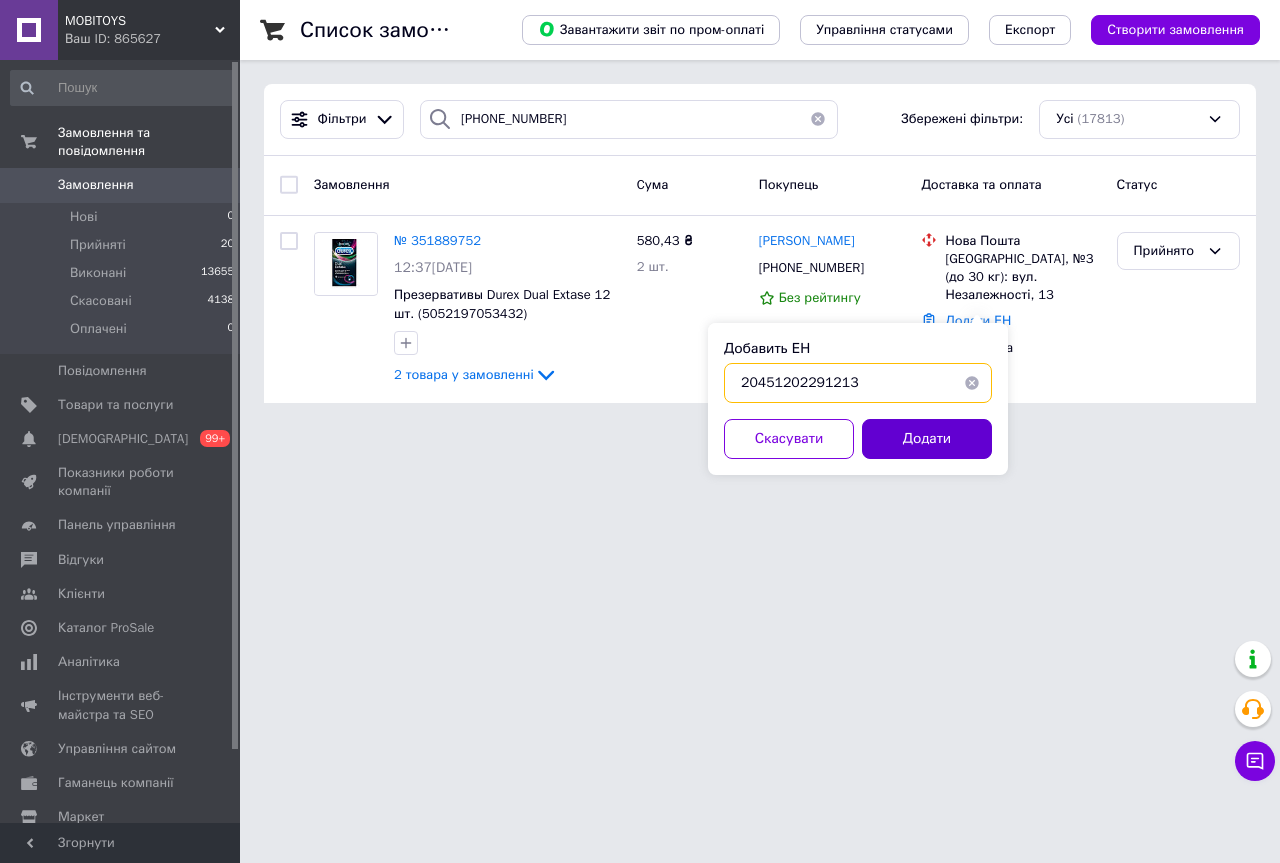 type on "20451202291213" 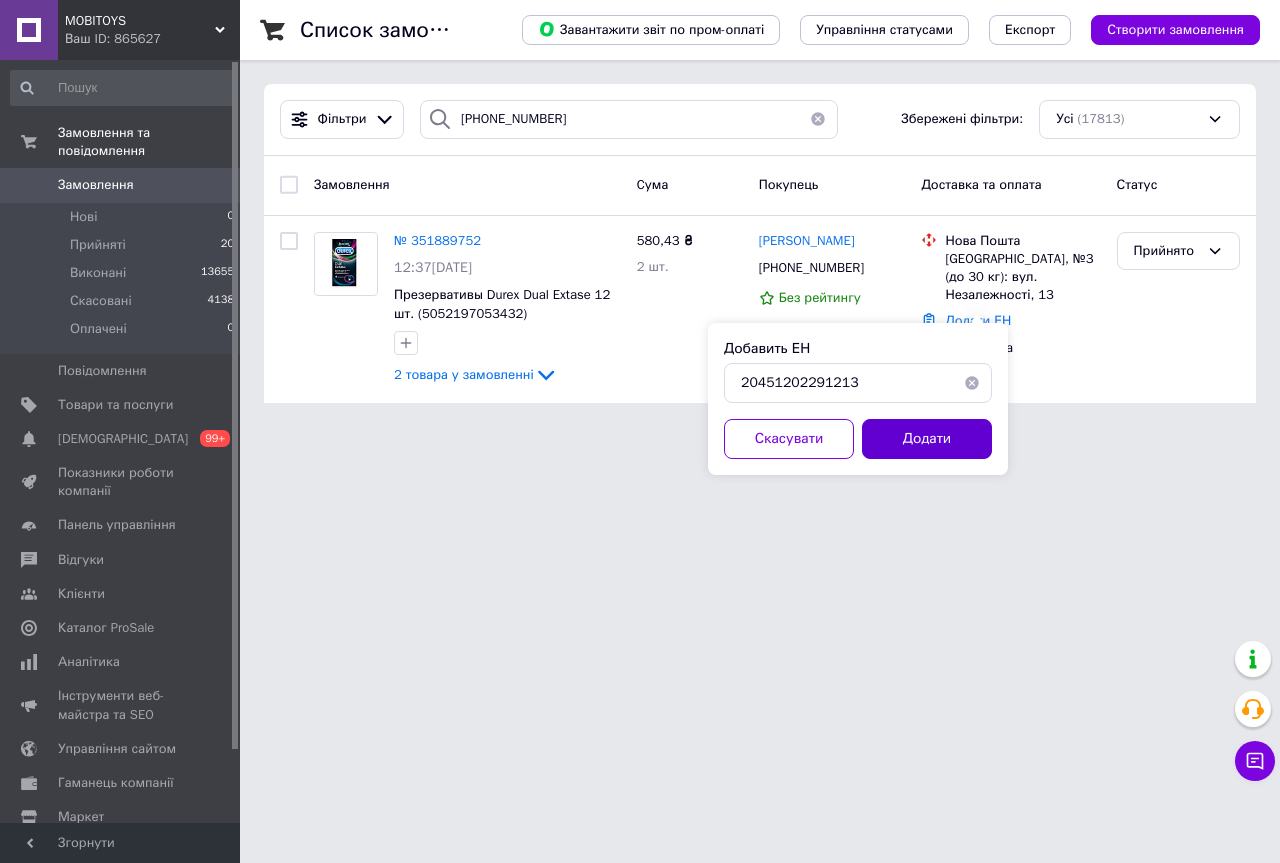 click on "Додати" at bounding box center [927, 439] 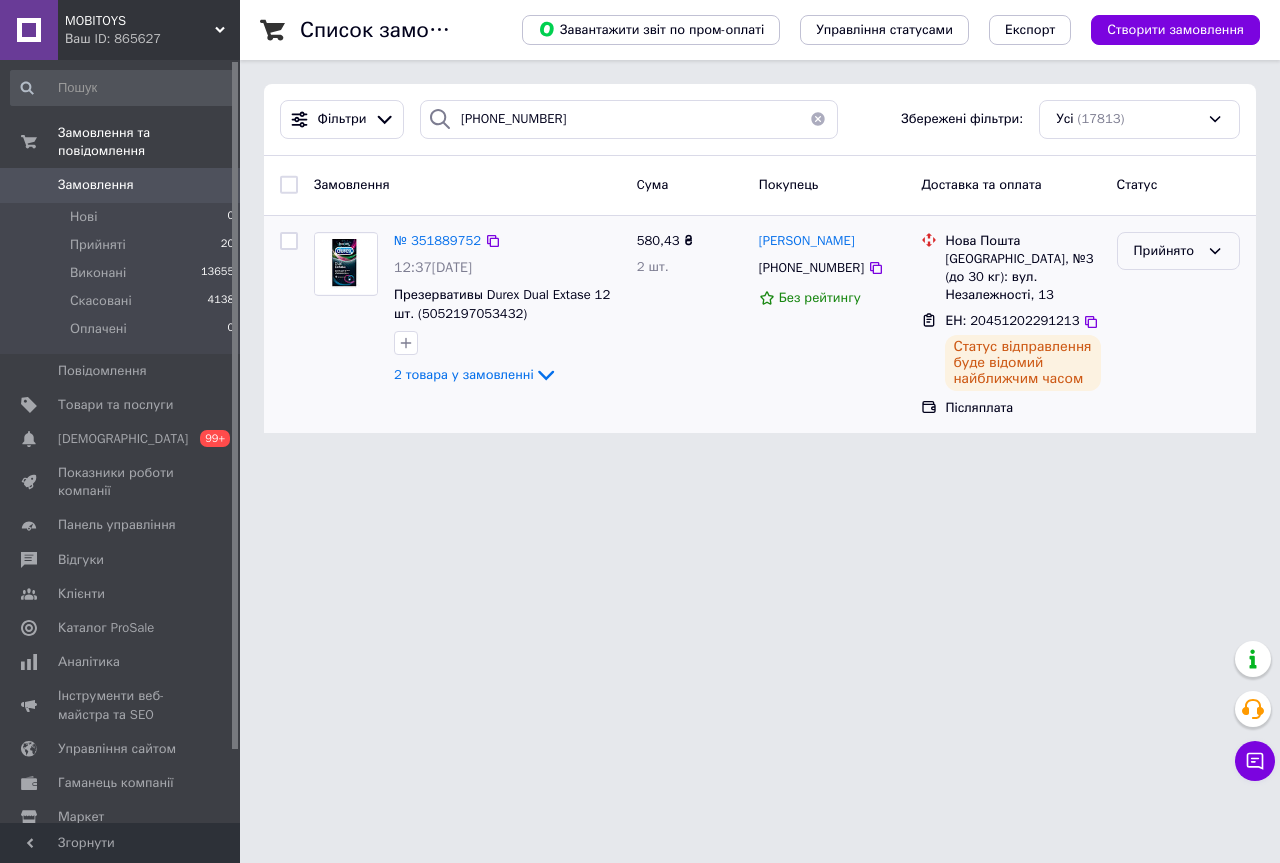 click on "Прийнято" at bounding box center (1166, 251) 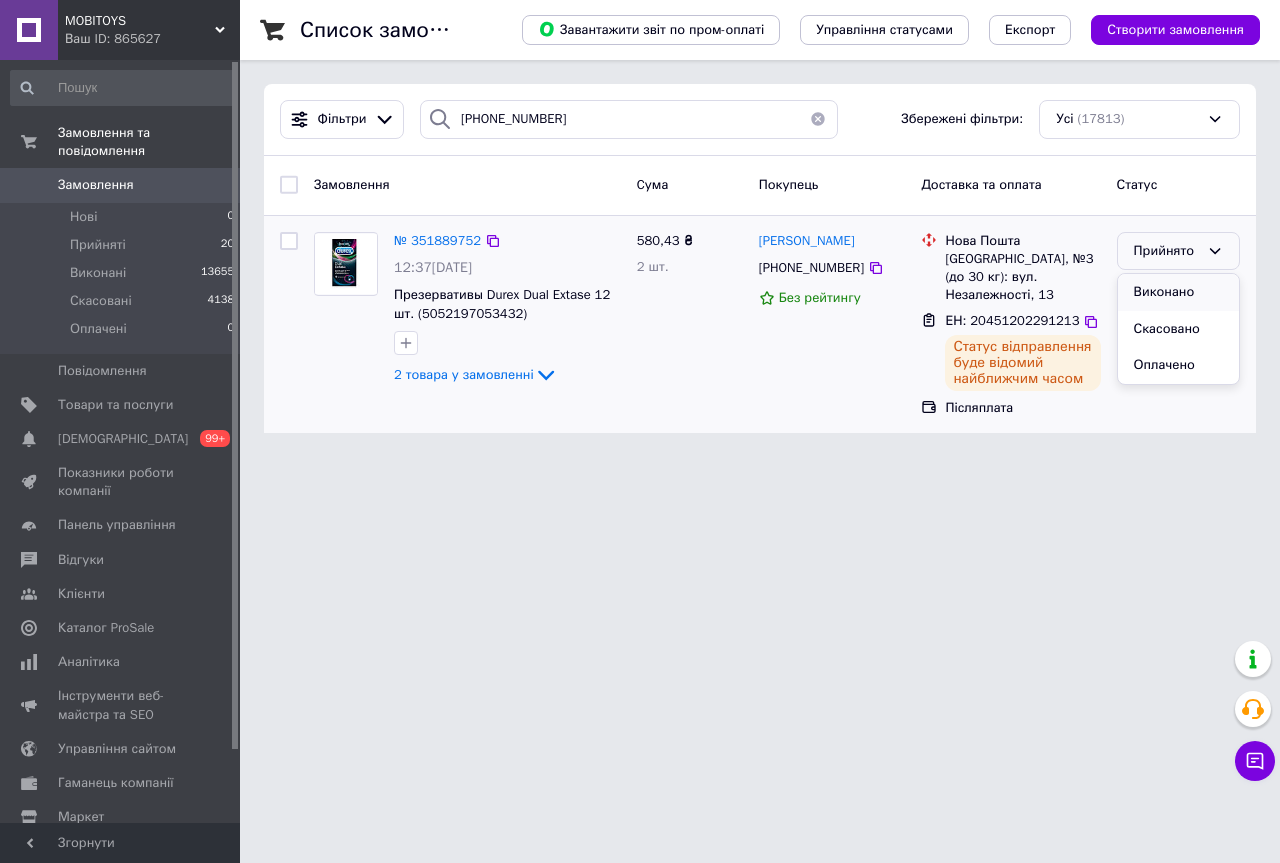 click on "Виконано" at bounding box center [1178, 292] 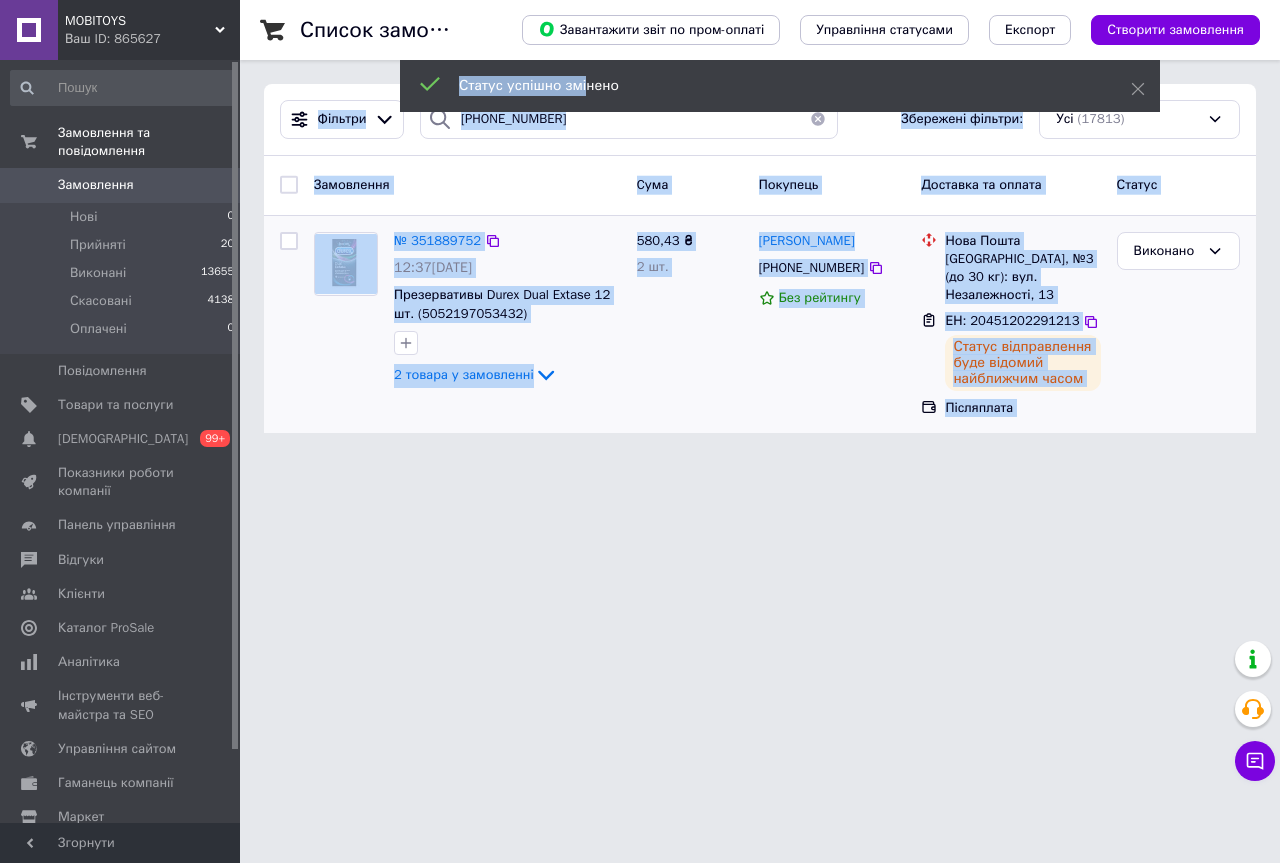 drag, startPoint x: 550, startPoint y: 117, endPoint x: 244, endPoint y: 107, distance: 306.16336 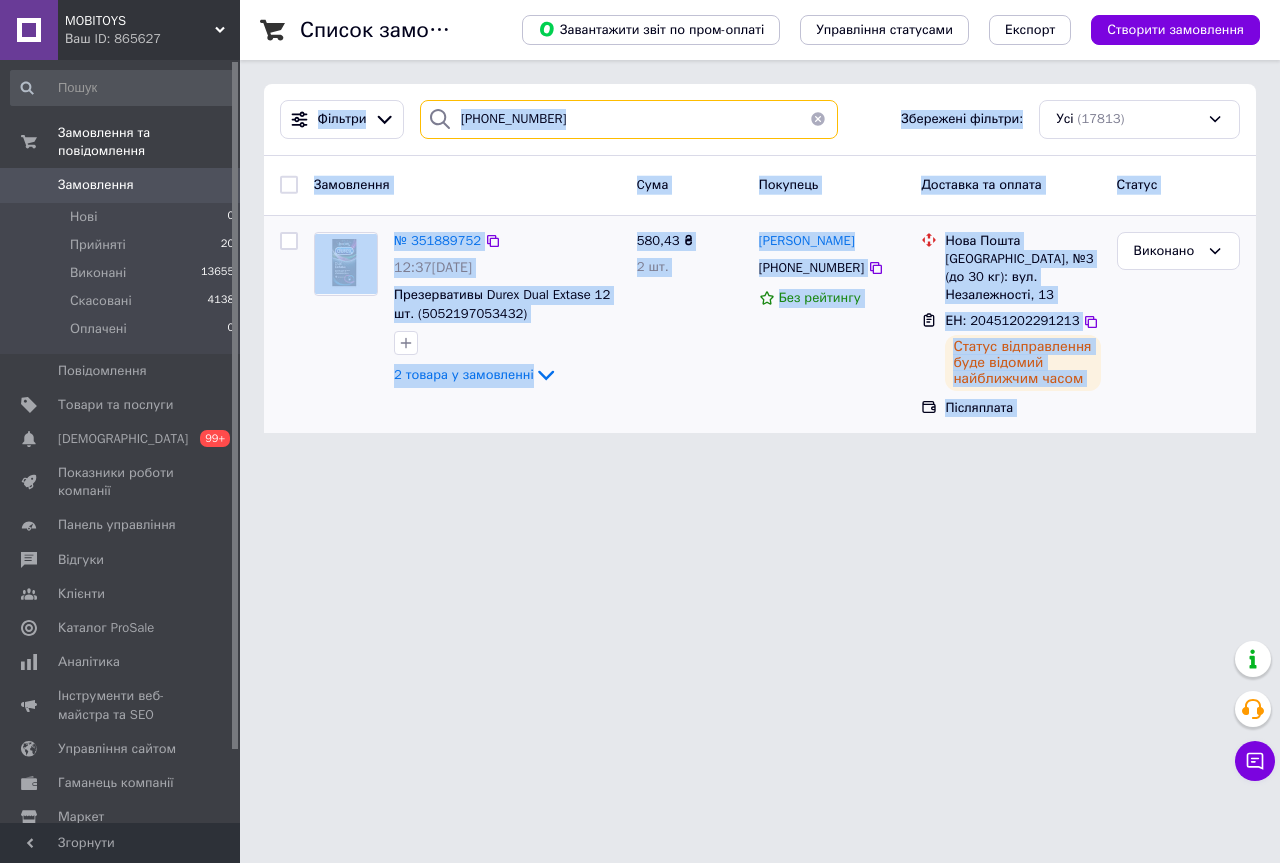 click on "380(98)5413388" at bounding box center [629, 119] 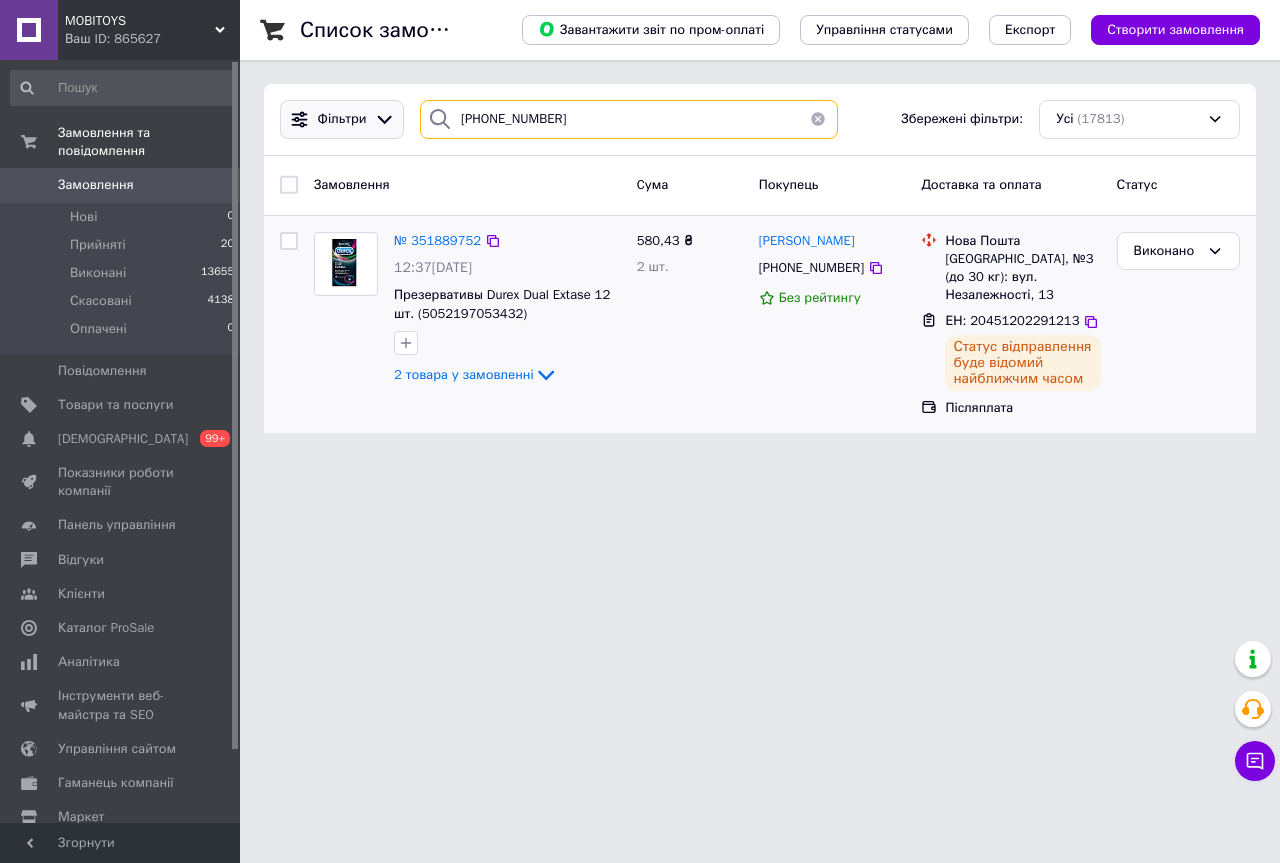 drag, startPoint x: 571, startPoint y: 117, endPoint x: 387, endPoint y: 114, distance: 184.02446 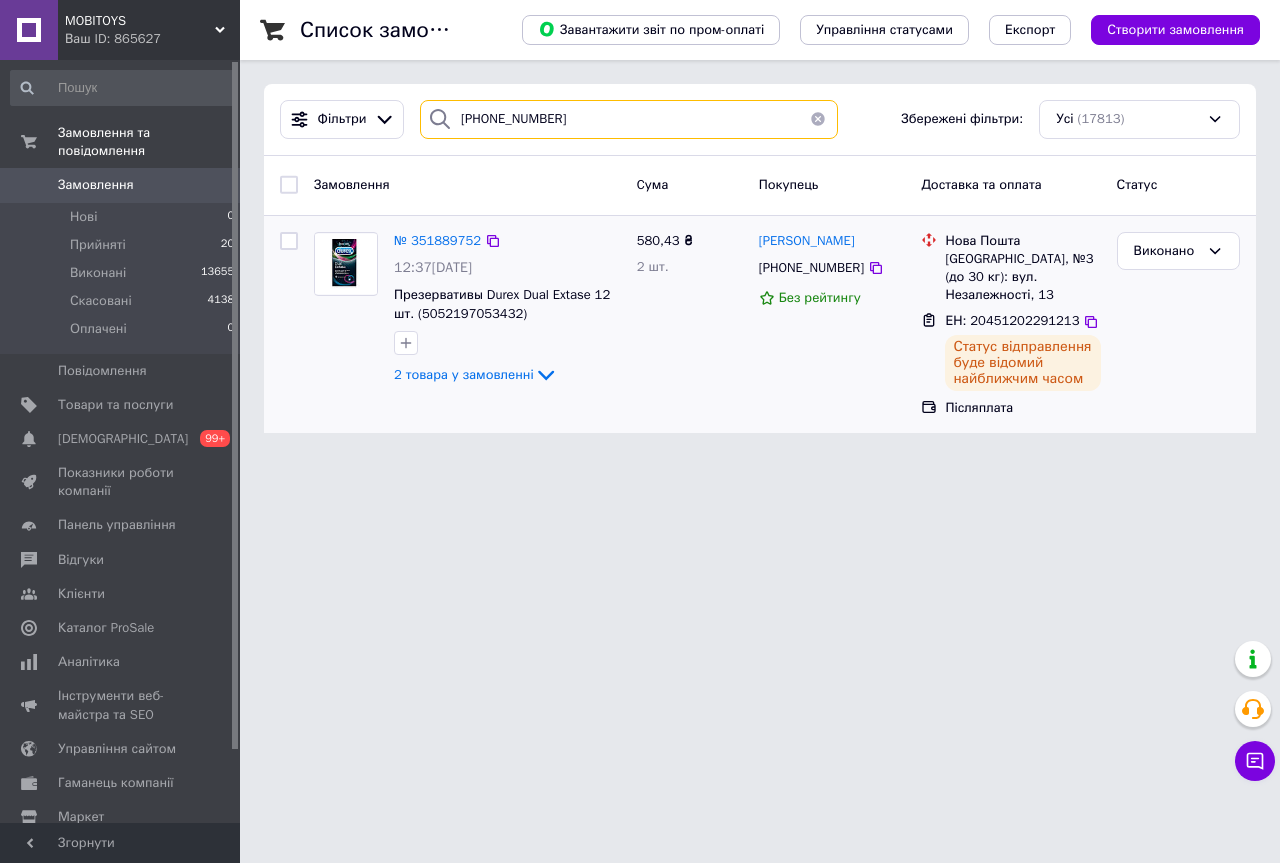 click on "380(98)5413388" at bounding box center [629, 119] 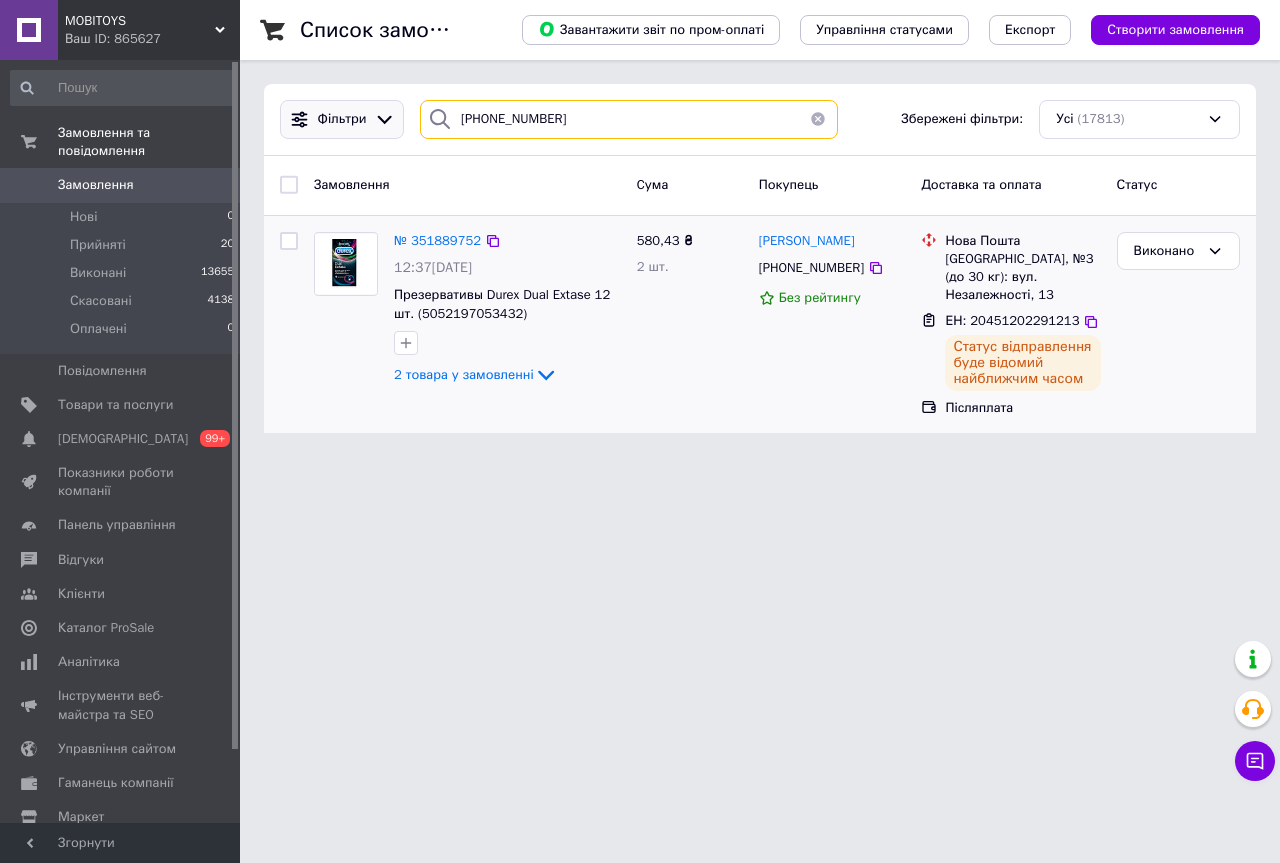 drag, startPoint x: 559, startPoint y: 118, endPoint x: 379, endPoint y: 127, distance: 180.22485 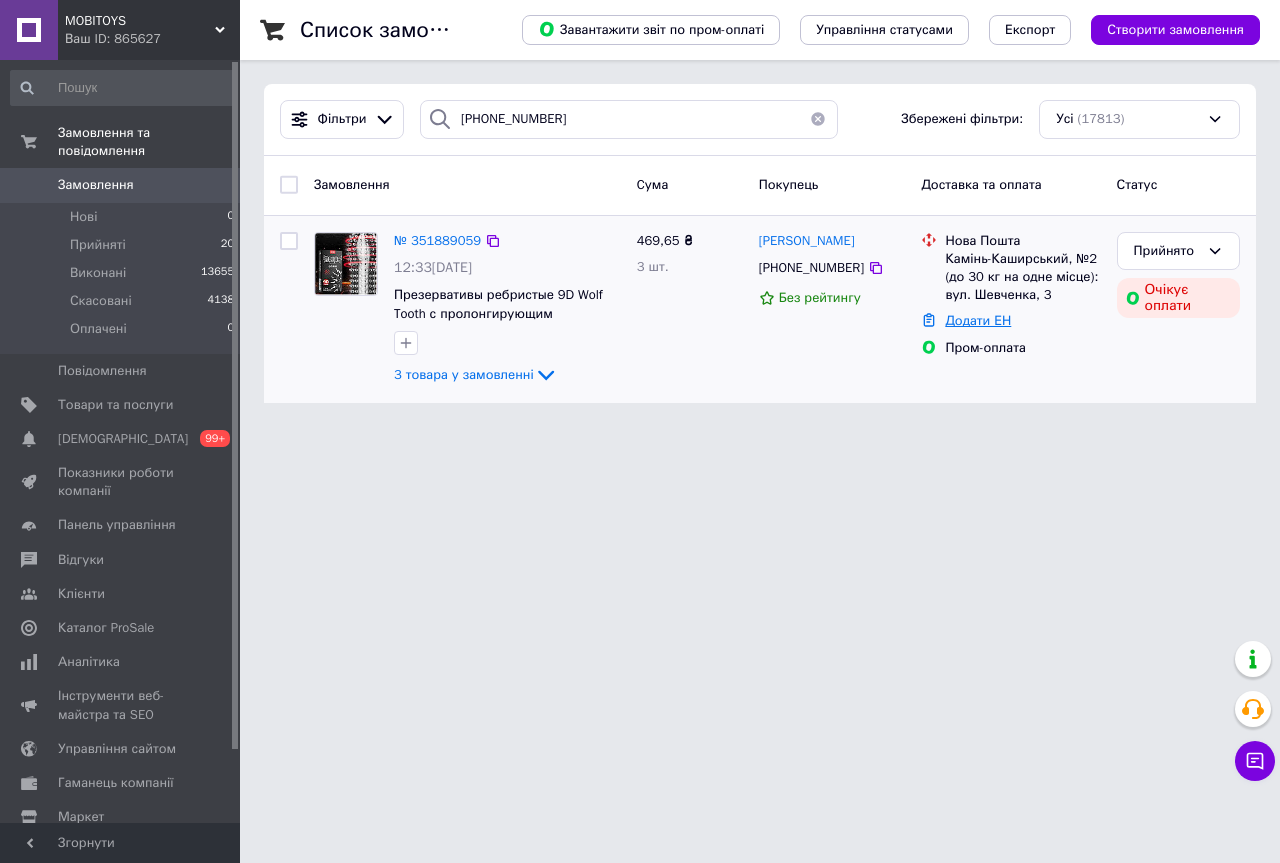 click on "Додати ЕН" at bounding box center [1022, 321] 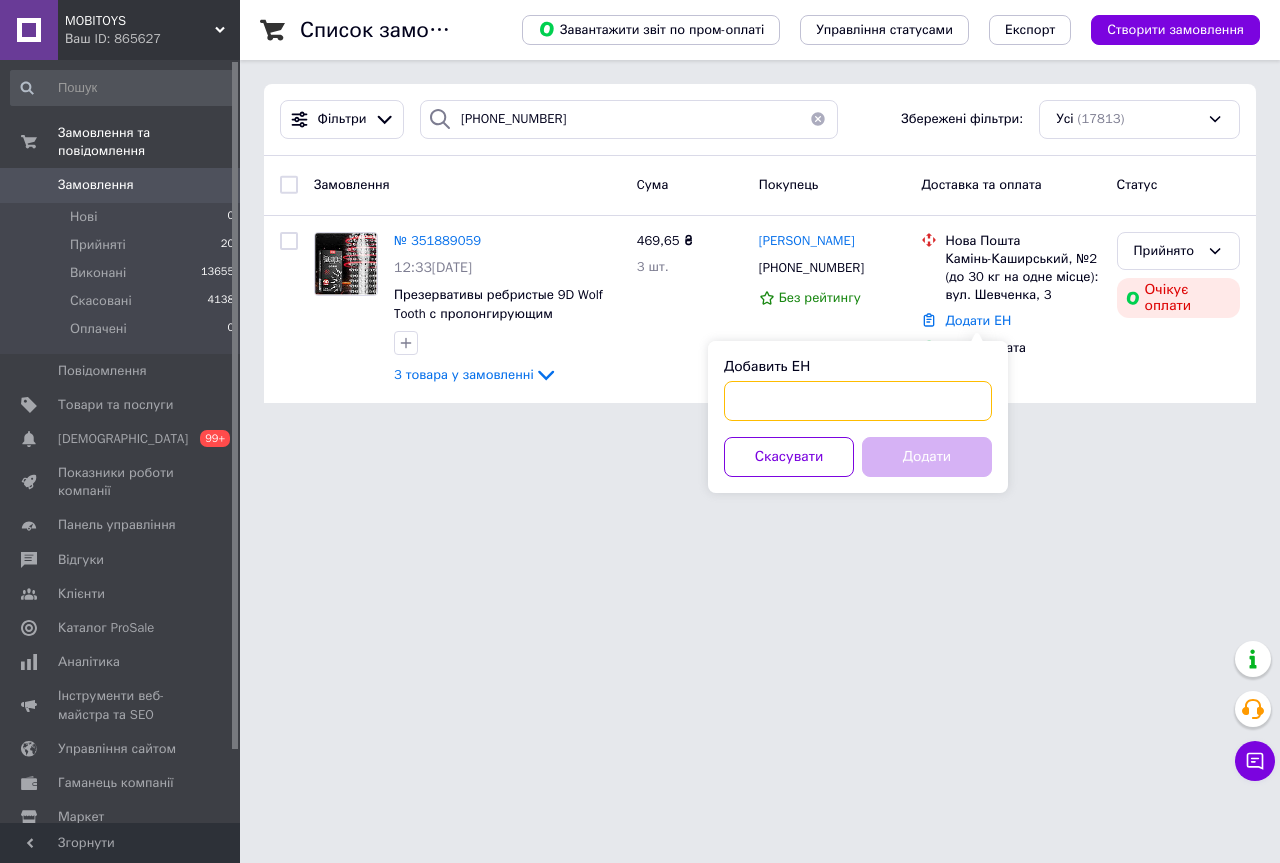 click on "Добавить ЕН" at bounding box center [858, 401] 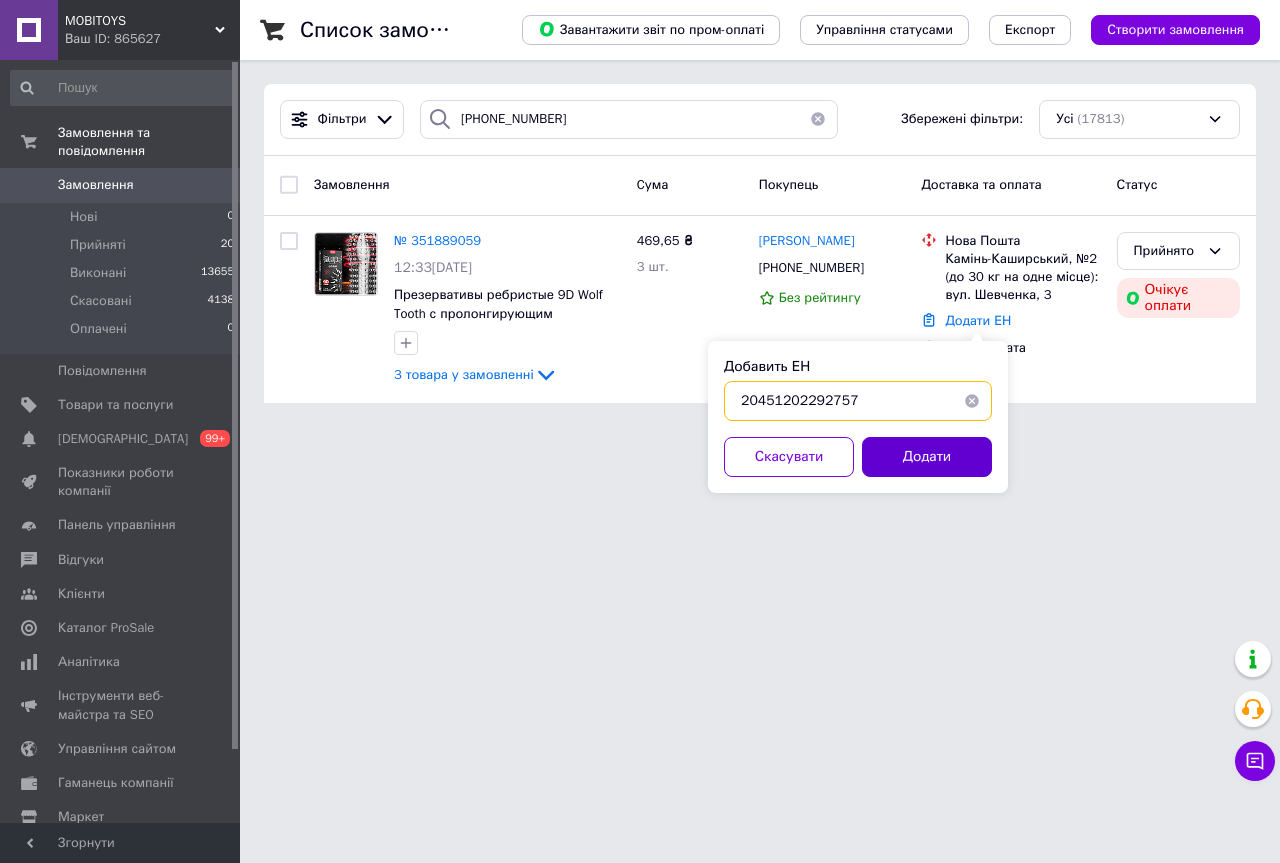 type on "20451202292757" 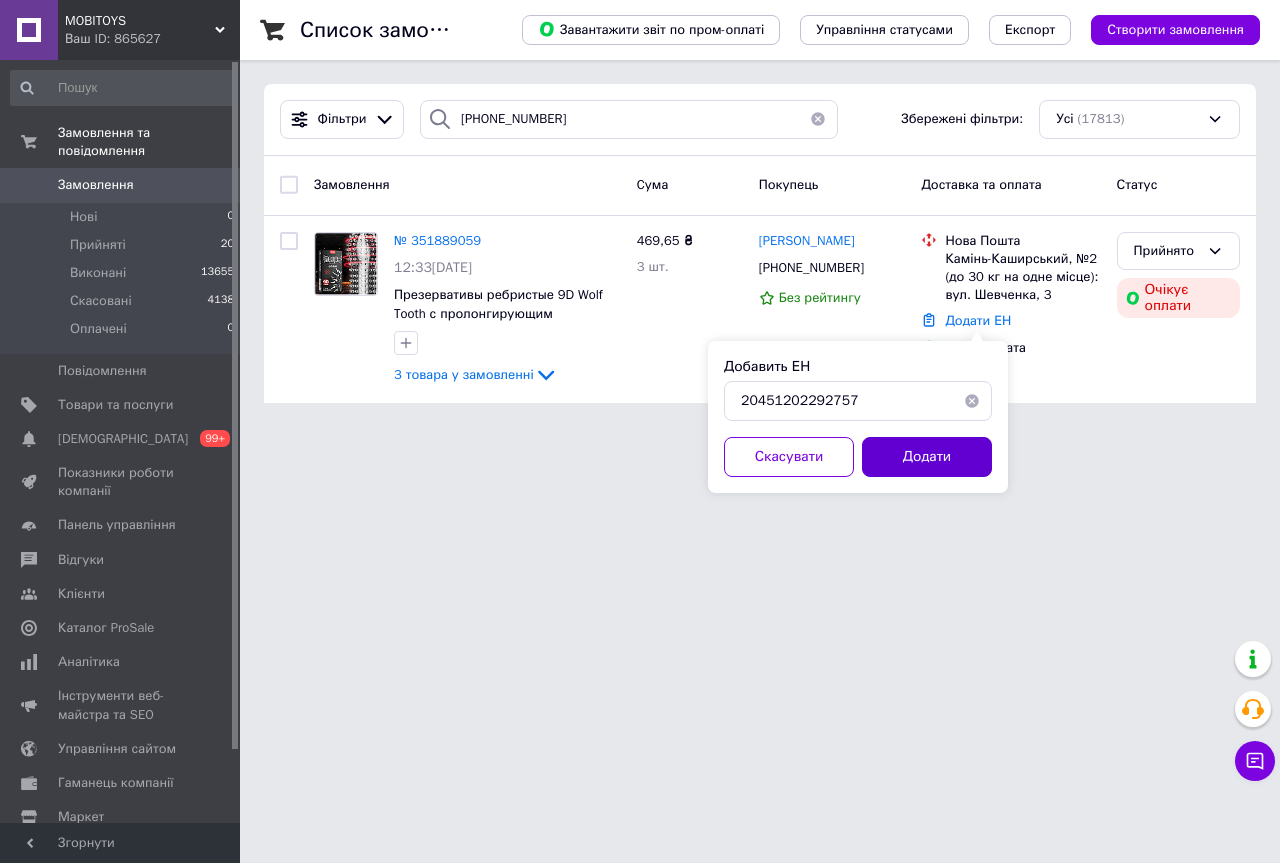 click on "Додати" at bounding box center [927, 457] 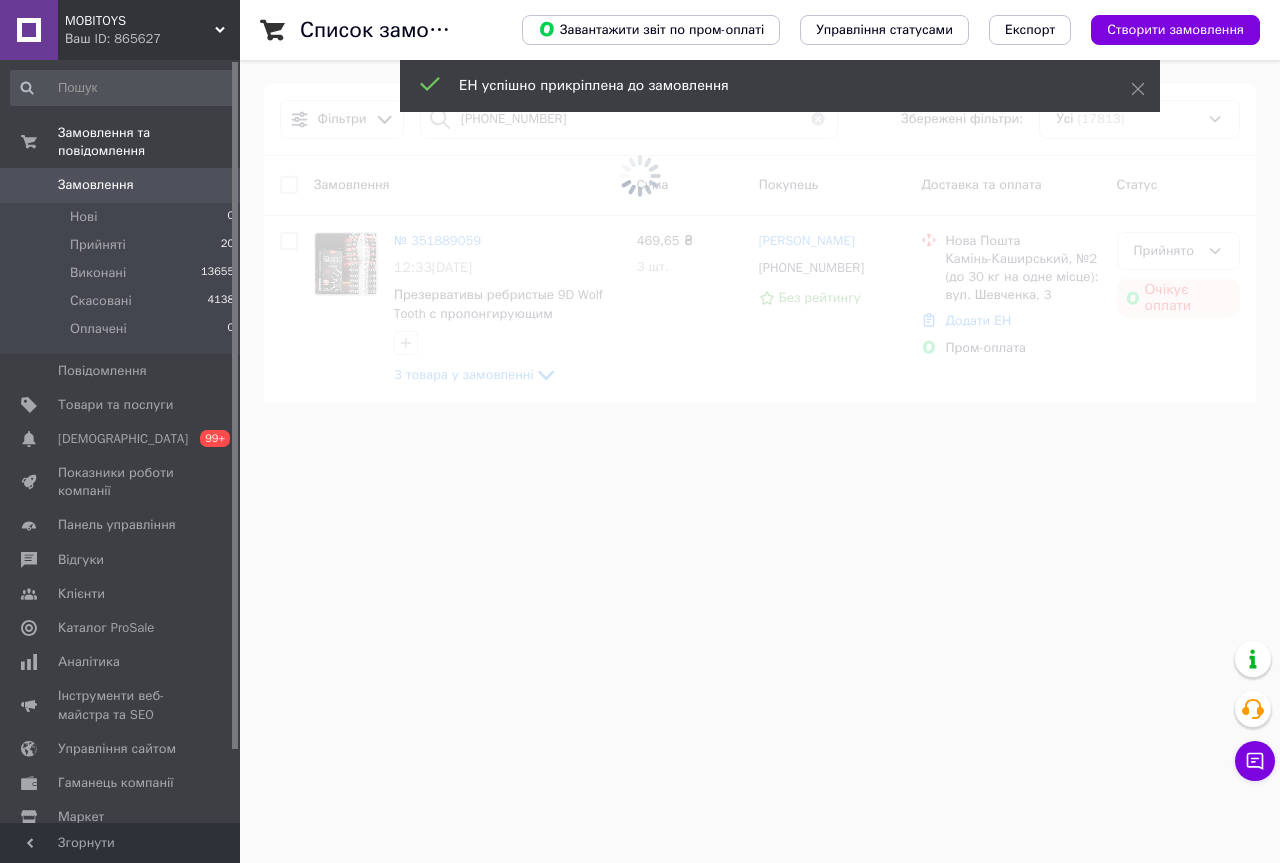 click at bounding box center [640, 176] 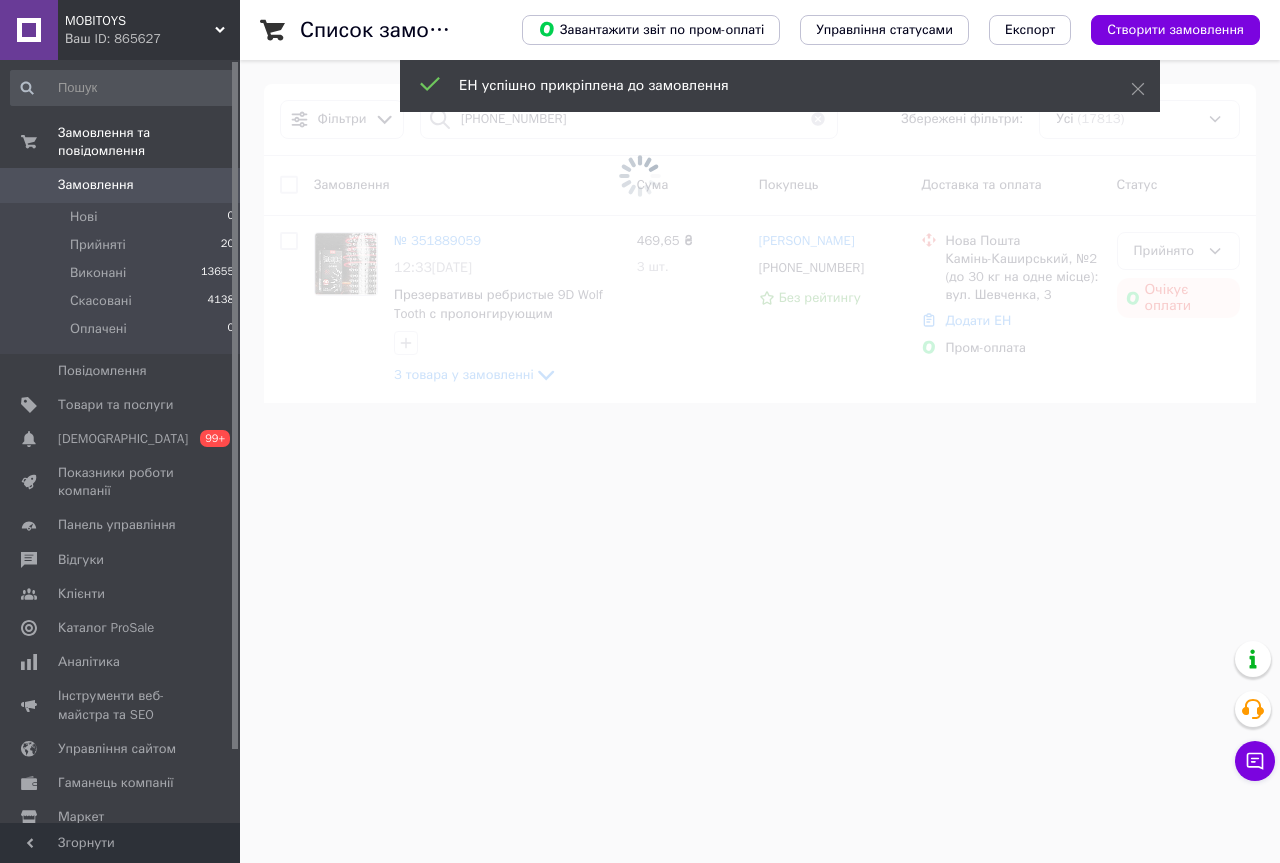 click on "Прийнято" at bounding box center [1166, 251] 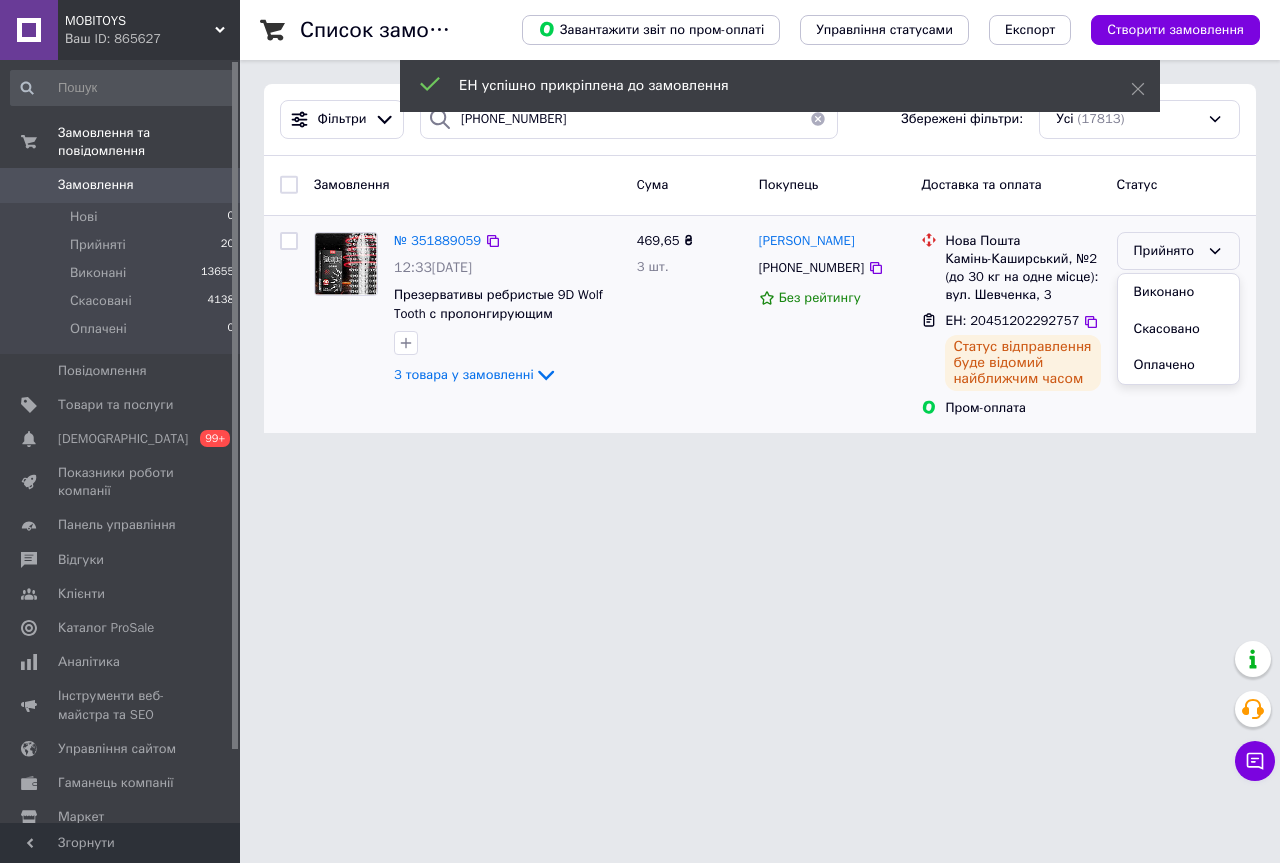 drag, startPoint x: 1189, startPoint y: 269, endPoint x: 1182, endPoint y: 292, distance: 24.04163 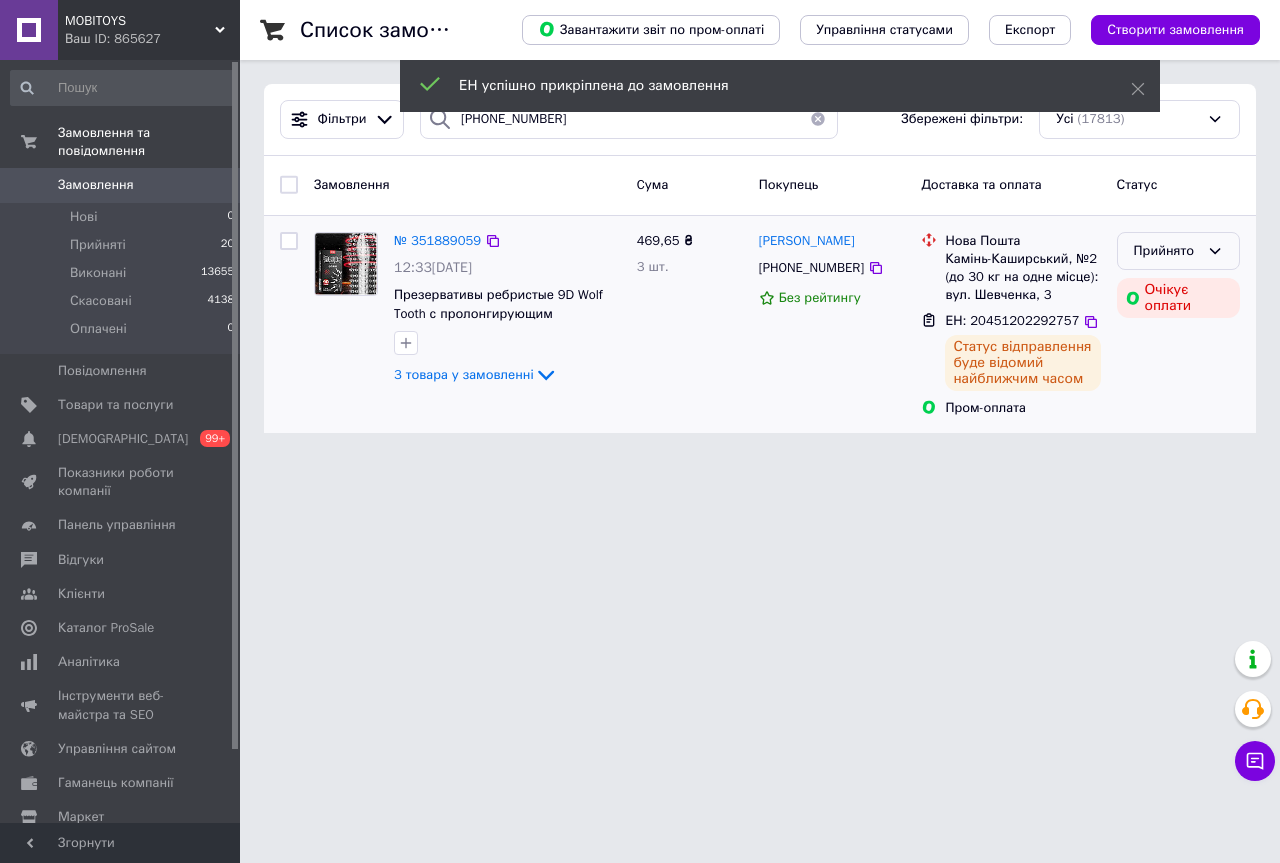 click on "Прийнято" at bounding box center (1178, 251) 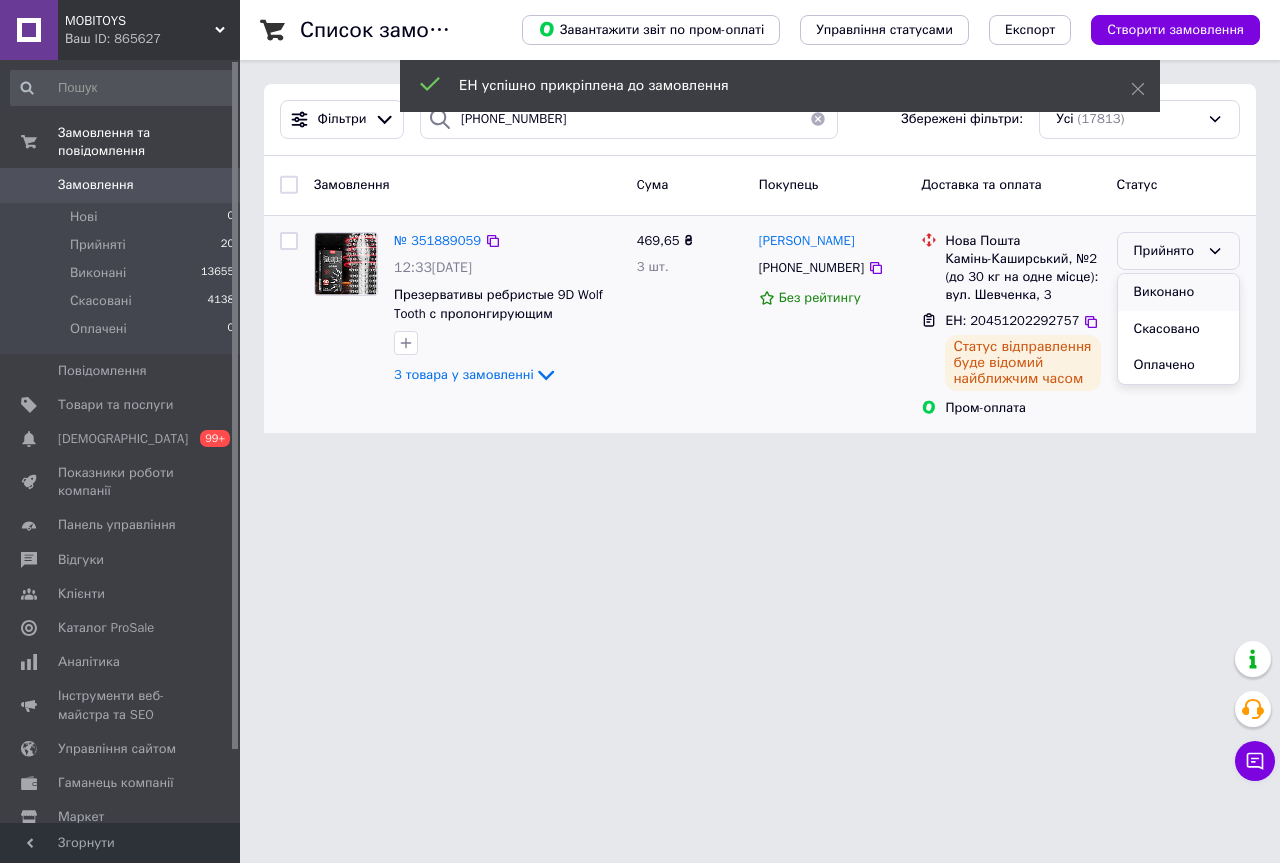 click on "Виконано" at bounding box center [1178, 292] 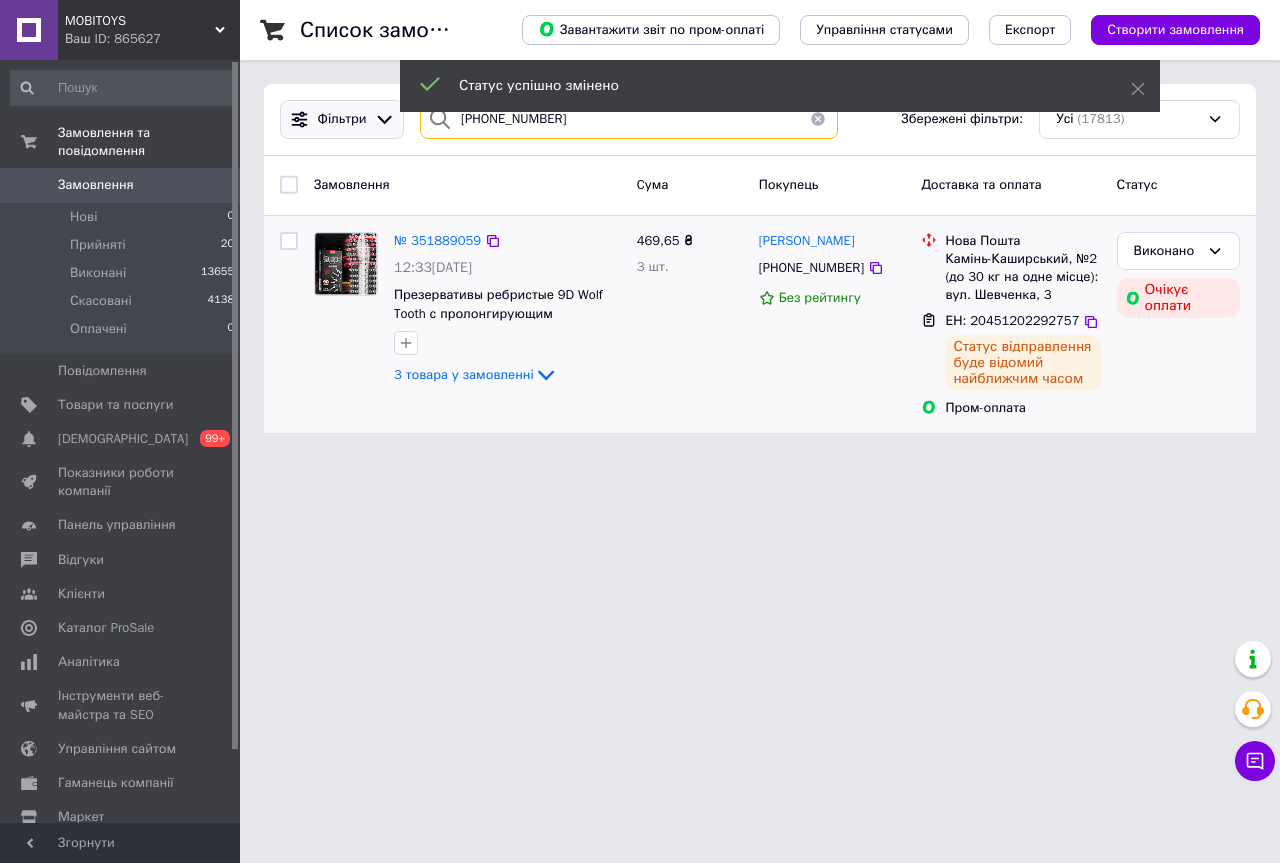 drag, startPoint x: 412, startPoint y: 128, endPoint x: 293, endPoint y: 108, distance: 120.66897 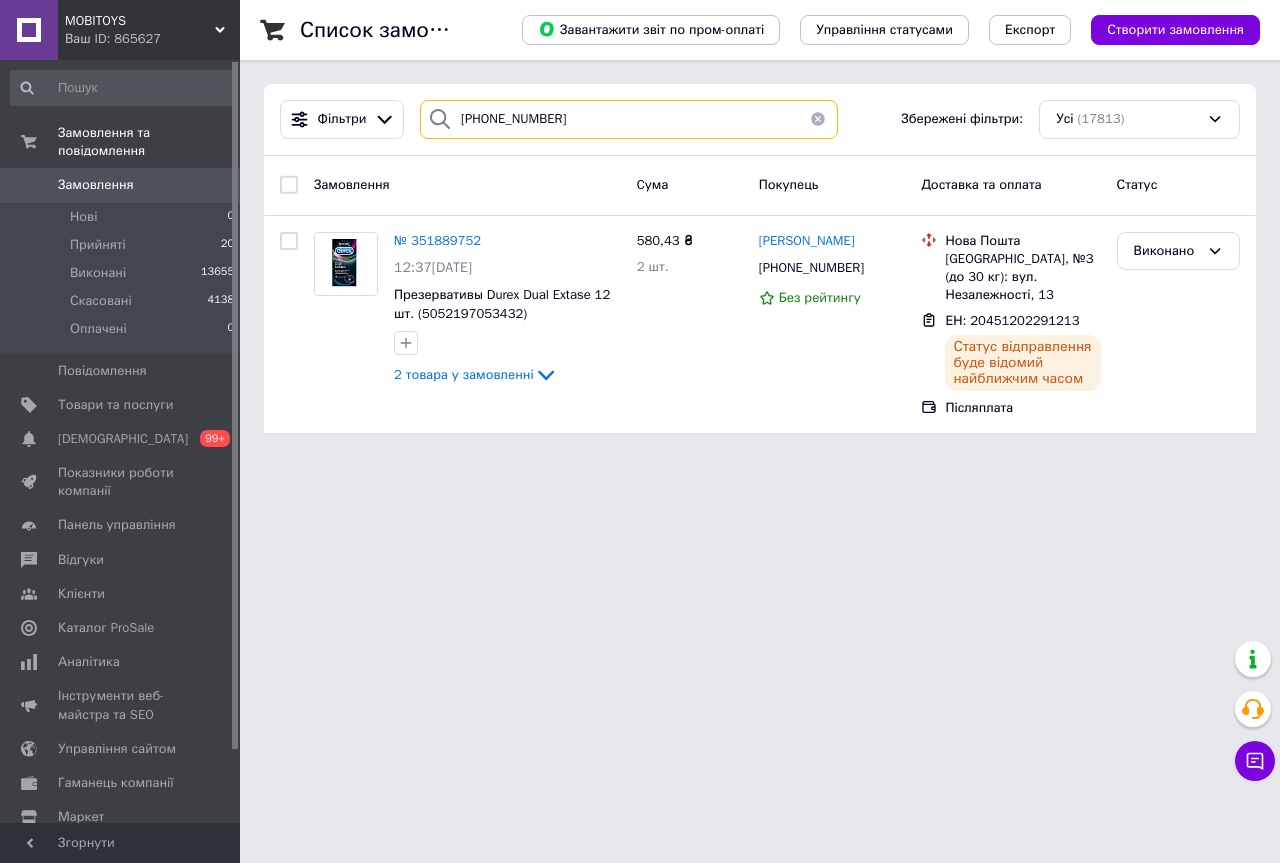 drag, startPoint x: 557, startPoint y: 132, endPoint x: 306, endPoint y: 76, distance: 257.17114 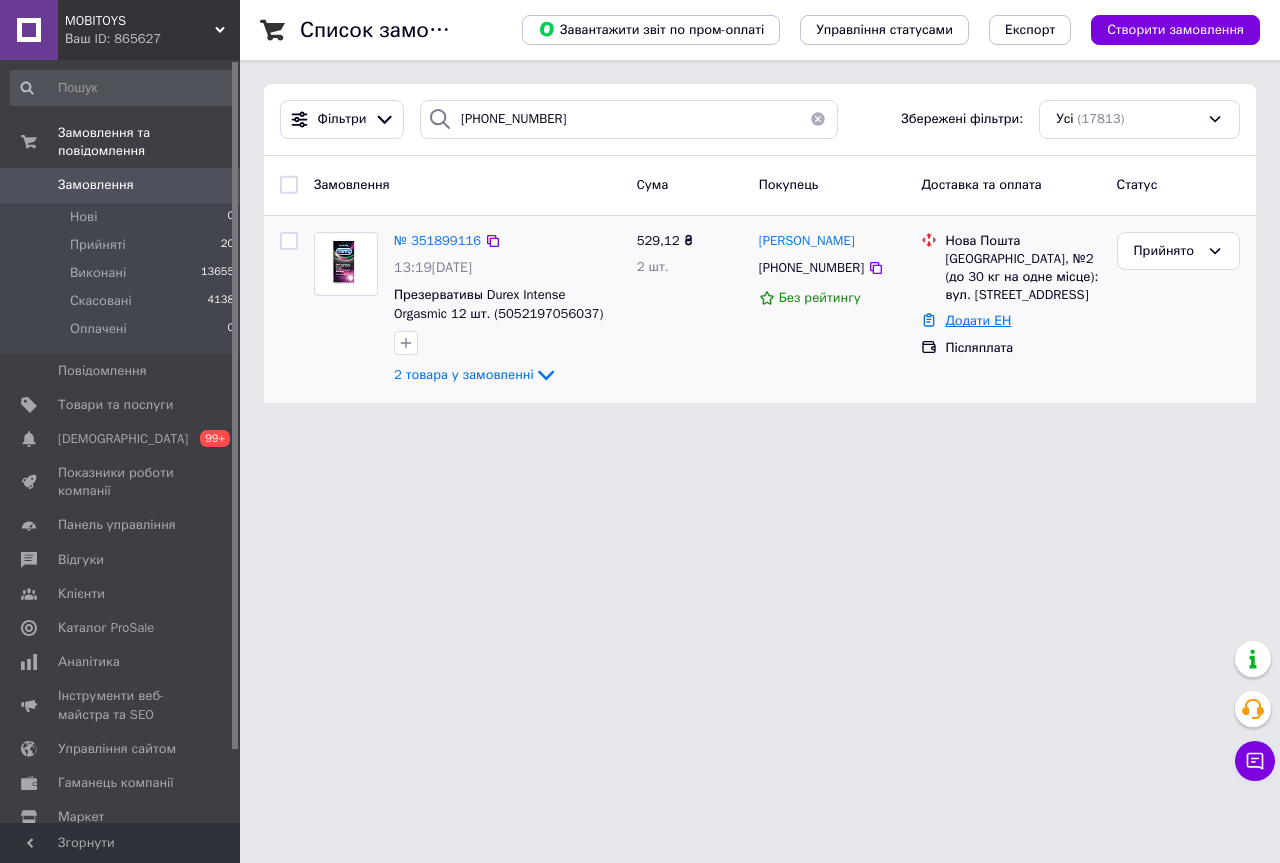 drag, startPoint x: 976, startPoint y: 323, endPoint x: 970, endPoint y: 336, distance: 14.3178215 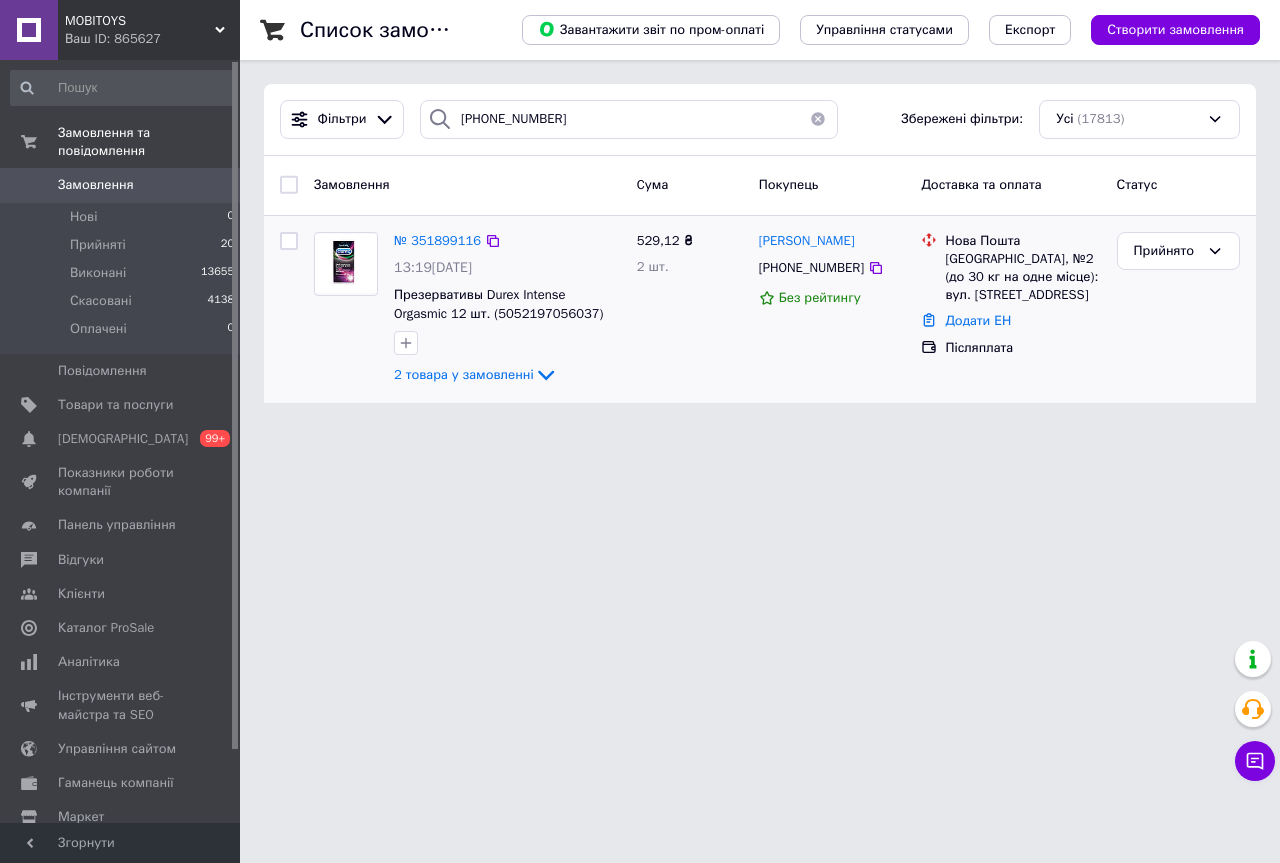 click on "Додати ЕН" at bounding box center (978, 320) 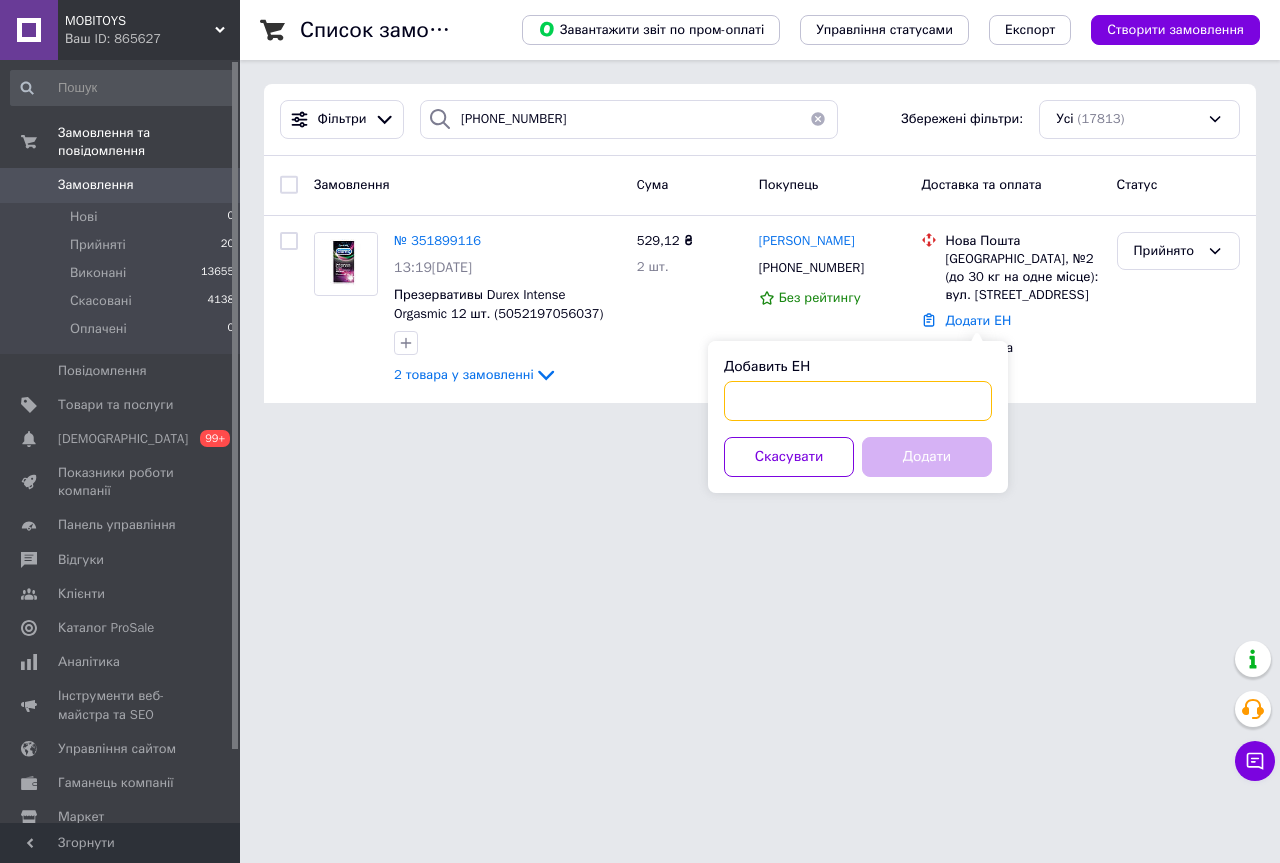 click on "Добавить ЕН" at bounding box center [858, 401] 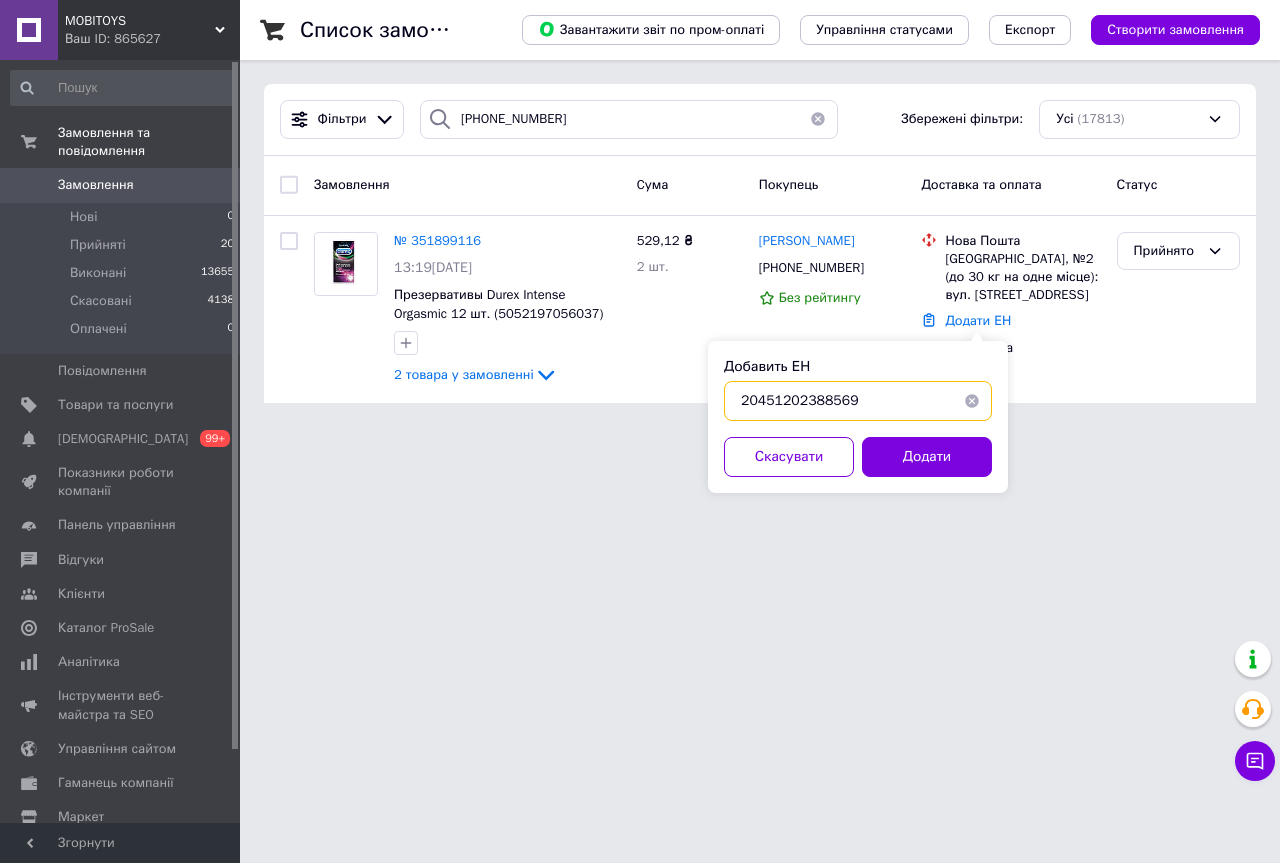 click on "20451202388569" at bounding box center [858, 401] 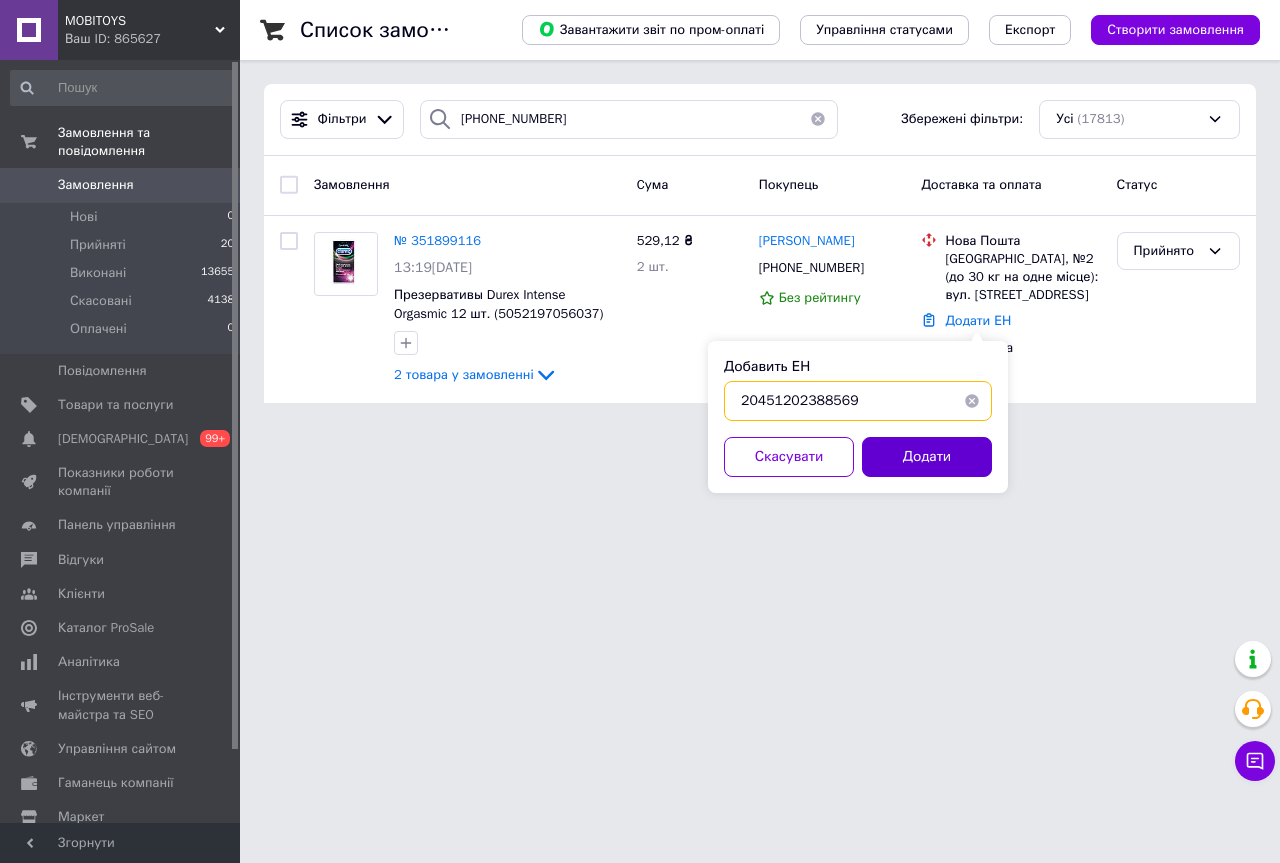 type on "20451202388569" 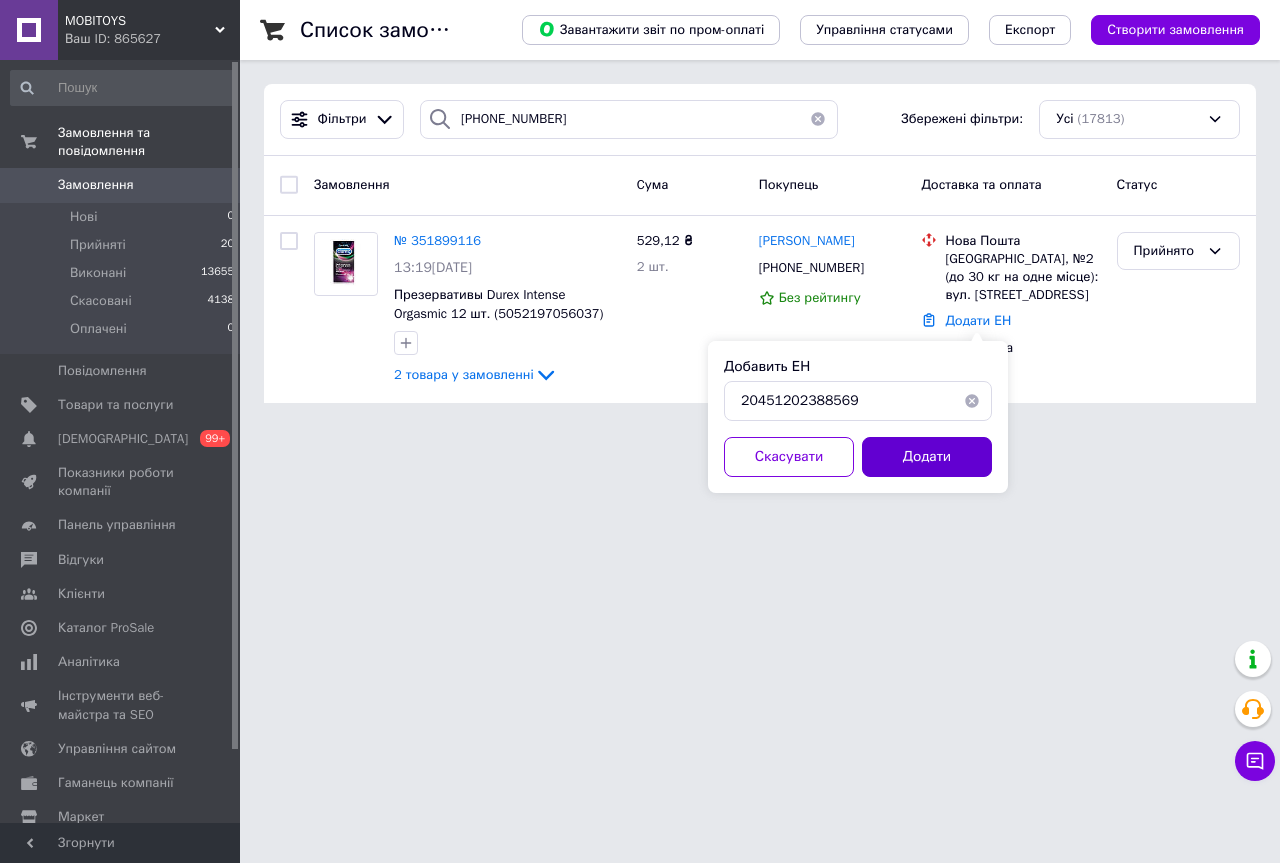click on "Додати" at bounding box center [927, 457] 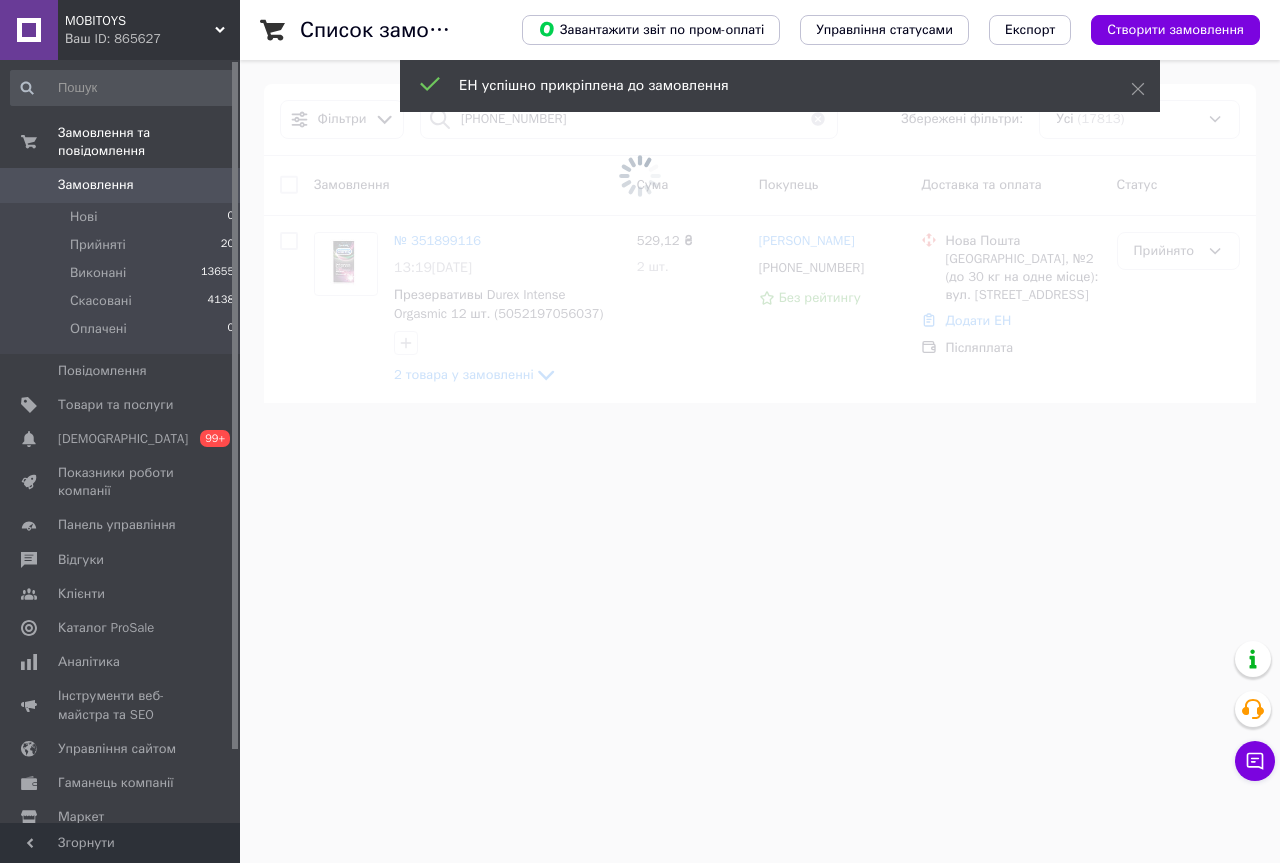 click at bounding box center [640, 176] 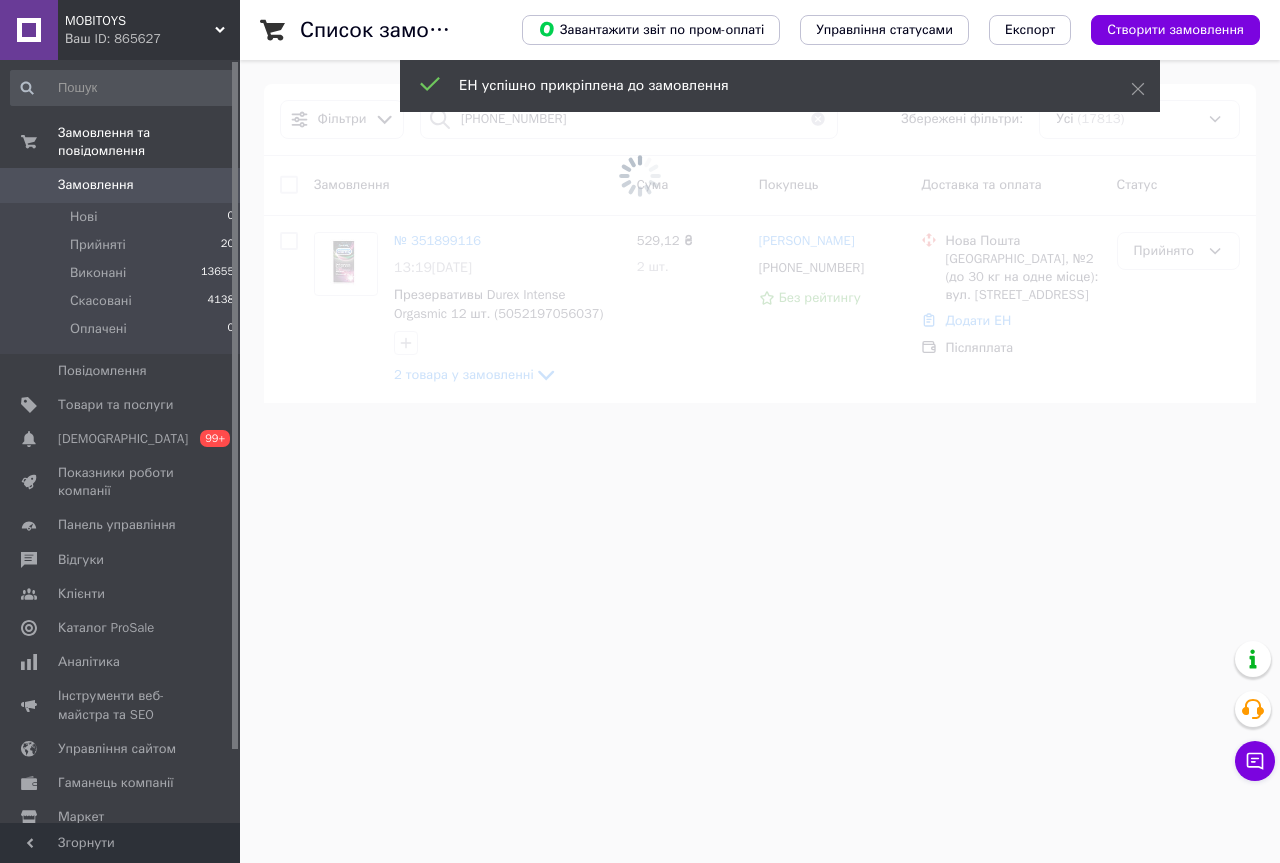 click on "Прийнято" at bounding box center (1178, 251) 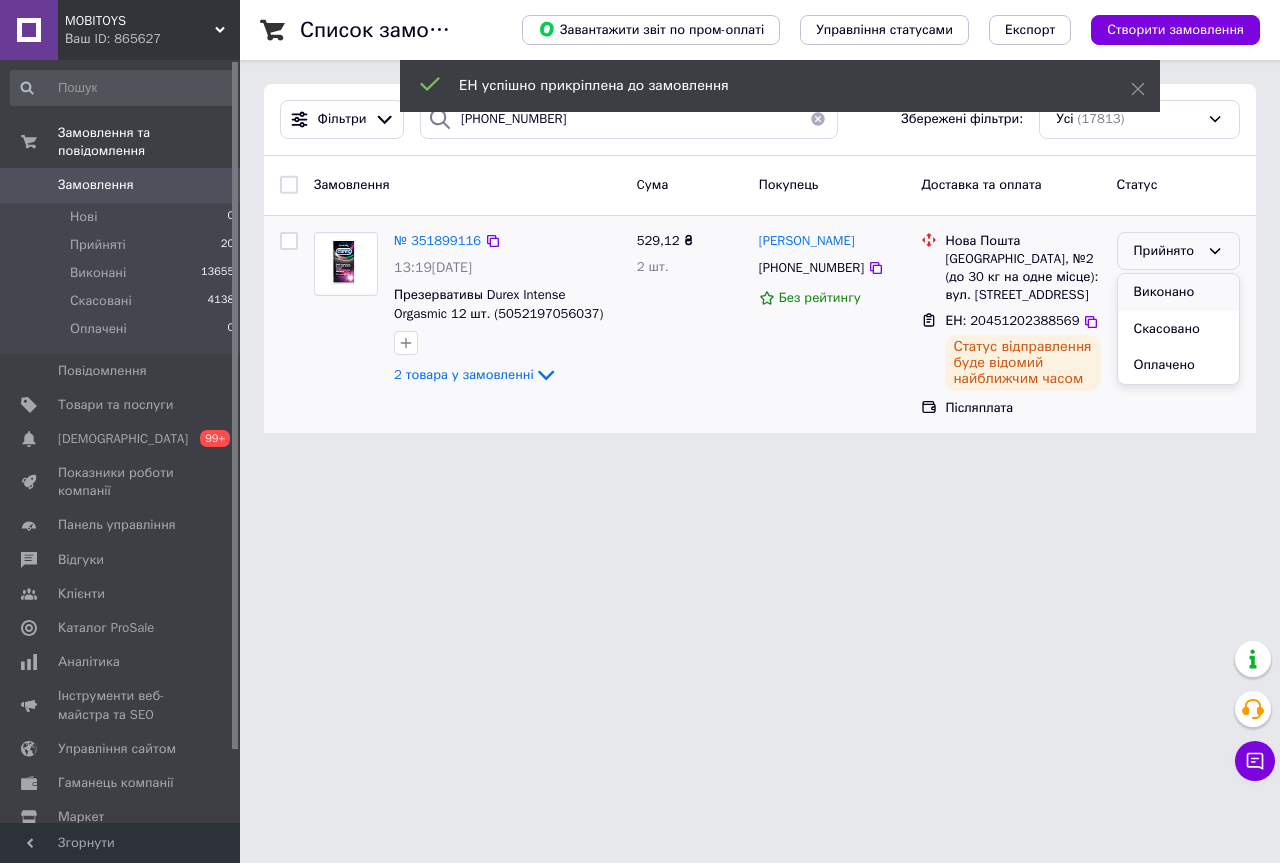 click on "Виконано" at bounding box center (1178, 292) 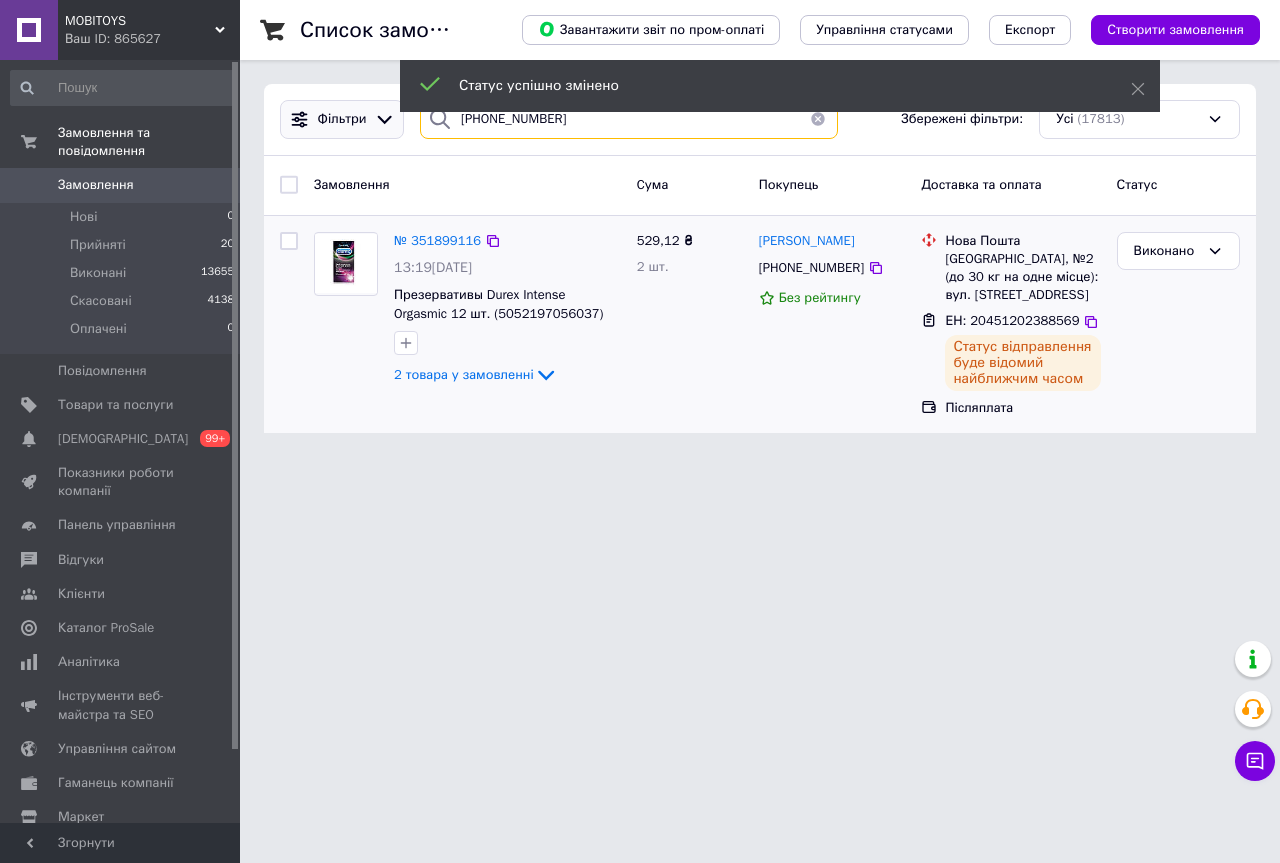 drag, startPoint x: 579, startPoint y: 132, endPoint x: 311, endPoint y: 119, distance: 268.31512 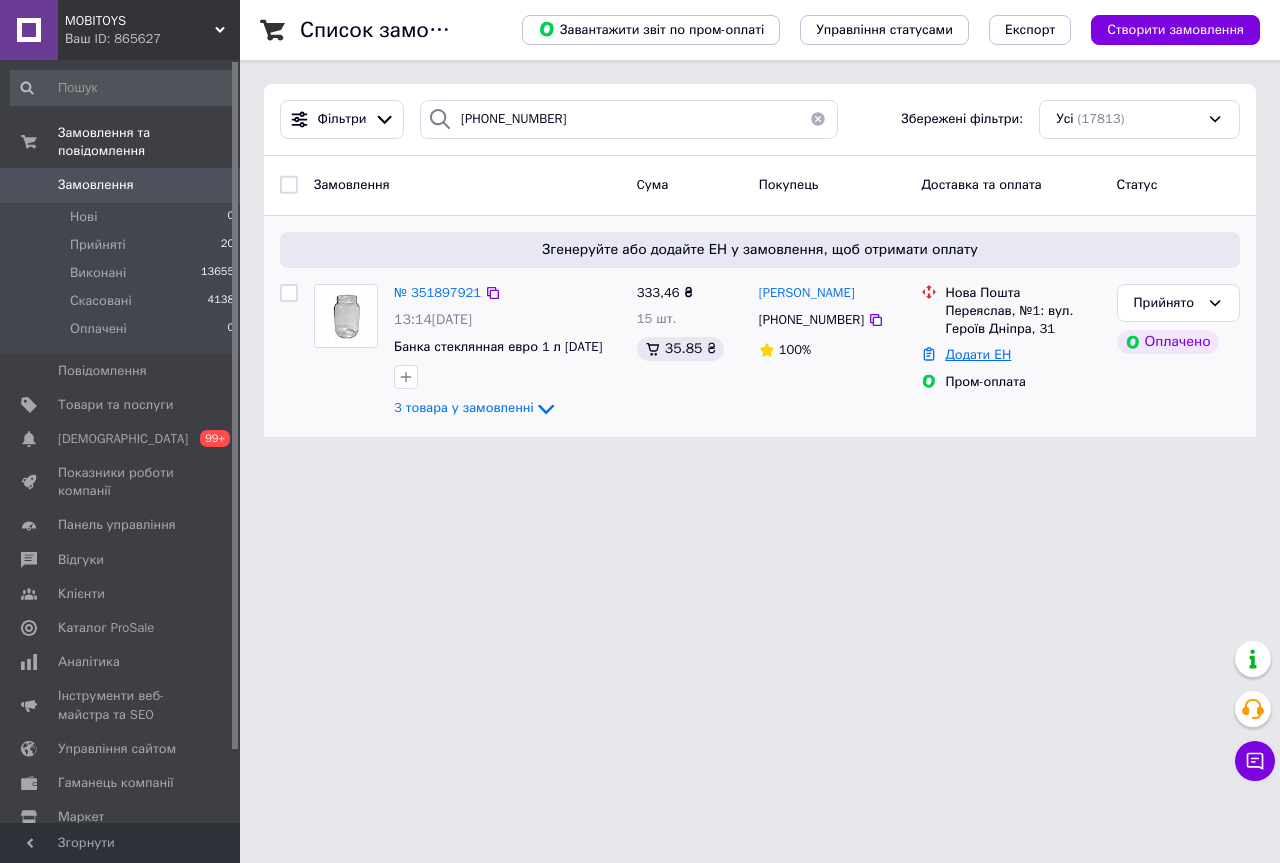 click on "Додати ЕН" at bounding box center [978, 354] 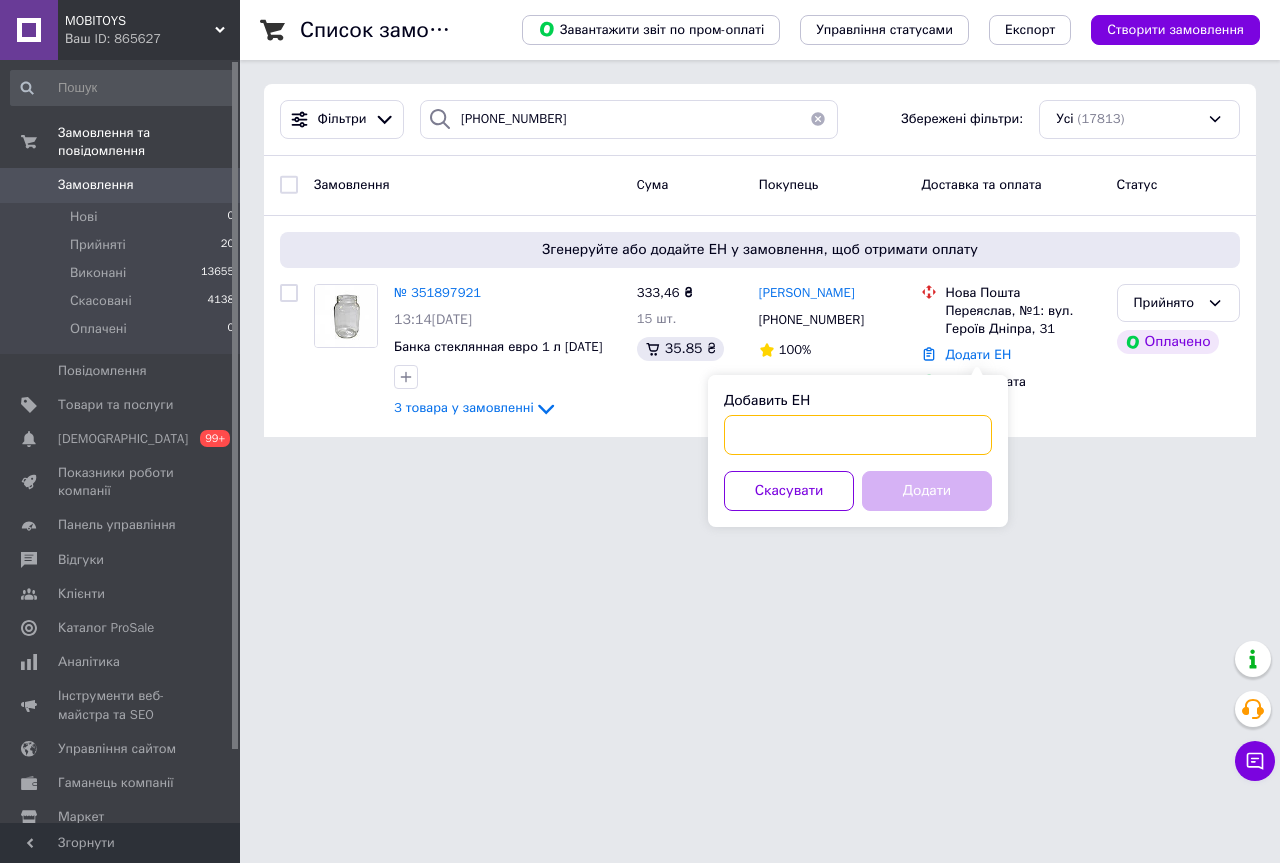 click on "Добавить ЕН" at bounding box center (858, 435) 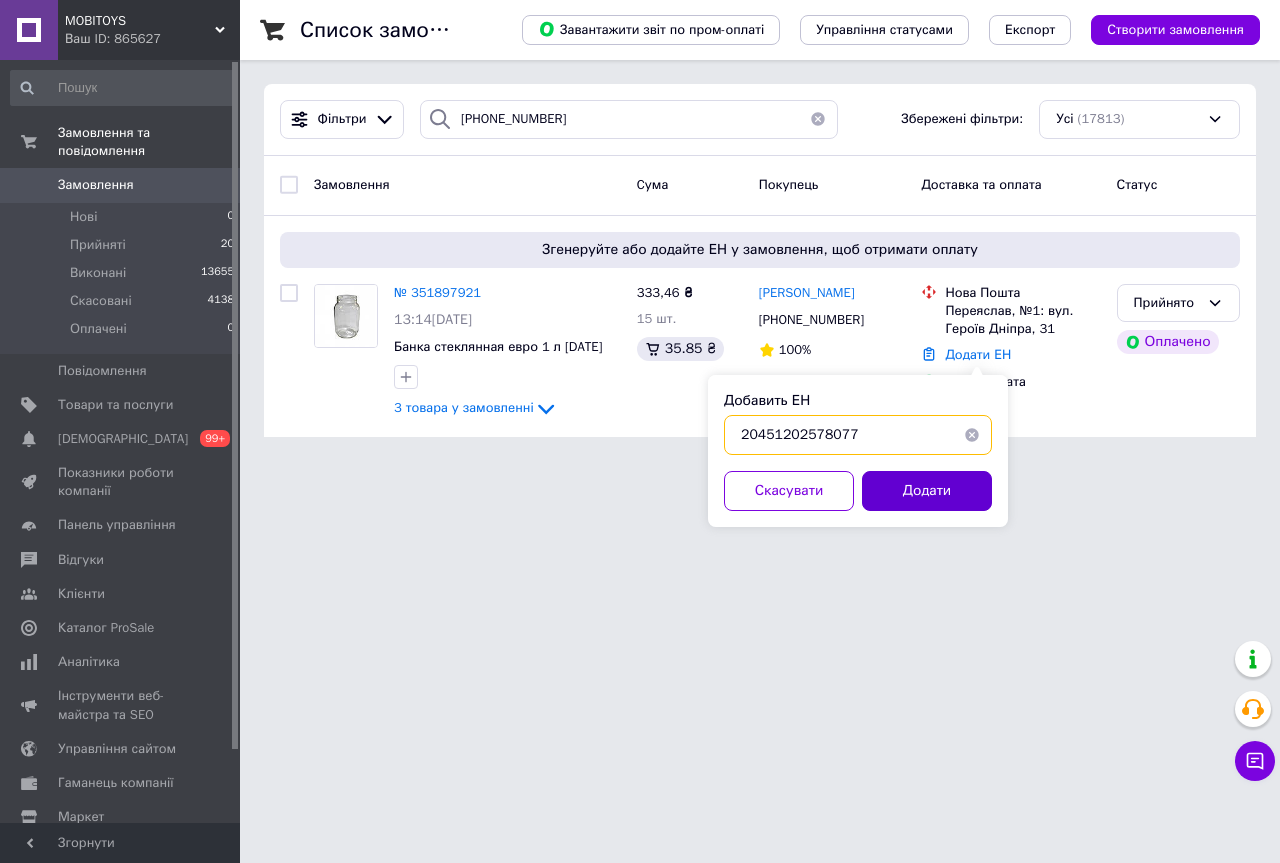 type on "20451202578077" 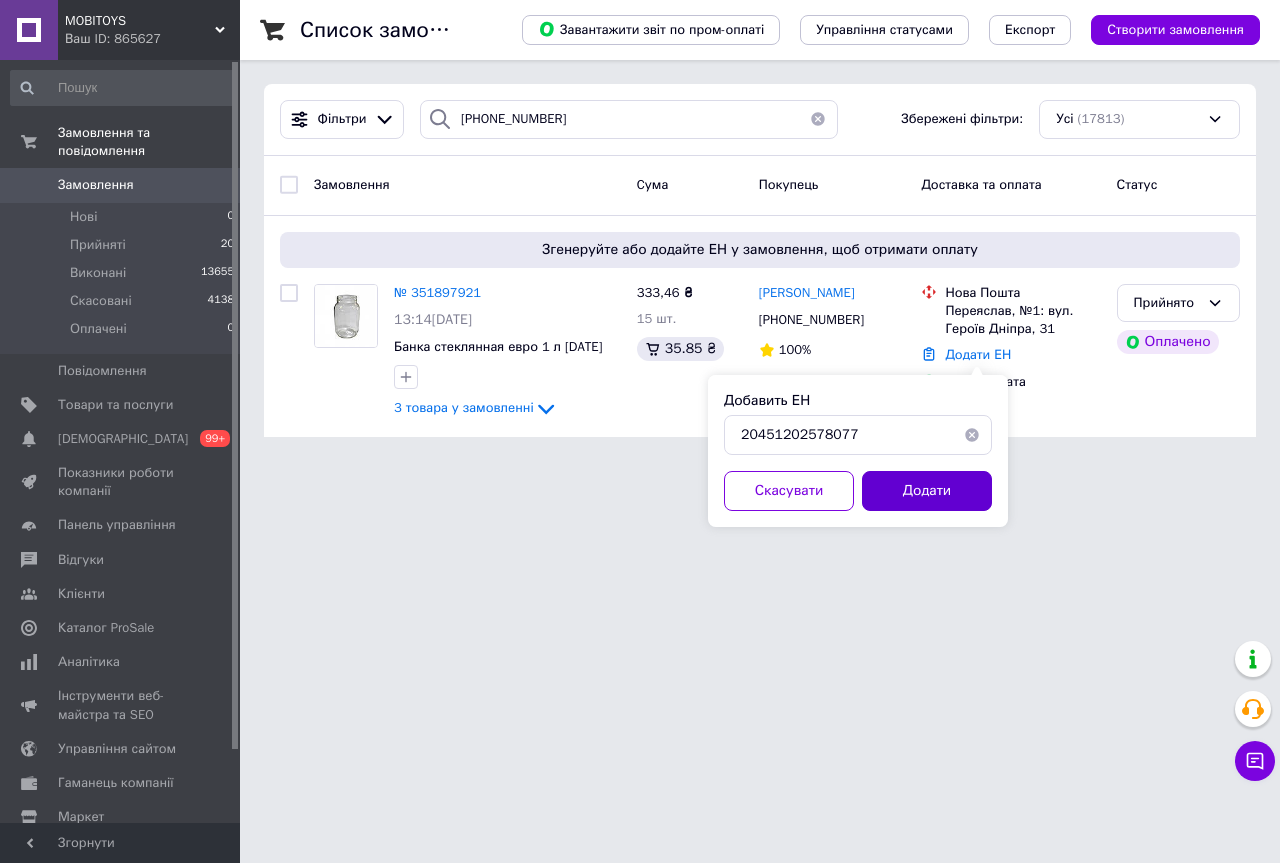 click on "Додати" at bounding box center (927, 491) 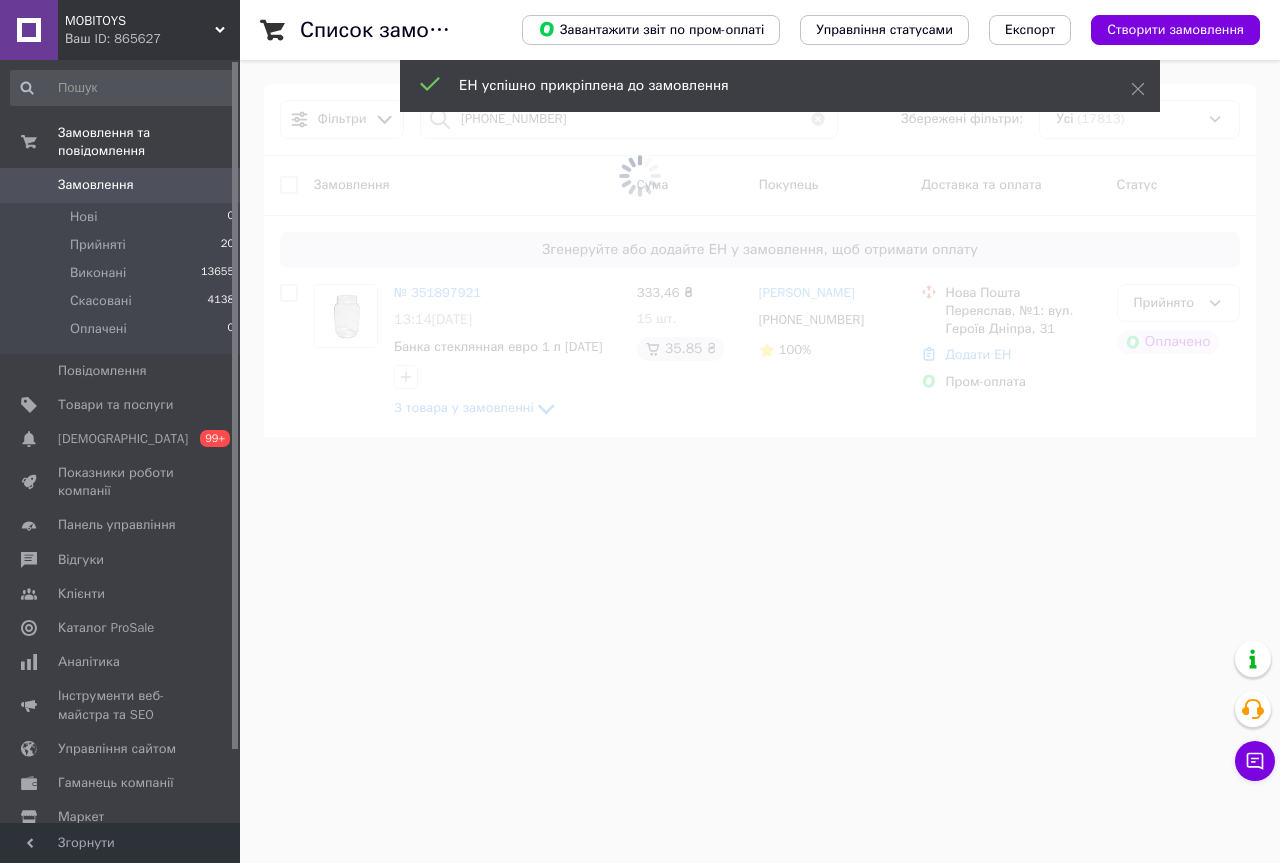 click at bounding box center (640, 176) 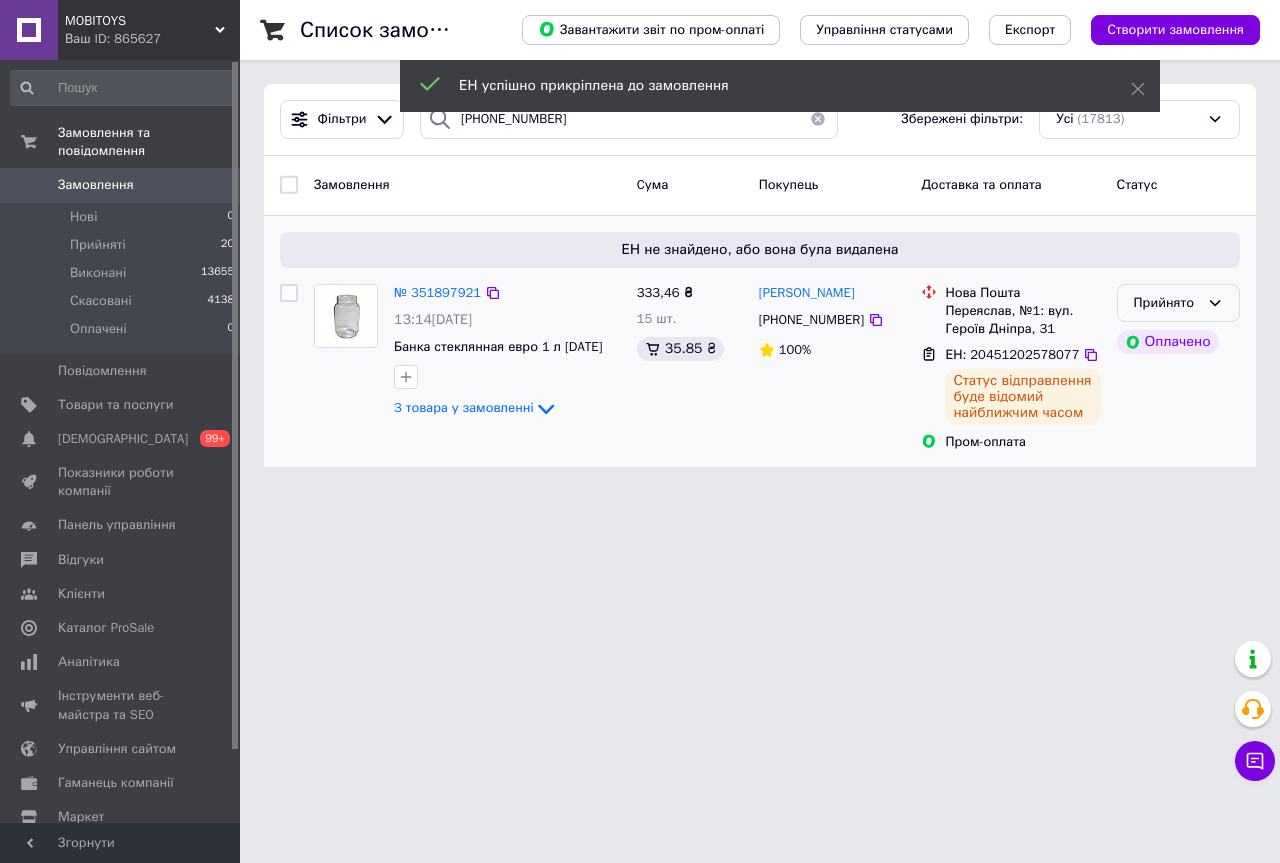 click 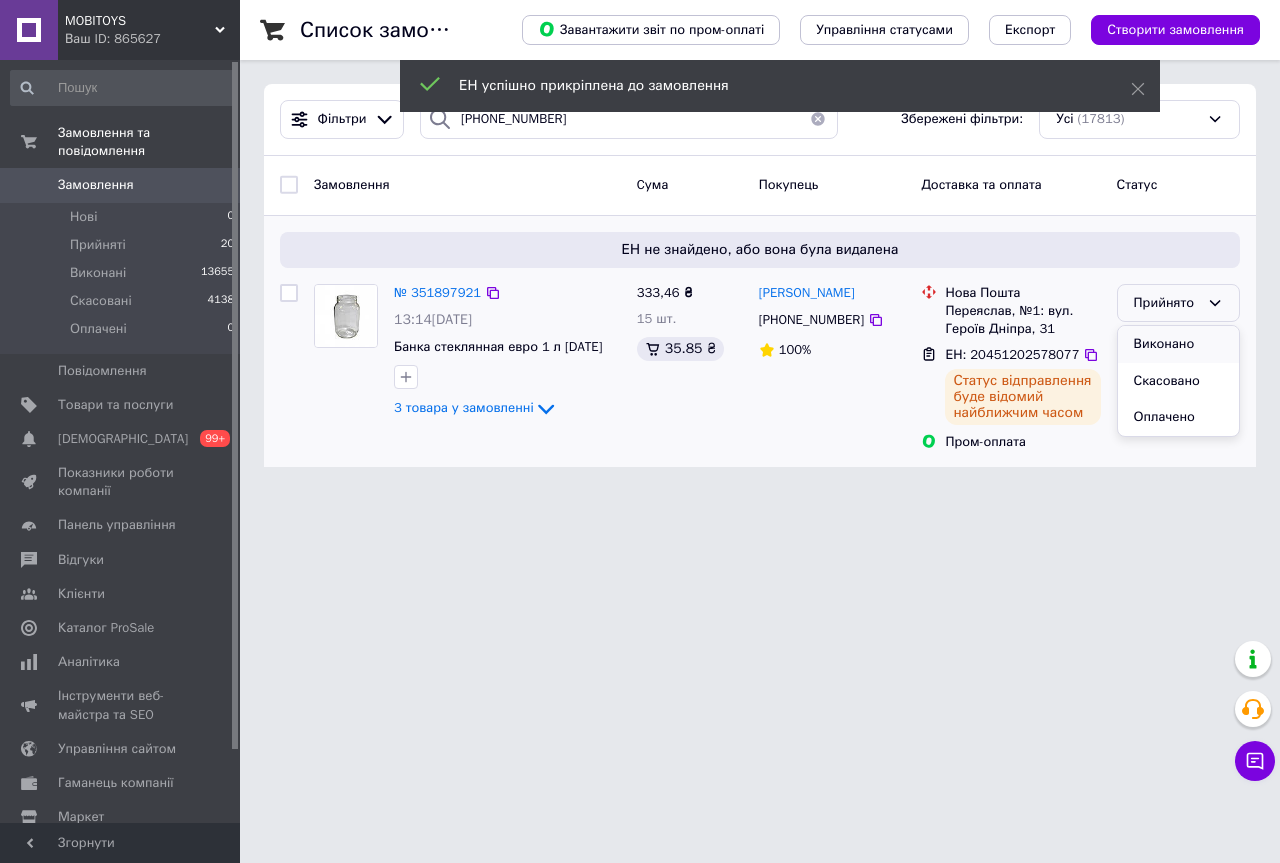 click on "Виконано" at bounding box center (1178, 344) 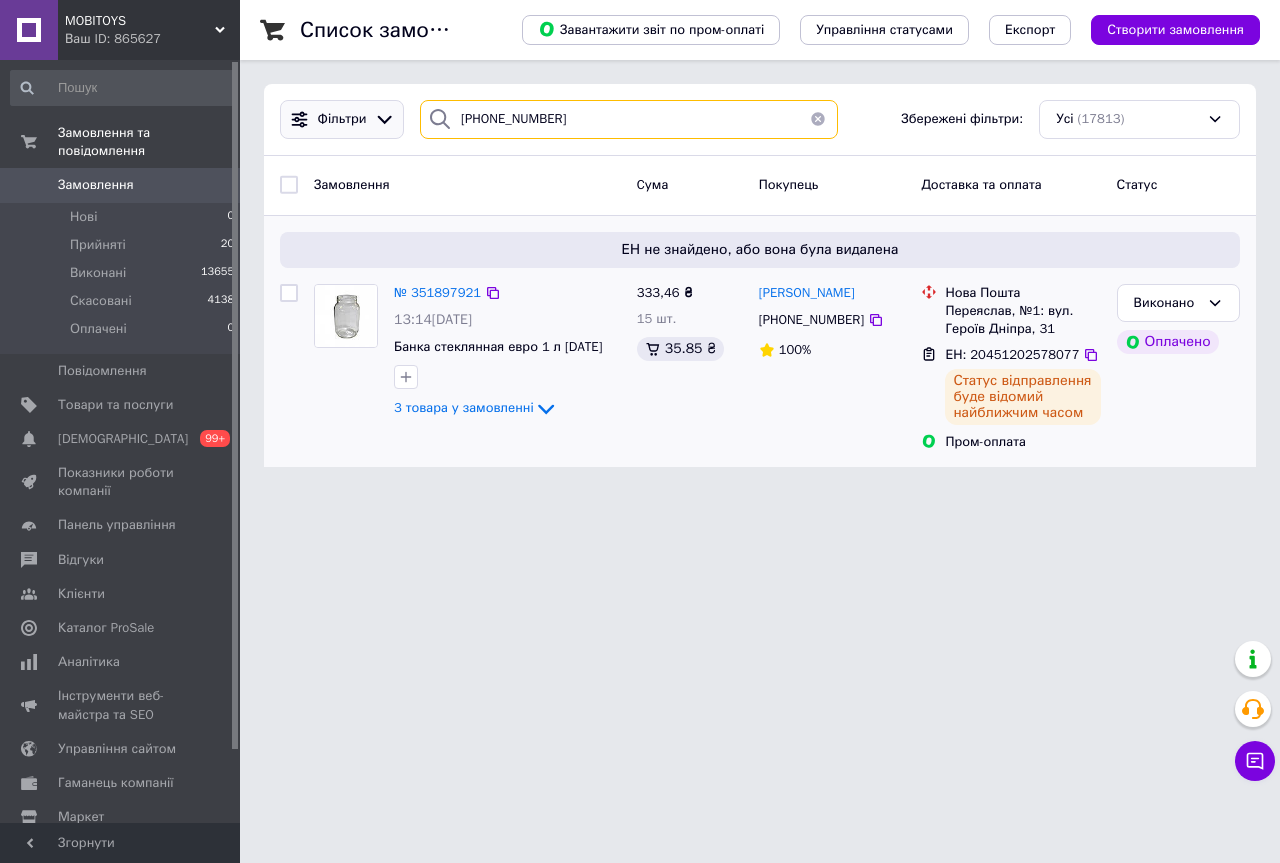 drag, startPoint x: 528, startPoint y: 125, endPoint x: 319, endPoint y: 117, distance: 209.15306 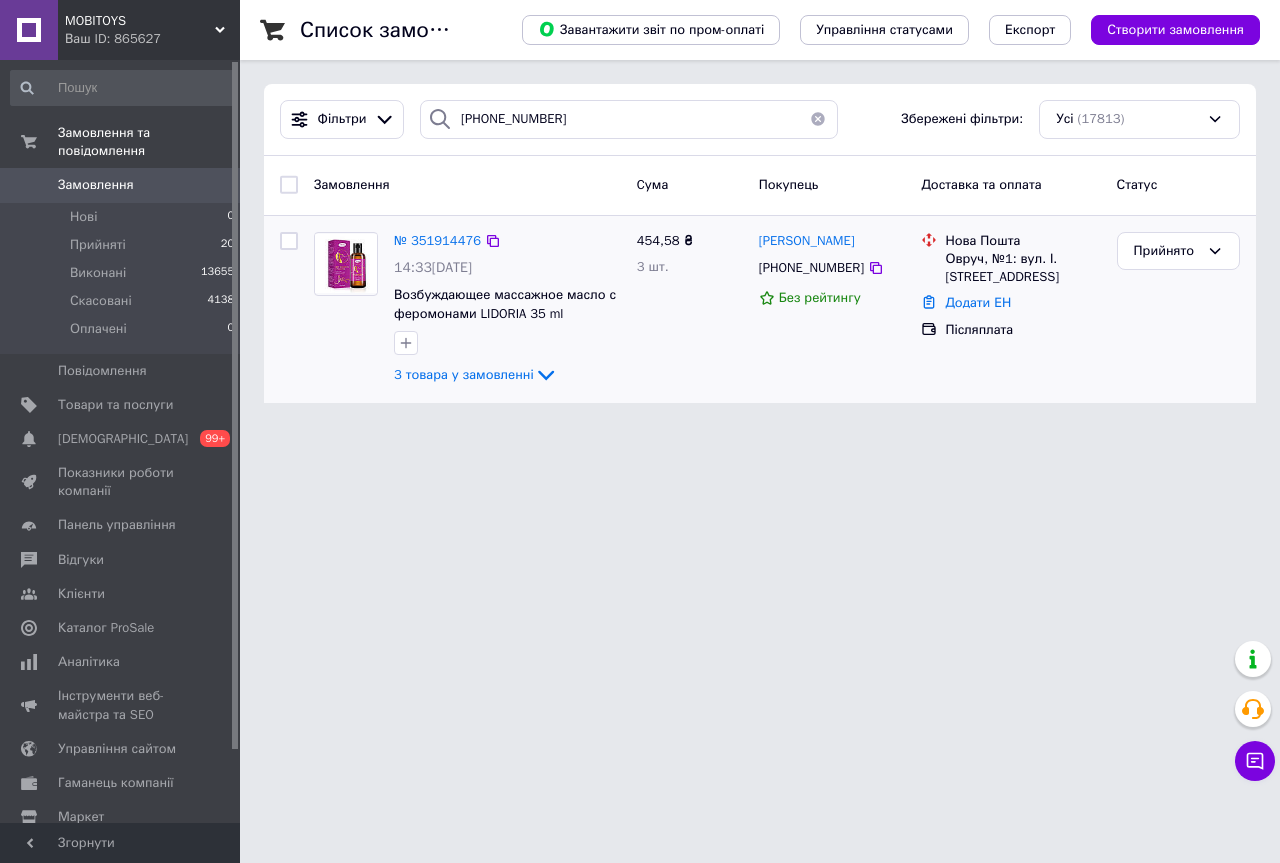 click on "Додати ЕН" at bounding box center (978, 302) 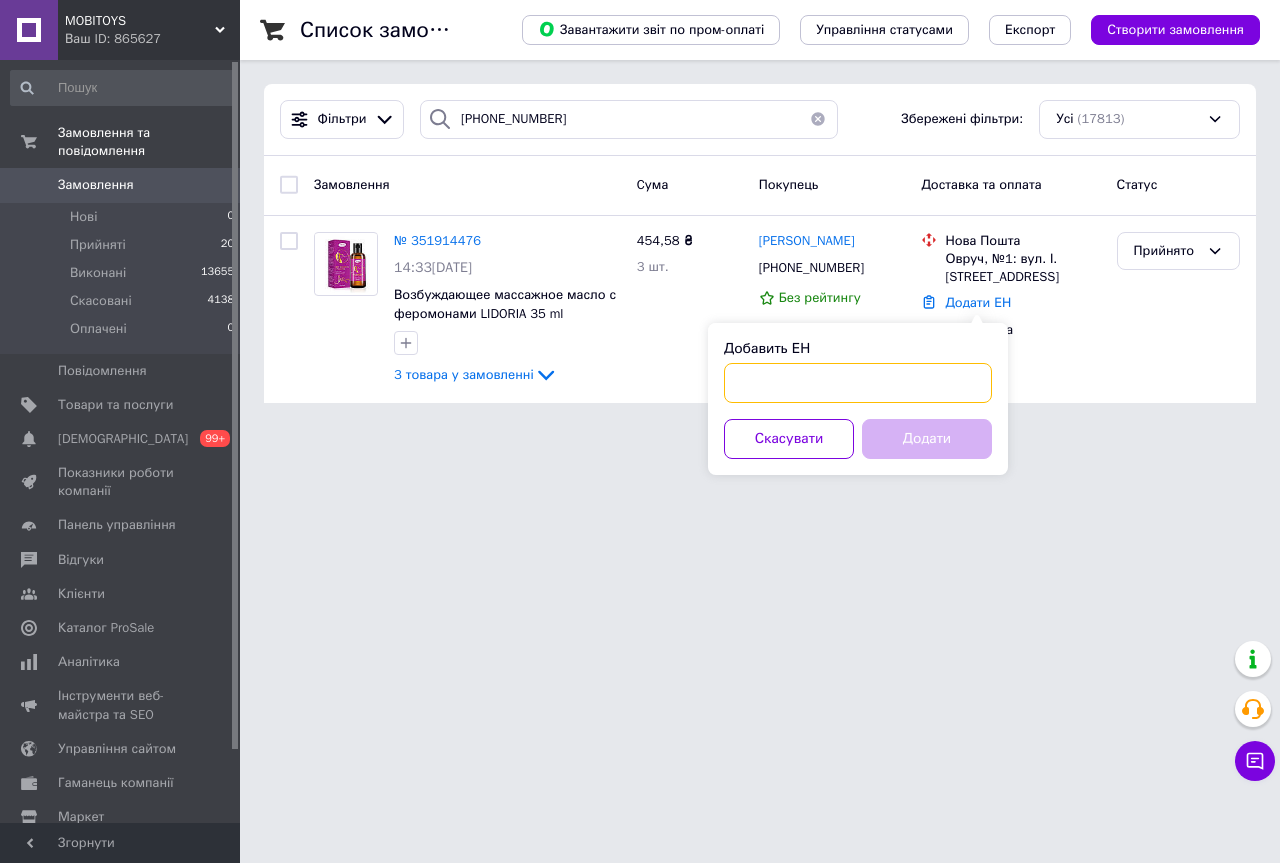 click on "Добавить ЕН" at bounding box center [858, 383] 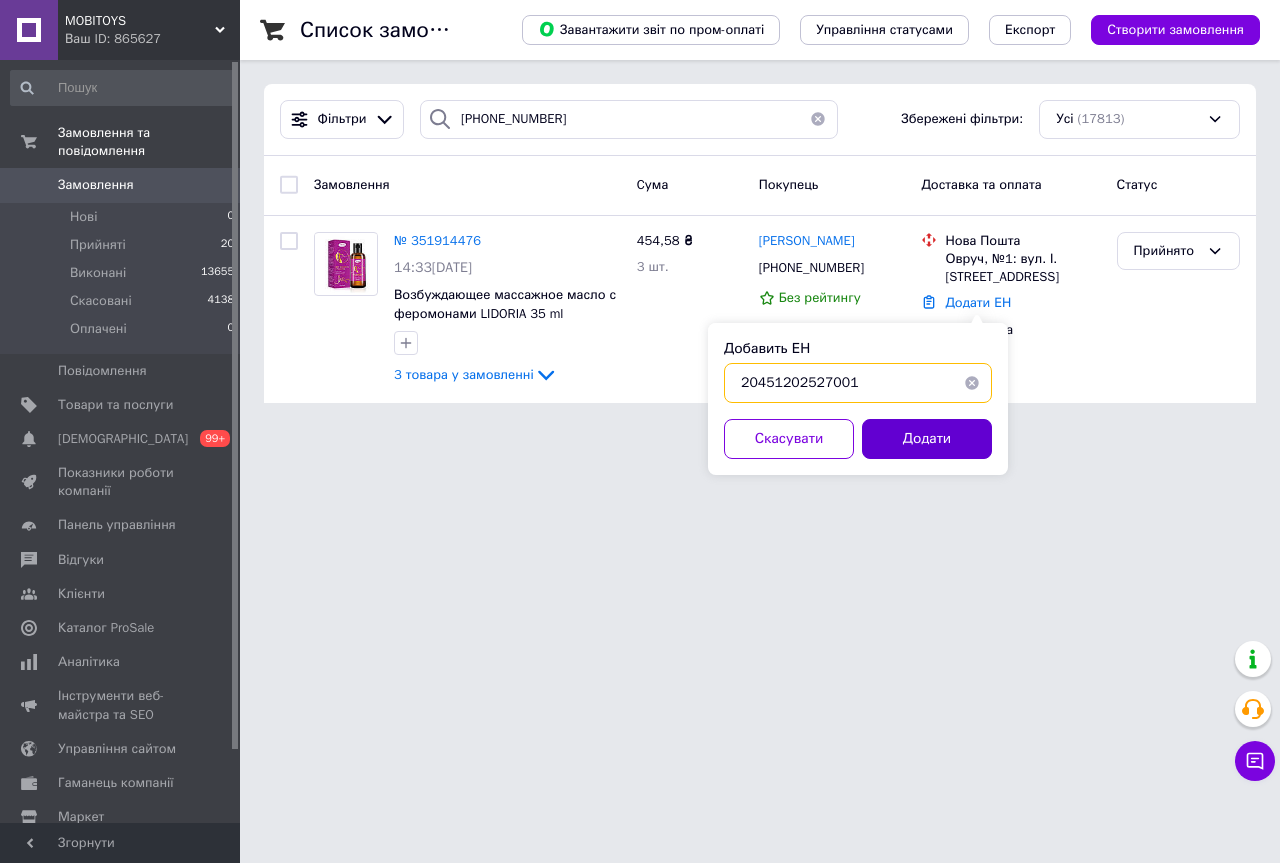 type on "20451202527001" 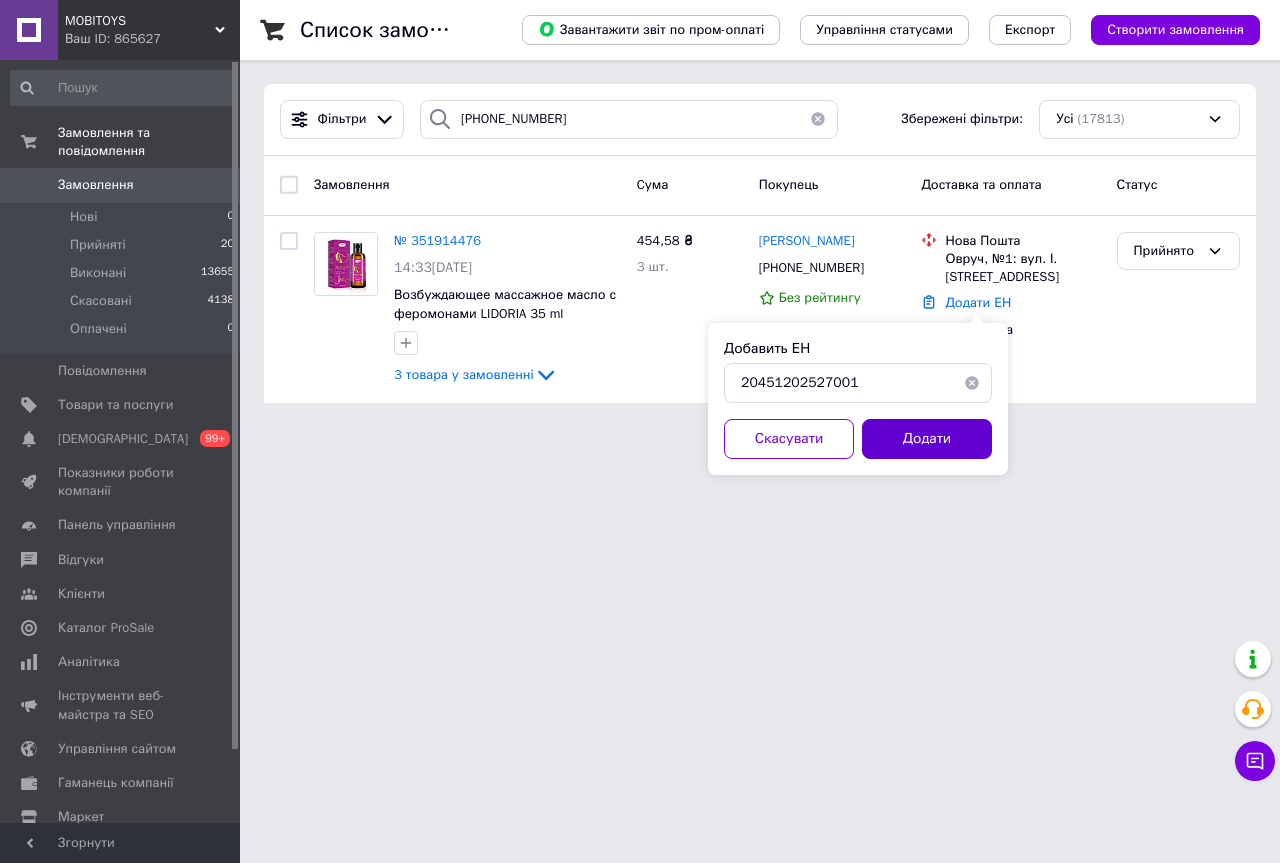 click on "Додати" at bounding box center [927, 439] 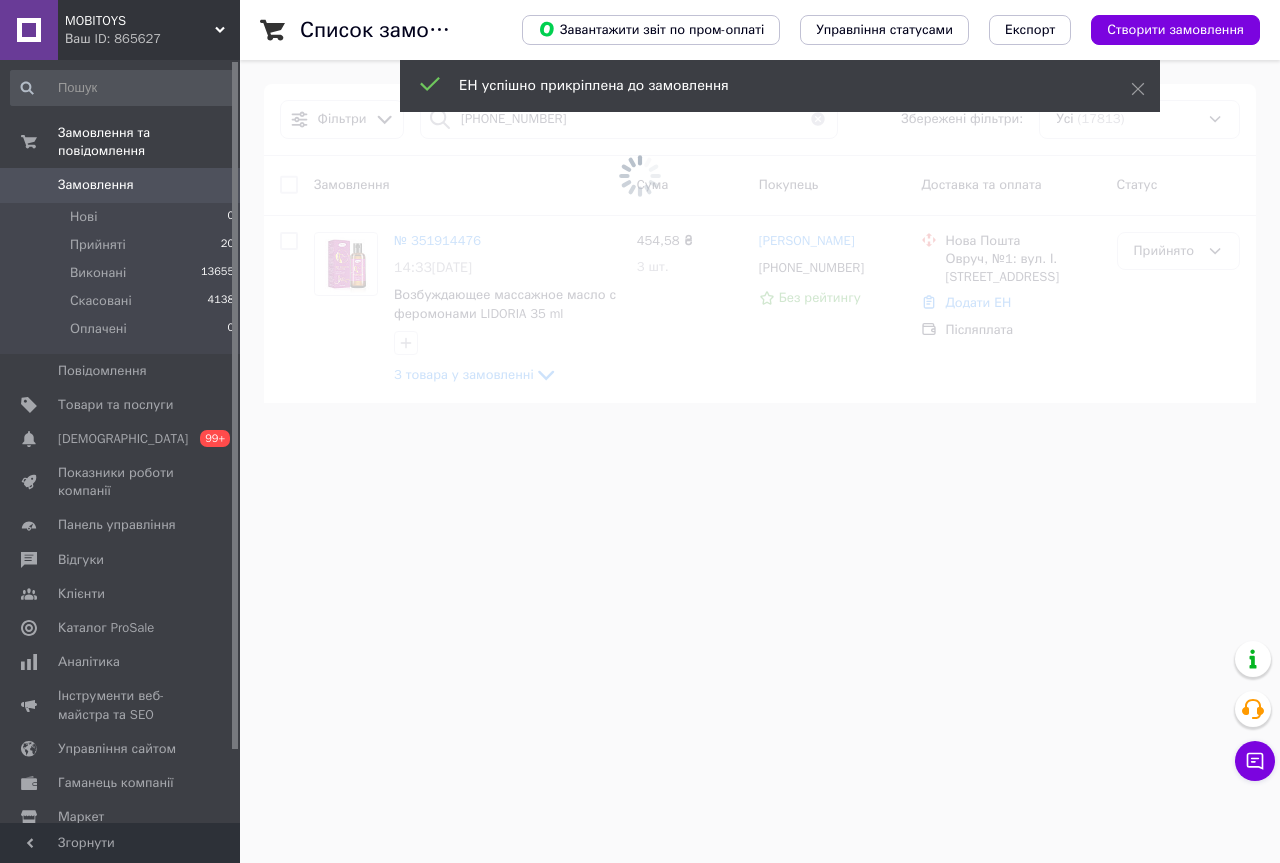 click at bounding box center [640, 176] 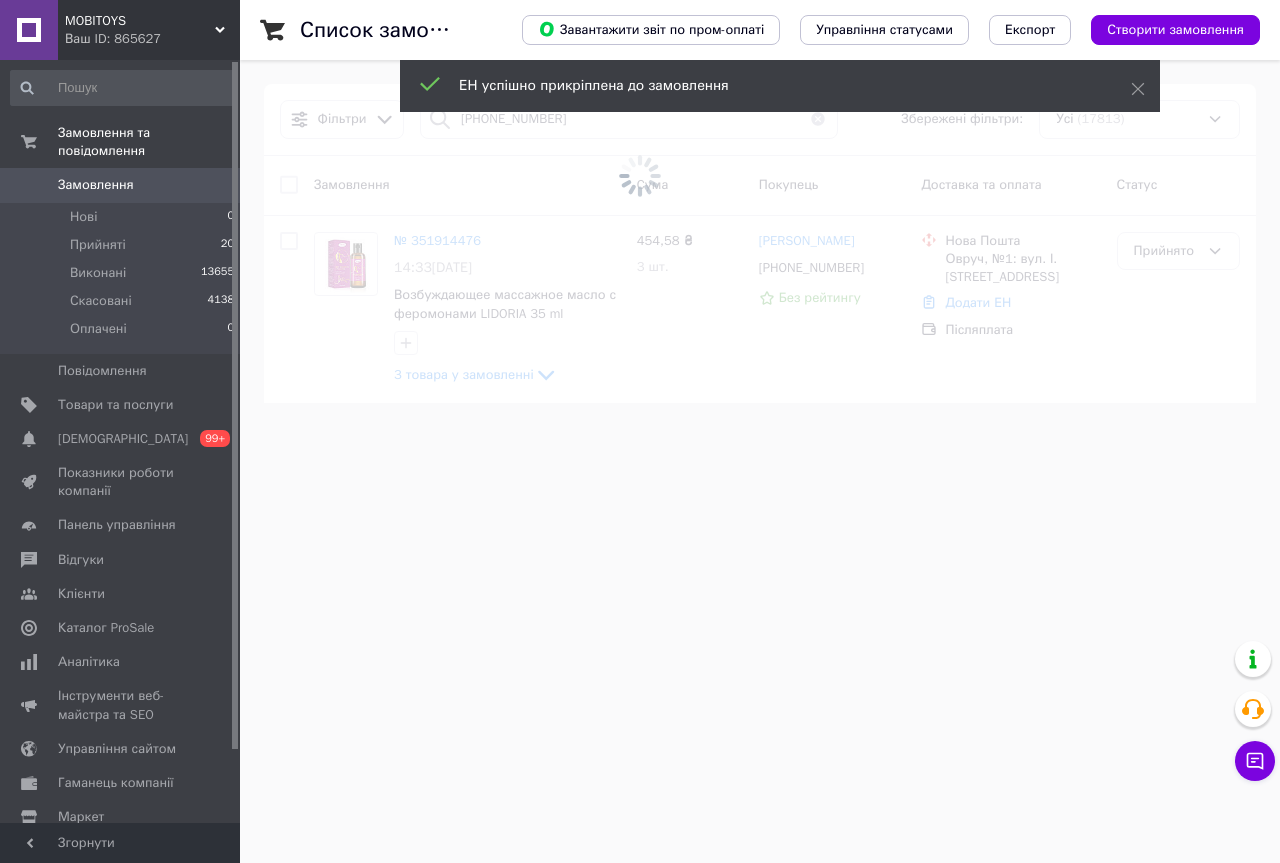 click at bounding box center [640, 176] 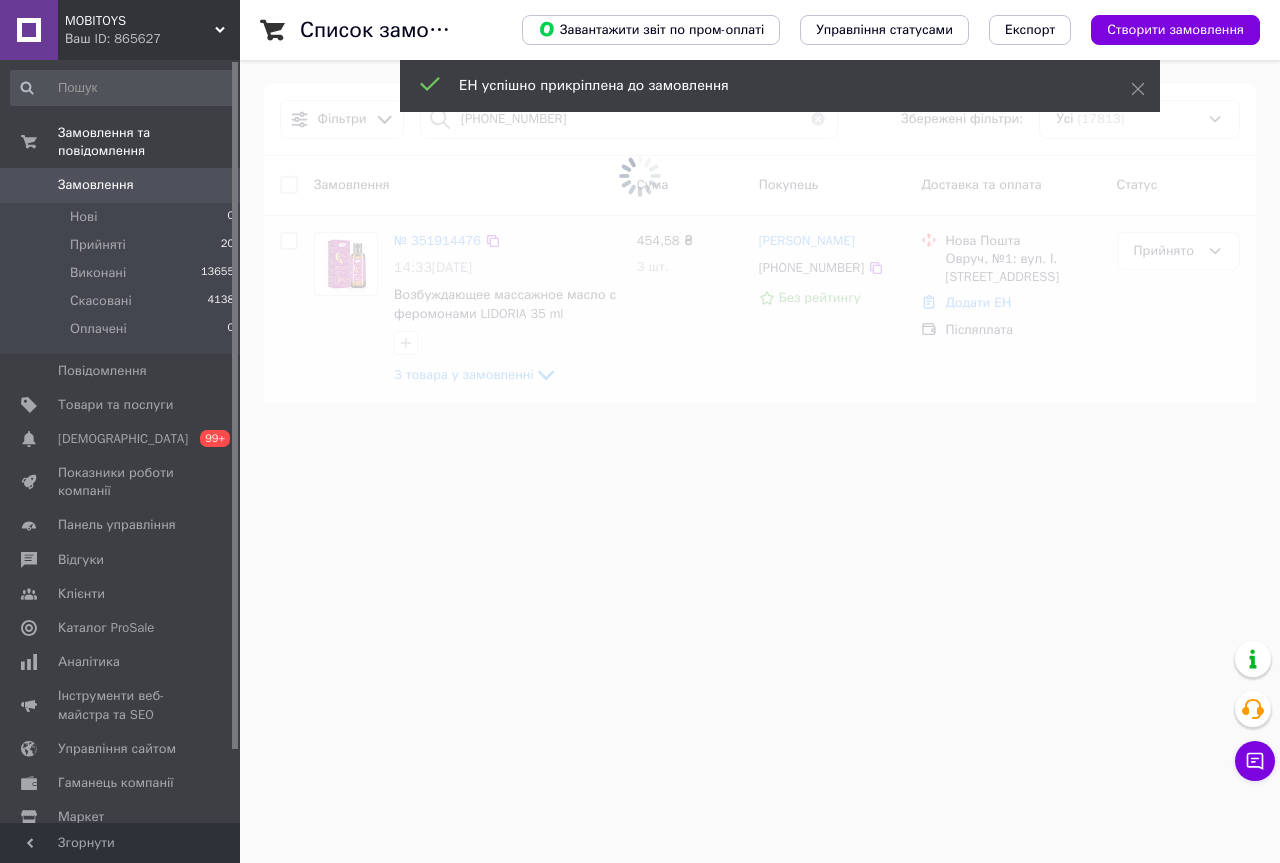 click on "Прийнято" at bounding box center (1178, 310) 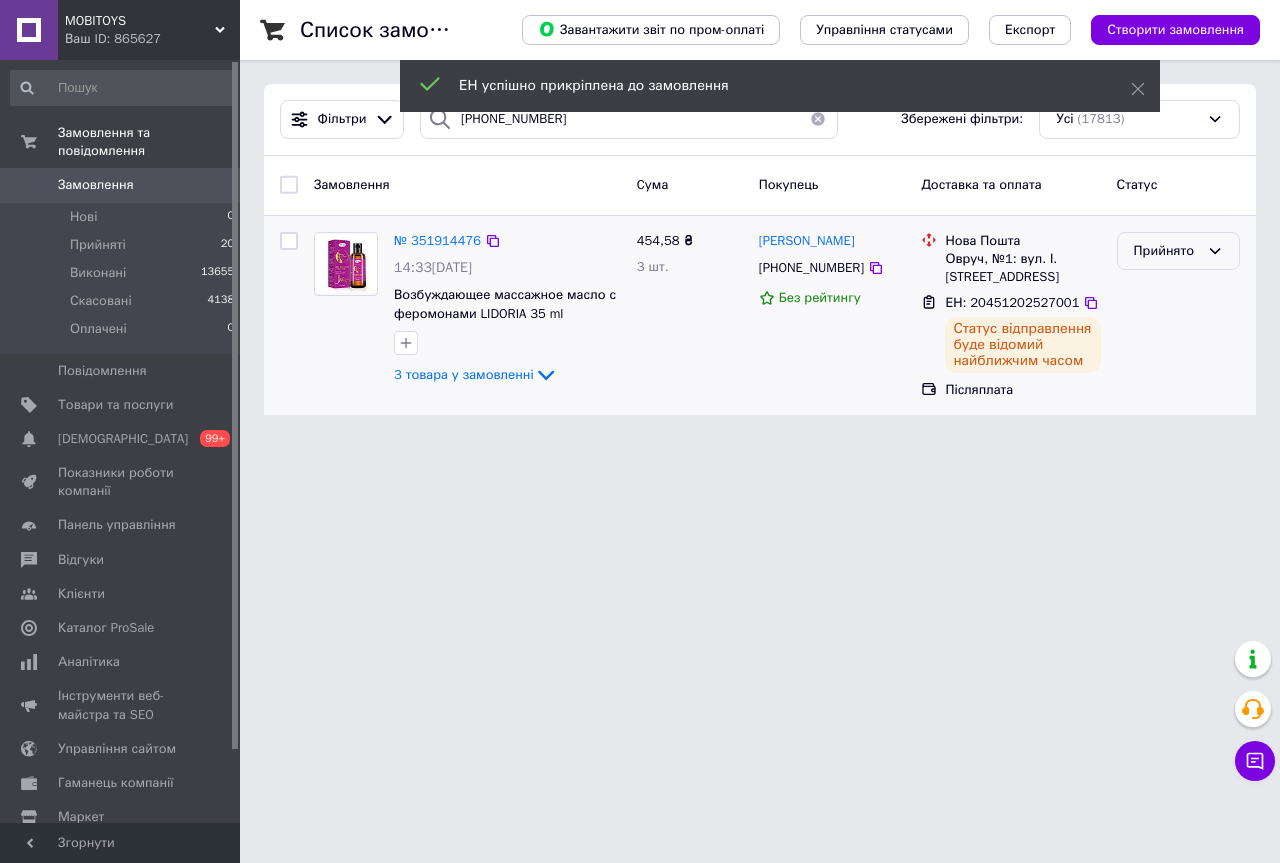 click on "Прийнято" at bounding box center [1166, 251] 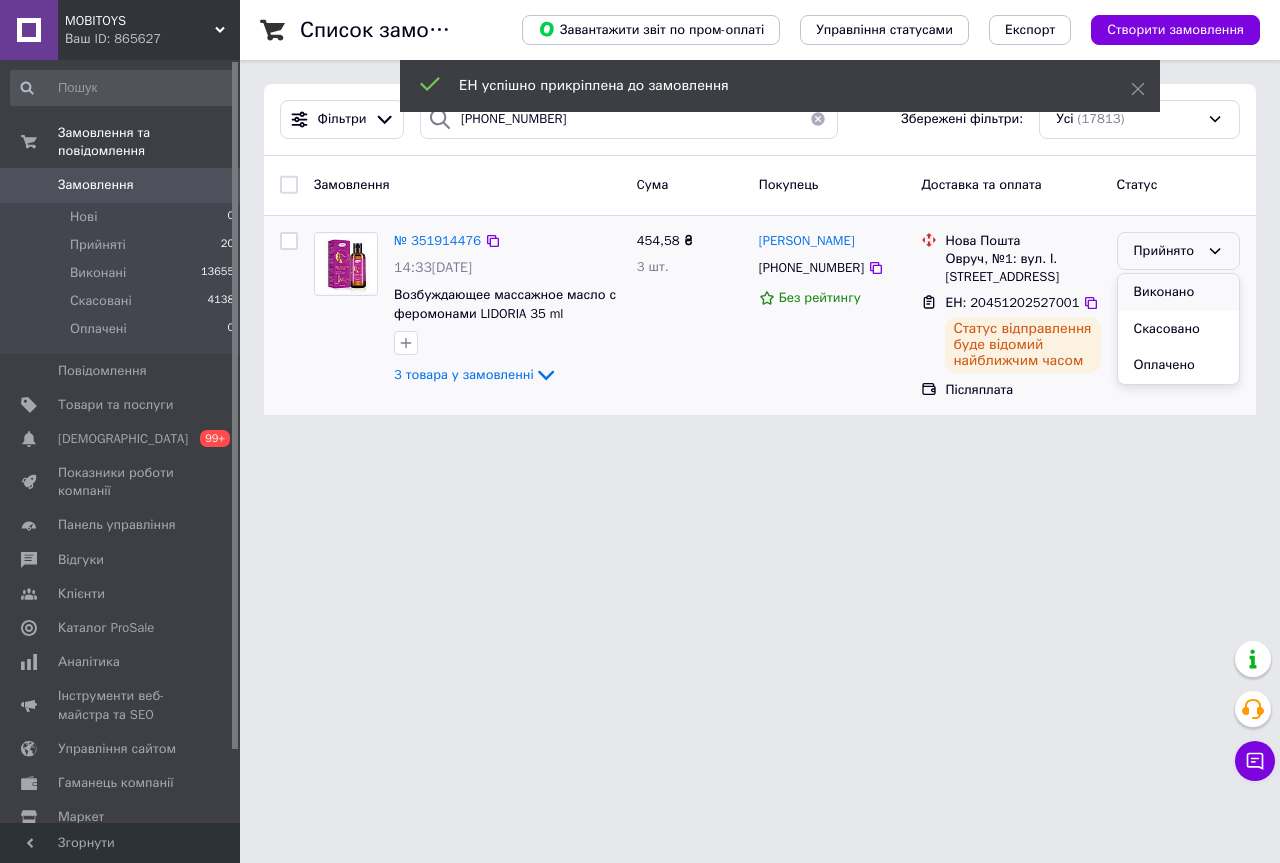 click on "Виконано" at bounding box center (1178, 292) 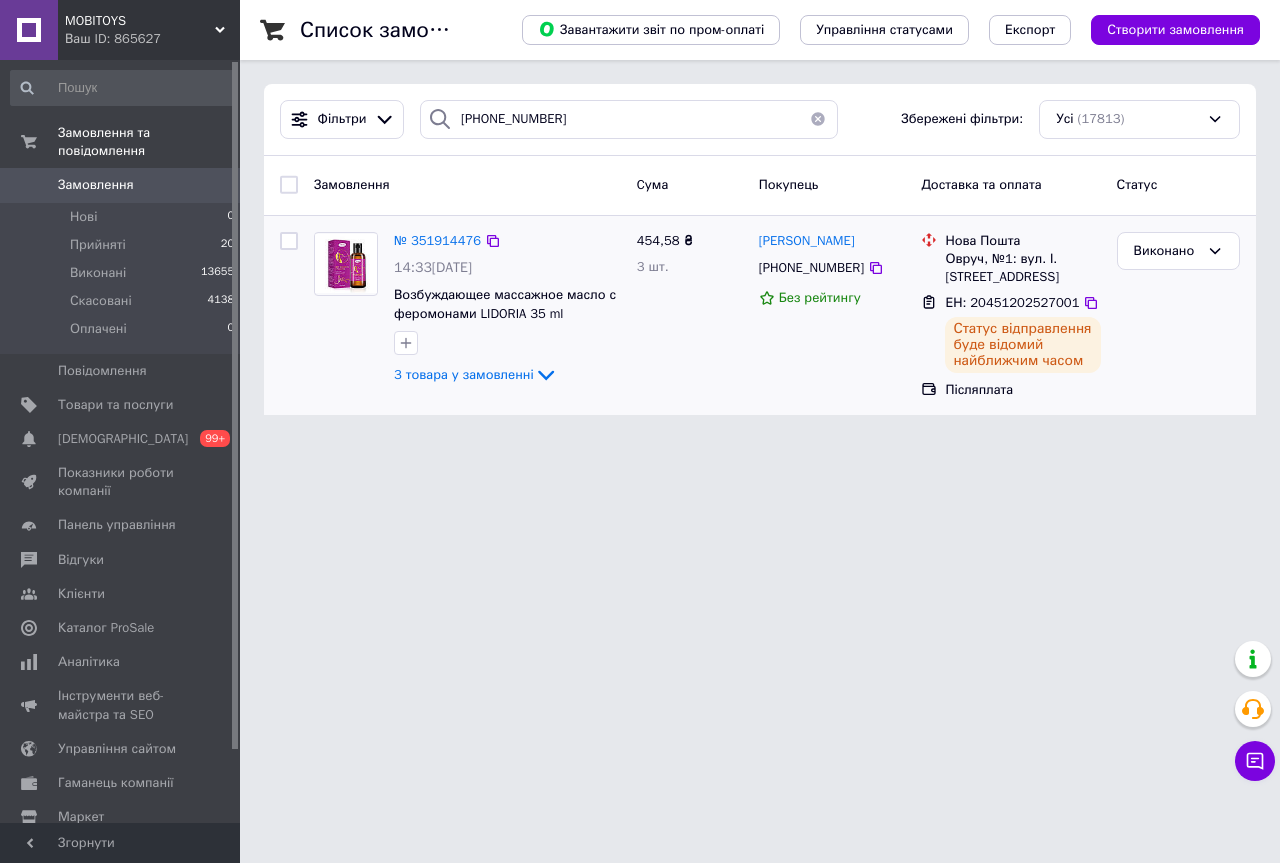 click on "MOBITOYS" at bounding box center (140, 21) 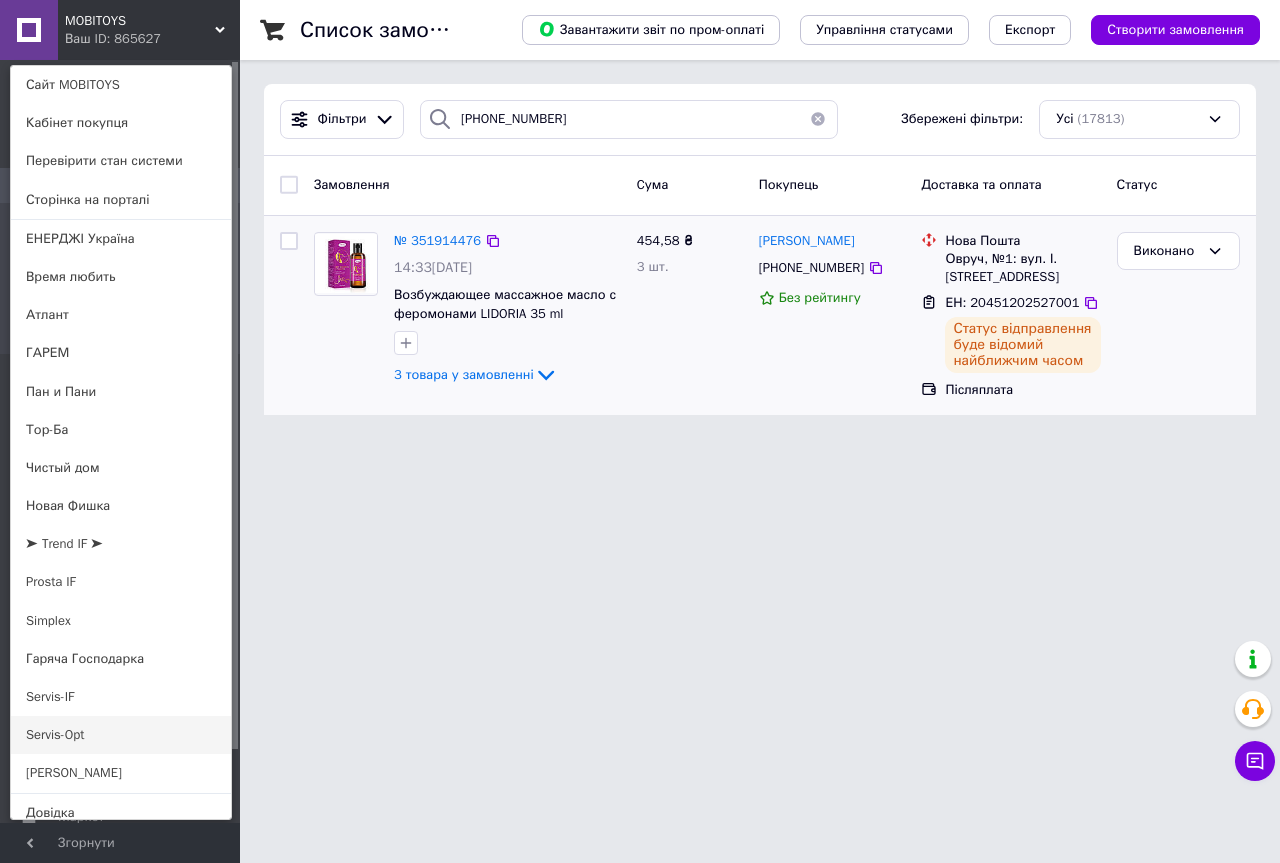 click on "Servis-Opt" at bounding box center (121, 735) 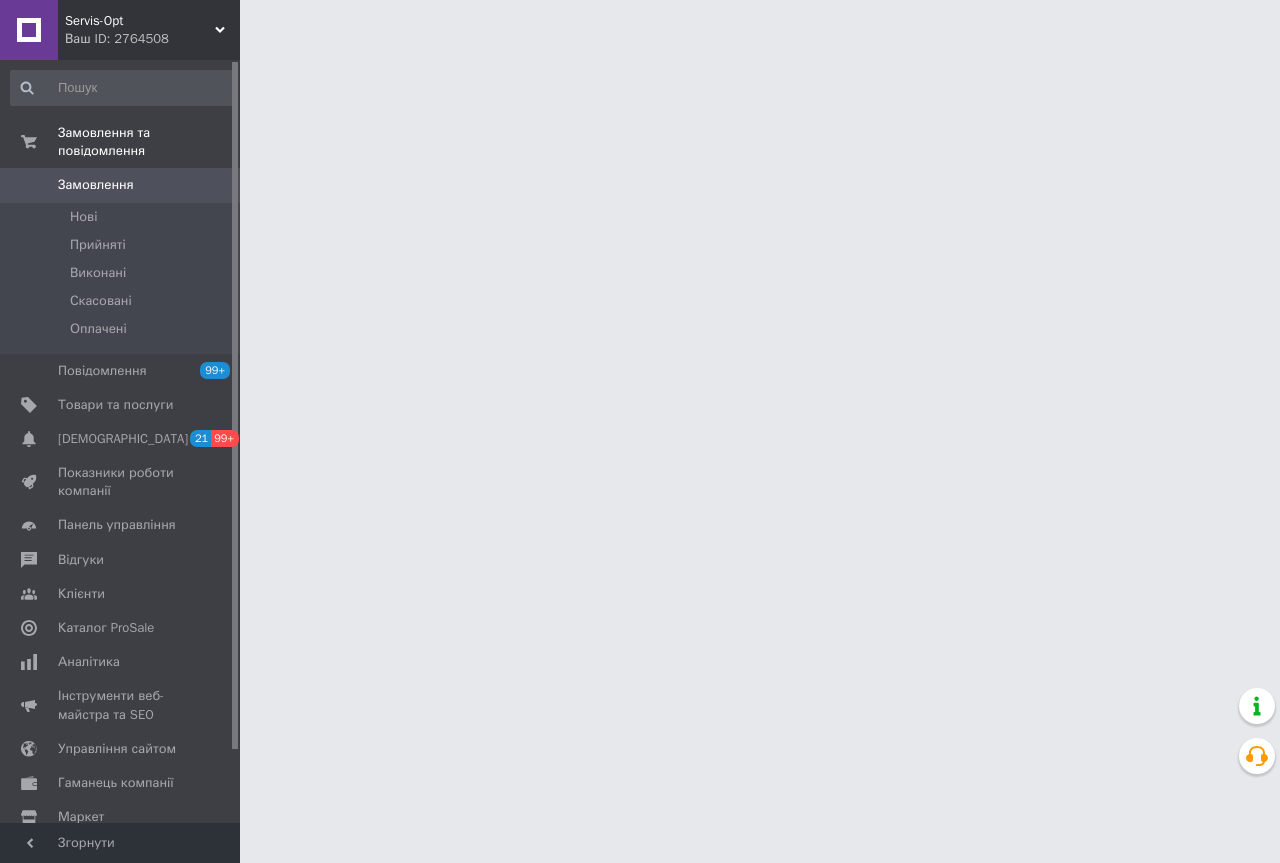 scroll, scrollTop: 0, scrollLeft: 0, axis: both 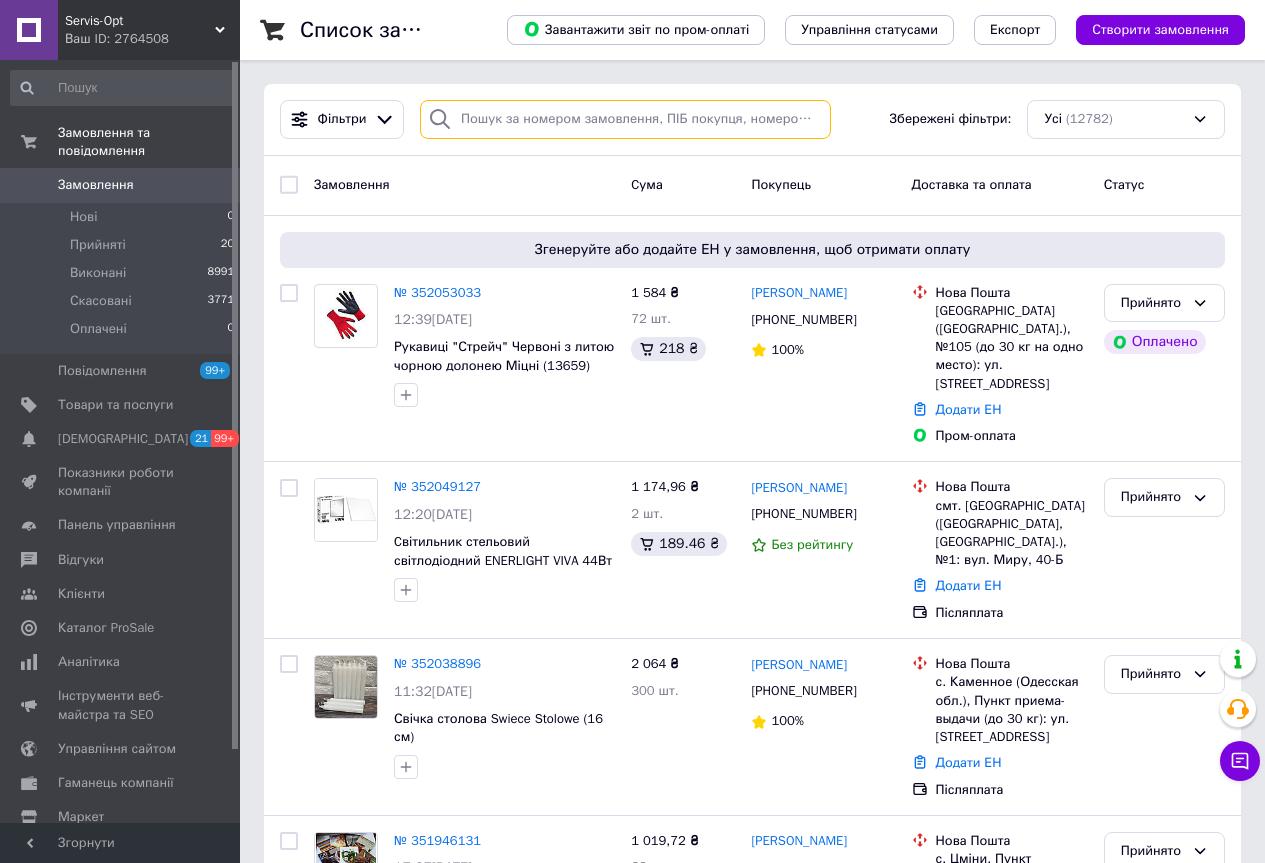 click at bounding box center [625, 119] 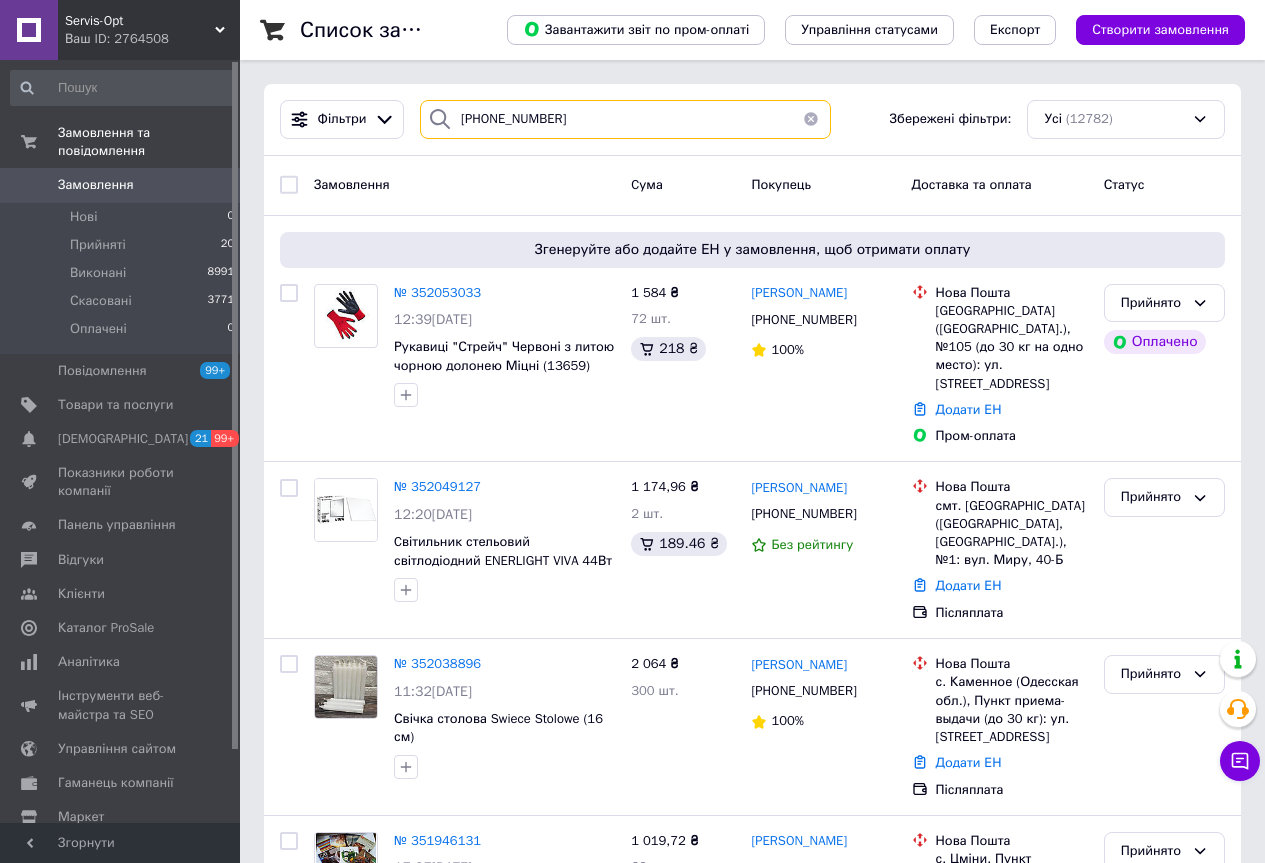 type on "380(97)6495858" 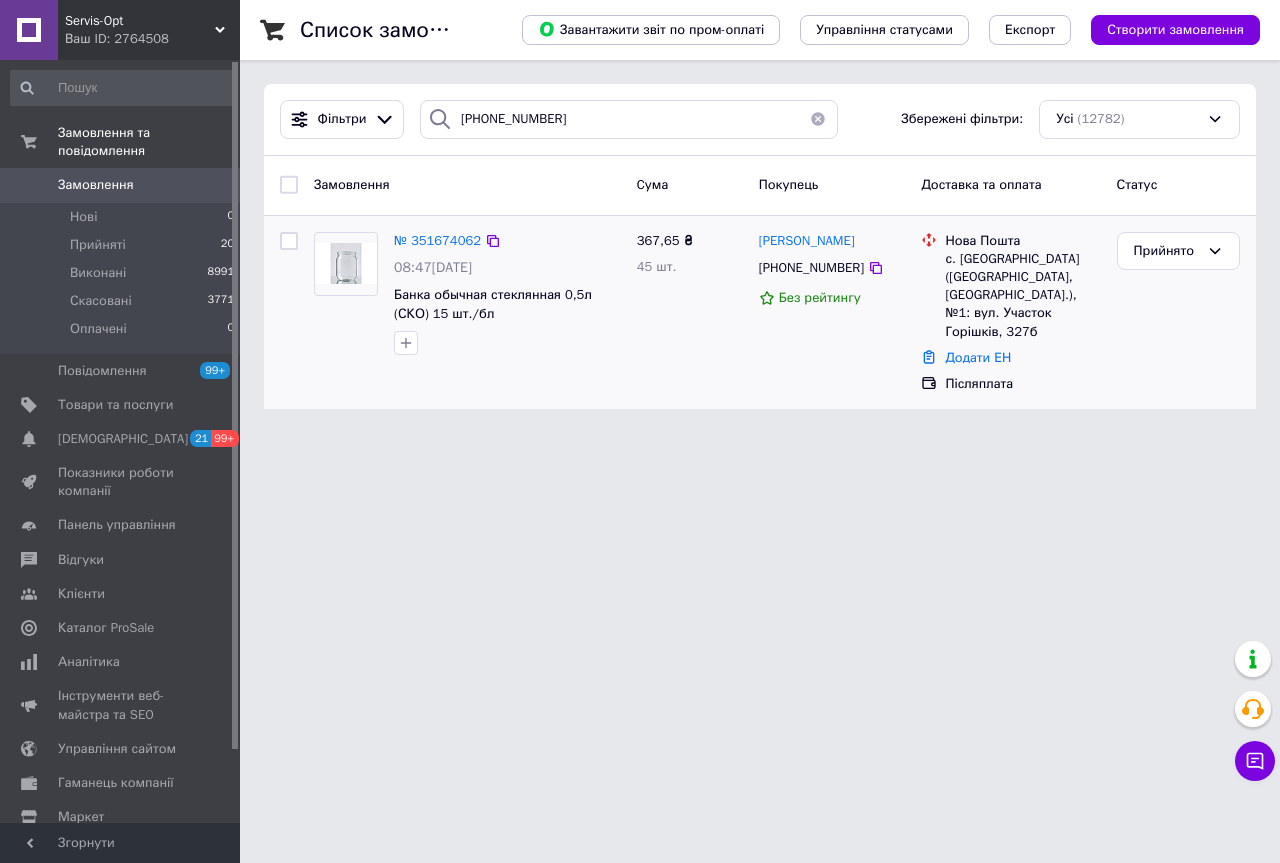 click on "Додати ЕН" at bounding box center [978, 357] 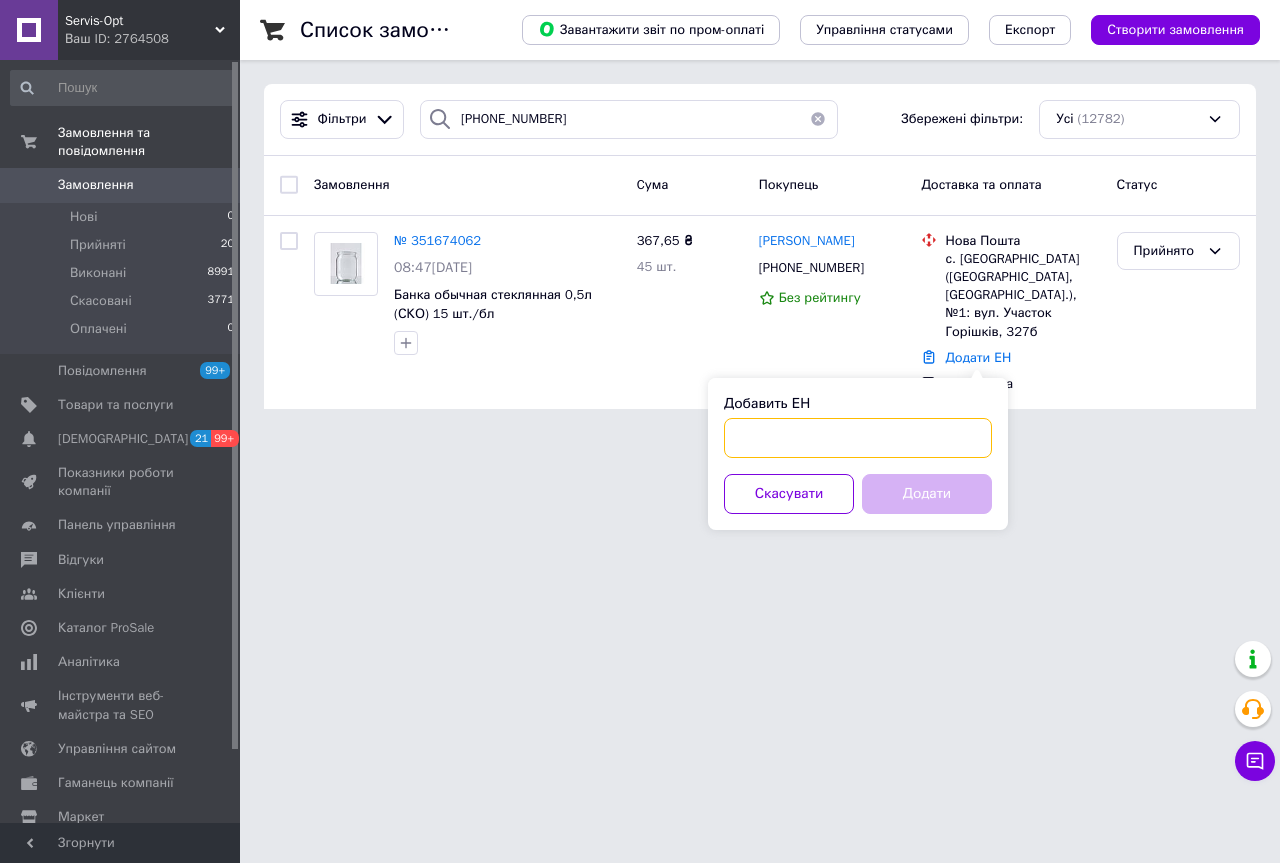 click on "Добавить ЕН" at bounding box center [858, 438] 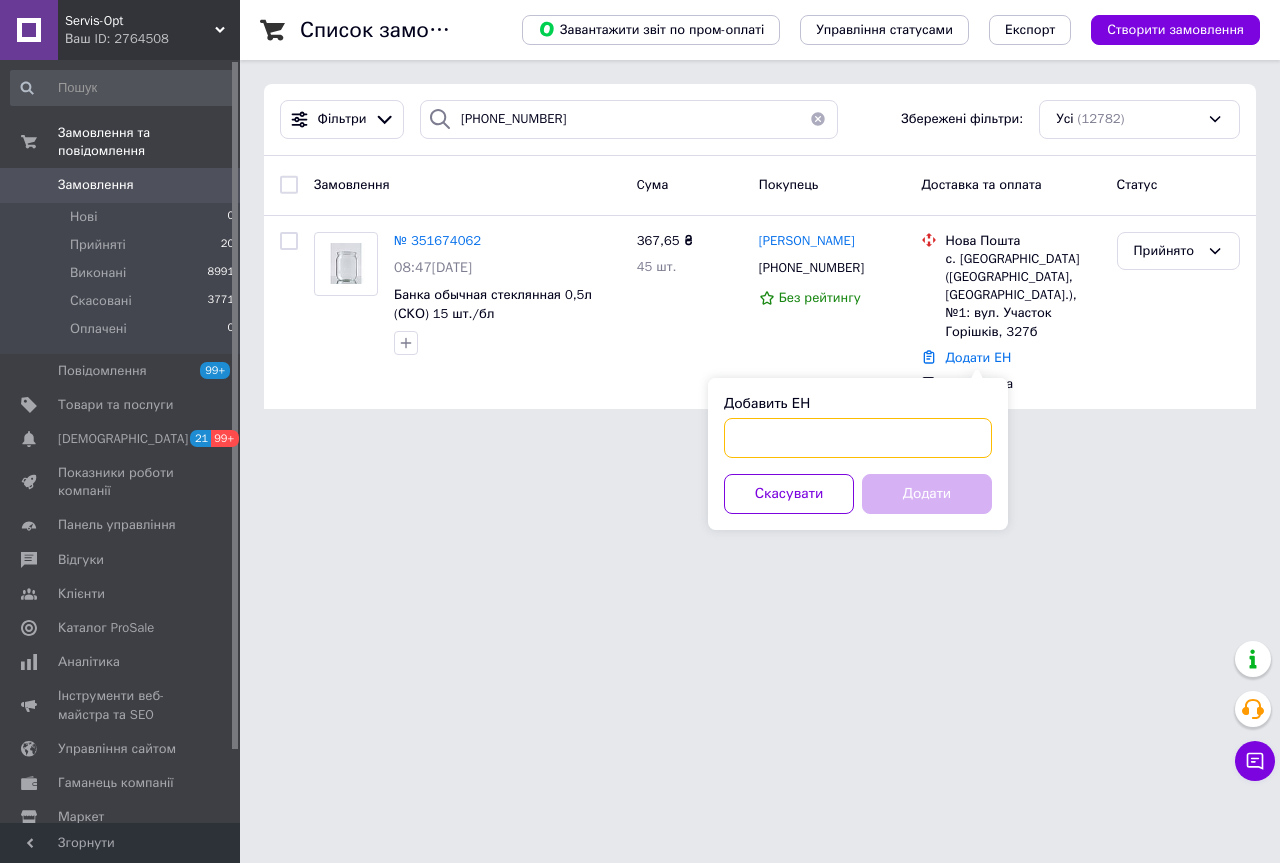 paste on "20451202159579" 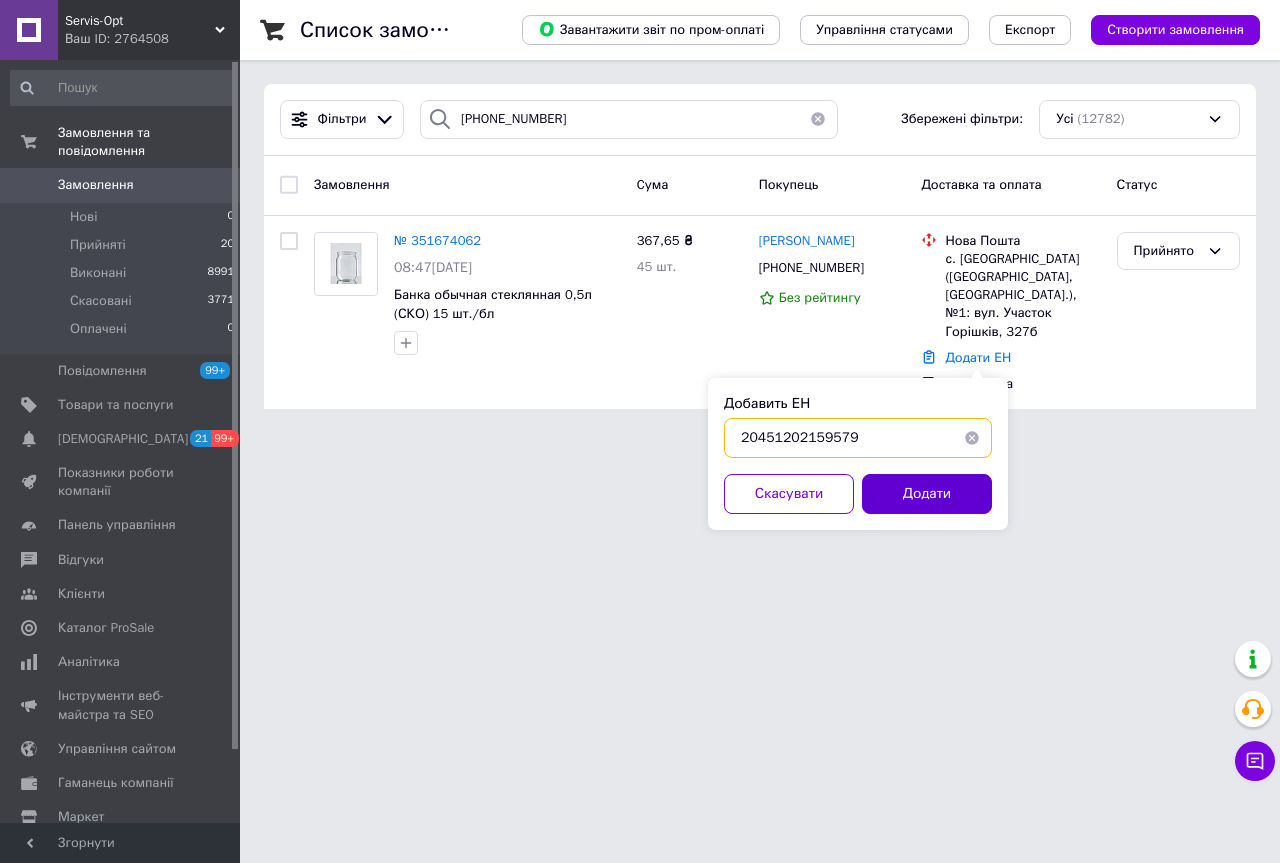 type on "20451202159579" 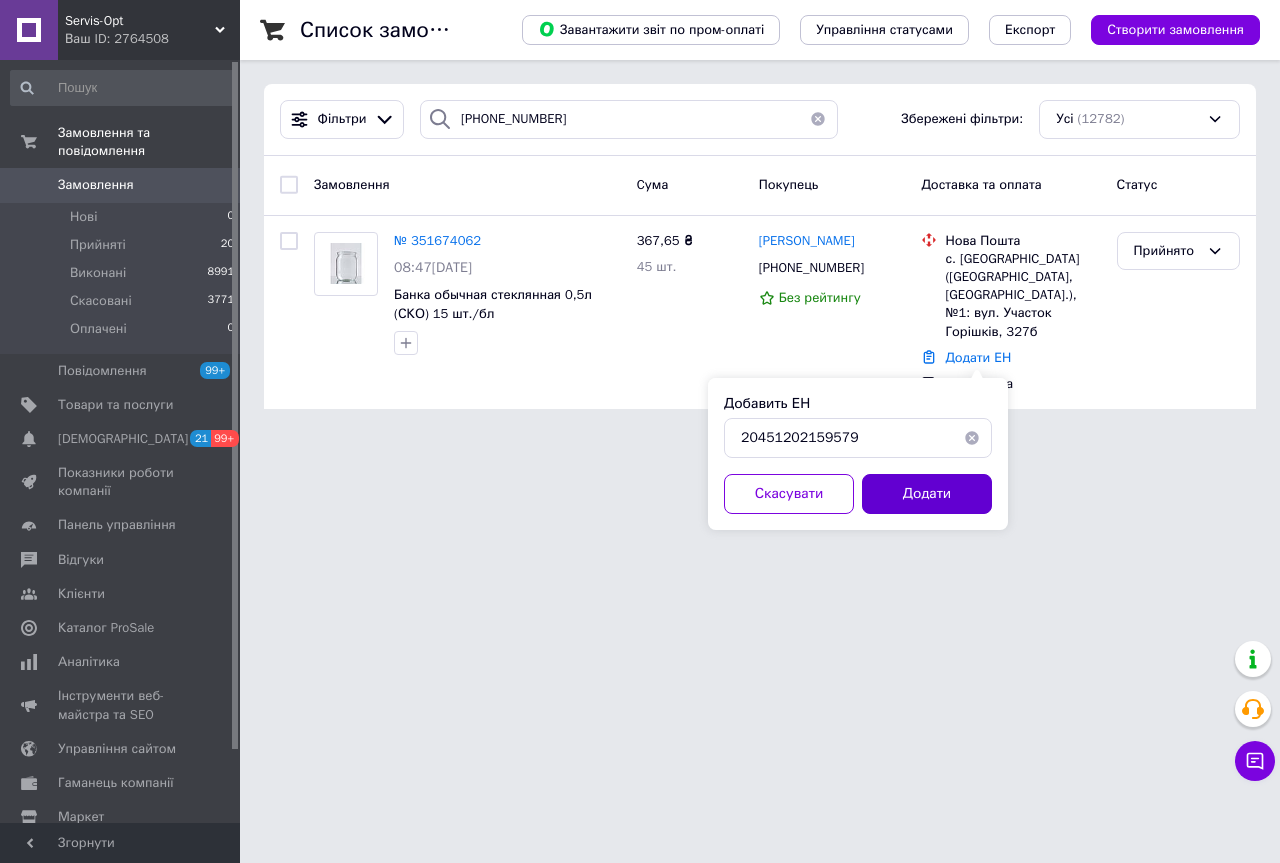 click on "Додати" at bounding box center [927, 494] 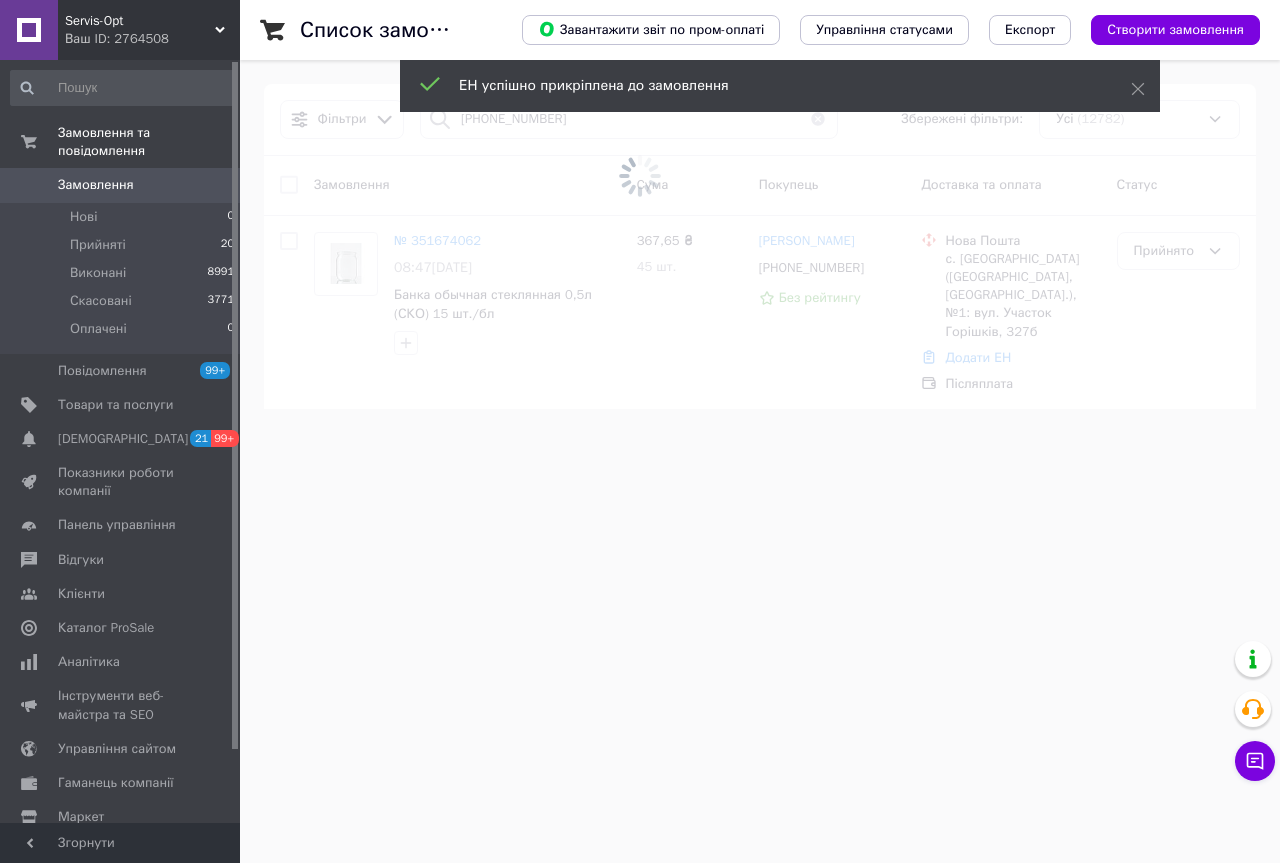 click at bounding box center (640, 176) 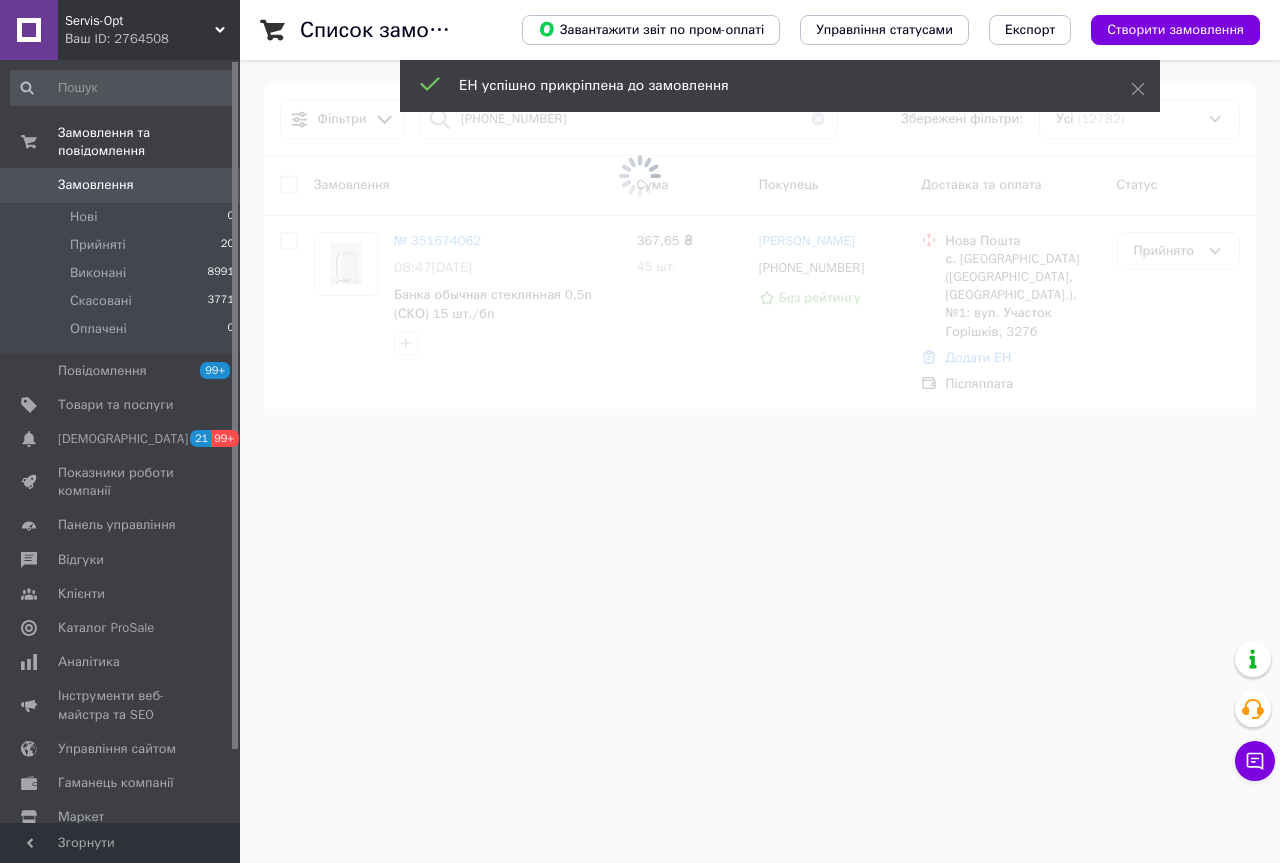 click at bounding box center (640, 176) 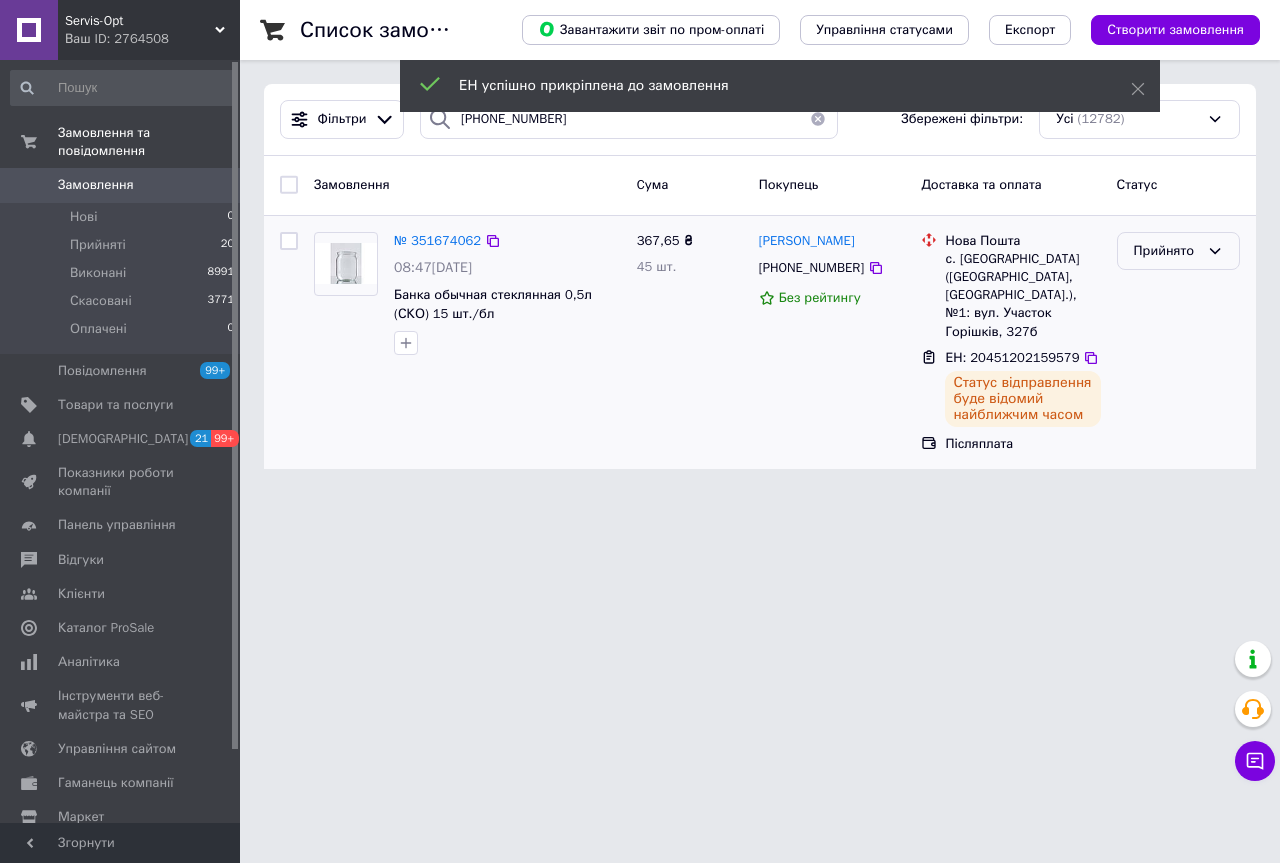 click on "Прийнято" at bounding box center (1178, 251) 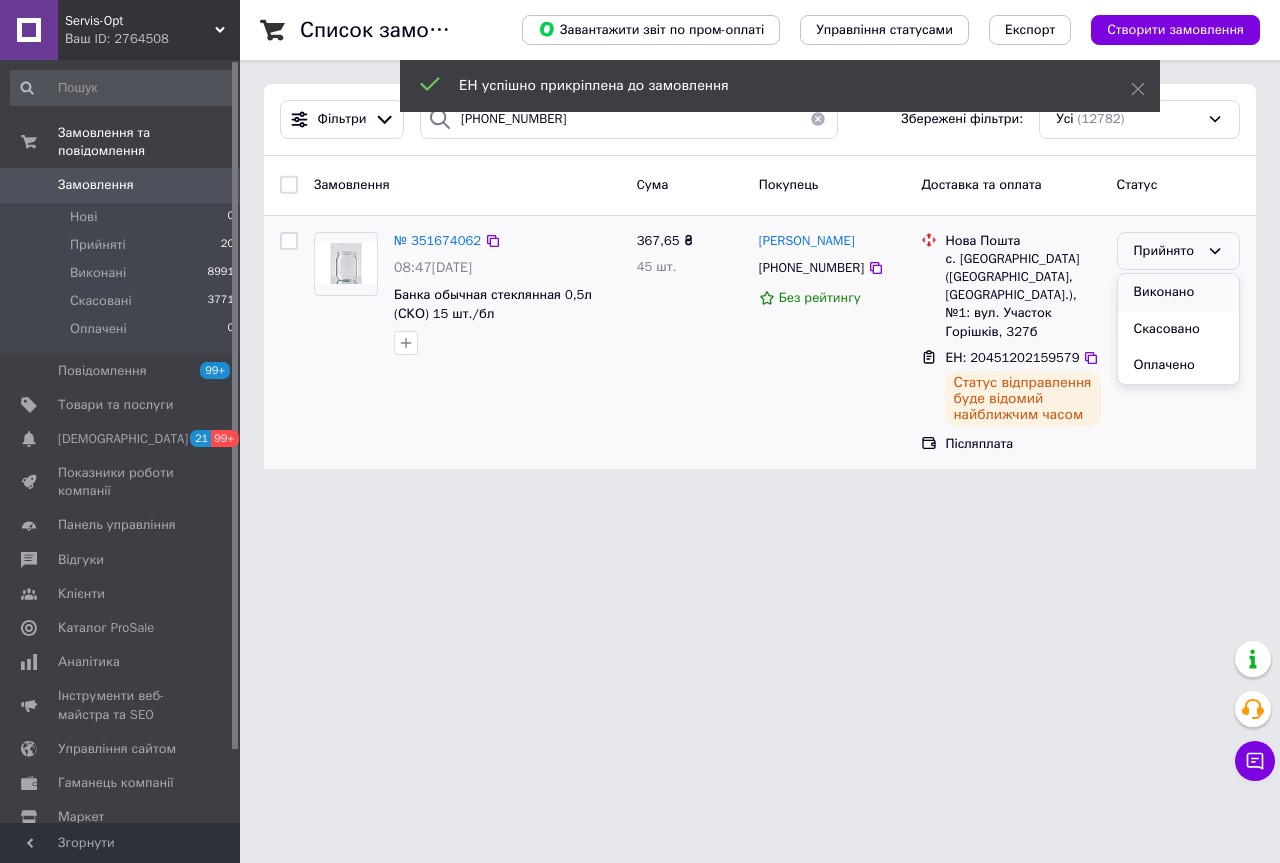 click on "Виконано" at bounding box center (1178, 292) 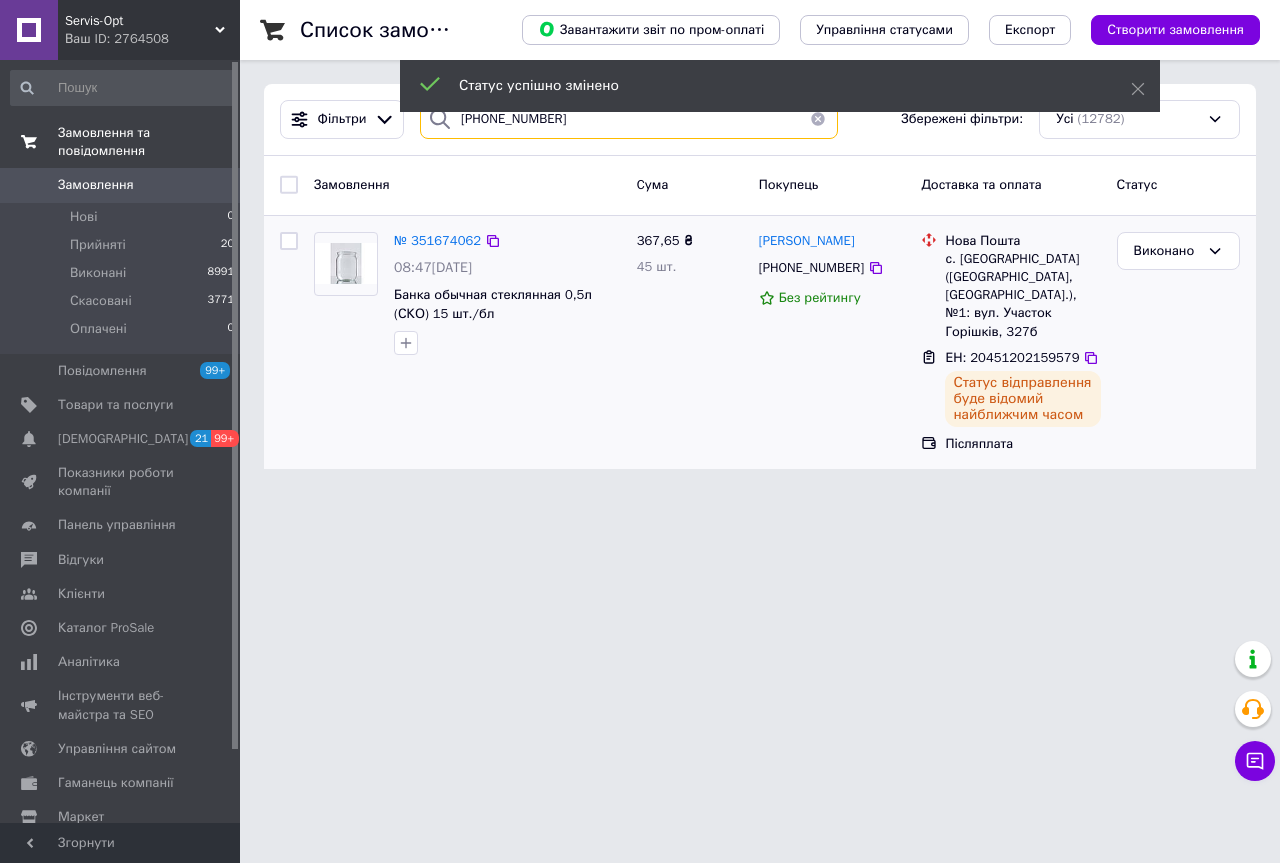 drag, startPoint x: 566, startPoint y: 128, endPoint x: 216, endPoint y: 118, distance: 350.14282 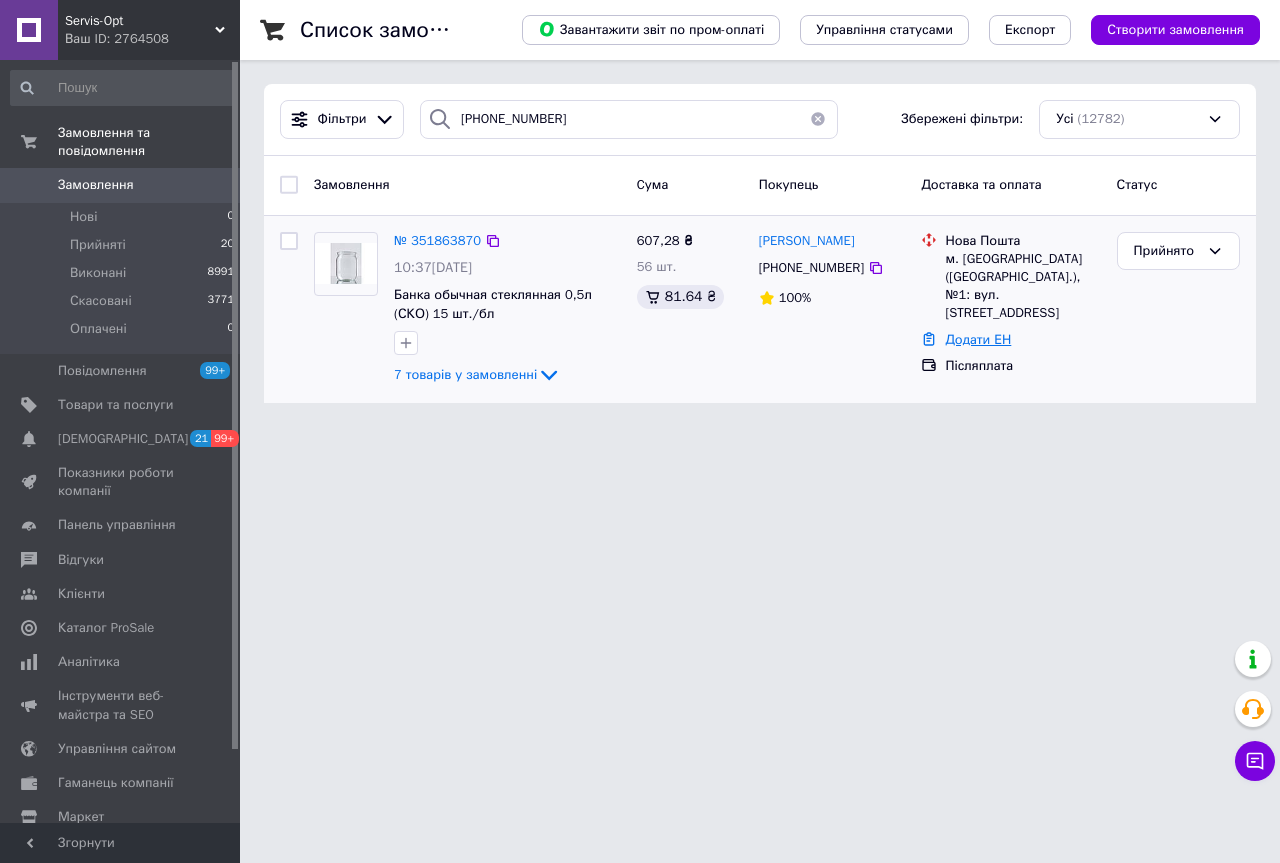 click on "Додати ЕН" at bounding box center (978, 339) 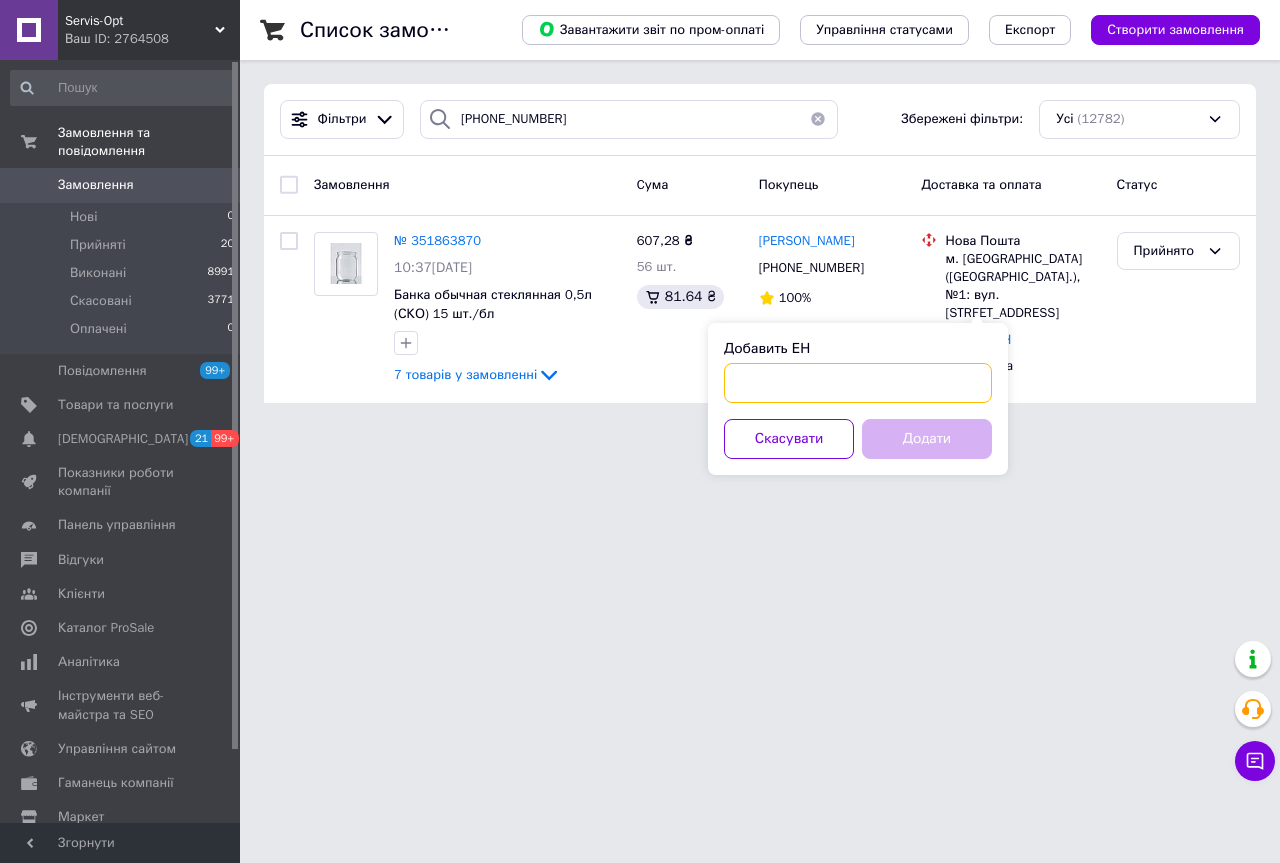 click on "Добавить ЕН" at bounding box center [858, 383] 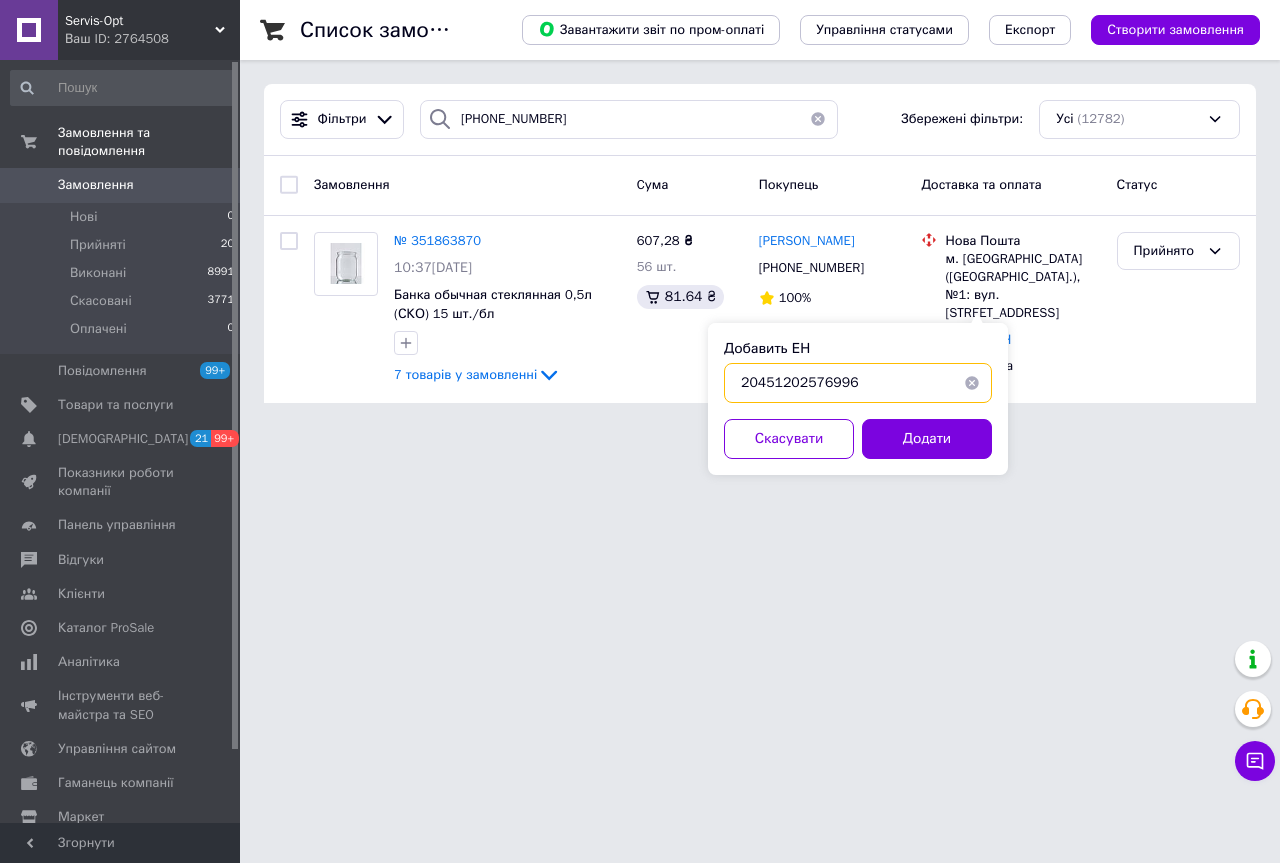 type on "20451202576996" 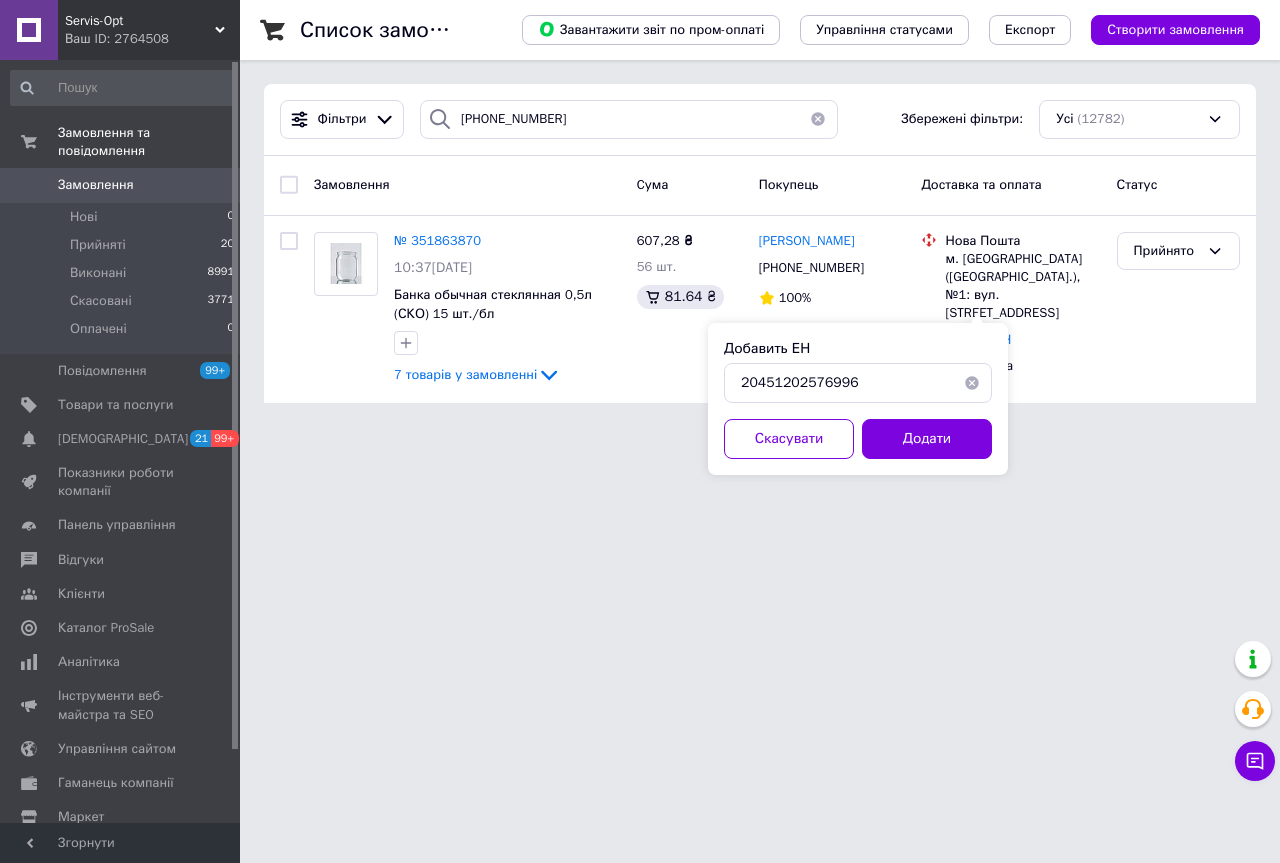 click on "Добавить ЕН 20451202576996 Скасувати Додати" at bounding box center (858, 399) 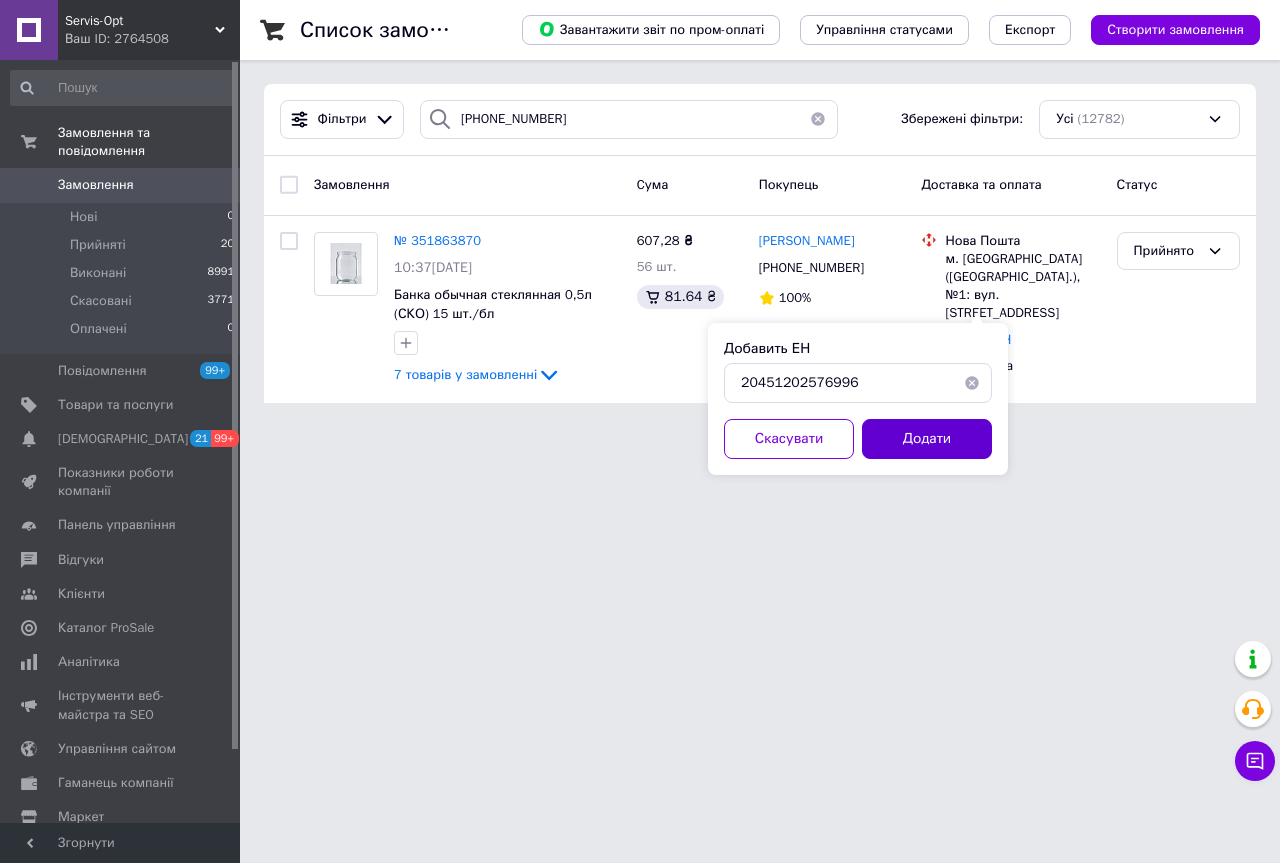 click on "Додати" at bounding box center (927, 439) 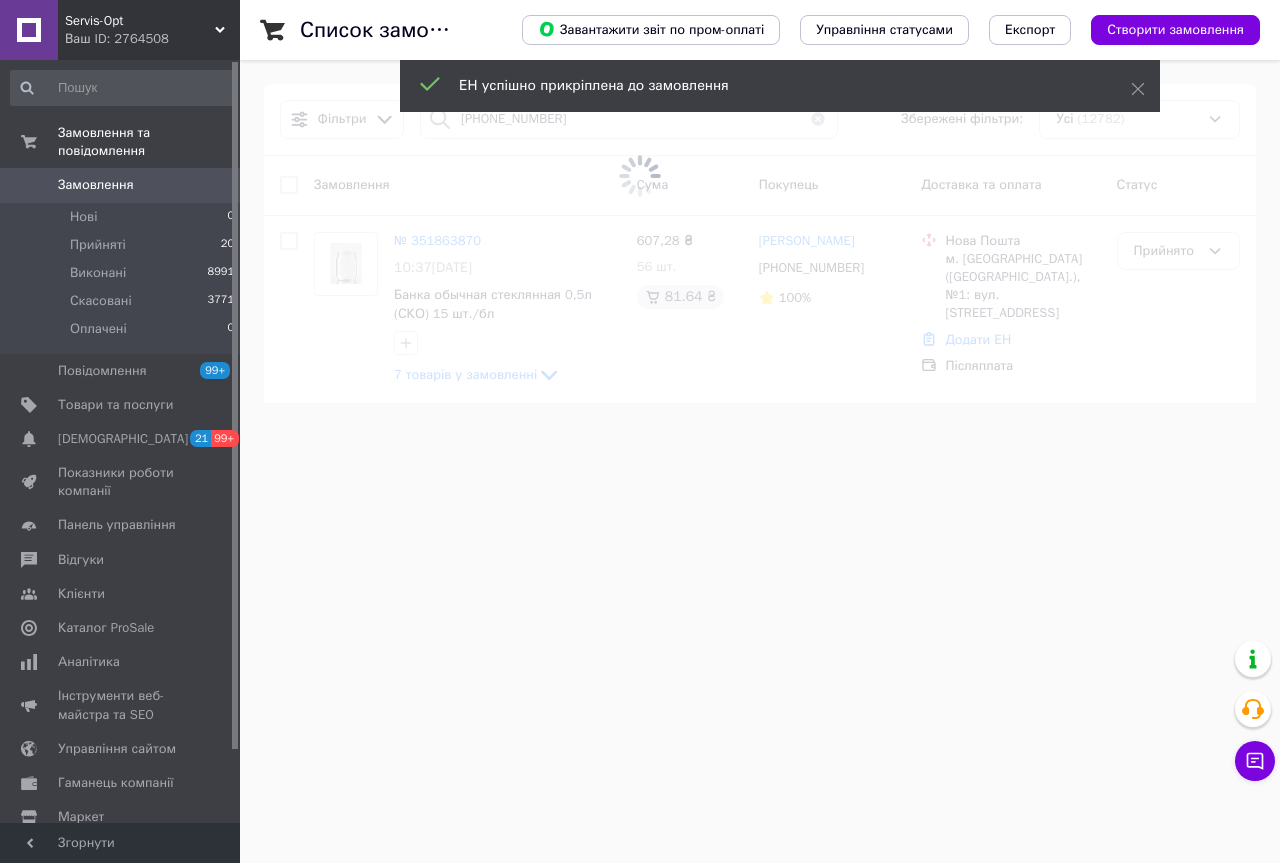 click at bounding box center (640, 176) 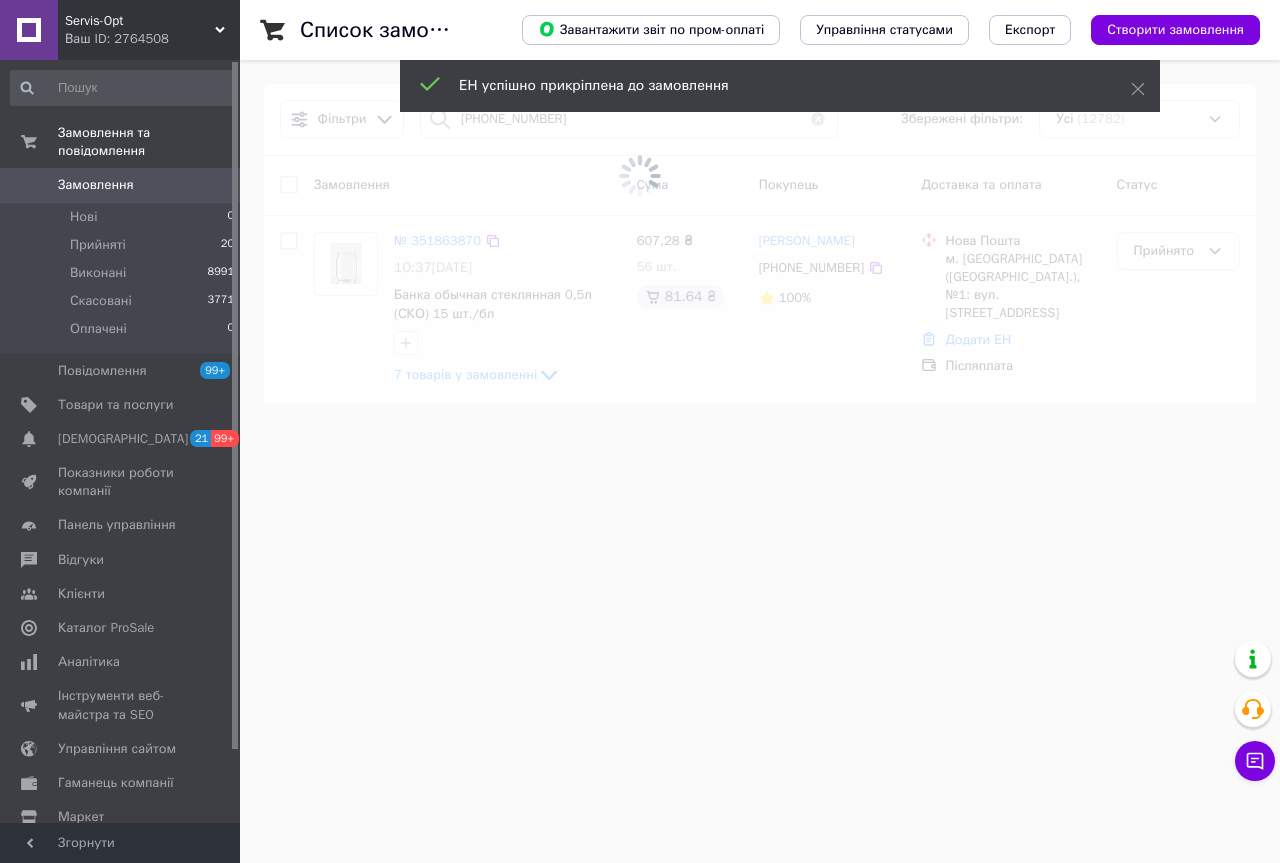 click on "Прийнято" at bounding box center [1166, 251] 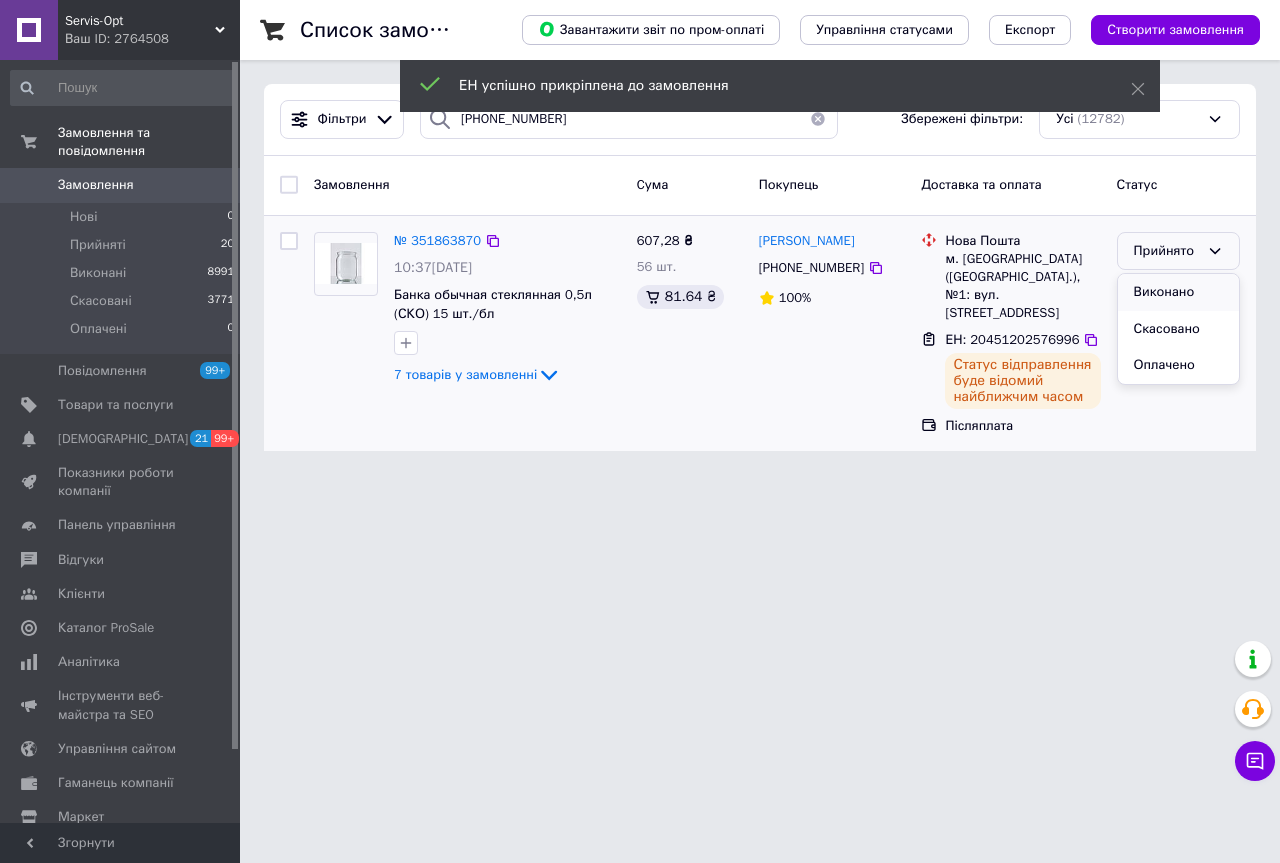 click on "Виконано" at bounding box center [1178, 292] 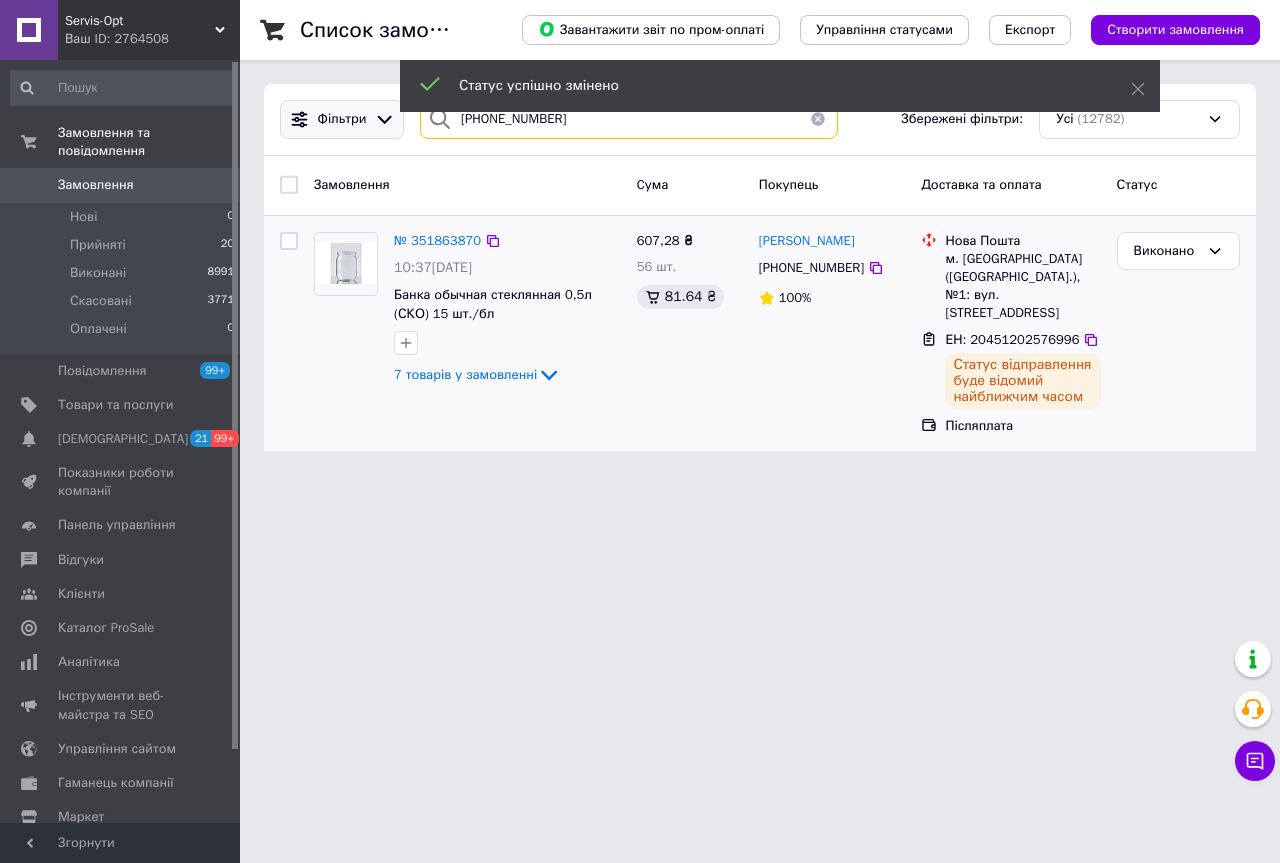 drag, startPoint x: 541, startPoint y: 125, endPoint x: 309, endPoint y: 123, distance: 232.00862 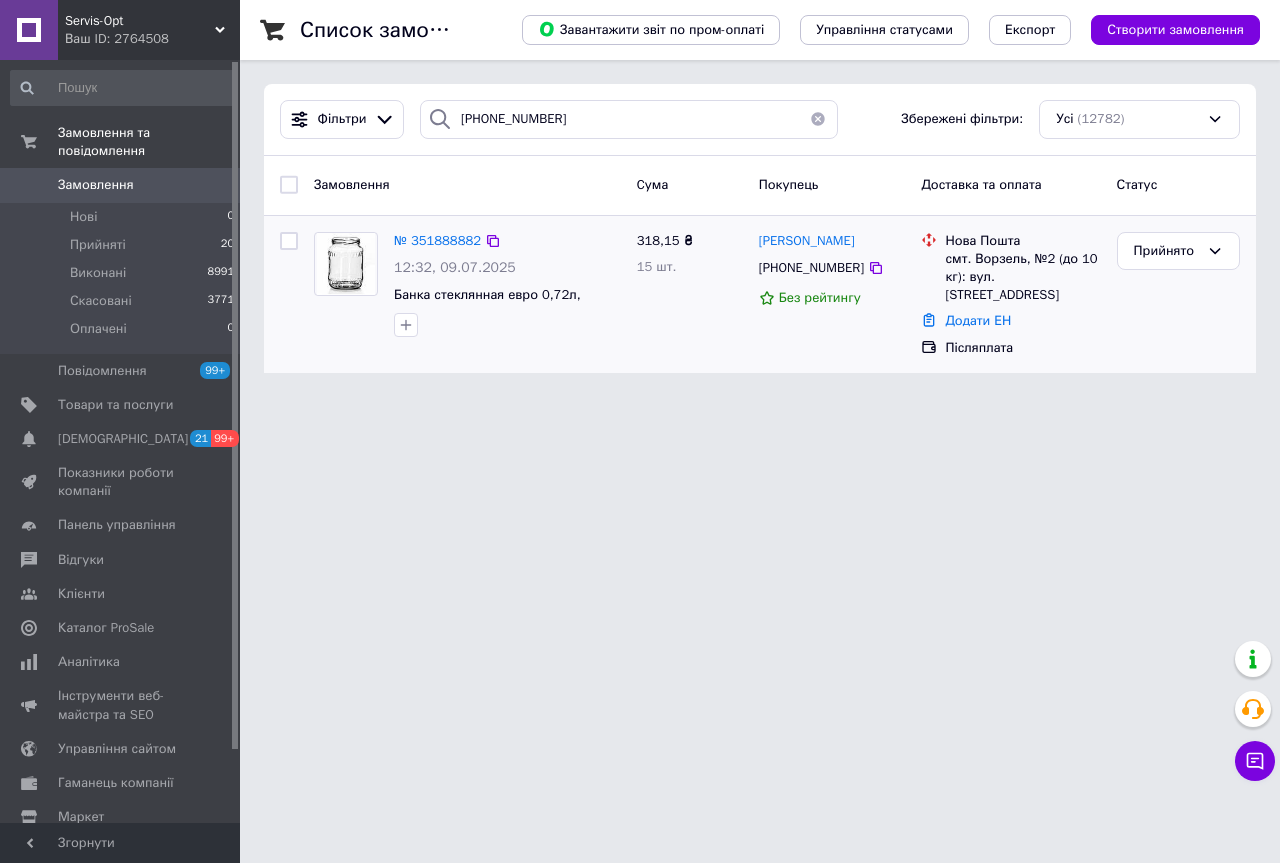 click on "Додати ЕН" at bounding box center [1022, 321] 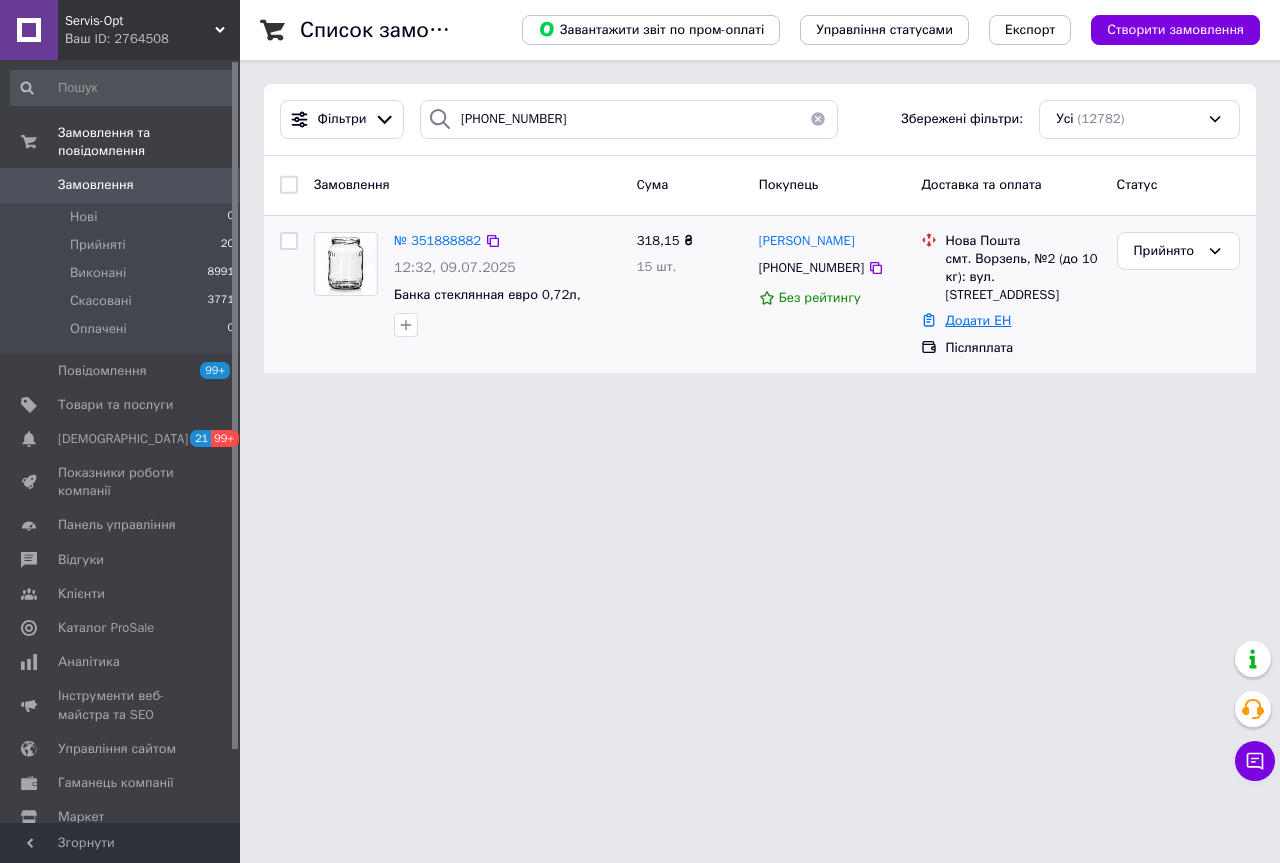 click on "Додати ЕН" at bounding box center [978, 320] 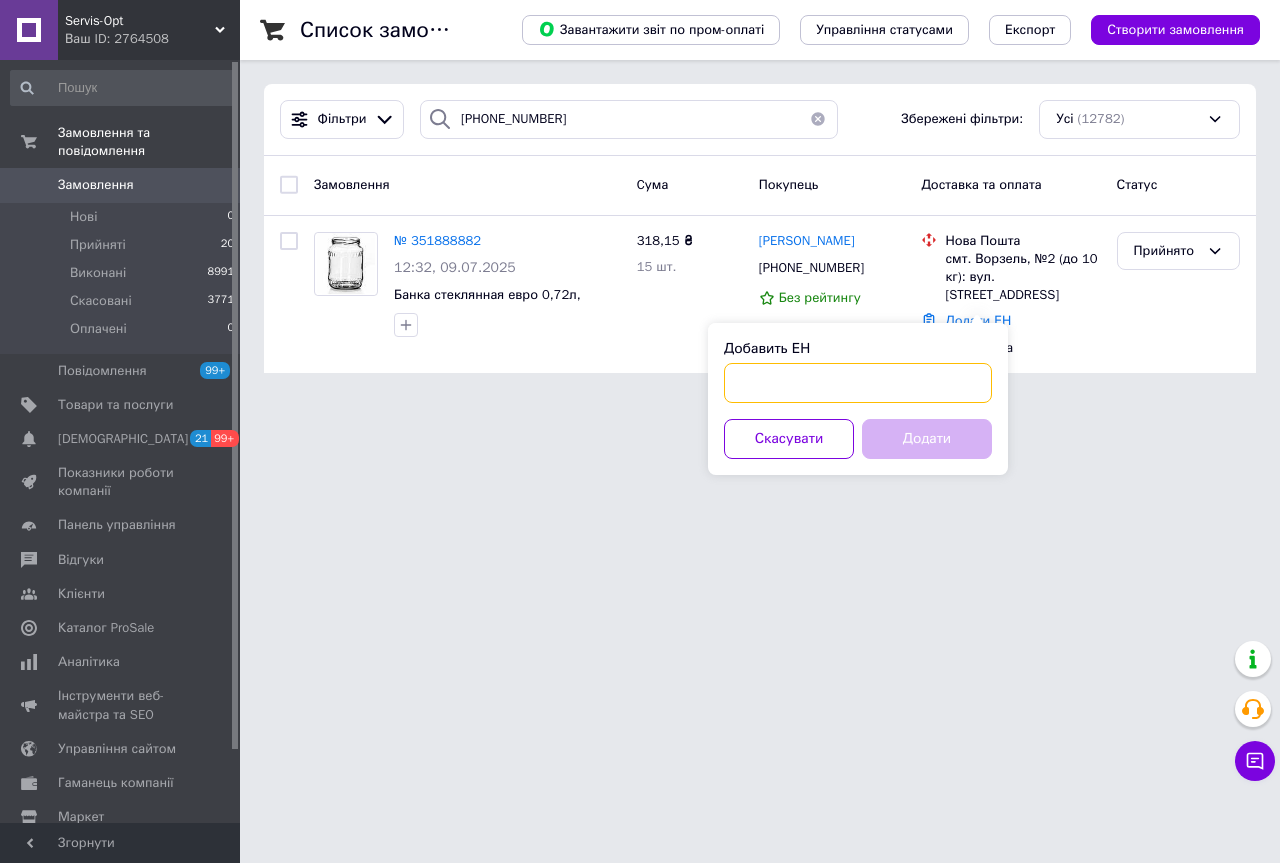 click on "Добавить ЕН" at bounding box center (858, 383) 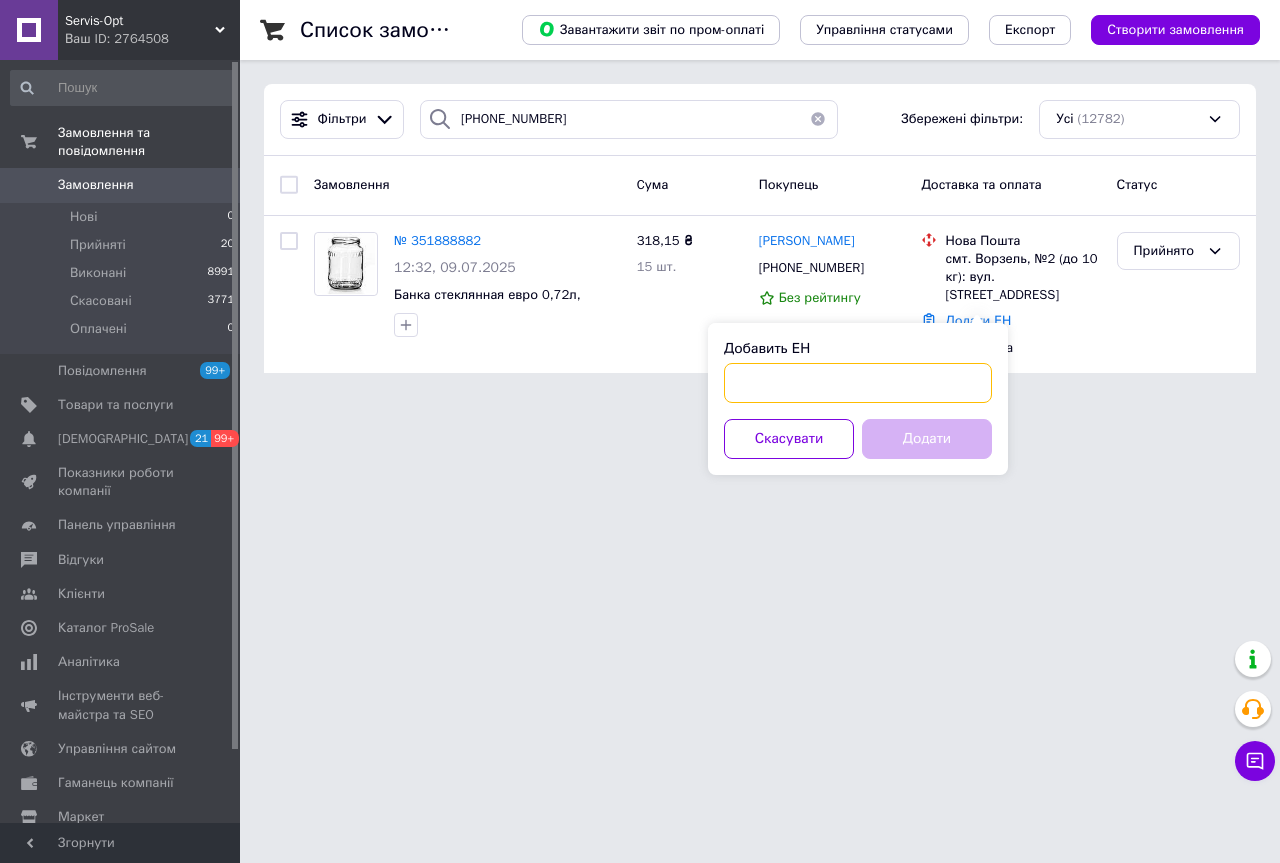 paste on "20451202534100" 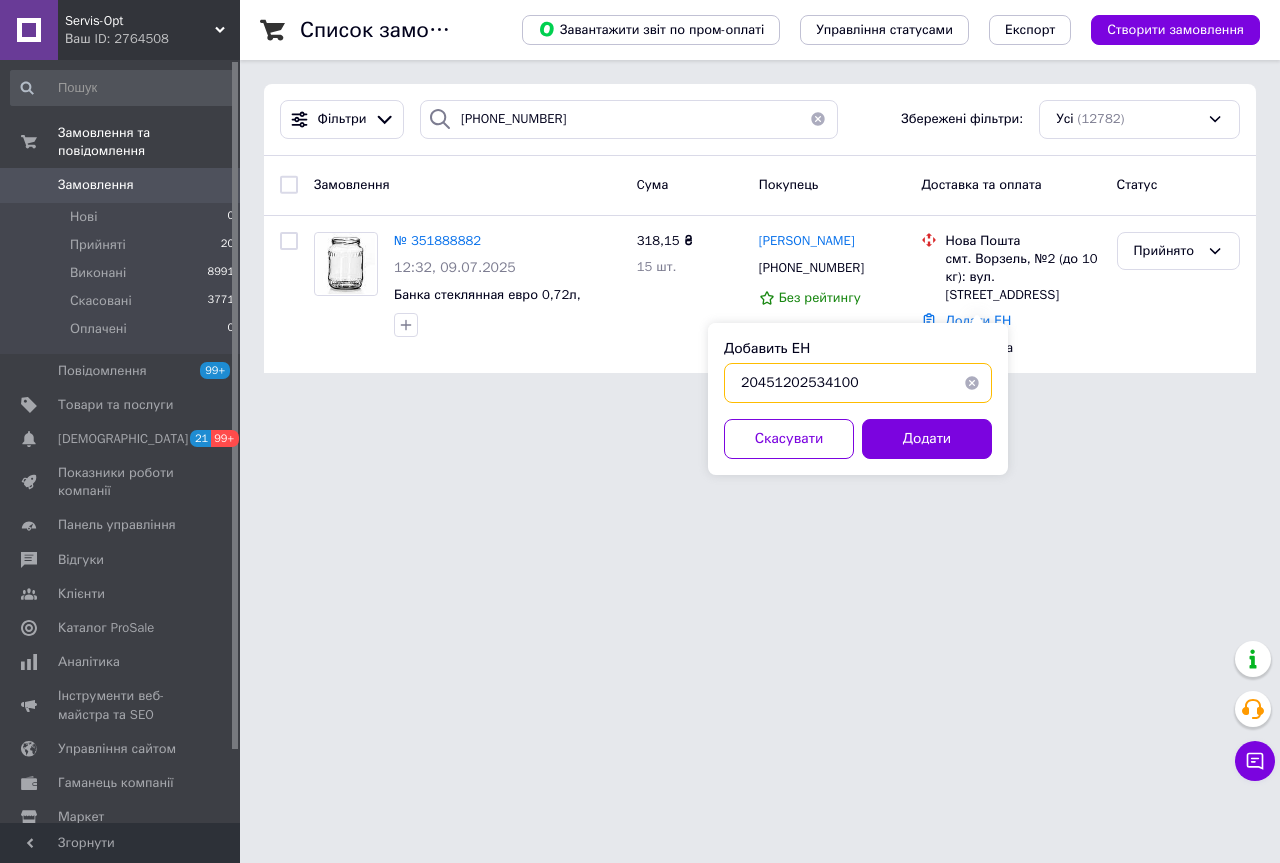type on "20451202534100" 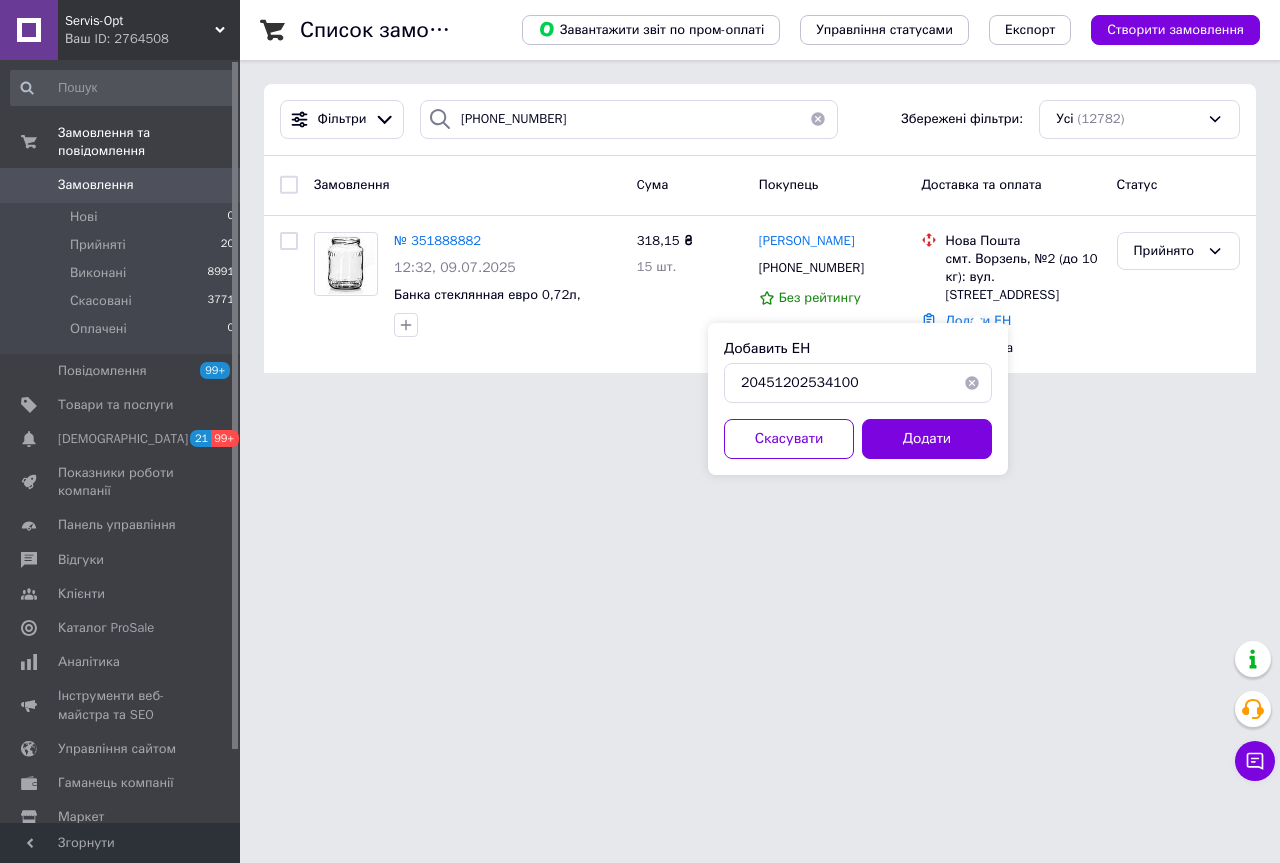 click on "Добавить ЕН 20451202534100 Скасувати Додати" at bounding box center (858, 399) 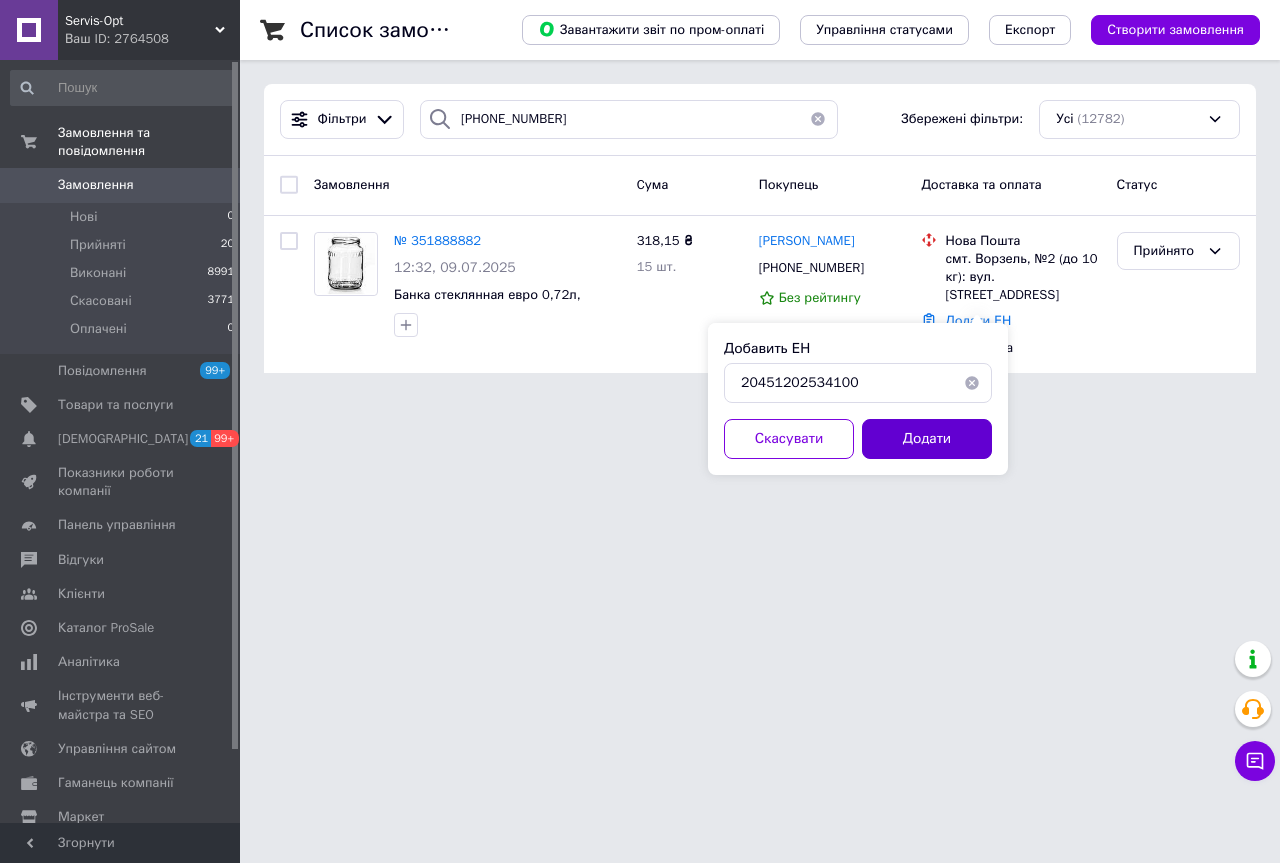 click on "Додати" at bounding box center [927, 439] 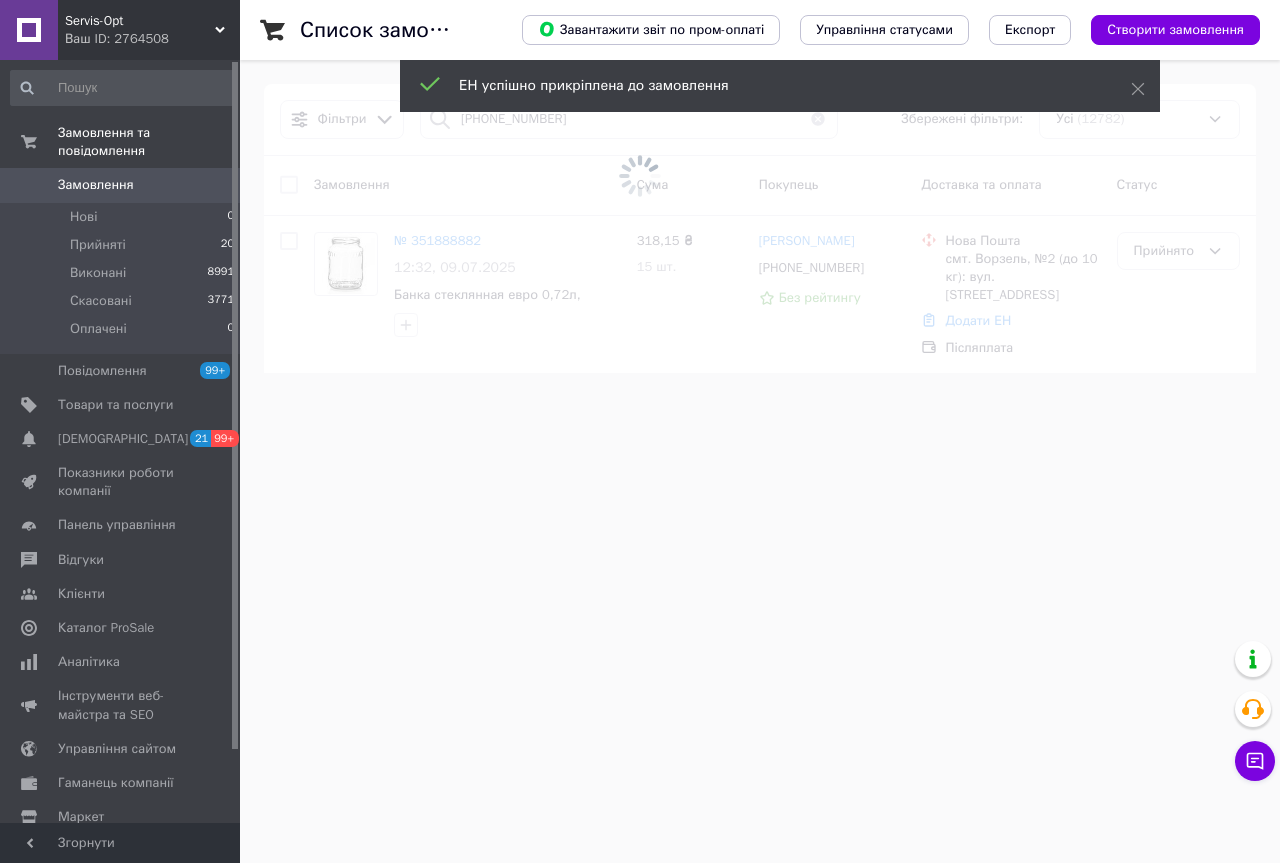 click at bounding box center [640, 176] 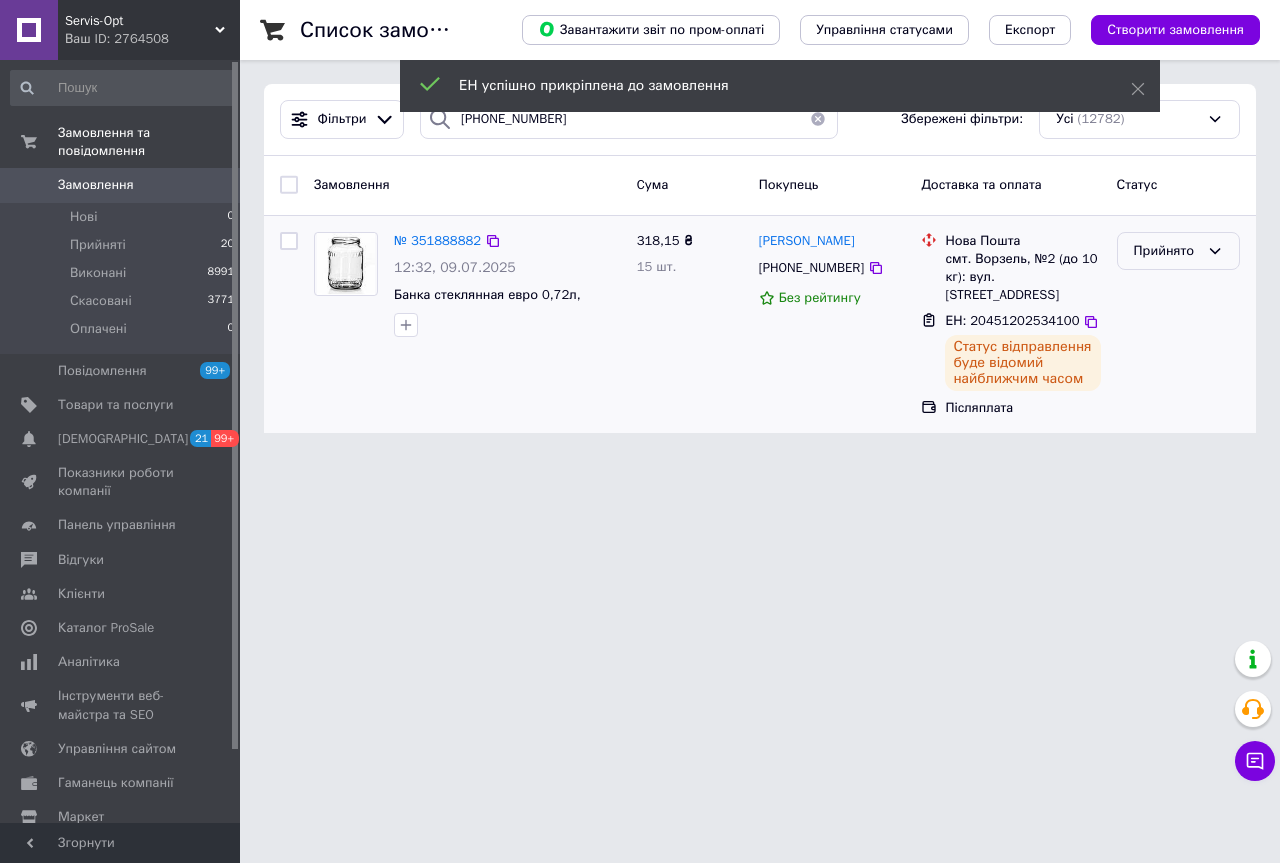 drag, startPoint x: 1197, startPoint y: 258, endPoint x: 1194, endPoint y: 269, distance: 11.401754 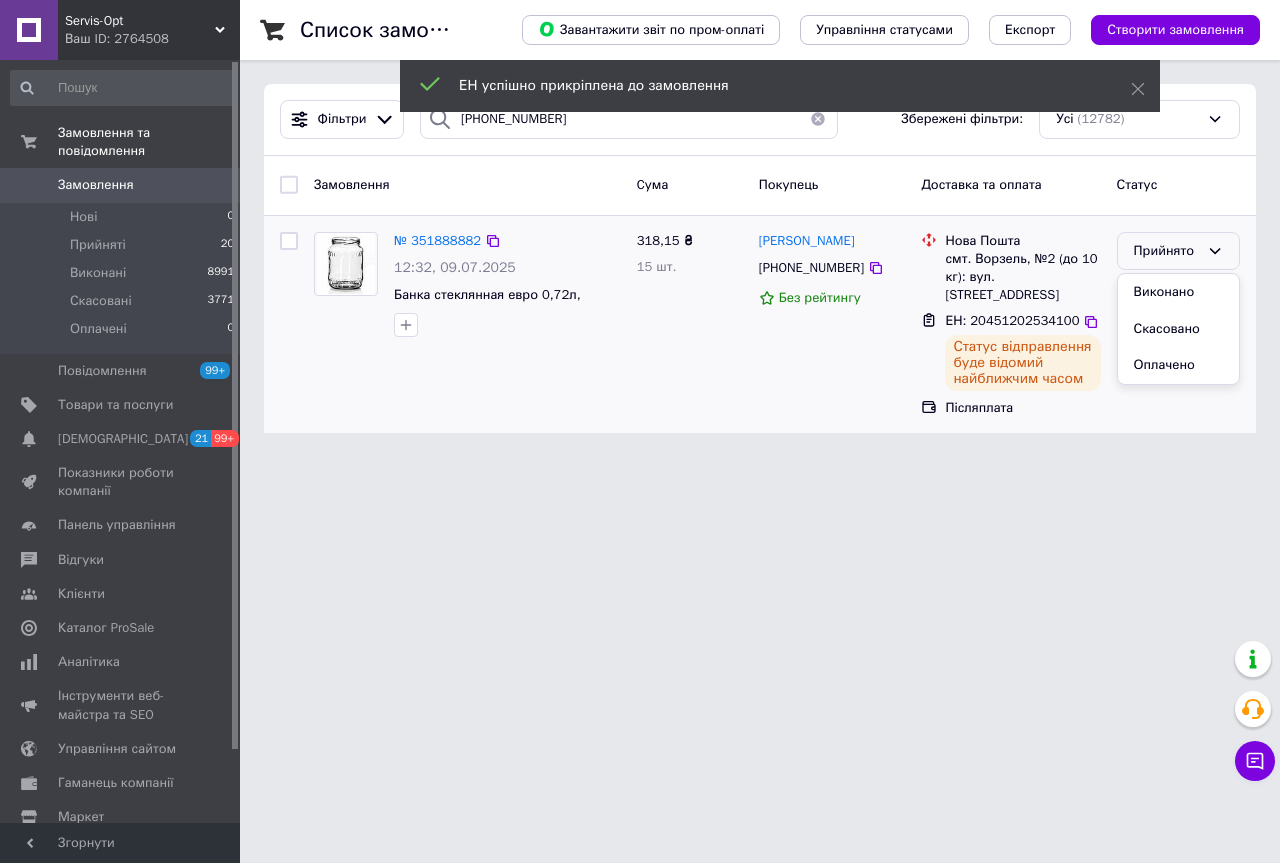 click on "Виконано" at bounding box center [1178, 292] 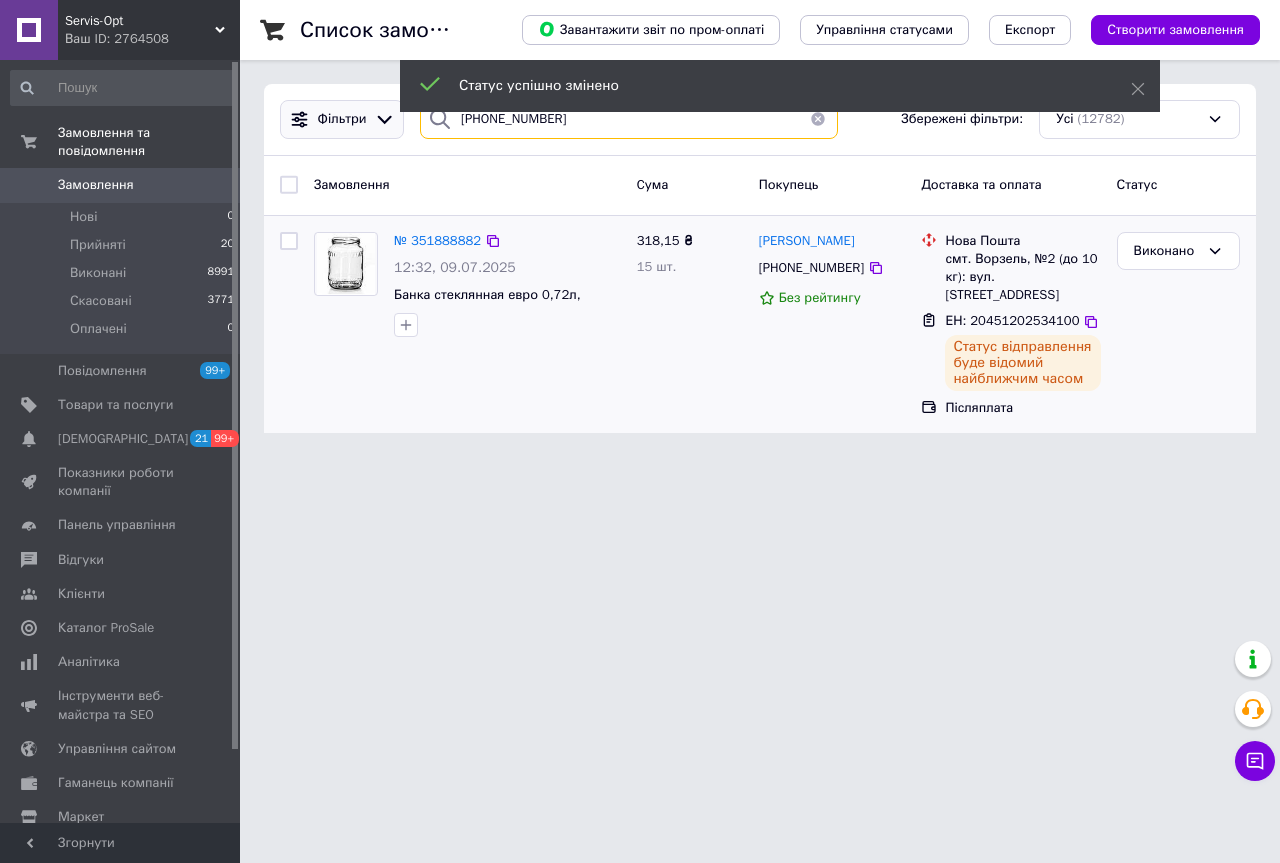 drag, startPoint x: 565, startPoint y: 132, endPoint x: 348, endPoint y: 114, distance: 217.74527 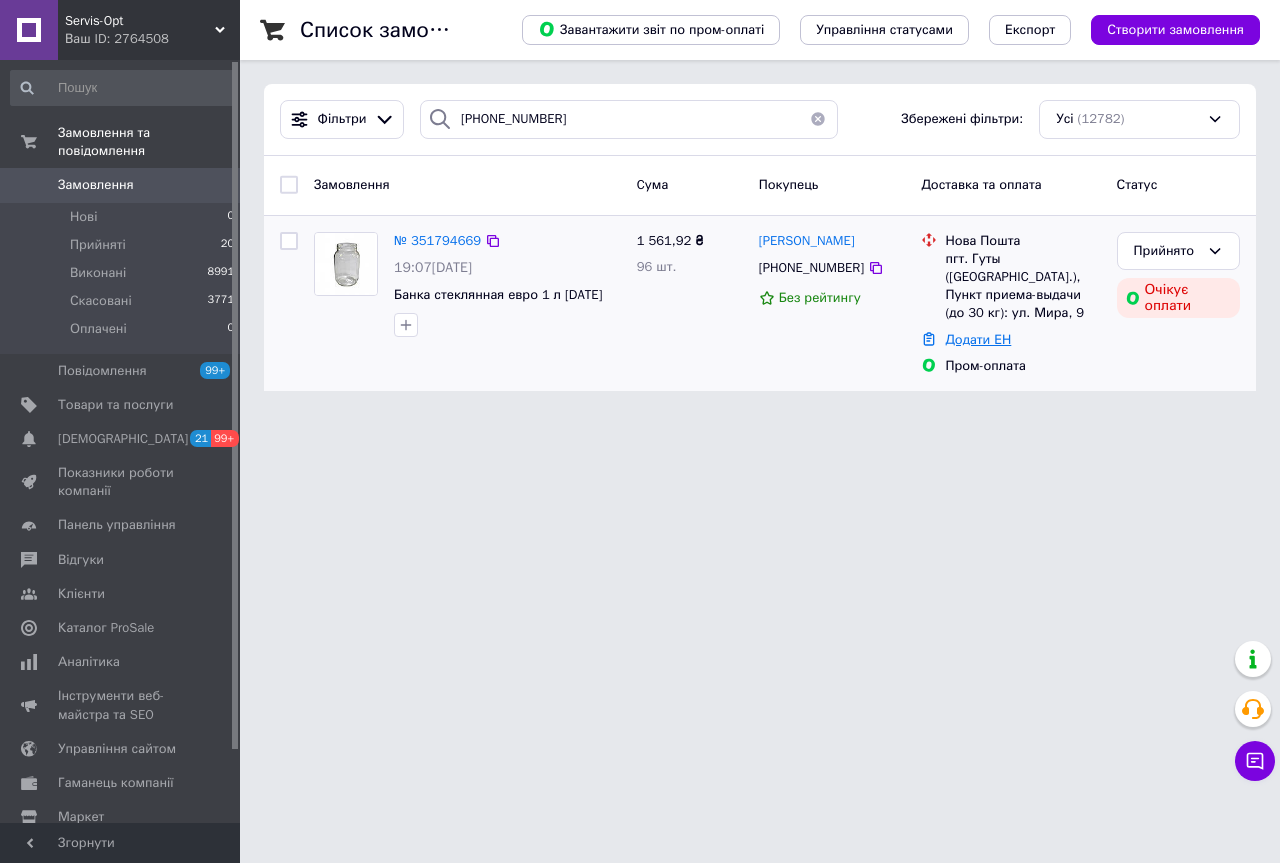 drag, startPoint x: 1010, startPoint y: 342, endPoint x: 974, endPoint y: 341, distance: 36.013885 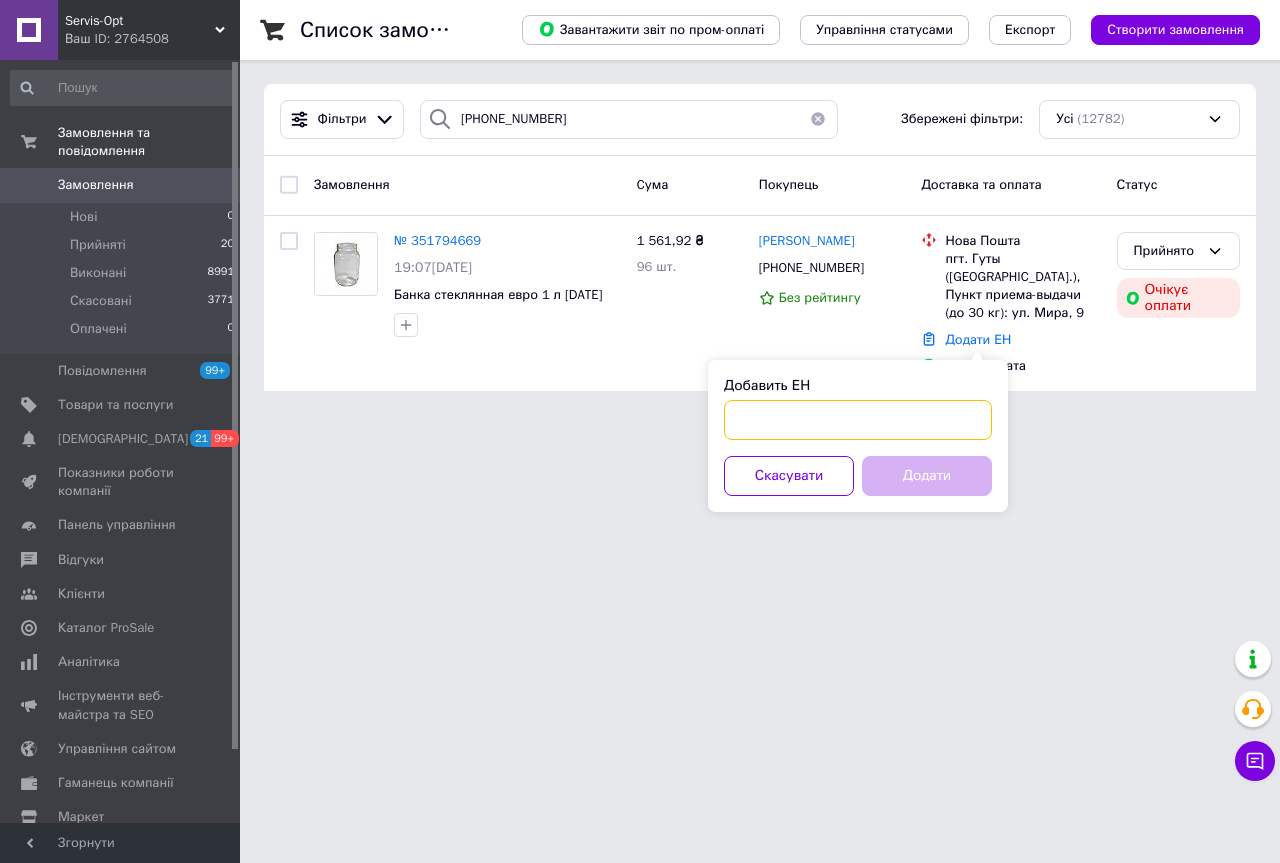 click on "Добавить ЕН" at bounding box center (858, 420) 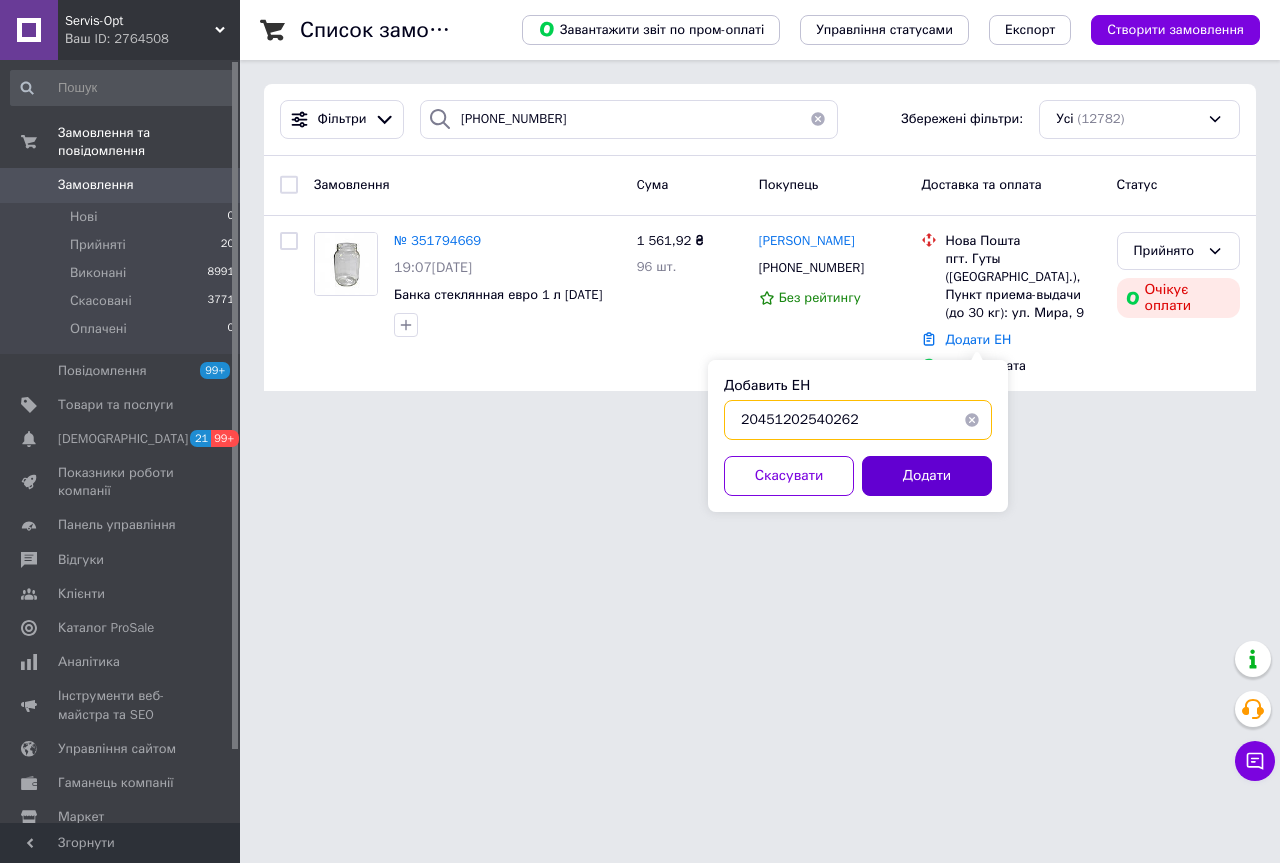 type on "20451202540262" 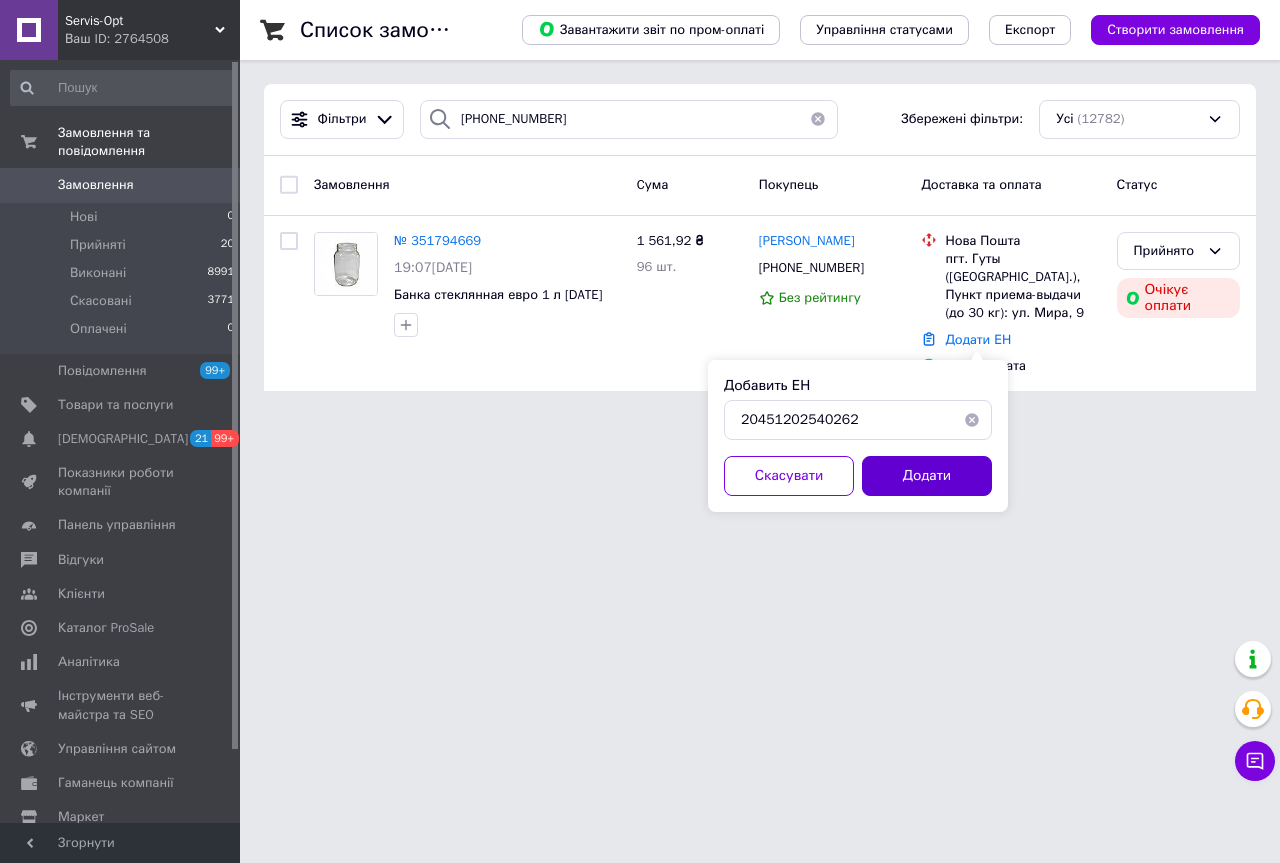 click on "Додати" at bounding box center (927, 476) 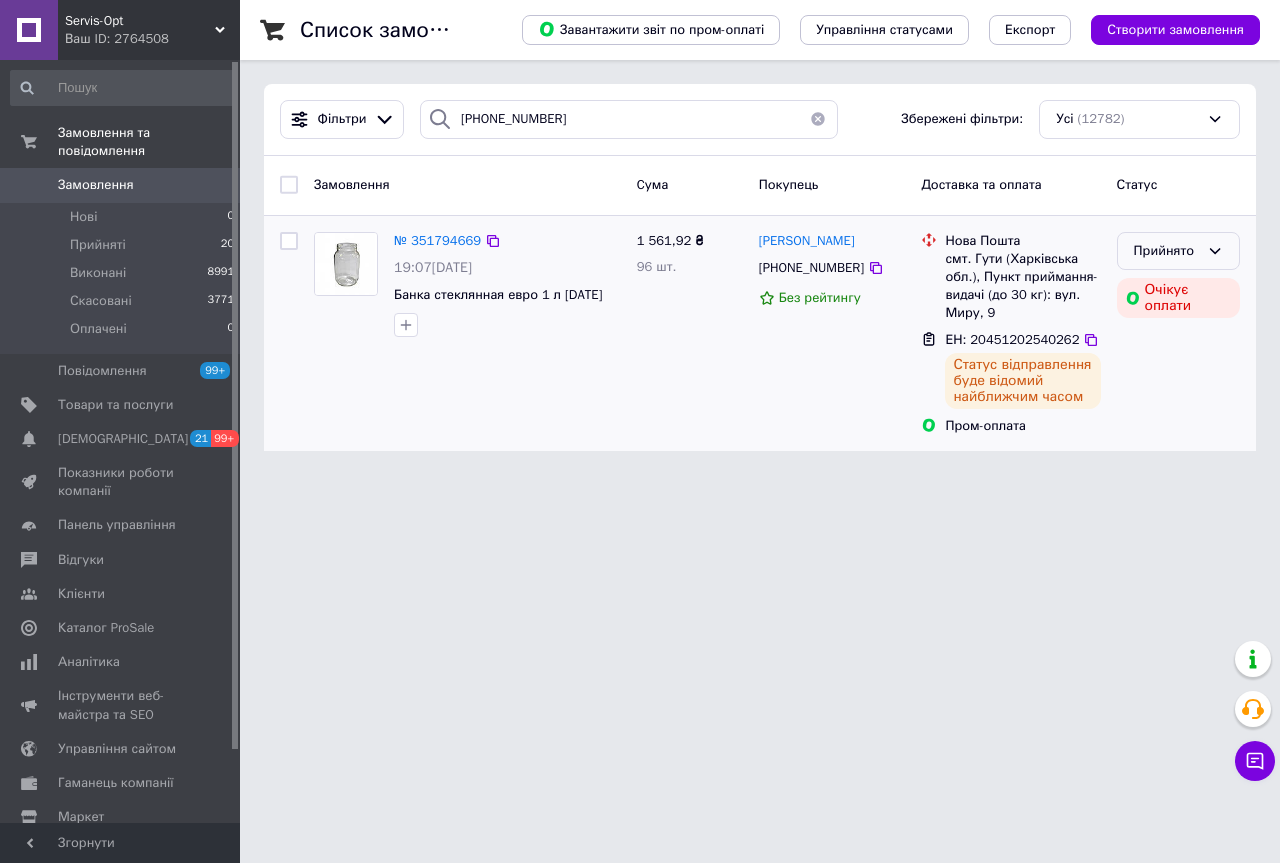 click on "Прийнято" at bounding box center [1166, 251] 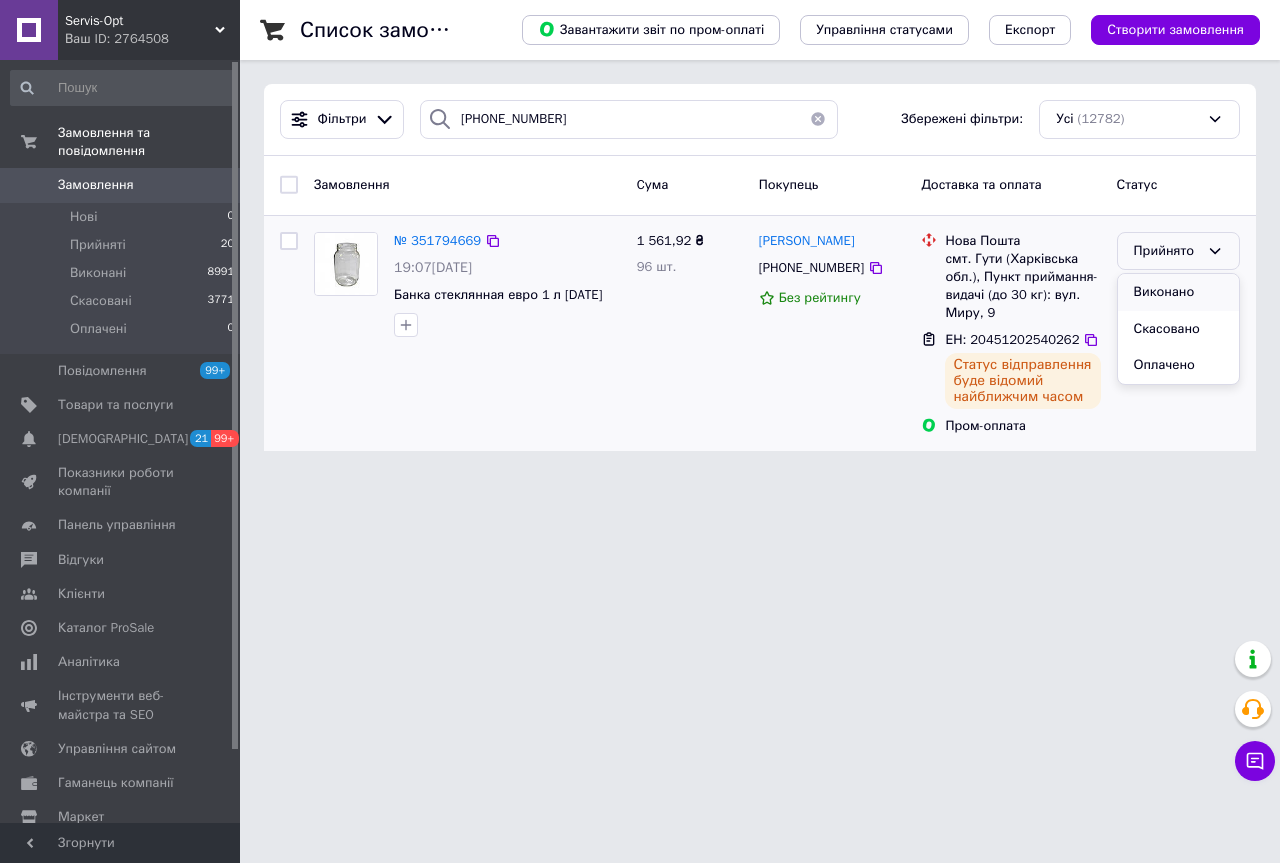 click on "Виконано" at bounding box center (1178, 292) 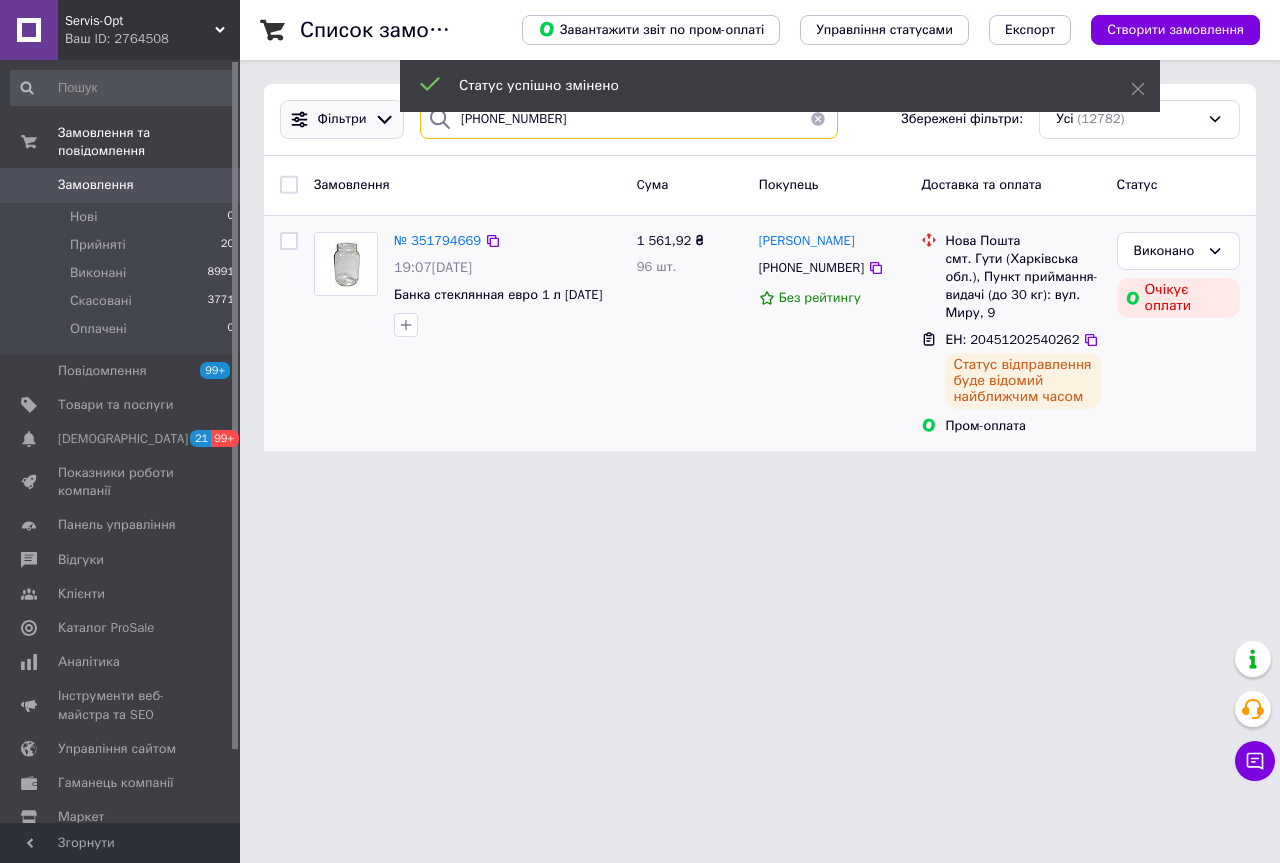drag, startPoint x: 562, startPoint y: 134, endPoint x: 329, endPoint y: 125, distance: 233.17375 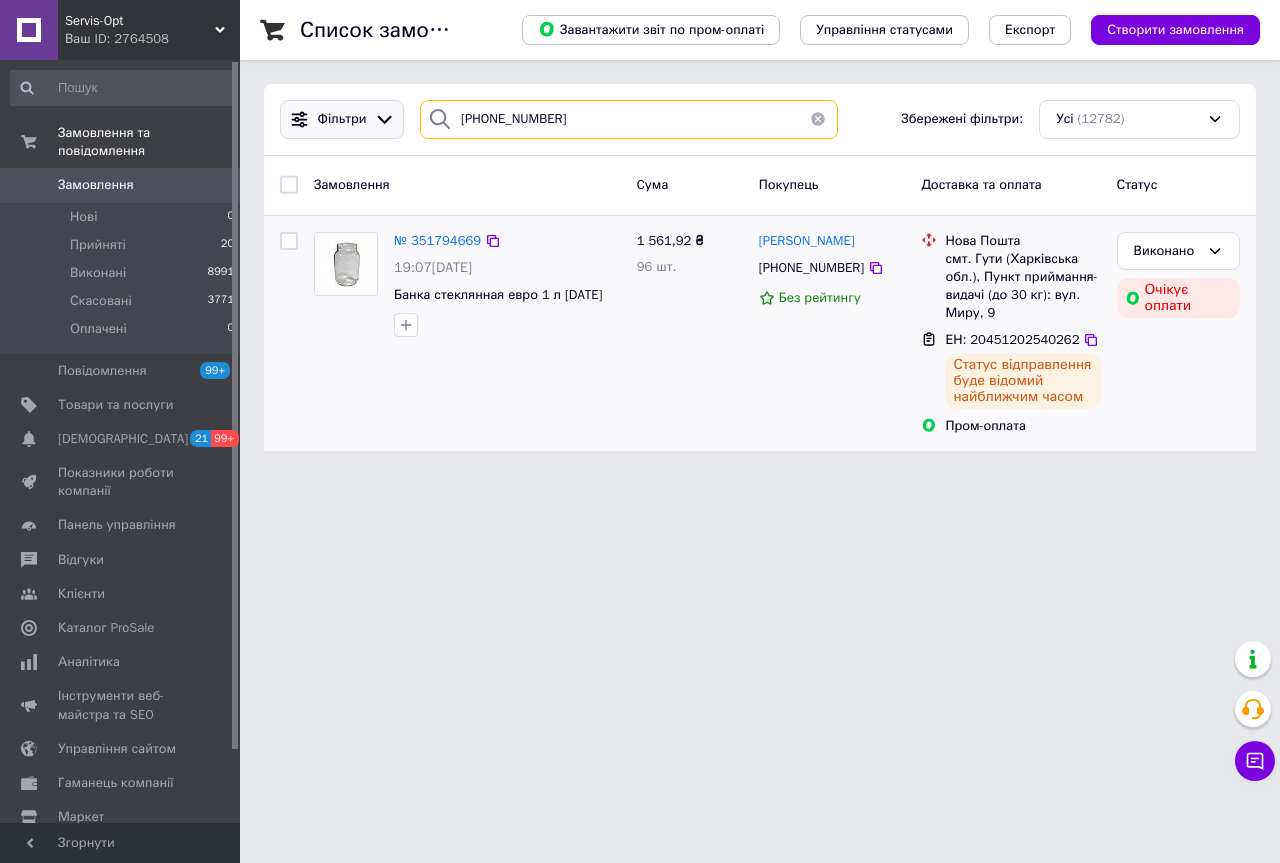 type on "380(95)7818276" 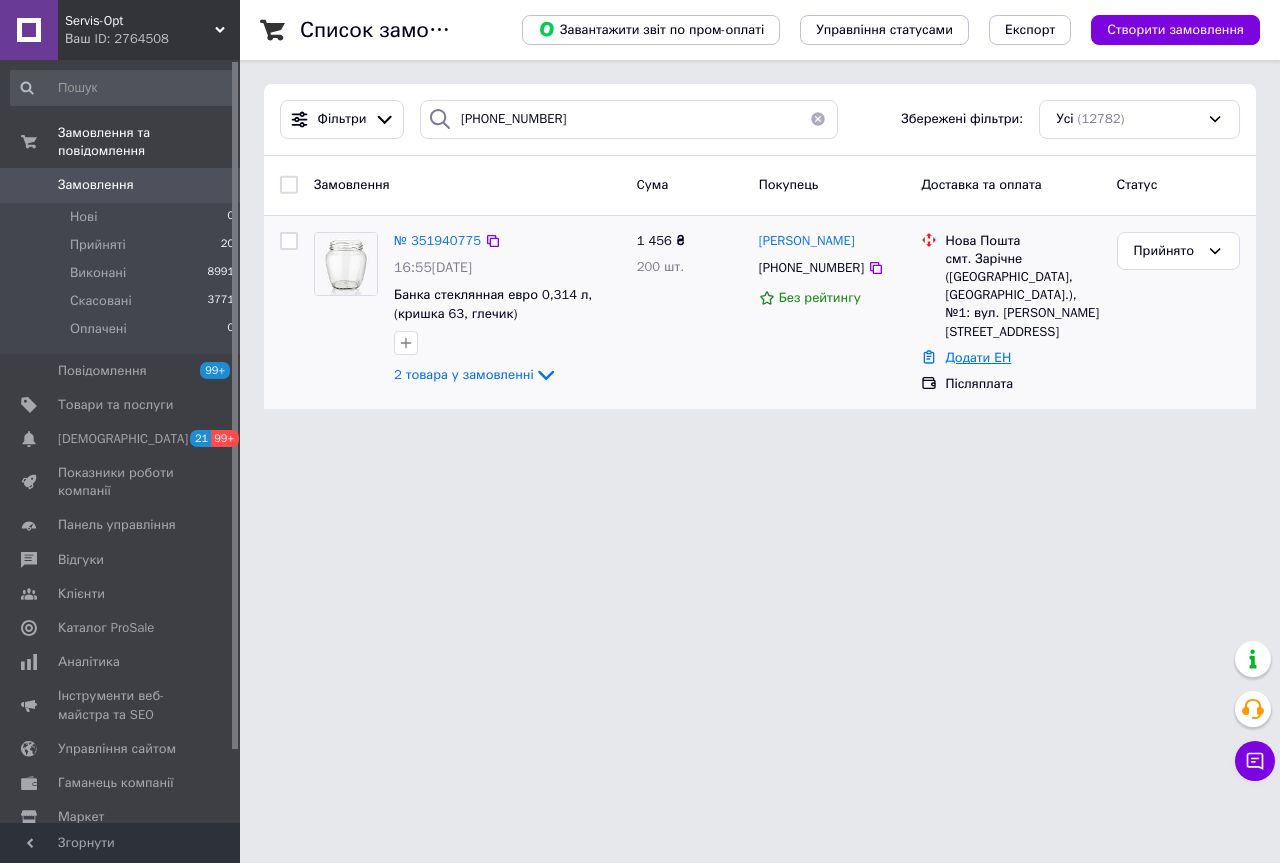 click on "Додати ЕН" at bounding box center [978, 357] 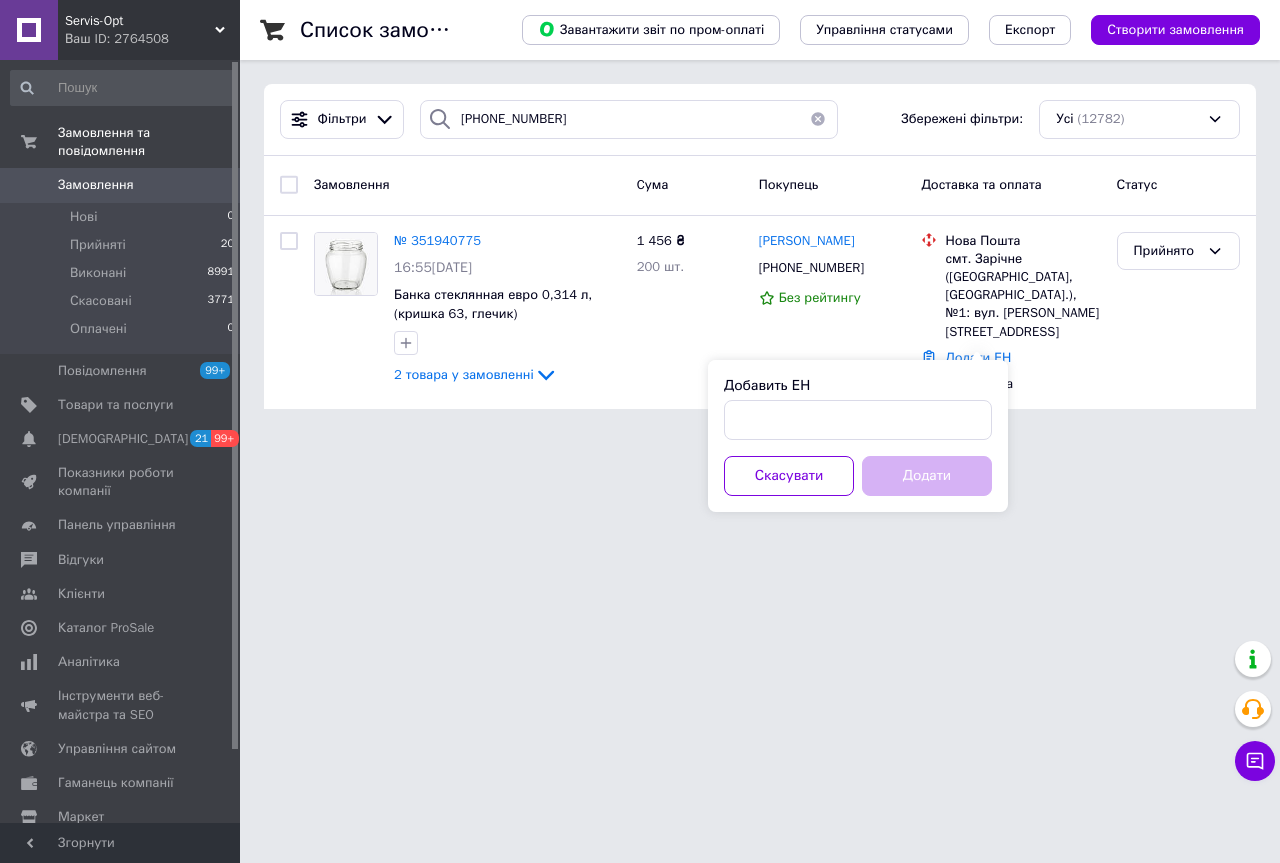 click on "Добавить ЕН" at bounding box center (858, 408) 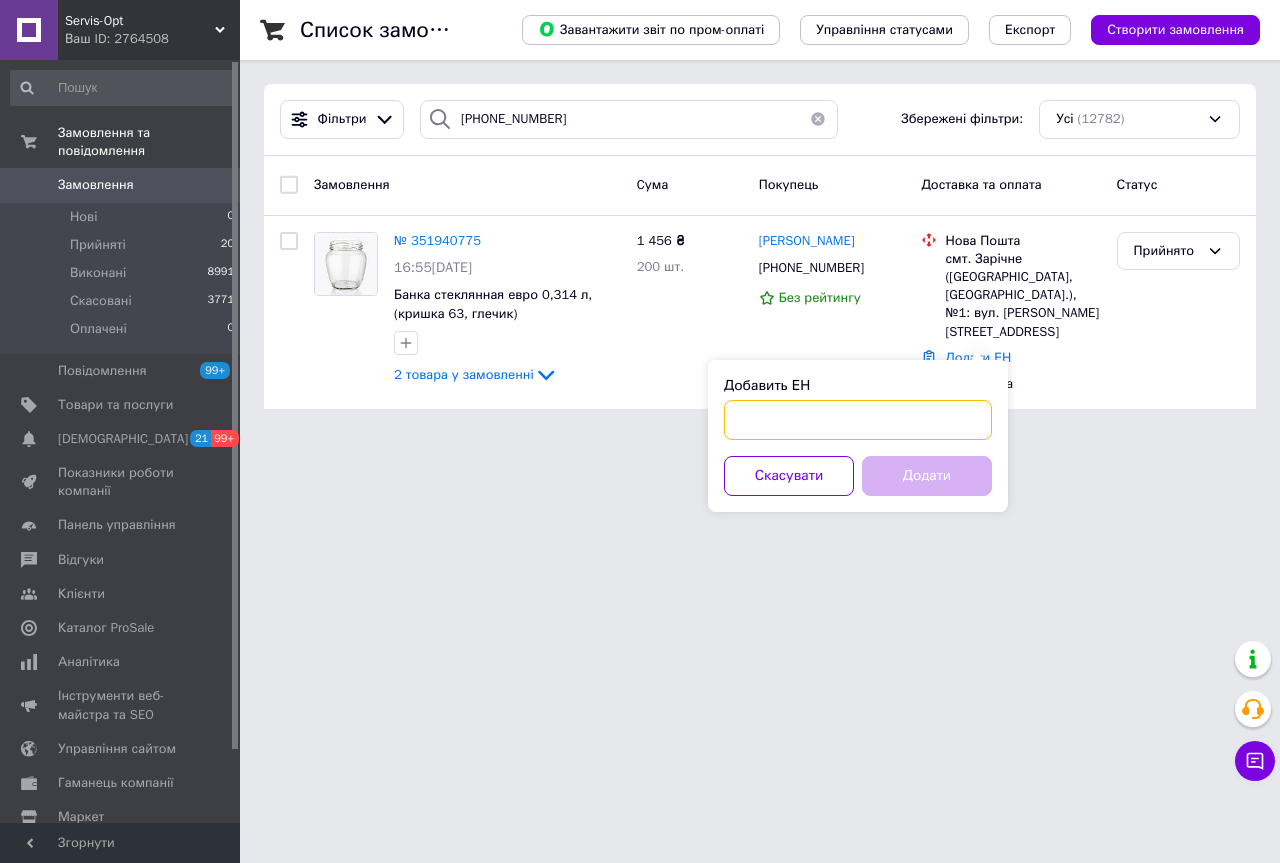 click on "Добавить ЕН" at bounding box center [858, 420] 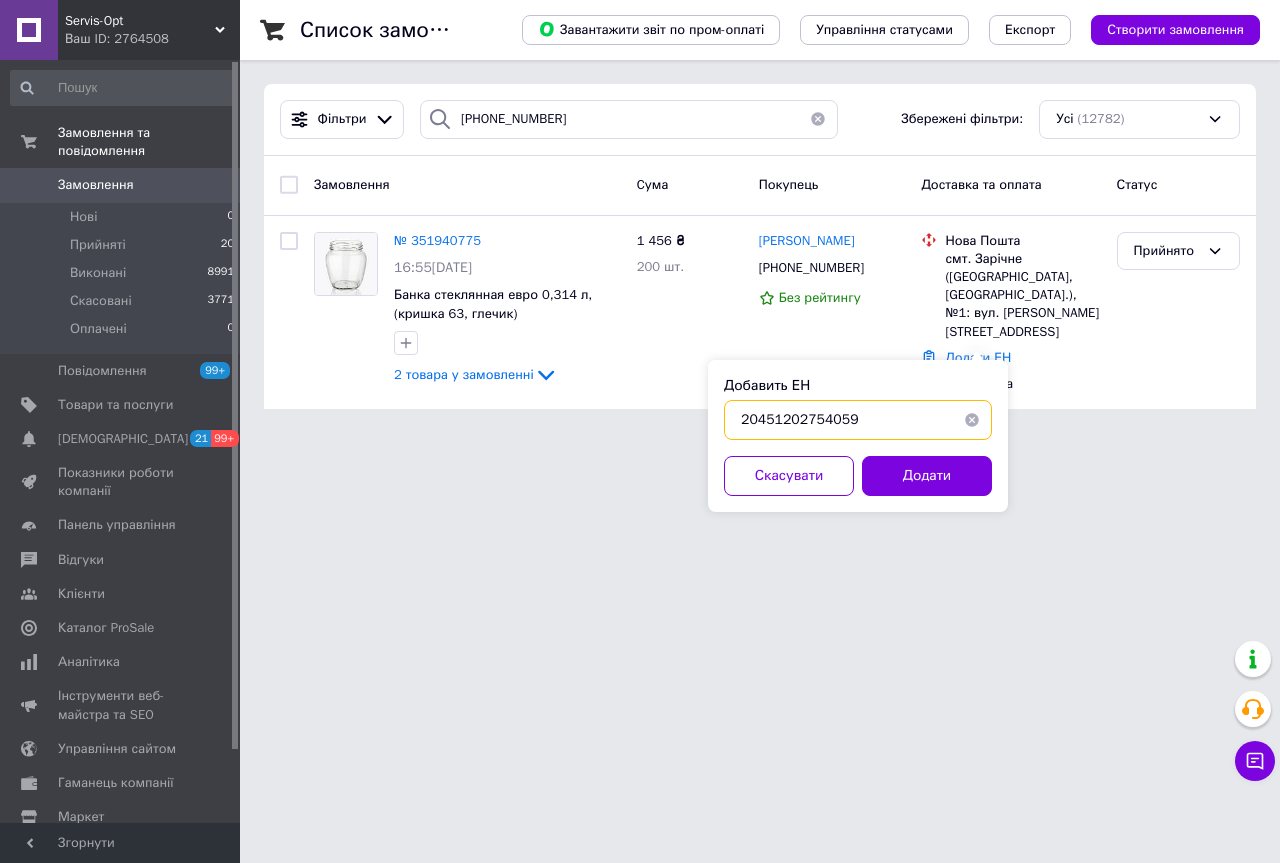 type on "20451202754059" 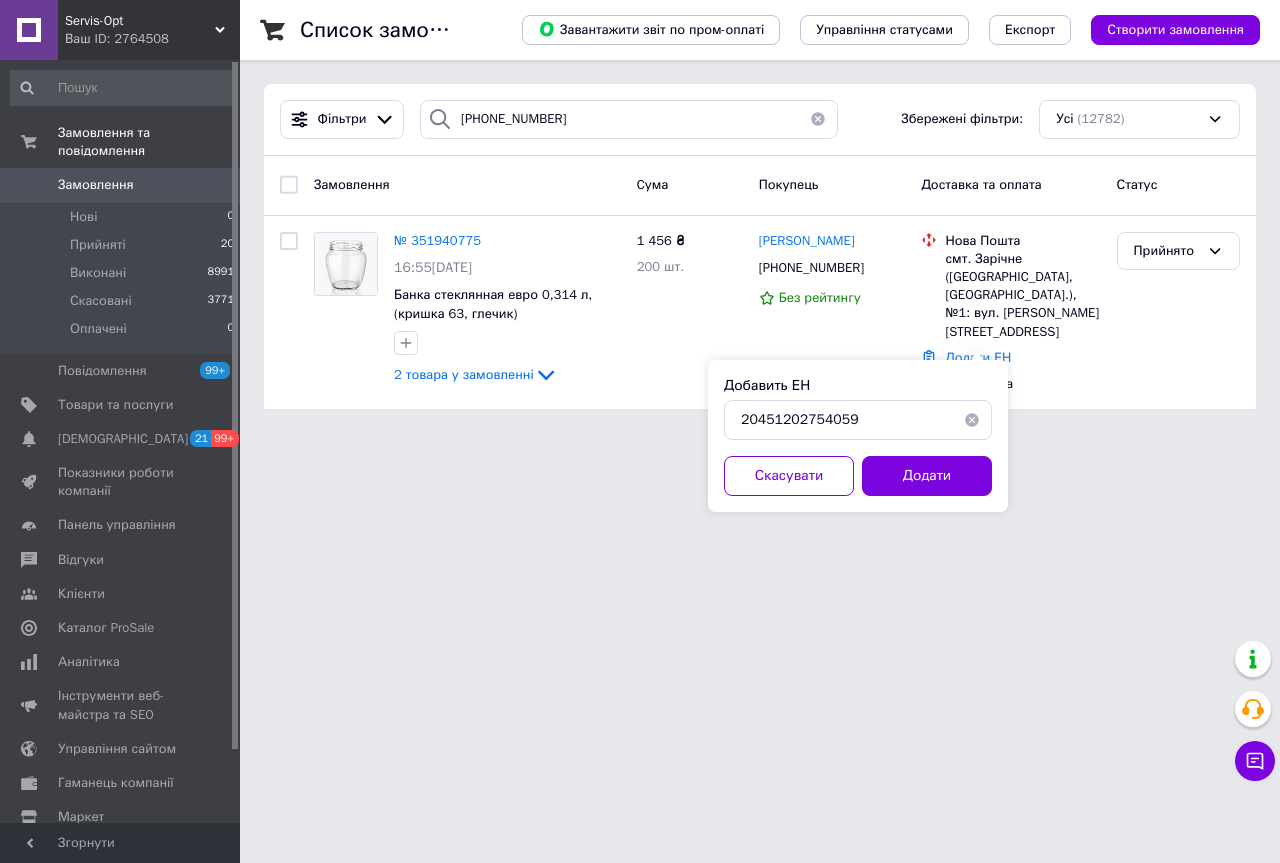 click on "Добавить ЕН 20451202754059 Скасувати Додати" at bounding box center (858, 436) 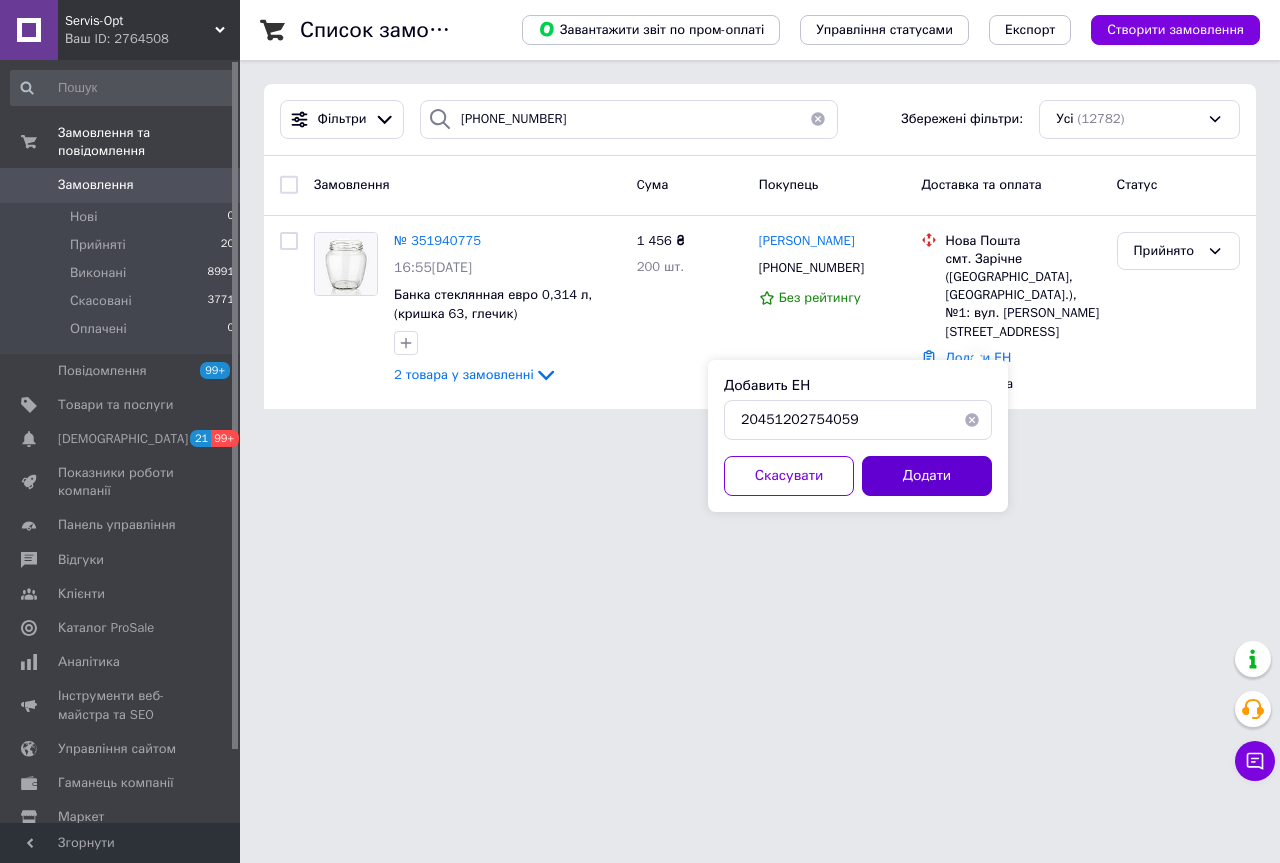 click on "Додати" at bounding box center (927, 476) 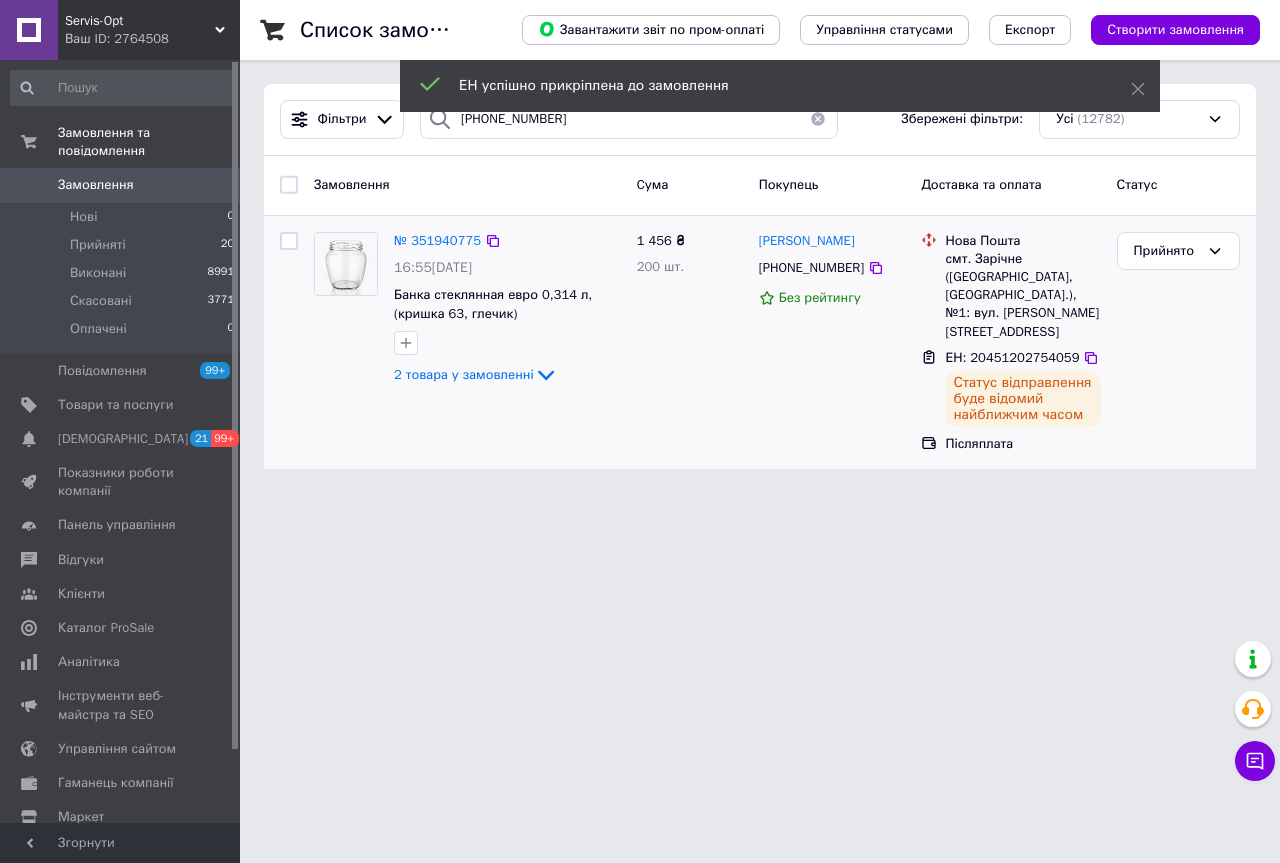 click on "Прийнято" at bounding box center (1178, 343) 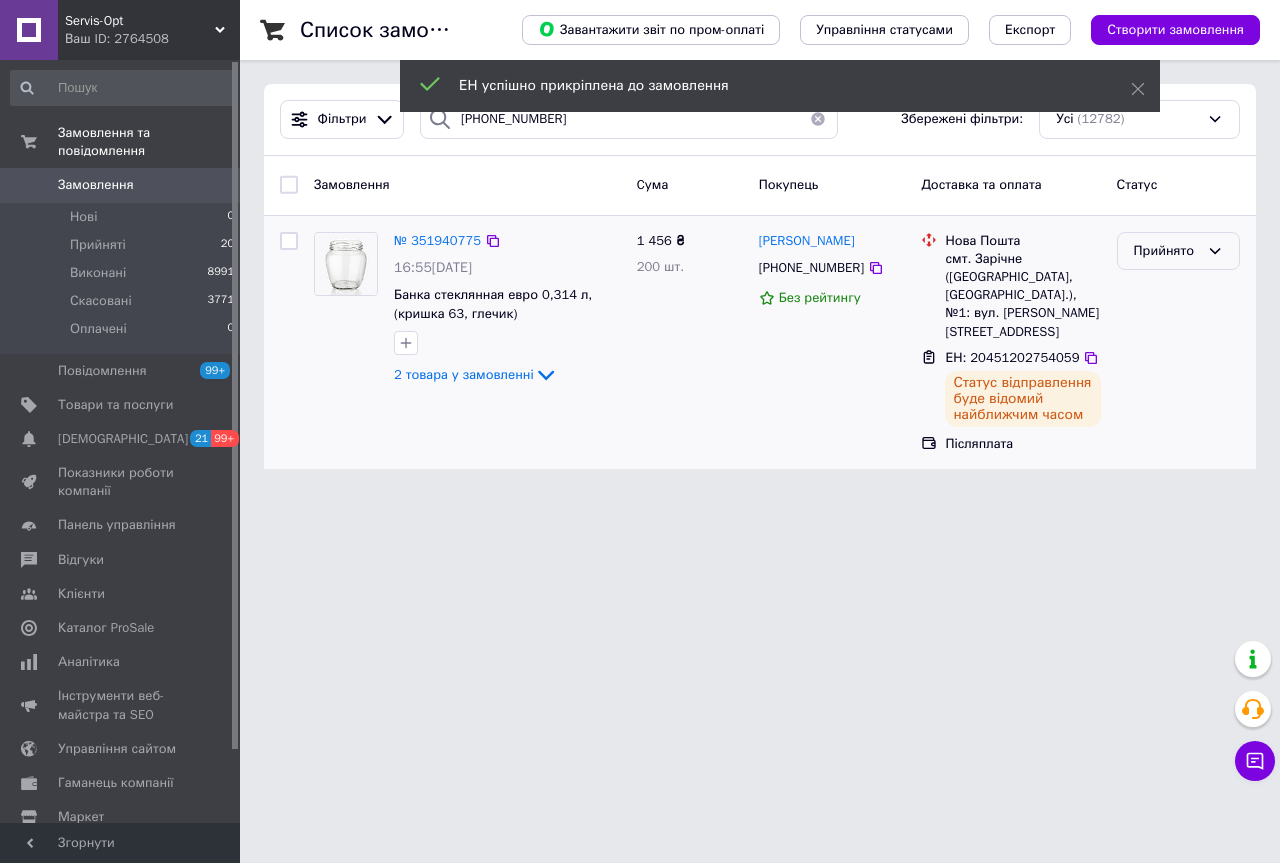 drag, startPoint x: 1176, startPoint y: 242, endPoint x: 1172, endPoint y: 264, distance: 22.36068 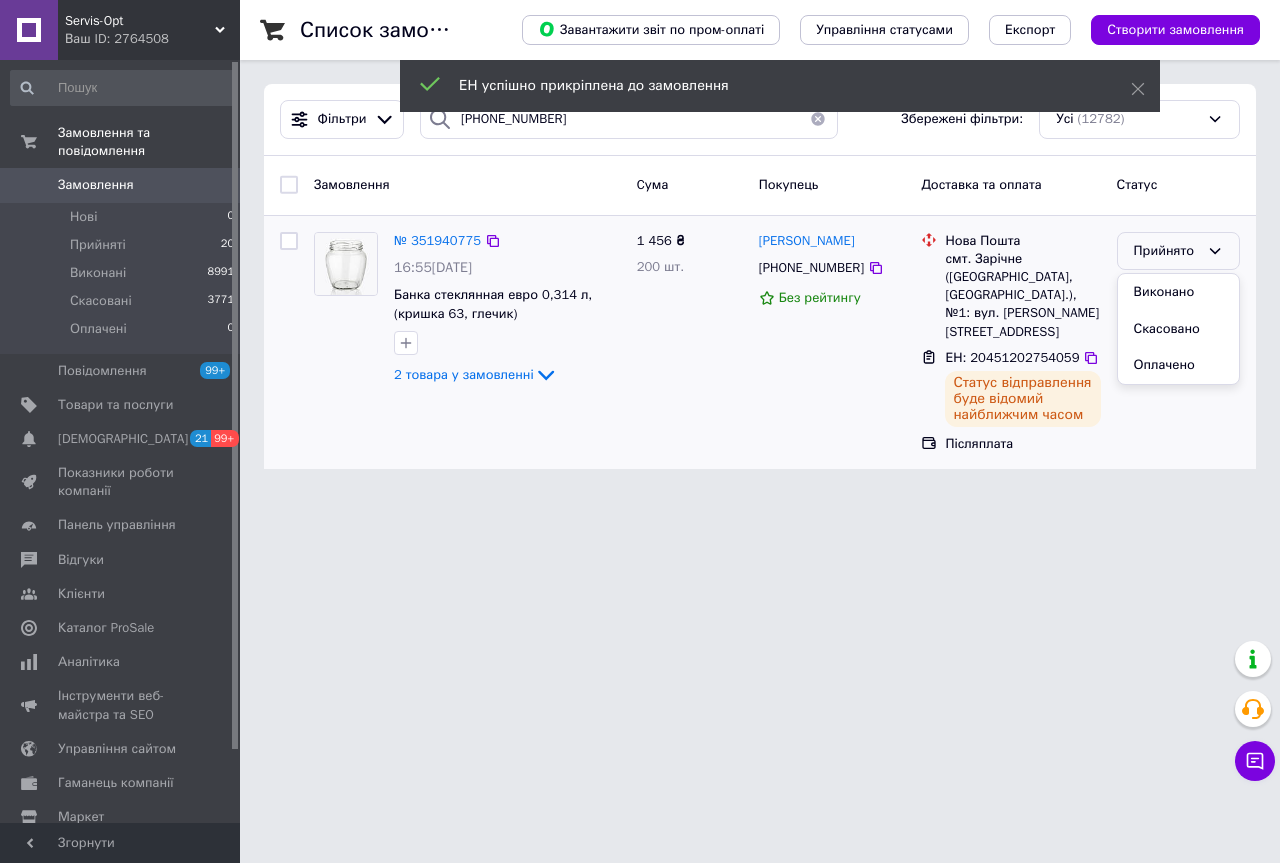 click on "Виконано" at bounding box center (1178, 292) 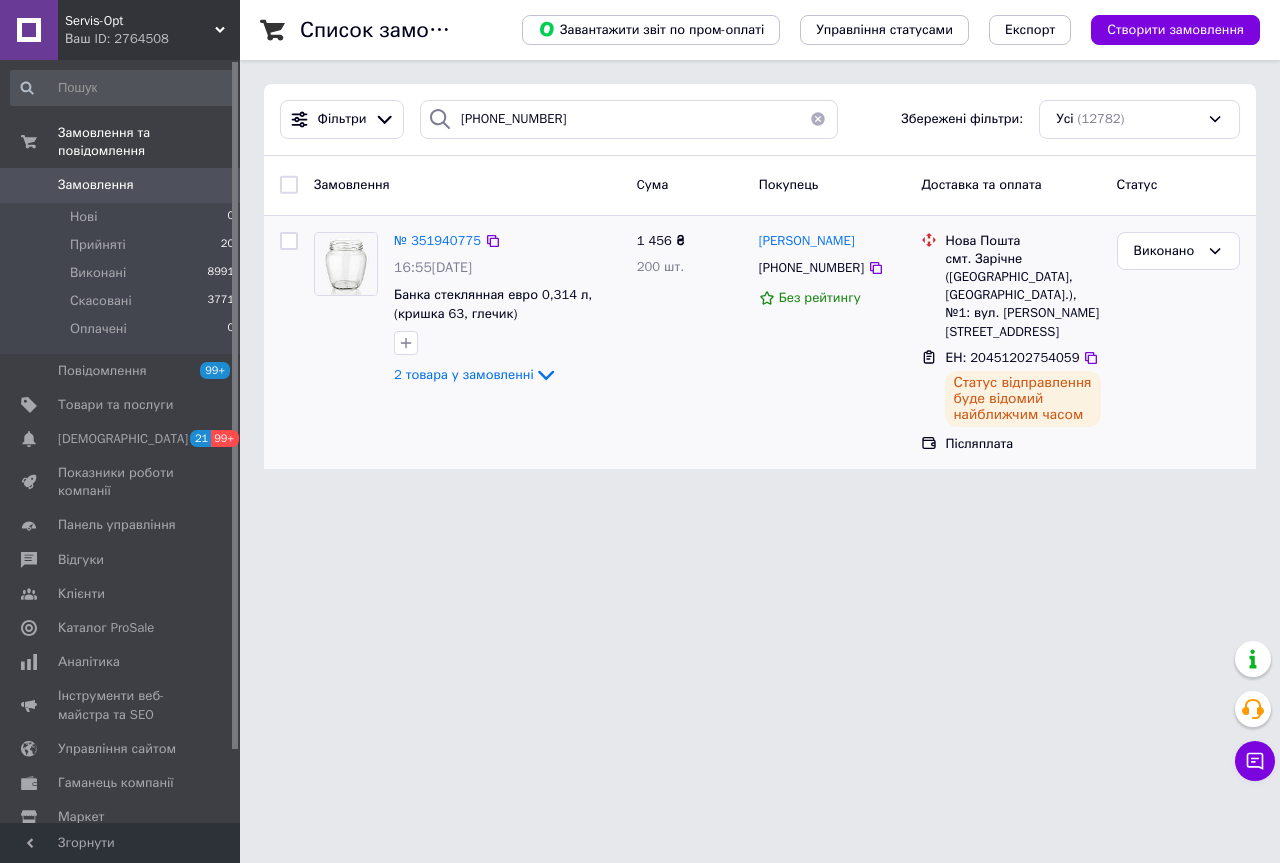 drag, startPoint x: 216, startPoint y: 15, endPoint x: 205, endPoint y: 41, distance: 28.231188 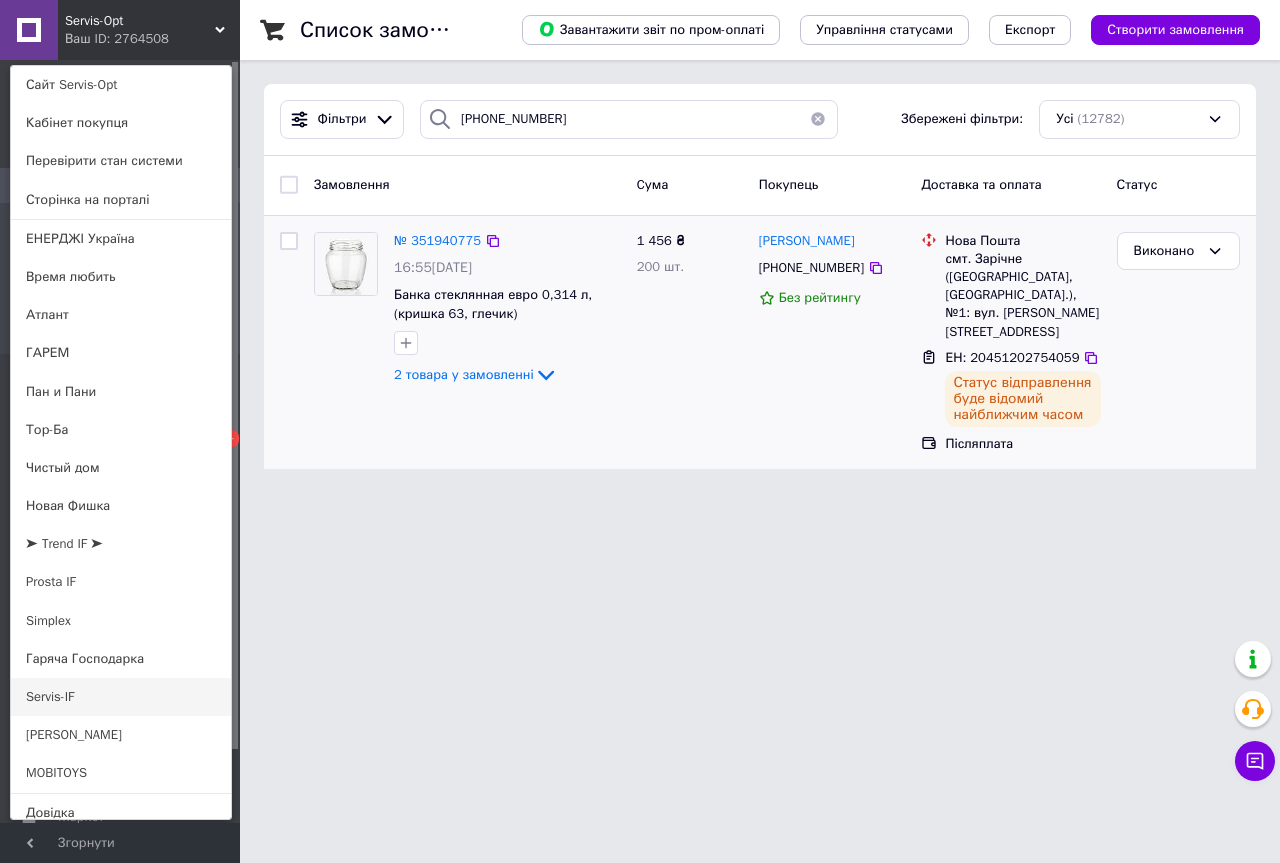 click on "Servis-IF" at bounding box center (121, 697) 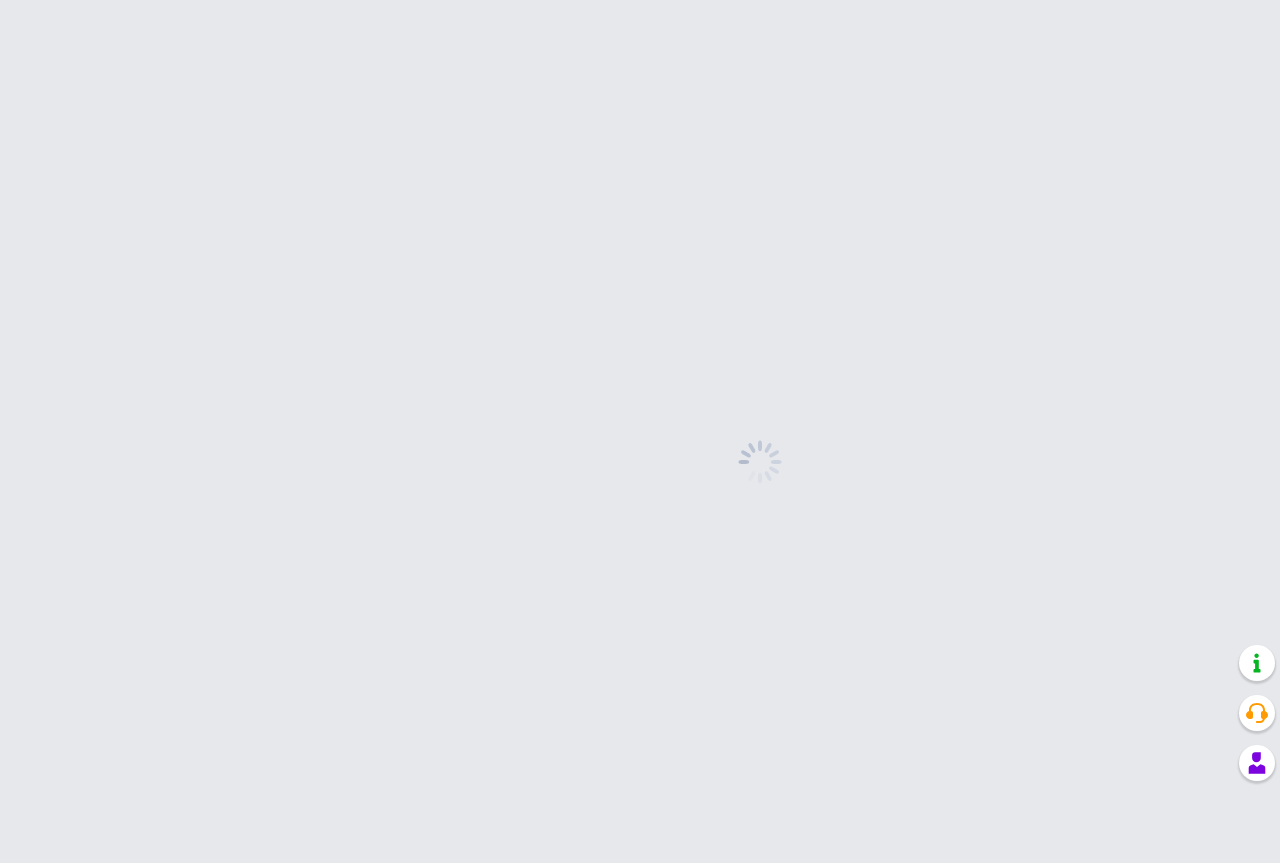 scroll, scrollTop: 0, scrollLeft: 0, axis: both 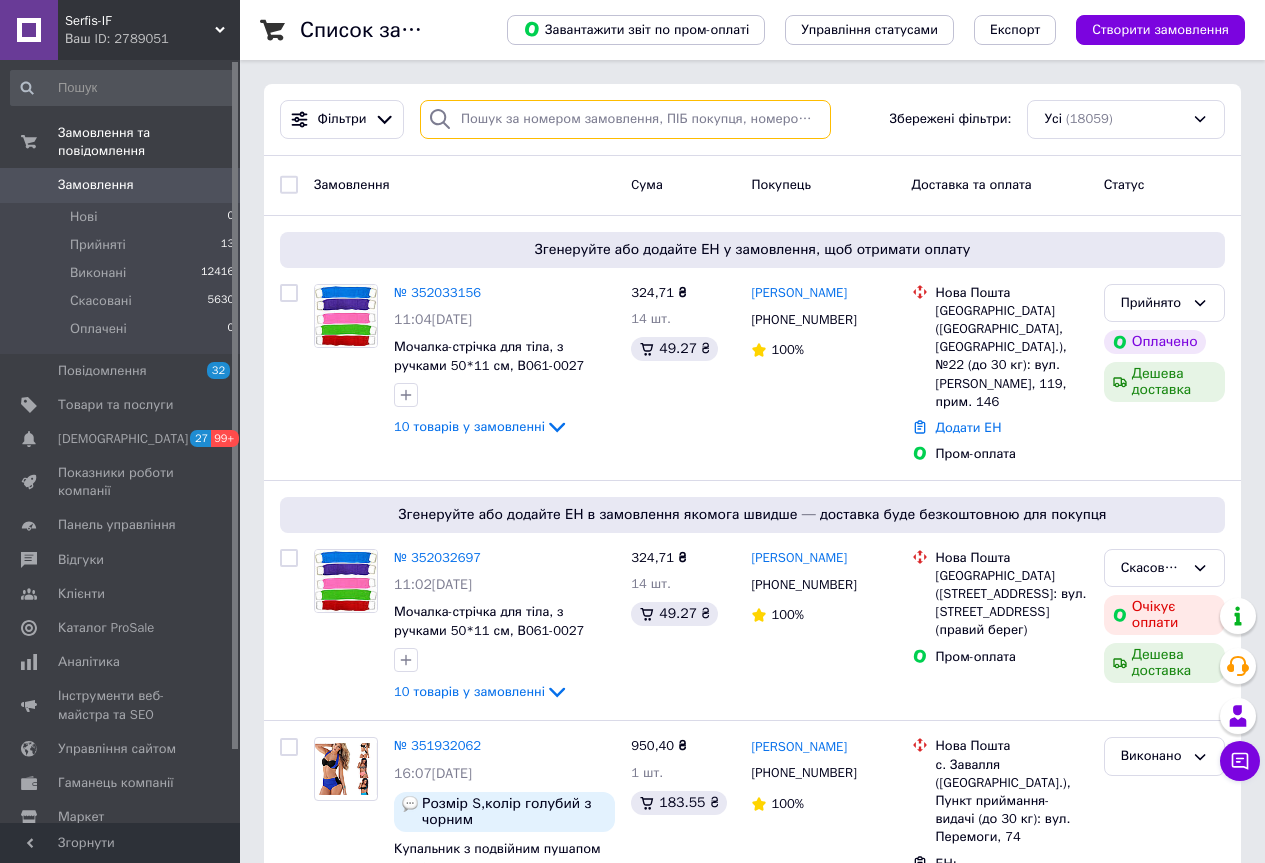 drag, startPoint x: 465, startPoint y: 130, endPoint x: 486, endPoint y: 124, distance: 21.84033 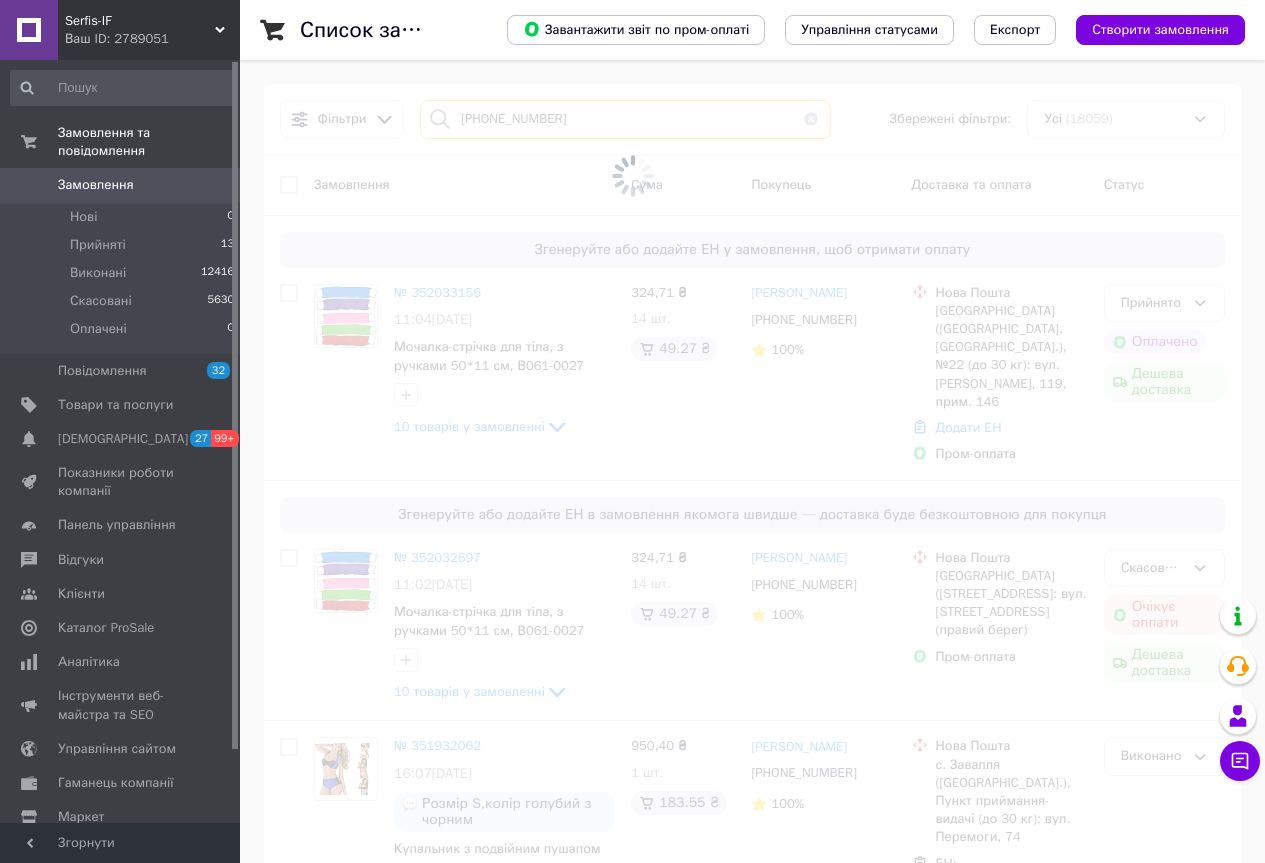 type on "[PHONE_NUMBER]" 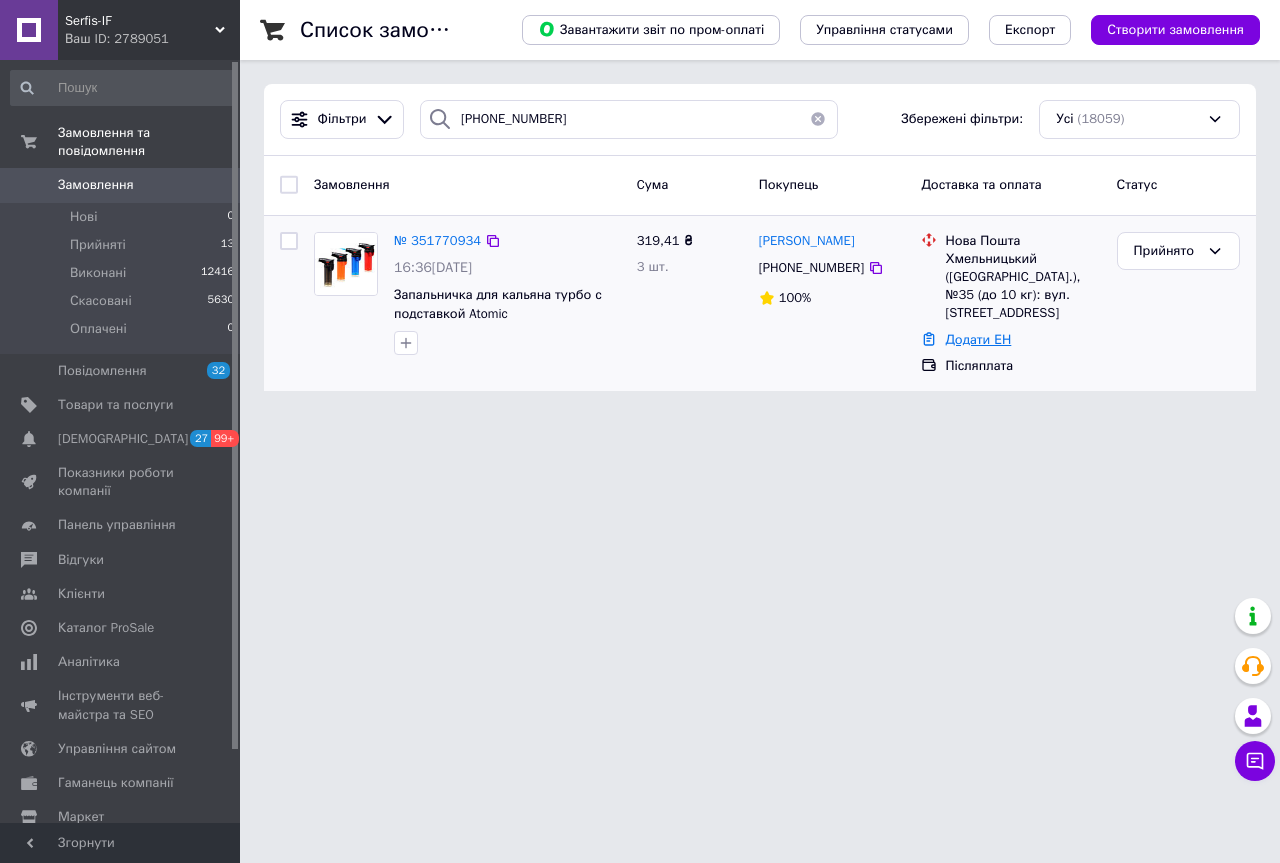click on "Додати ЕН" at bounding box center (978, 339) 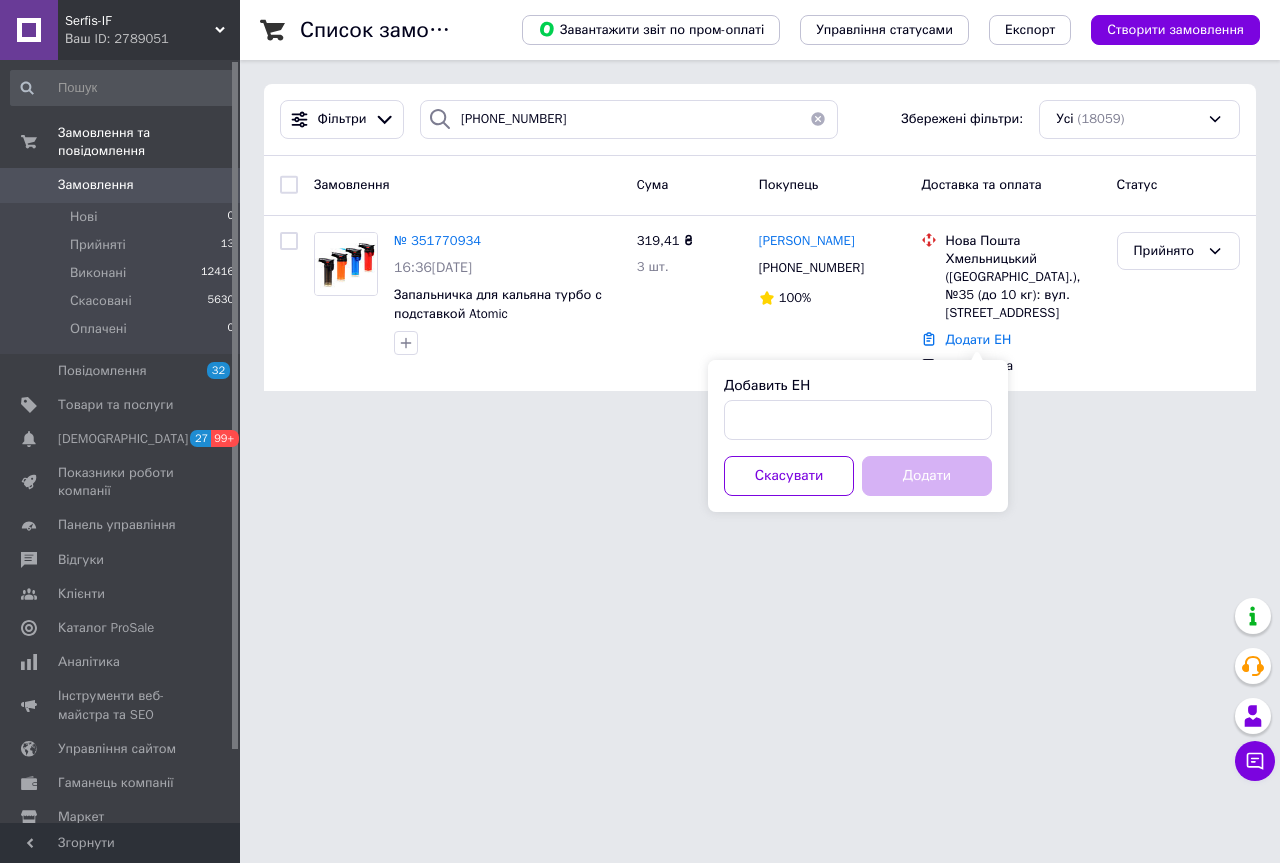 drag, startPoint x: 869, startPoint y: 443, endPoint x: 873, endPoint y: 432, distance: 11.7046995 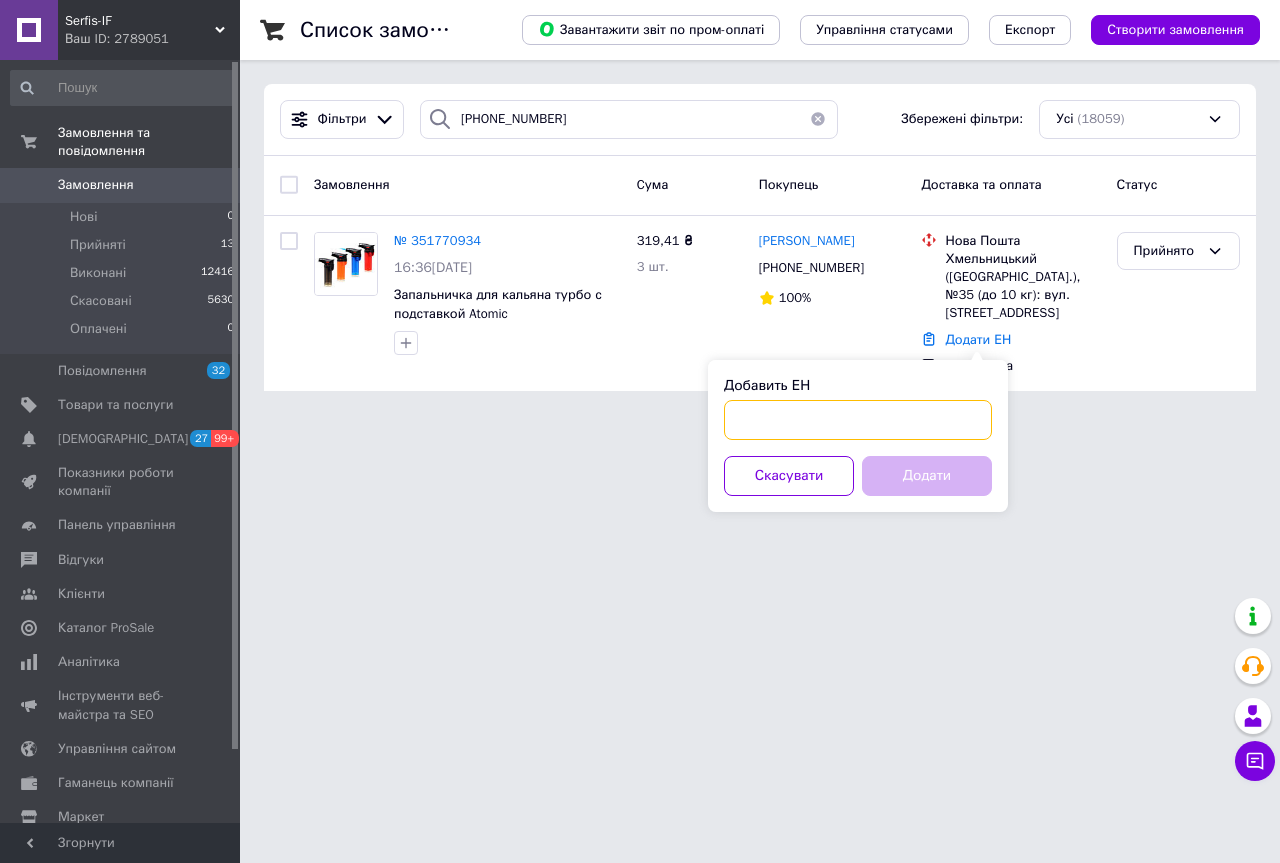 click on "Добавить ЕН" at bounding box center [858, 420] 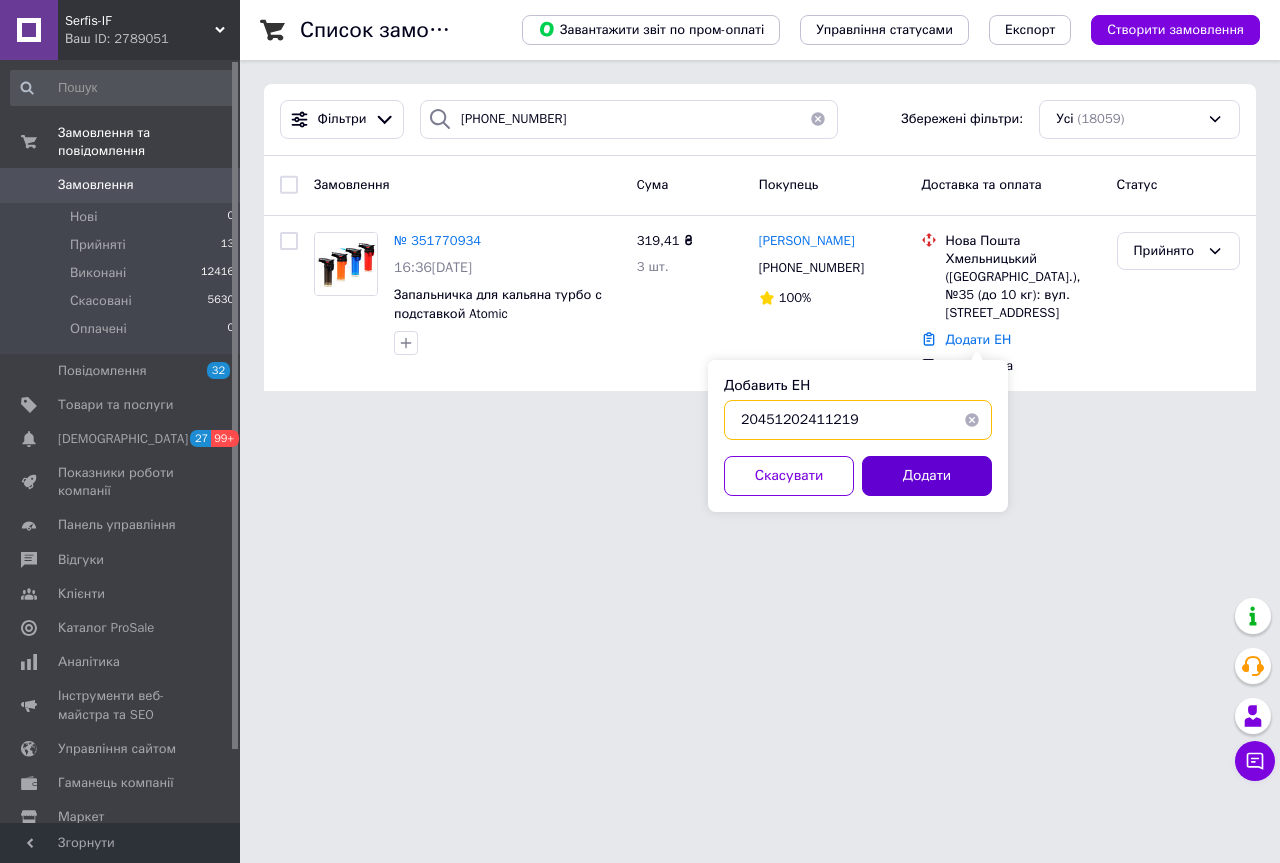 type on "20451202411219" 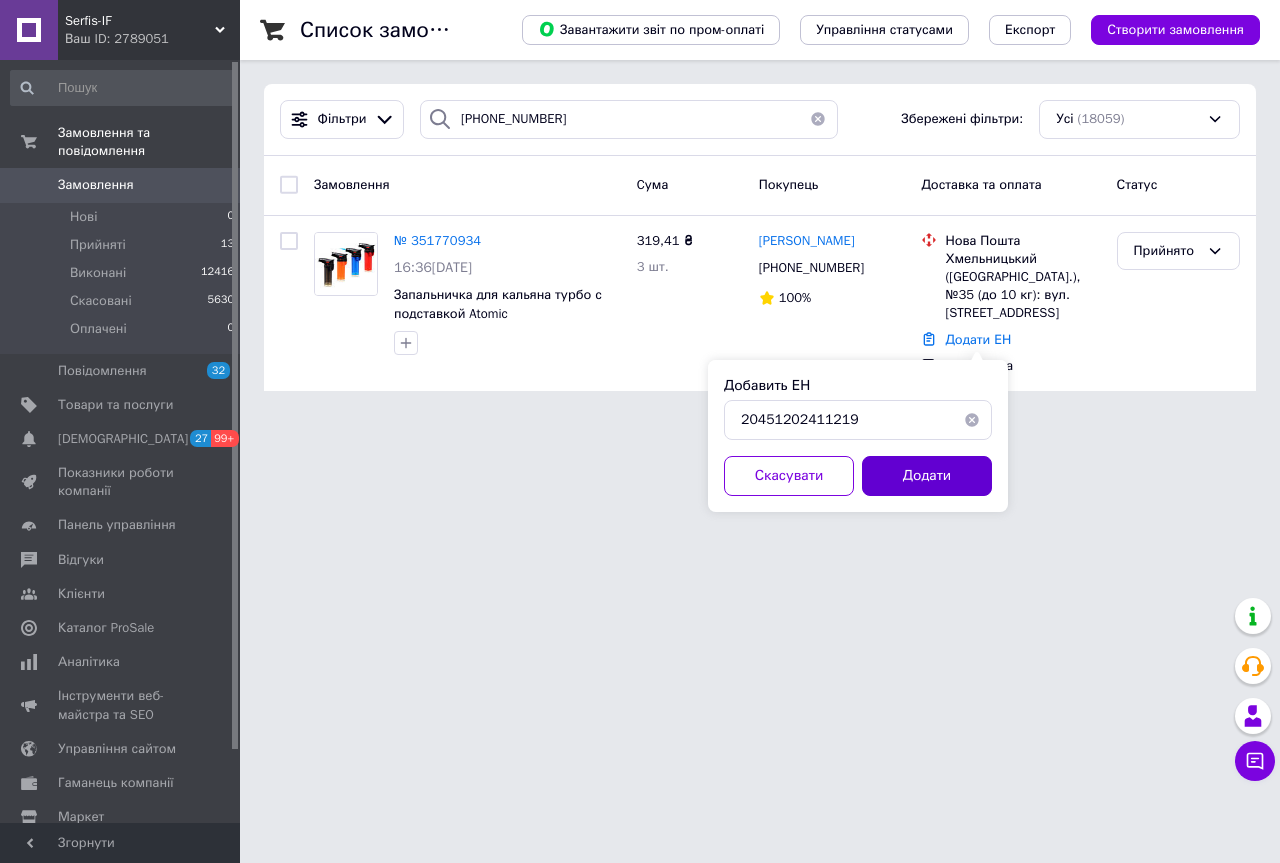 click on "Додати" at bounding box center (927, 476) 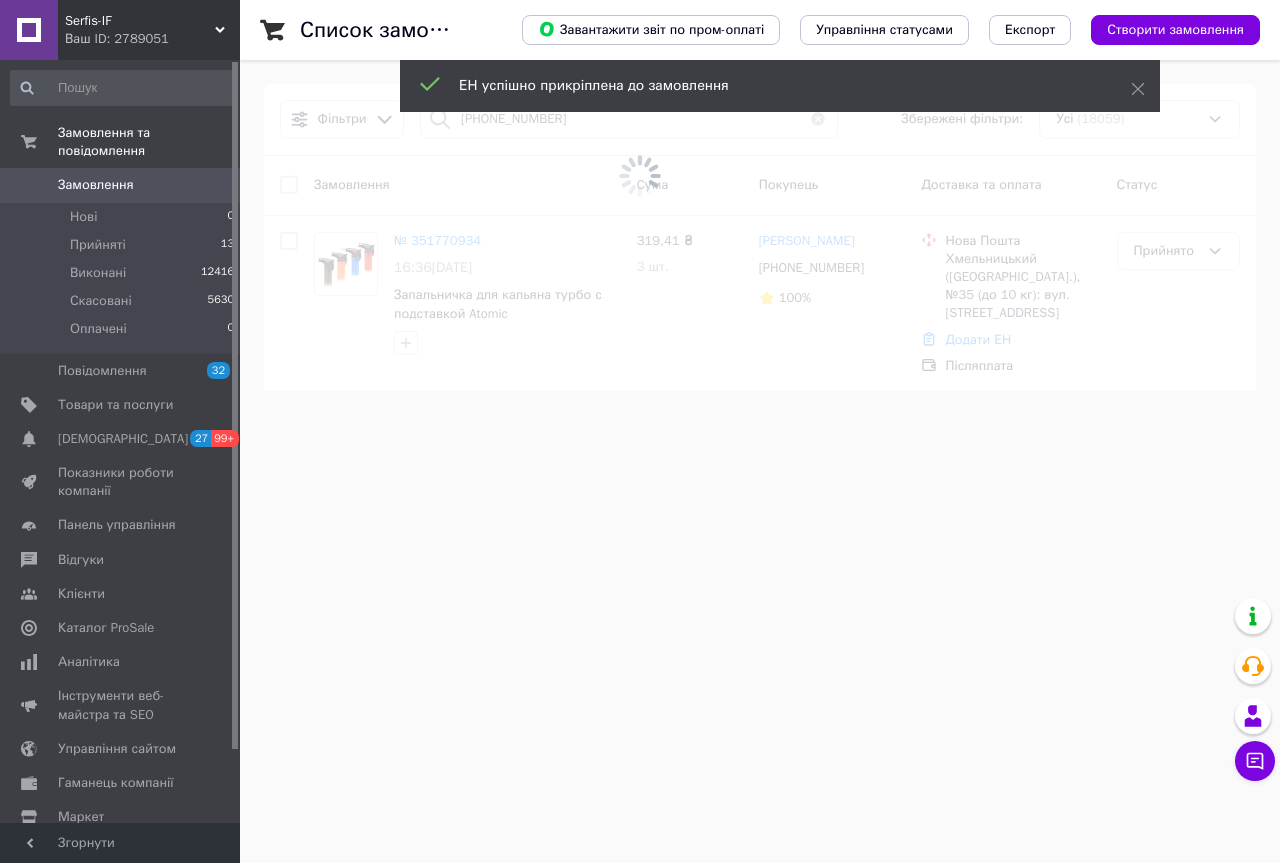click at bounding box center (640, 176) 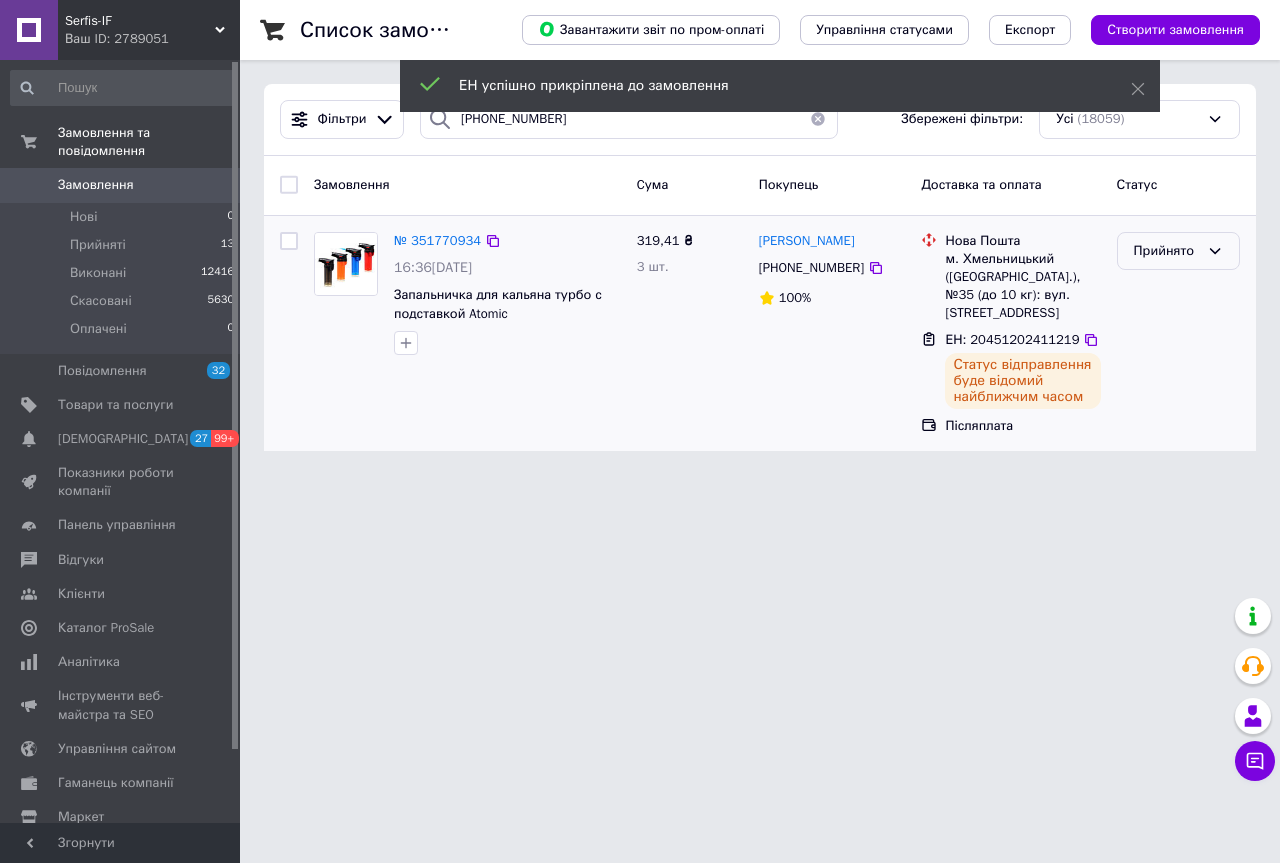click on "Прийнято" at bounding box center (1166, 251) 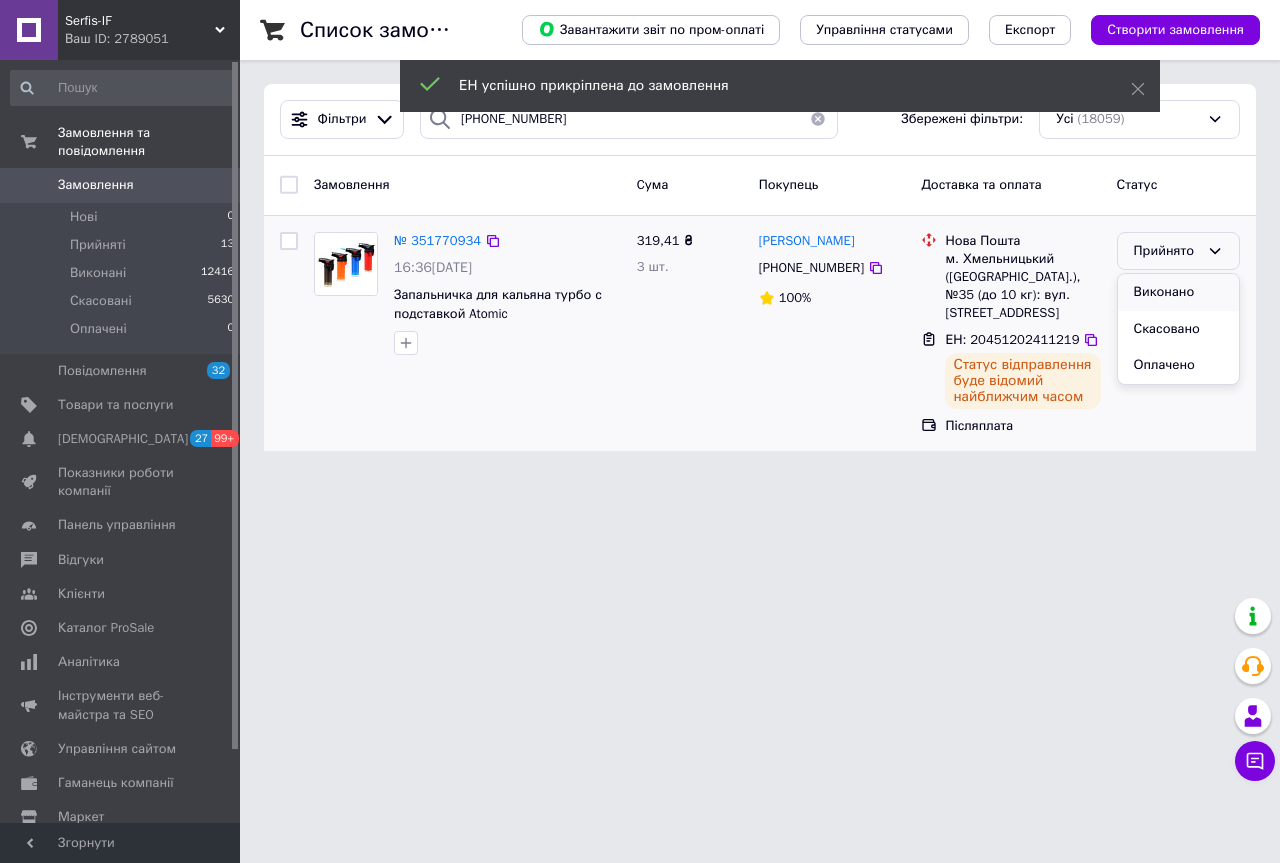 click on "Виконано" at bounding box center [1178, 292] 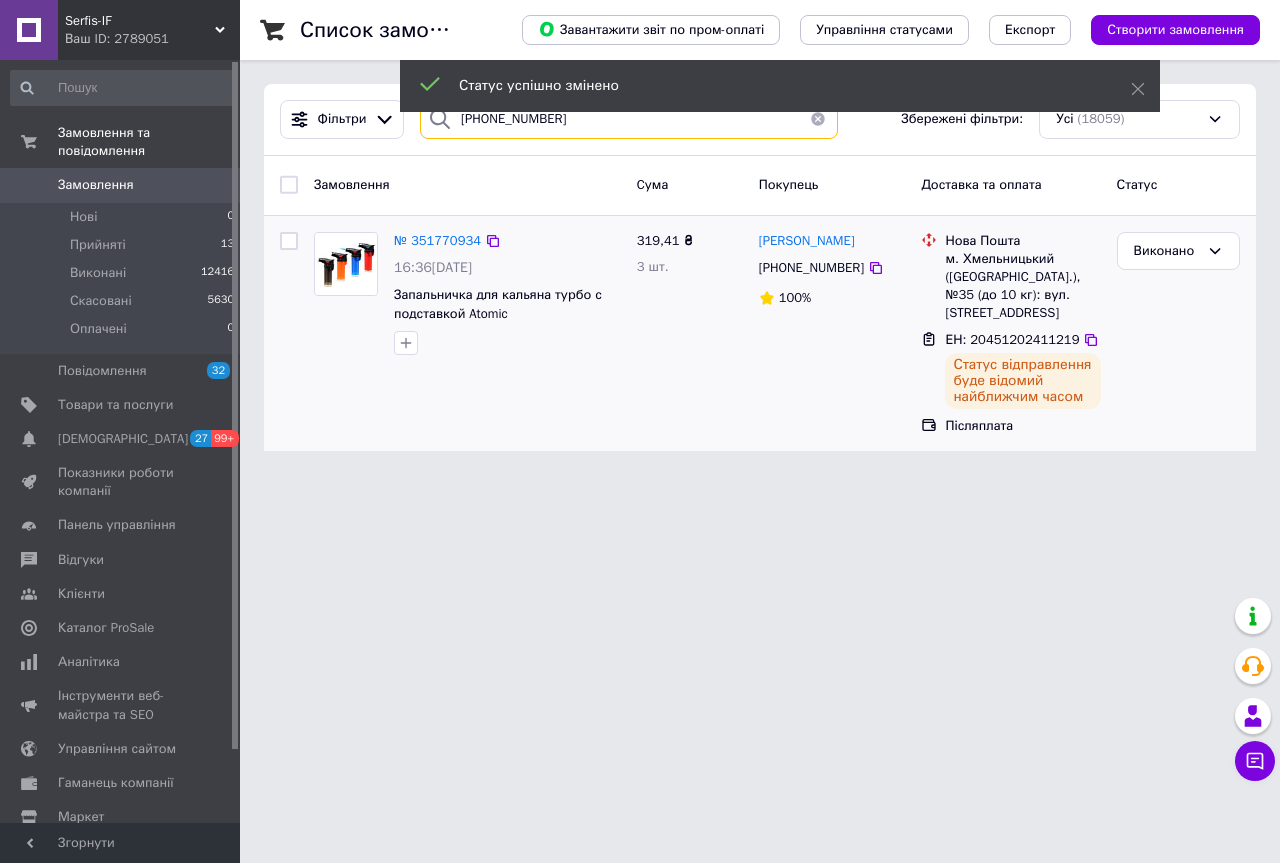 drag, startPoint x: 557, startPoint y: 137, endPoint x: 311, endPoint y: 90, distance: 250.4496 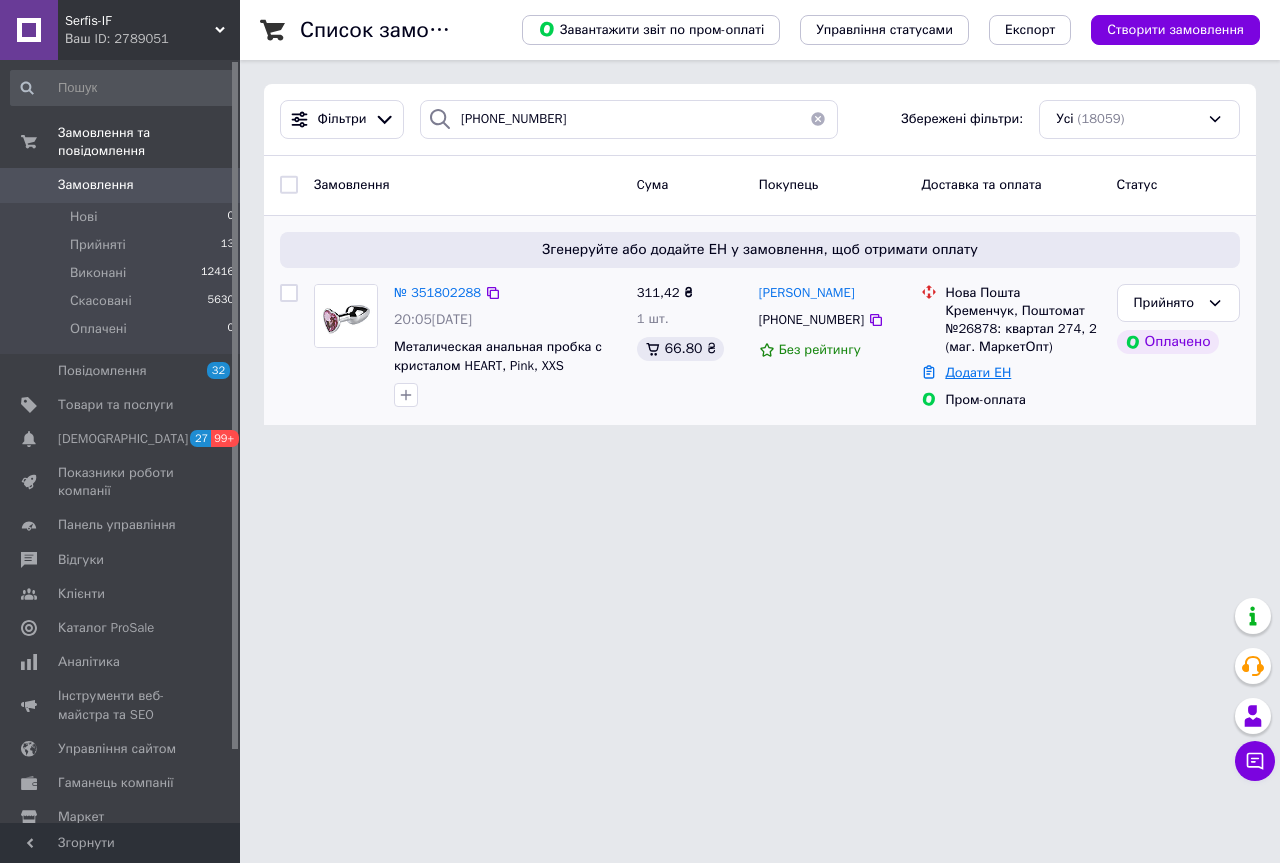 click on "Додати ЕН" at bounding box center (978, 372) 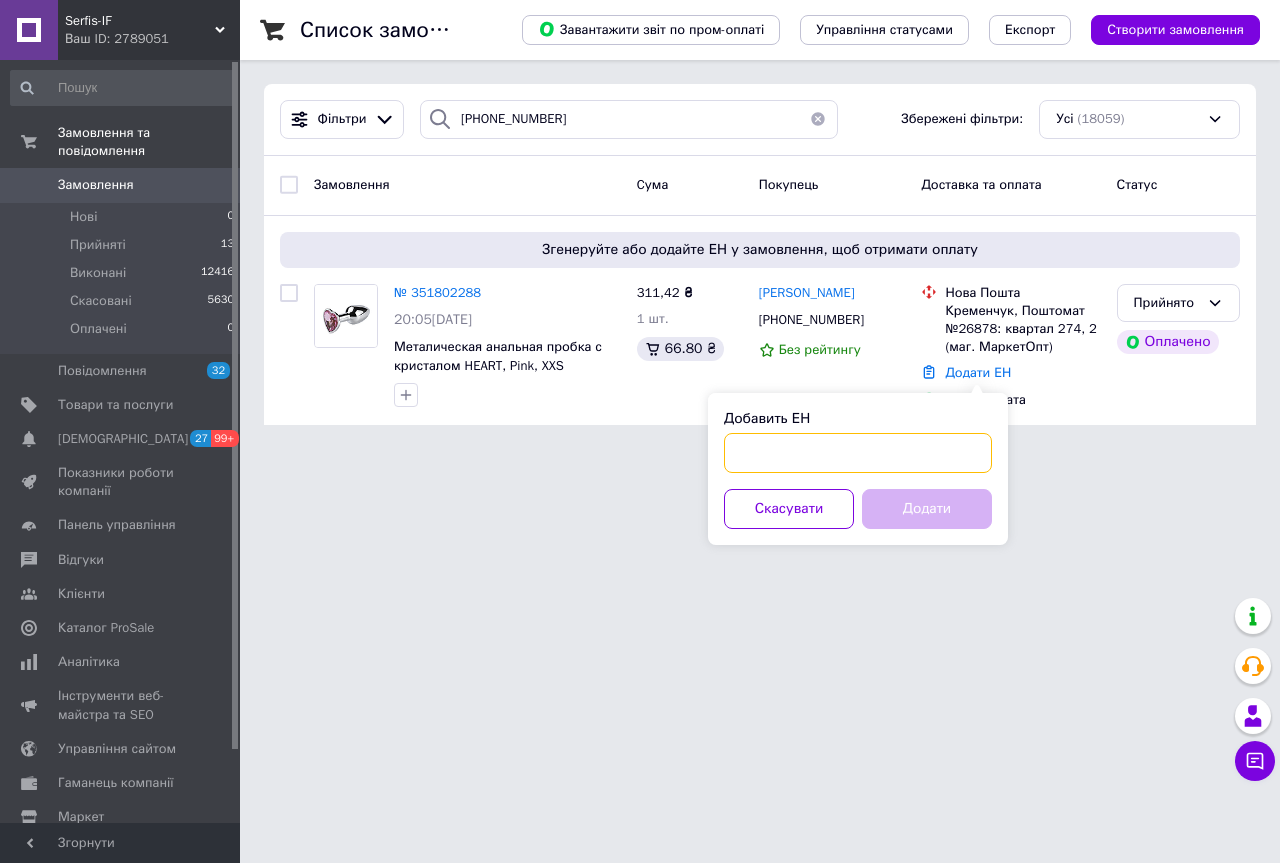 click on "Добавить ЕН" at bounding box center (858, 453) 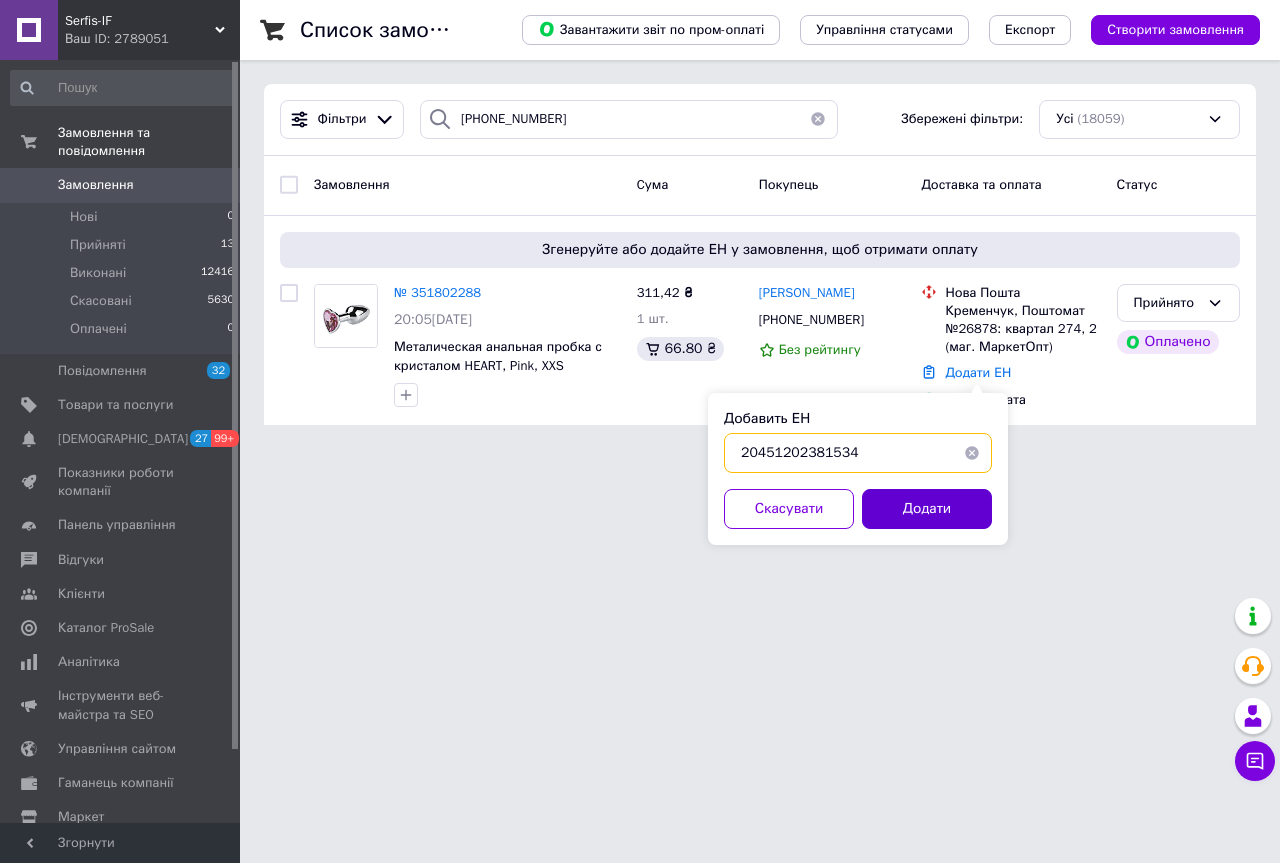 type on "20451202381534" 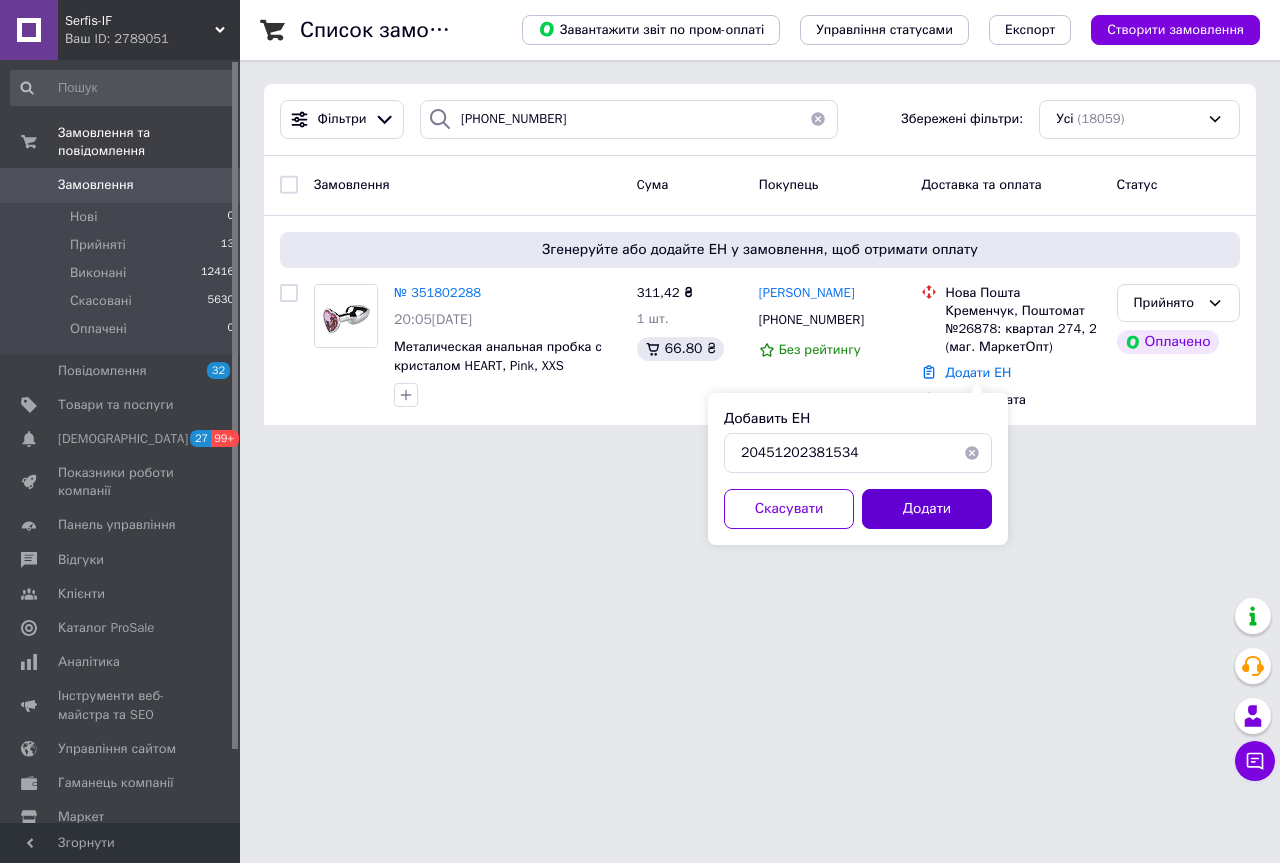 click on "Додати" at bounding box center [927, 509] 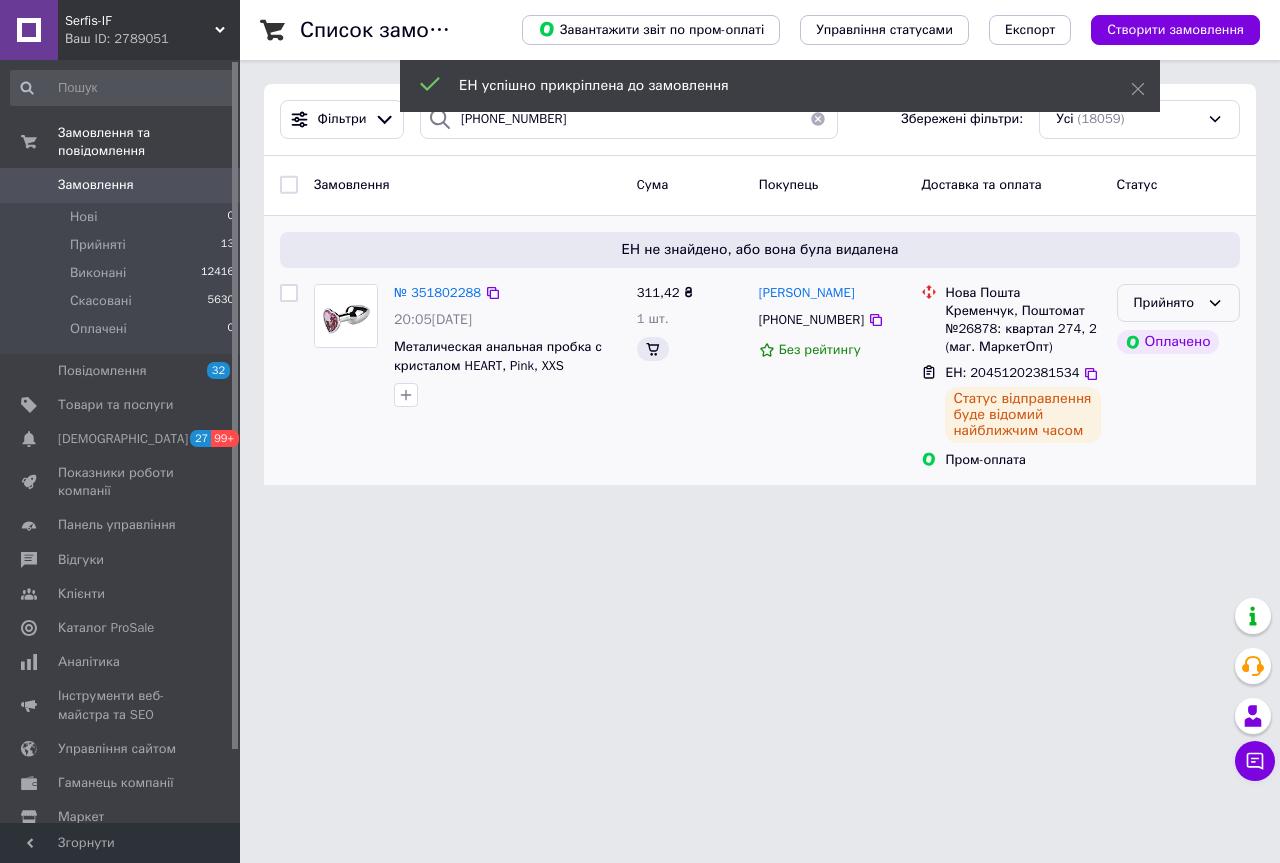 click 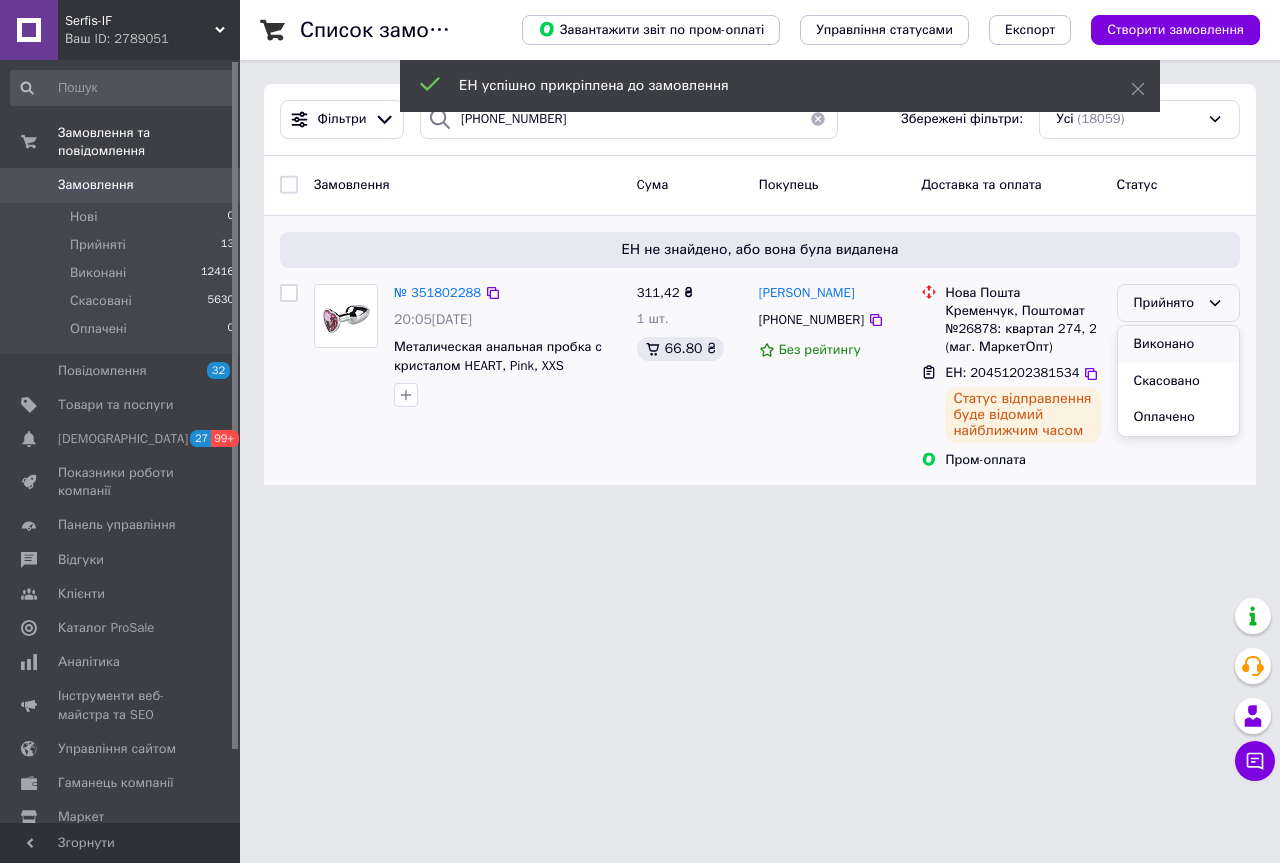 click on "Виконано" at bounding box center (1178, 344) 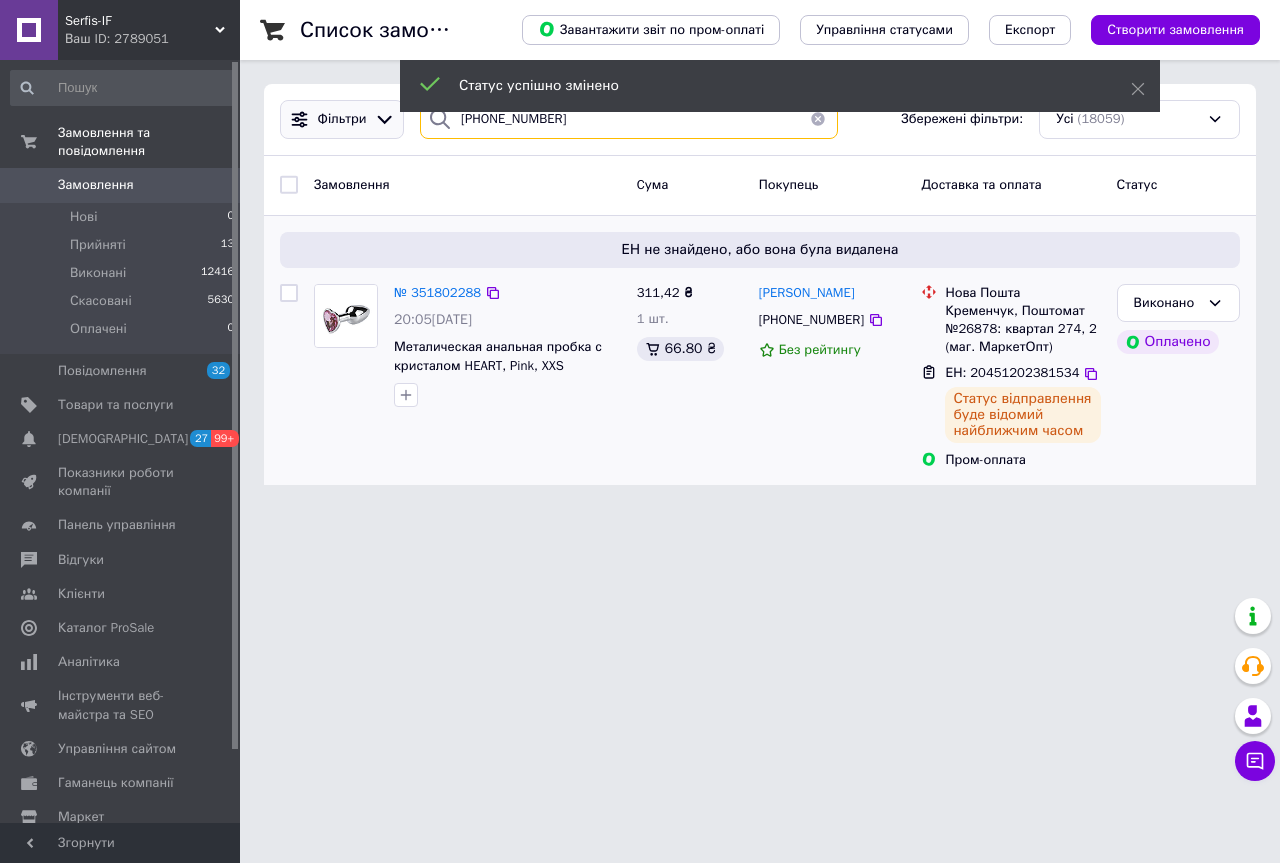 drag, startPoint x: 568, startPoint y: 131, endPoint x: 287, endPoint y: 118, distance: 281.30054 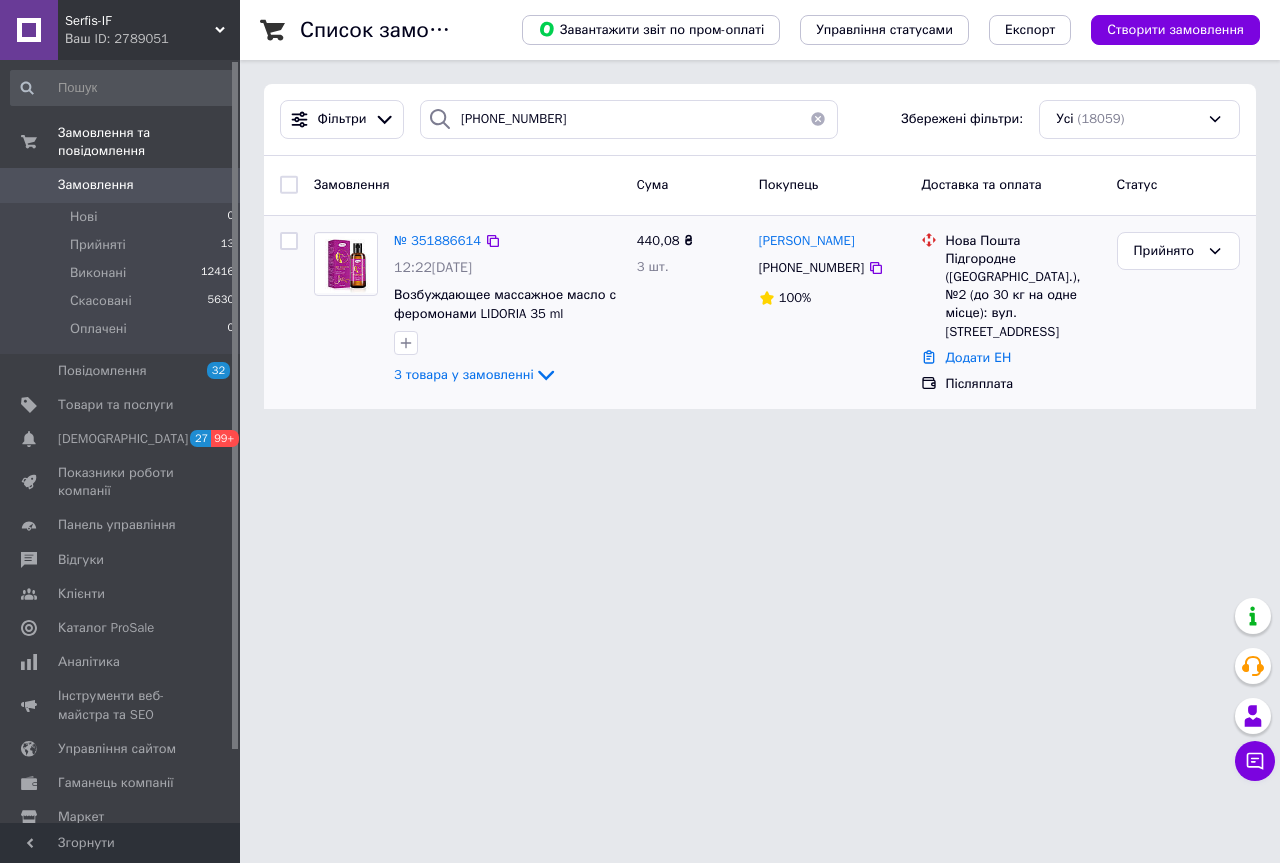click on "Додати ЕН" at bounding box center (978, 357) 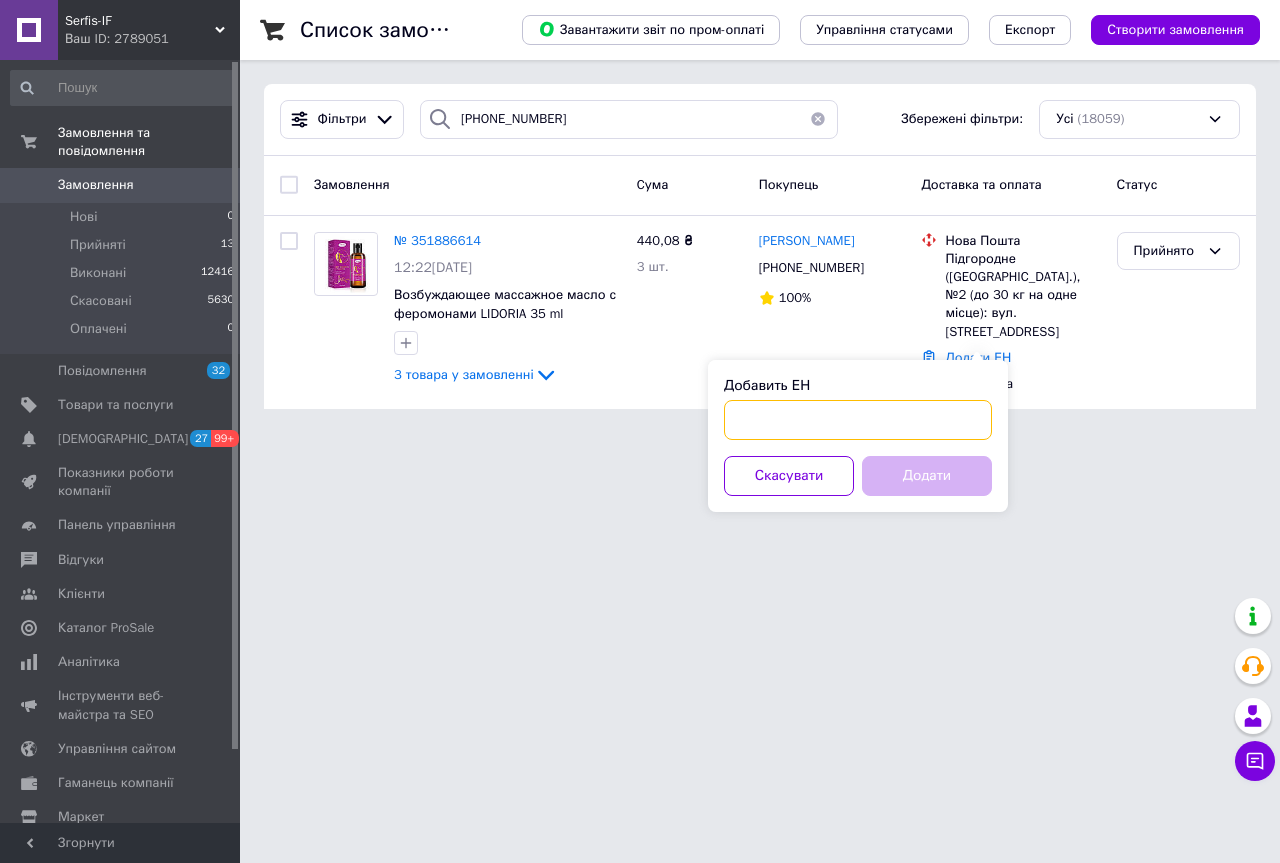 click on "Добавить ЕН" at bounding box center (858, 420) 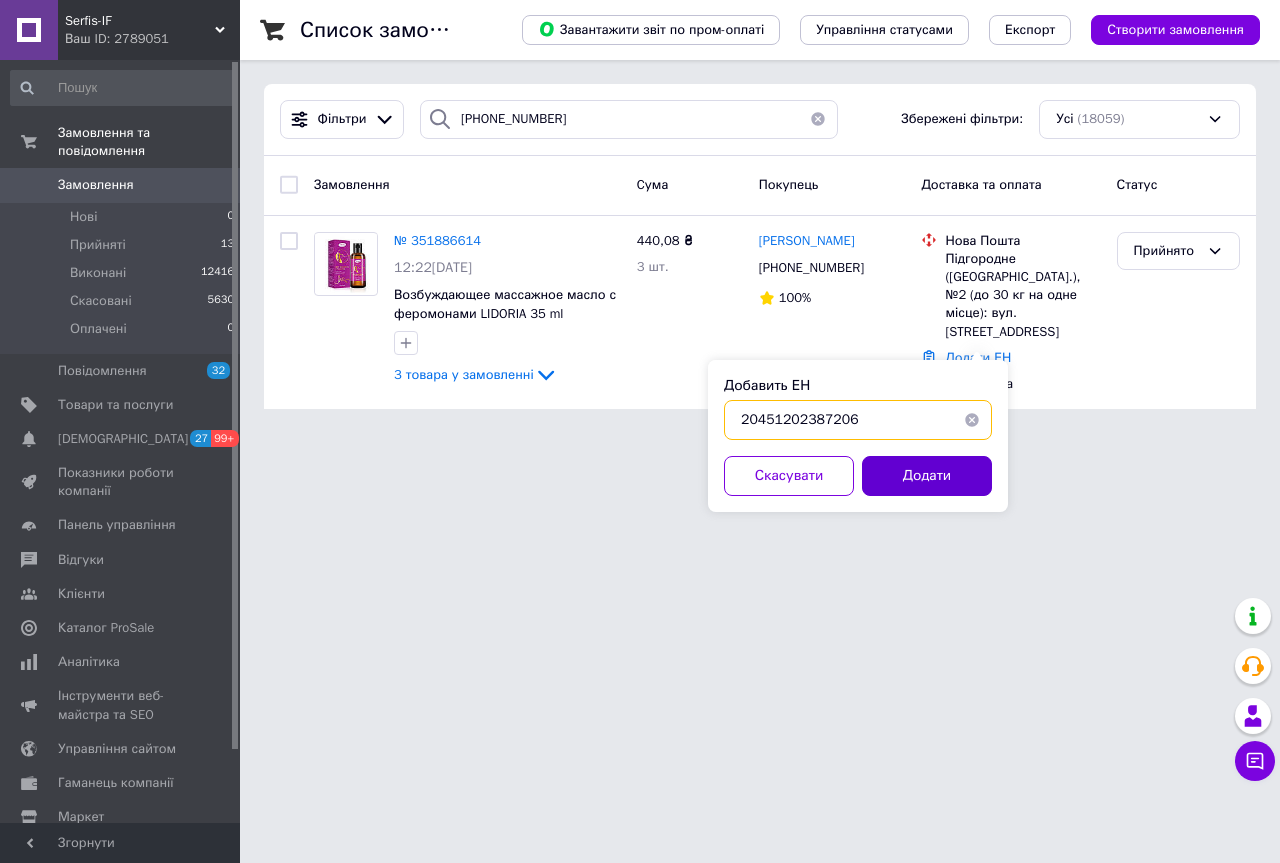 type on "20451202387206" 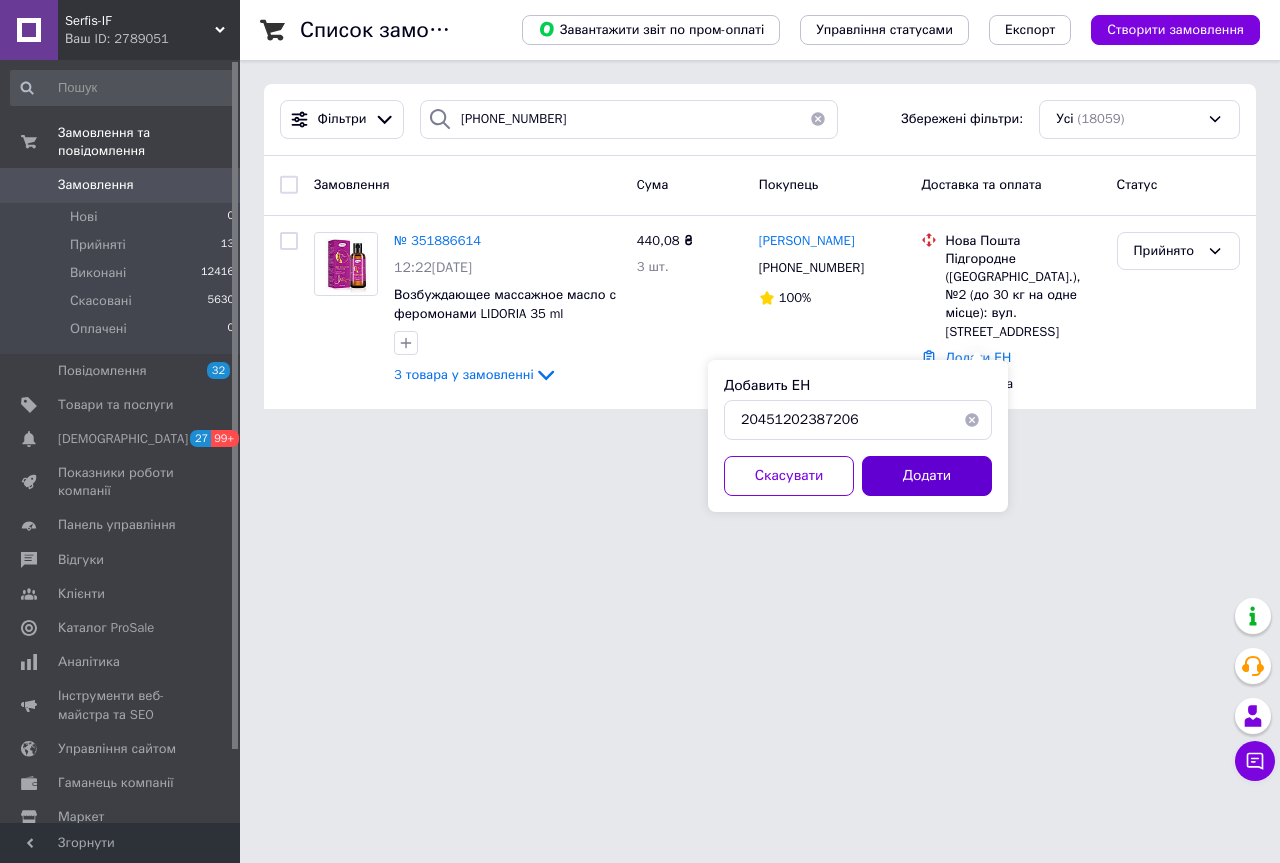 click on "Додати" at bounding box center [927, 476] 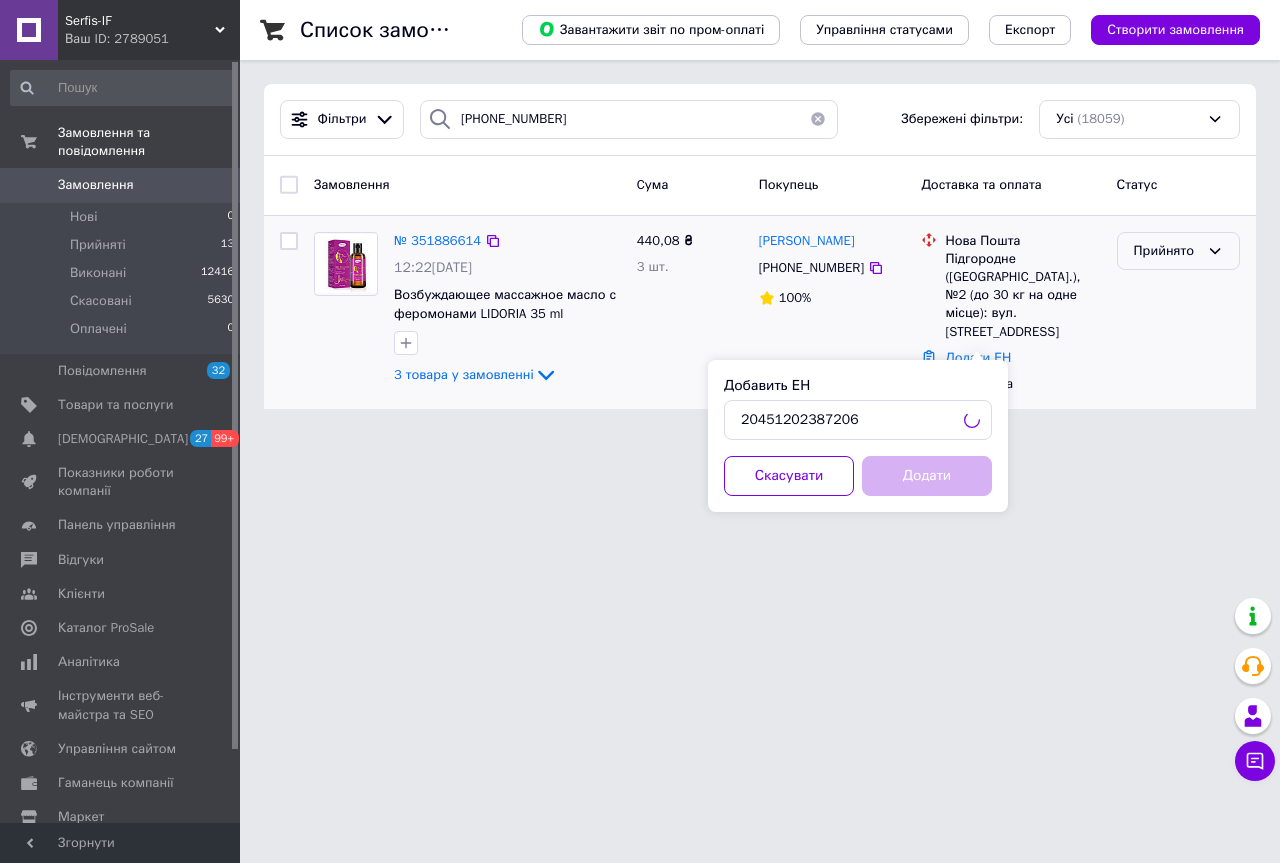 click on "Прийнято" at bounding box center [1178, 251] 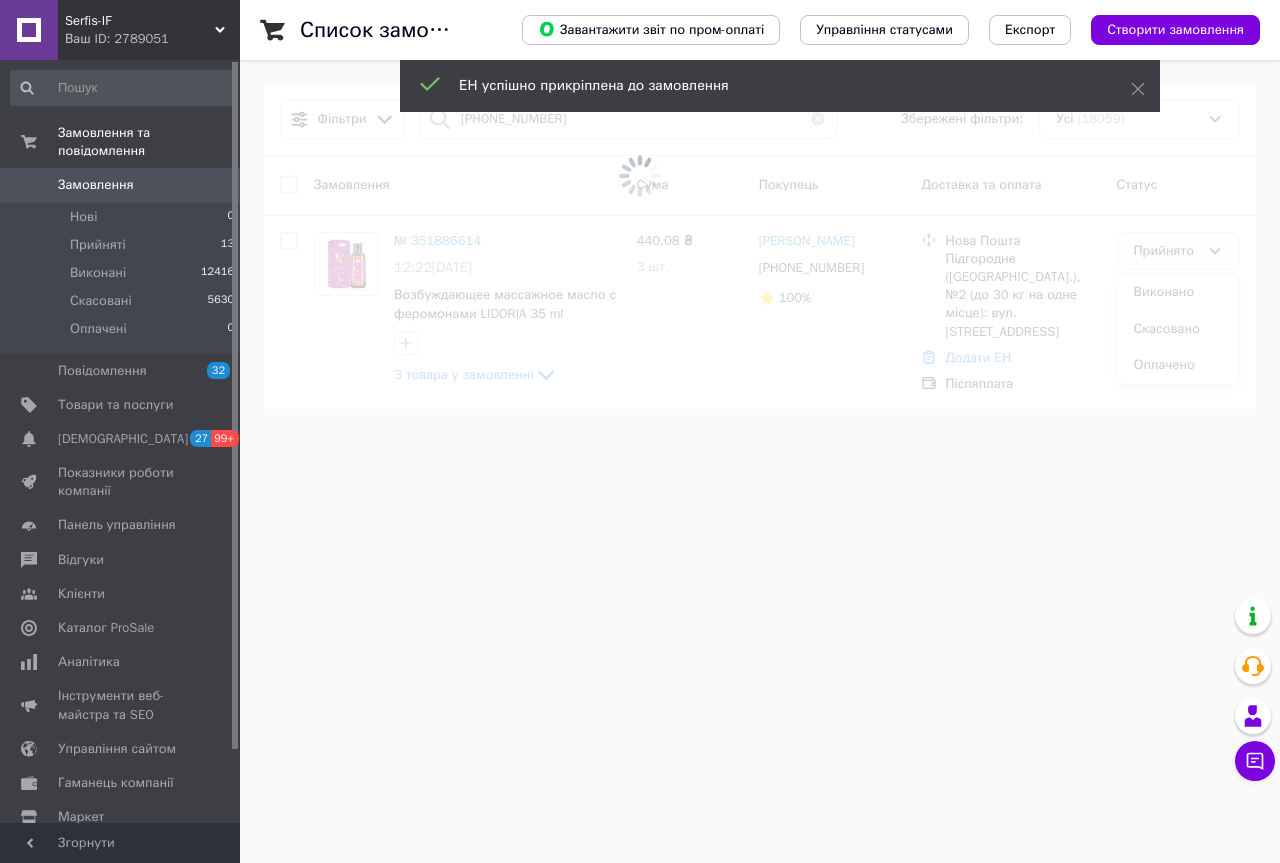 click at bounding box center [640, 176] 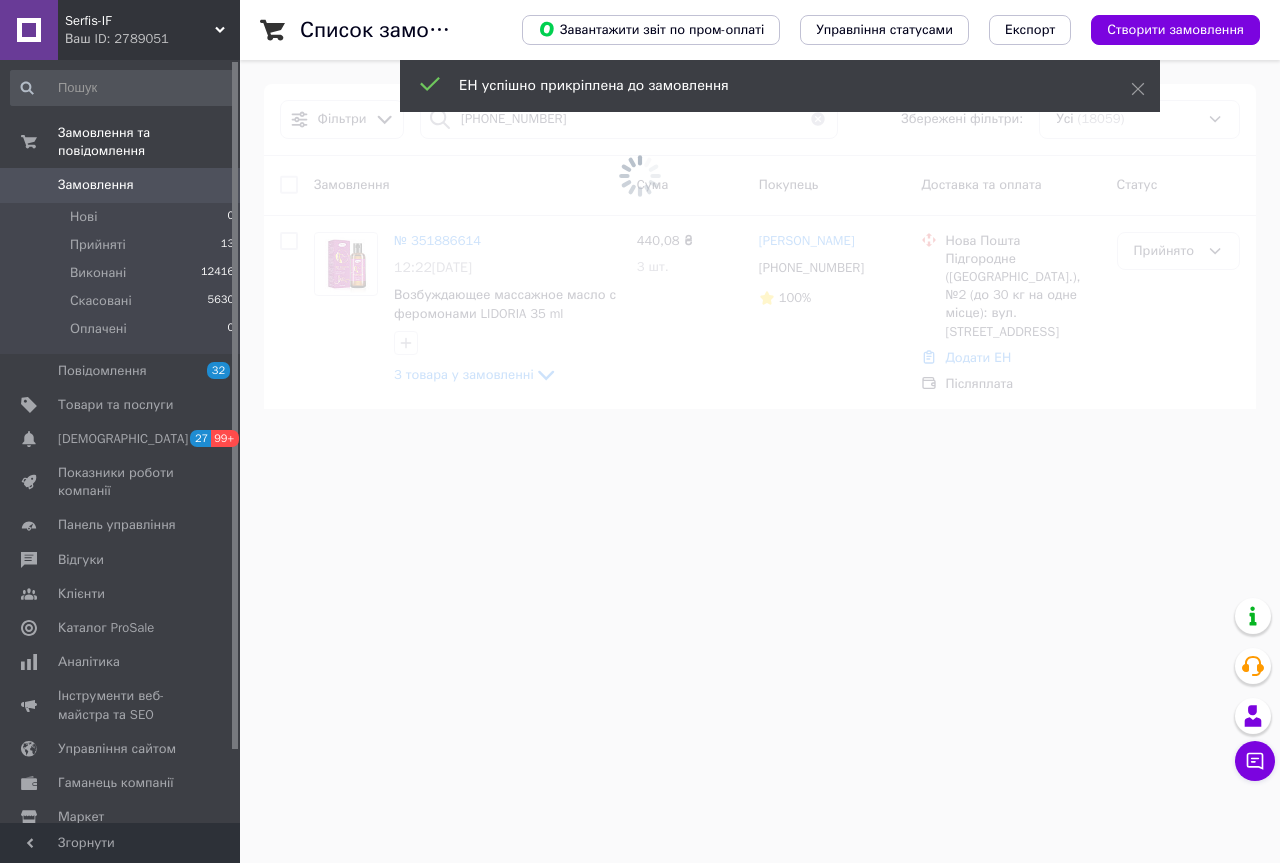 click at bounding box center (640, 176) 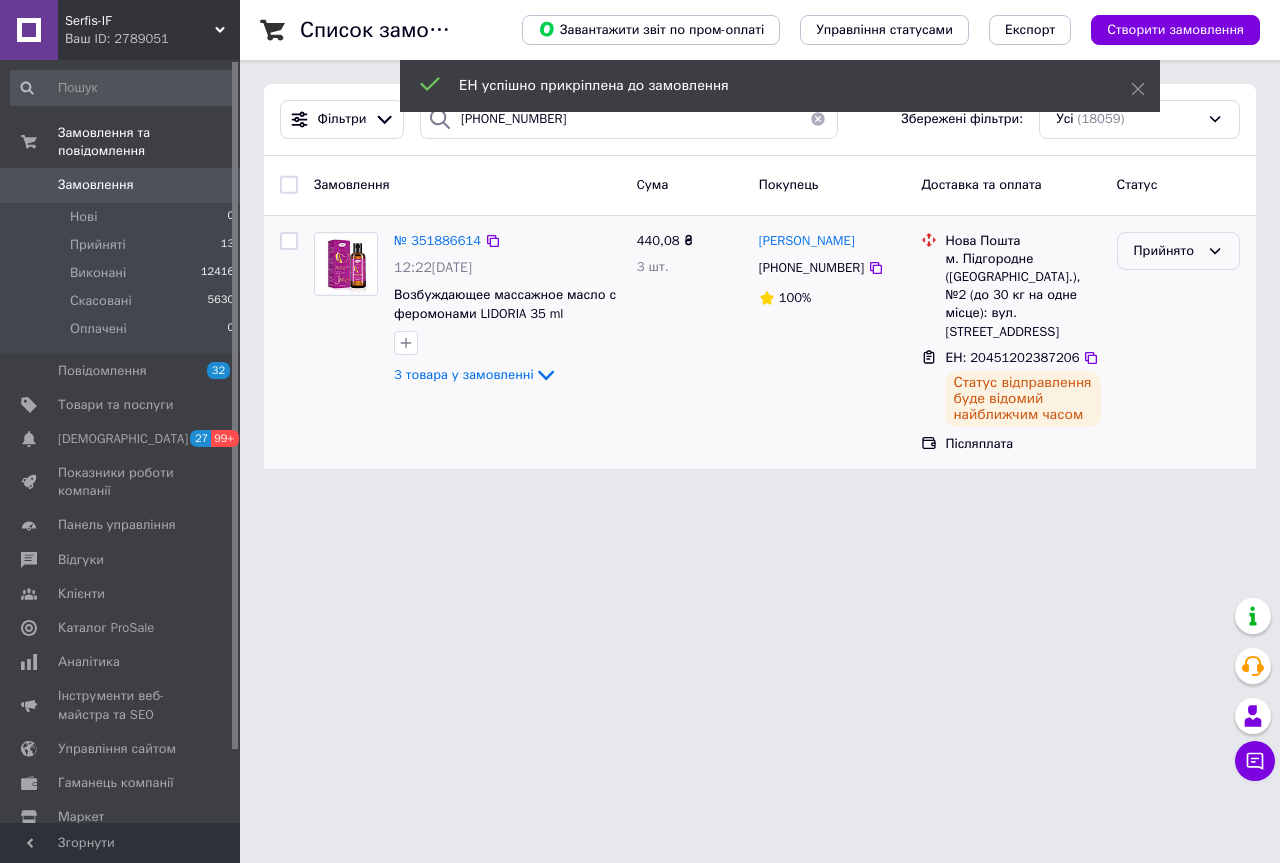 click on "Прийнято" at bounding box center [1166, 251] 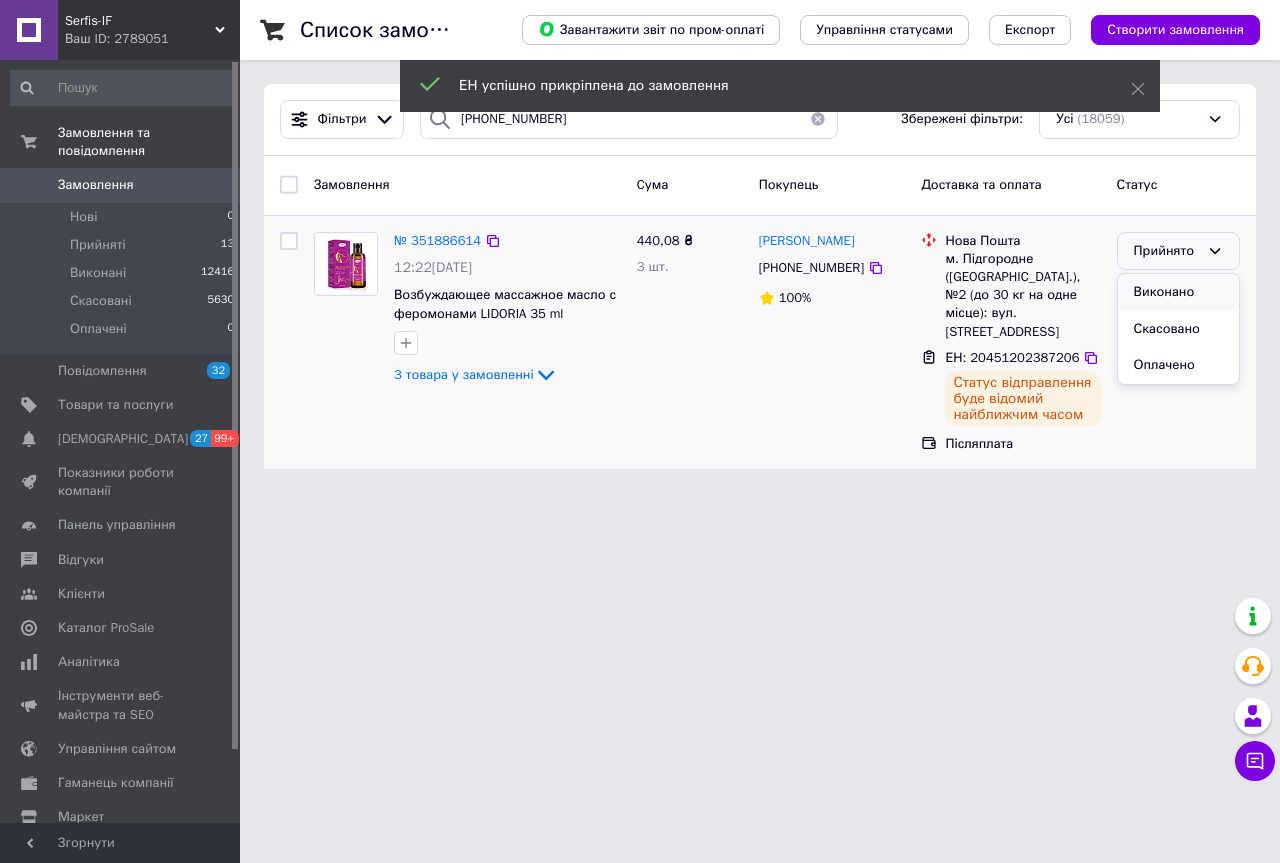 click on "Виконано" at bounding box center (1178, 292) 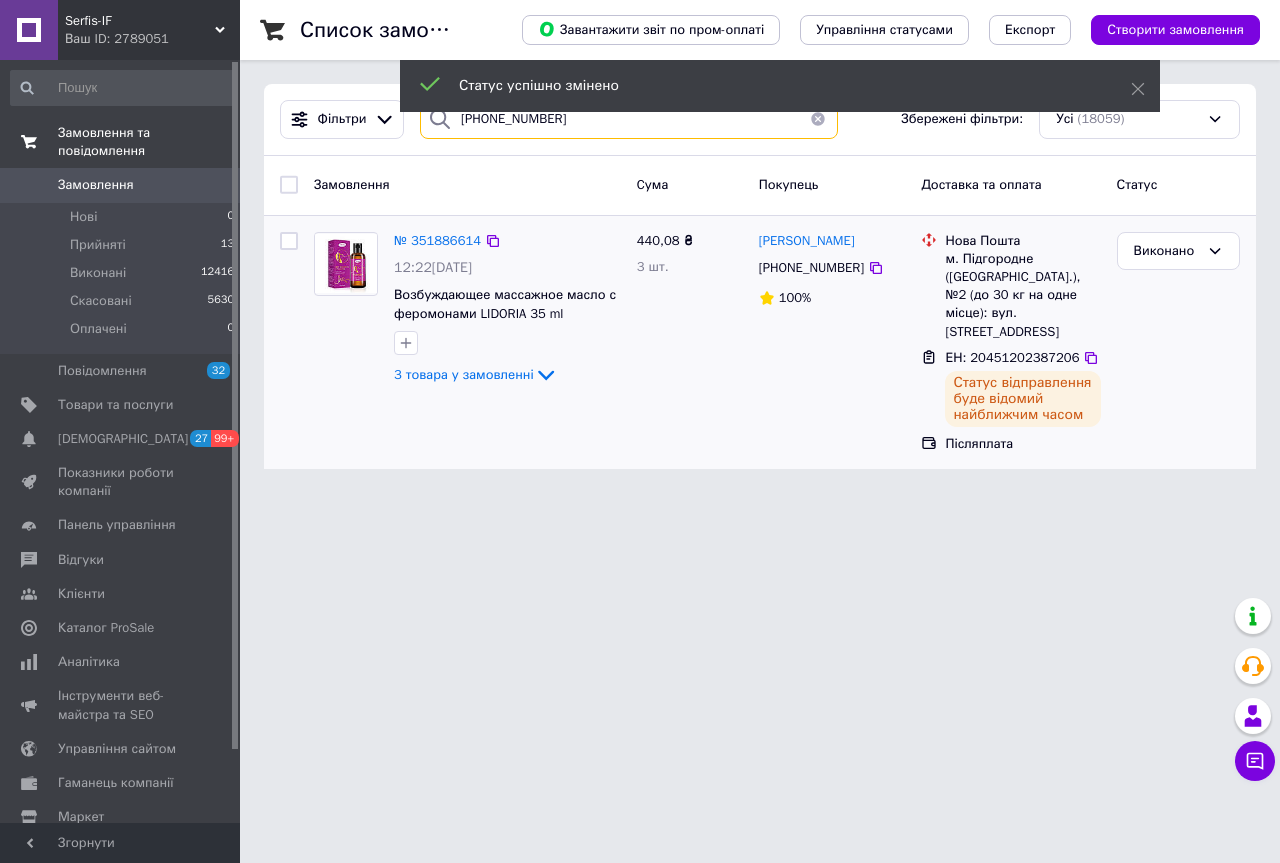 drag, startPoint x: 470, startPoint y: 133, endPoint x: 238, endPoint y: 130, distance: 232.0194 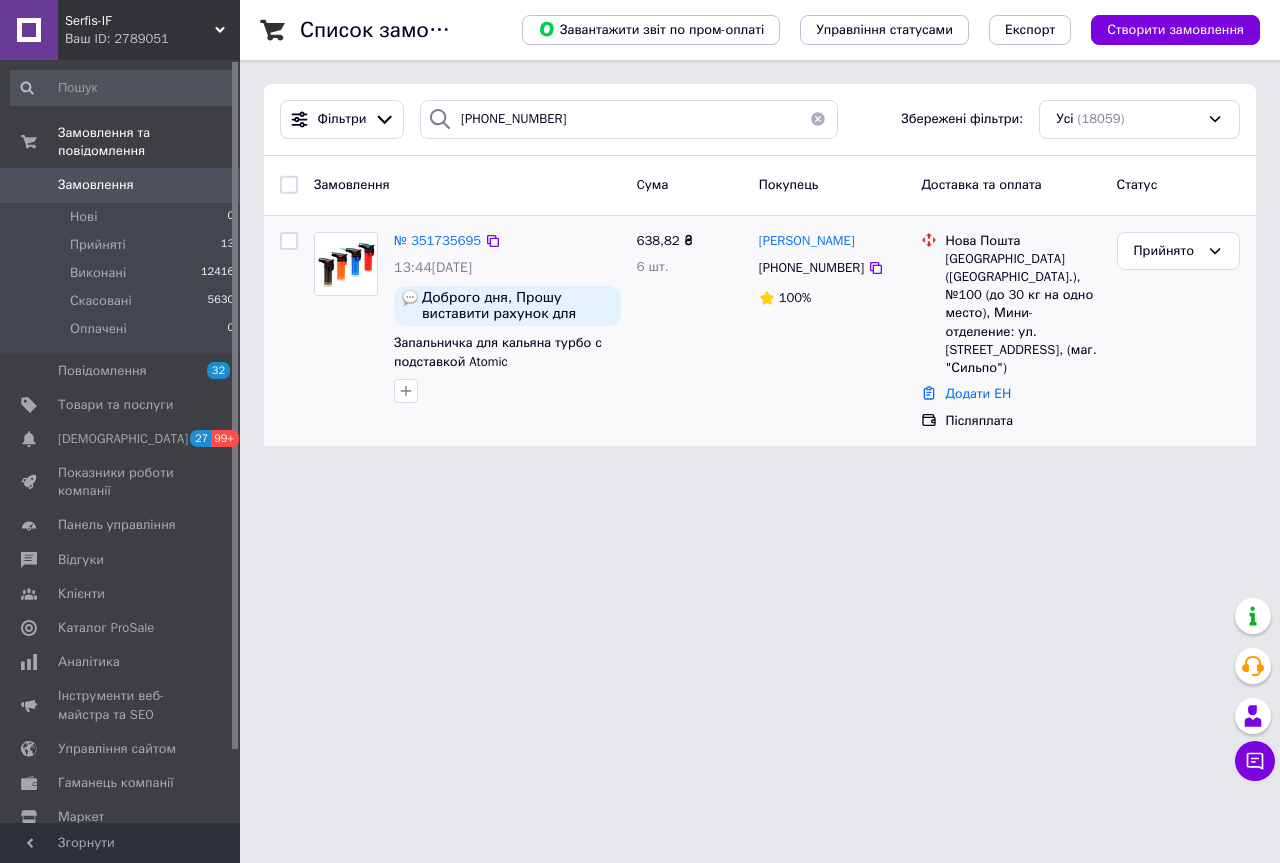 drag, startPoint x: 967, startPoint y: 351, endPoint x: 962, endPoint y: 373, distance: 22.561028 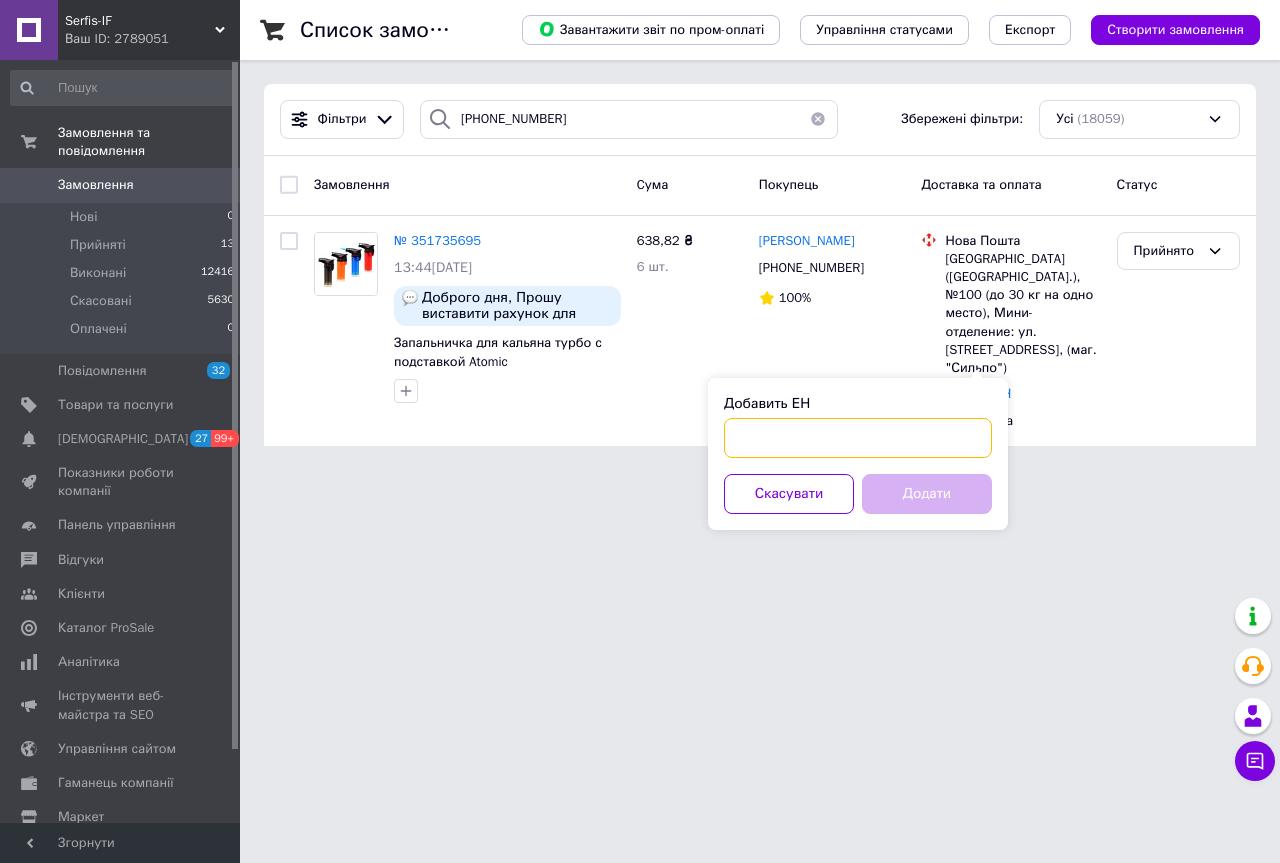 click on "Добавить ЕН" at bounding box center [858, 438] 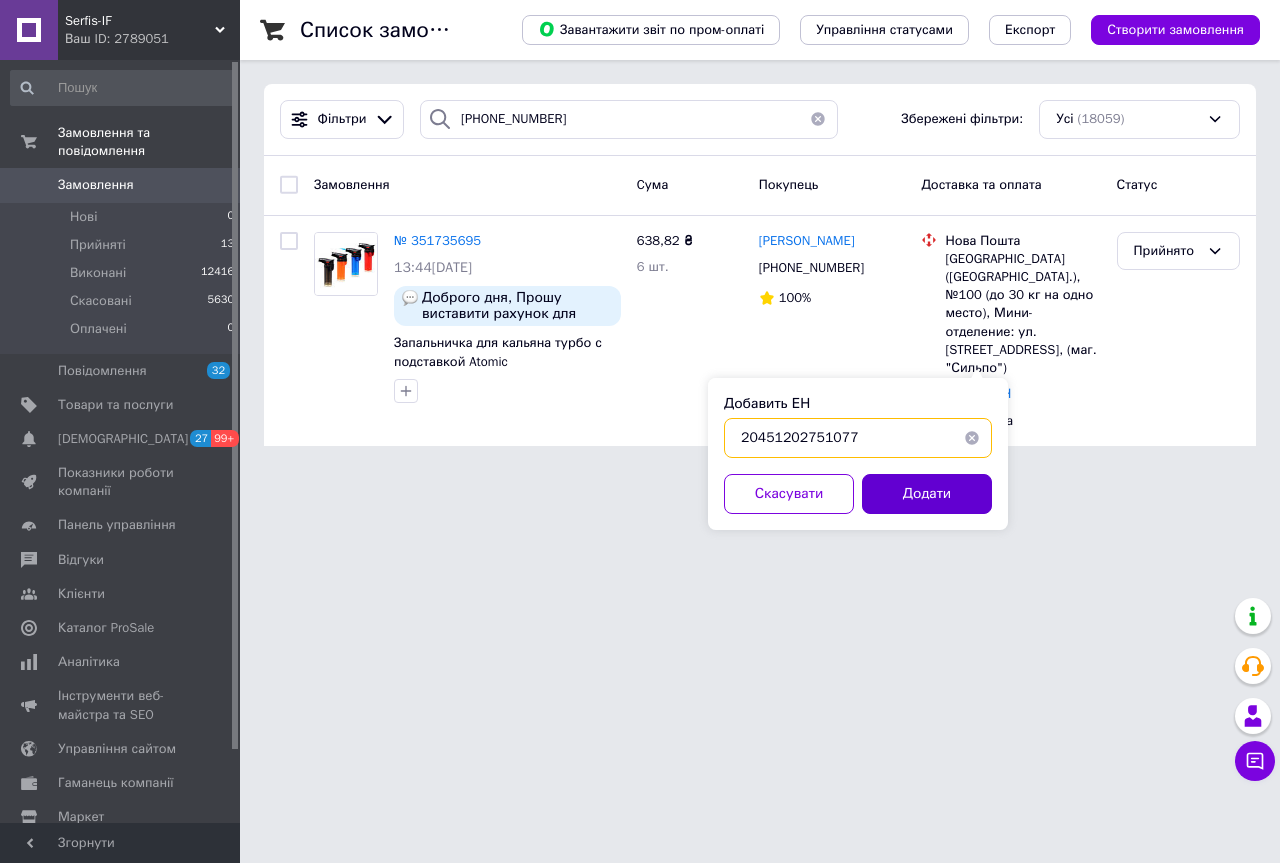 type on "20451202751077" 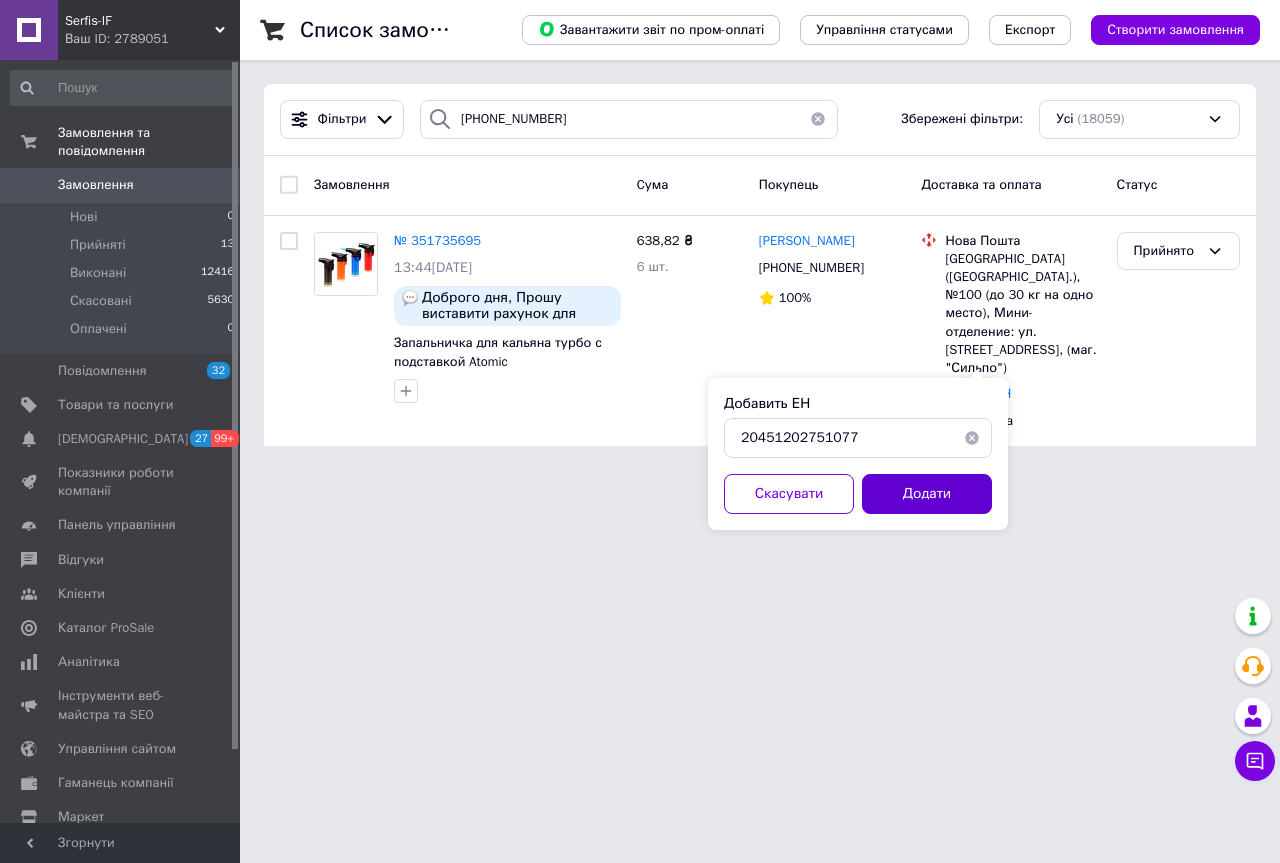 click on "Додати" at bounding box center [927, 494] 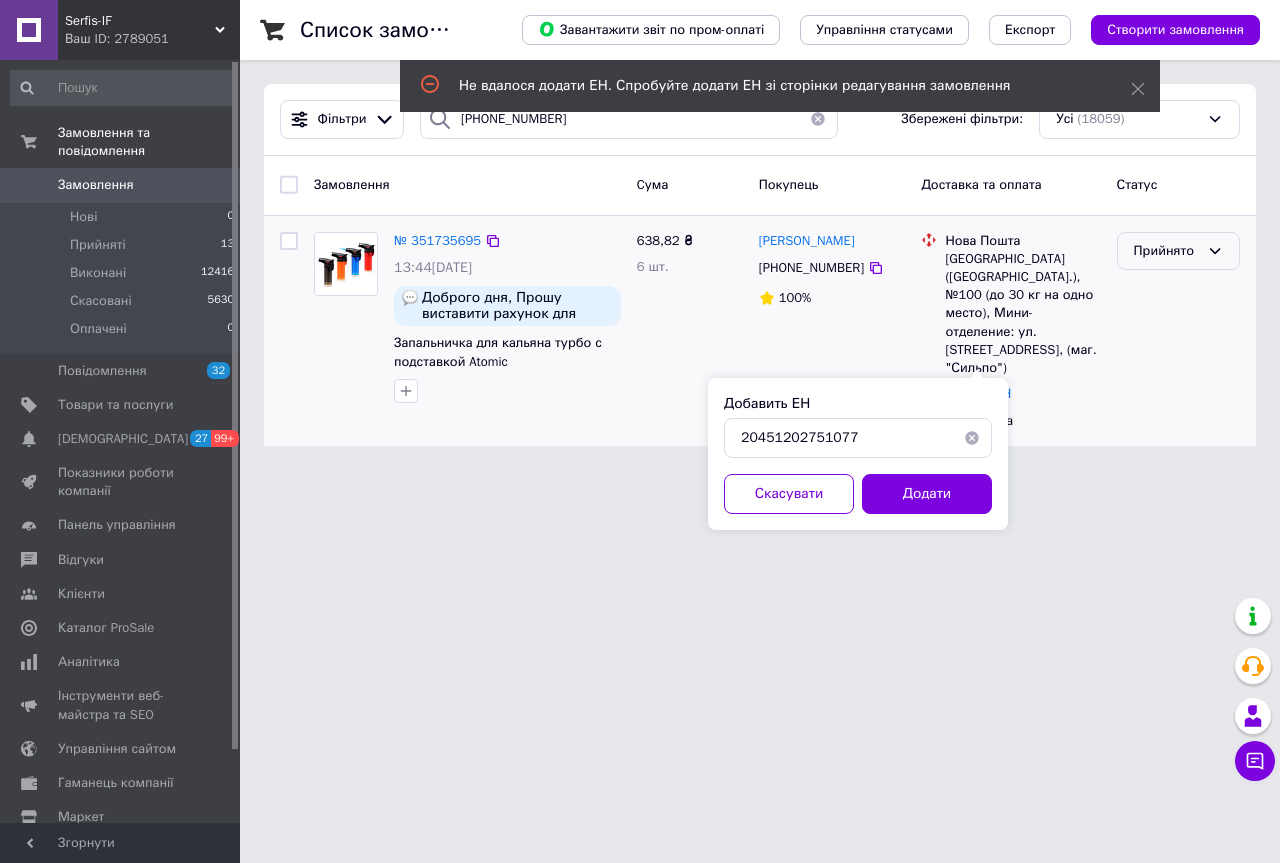 click on "Прийнято" at bounding box center [1178, 251] 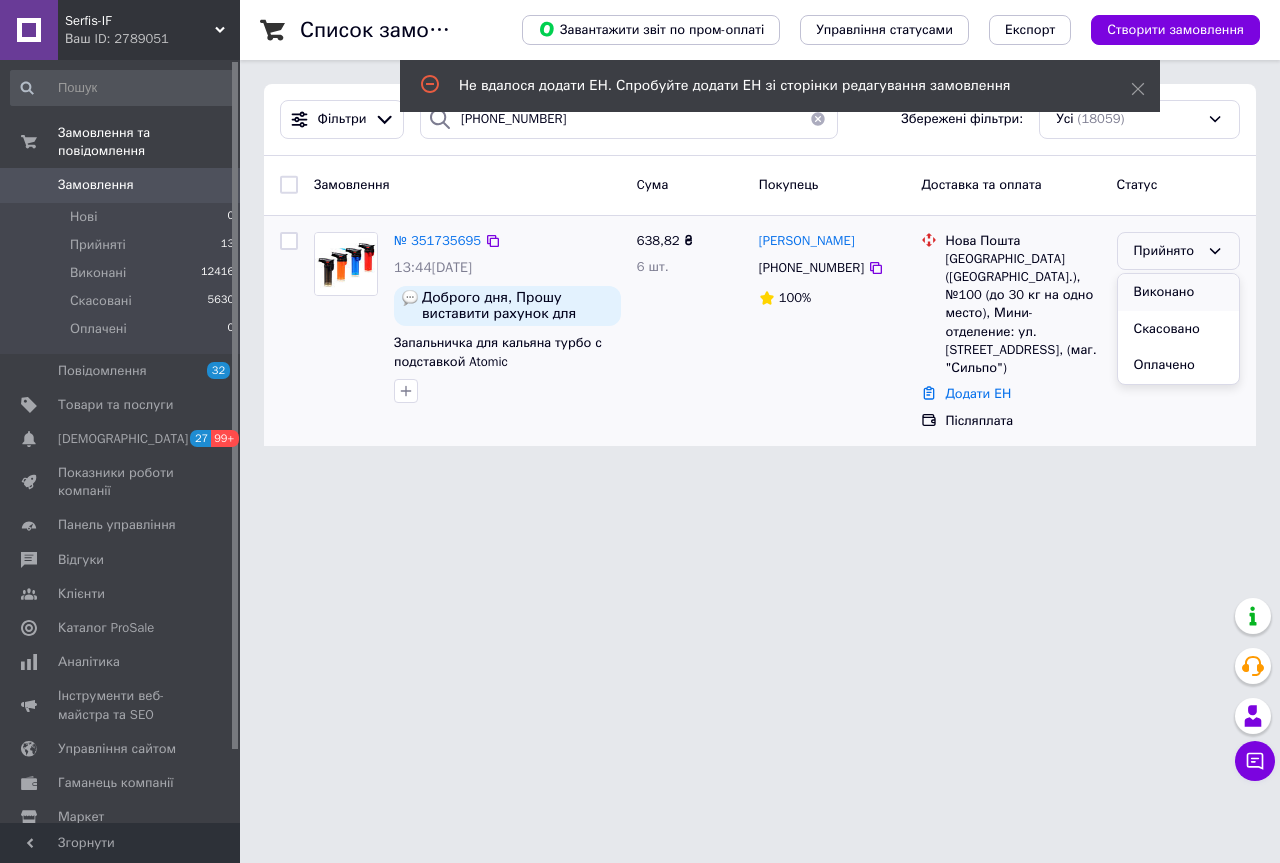 click on "Виконано" at bounding box center [1178, 292] 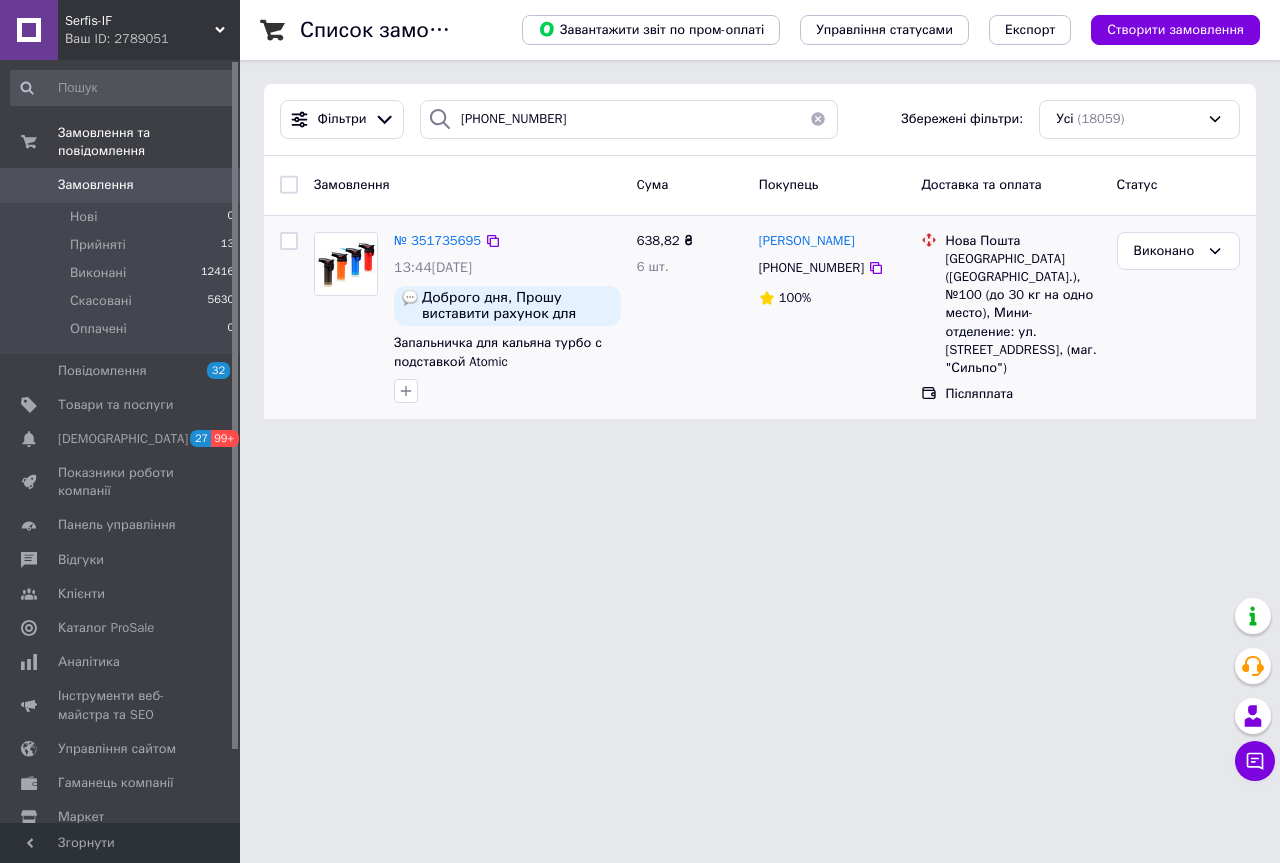 click on "Serfis-IF" at bounding box center [140, 21] 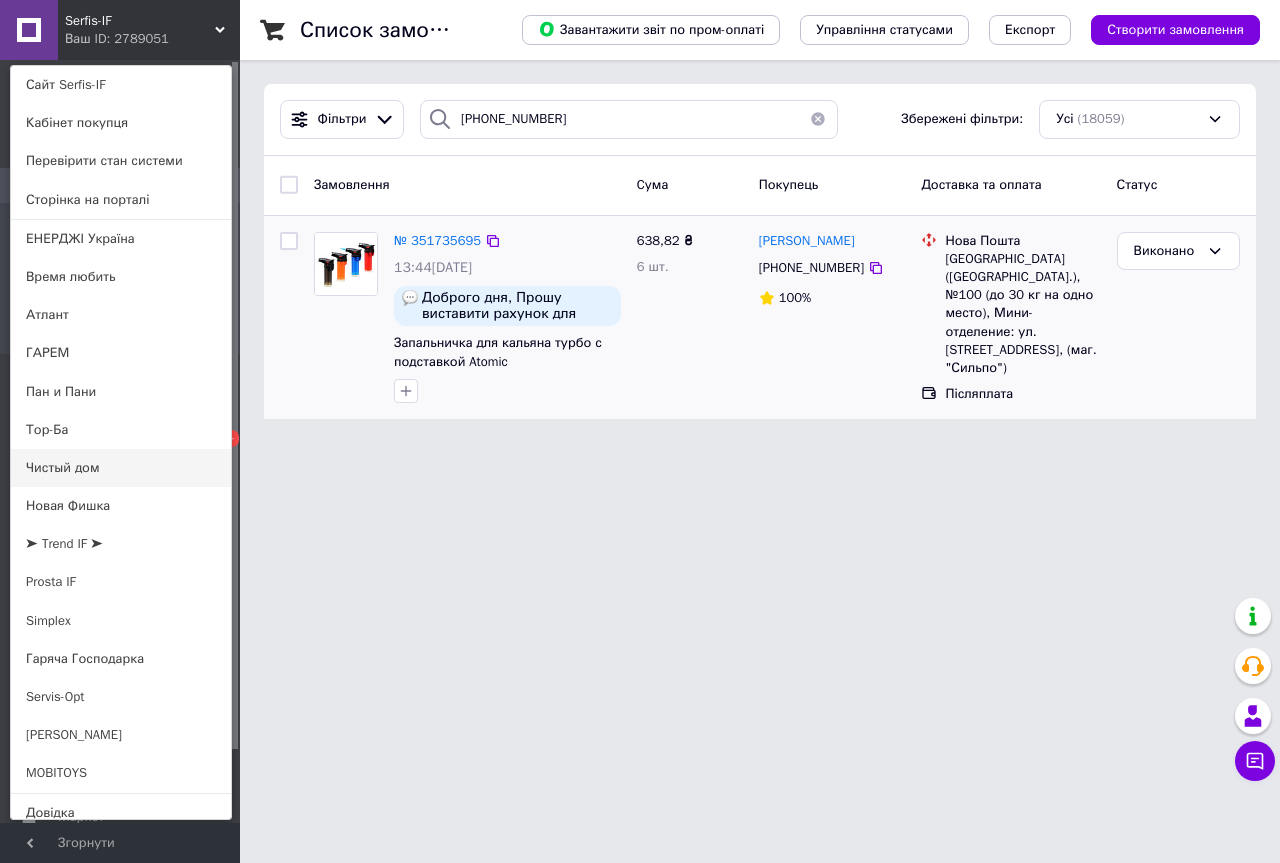 click on "Чистый дом" at bounding box center (121, 468) 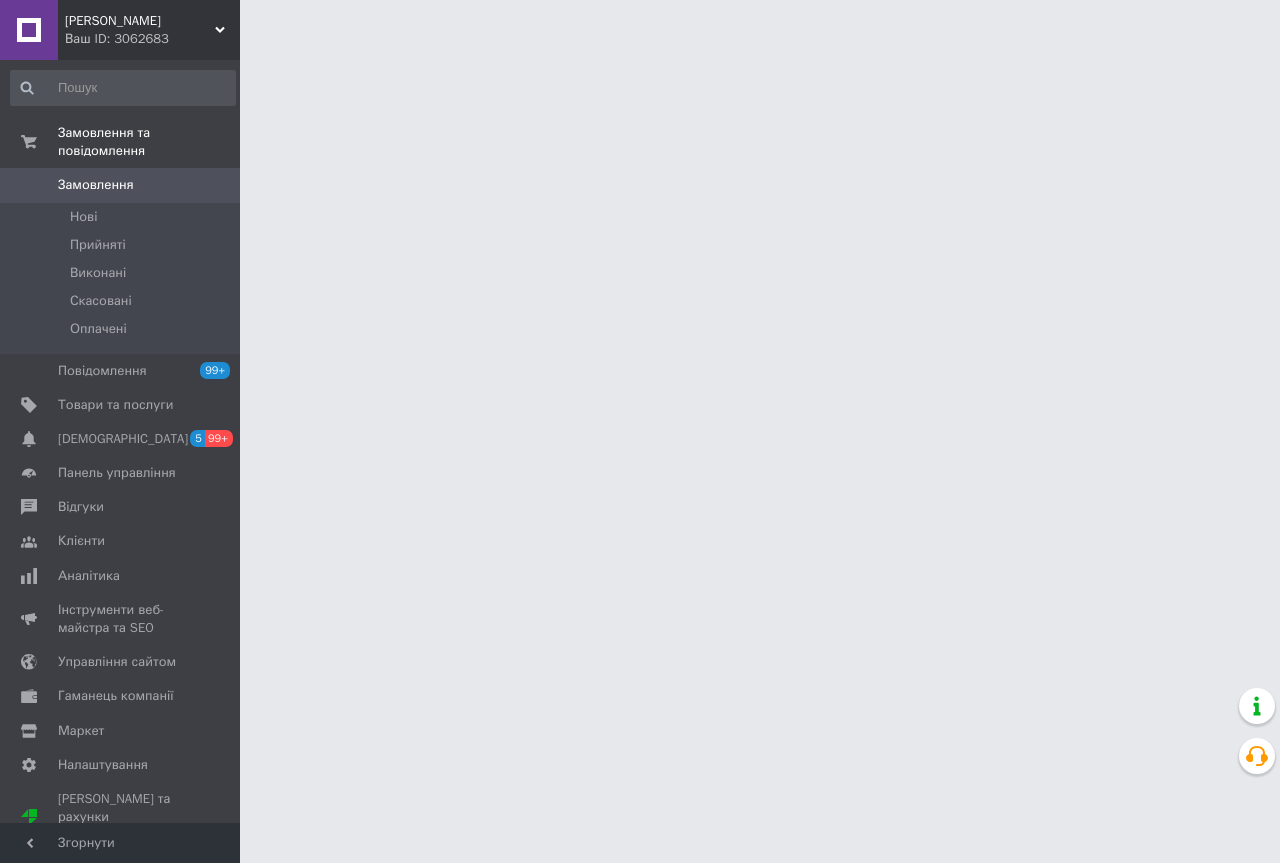 scroll, scrollTop: 0, scrollLeft: 0, axis: both 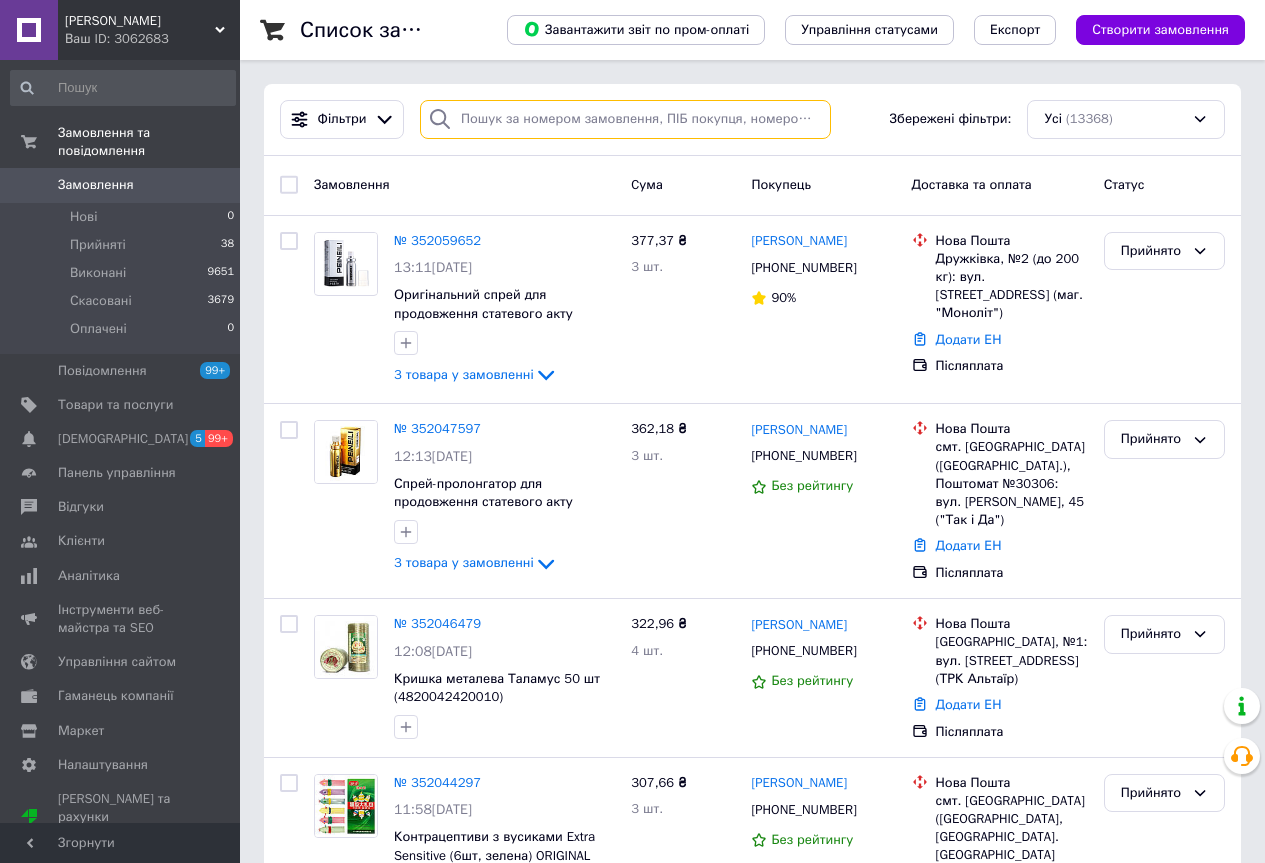 click at bounding box center (625, 119) 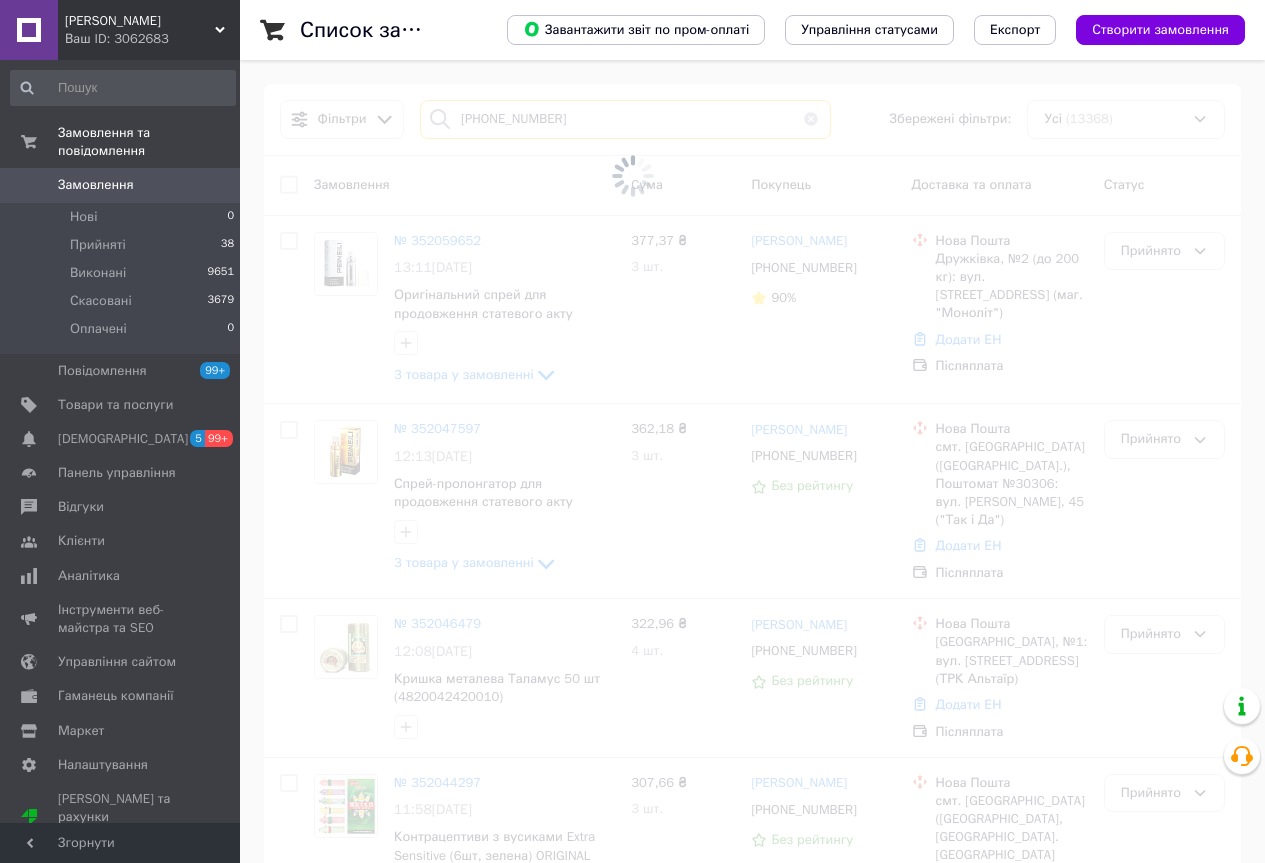 type on "[PHONE_NUMBER]" 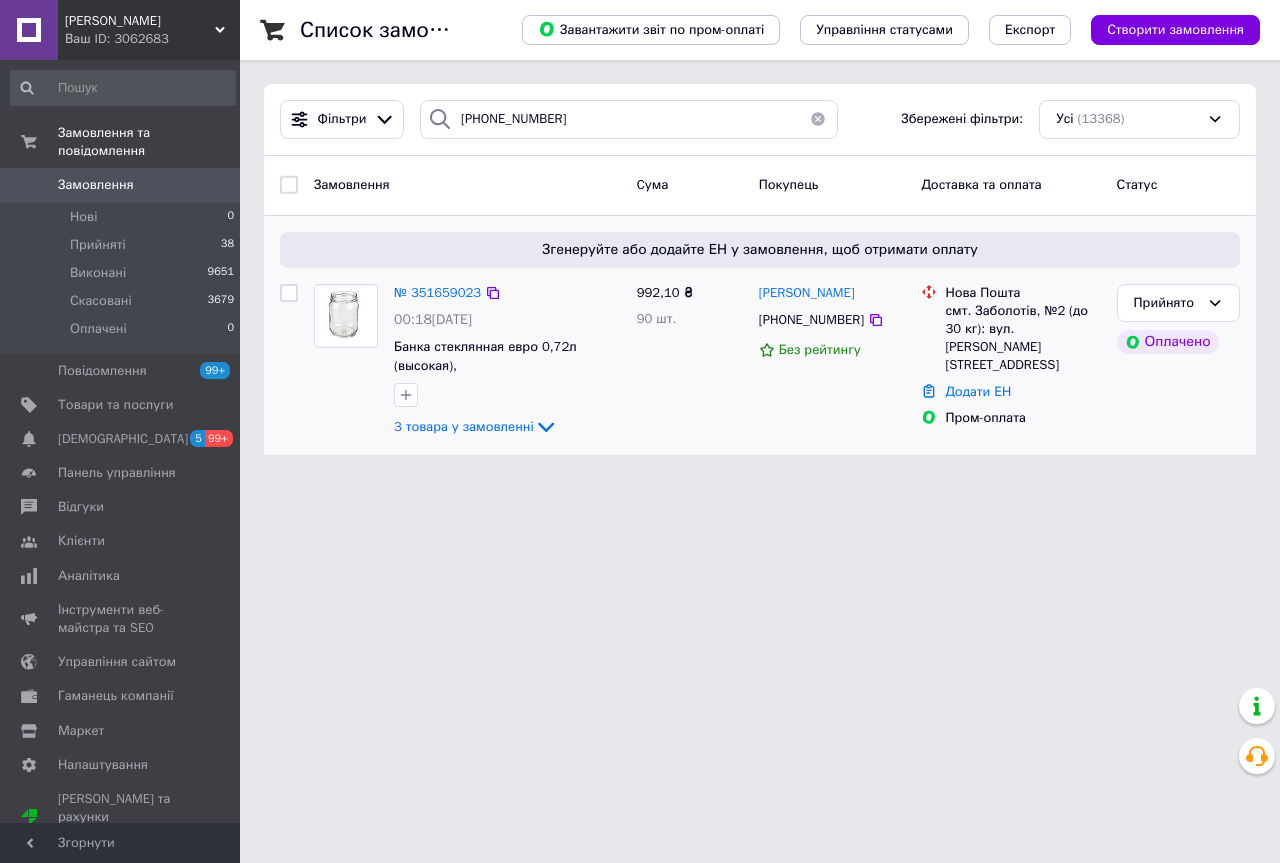 click on "Додати ЕН" at bounding box center [1022, 392] 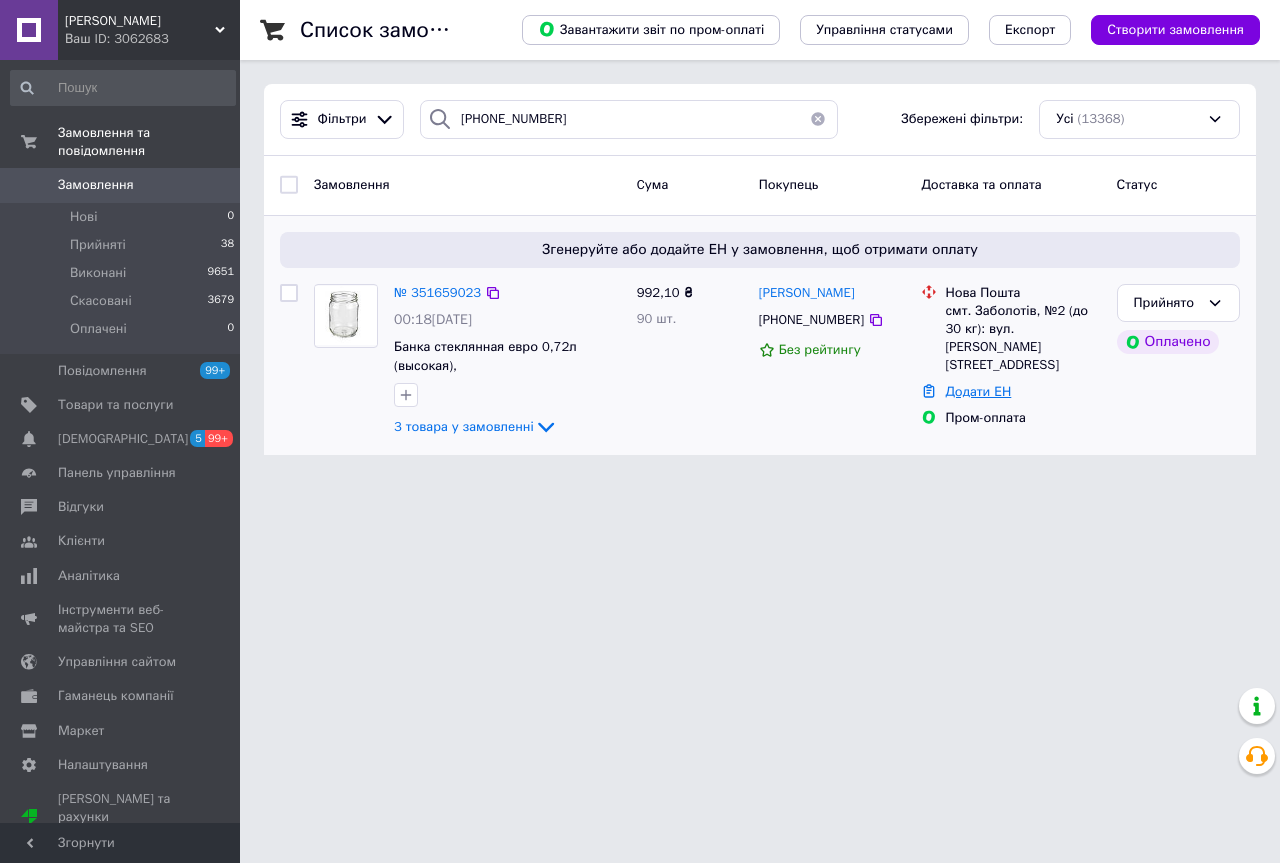 click on "Додати ЕН" at bounding box center [978, 391] 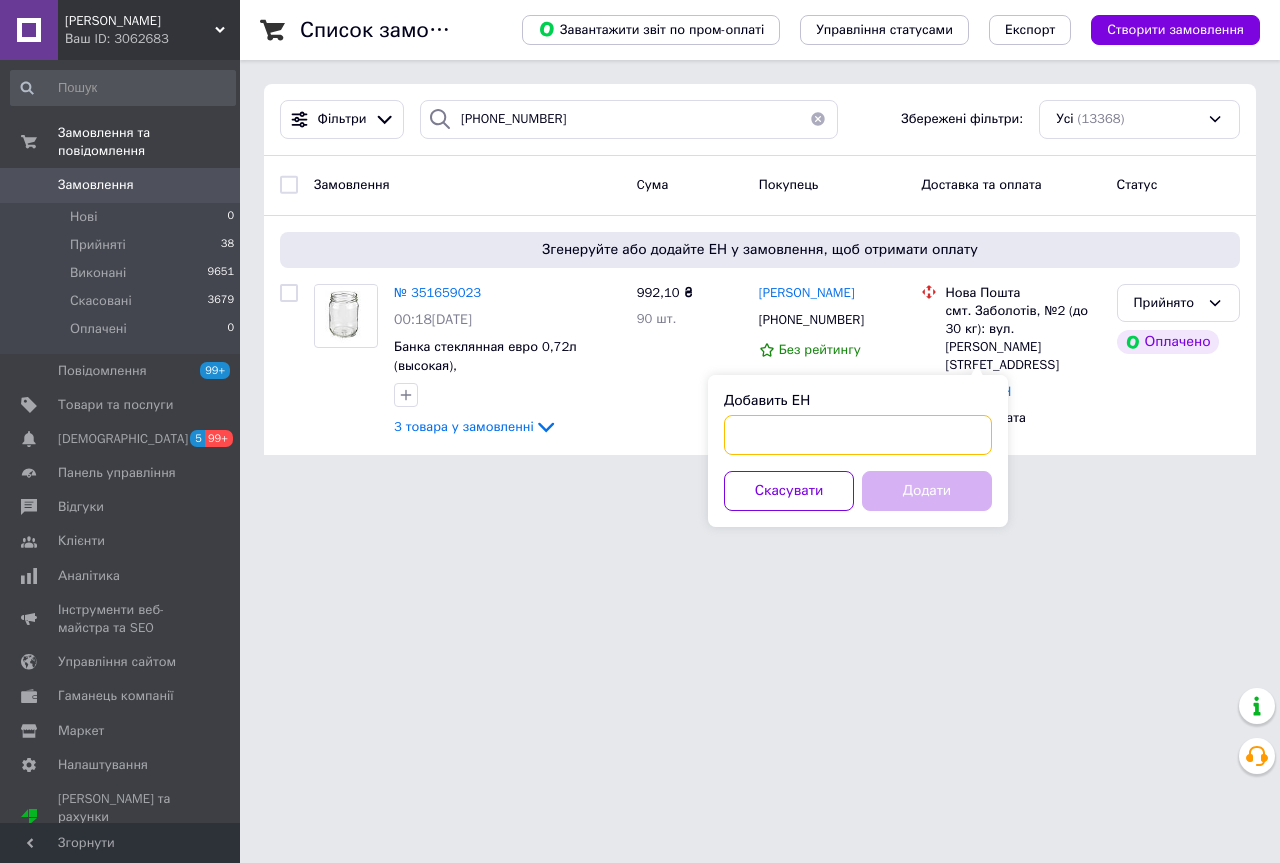 click on "Добавить ЕН" at bounding box center [858, 435] 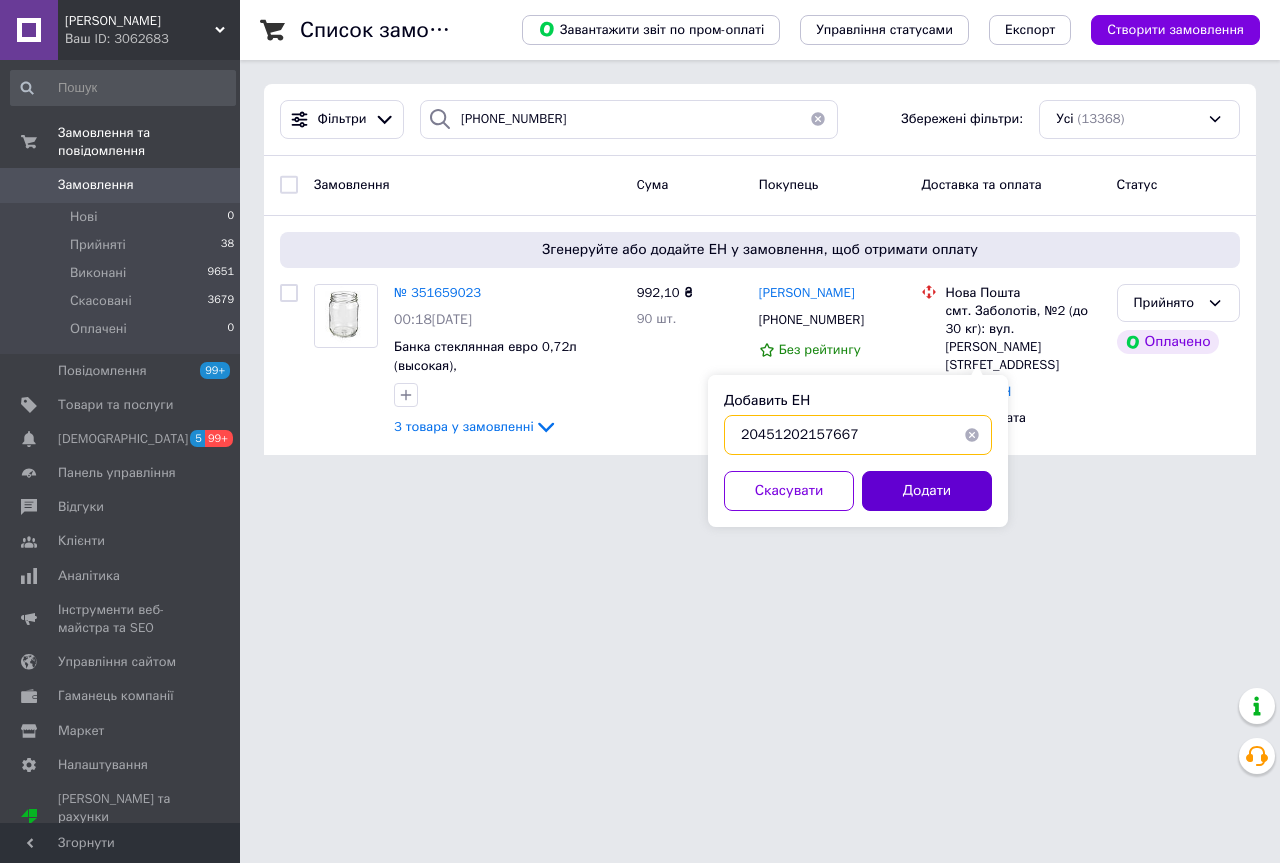 type on "20451202157667" 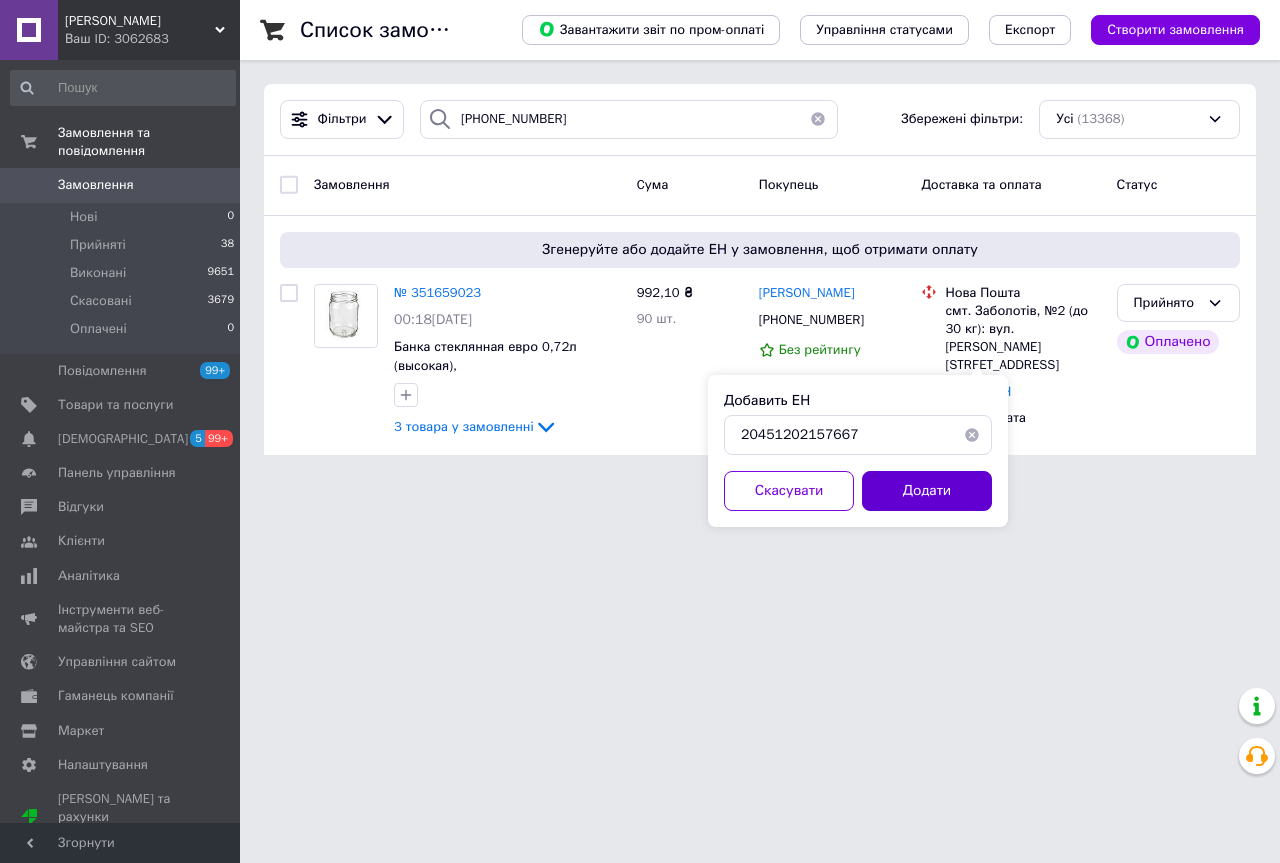click on "Добавить ЕН 20451202157667 Скасувати Додати" at bounding box center [858, 451] 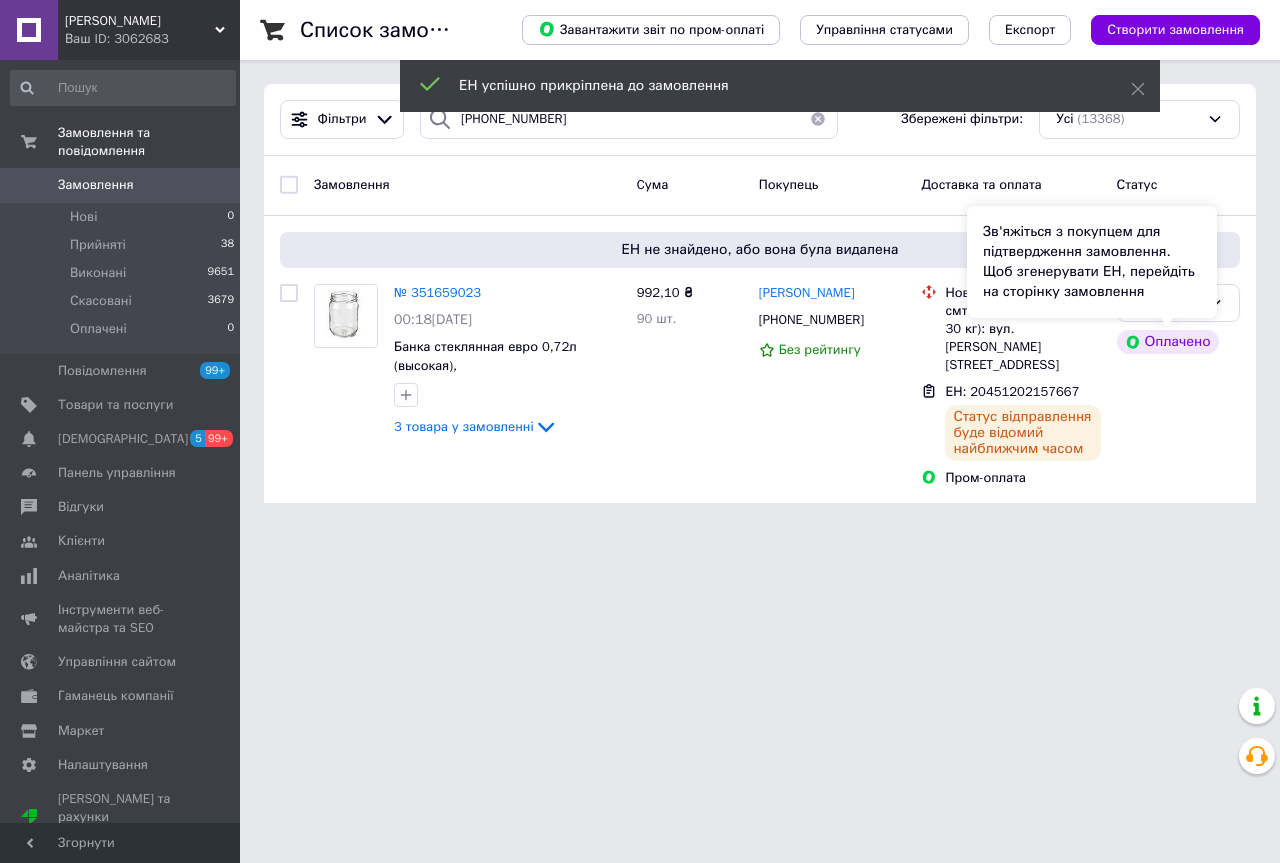 click on "Зв'яжіться з покупцем для підтвердження замовлення.
Щоб згенерувати ЕН, перейдіть на сторінку замовлення" at bounding box center [1092, 262] 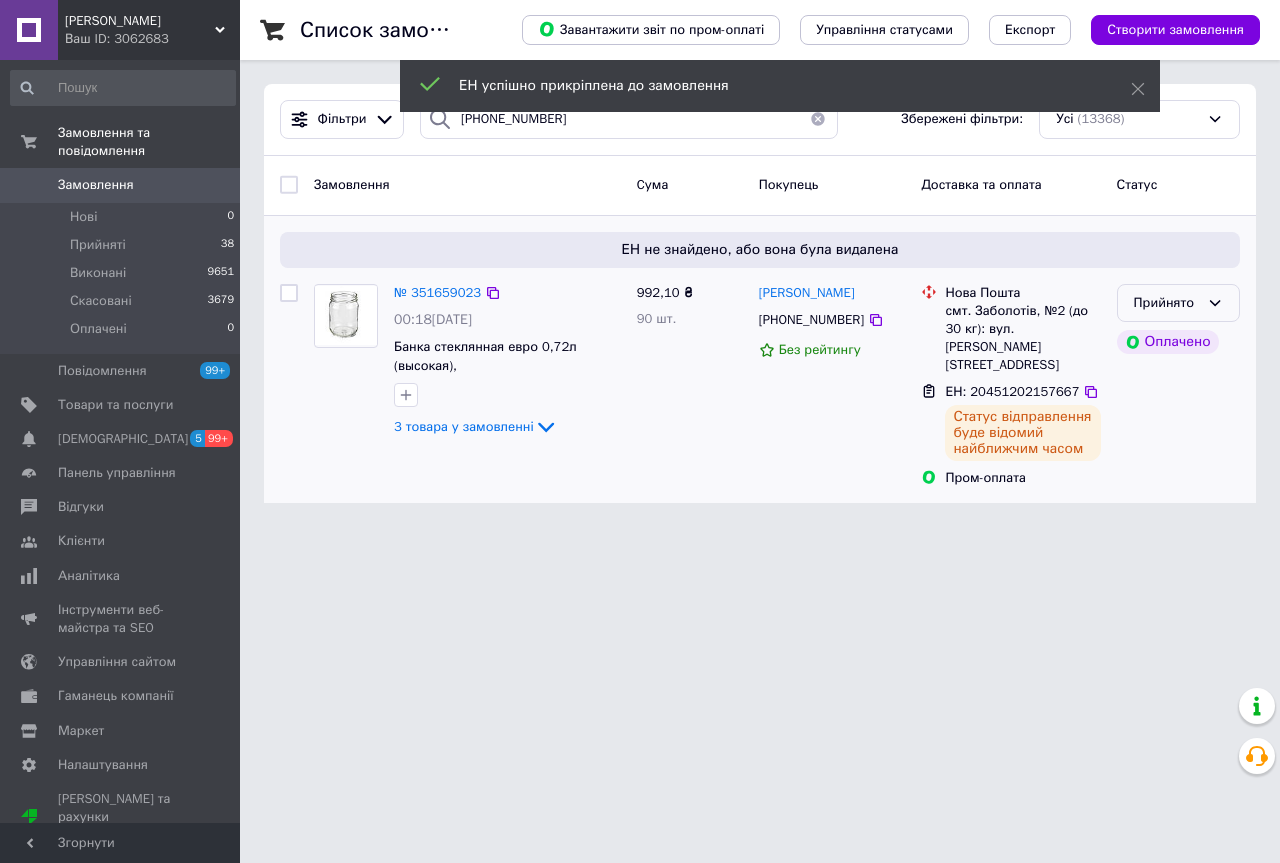 click on "Прийнято" at bounding box center [1178, 303] 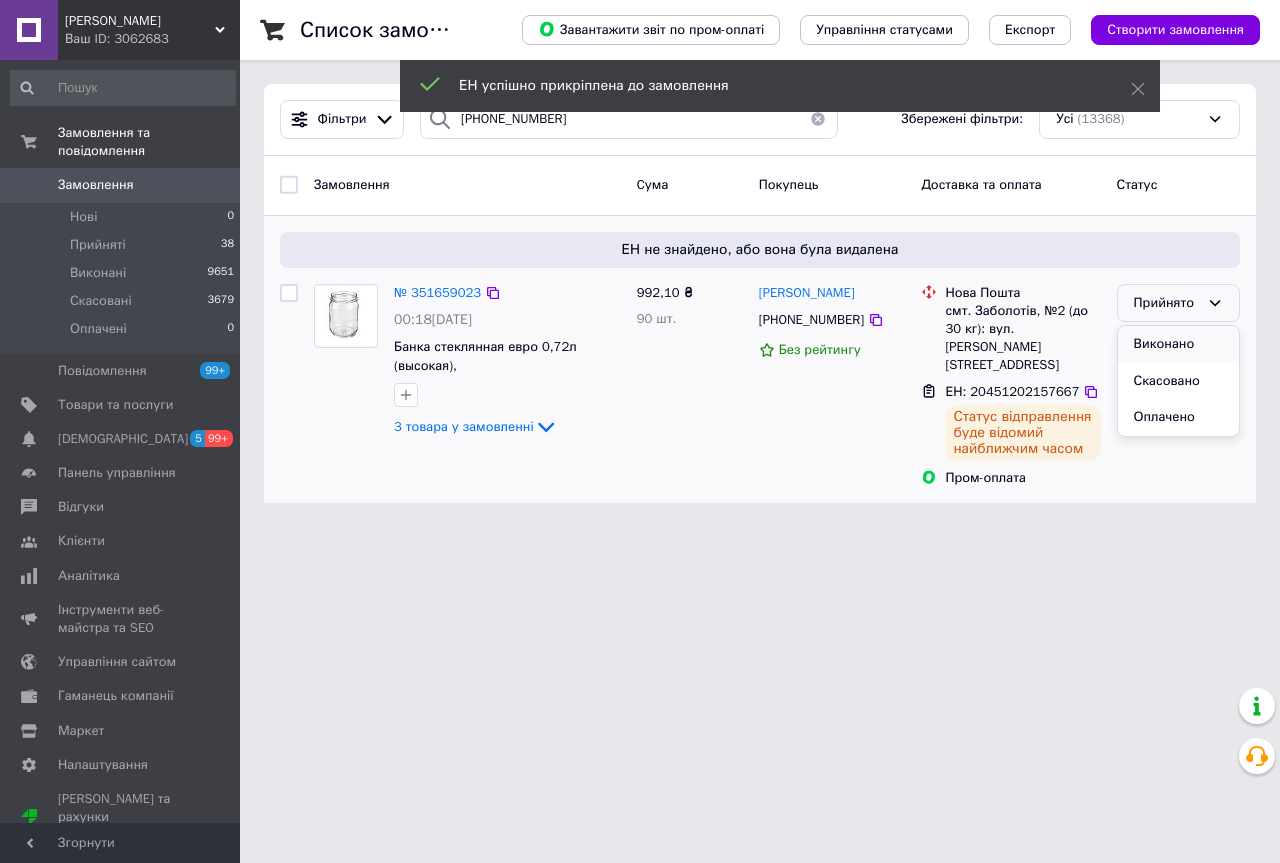 click on "Виконано" at bounding box center (1178, 344) 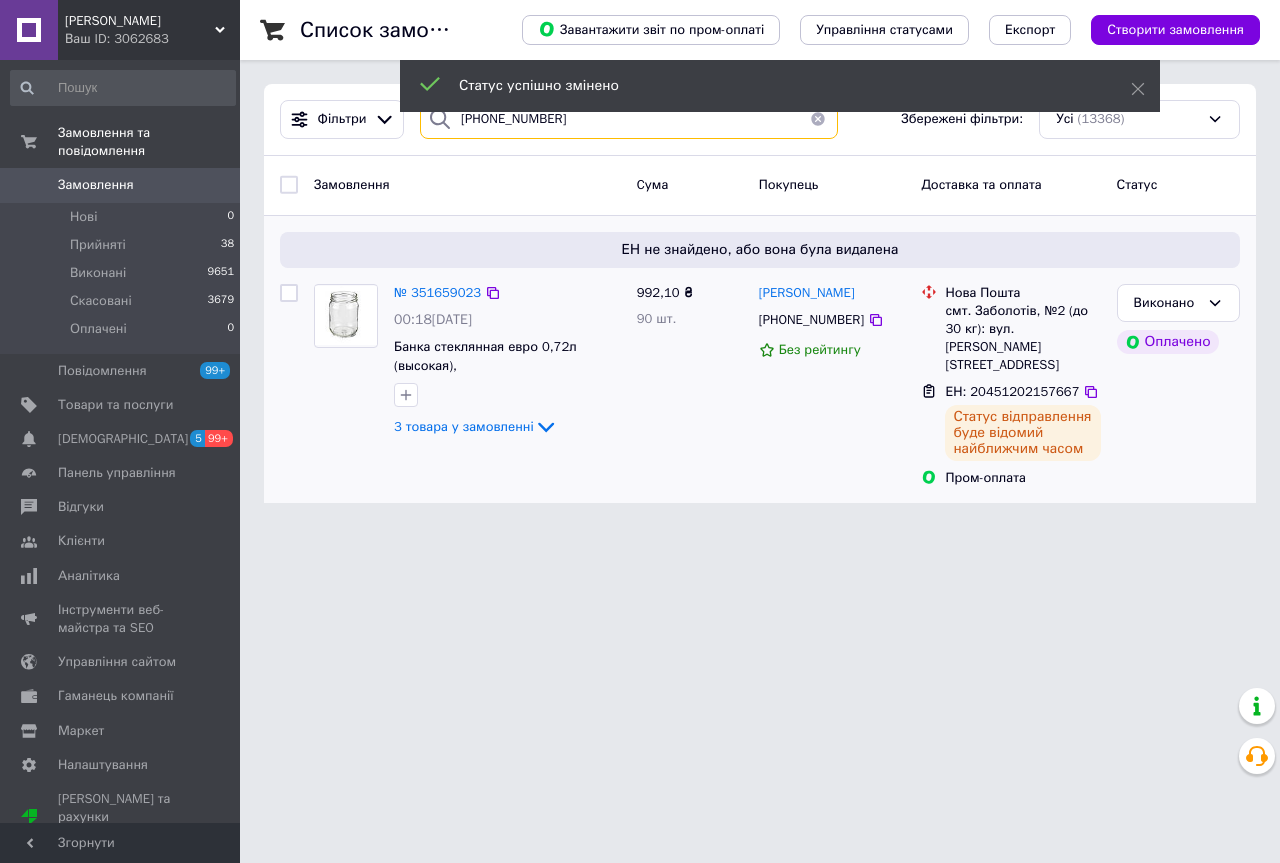 drag, startPoint x: 569, startPoint y: 129, endPoint x: 236, endPoint y: 121, distance: 333.09607 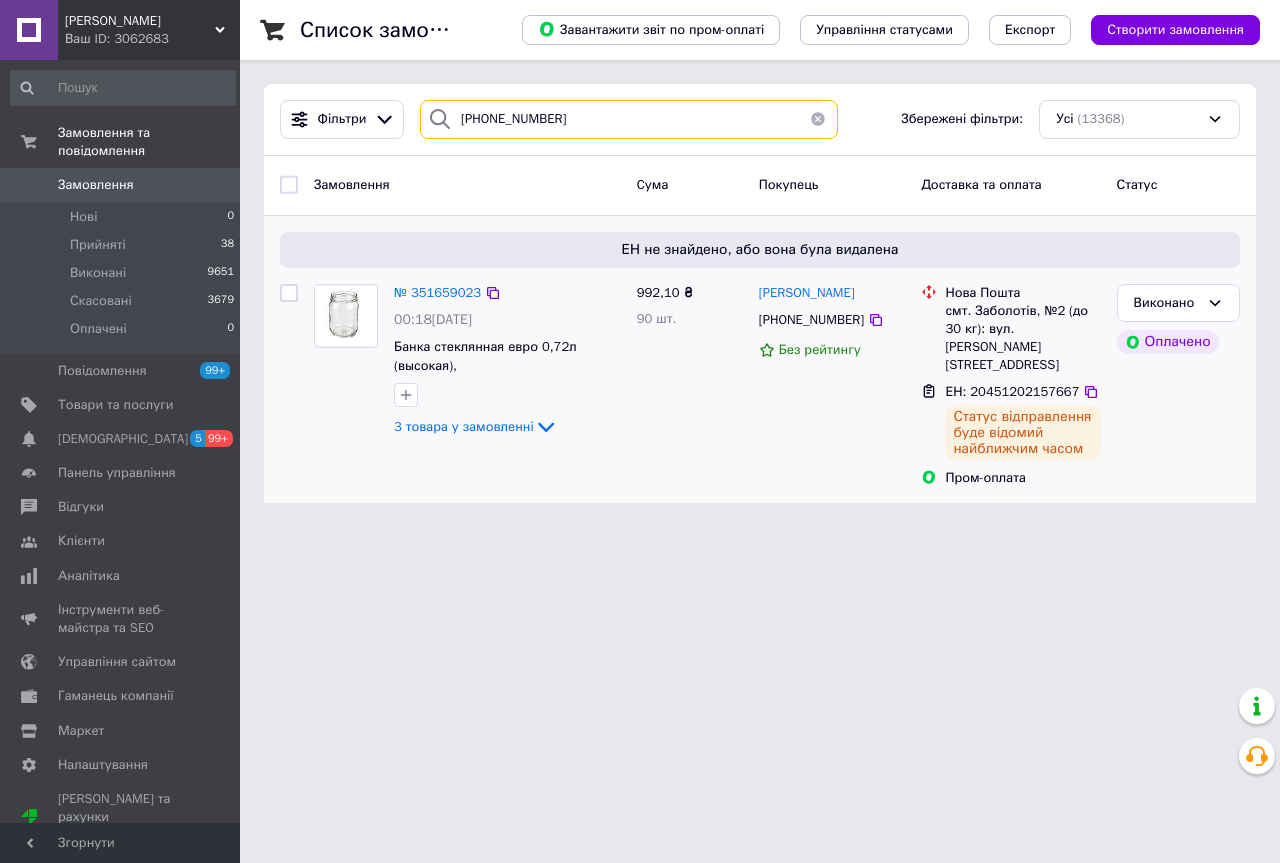 paste on "[PHONE_NUMBER]" 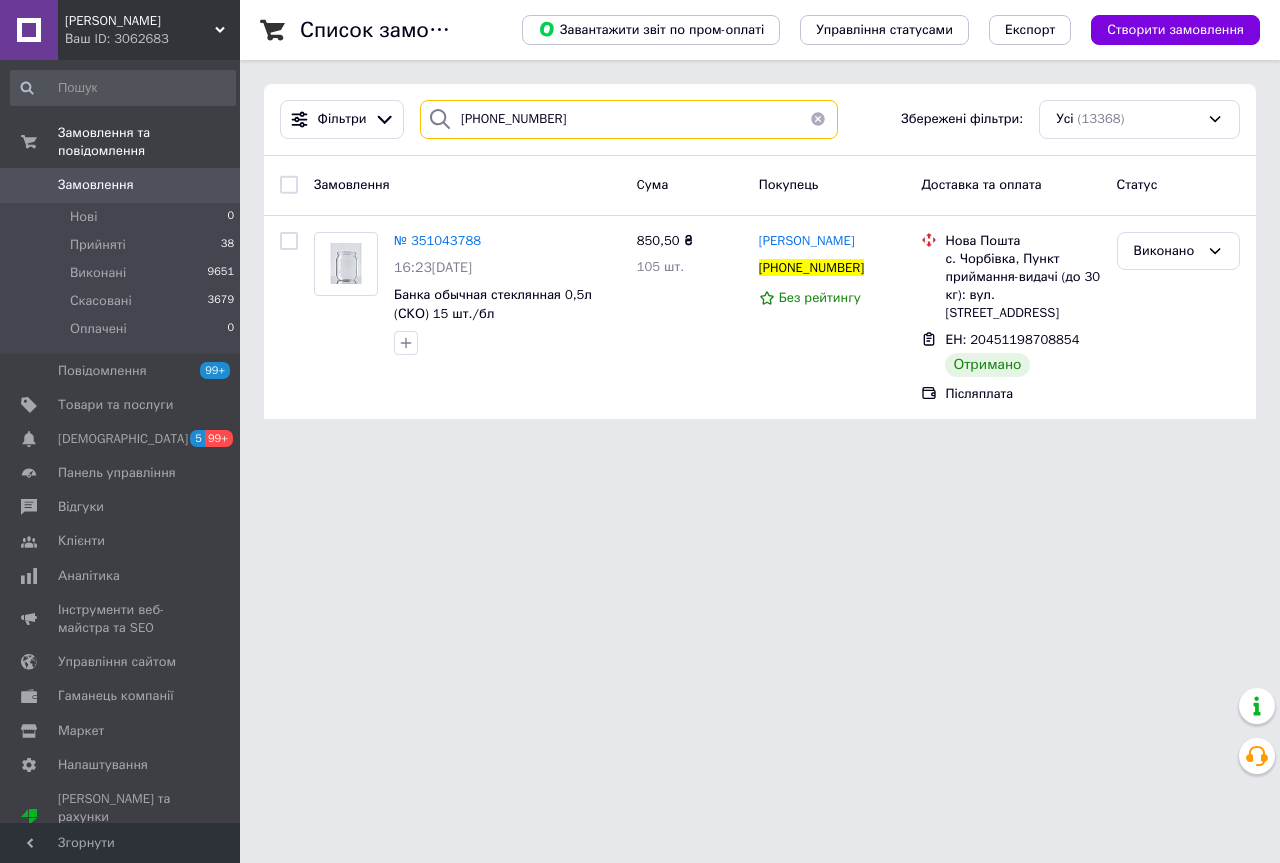 drag, startPoint x: 571, startPoint y: 128, endPoint x: 327, endPoint y: 94, distance: 246.35747 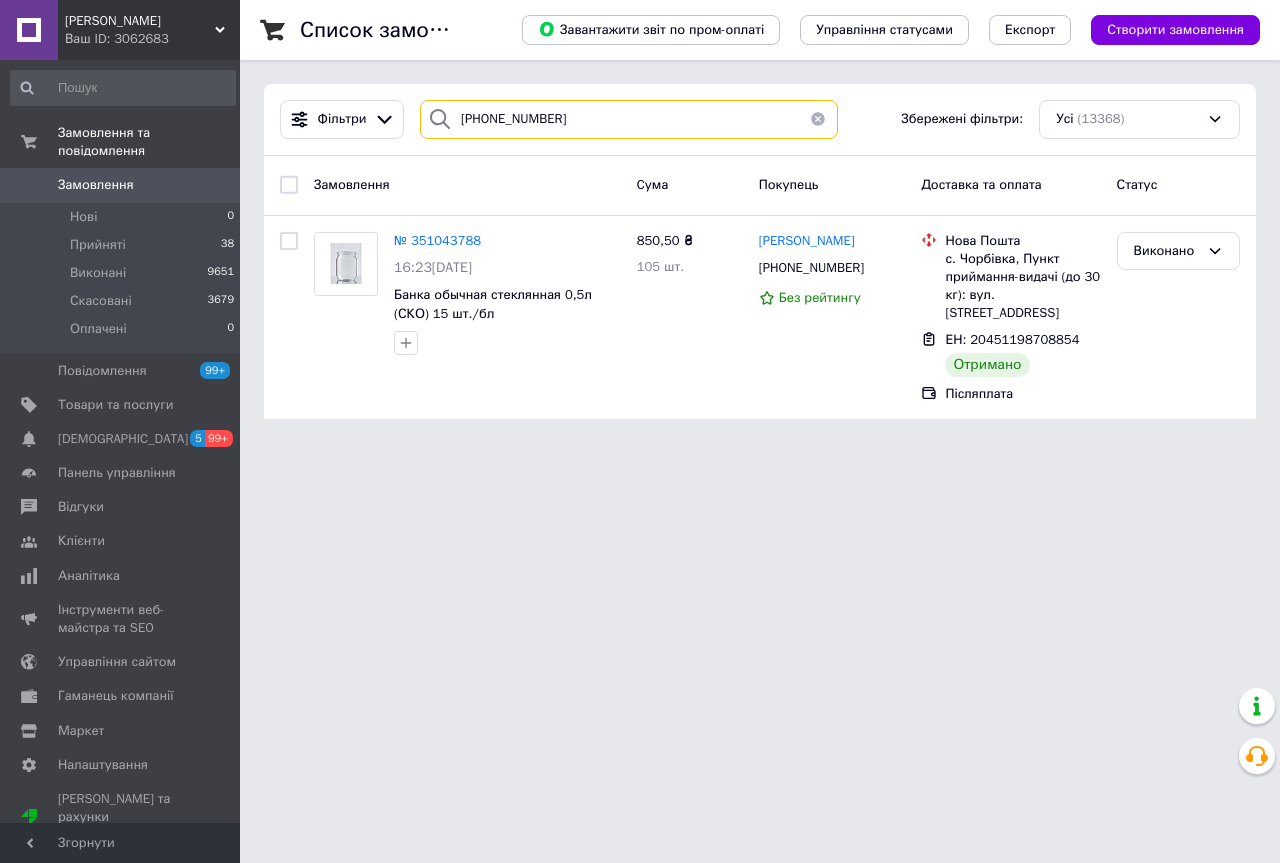 type on "[PHONE_NUMBER]" 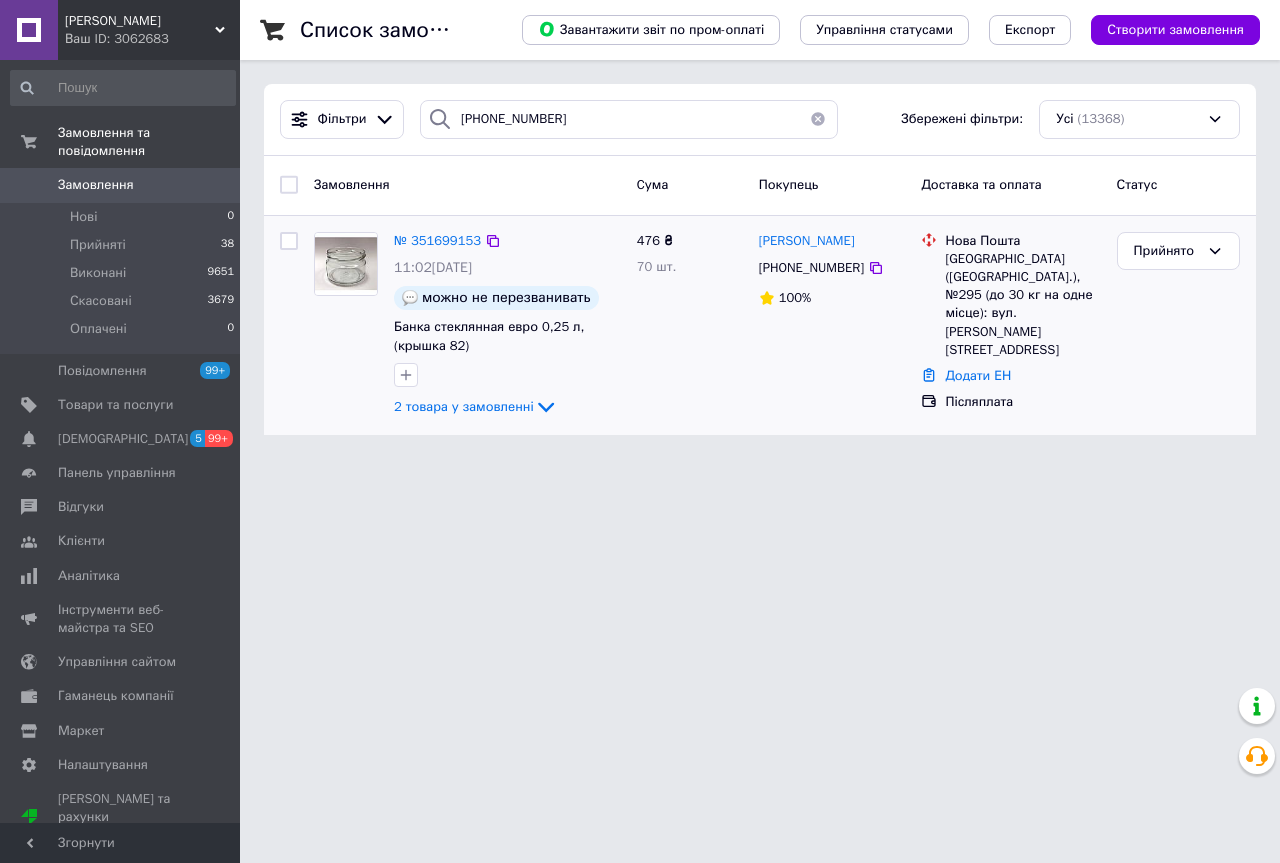 click on "Додати ЕН" at bounding box center [1022, 376] 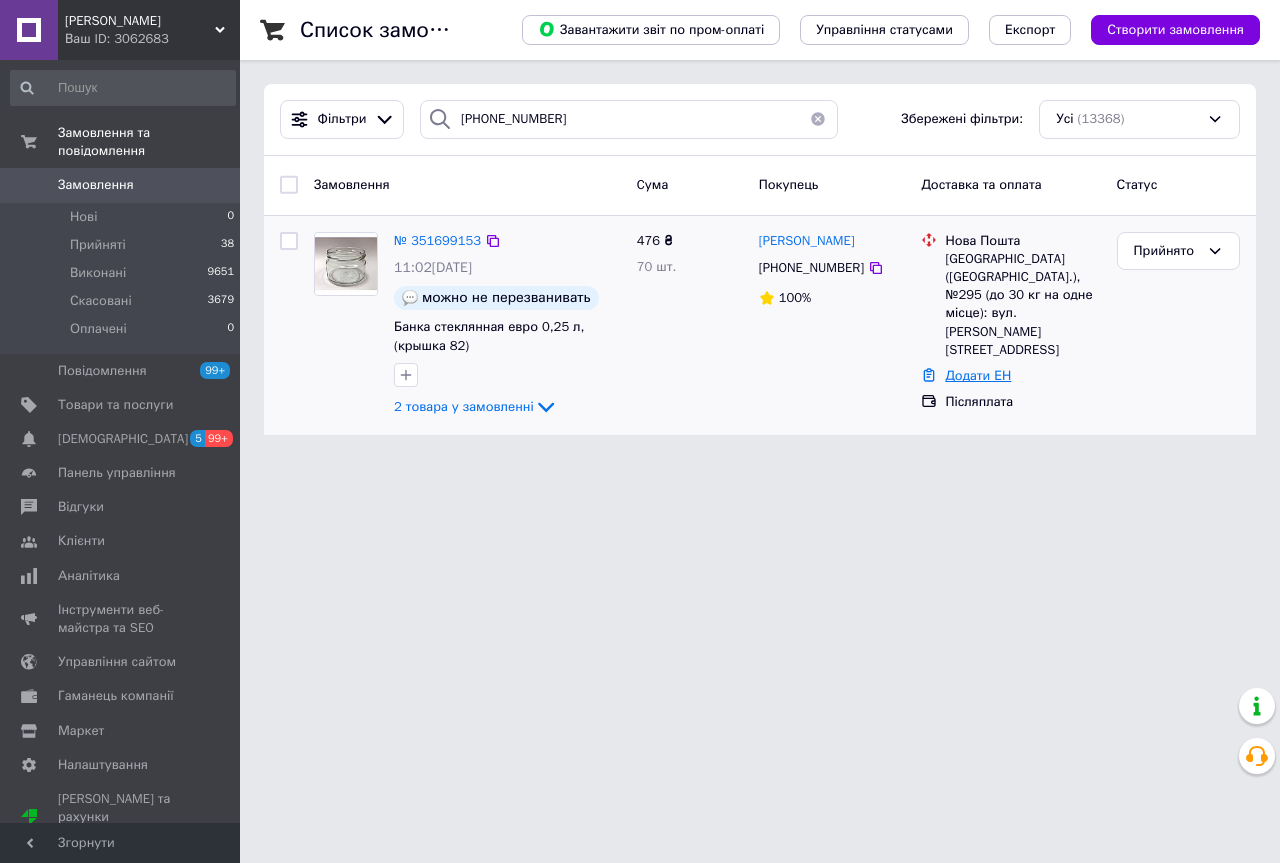 click on "Додати ЕН" at bounding box center (978, 375) 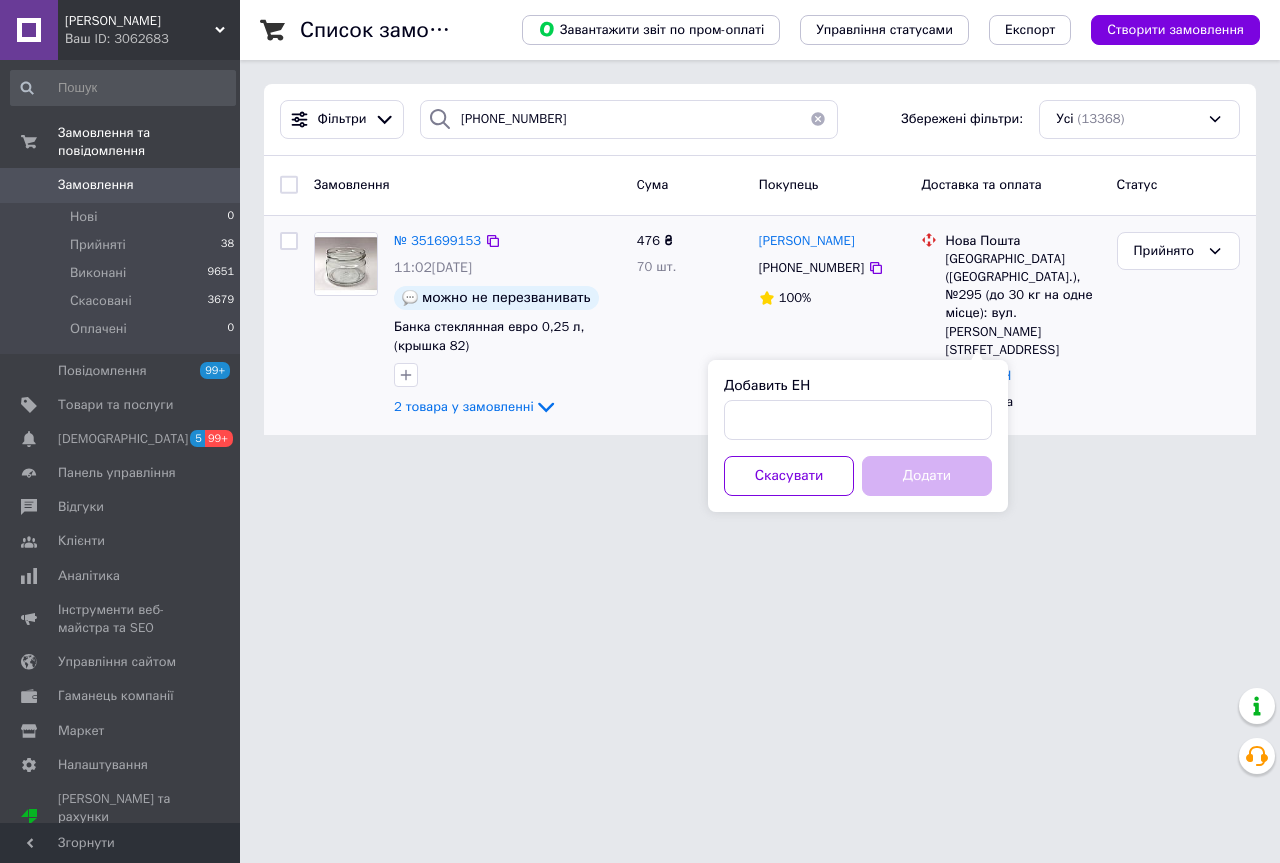 click on "Добавить ЕН" at bounding box center [858, 420] 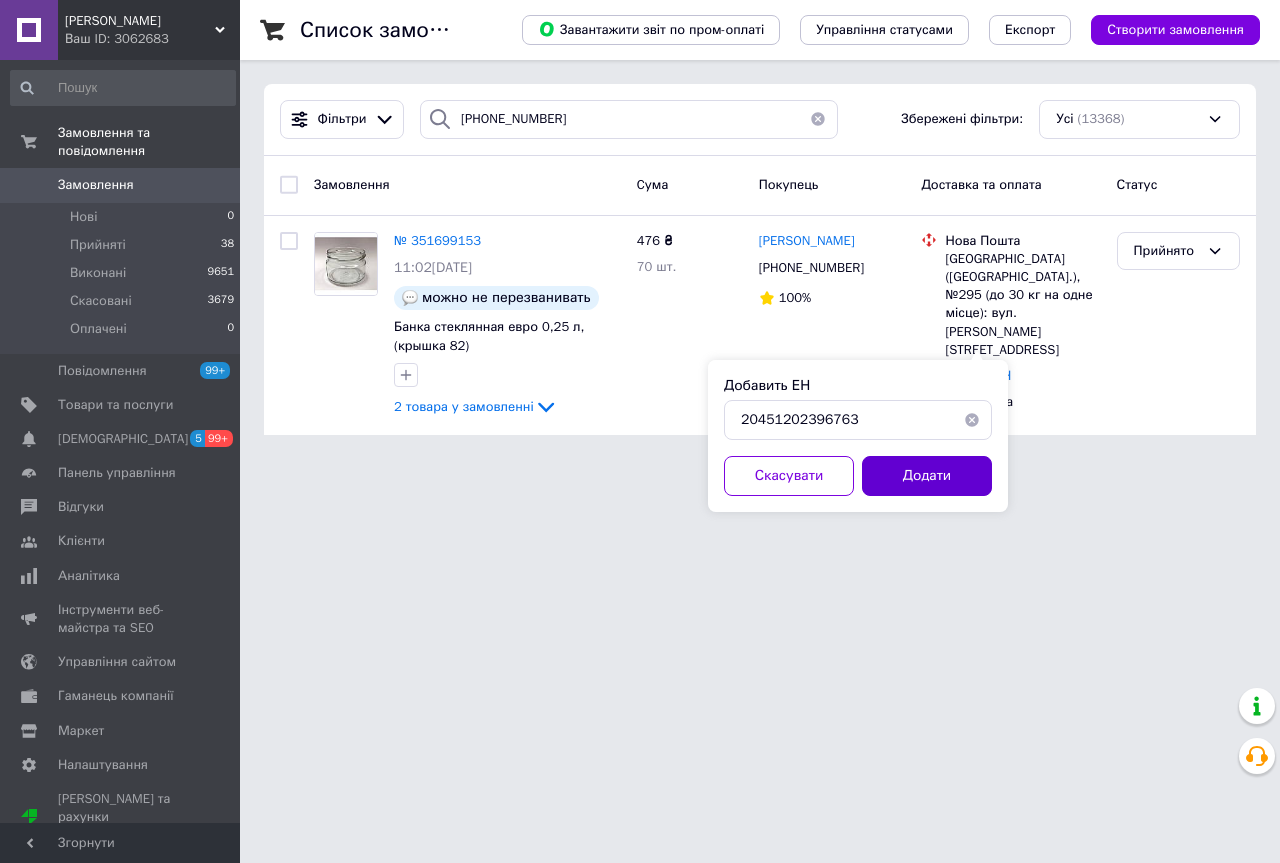 type on "20451202396763" 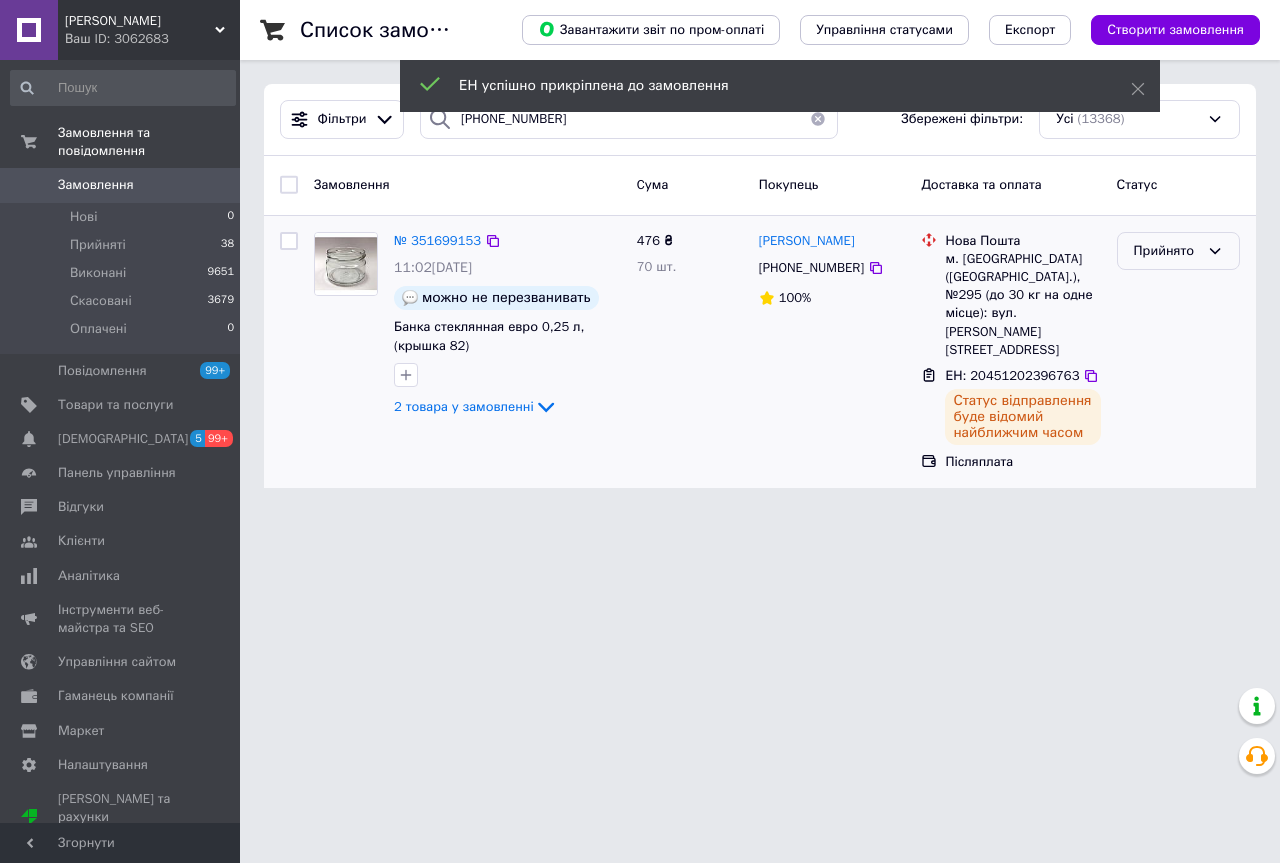 click on "Прийнято" at bounding box center (1166, 251) 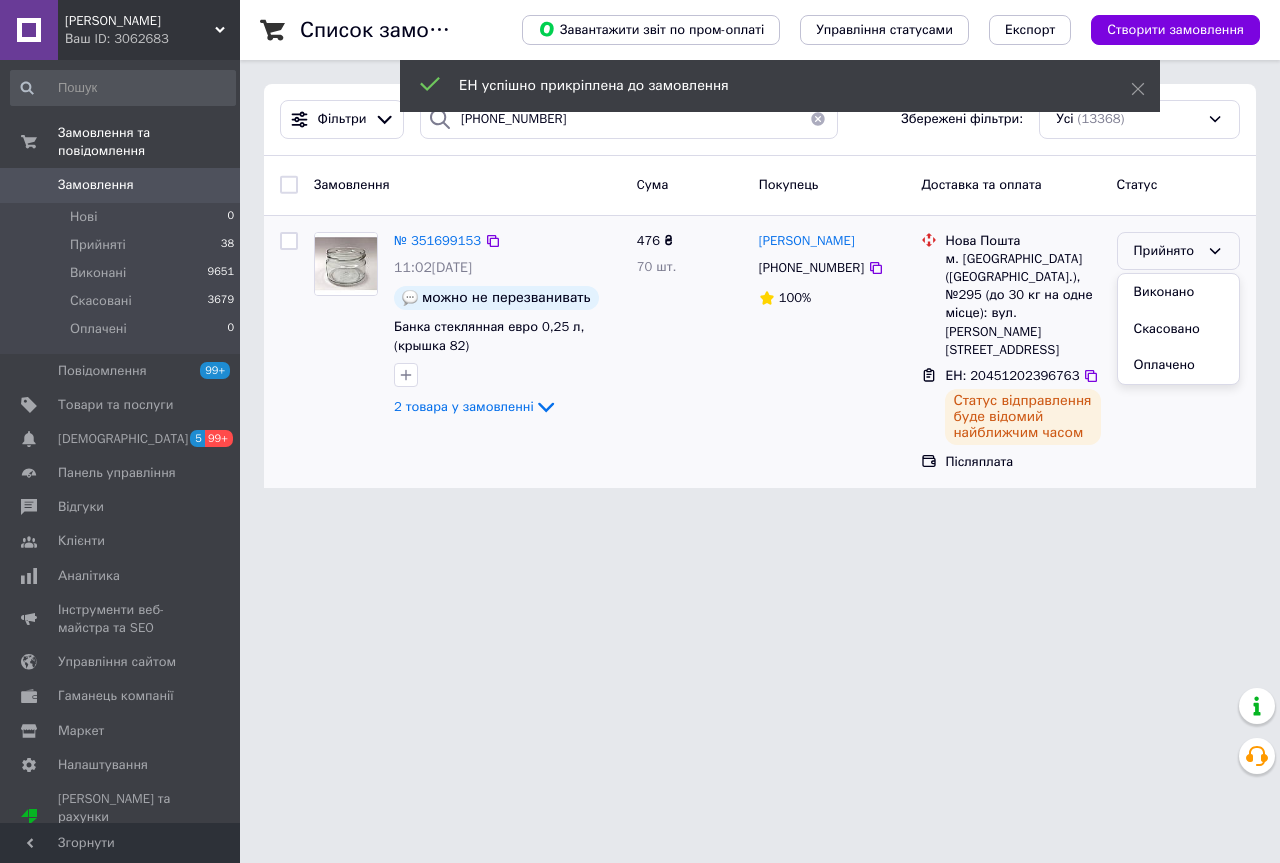 click on "Виконано" at bounding box center [1178, 292] 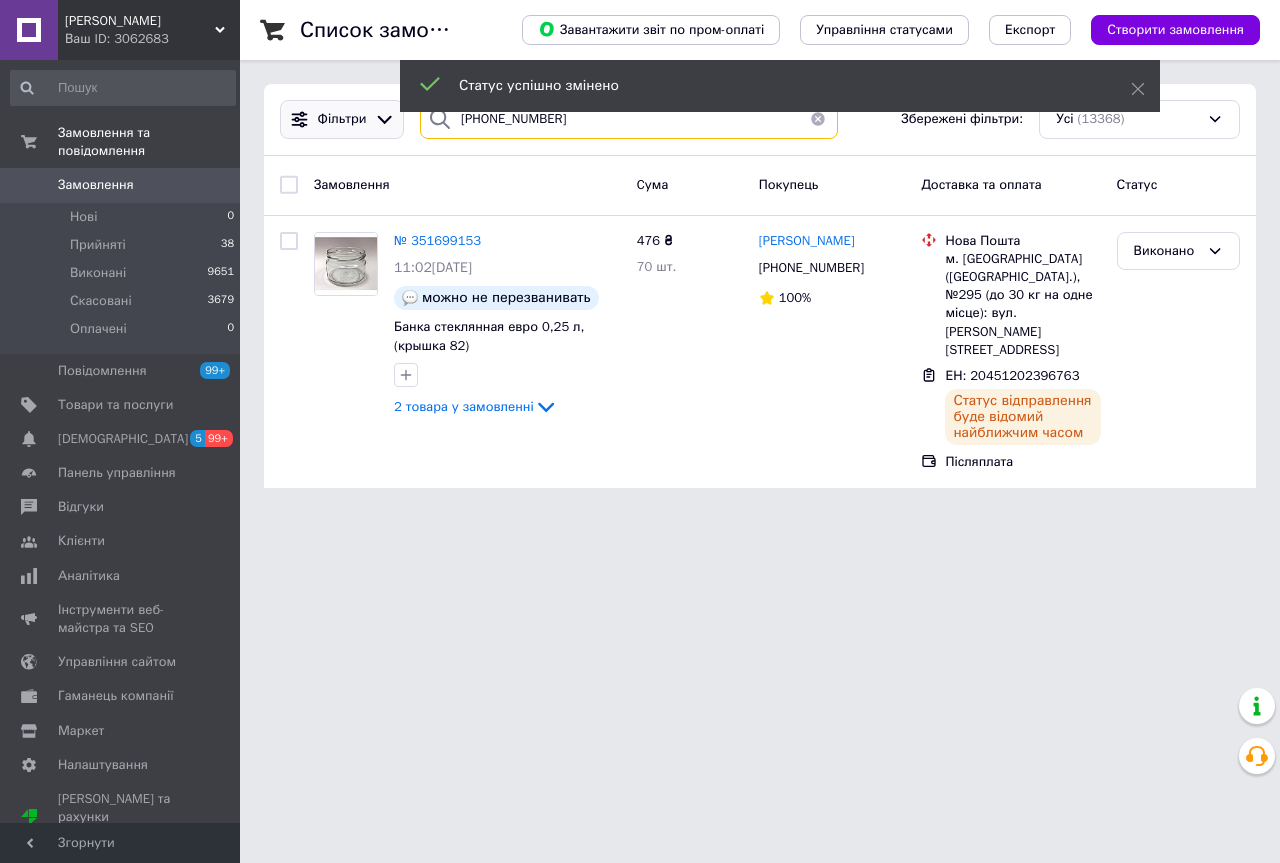 drag, startPoint x: 527, startPoint y: 127, endPoint x: 306, endPoint y: 122, distance: 221.05655 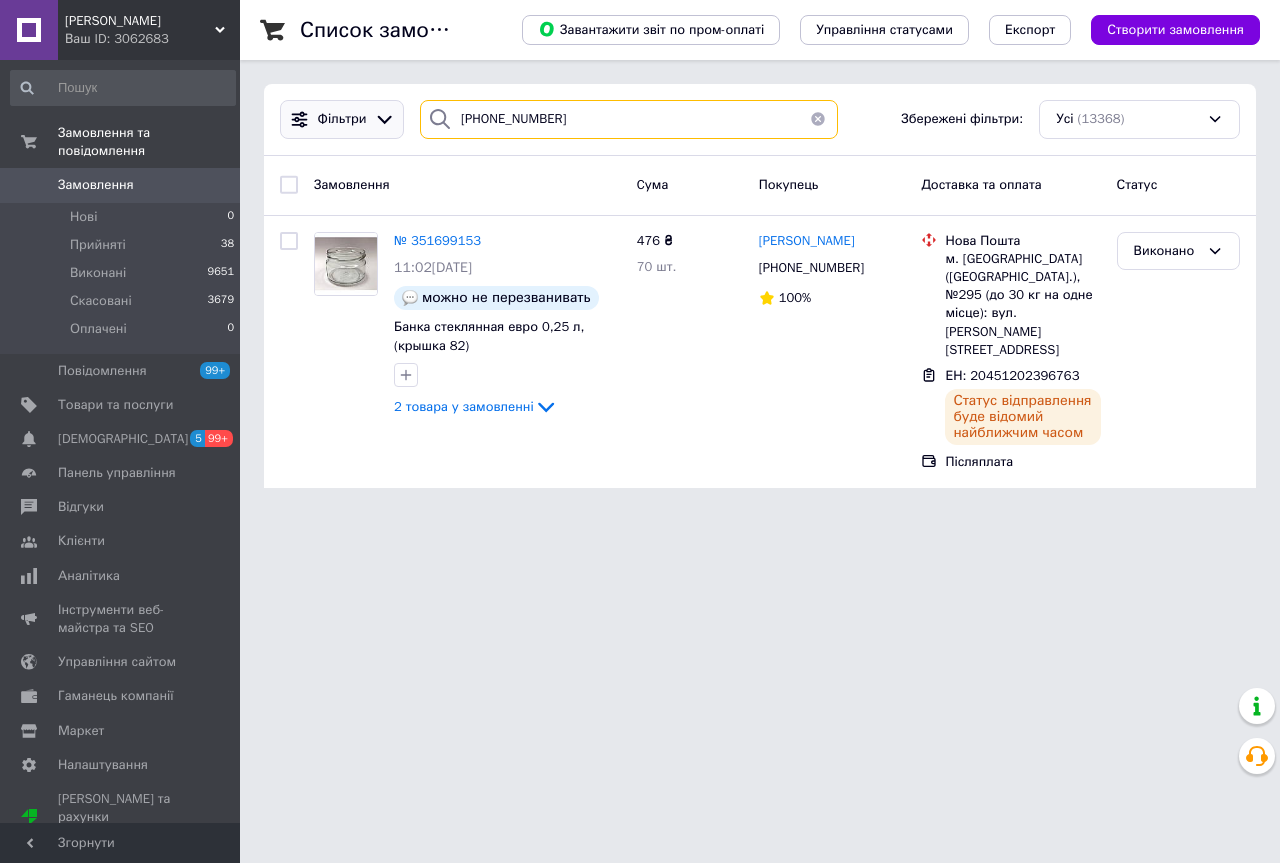 paste on "97)7604152" 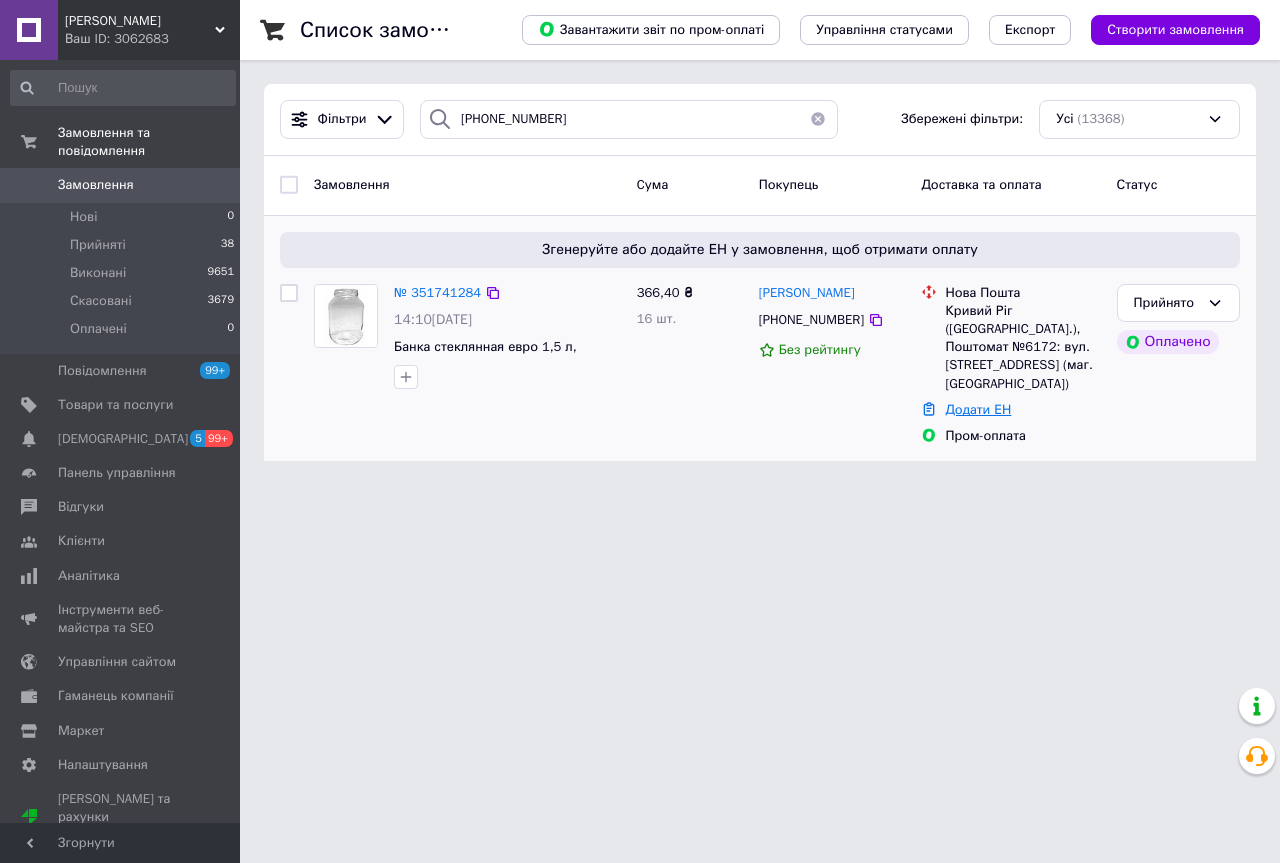 click on "Додати ЕН" at bounding box center (978, 409) 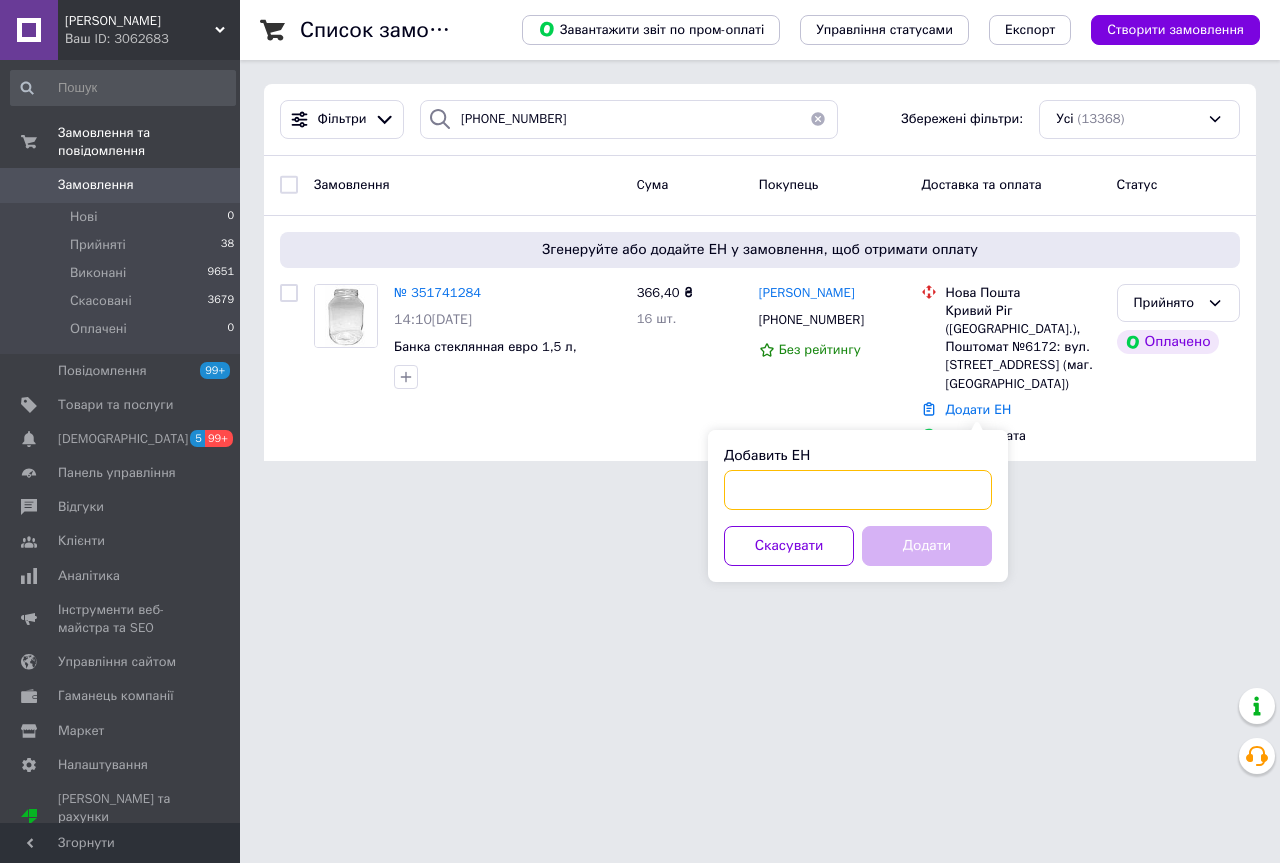 click on "Добавить ЕН" at bounding box center (858, 490) 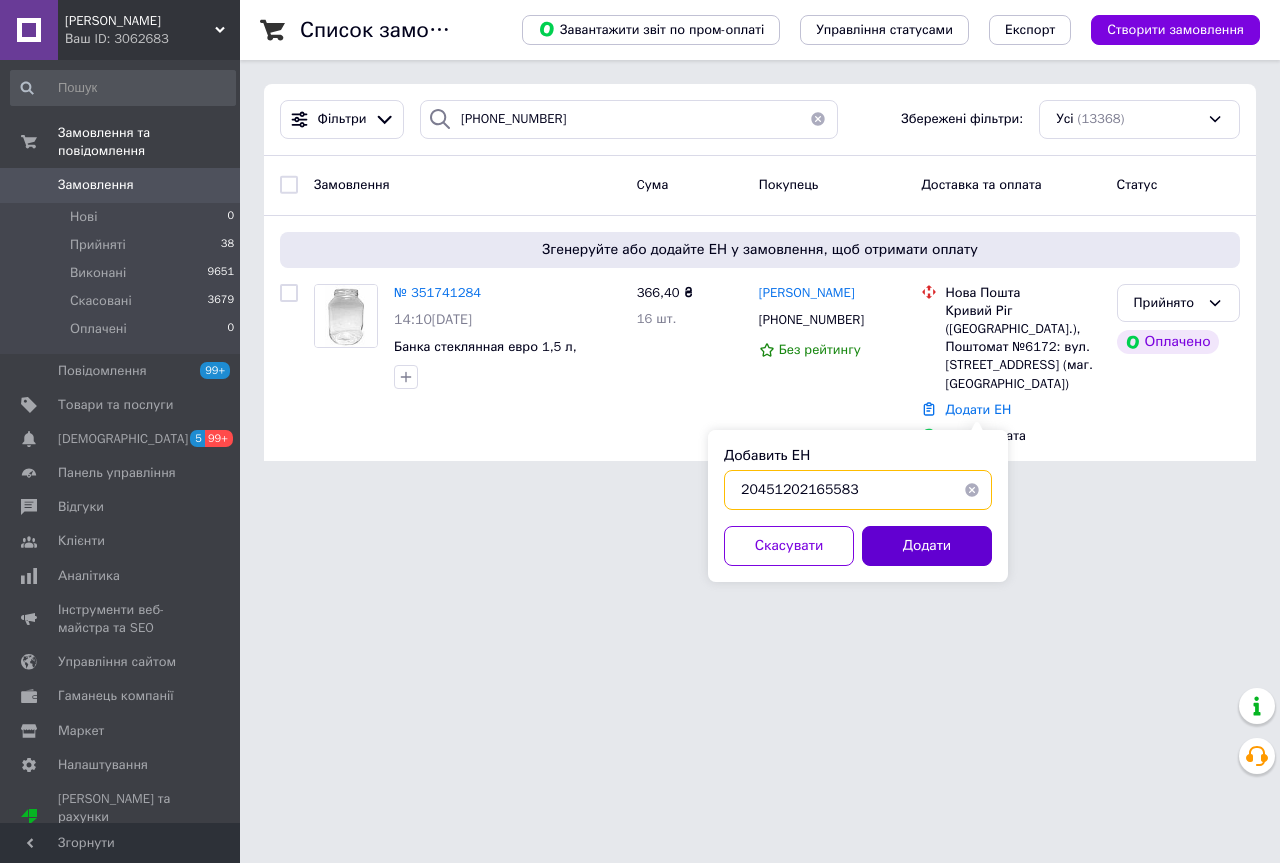 type on "20451202165583" 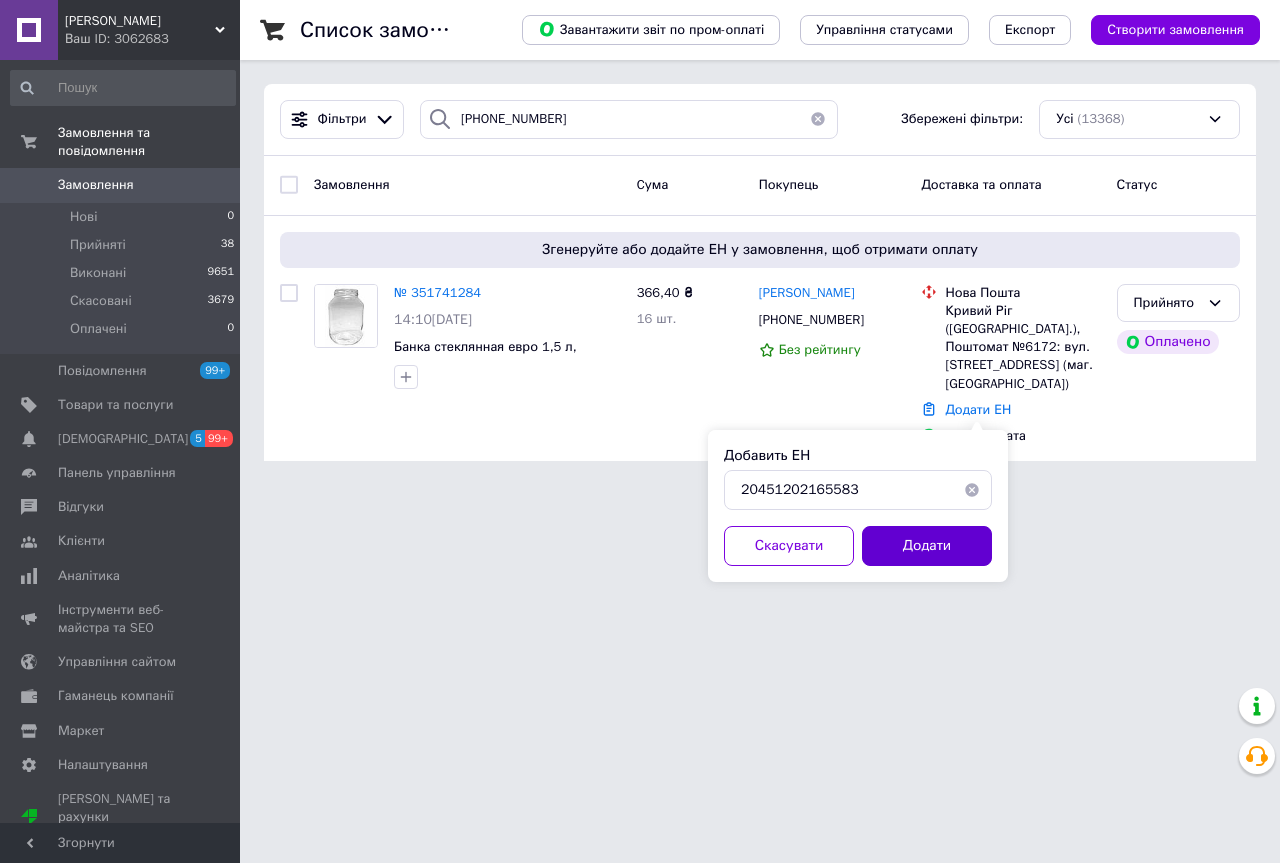click on "Додати" at bounding box center [927, 546] 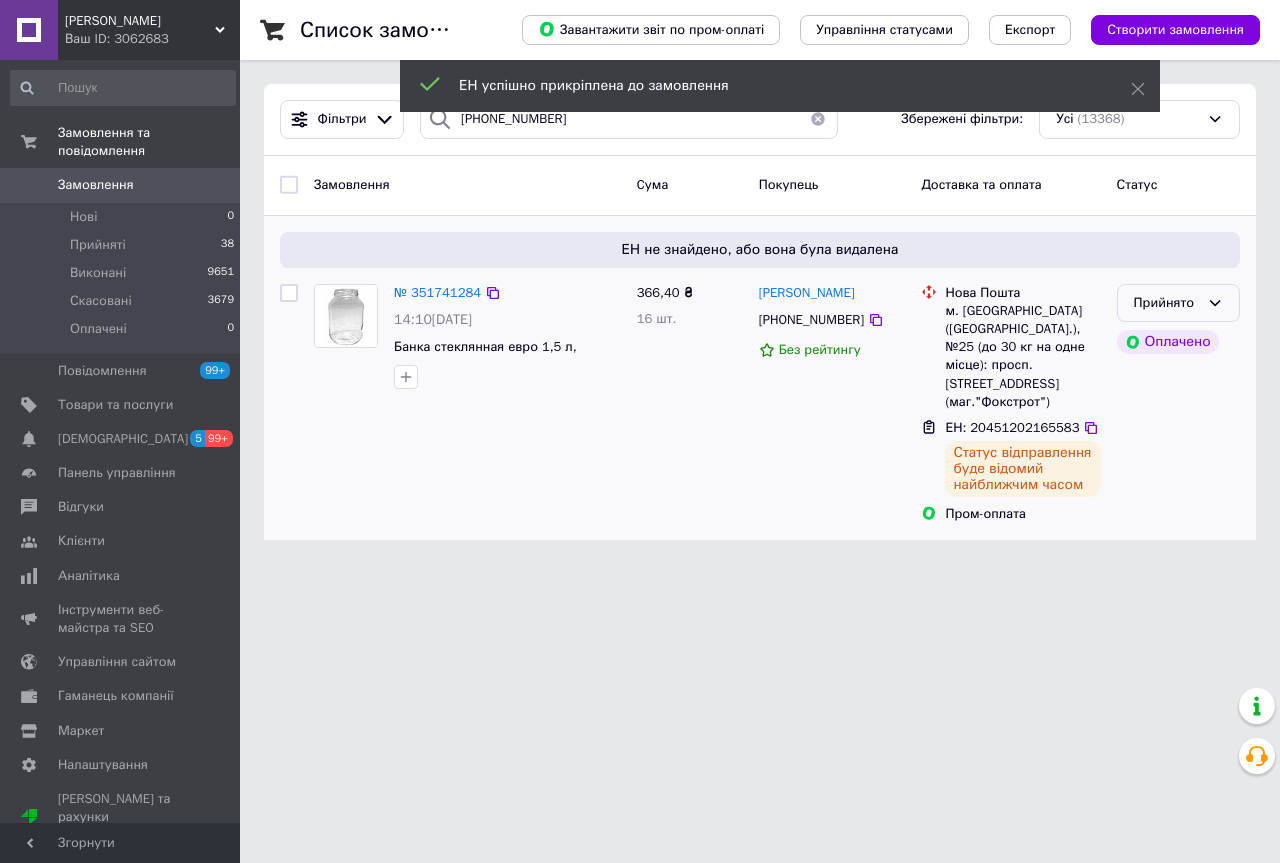 drag, startPoint x: 1227, startPoint y: 296, endPoint x: 1206, endPoint y: 320, distance: 31.890438 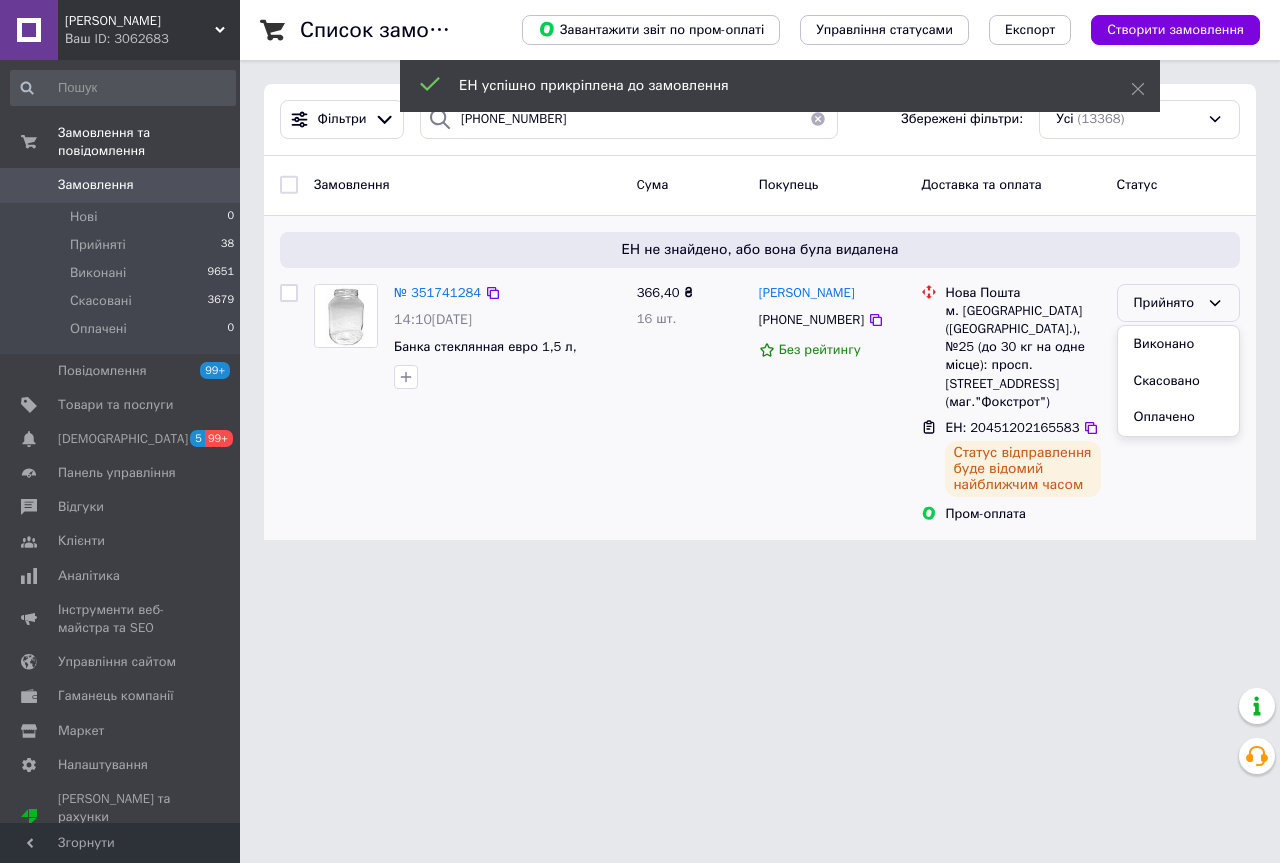 click on "Виконано" at bounding box center [1178, 344] 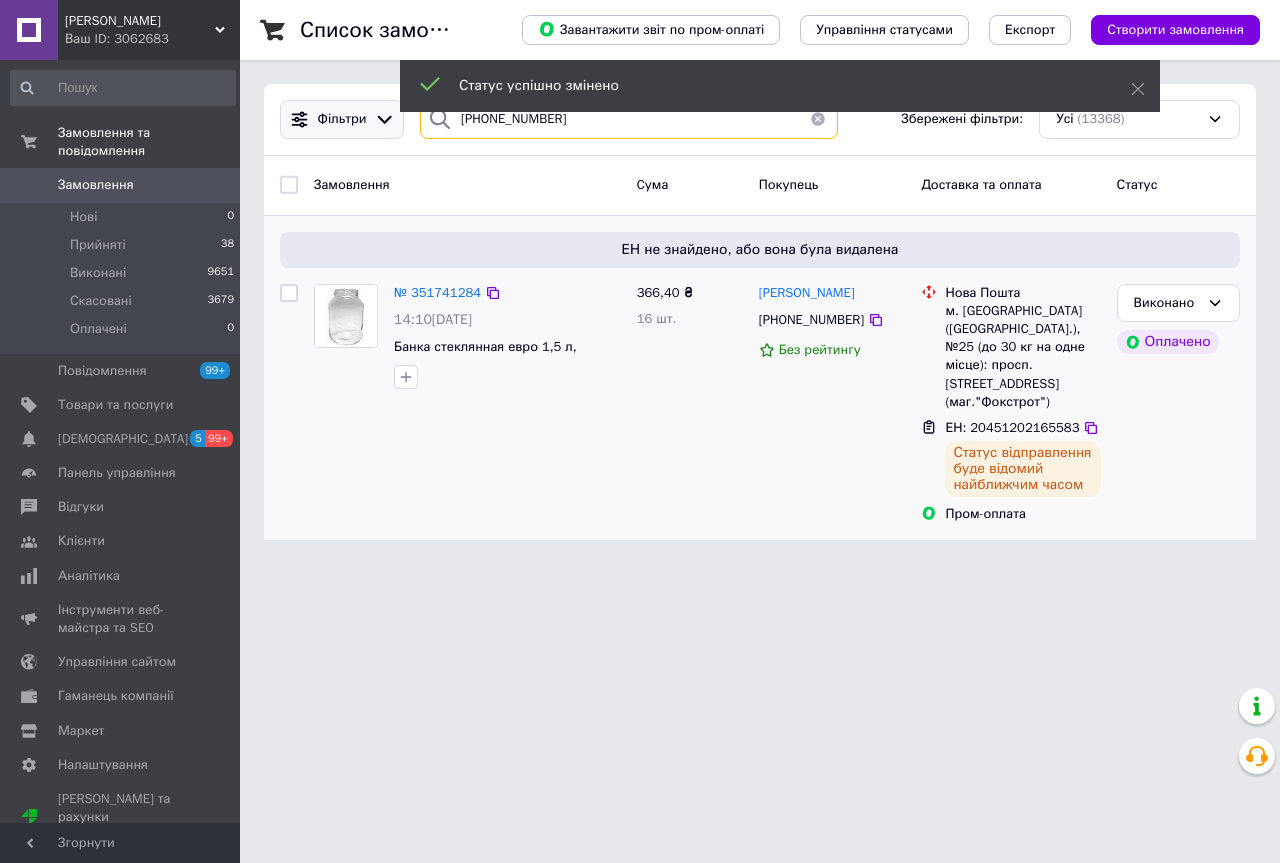 drag, startPoint x: 466, startPoint y: 133, endPoint x: 301, endPoint y: 126, distance: 165.14842 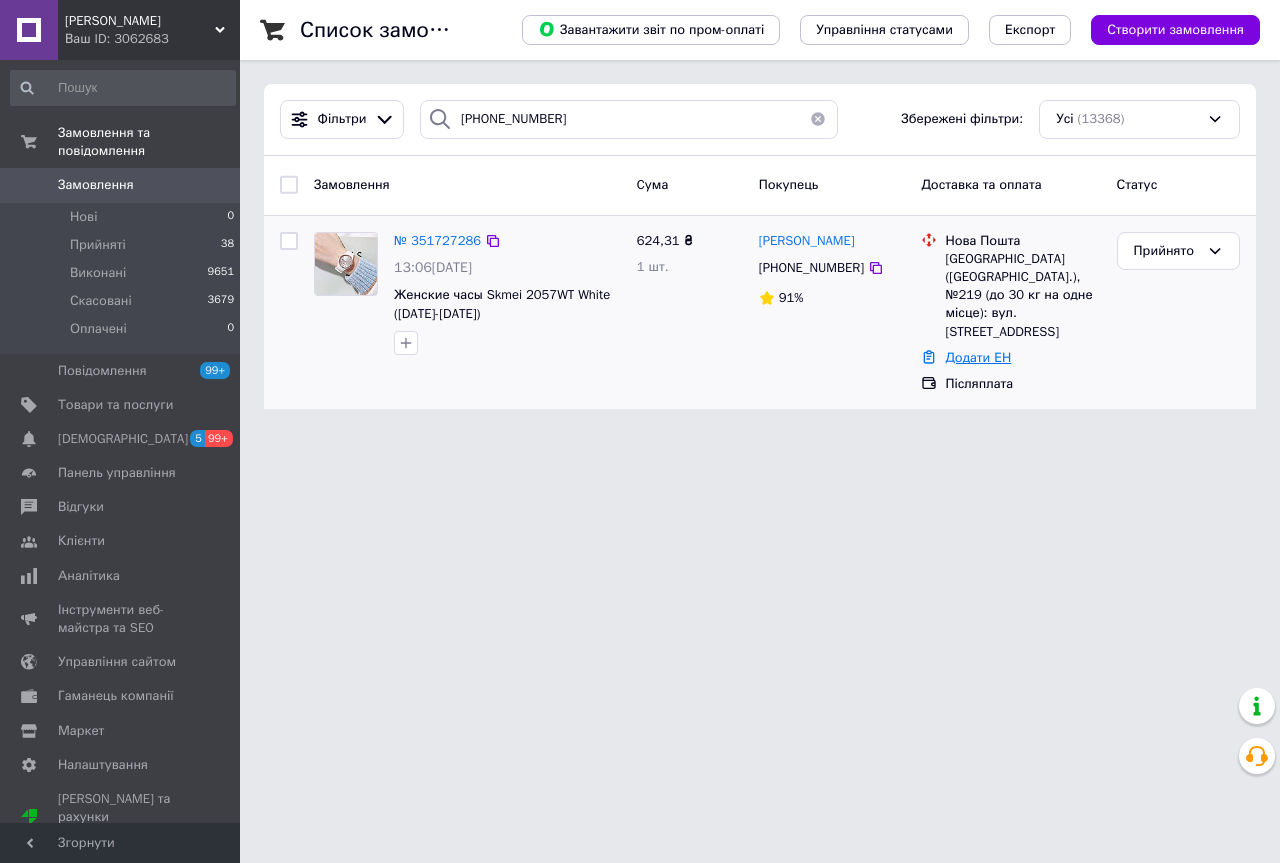 click on "Додати ЕН" at bounding box center [978, 357] 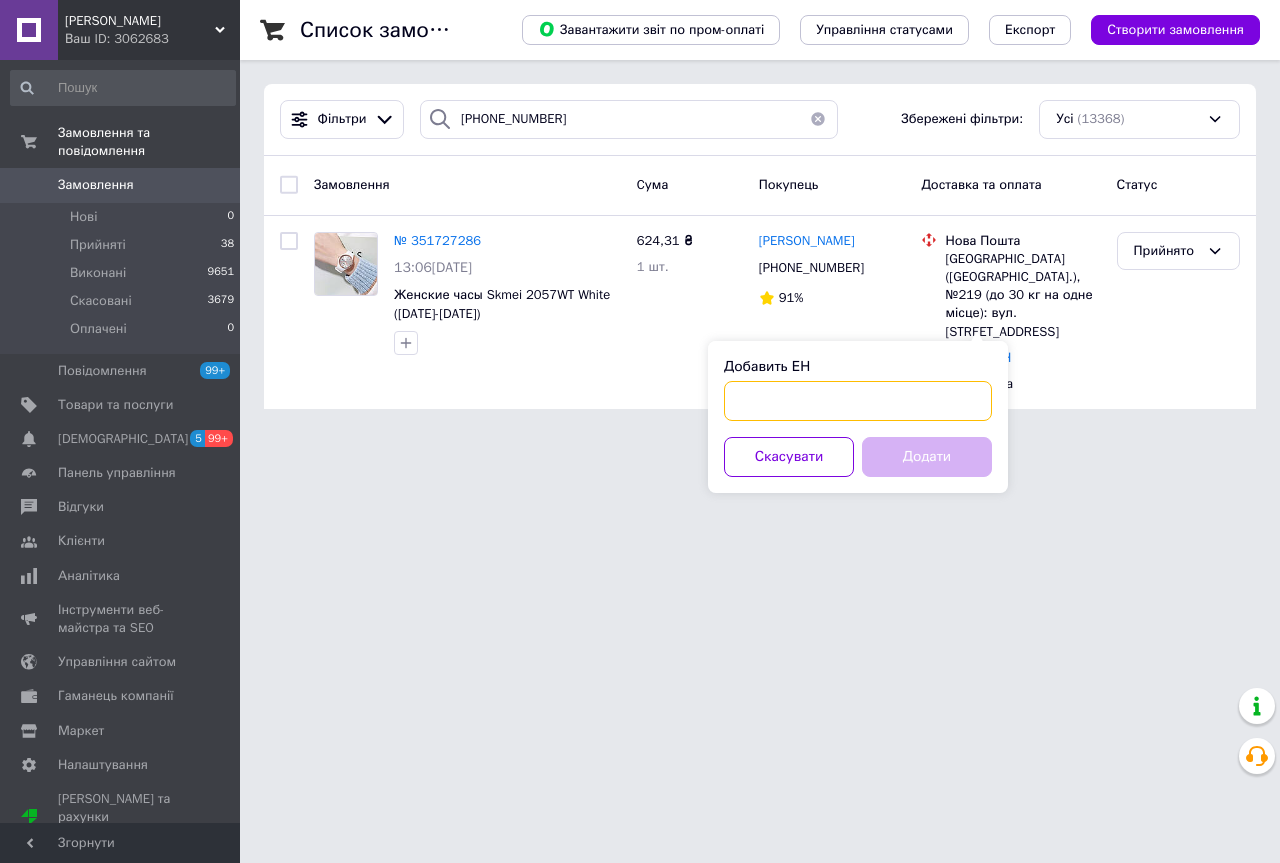 click on "Добавить ЕН" at bounding box center [858, 401] 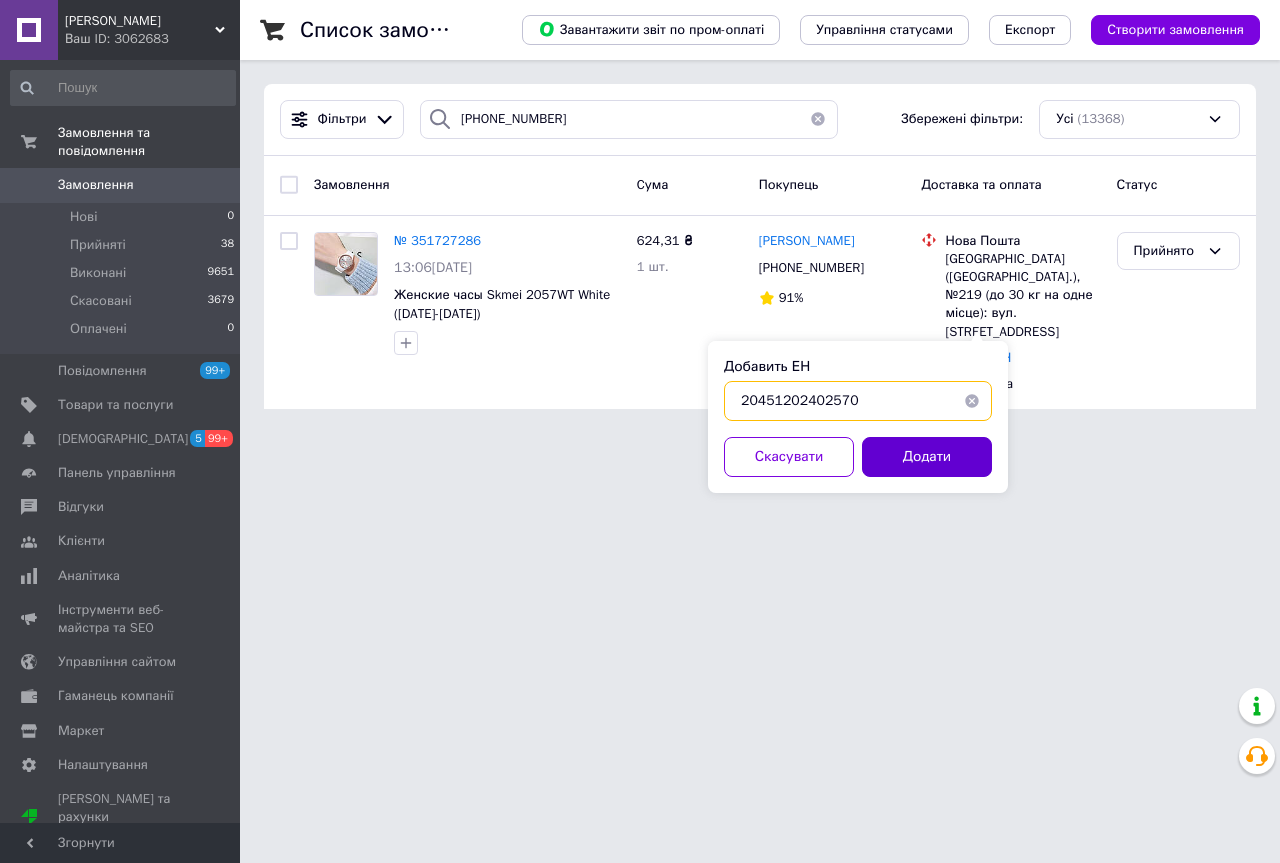 type on "20451202402570" 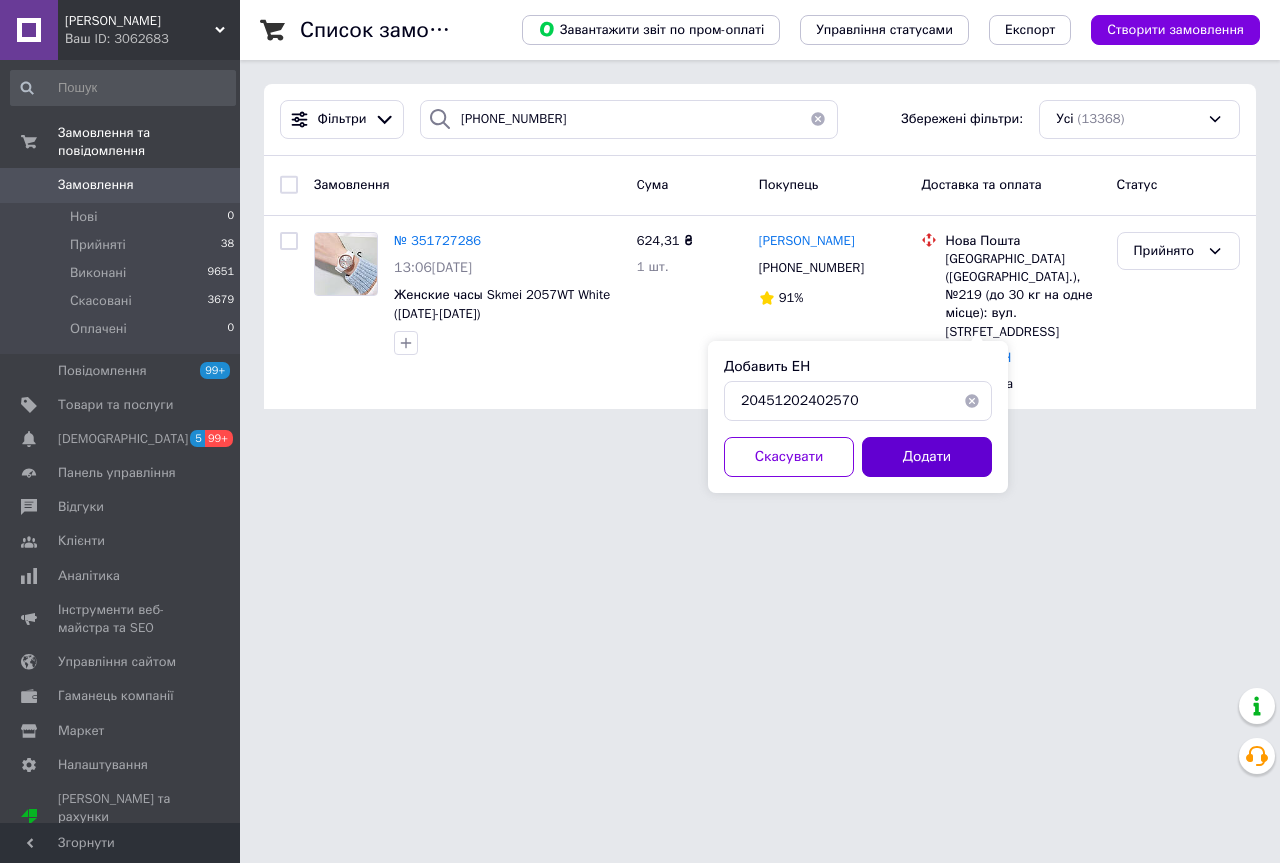 click on "Додати" at bounding box center [927, 457] 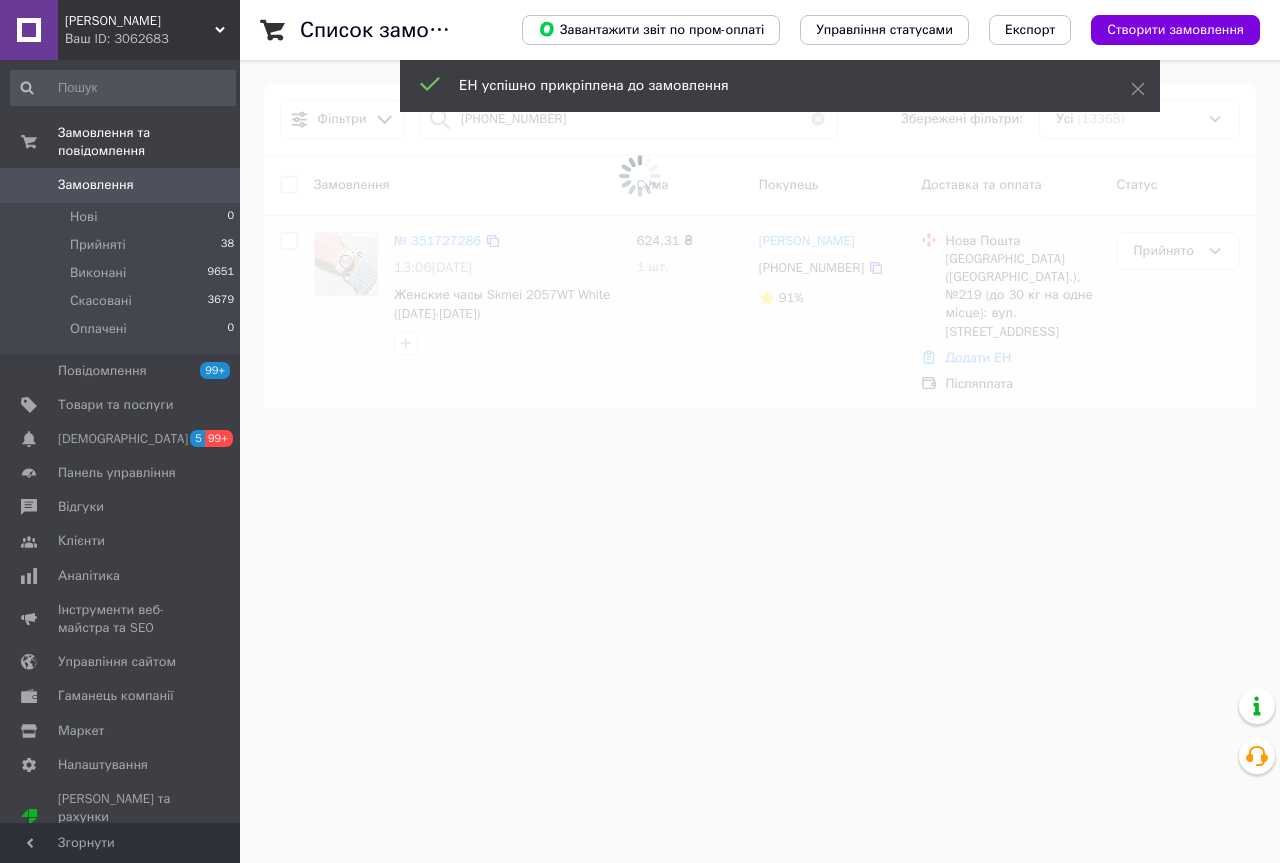 click at bounding box center [640, 176] 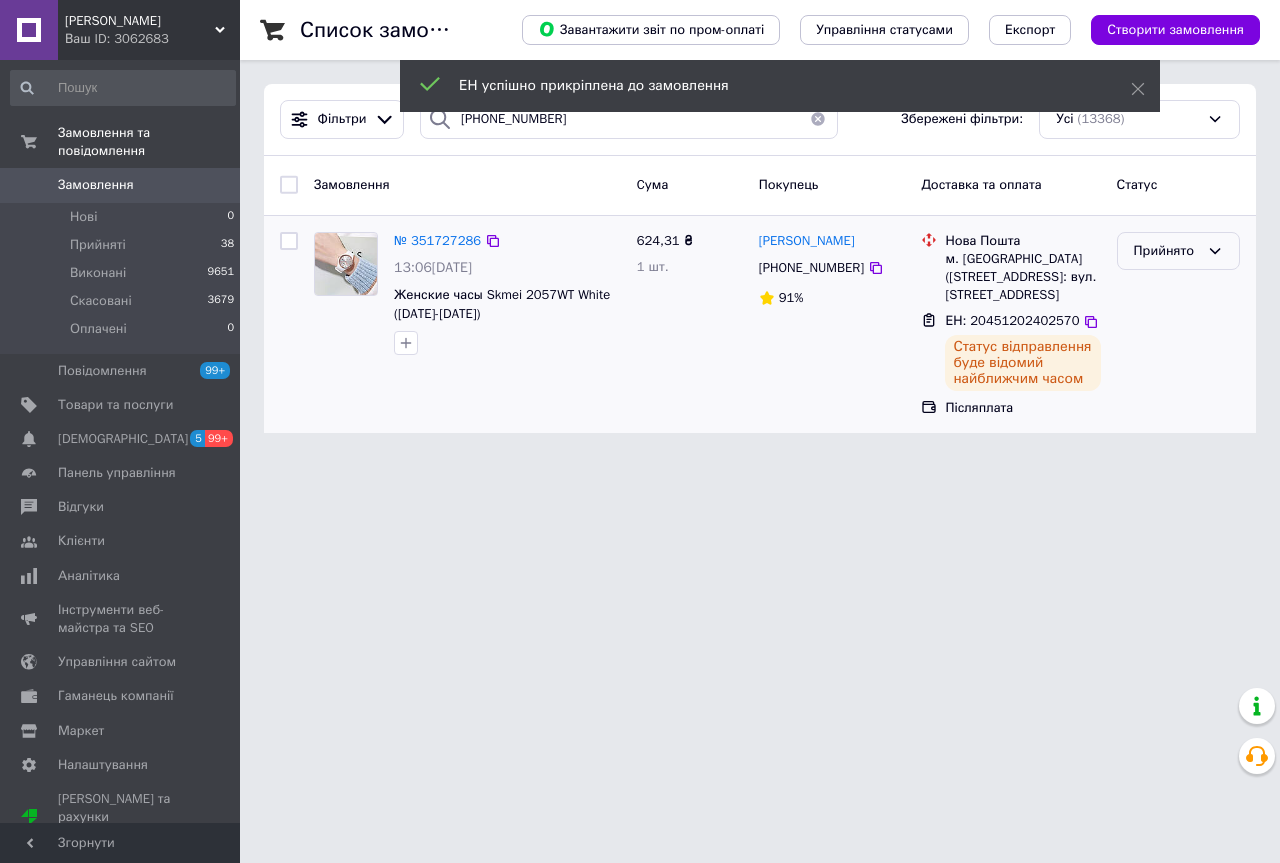 click on "Прийнято" at bounding box center (1166, 251) 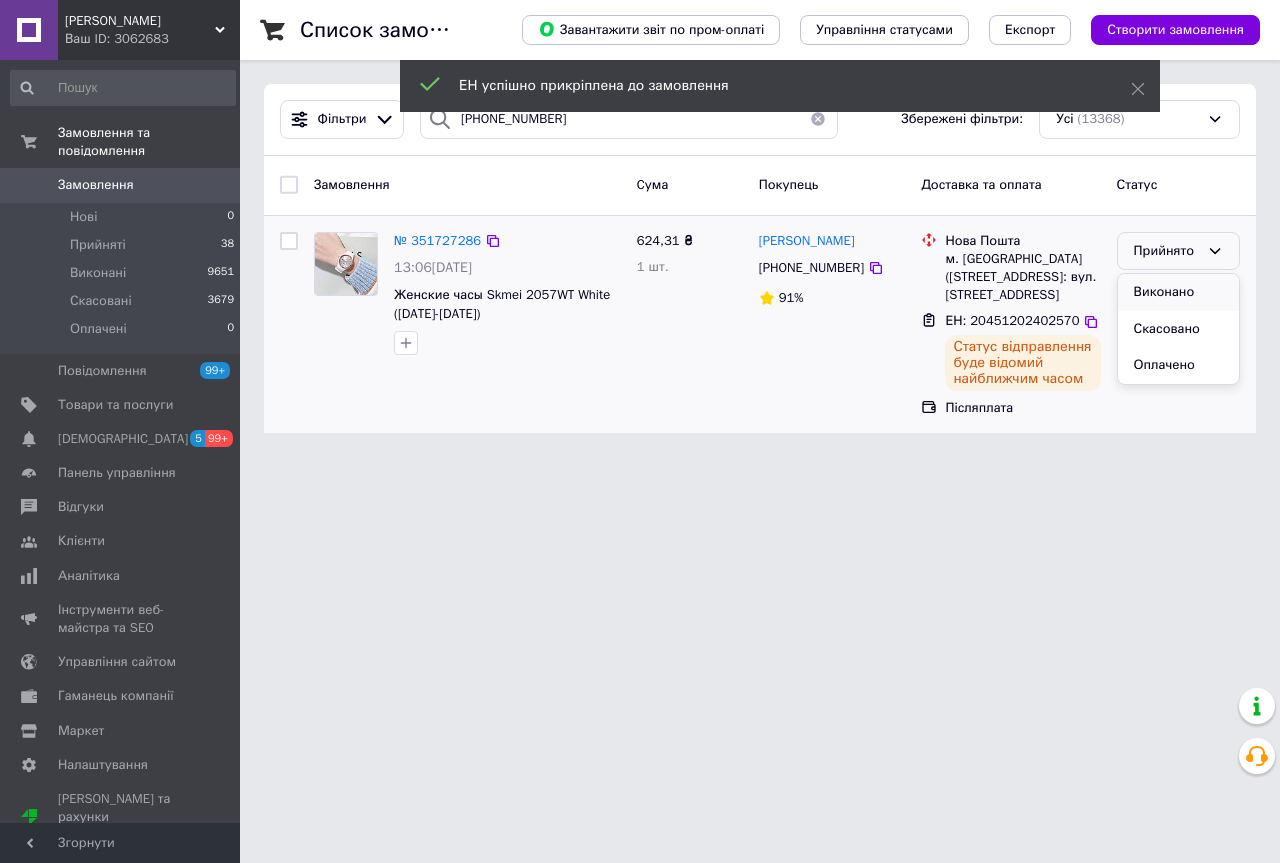 click on "Виконано" at bounding box center (1178, 292) 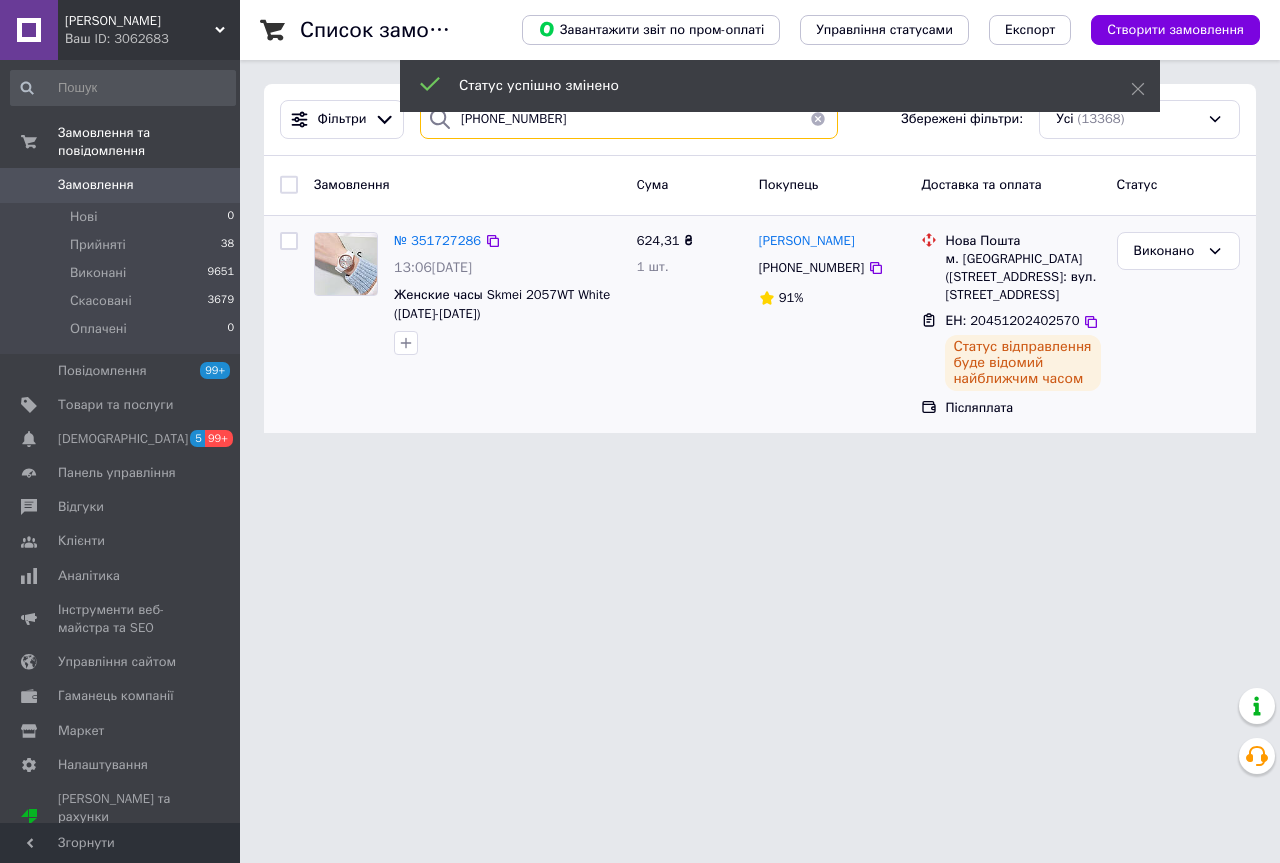 drag, startPoint x: 565, startPoint y: 135, endPoint x: 263, endPoint y: 139, distance: 302.0265 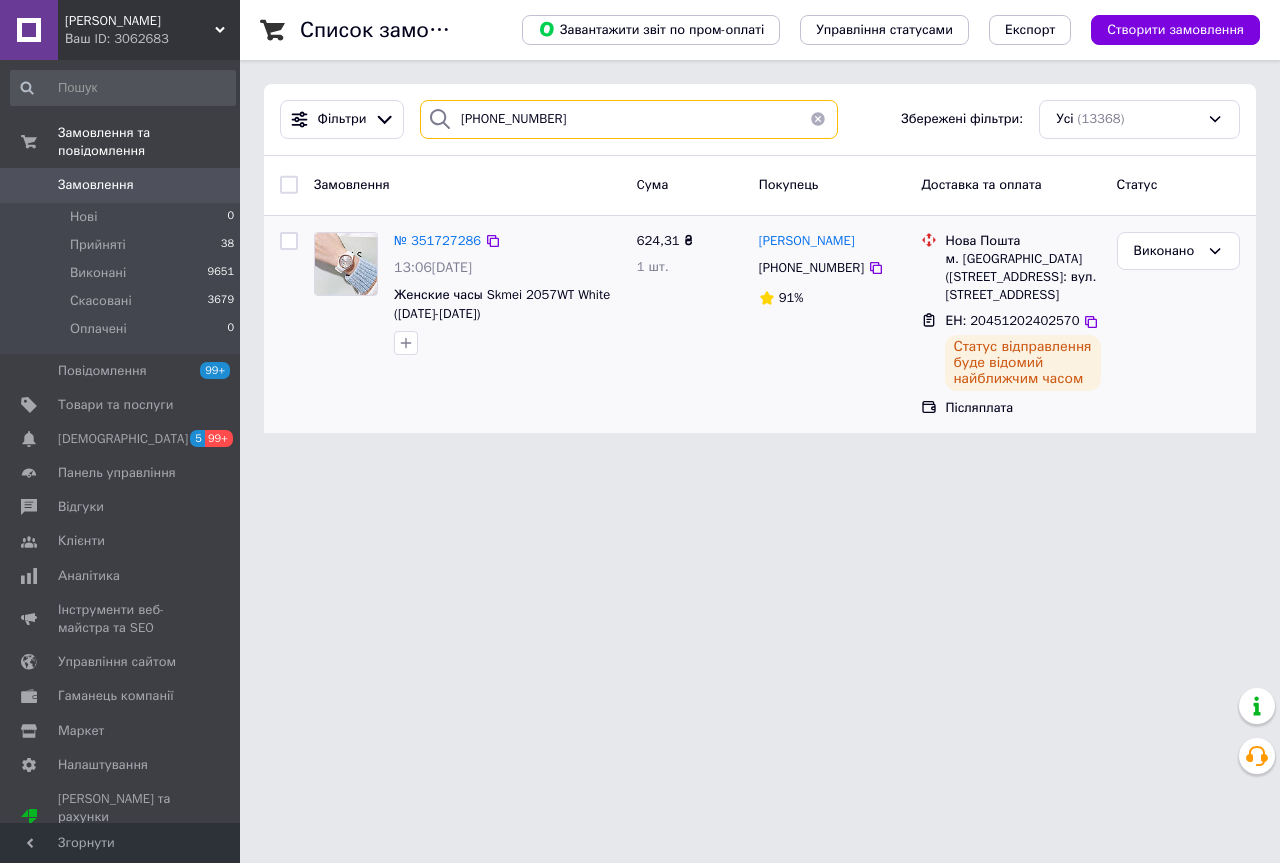 paste on "7)0504241" 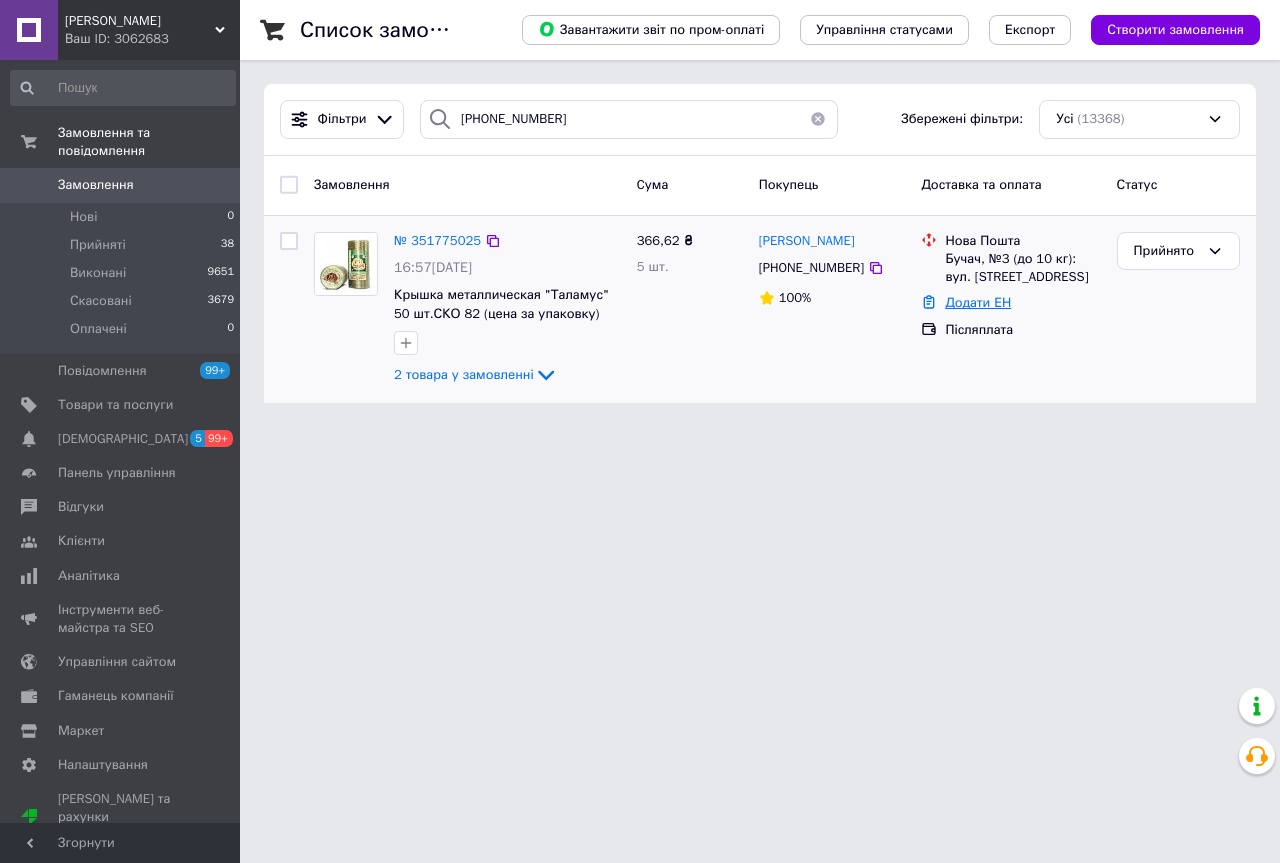click on "Додати ЕН" at bounding box center (978, 302) 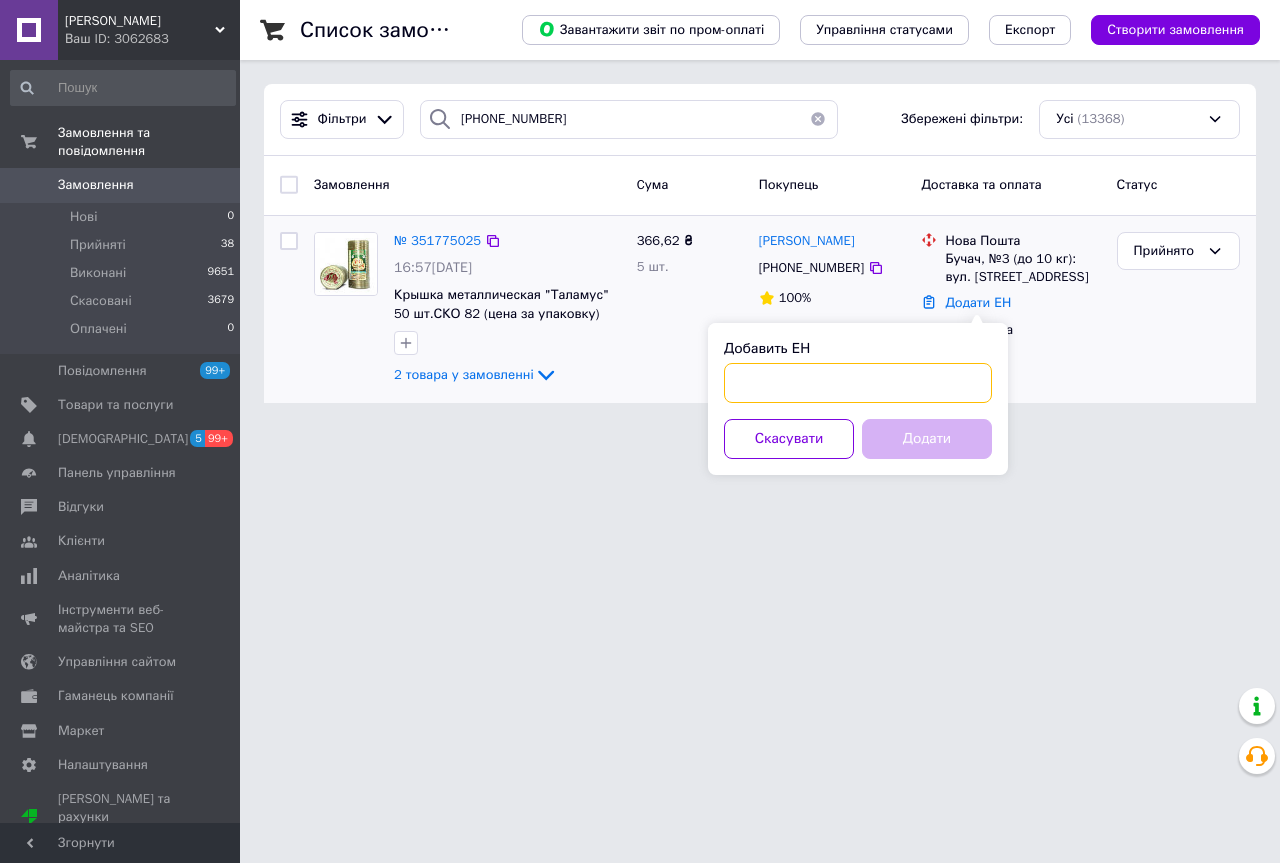 click on "Добавить ЕН" at bounding box center [858, 383] 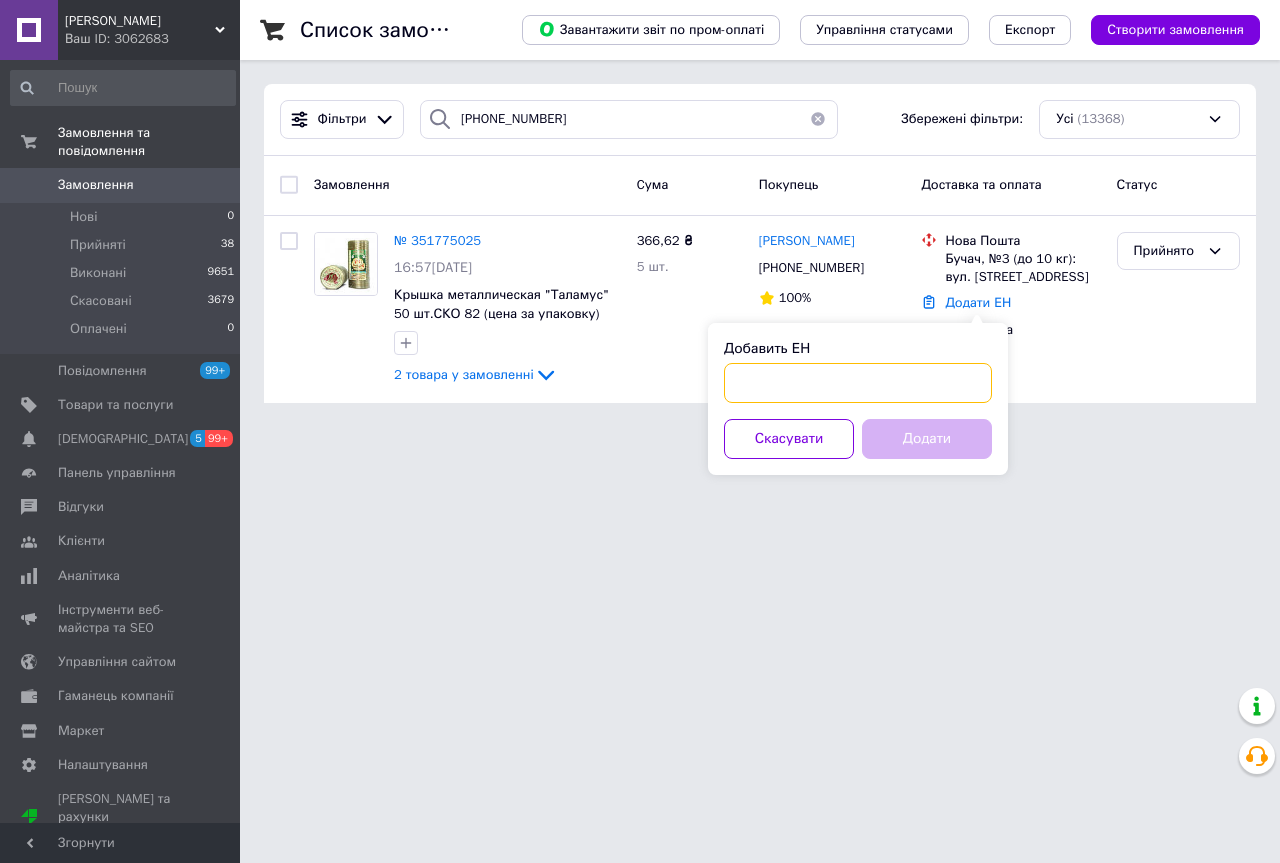 paste on "20451202168670" 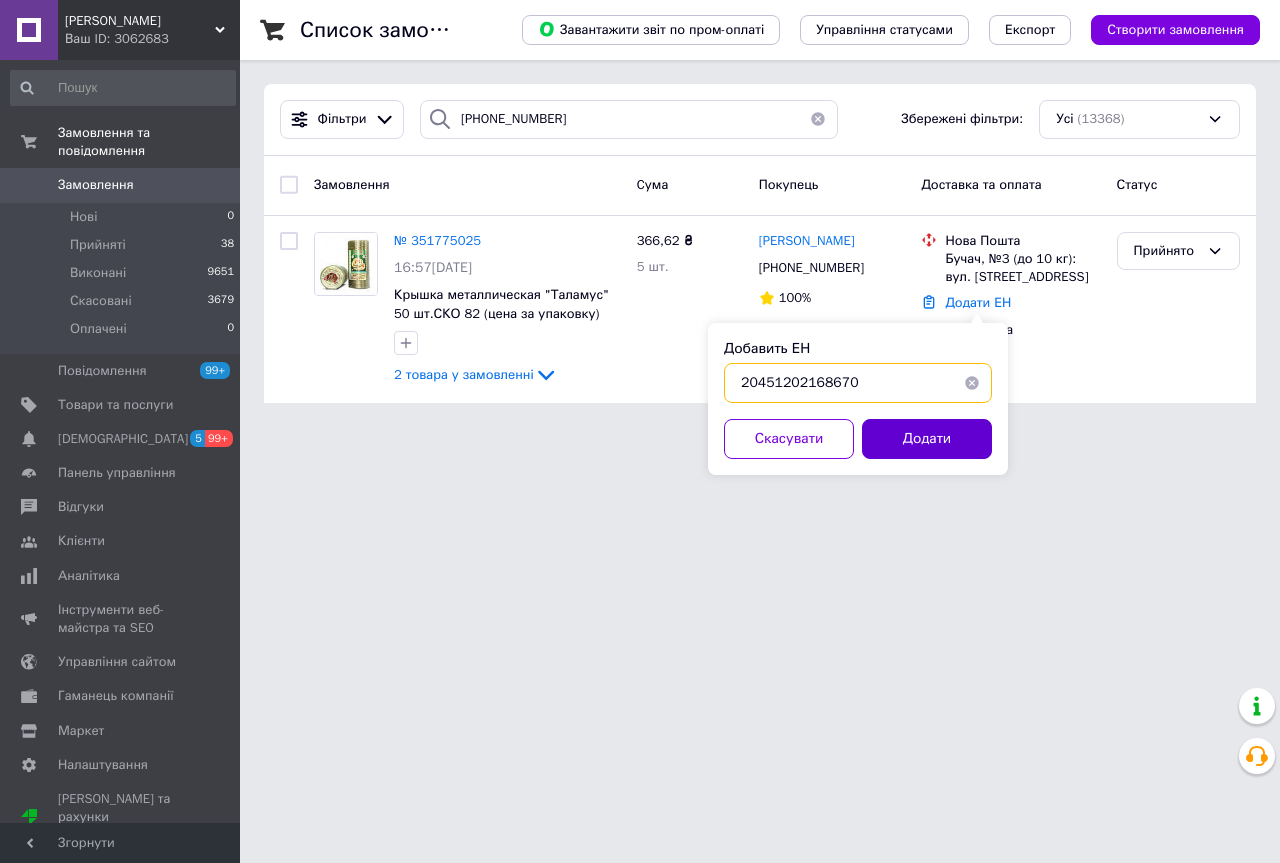 type on "20451202168670" 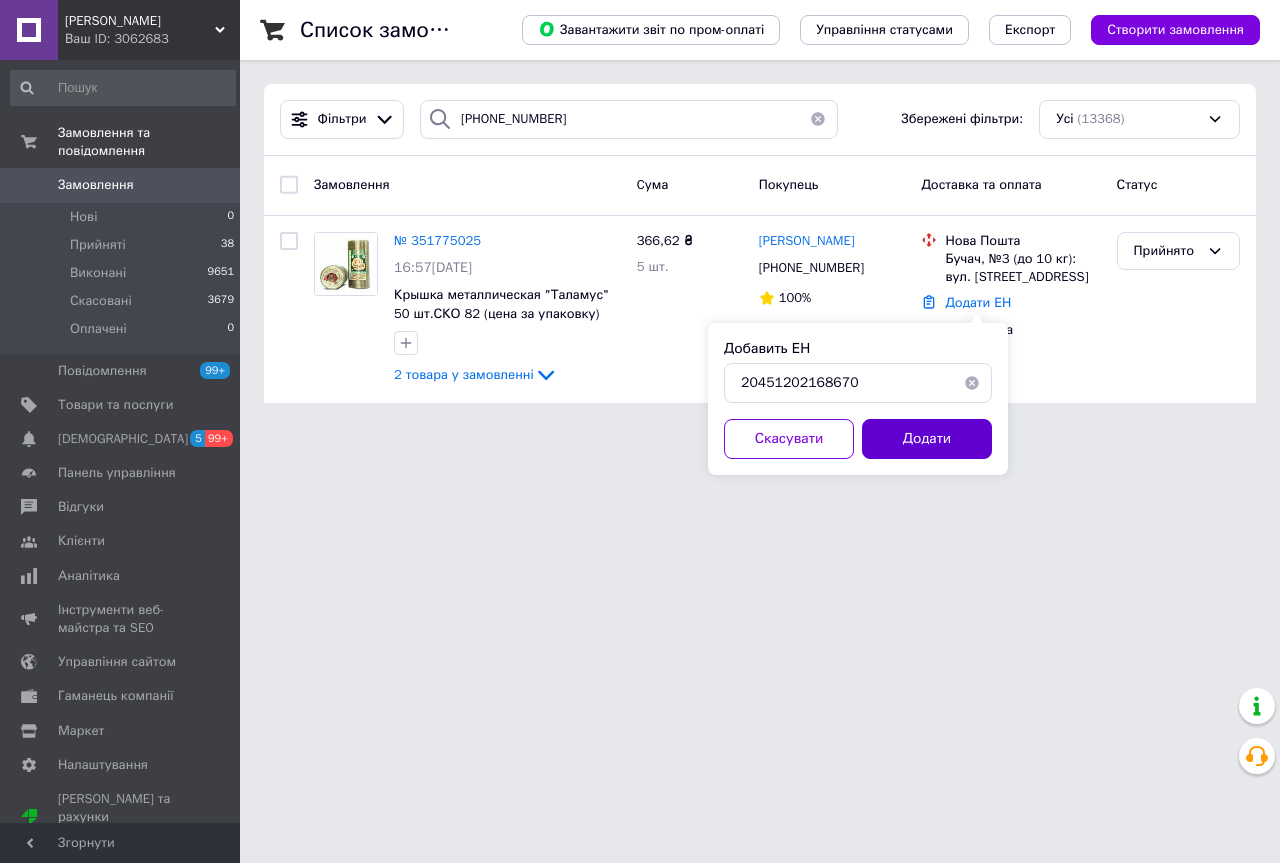 click on "Додати" at bounding box center (927, 439) 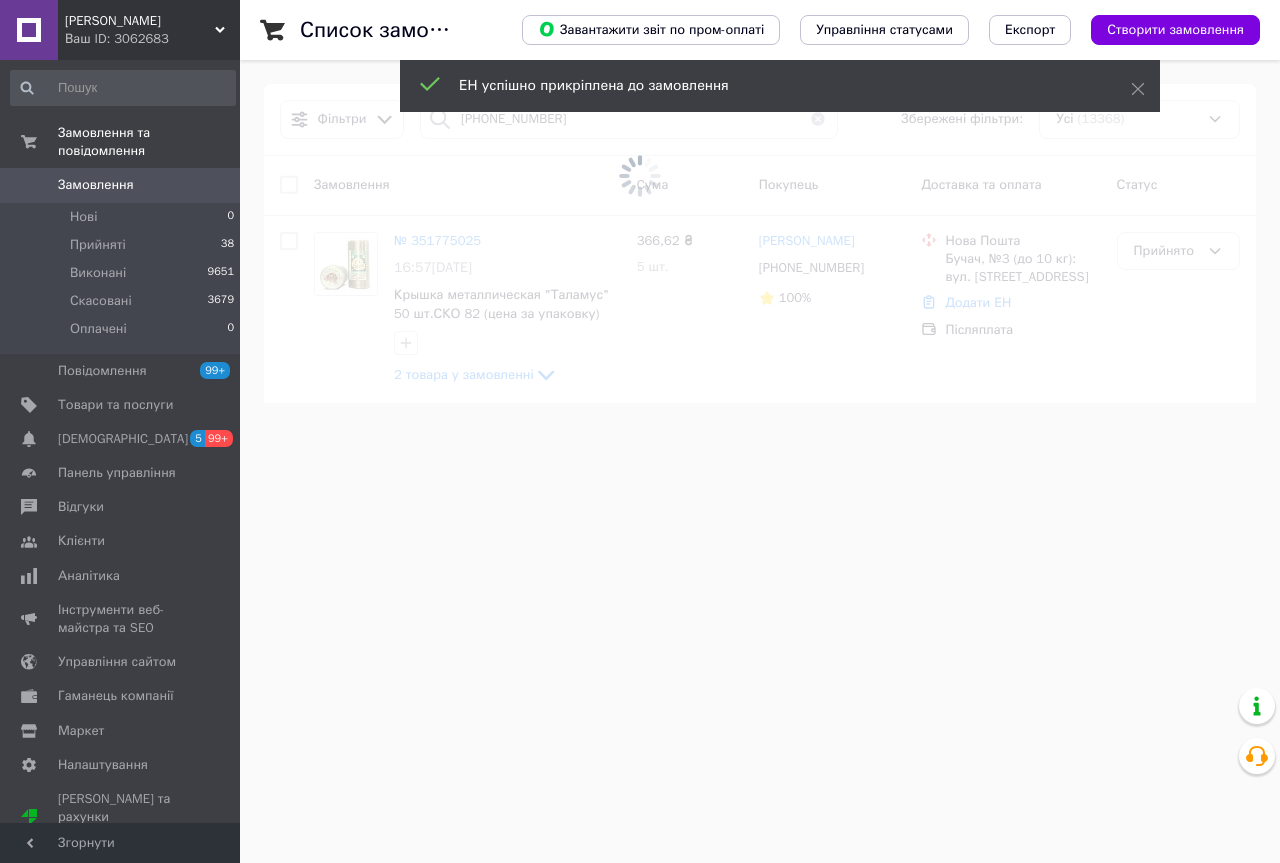 click at bounding box center (640, 176) 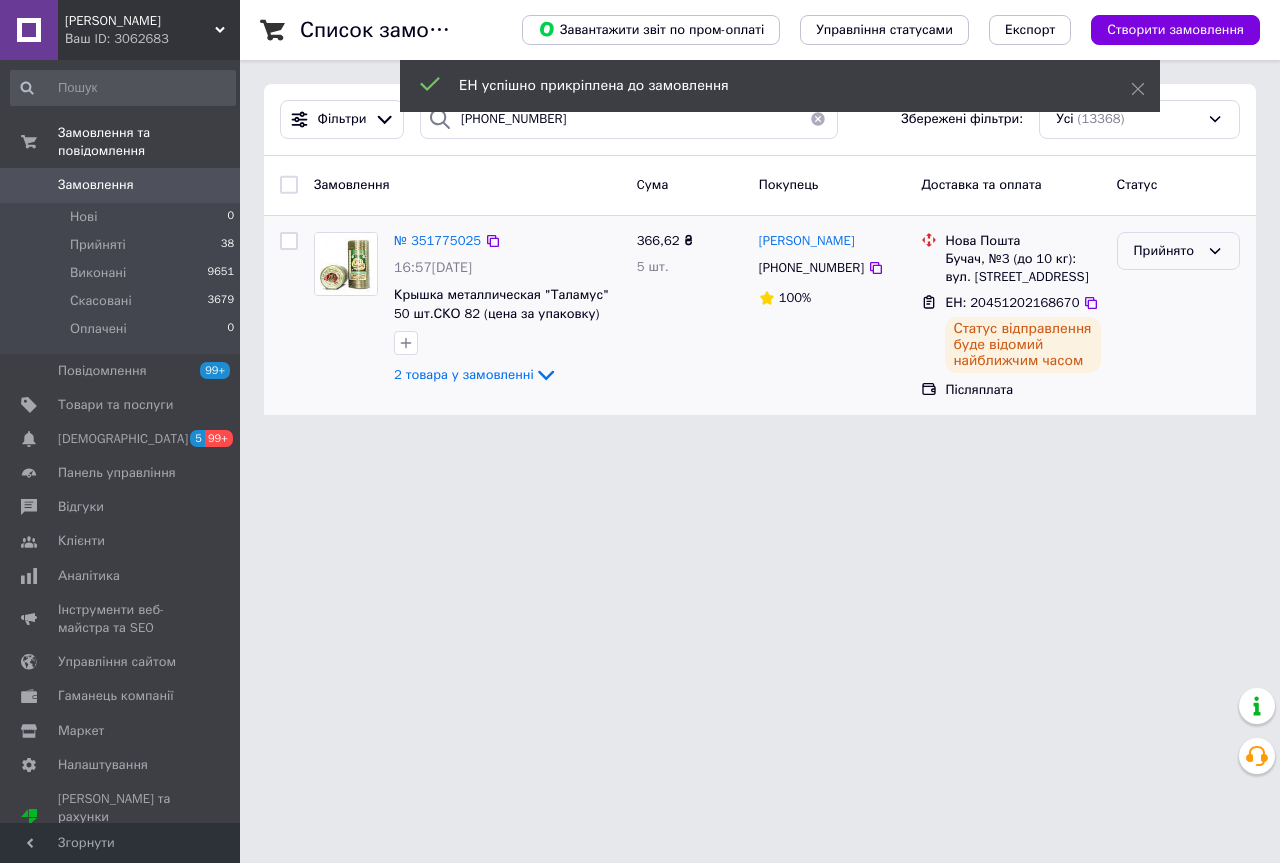 click on "Прийнято" at bounding box center [1166, 251] 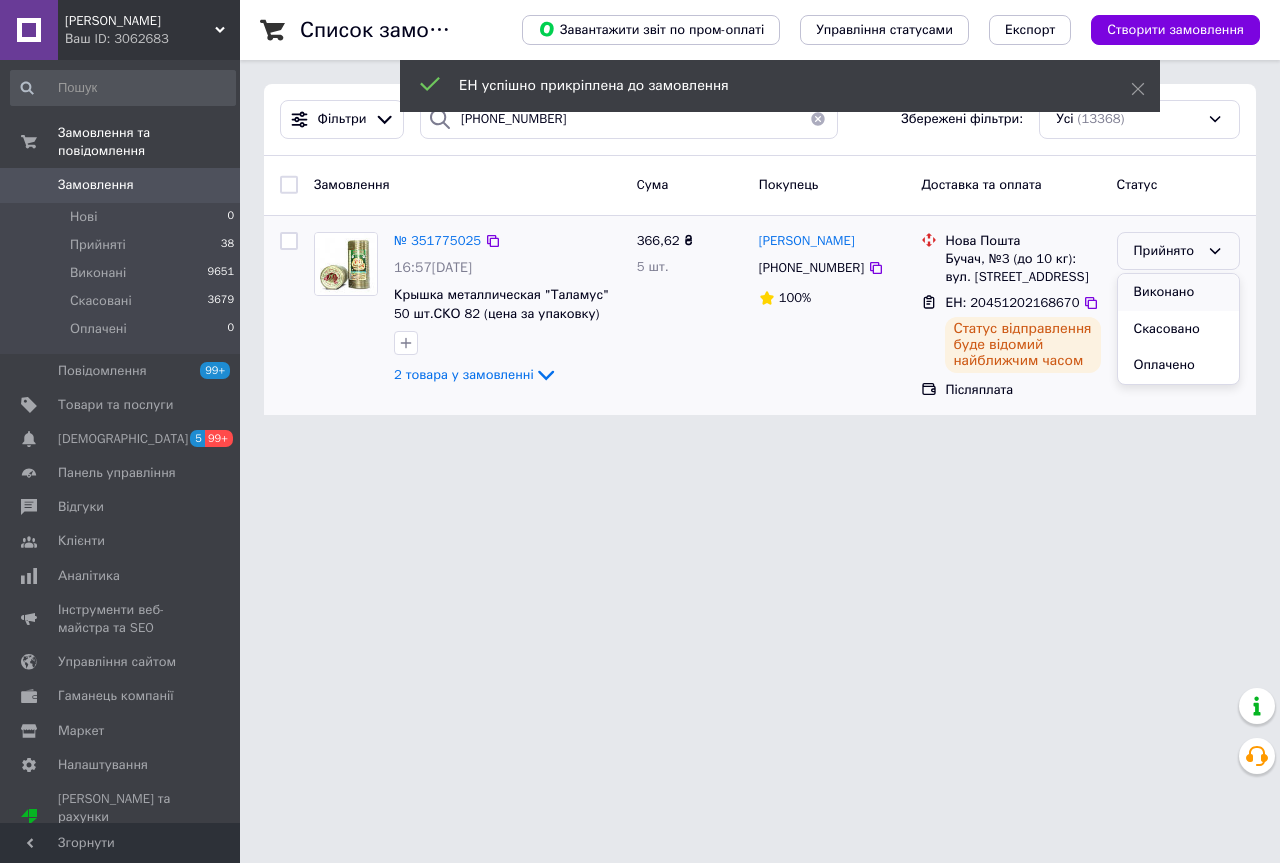 click on "Виконано" at bounding box center (1178, 292) 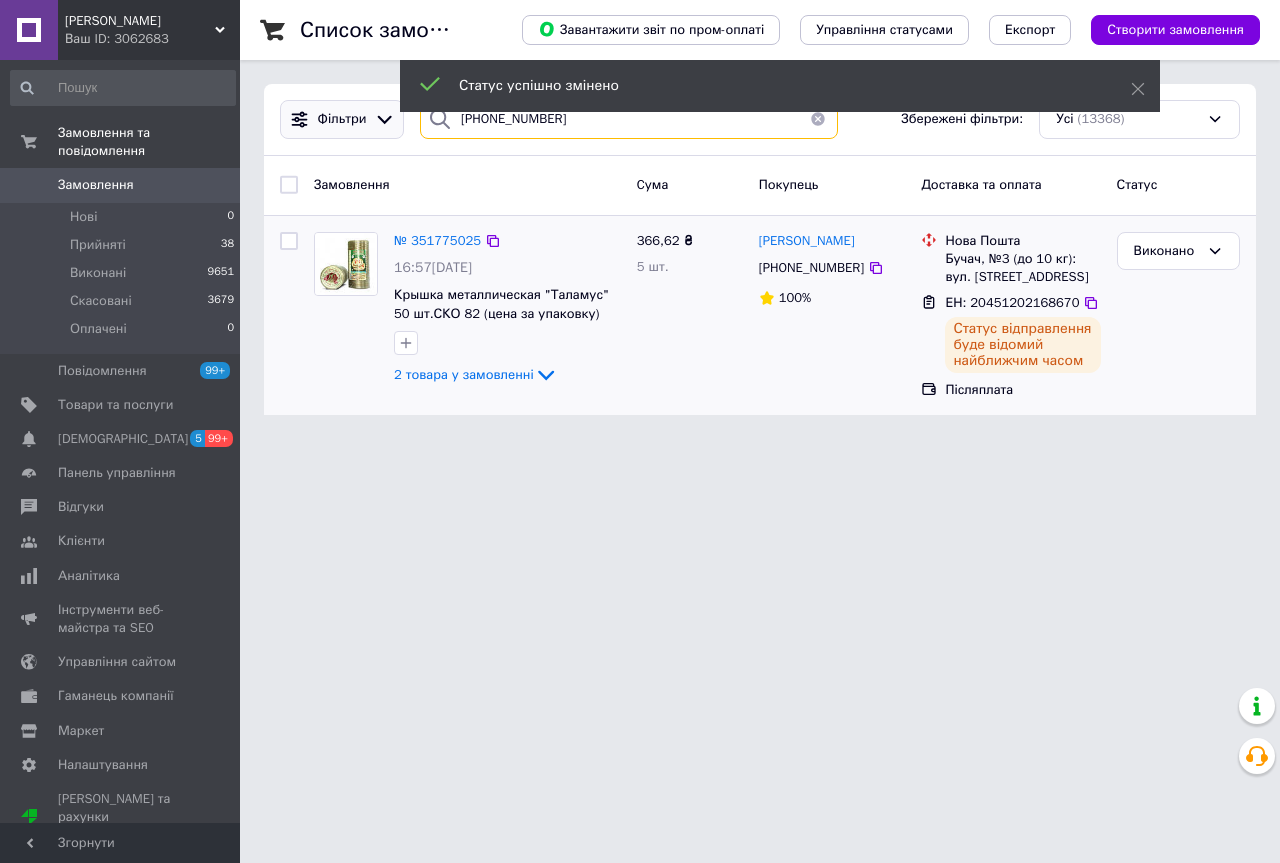 drag, startPoint x: 533, startPoint y: 136, endPoint x: 321, endPoint y: 136, distance: 212 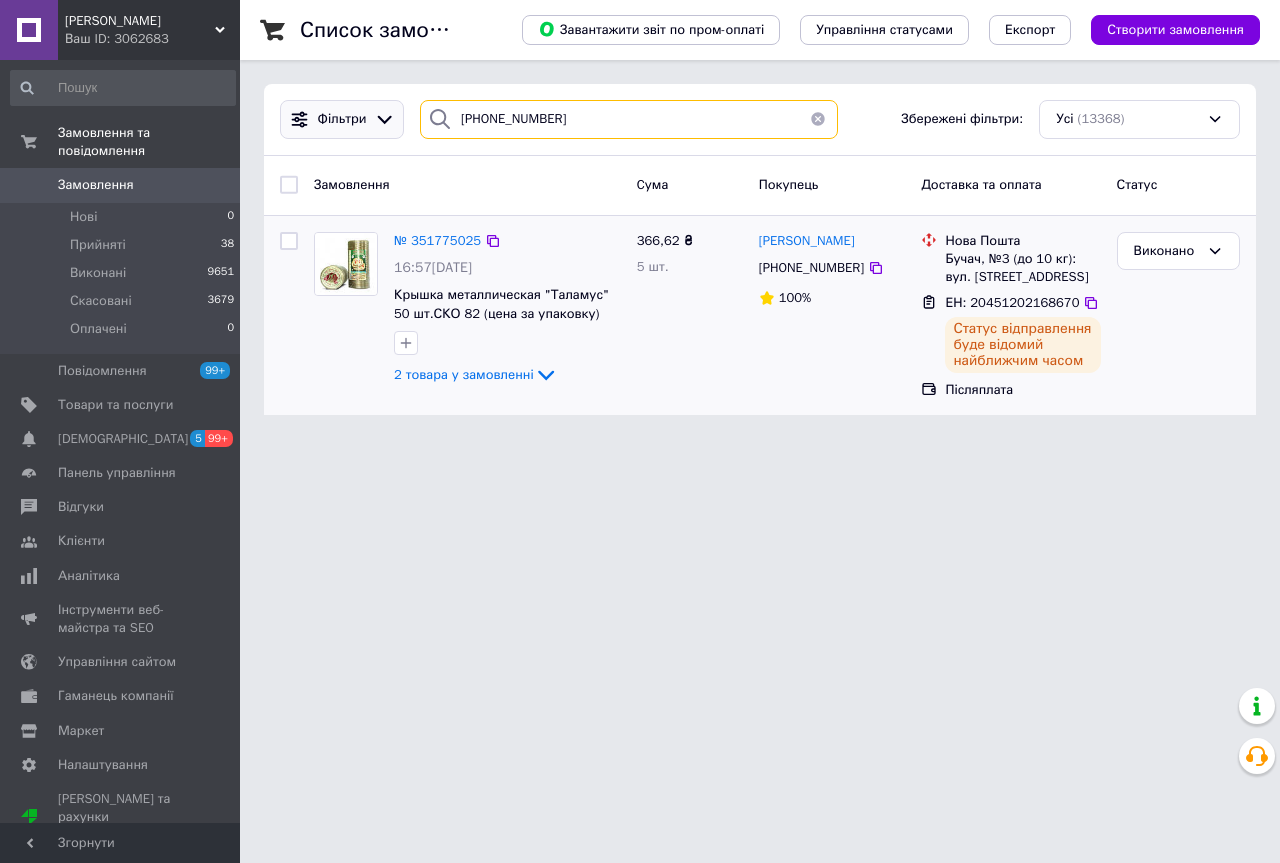 paste on "3)0052067" 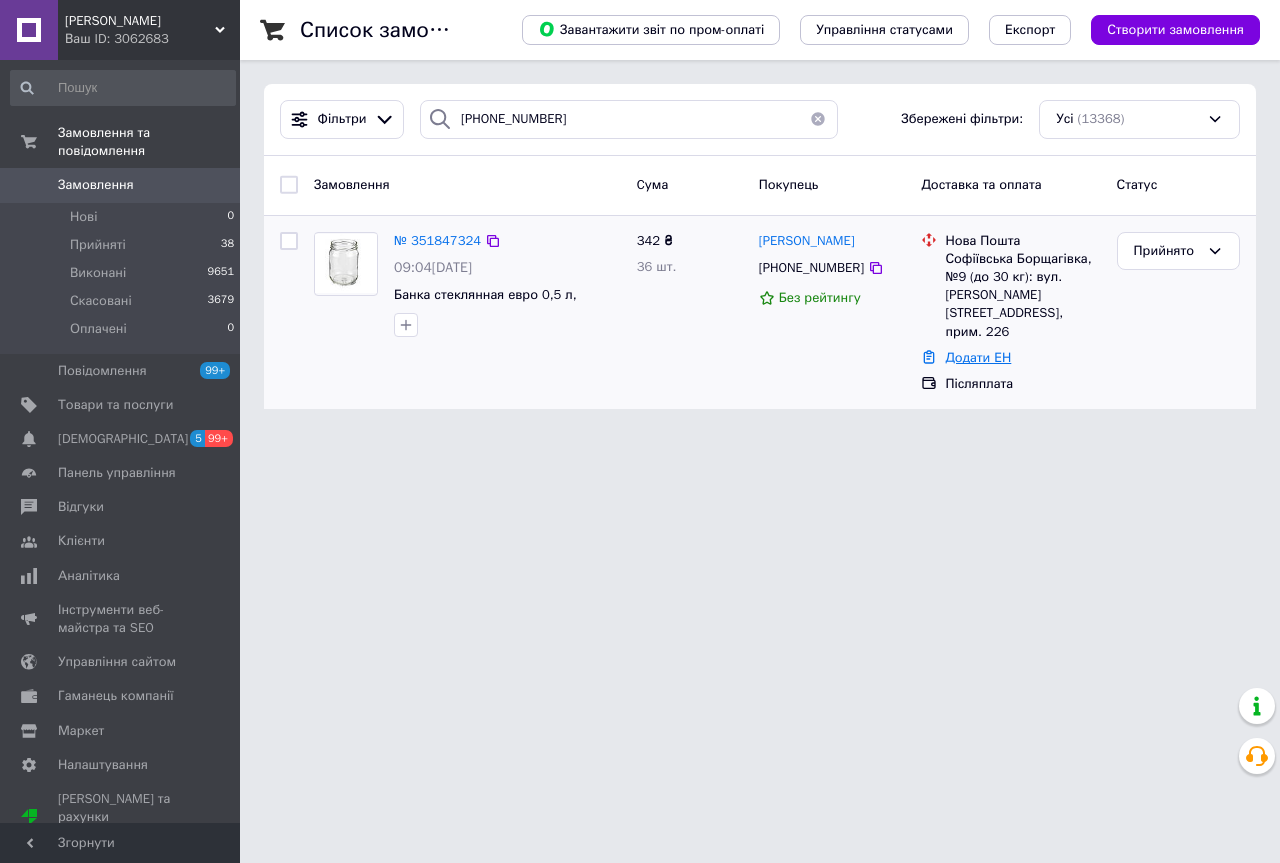 drag, startPoint x: 998, startPoint y: 322, endPoint x: 992, endPoint y: 336, distance: 15.231546 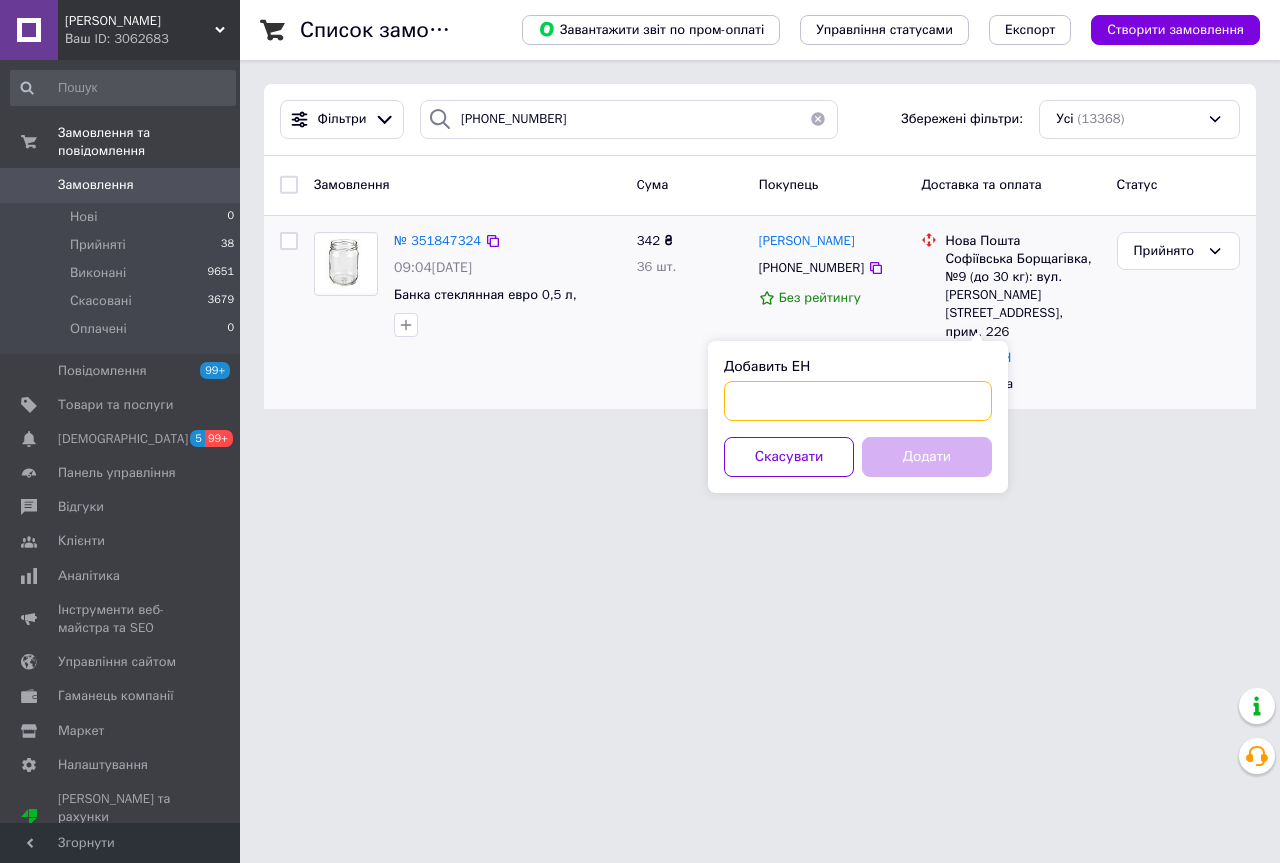 click on "Добавить ЕН" at bounding box center (858, 401) 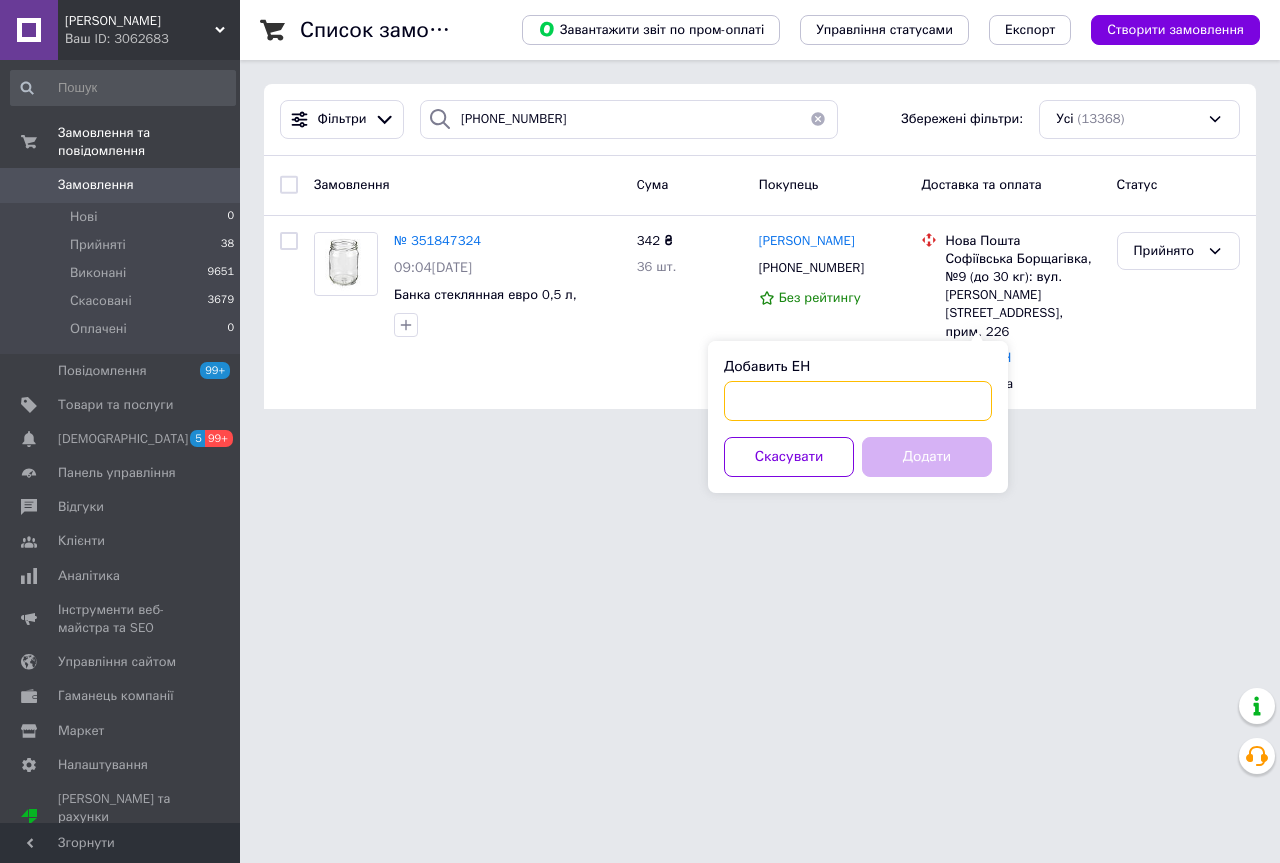 paste on "20451202576007" 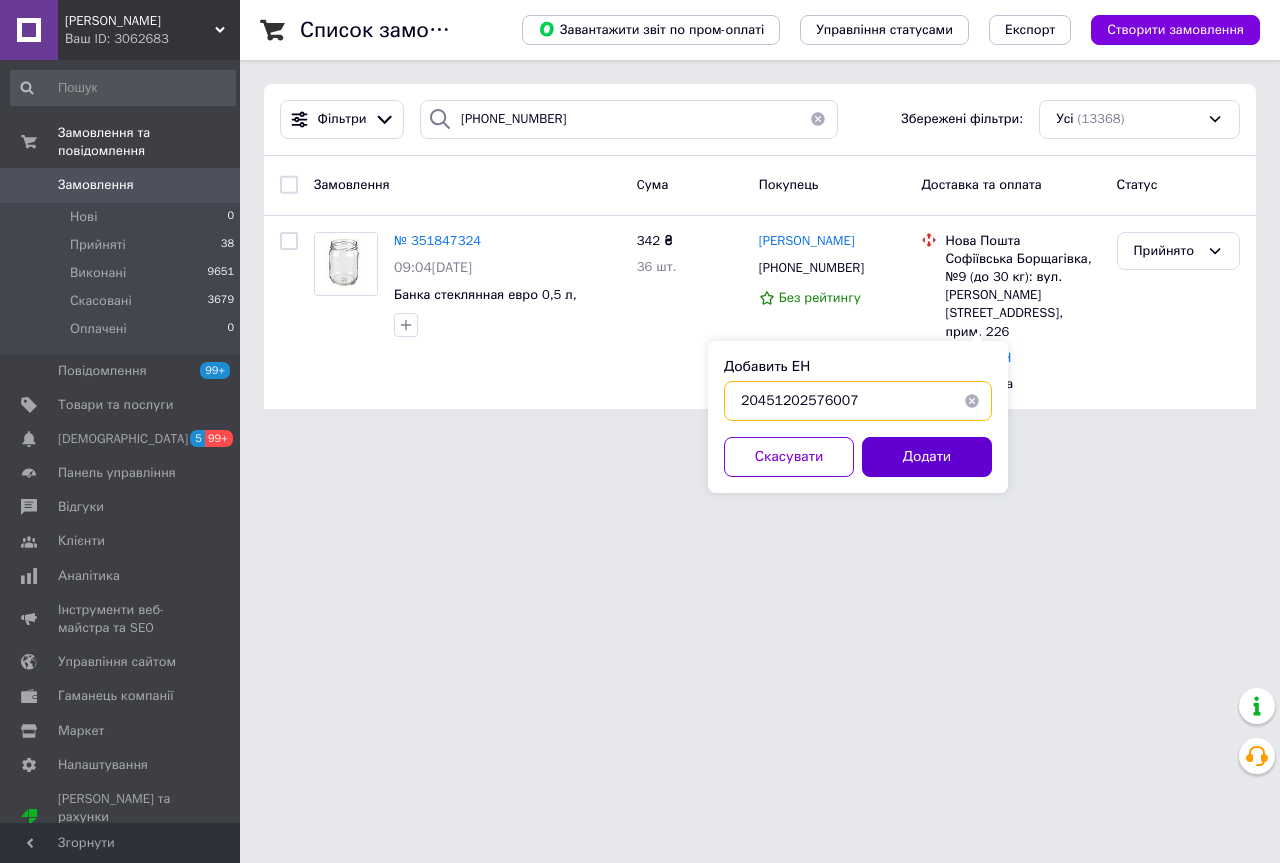 type on "20451202576007" 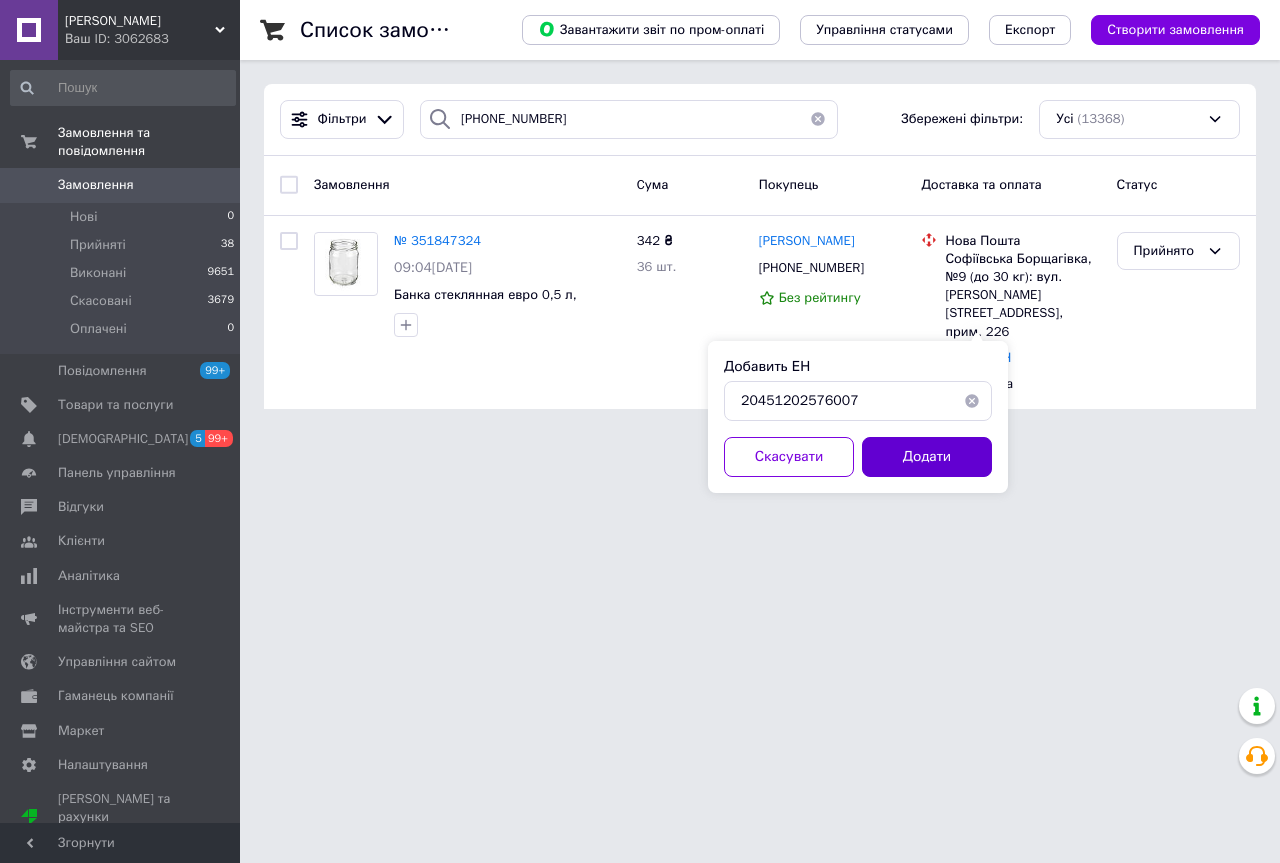 click on "Додати" at bounding box center [927, 457] 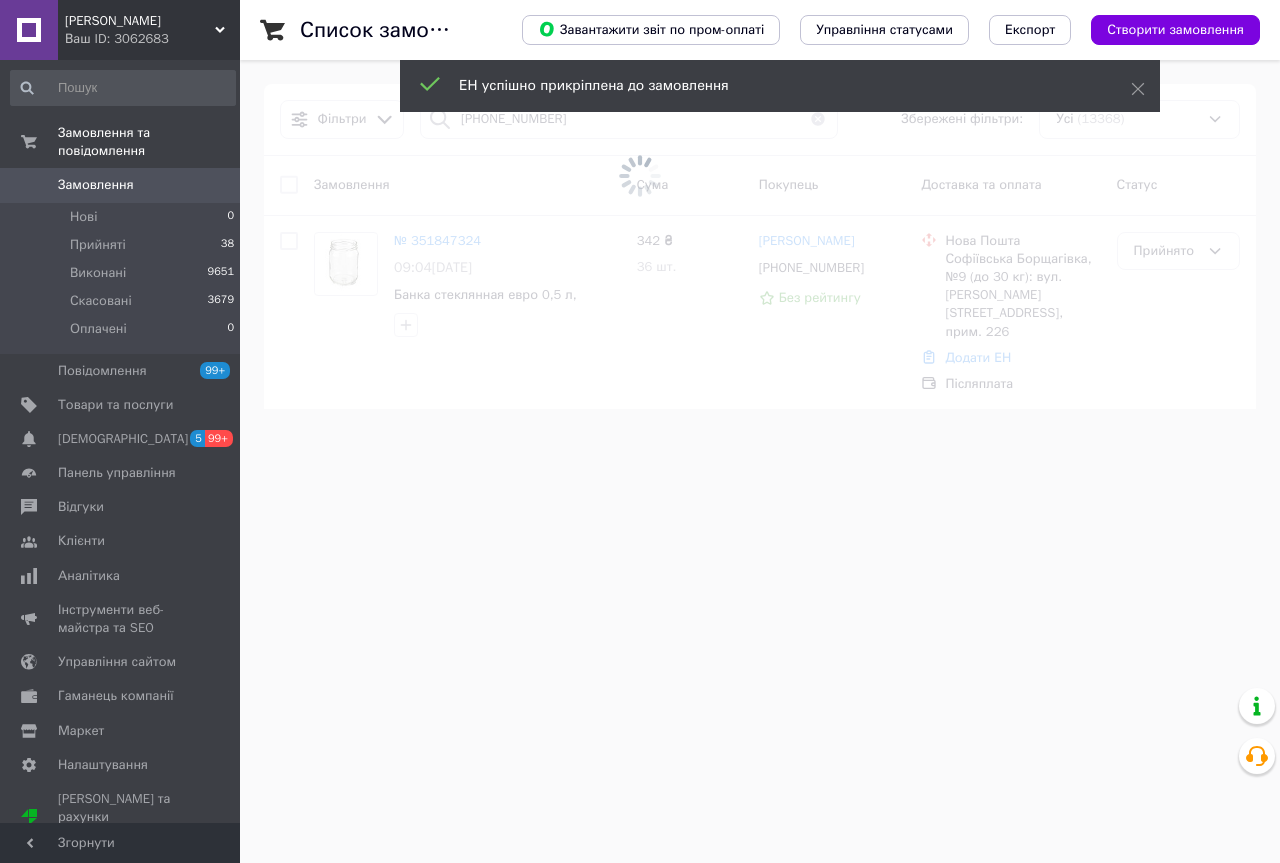 click at bounding box center (640, 176) 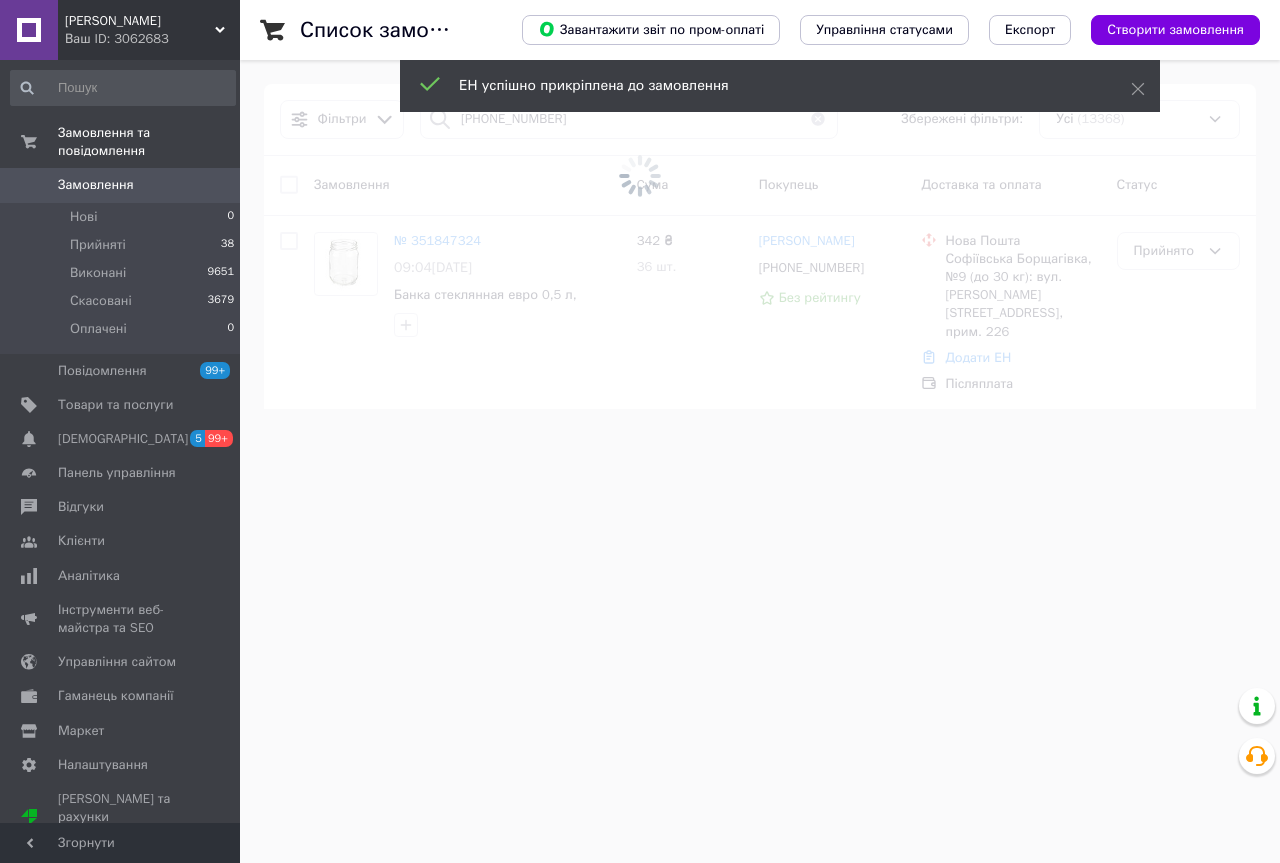 click at bounding box center (640, 176) 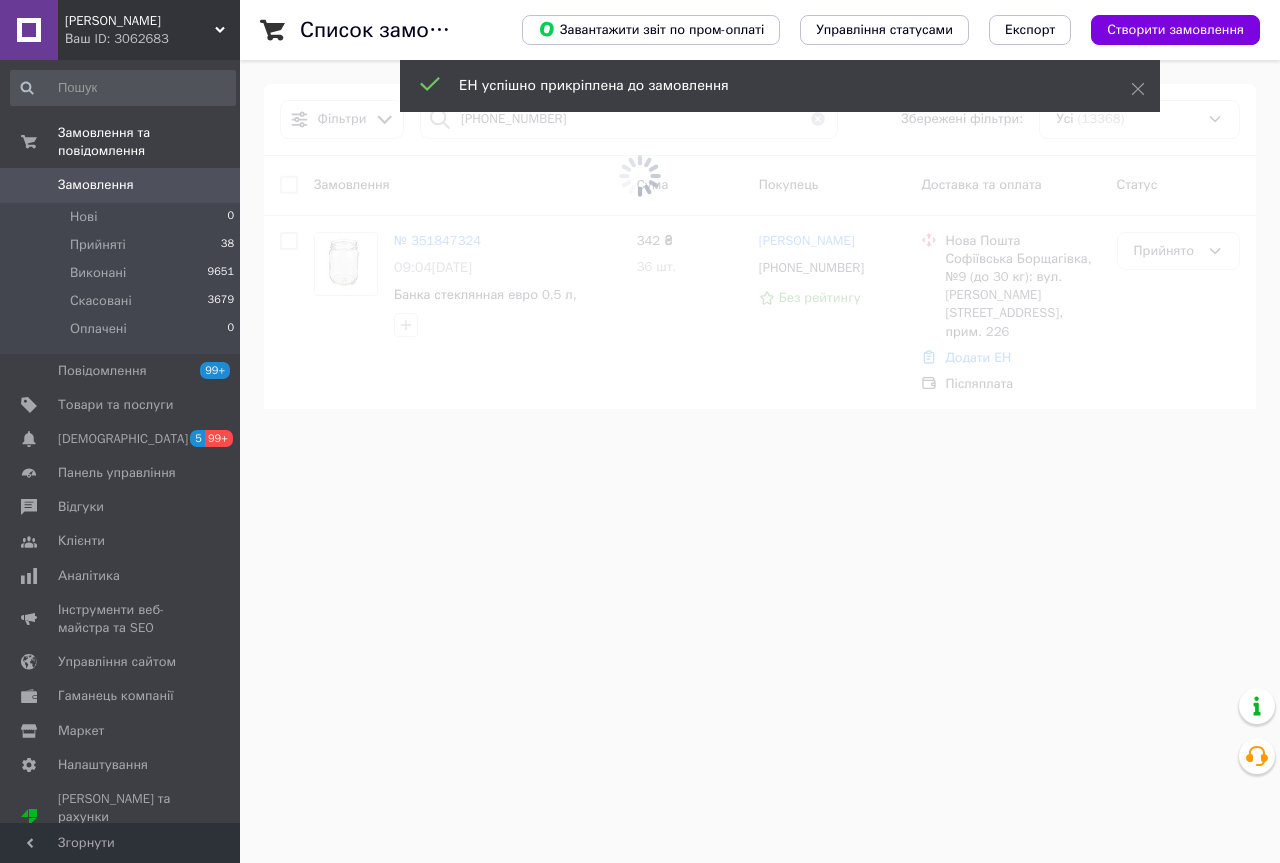 drag, startPoint x: 1161, startPoint y: 255, endPoint x: 1161, endPoint y: 270, distance: 15 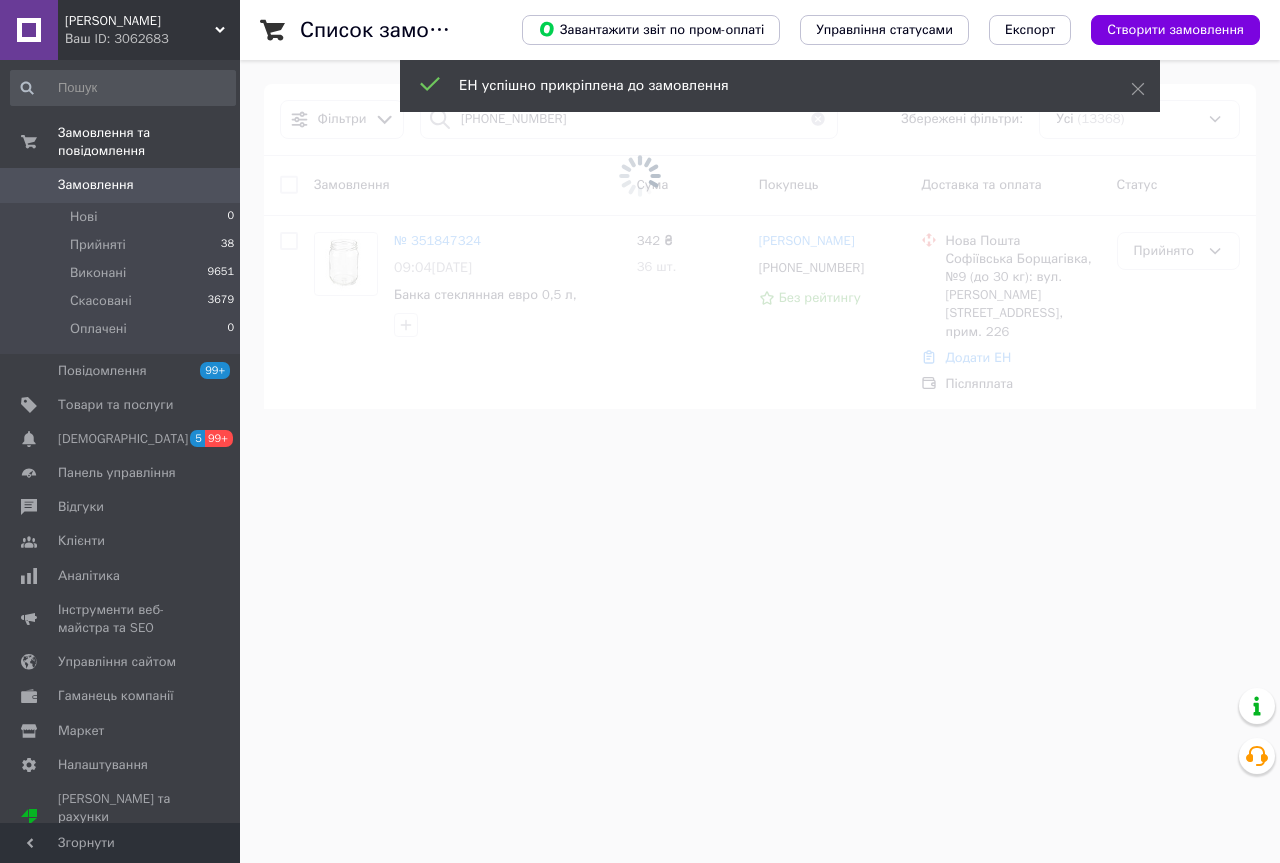 click at bounding box center [640, 176] 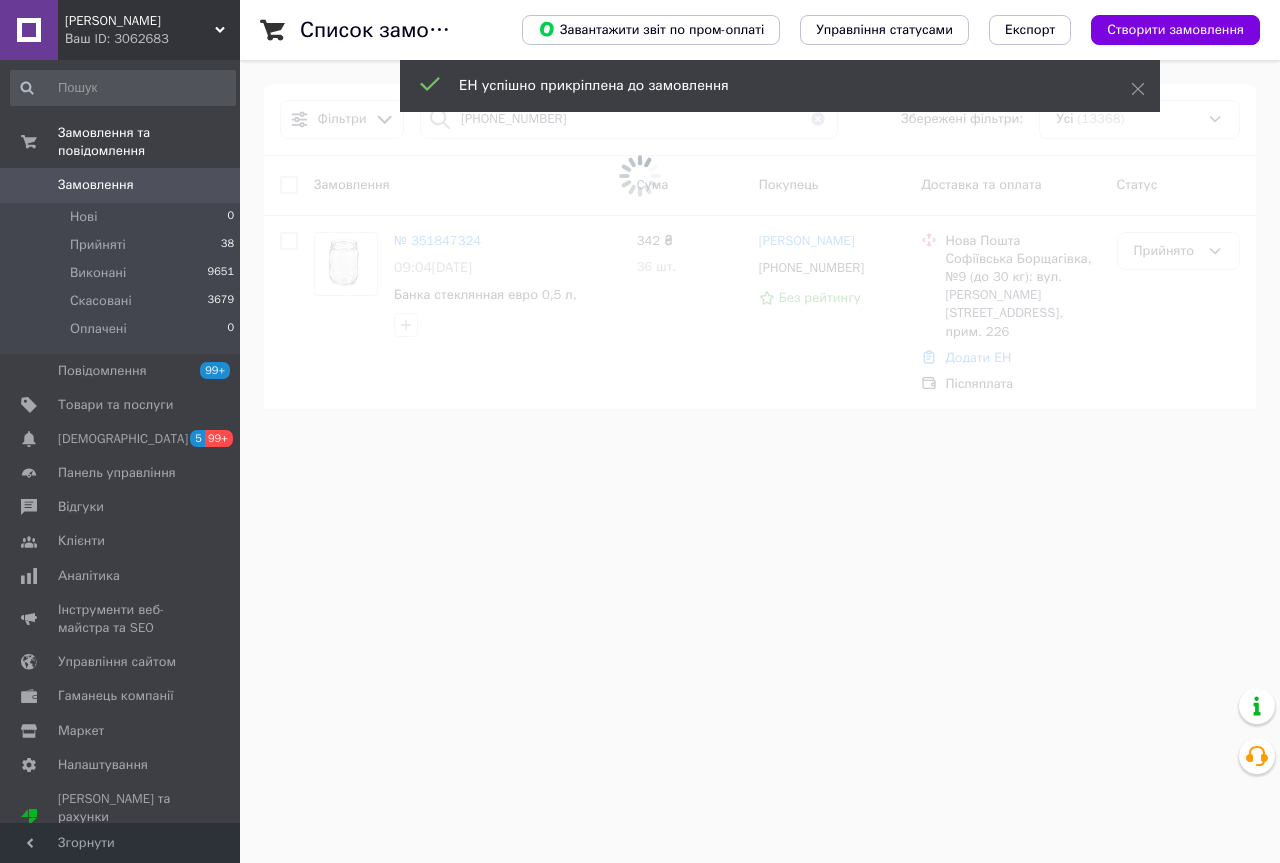 click at bounding box center (640, 176) 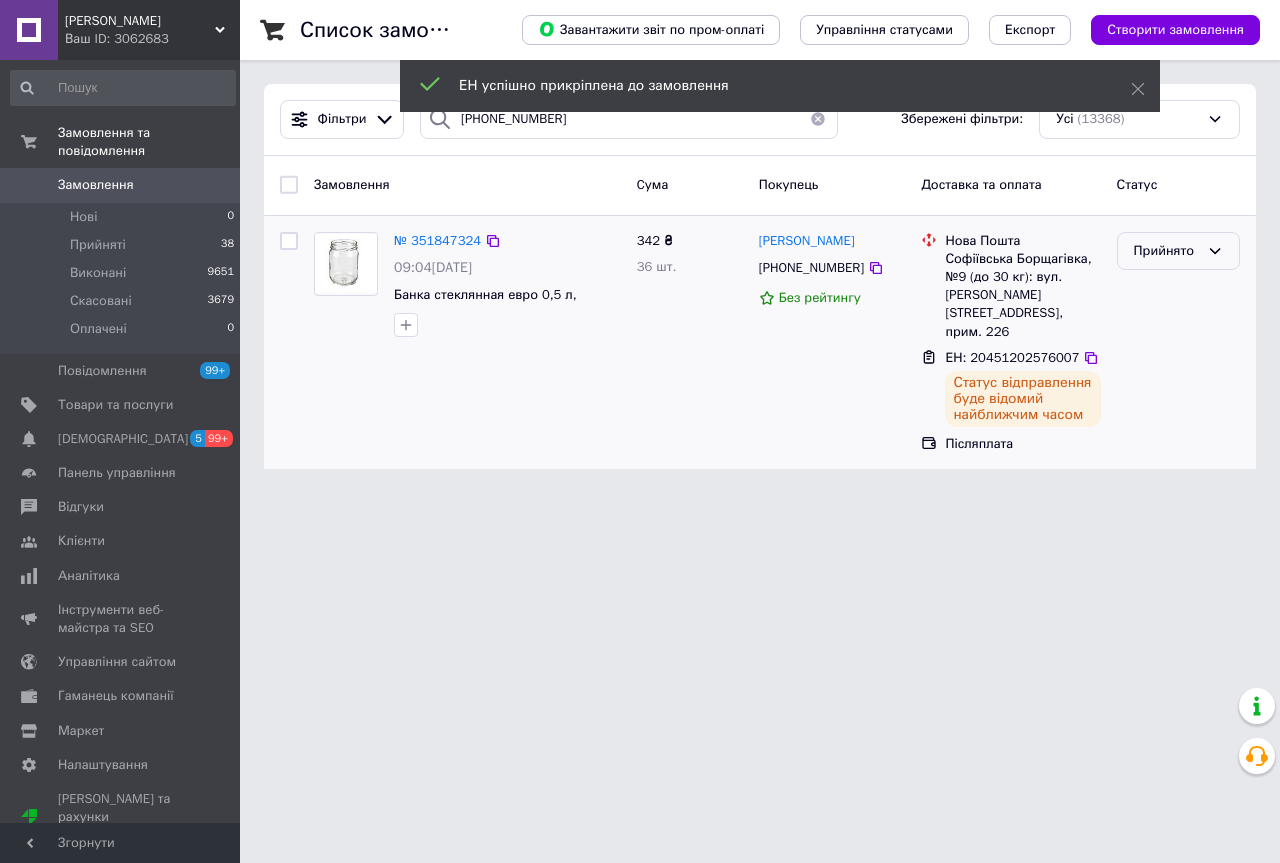 click on "Прийнято" at bounding box center [1166, 251] 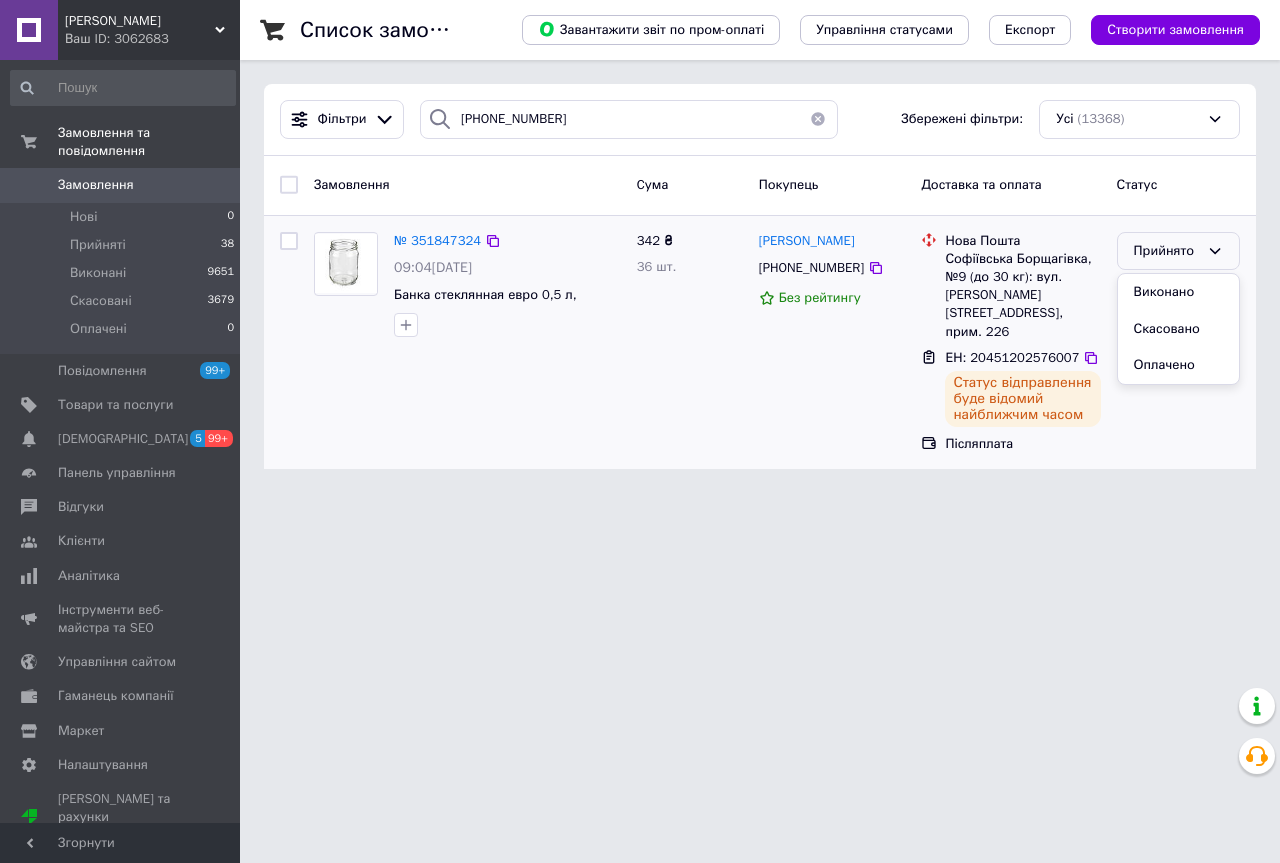click on "Виконано" at bounding box center (1178, 292) 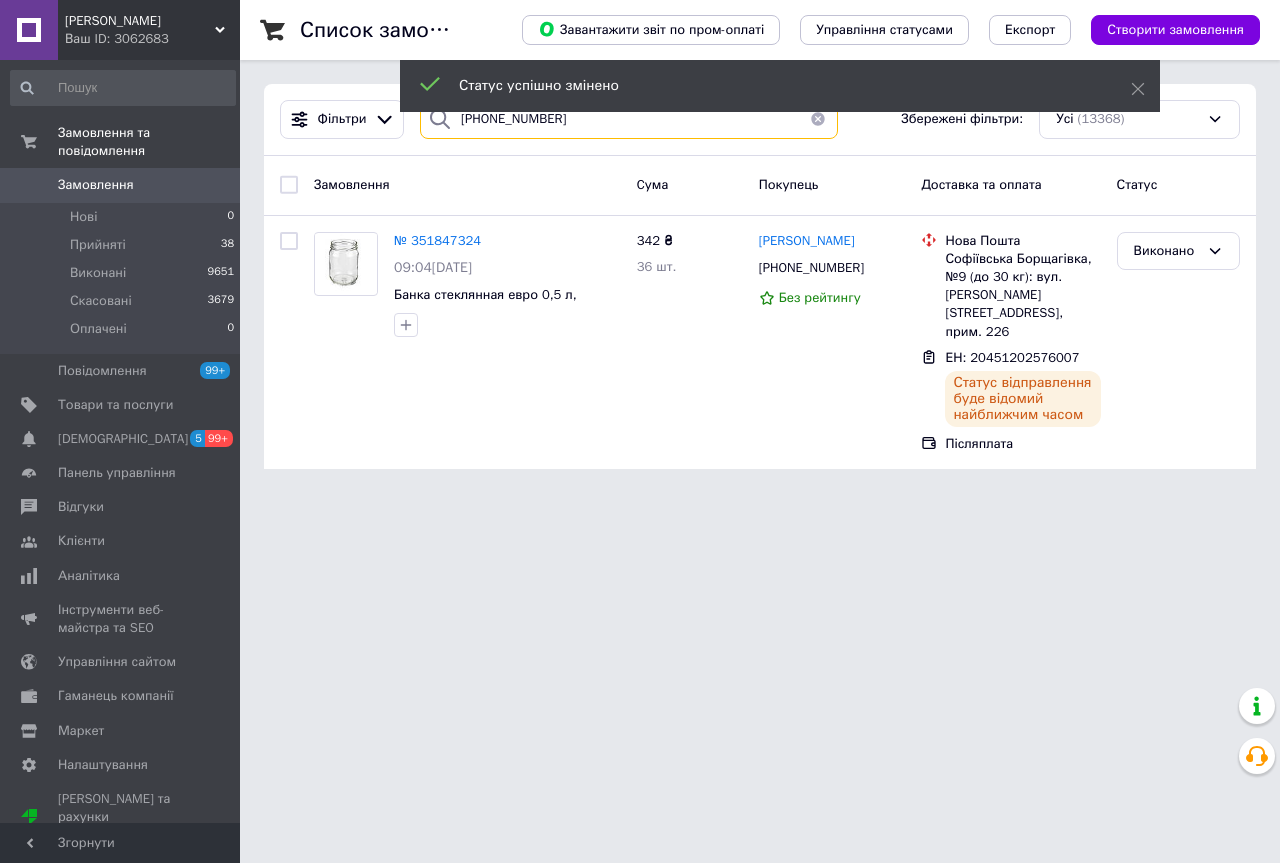 drag, startPoint x: 555, startPoint y: 133, endPoint x: 277, endPoint y: 105, distance: 279.40652 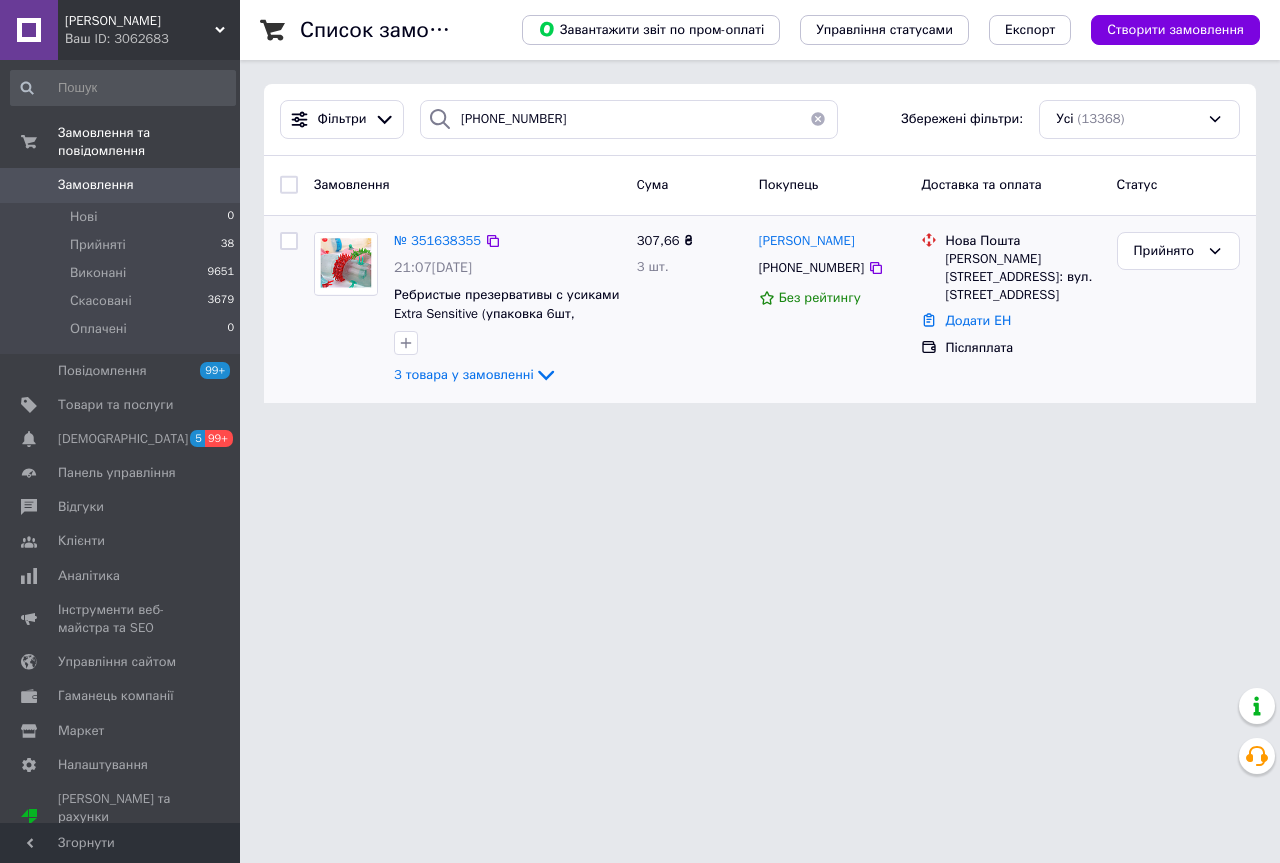 drag, startPoint x: 967, startPoint y: 307, endPoint x: 967, endPoint y: 318, distance: 11 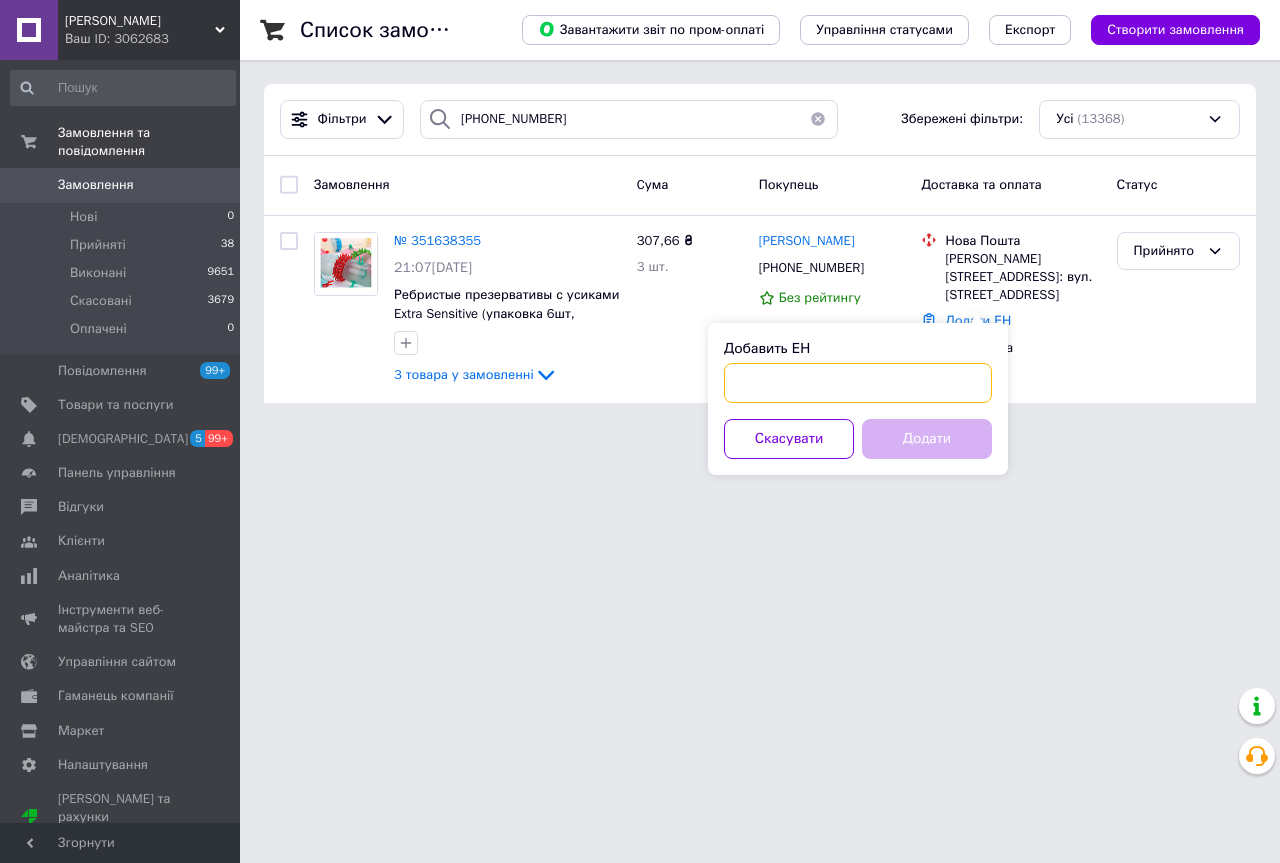 click on "Добавить ЕН" at bounding box center (858, 383) 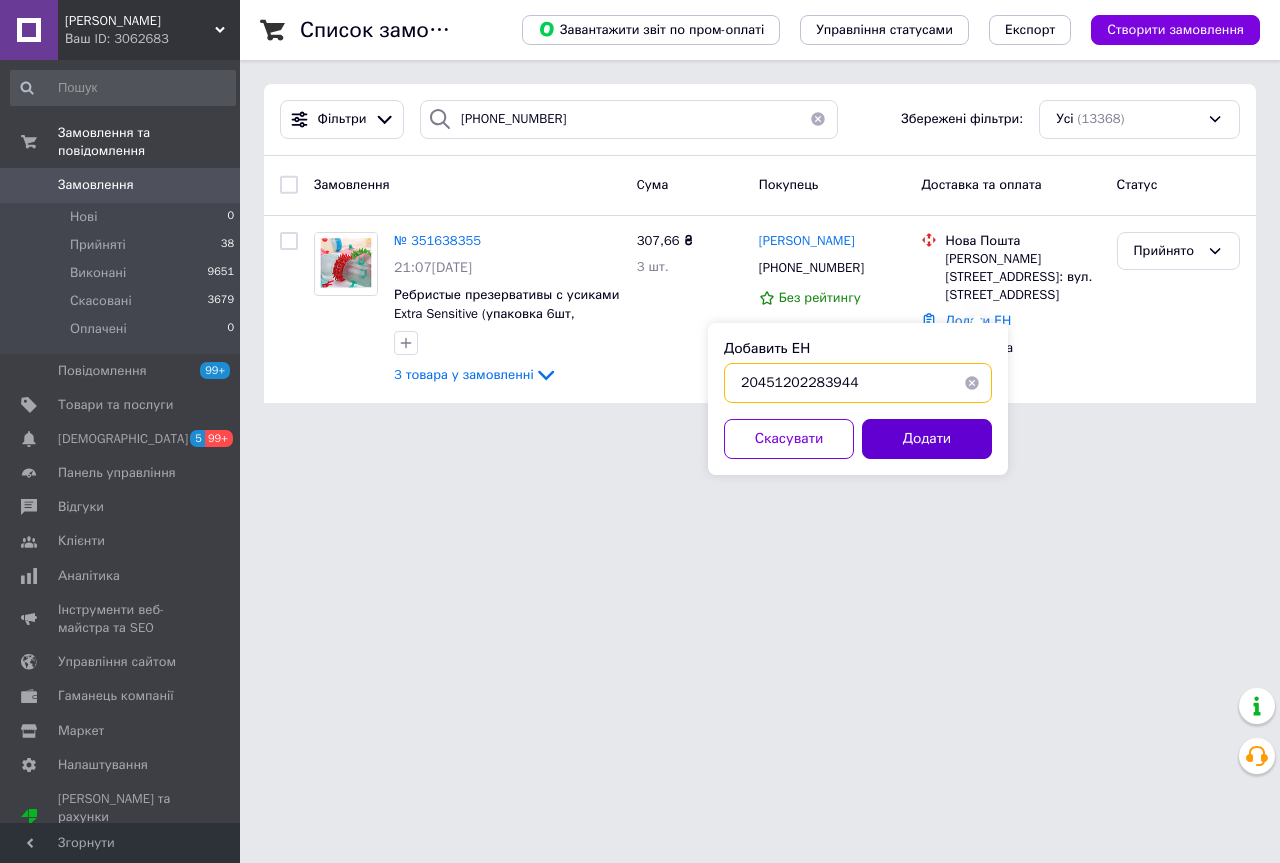 type on "20451202283944" 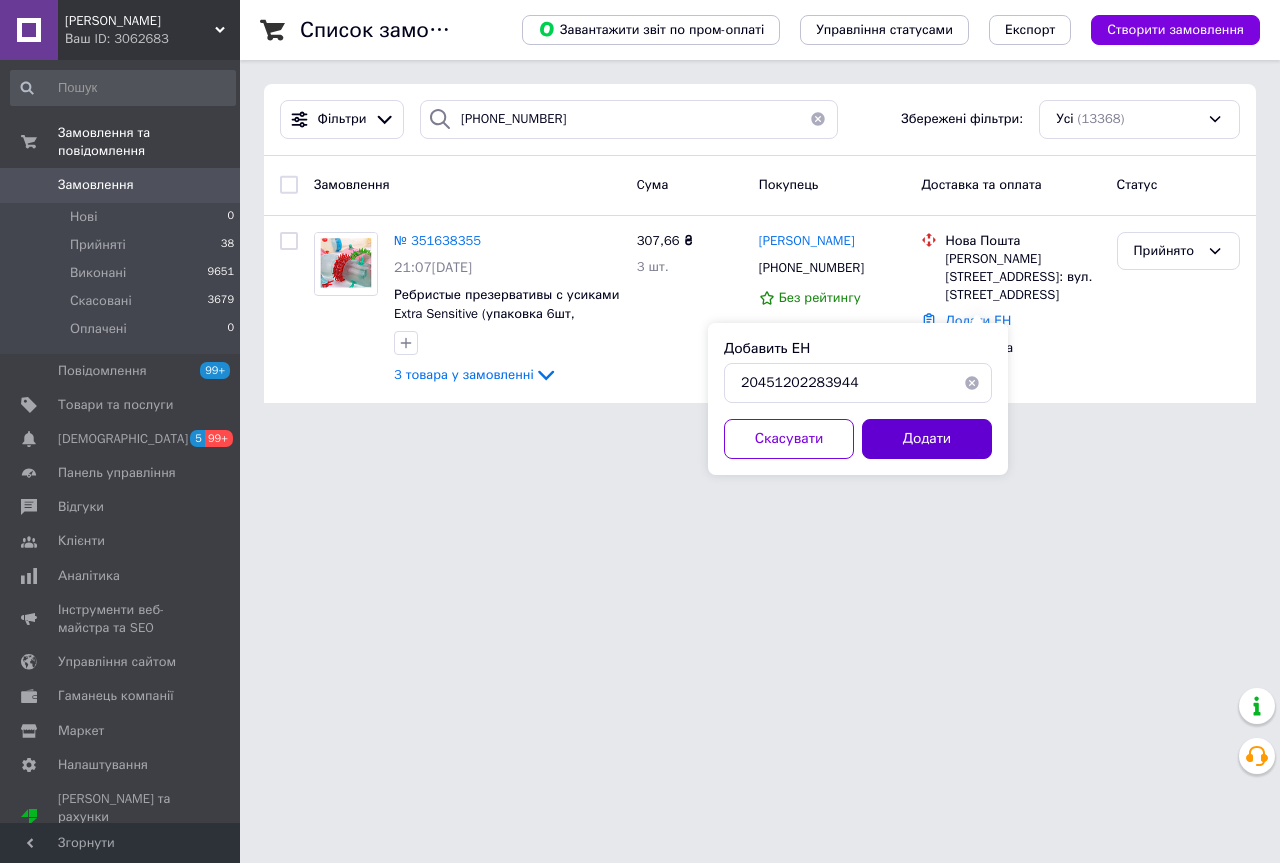click on "Додати" at bounding box center [927, 439] 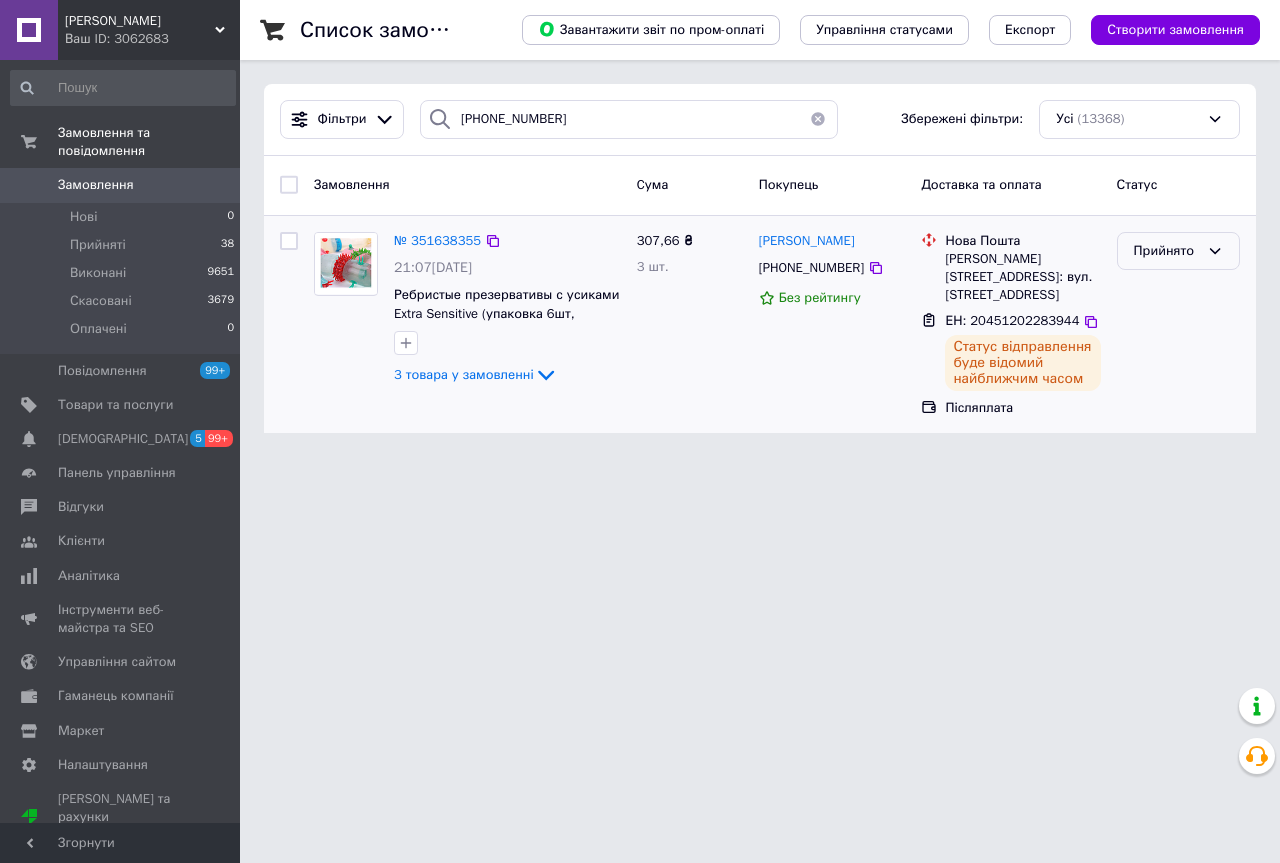 click on "Прийнято" at bounding box center [1166, 251] 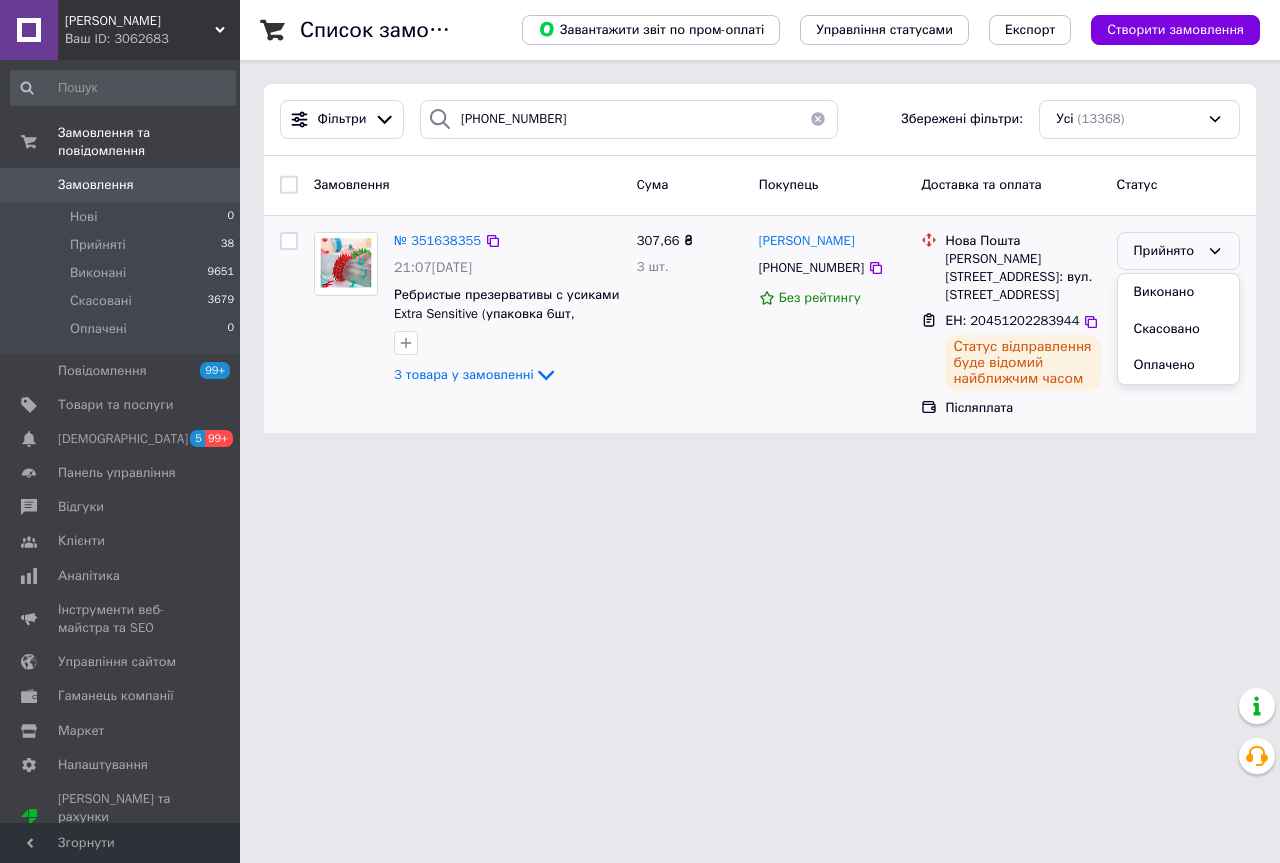 click on "Виконано" at bounding box center [1178, 292] 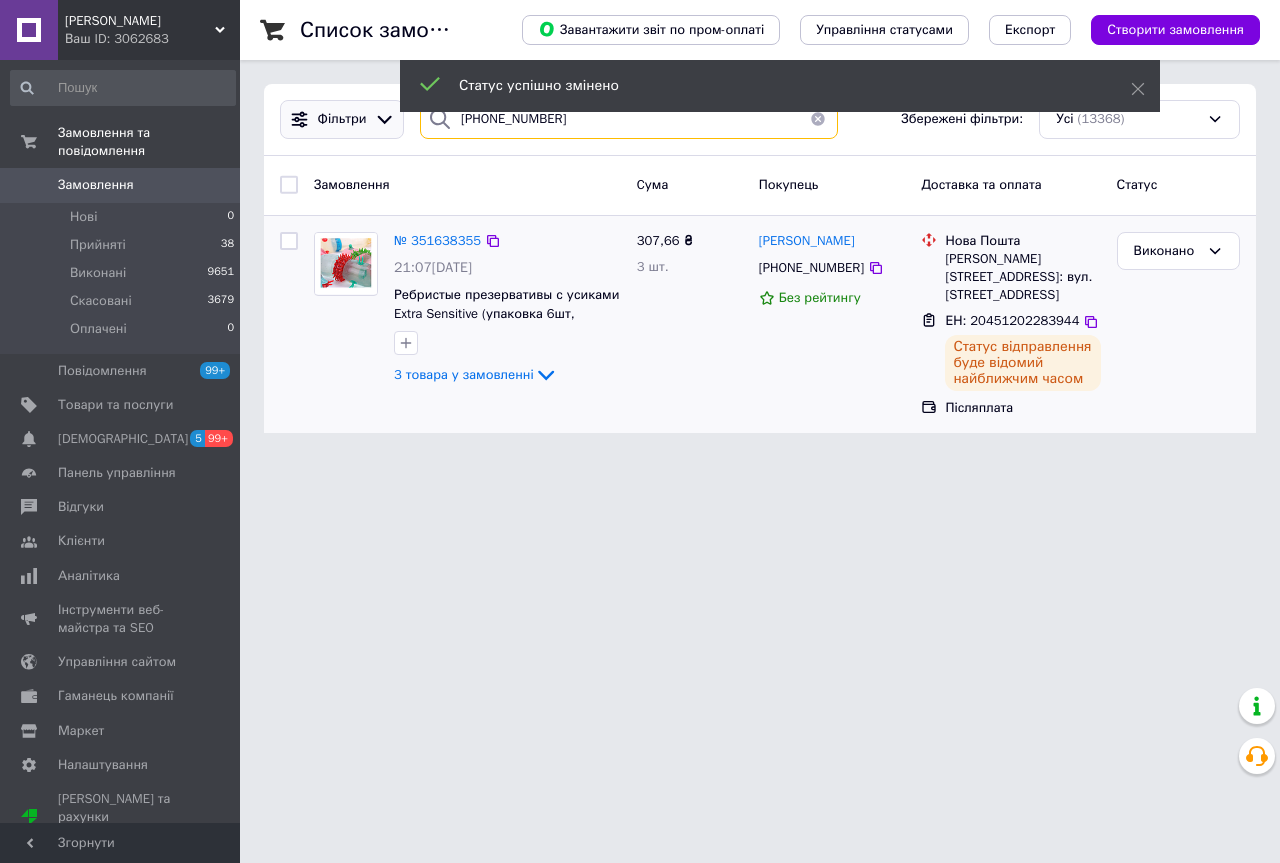 drag, startPoint x: 580, startPoint y: 134, endPoint x: 334, endPoint y: 128, distance: 246.07317 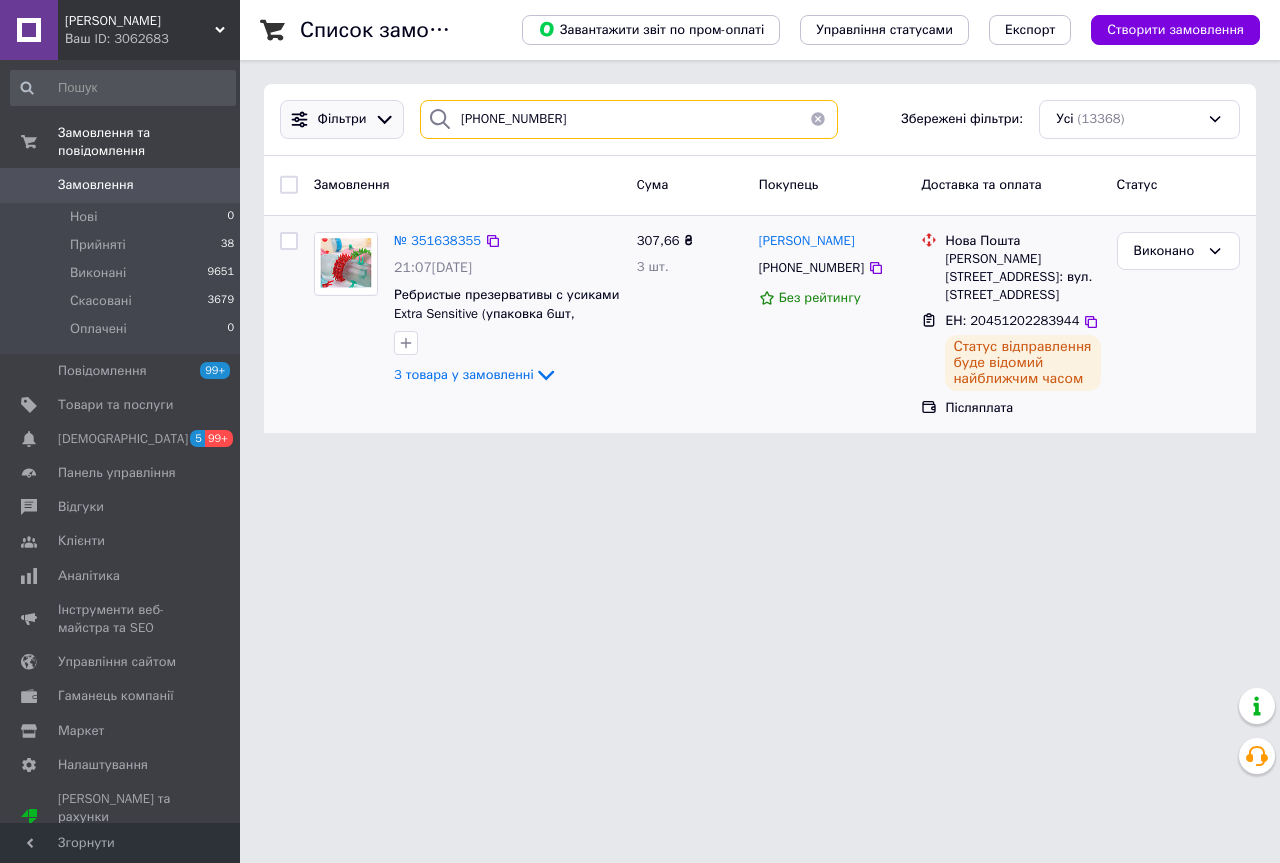 paste on "6)0184007" 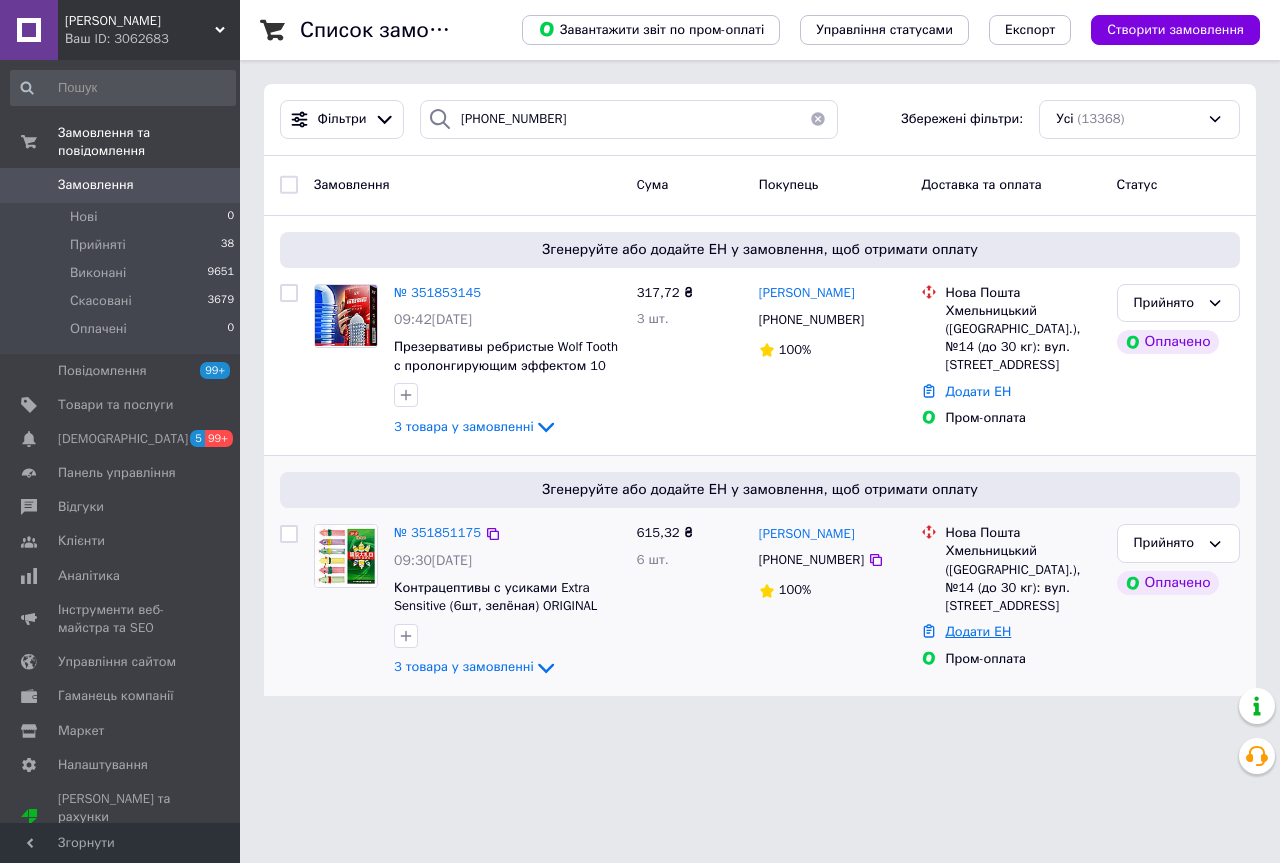 drag, startPoint x: 997, startPoint y: 621, endPoint x: 986, endPoint y: 628, distance: 13.038404 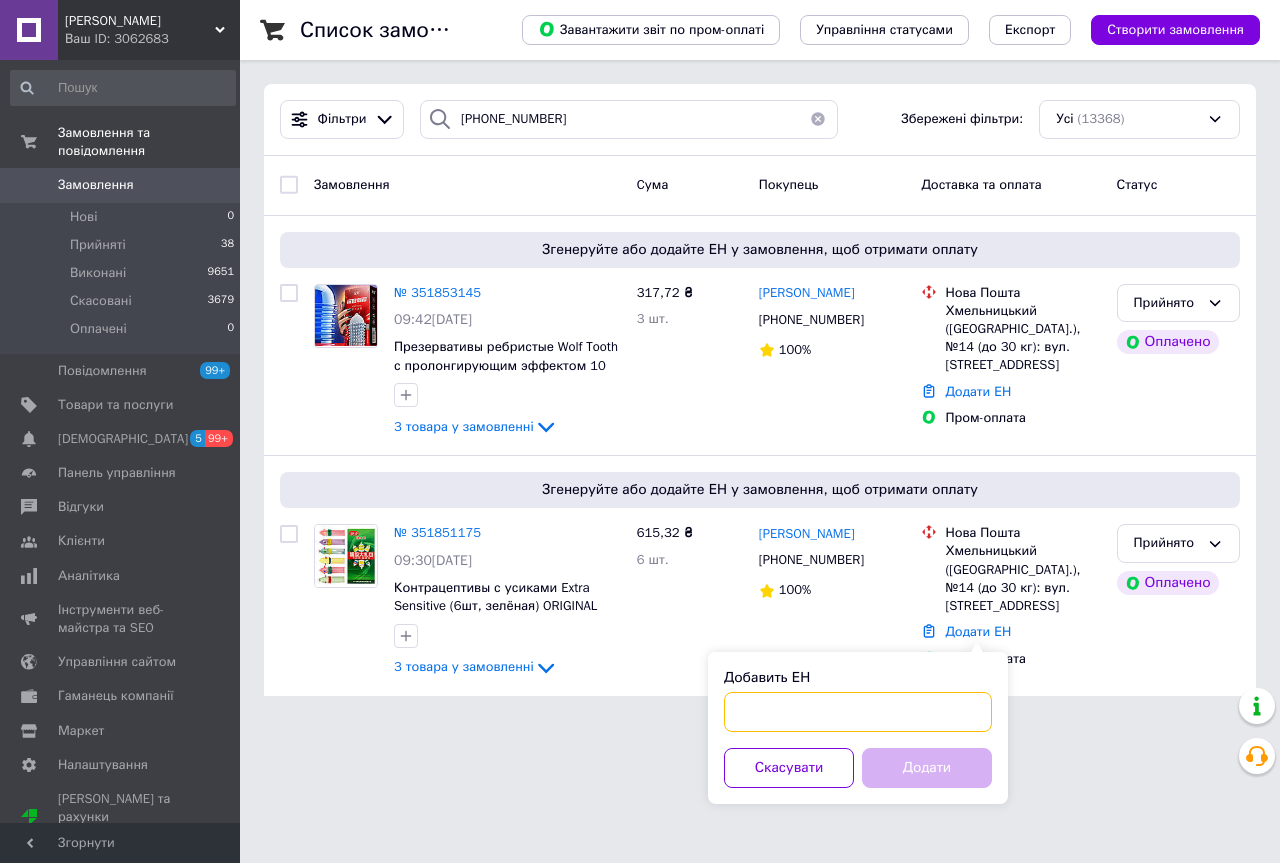click on "Добавить ЕН" at bounding box center [858, 712] 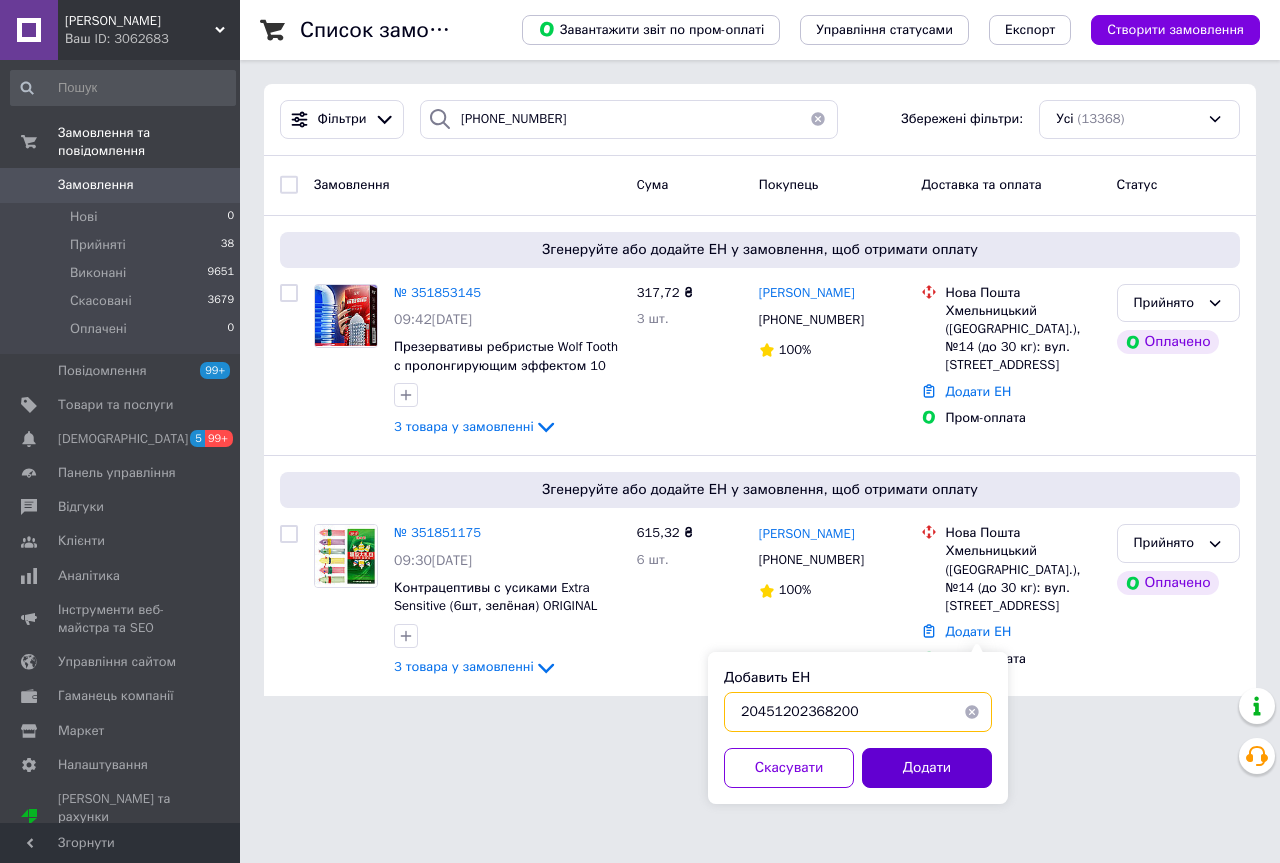 type on "20451202368200" 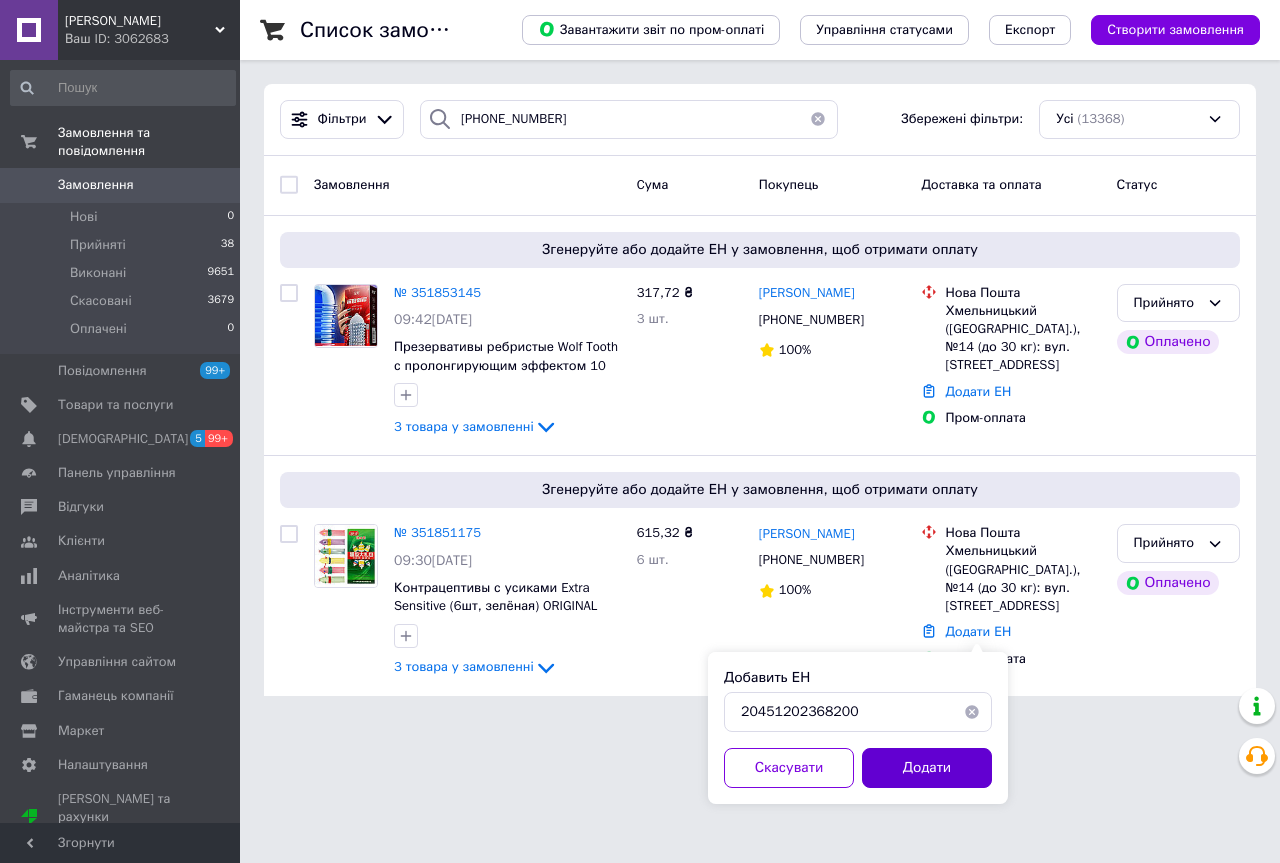 click on "Додати" at bounding box center (927, 768) 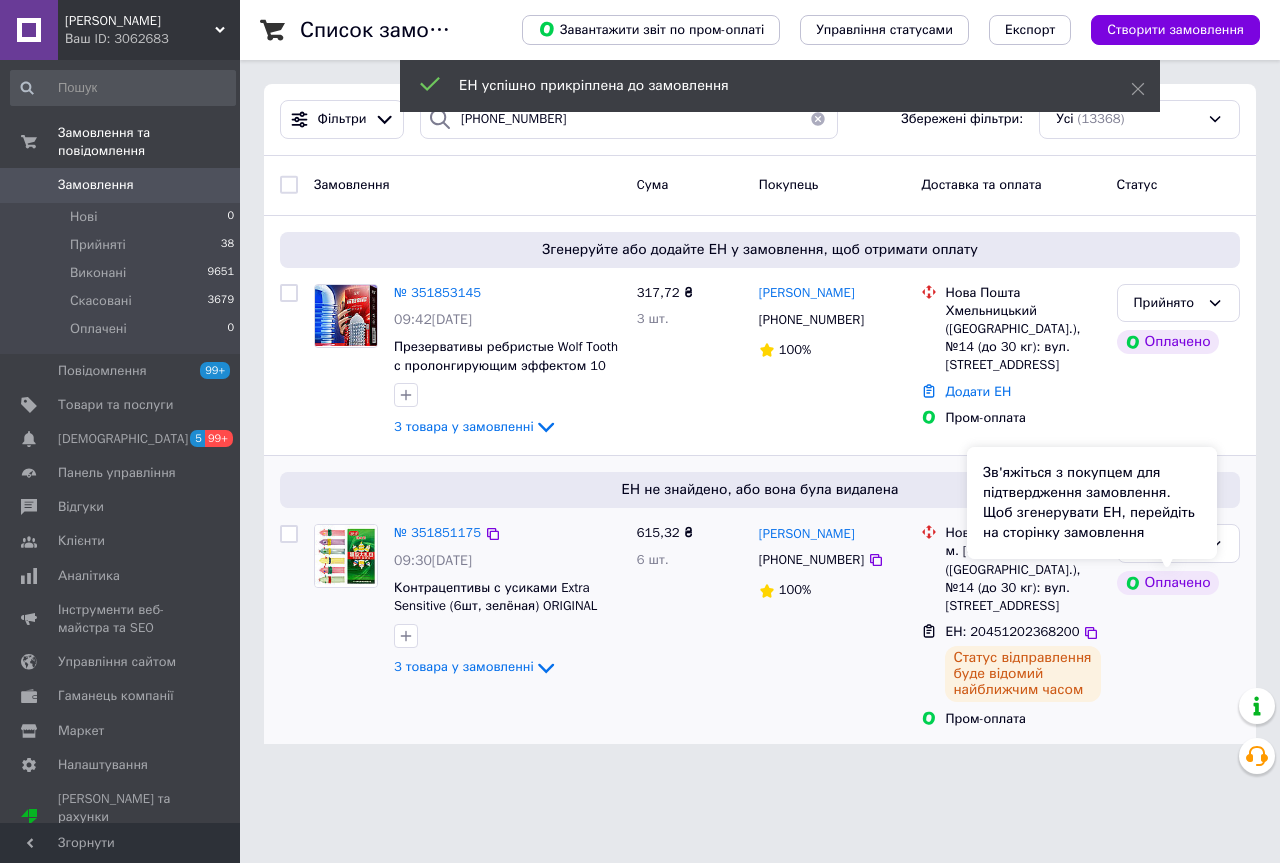 click on "Прийнято Оплачено" at bounding box center (1178, 626) 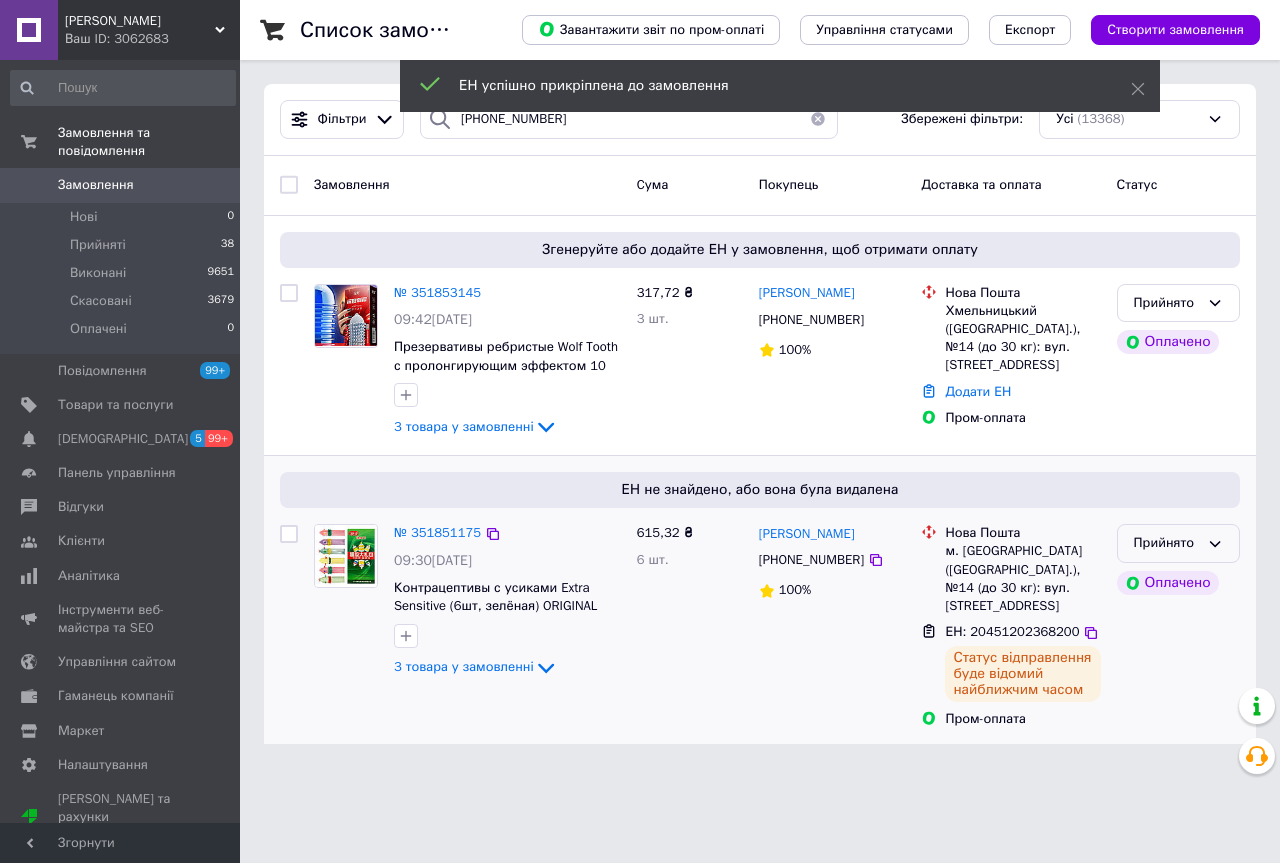 click on "Прийнято" at bounding box center (1178, 543) 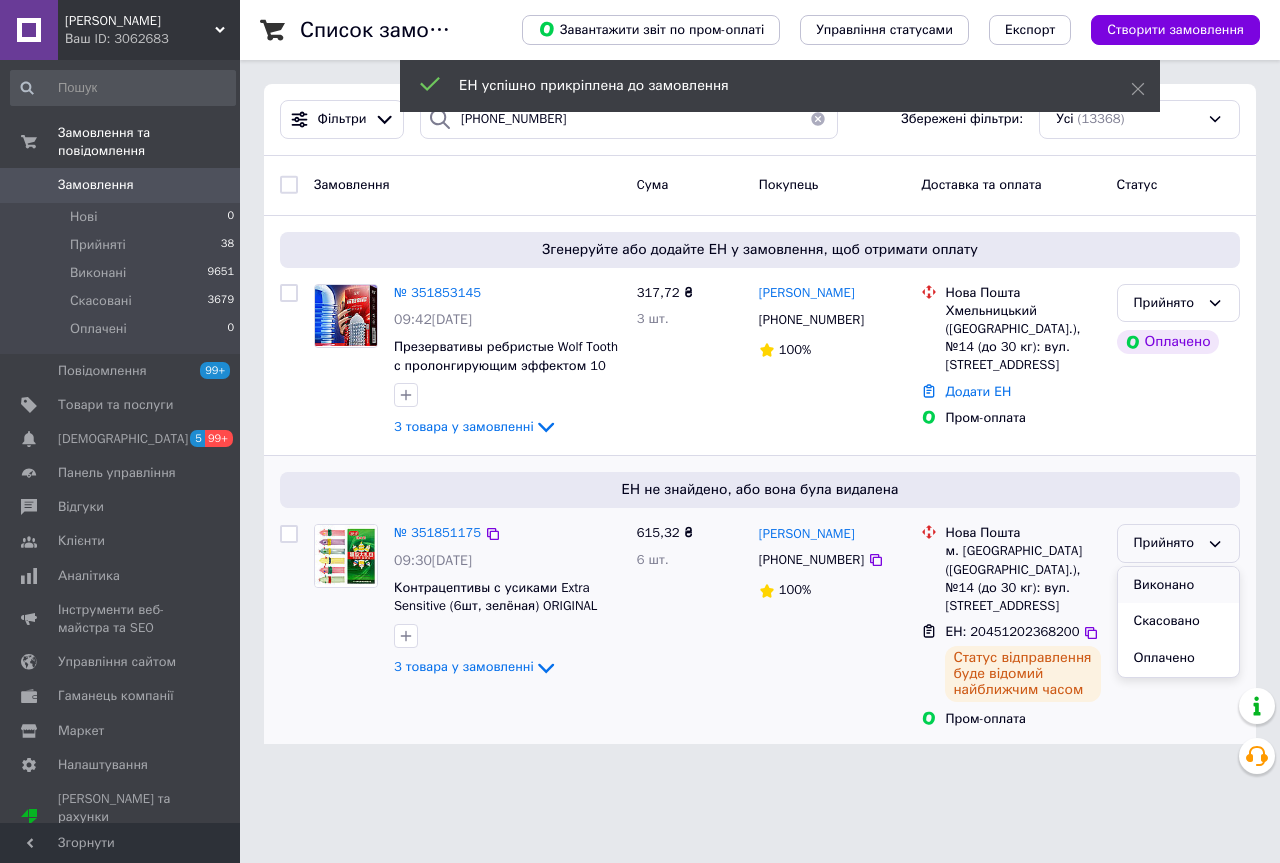 click on "Виконано" at bounding box center (1178, 585) 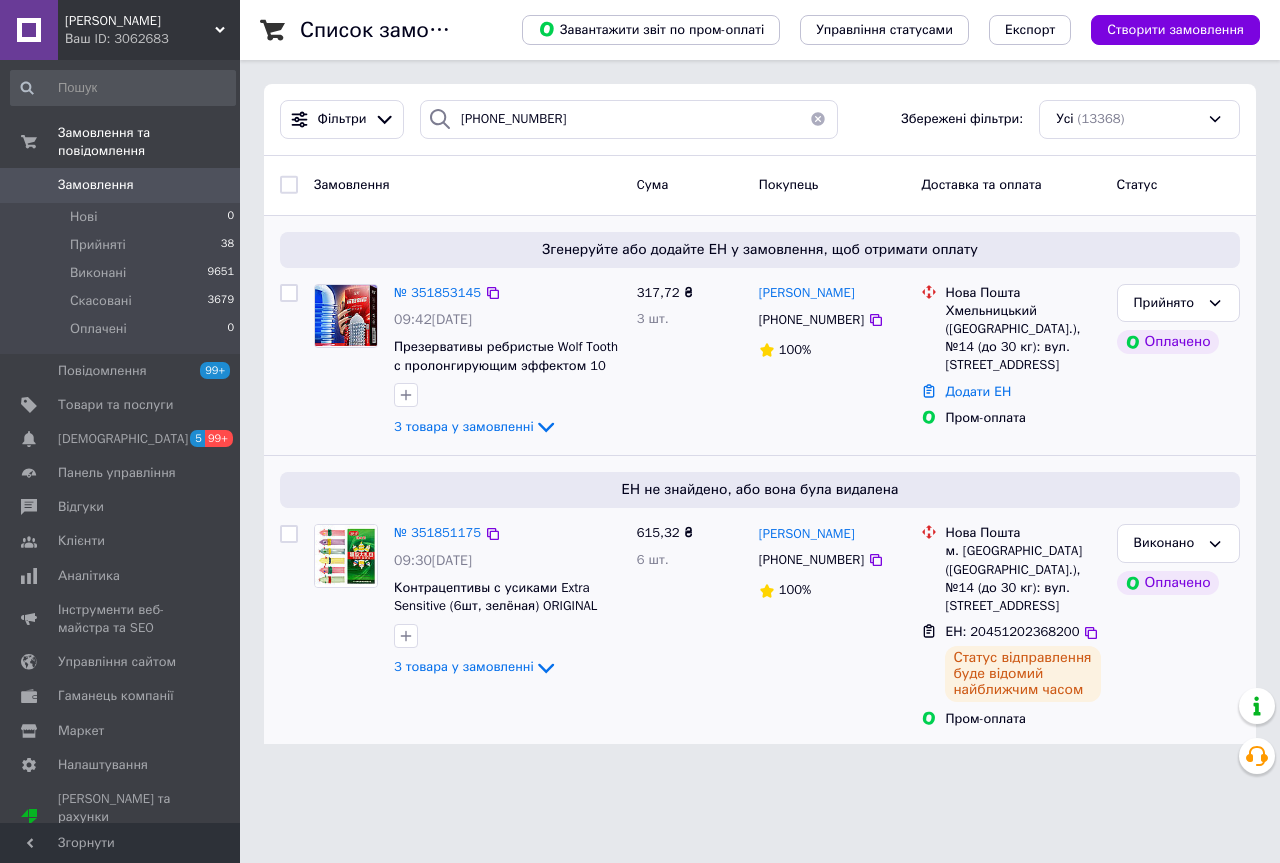 click on "Додати ЕН" at bounding box center [1022, 392] 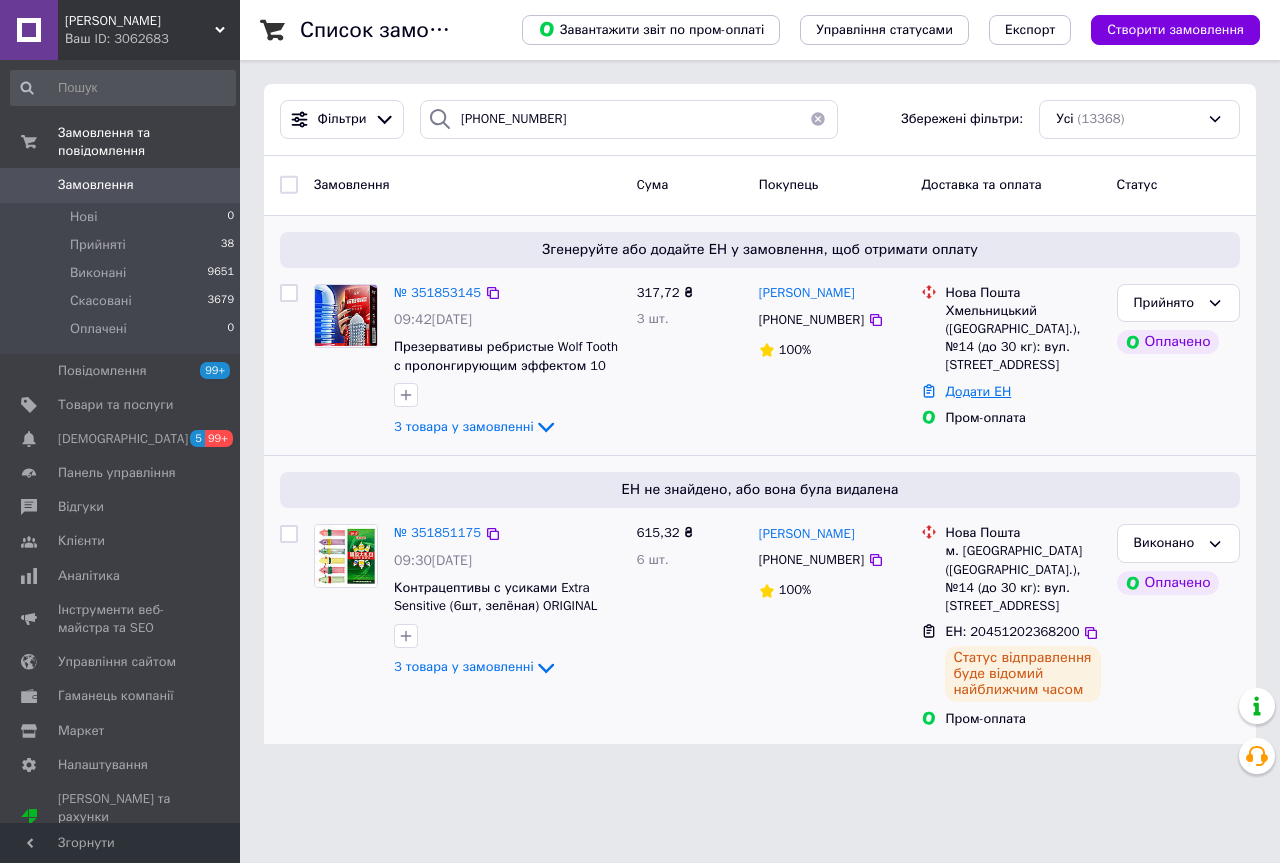 click on "Додати ЕН" at bounding box center [978, 391] 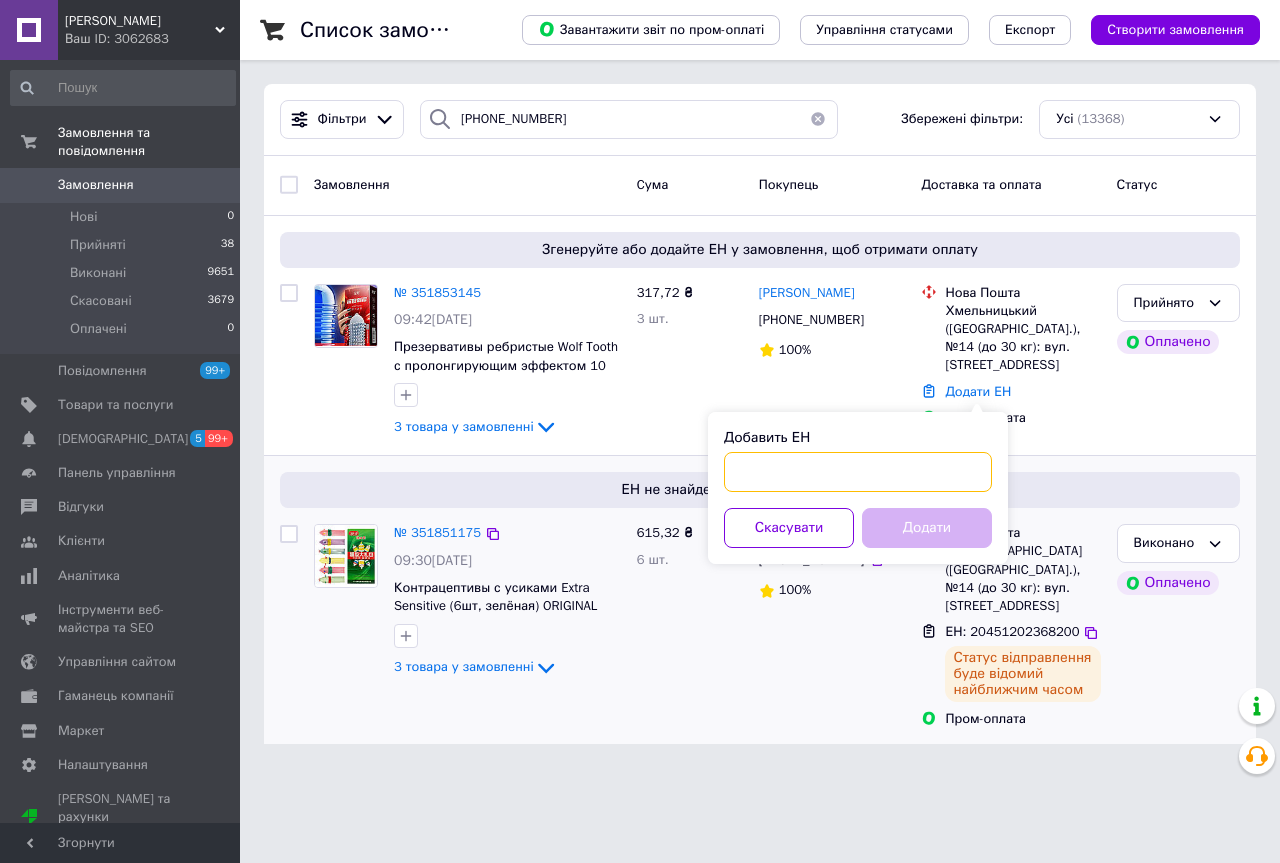paste on "20451202378543" 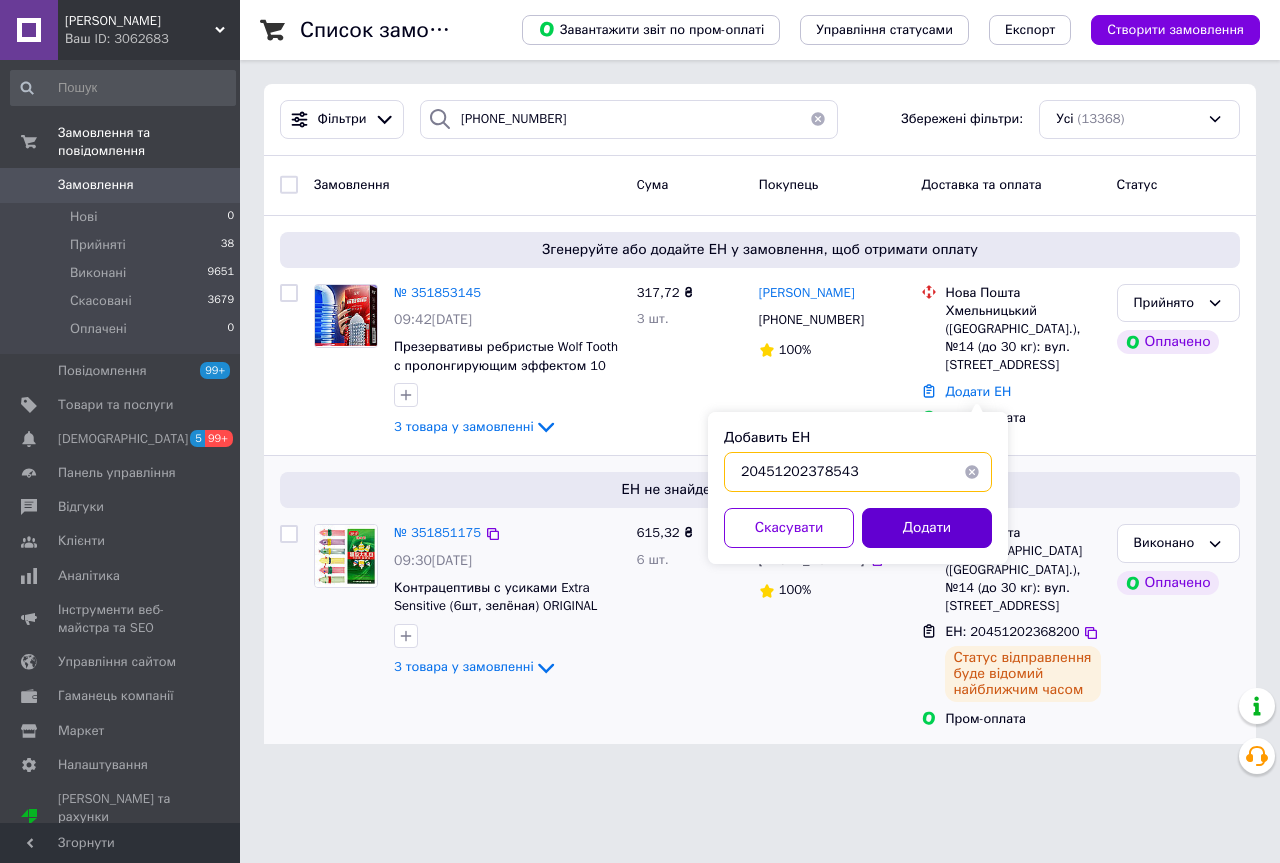type on "20451202378543" 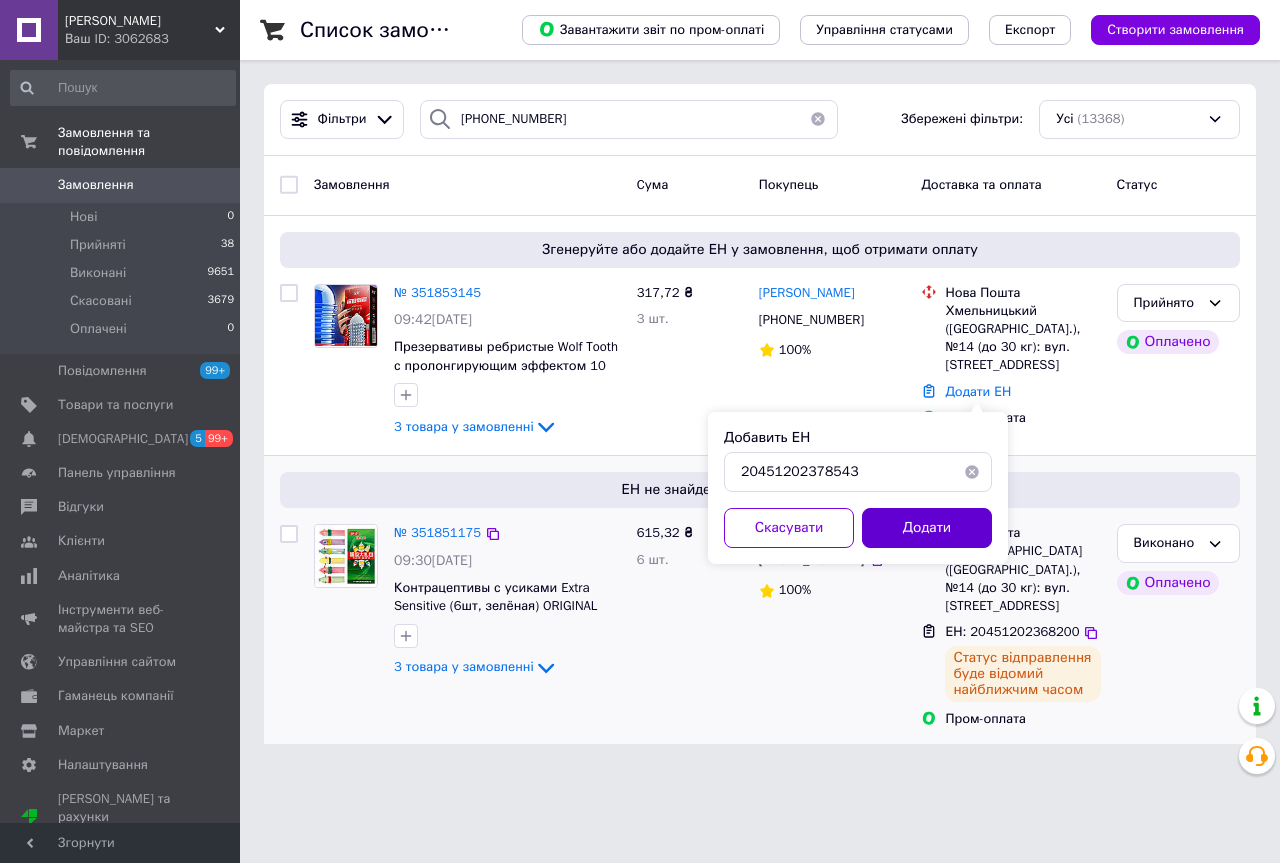 click on "Додати" at bounding box center [927, 528] 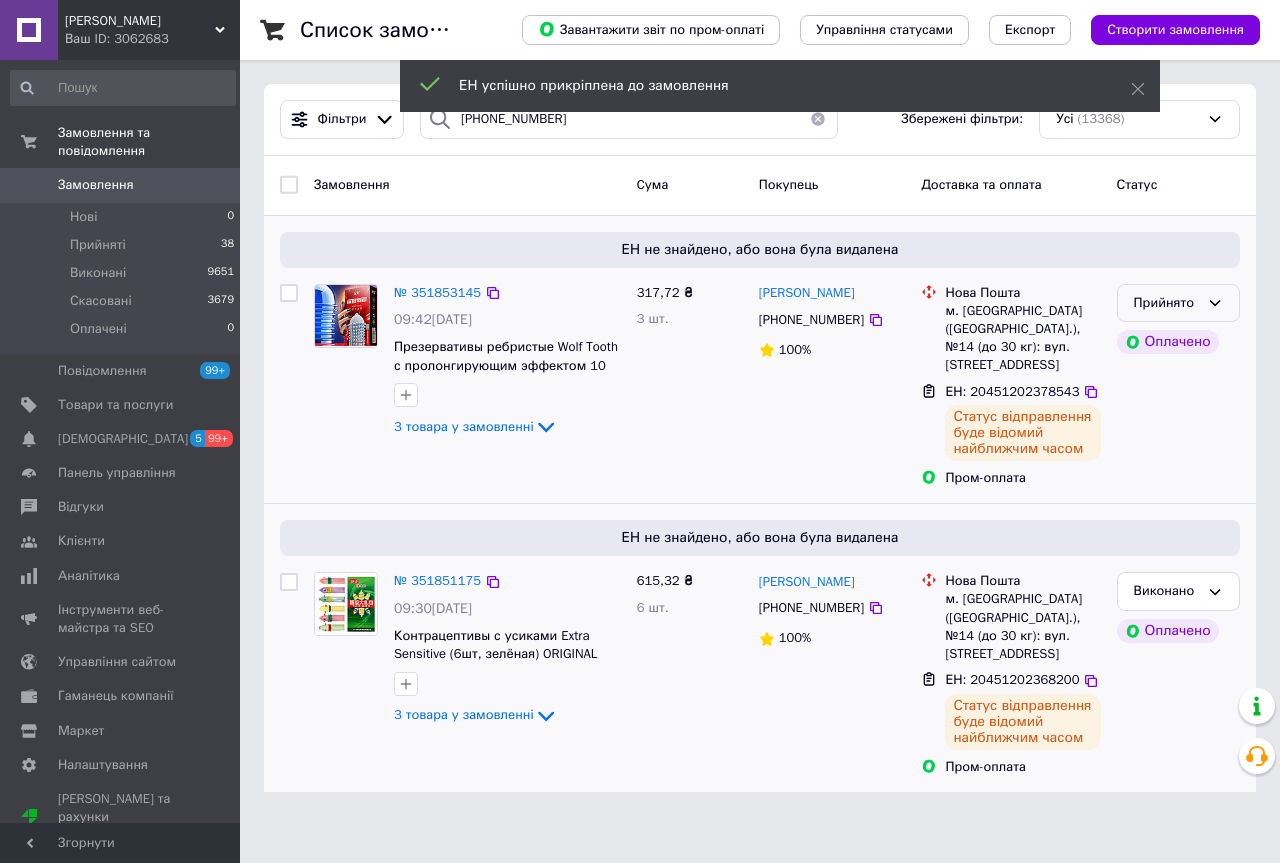 click on "Прийнято" at bounding box center [1178, 303] 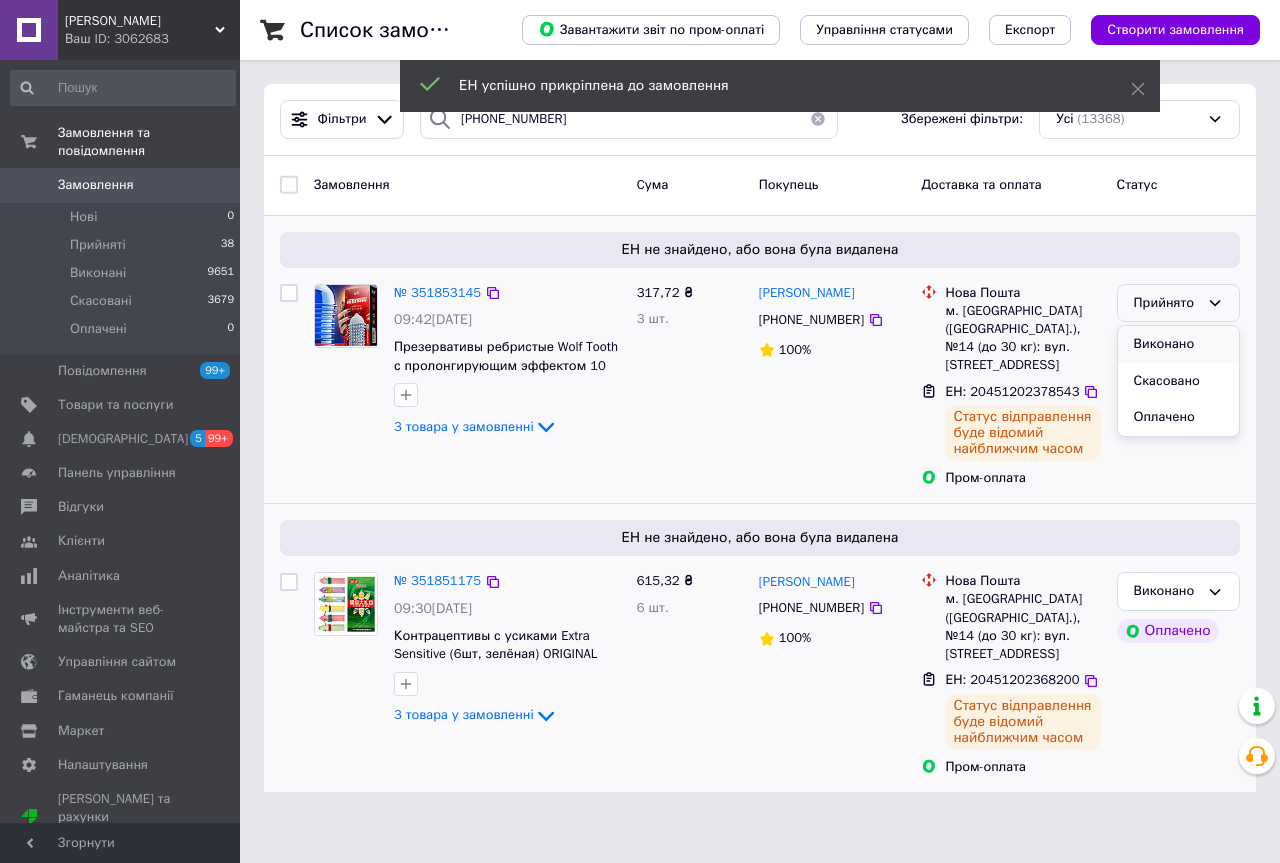 click on "Виконано" at bounding box center (1178, 344) 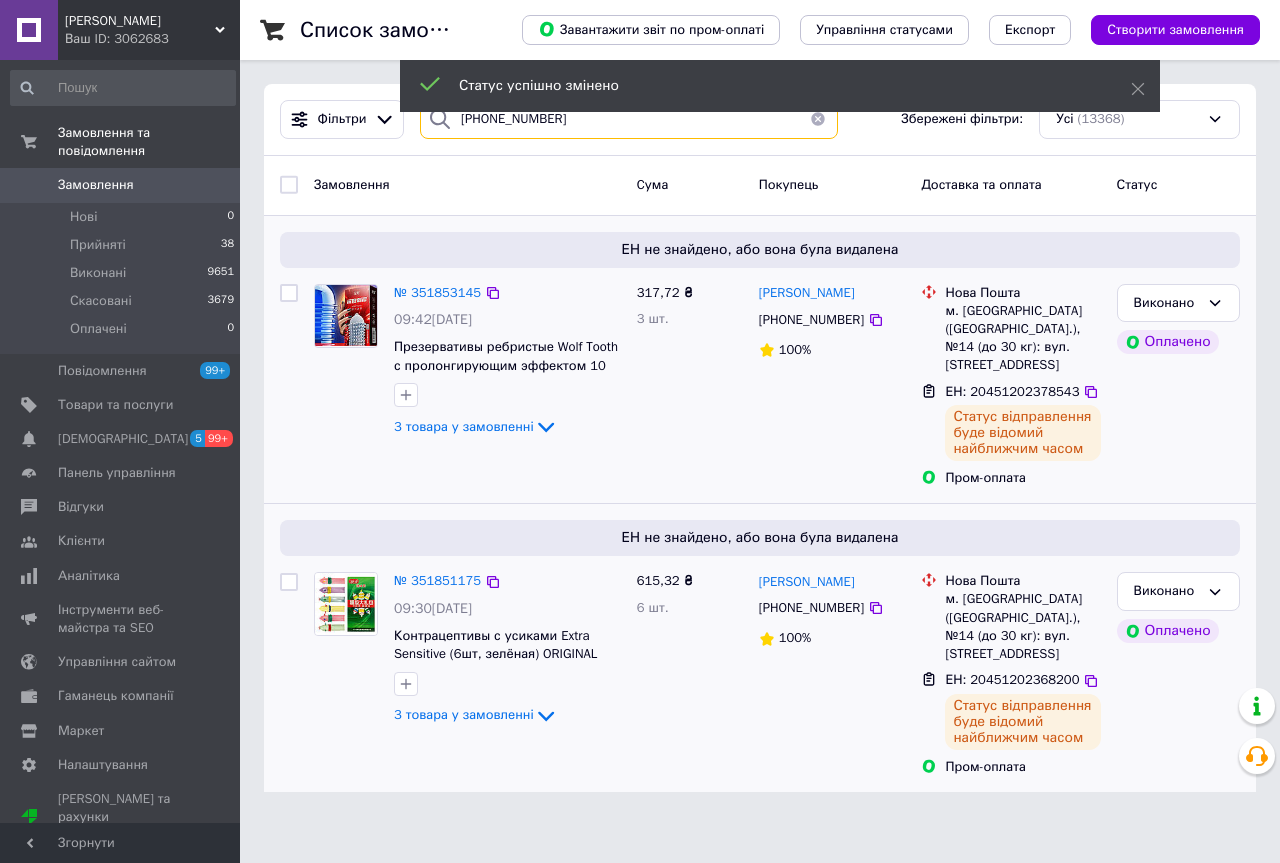 drag, startPoint x: 460, startPoint y: 123, endPoint x: 323, endPoint y: 145, distance: 138.75517 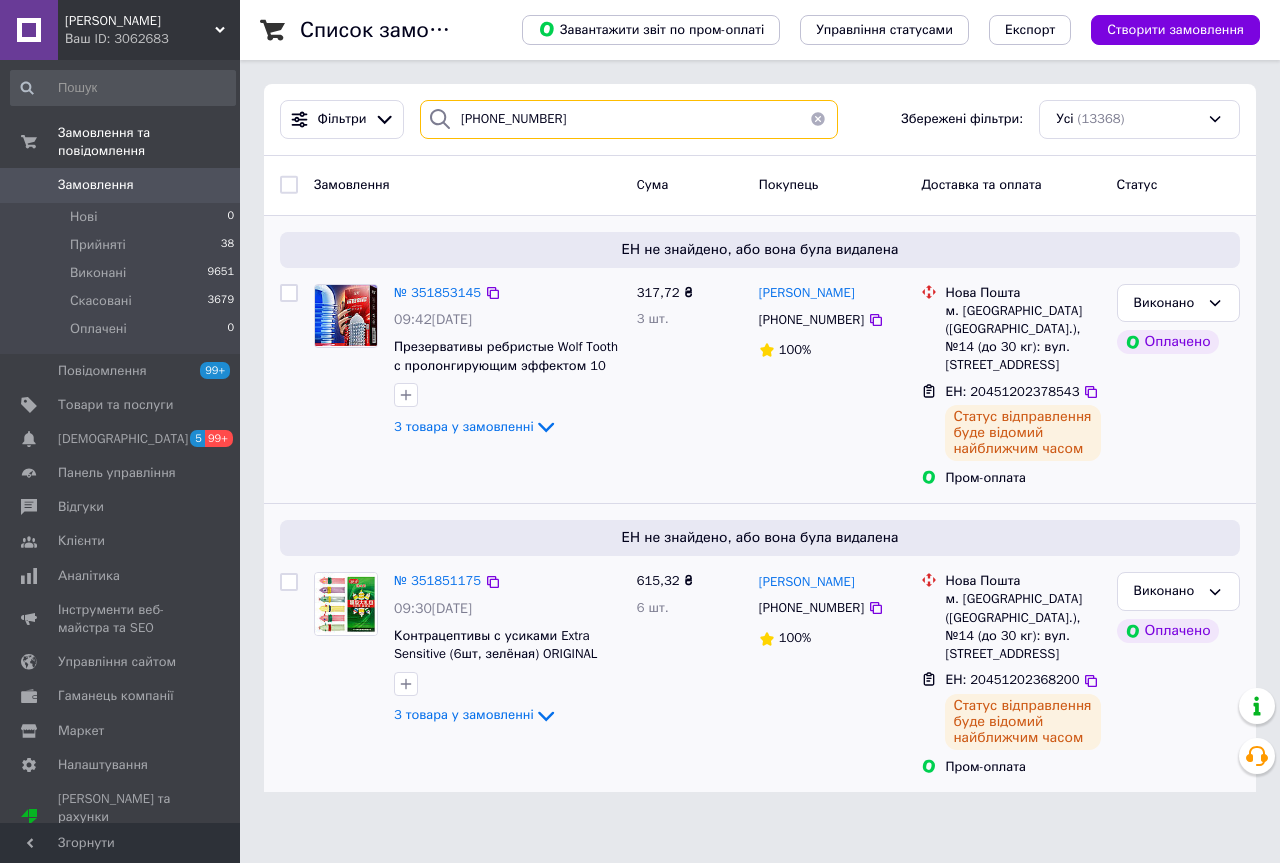 paste on "68)3035020" 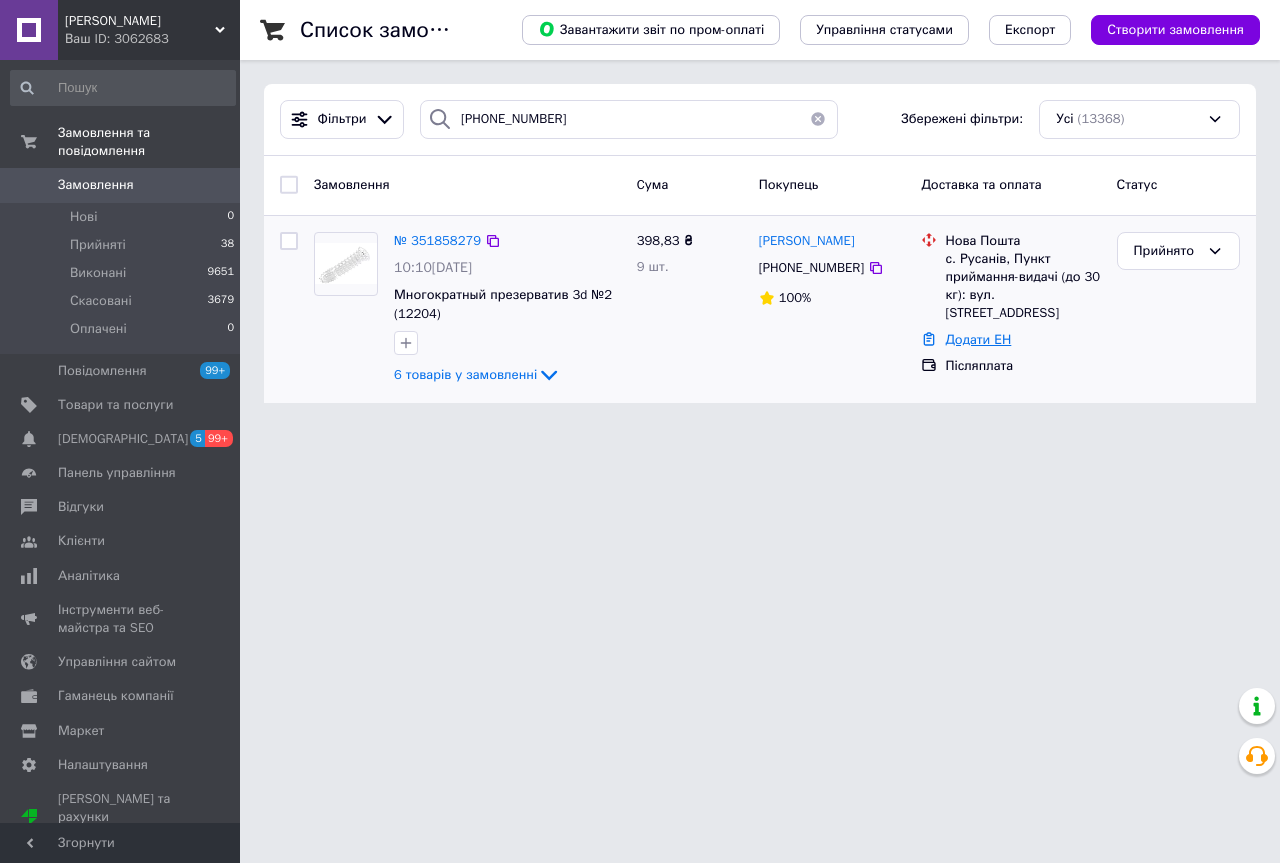 click on "Додати ЕН" at bounding box center [1022, 340] 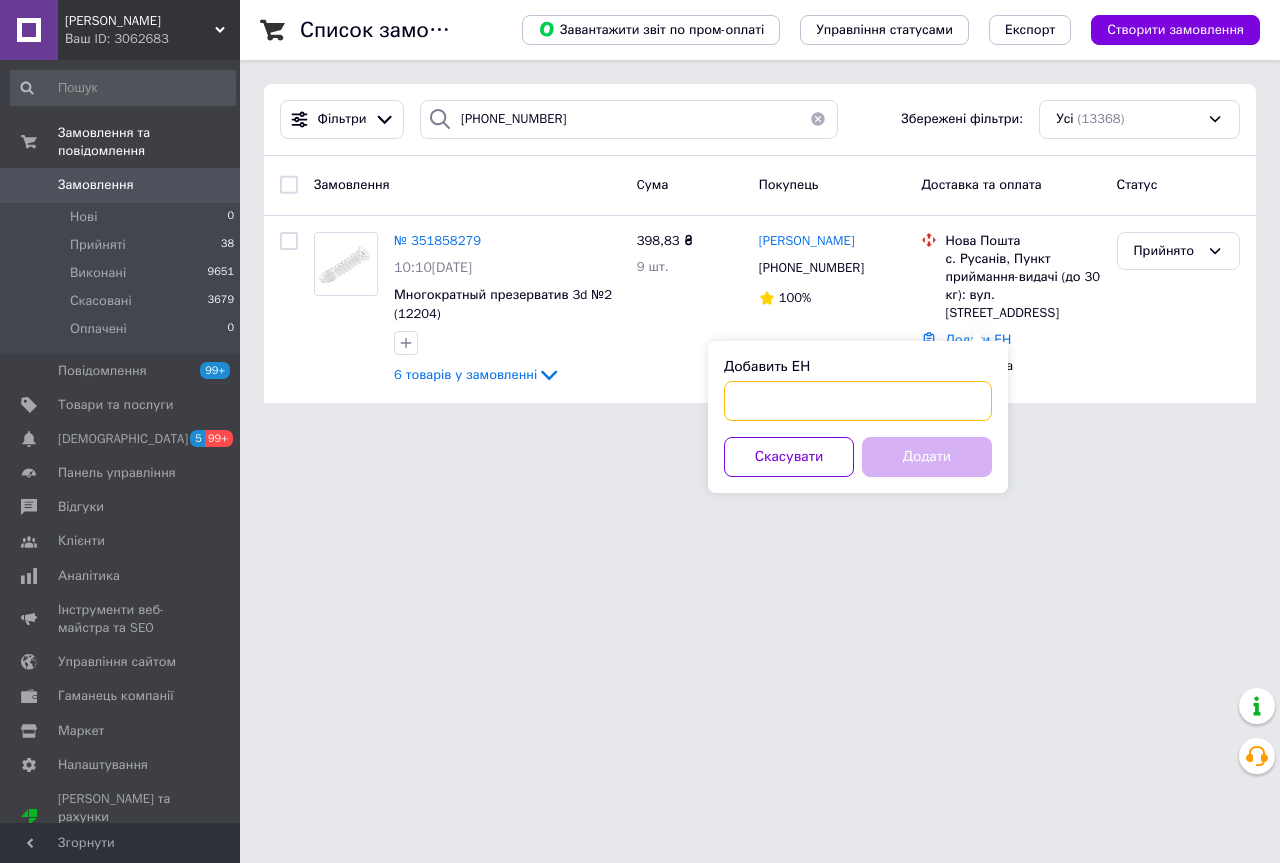 click on "Добавить ЕН" at bounding box center (858, 401) 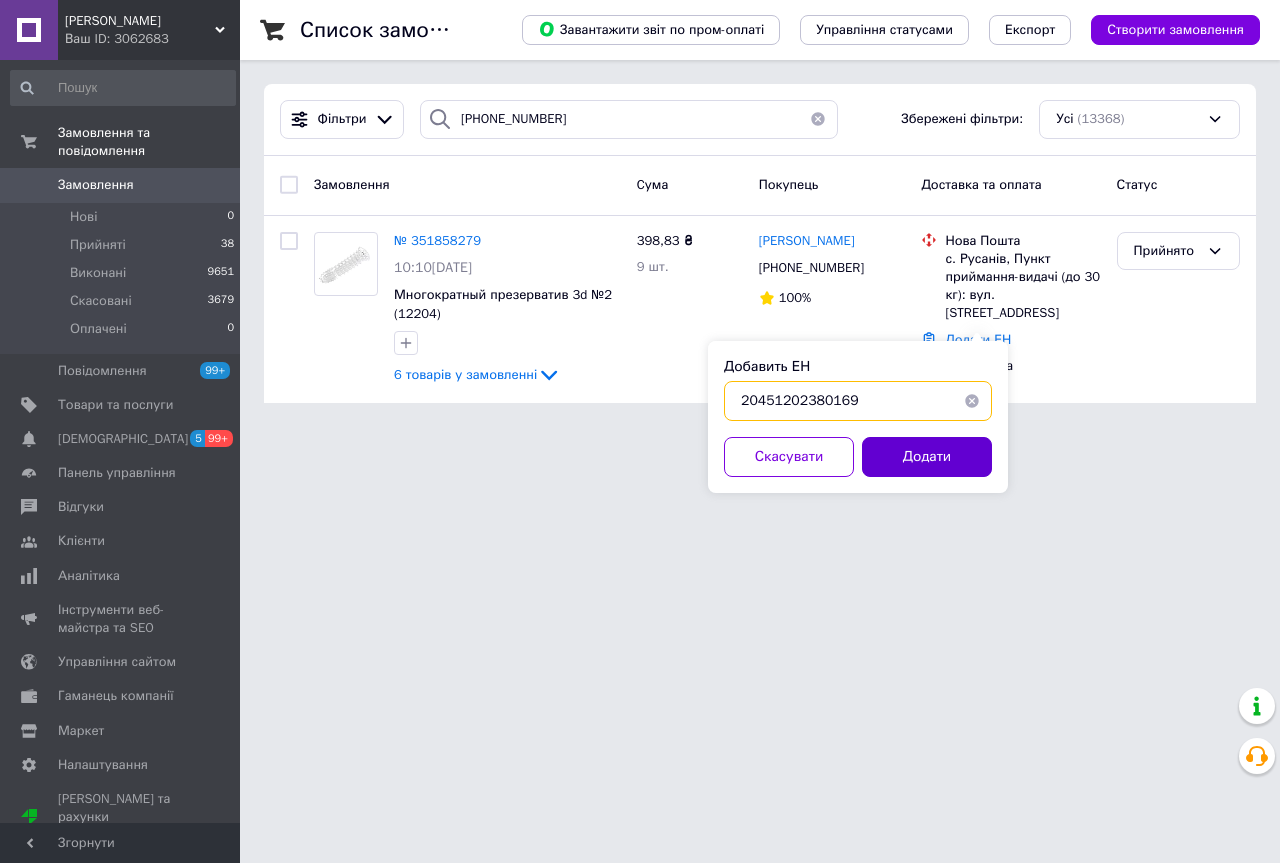 type on "20451202380169" 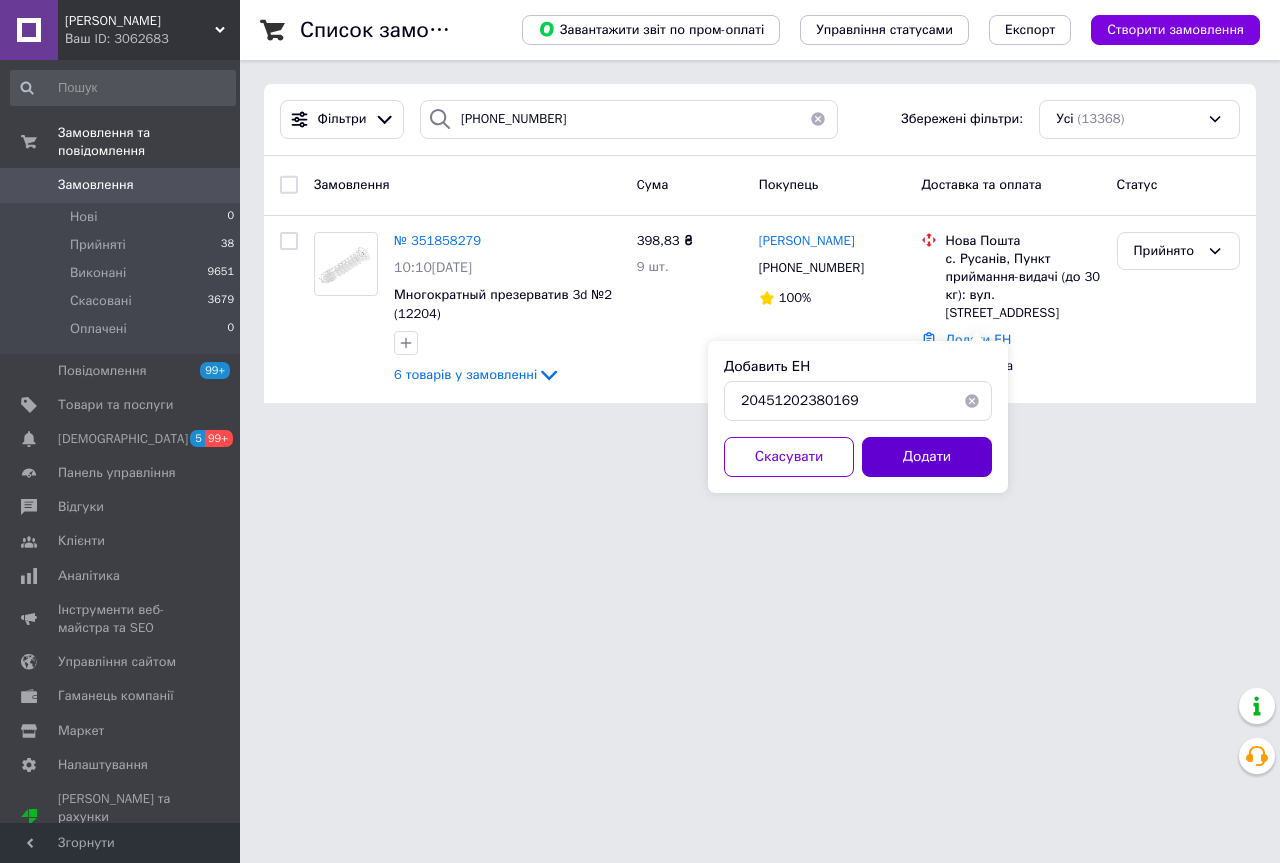 click on "Додати" at bounding box center (927, 457) 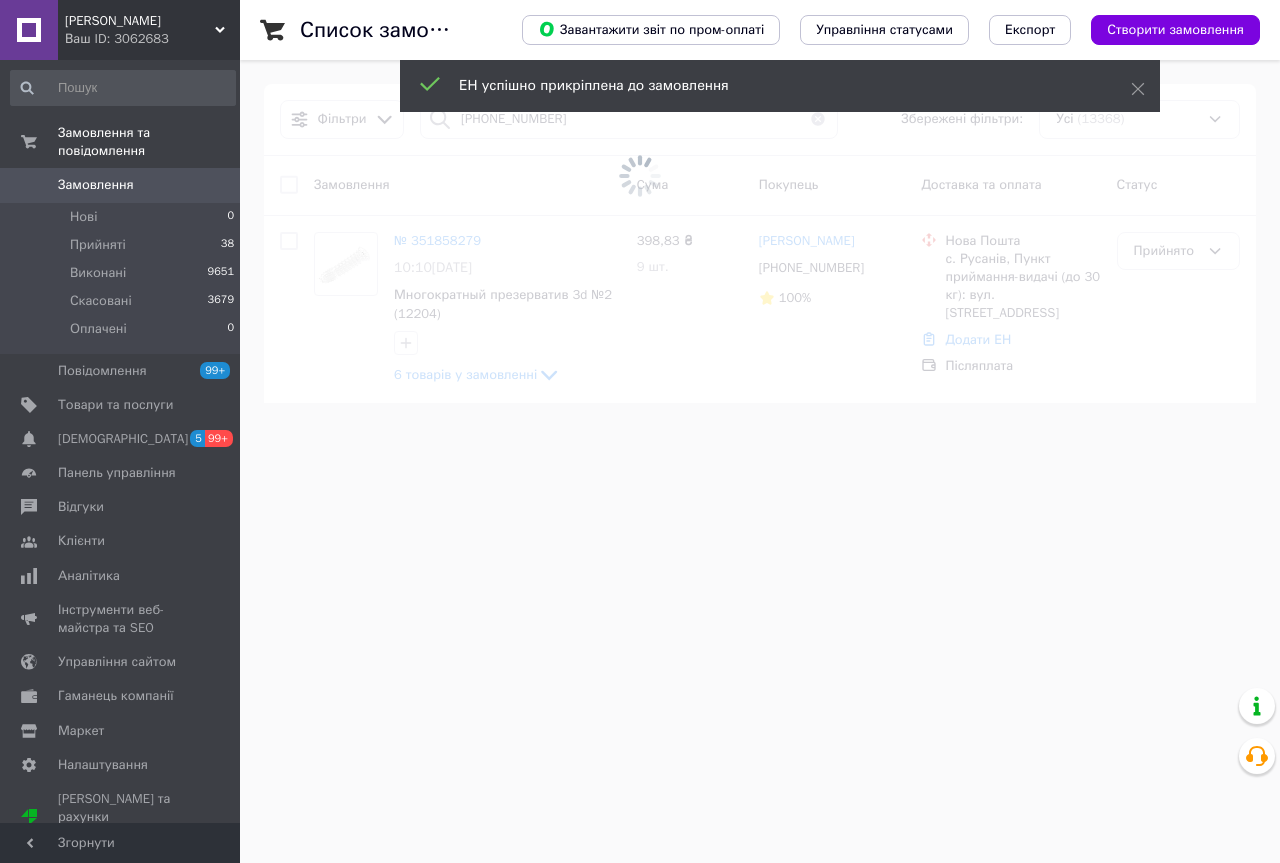 click at bounding box center [640, 176] 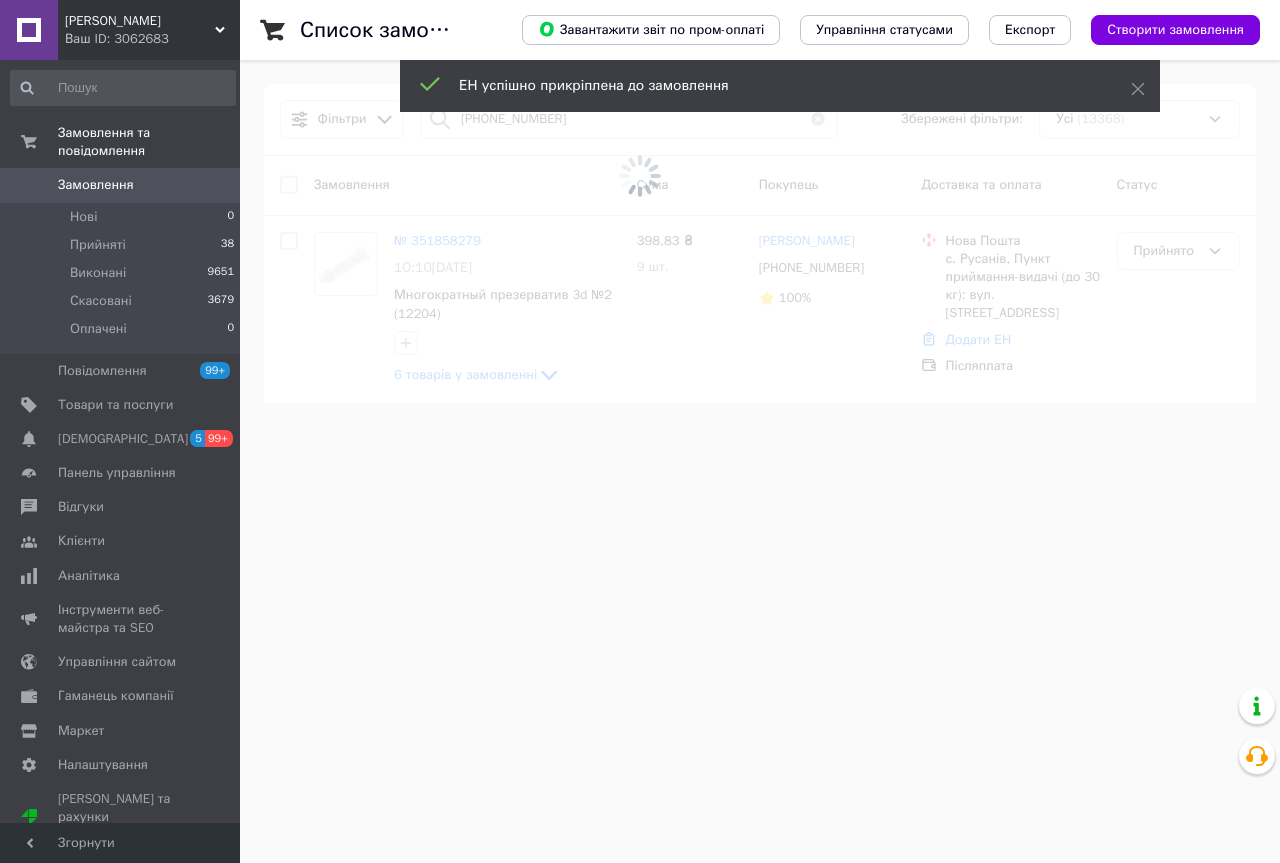 click at bounding box center (640, 176) 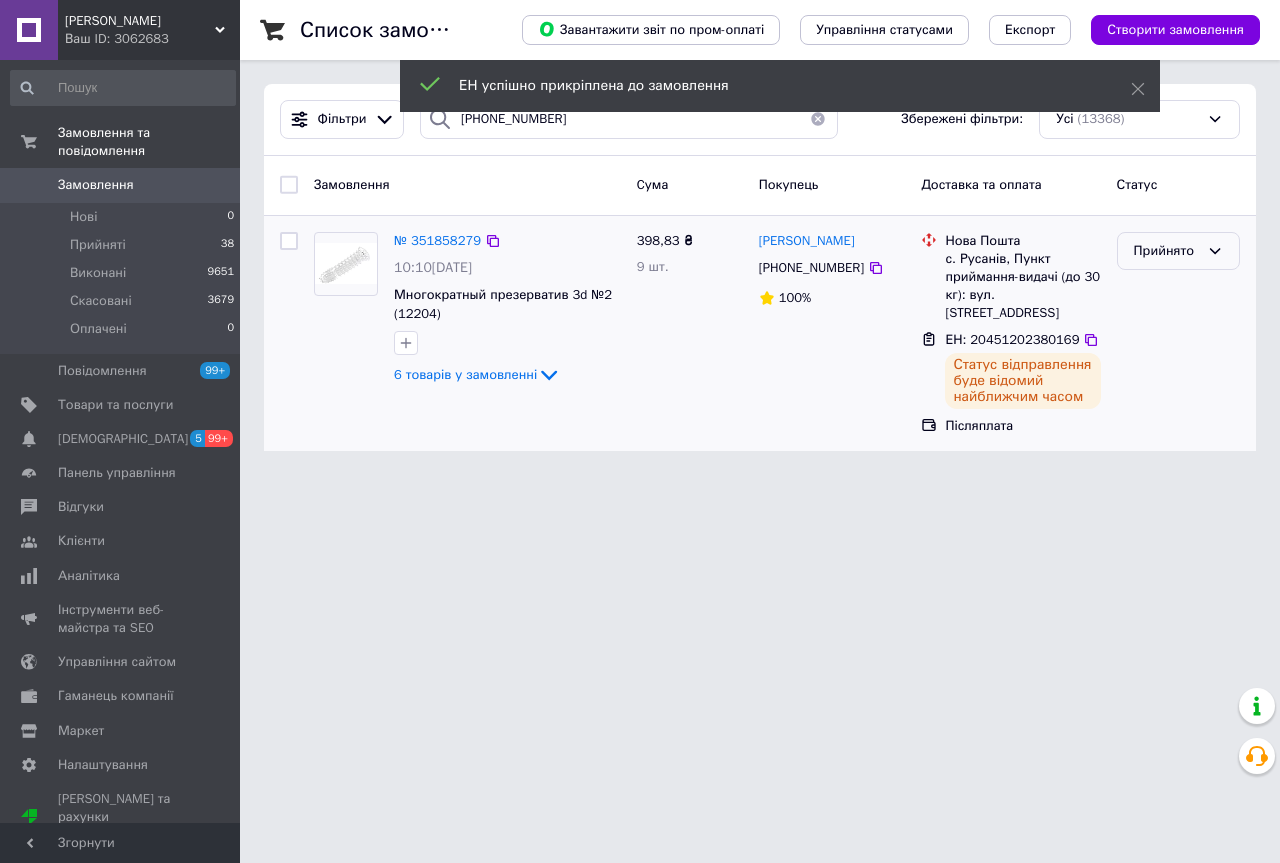 click on "Прийнято" at bounding box center (1166, 251) 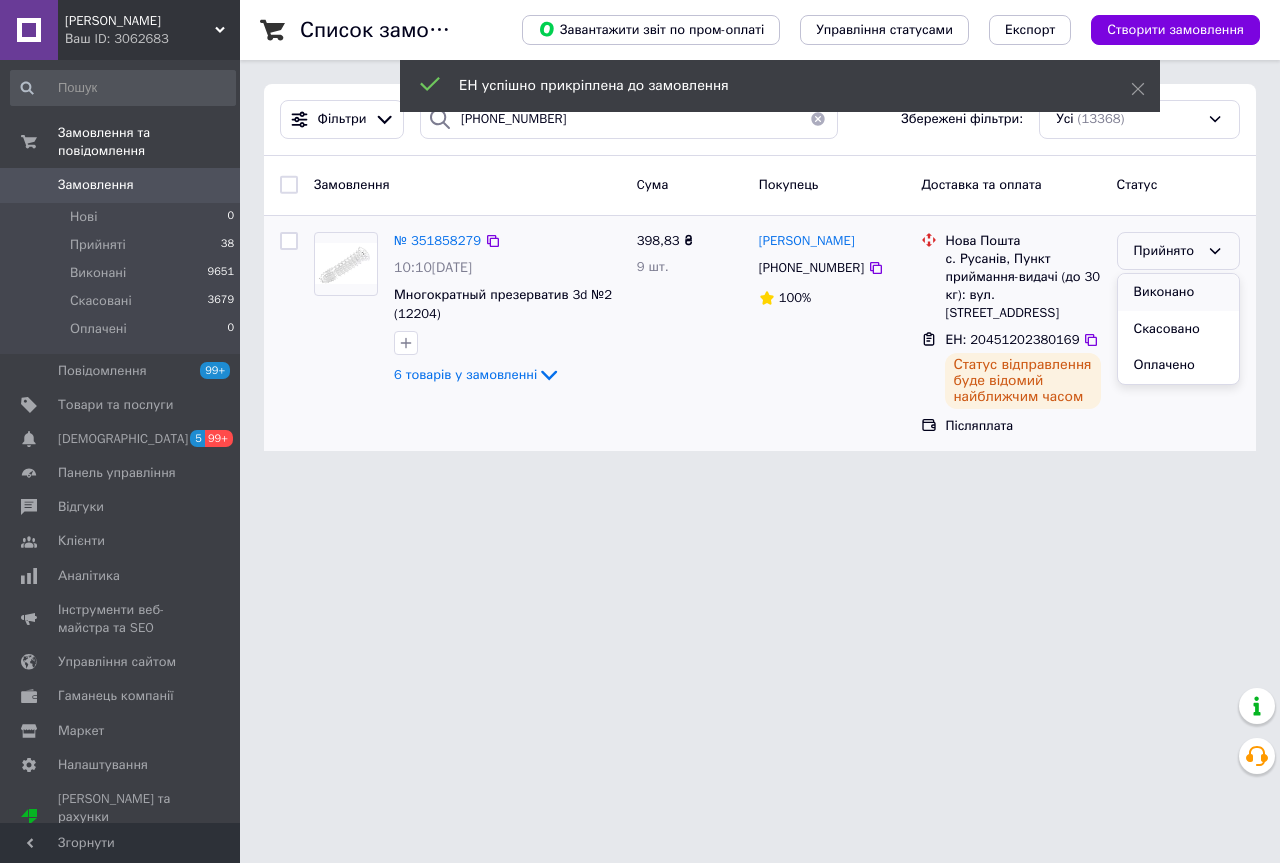 click on "Виконано" at bounding box center [1178, 292] 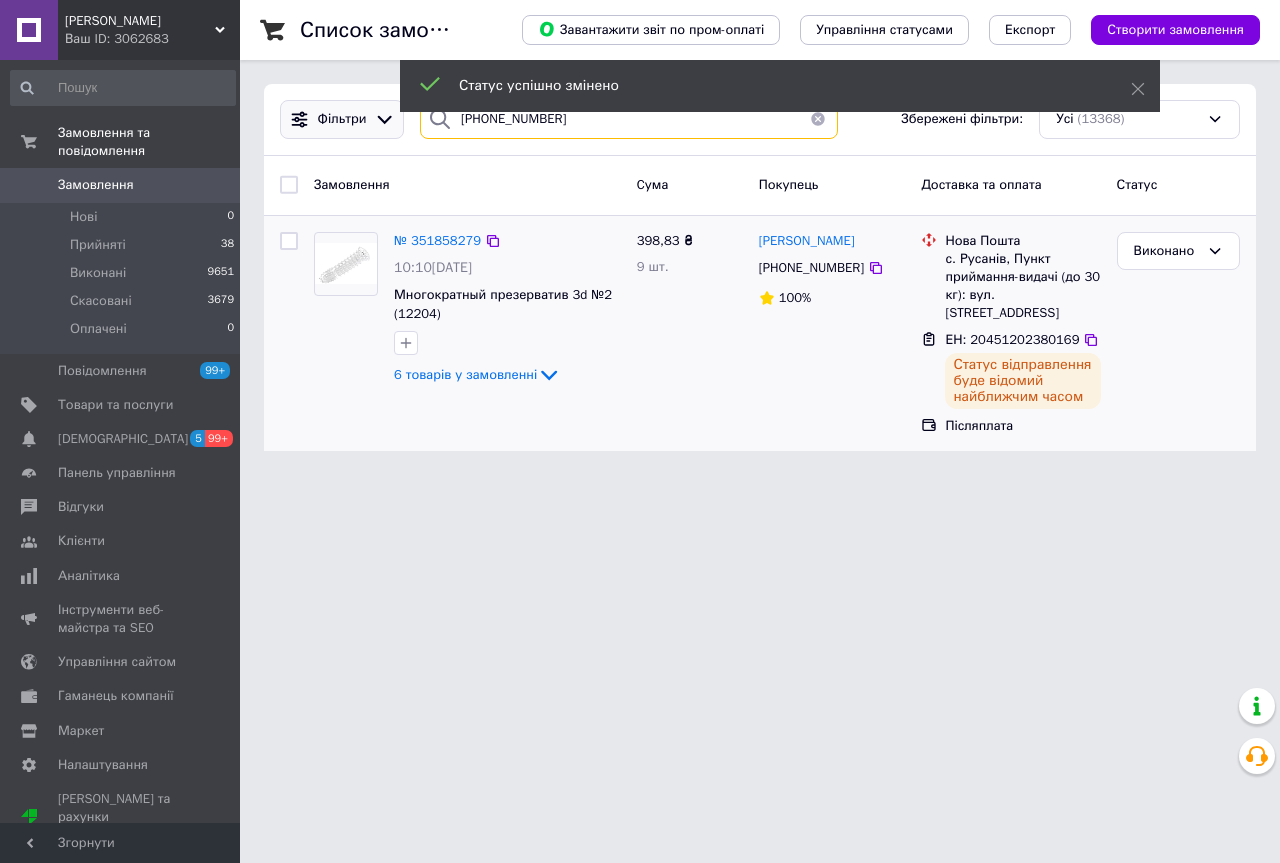 click on "Фільтри 380(68)3035020 Збережені фільтри: Усі (13368)" at bounding box center [760, 119] 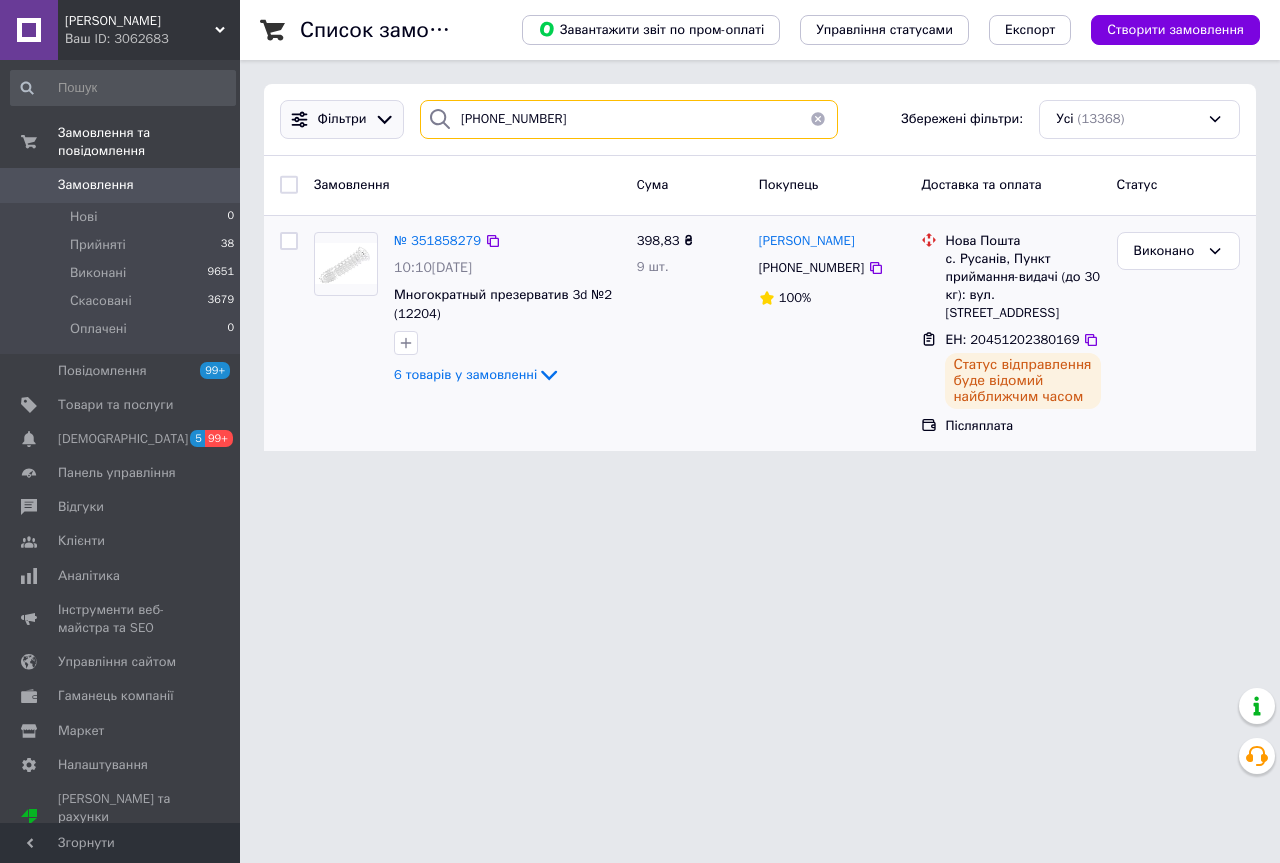 paste on "+380985074253" 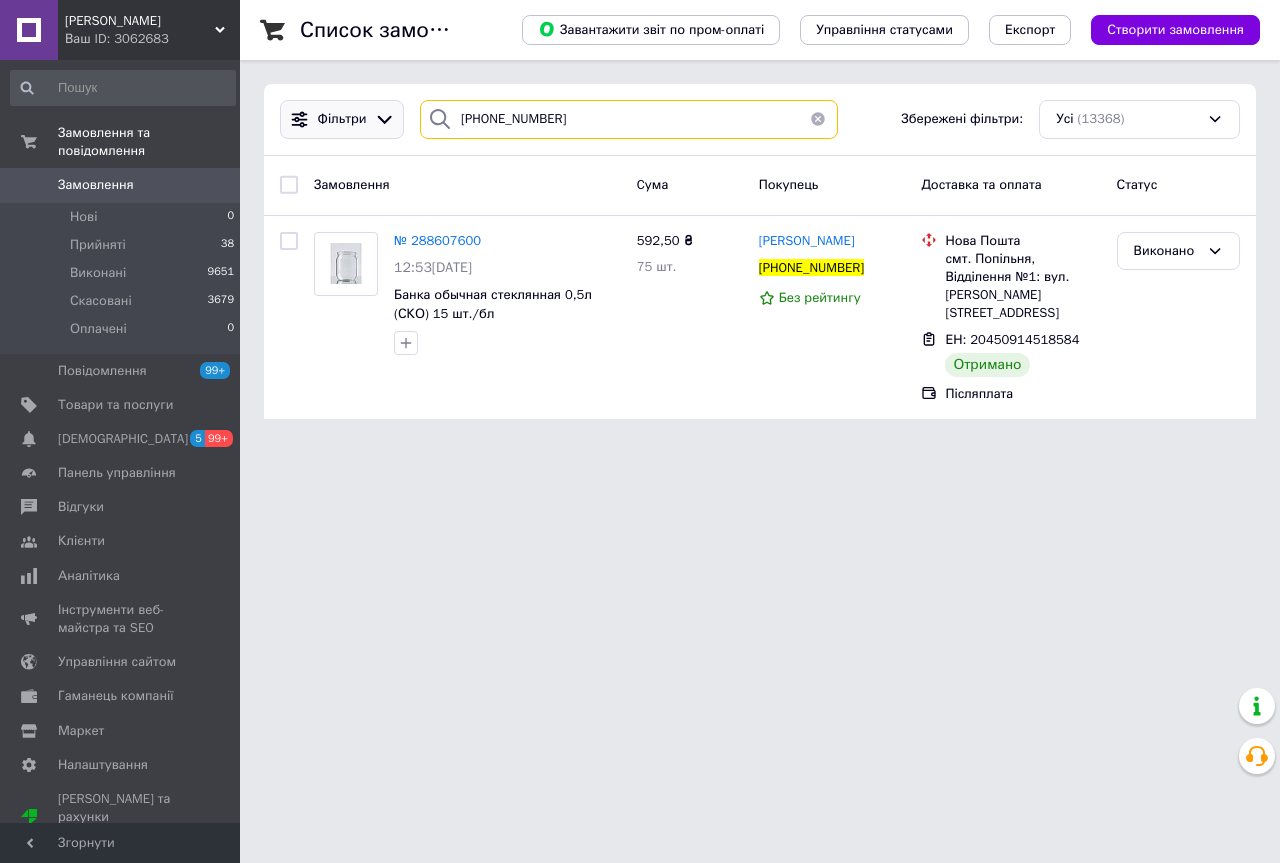 drag, startPoint x: 365, startPoint y: 115, endPoint x: 336, endPoint y: 112, distance: 29.15476 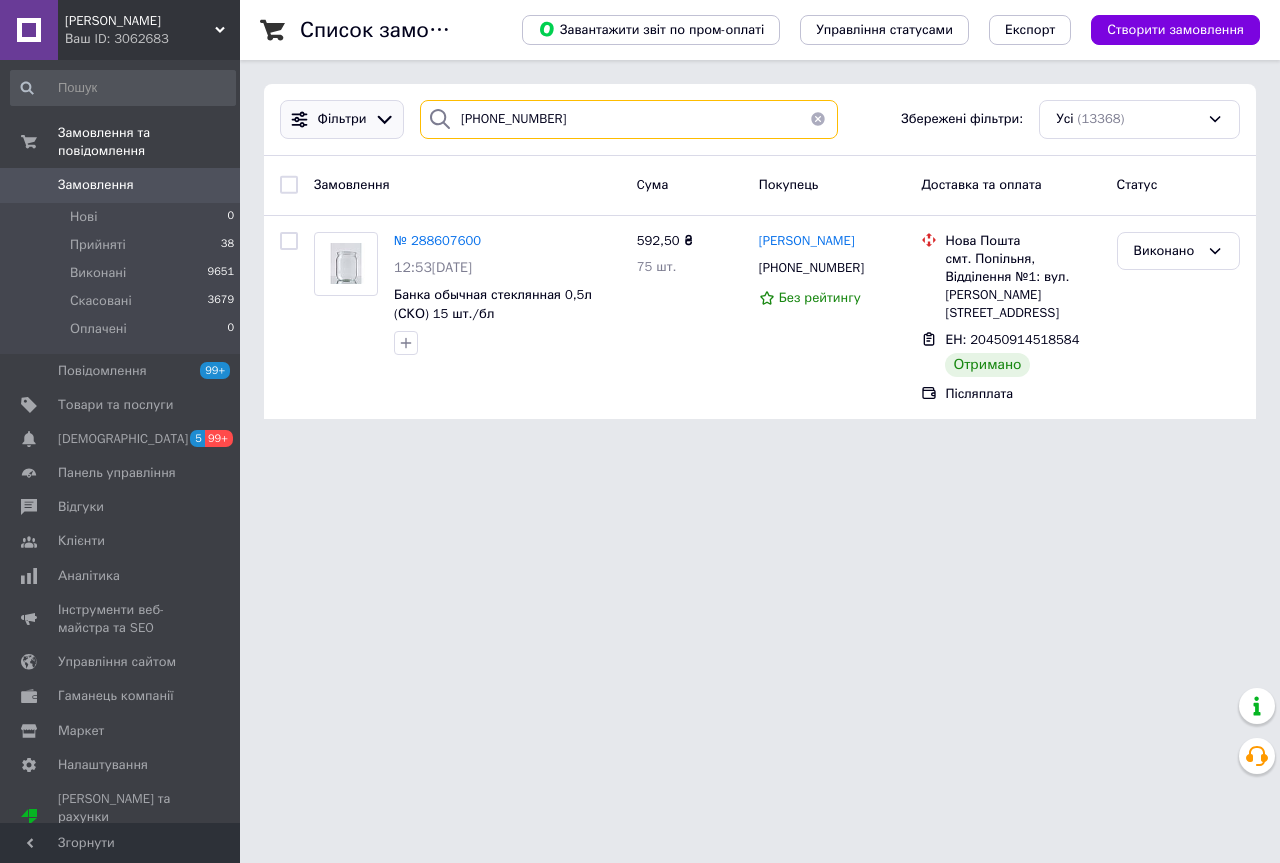 type on "380(63)6509608" 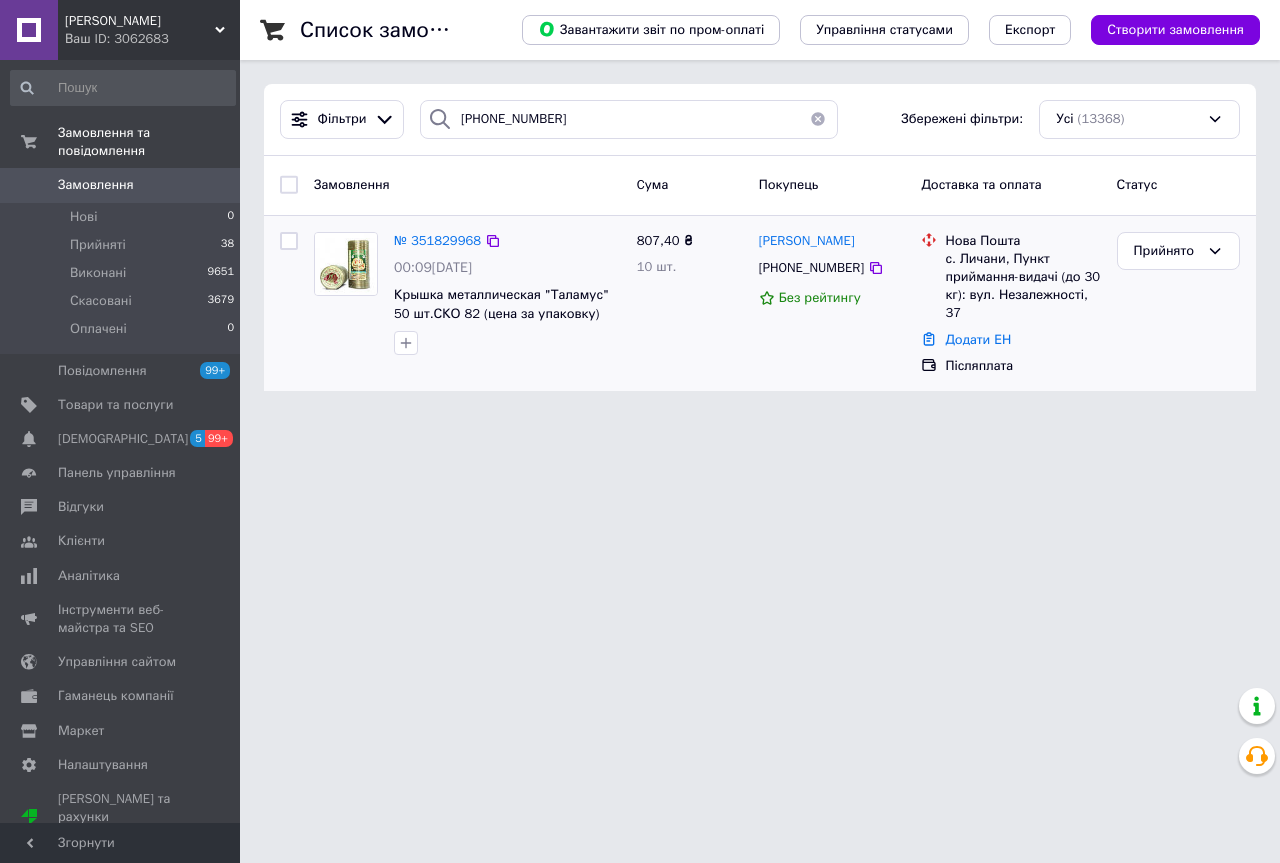 click on "Додати ЕН" at bounding box center [1022, 340] 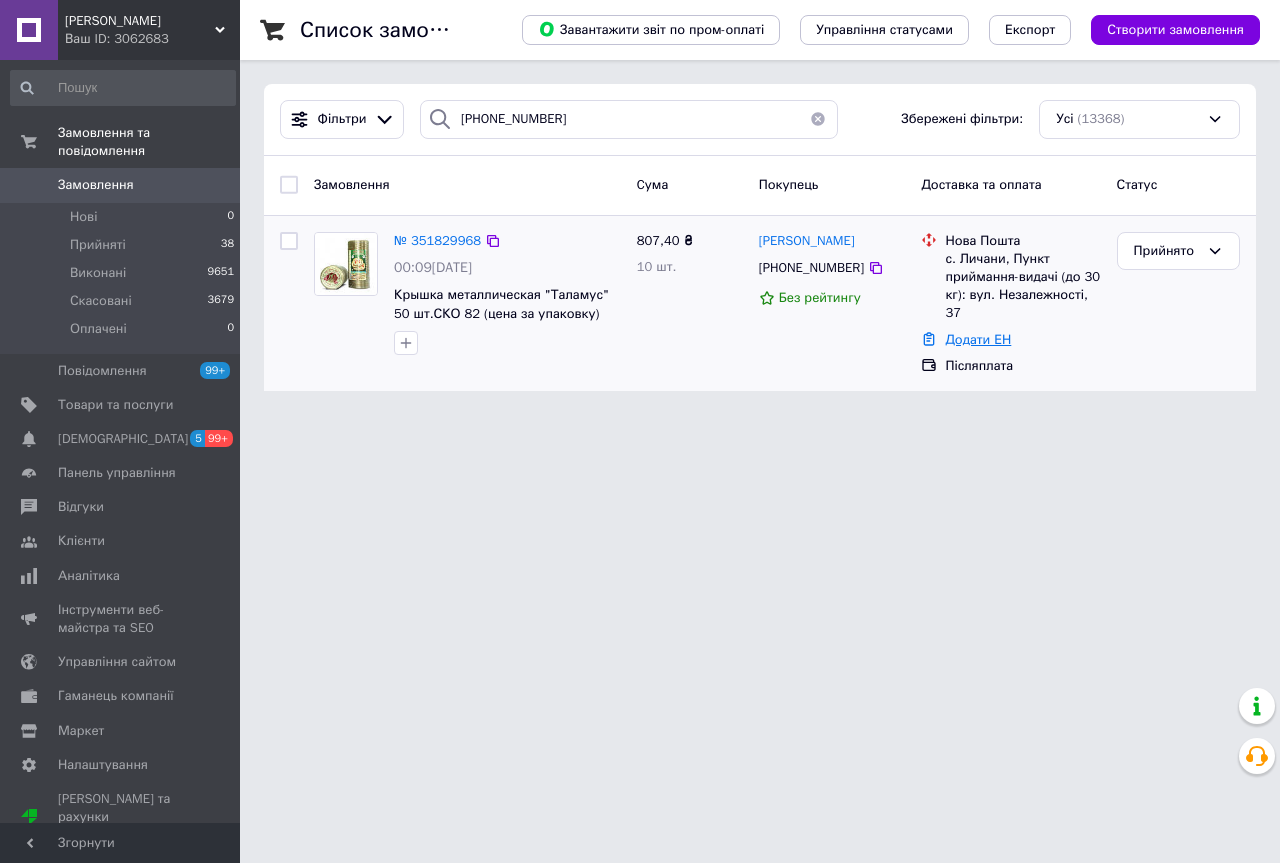 click on "Додати ЕН" at bounding box center [978, 339] 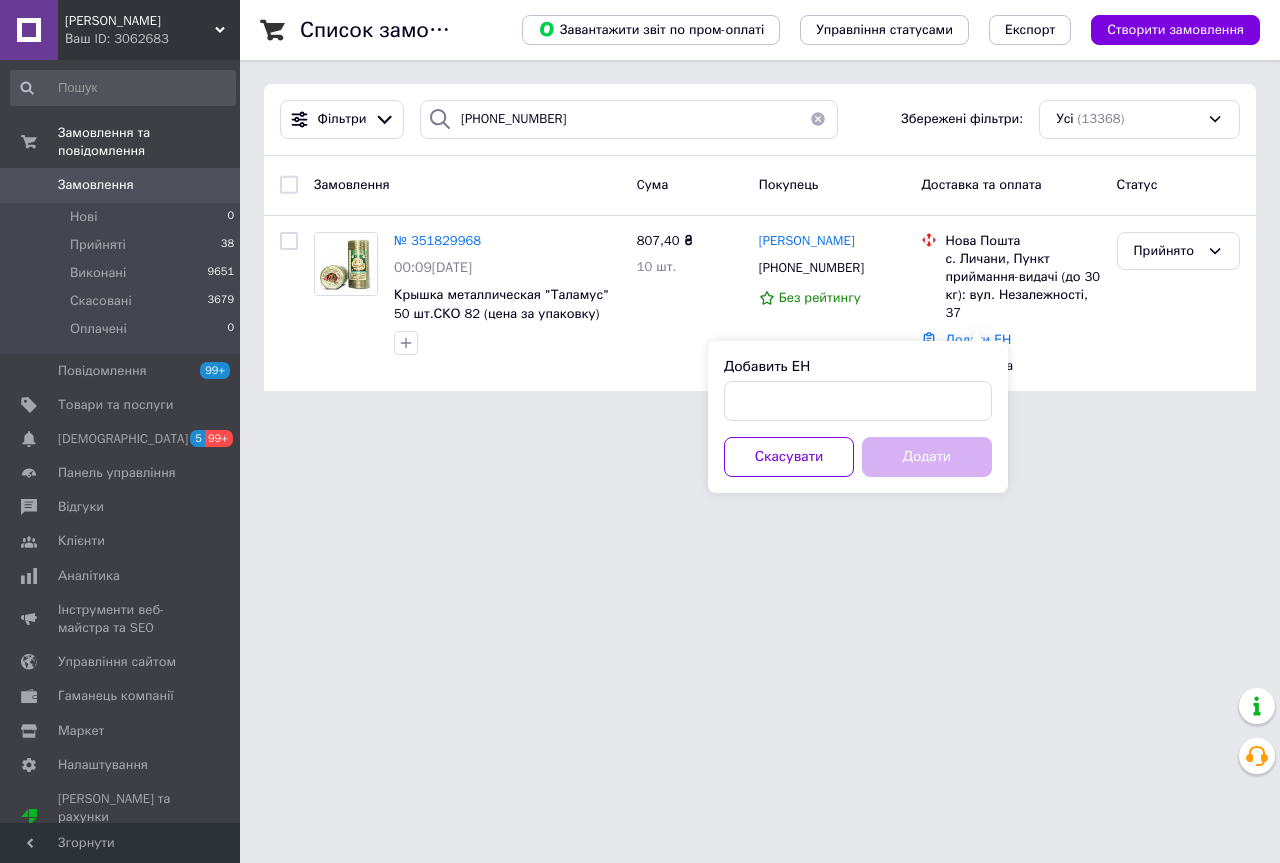 click on "Добавить ЕН Скасувати Додати" at bounding box center (858, 417) 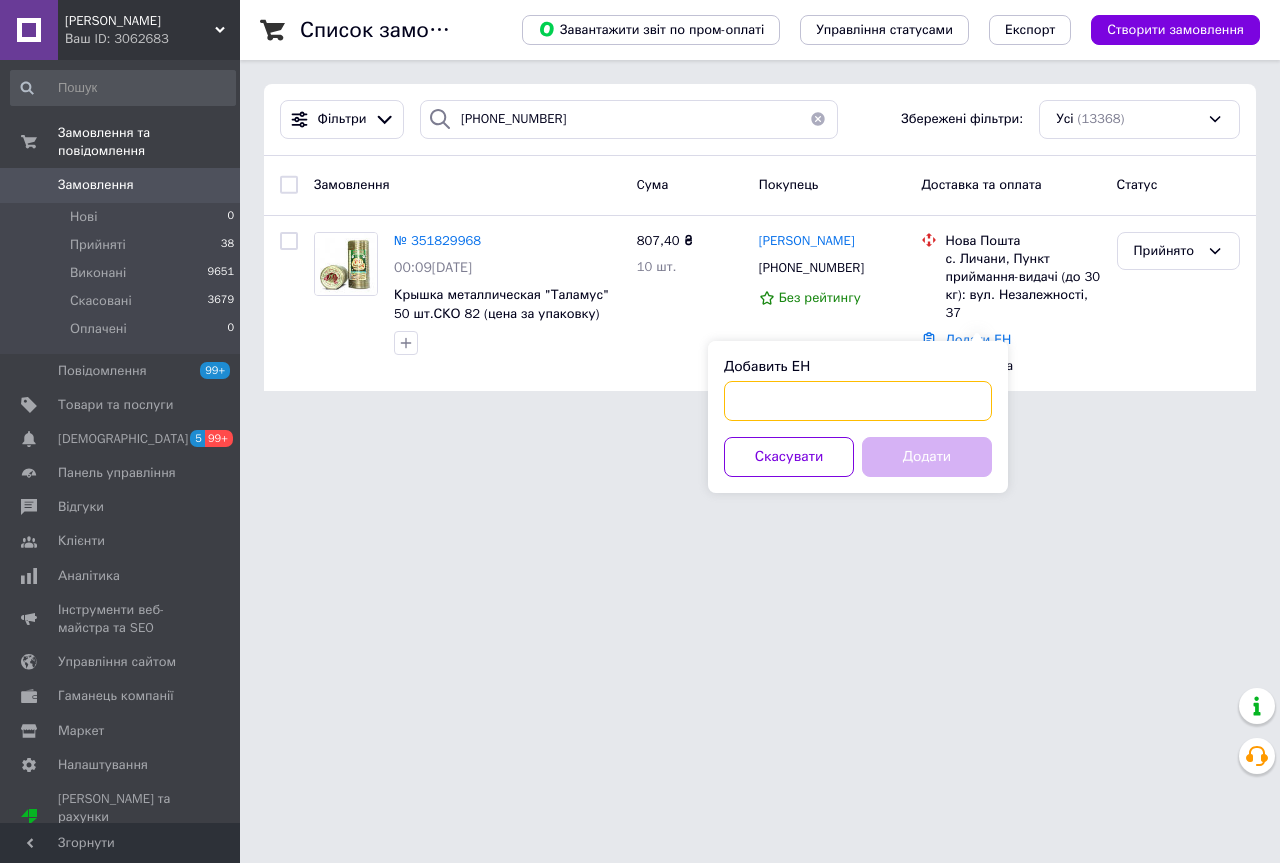 click on "Добавить ЕН" at bounding box center [858, 401] 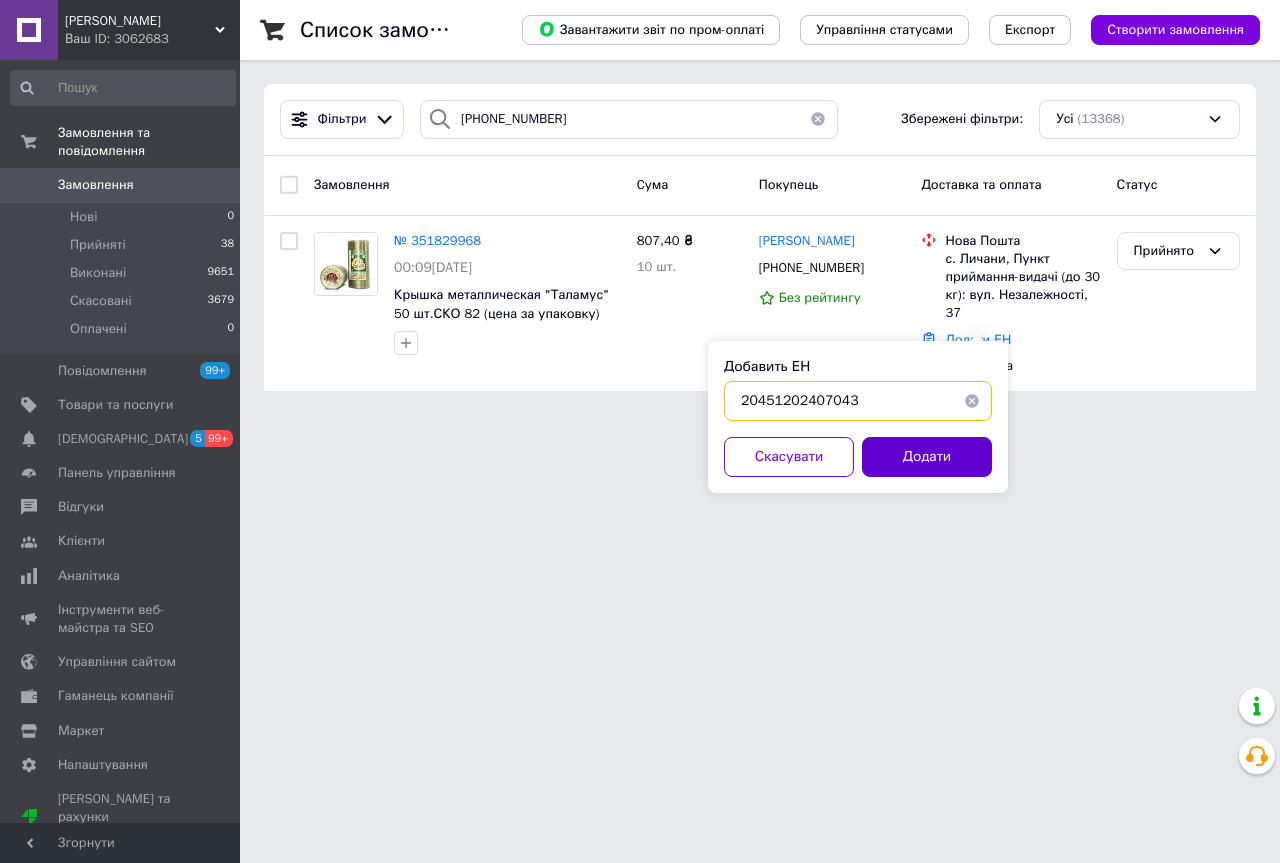 type on "20451202407043" 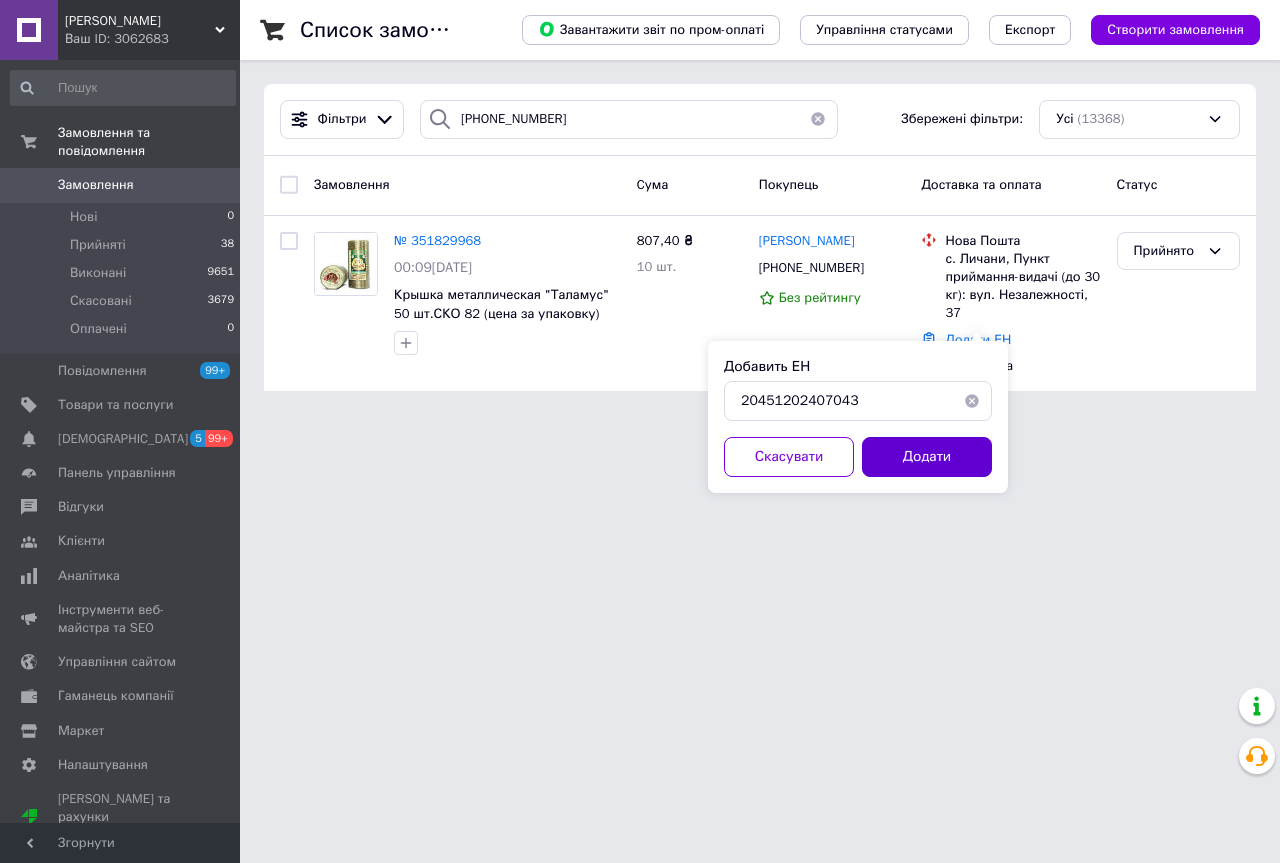 click on "Додати" at bounding box center (927, 457) 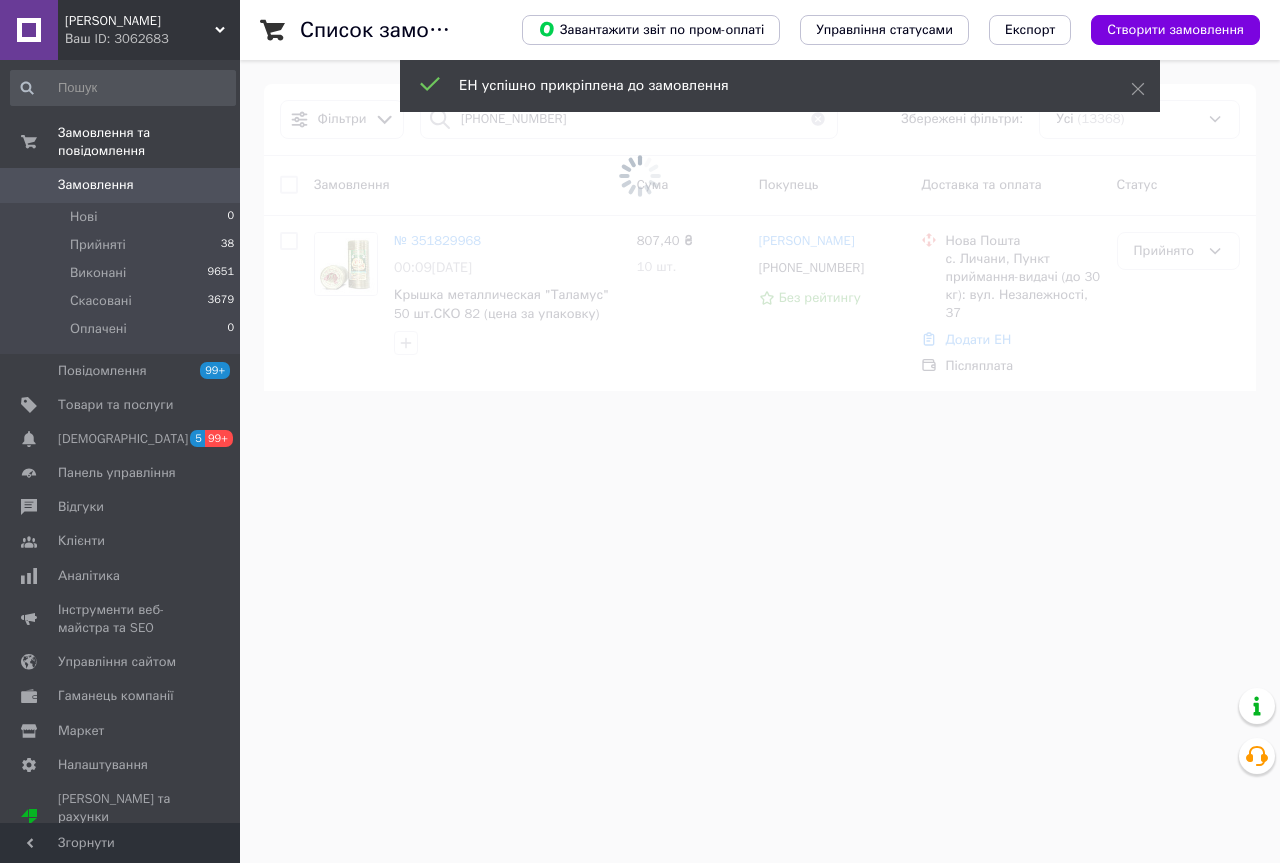 click at bounding box center [640, 176] 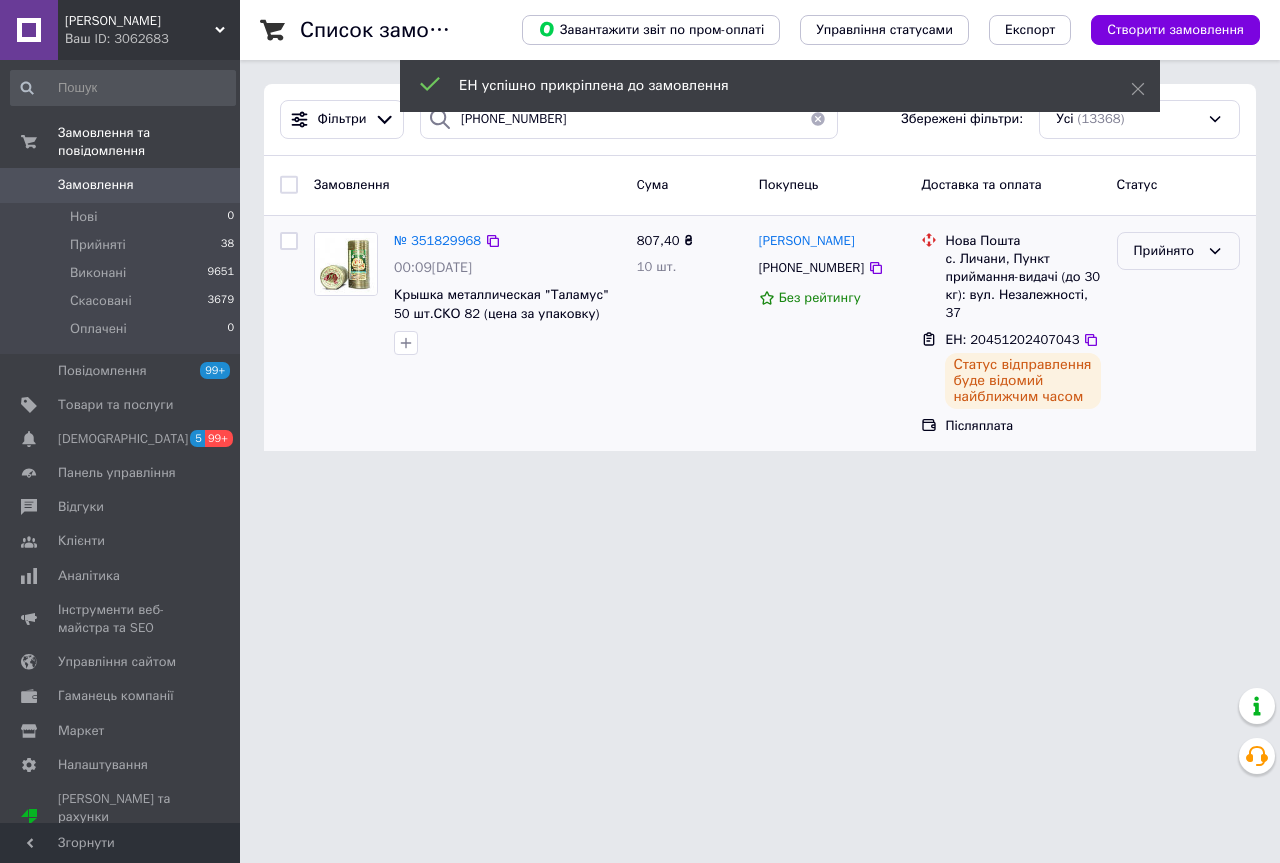 click on "Прийнято" at bounding box center (1166, 251) 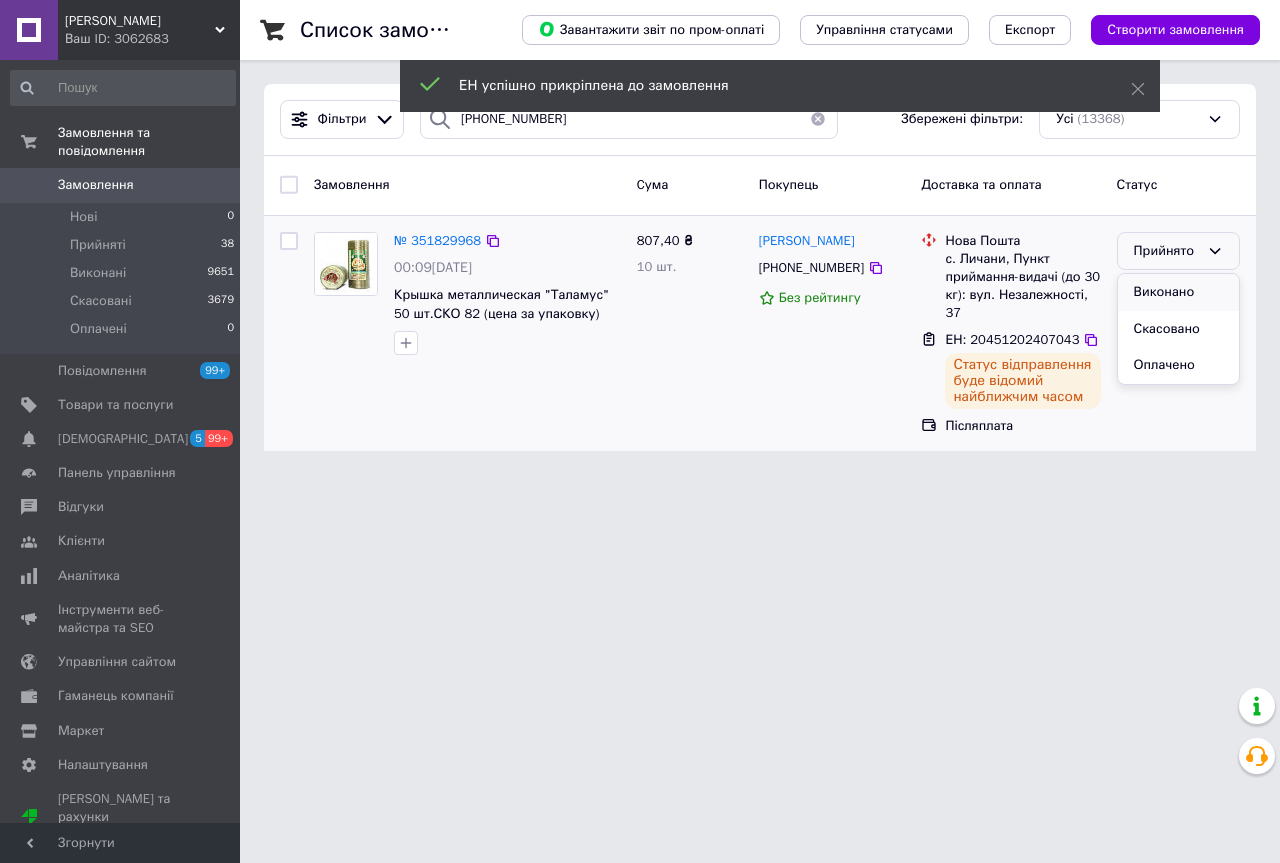 click on "Виконано" at bounding box center (1178, 292) 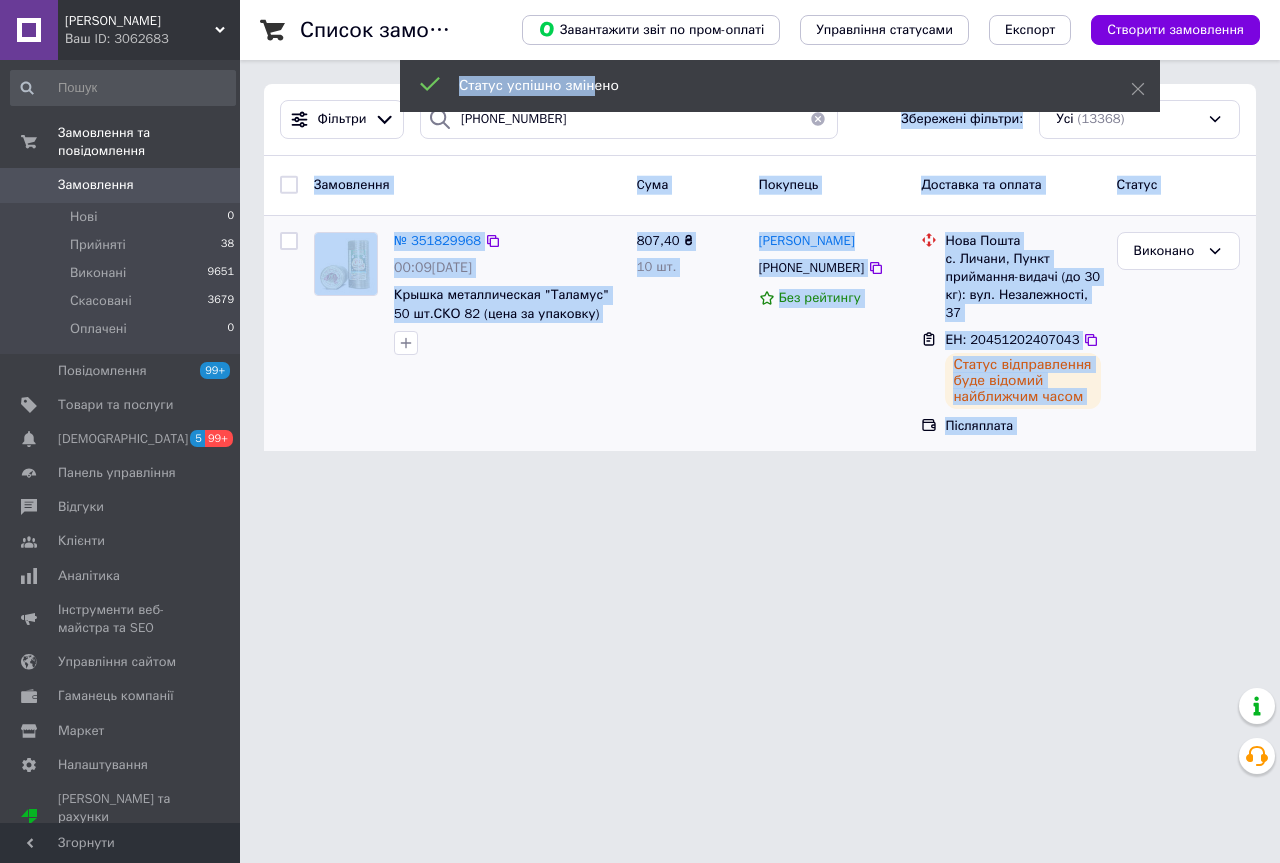 drag, startPoint x: 568, startPoint y: 115, endPoint x: 444, endPoint y: 138, distance: 126.11503 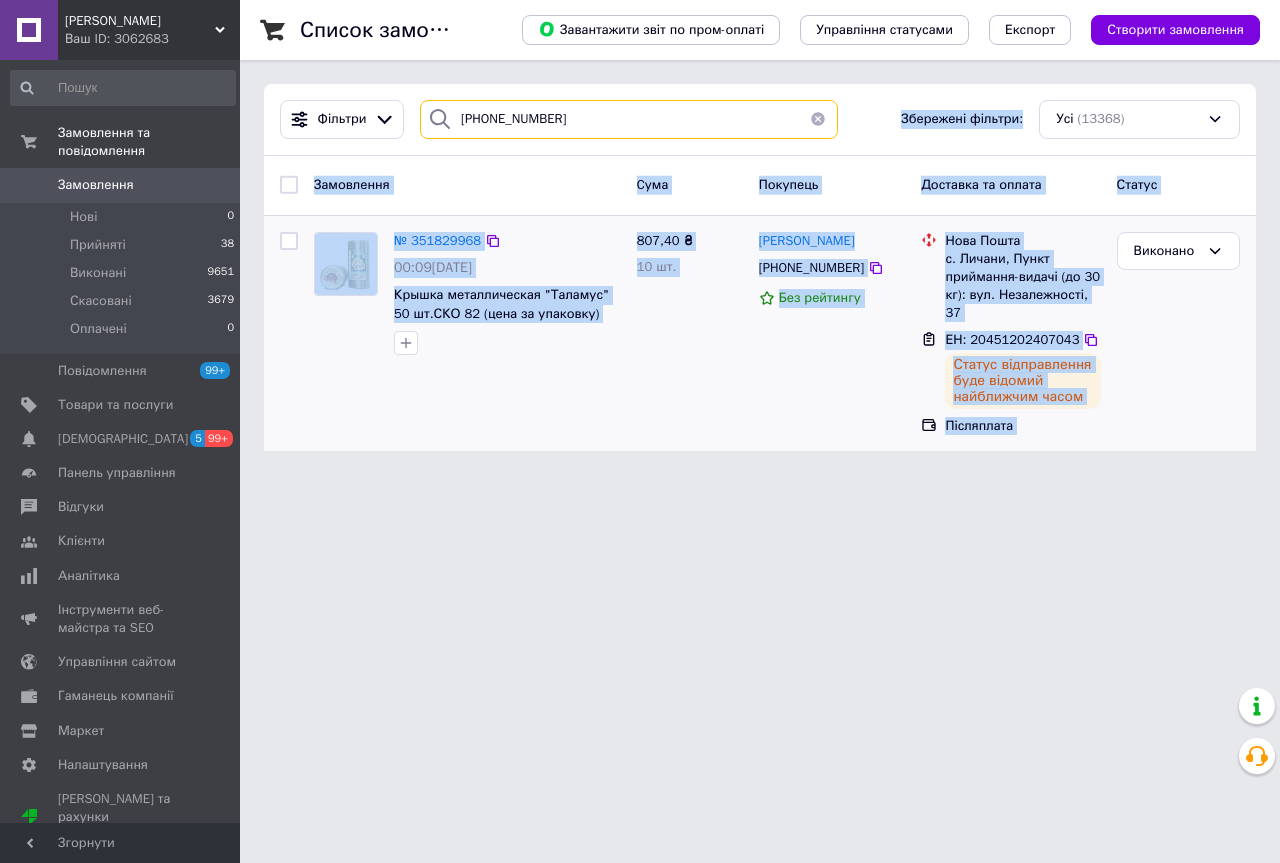 click on "380(63)6509608" at bounding box center (629, 119) 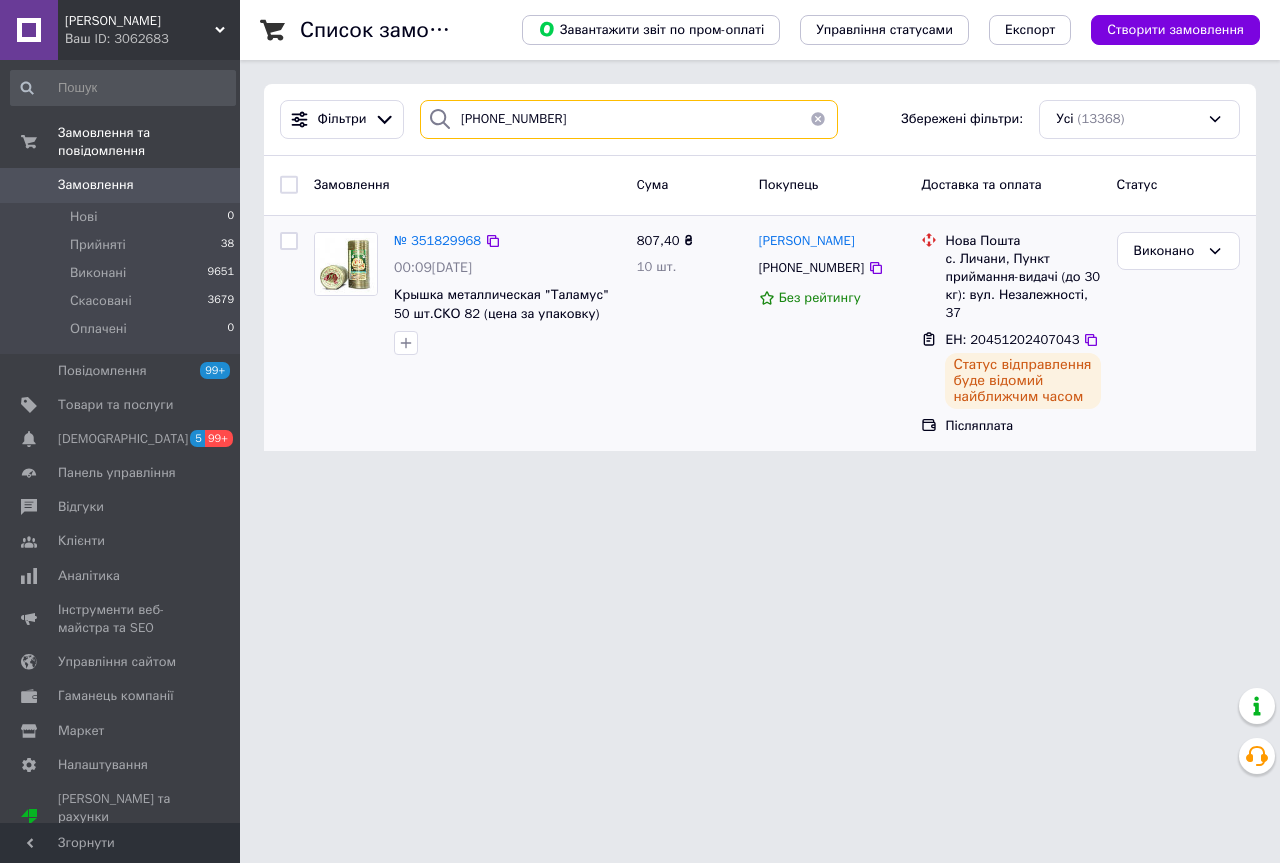 drag, startPoint x: 575, startPoint y: 132, endPoint x: 163, endPoint y: 54, distance: 419.31848 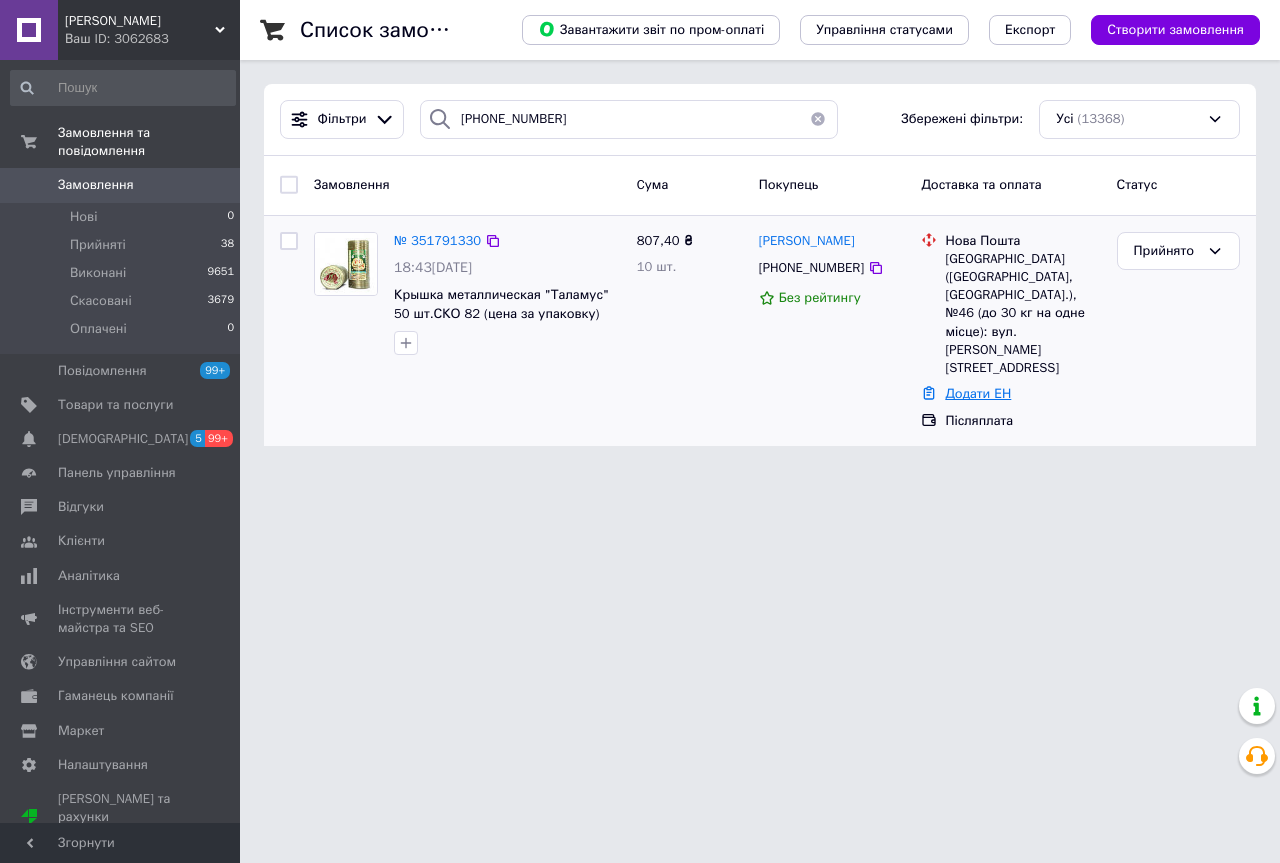 click on "Додати ЕН" at bounding box center [978, 393] 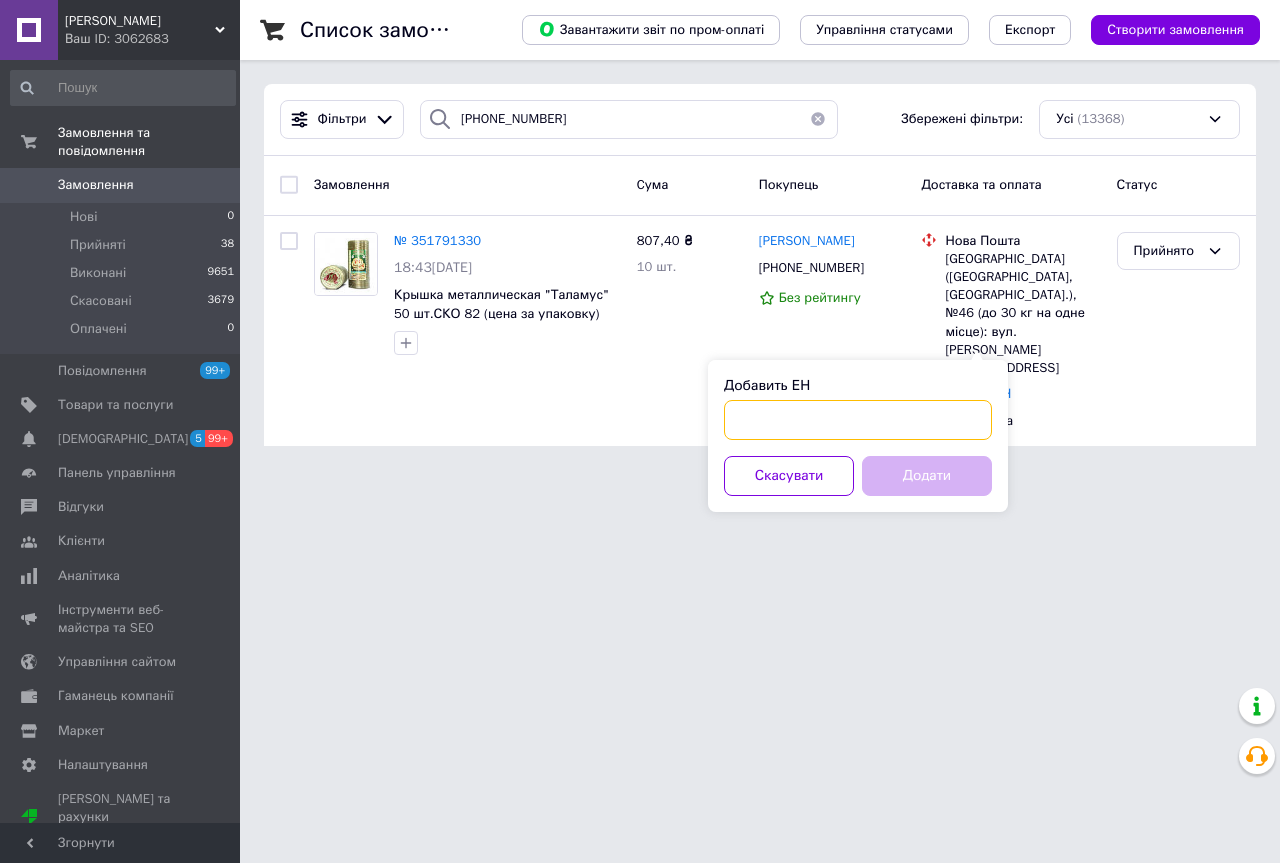 click on "Добавить ЕН" at bounding box center (858, 420) 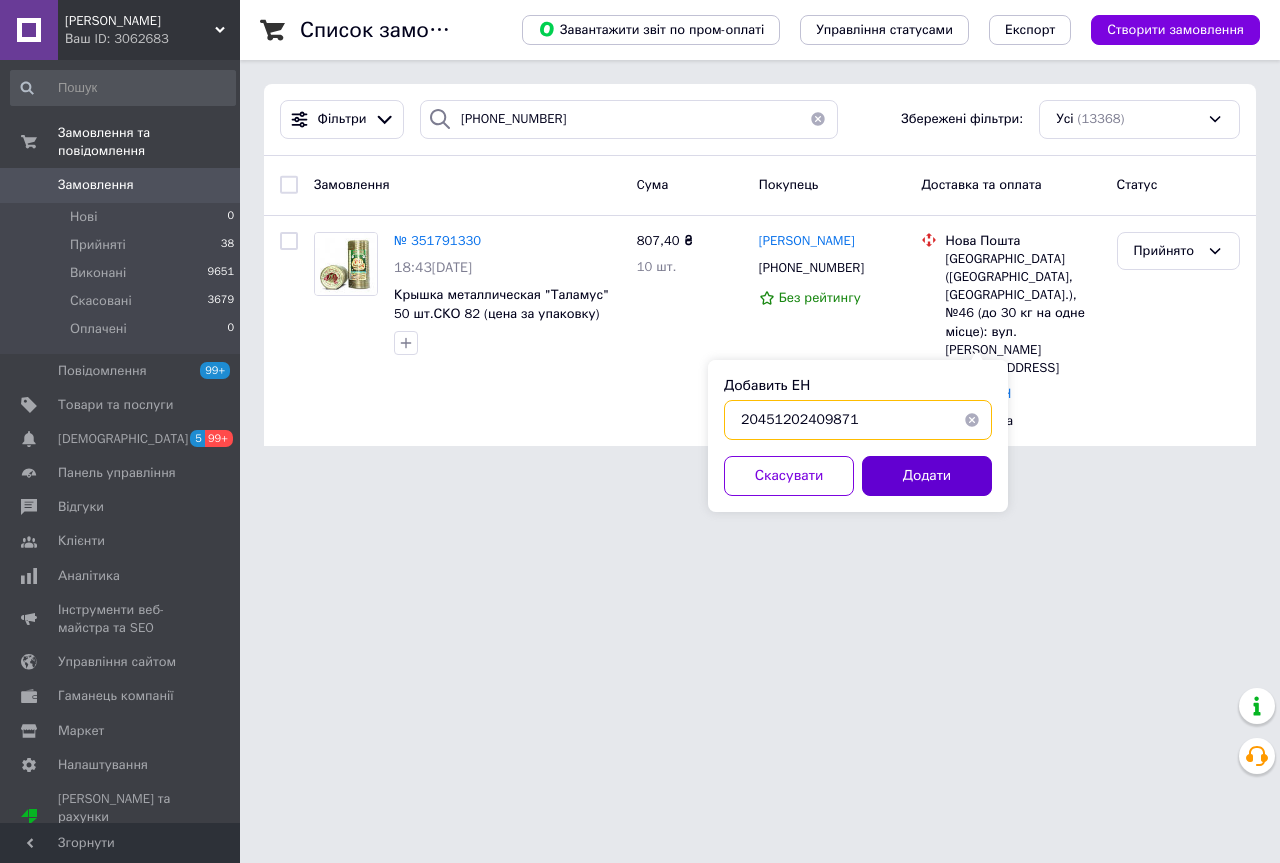 type on "20451202409871" 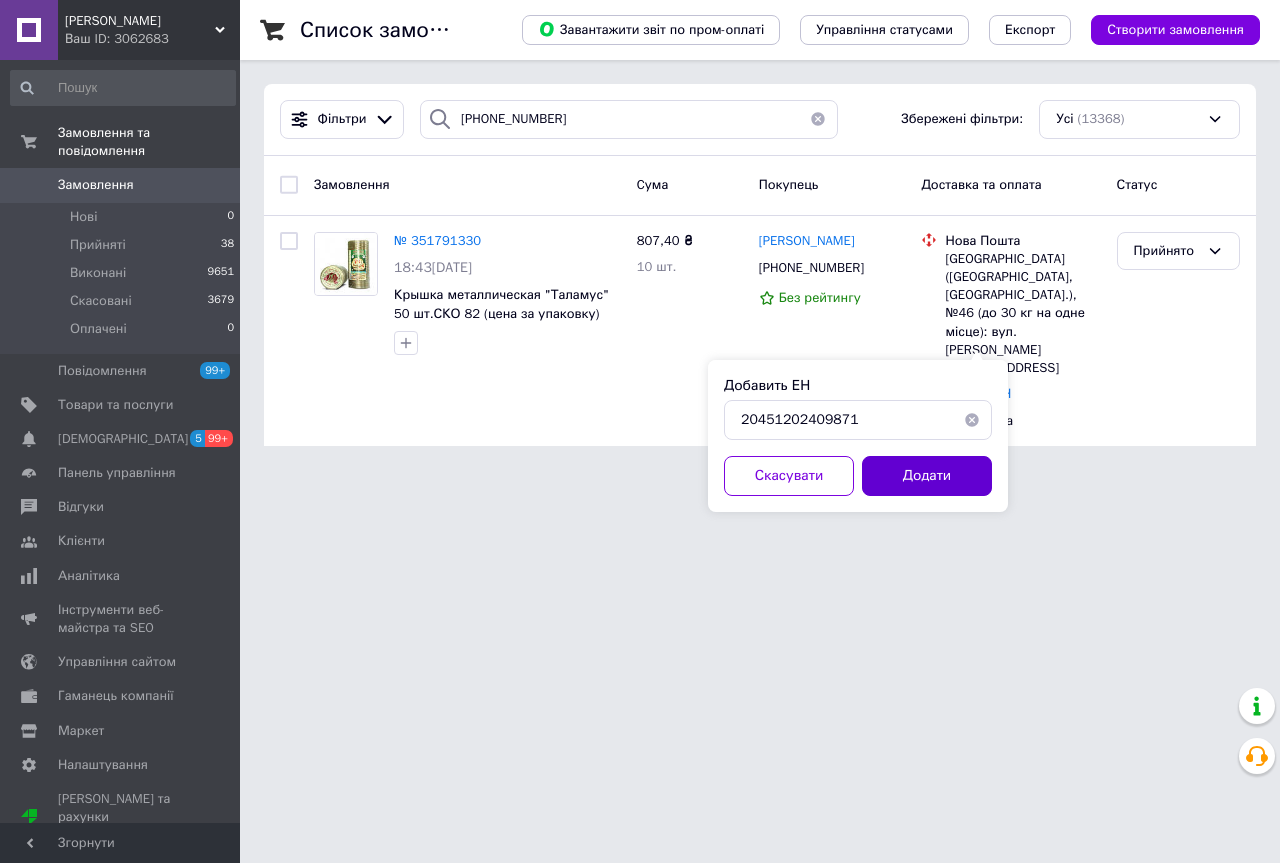 click on "Додати" at bounding box center [927, 476] 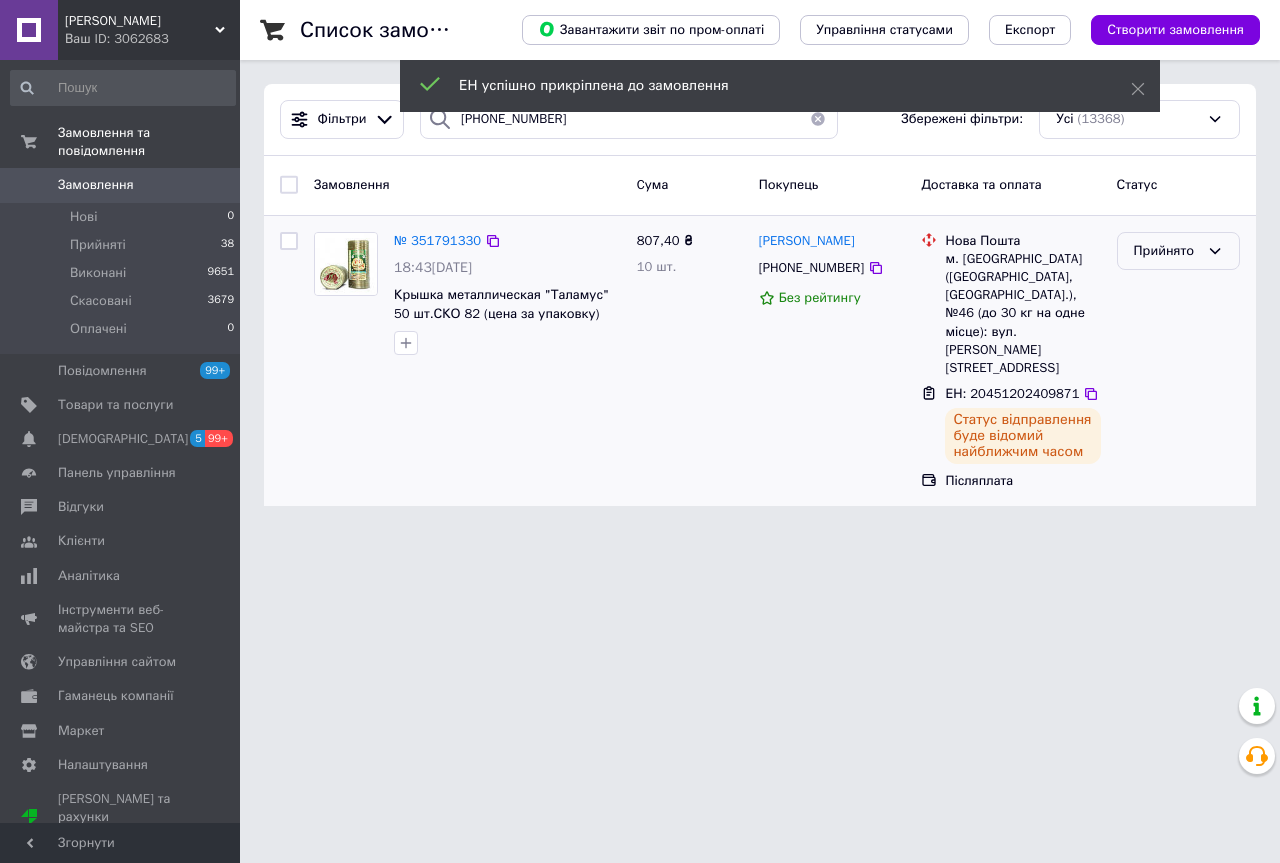 click on "Прийнято" at bounding box center [1166, 251] 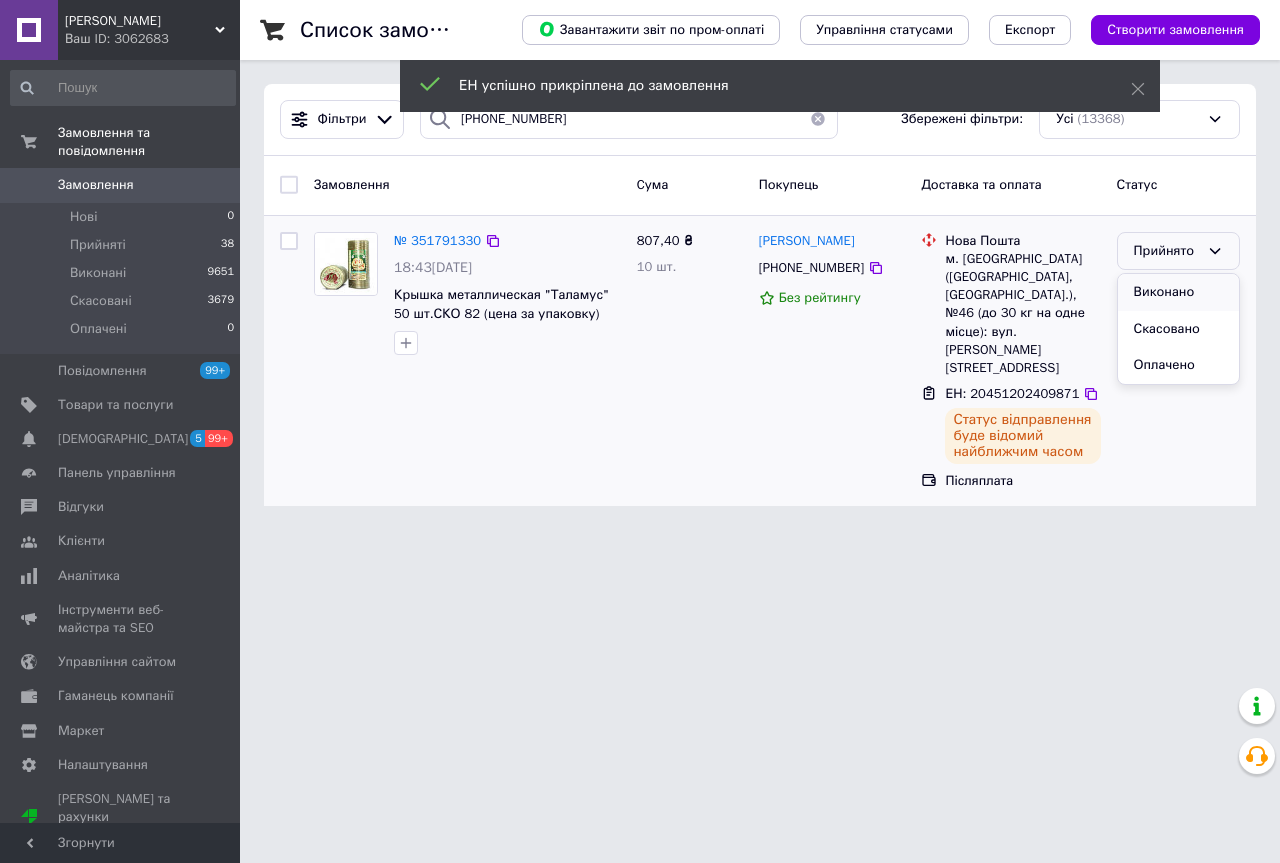 click on "Виконано" at bounding box center [1178, 292] 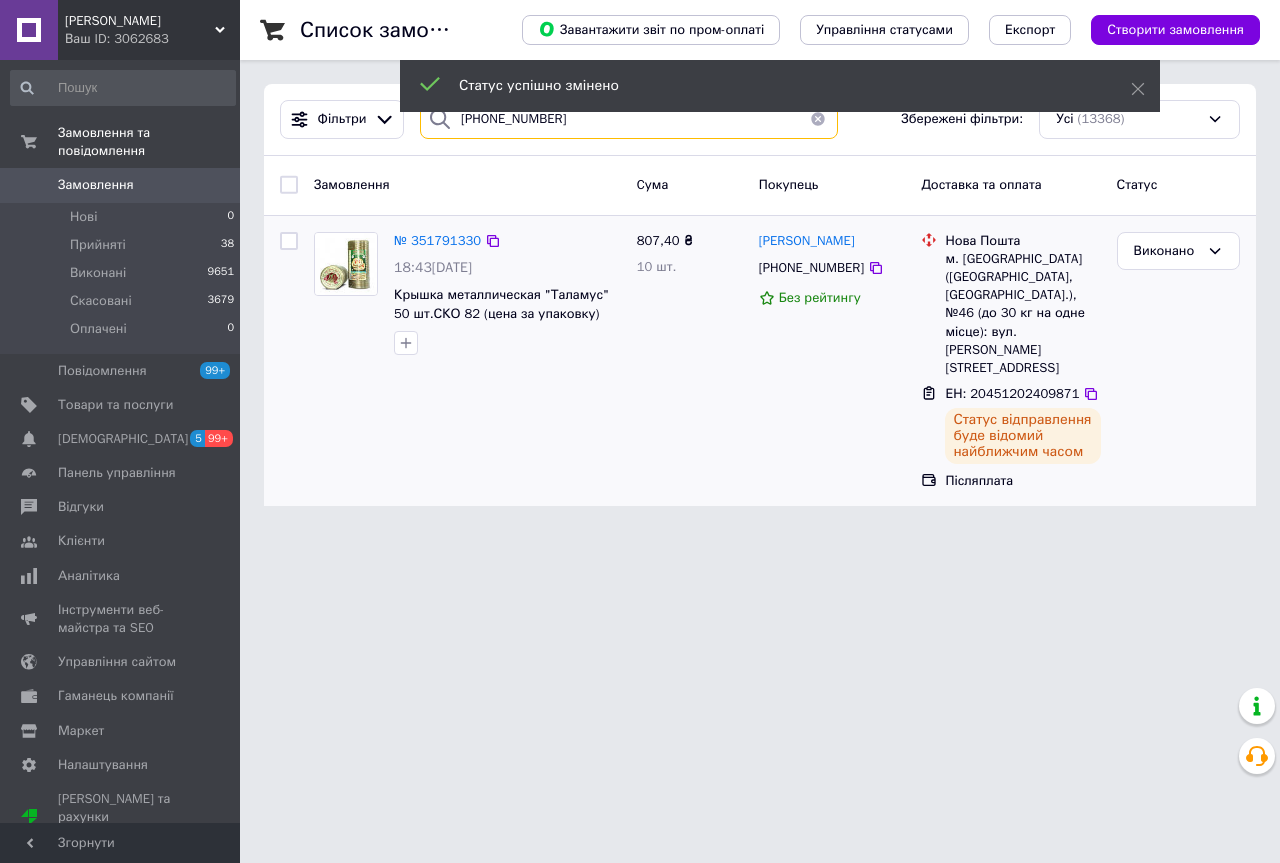 drag, startPoint x: 567, startPoint y: 129, endPoint x: 258, endPoint y: 131, distance: 309.00647 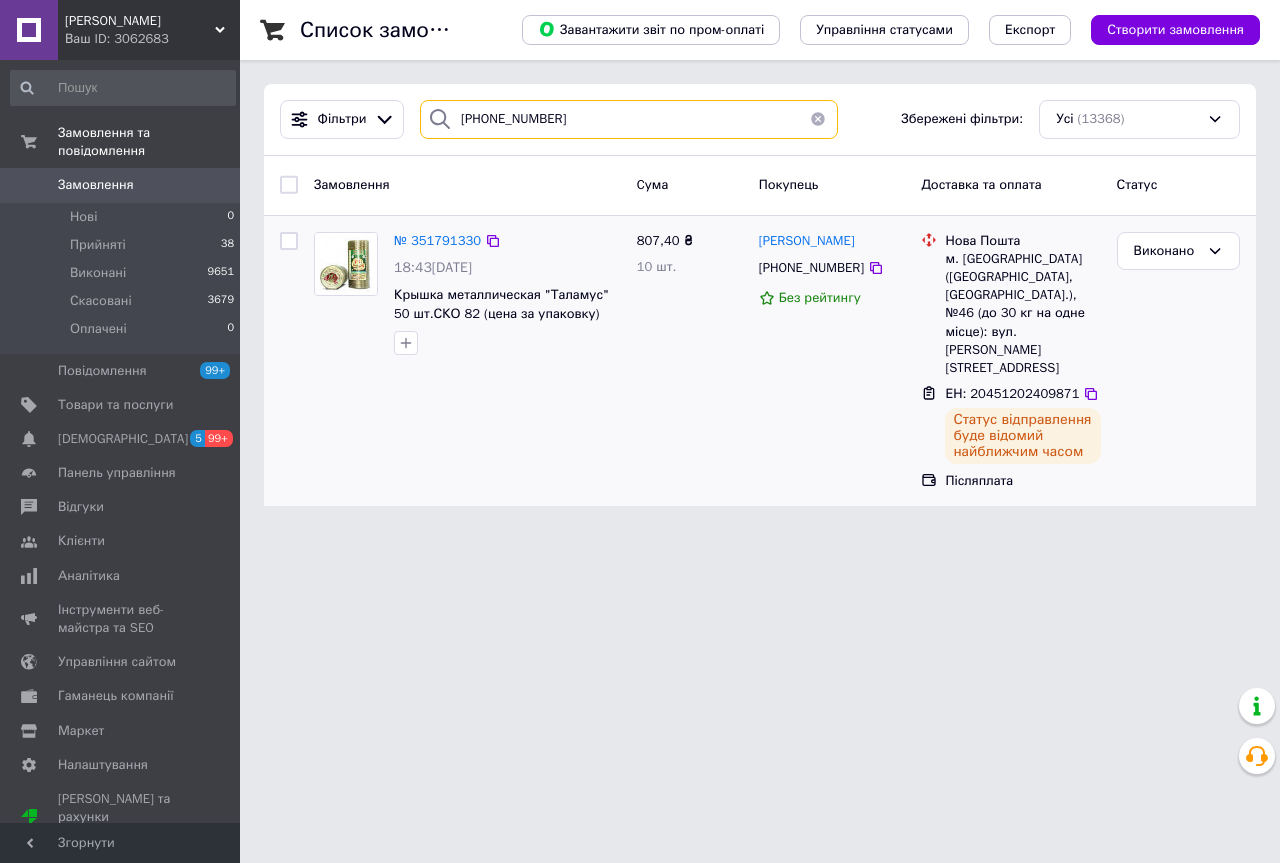 type on "380(98)6684342" 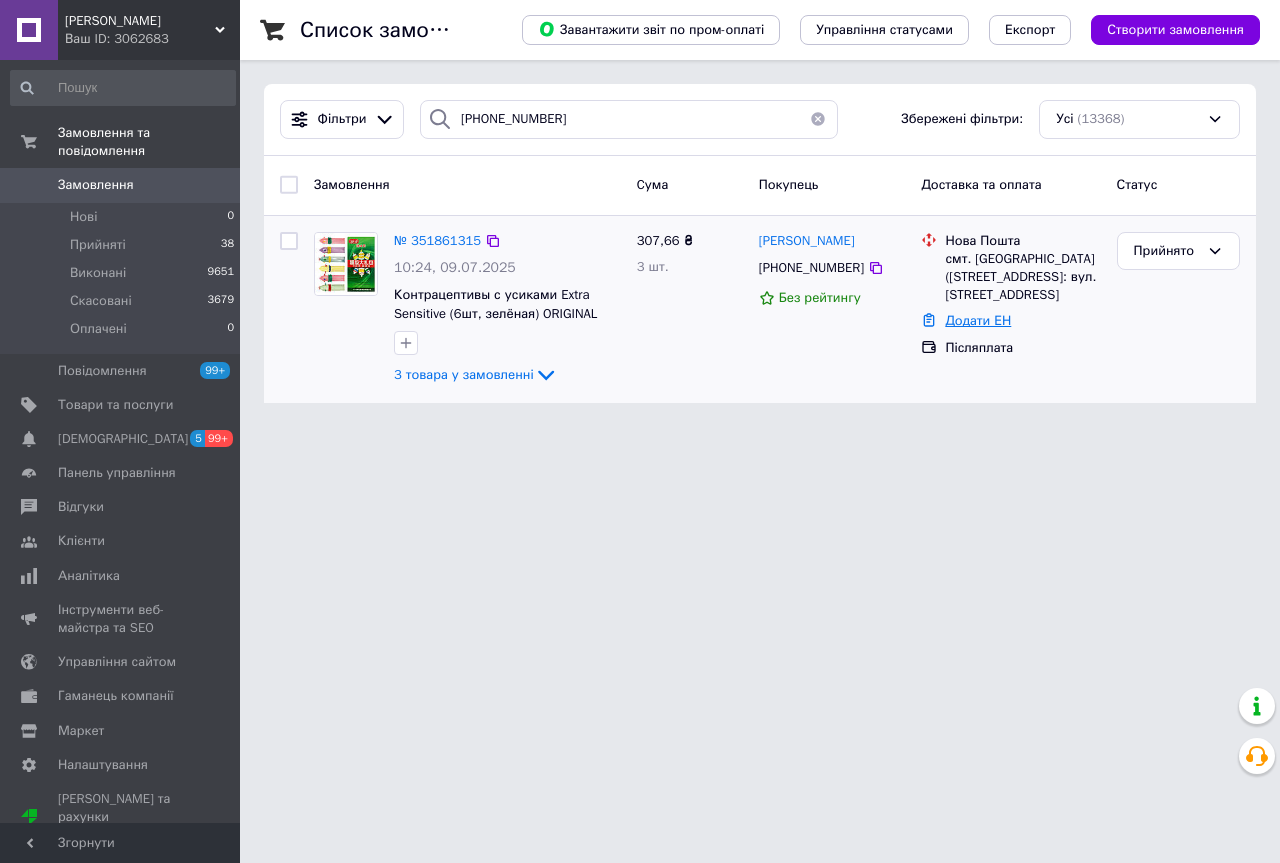 click on "Додати ЕН" at bounding box center (978, 320) 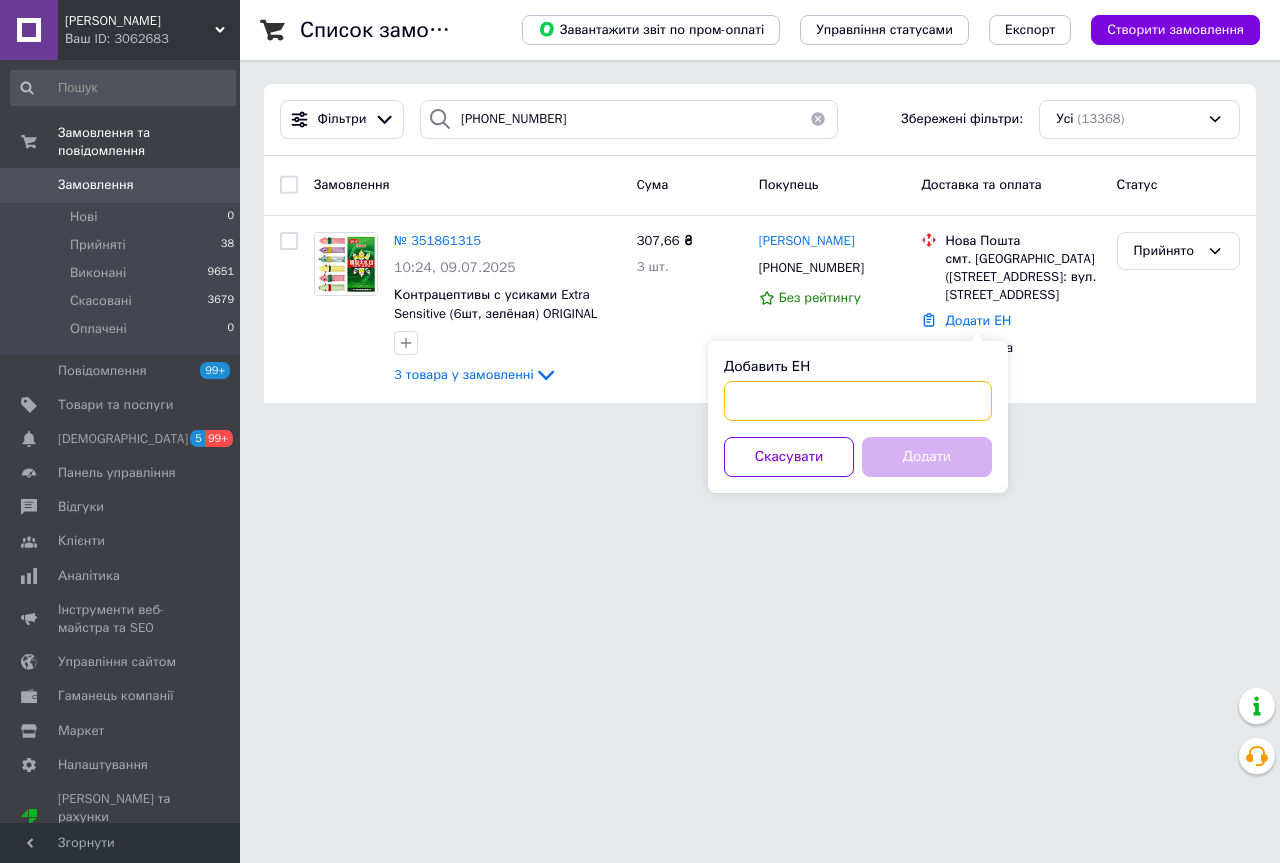 click on "Добавить ЕН" at bounding box center (858, 401) 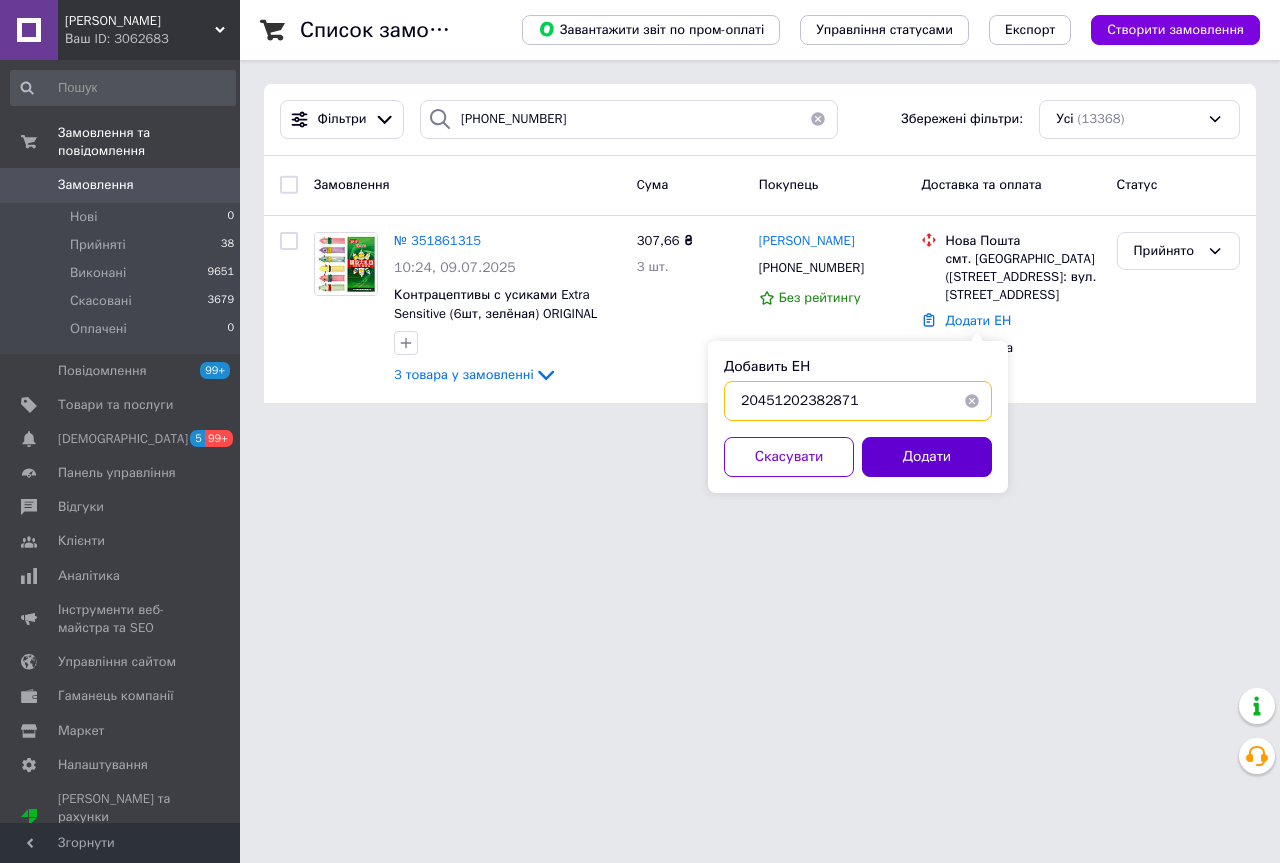 type on "20451202382871" 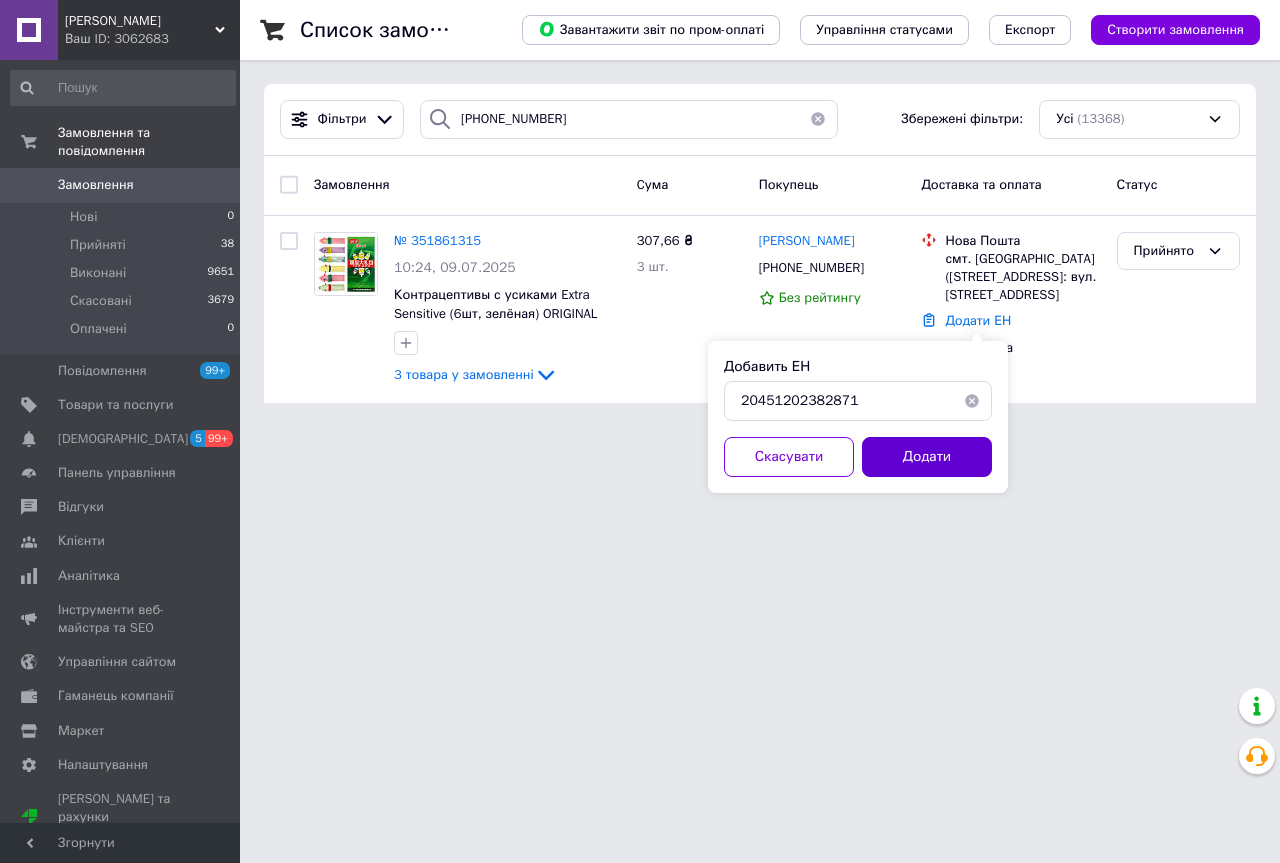 click on "Додати" at bounding box center (927, 457) 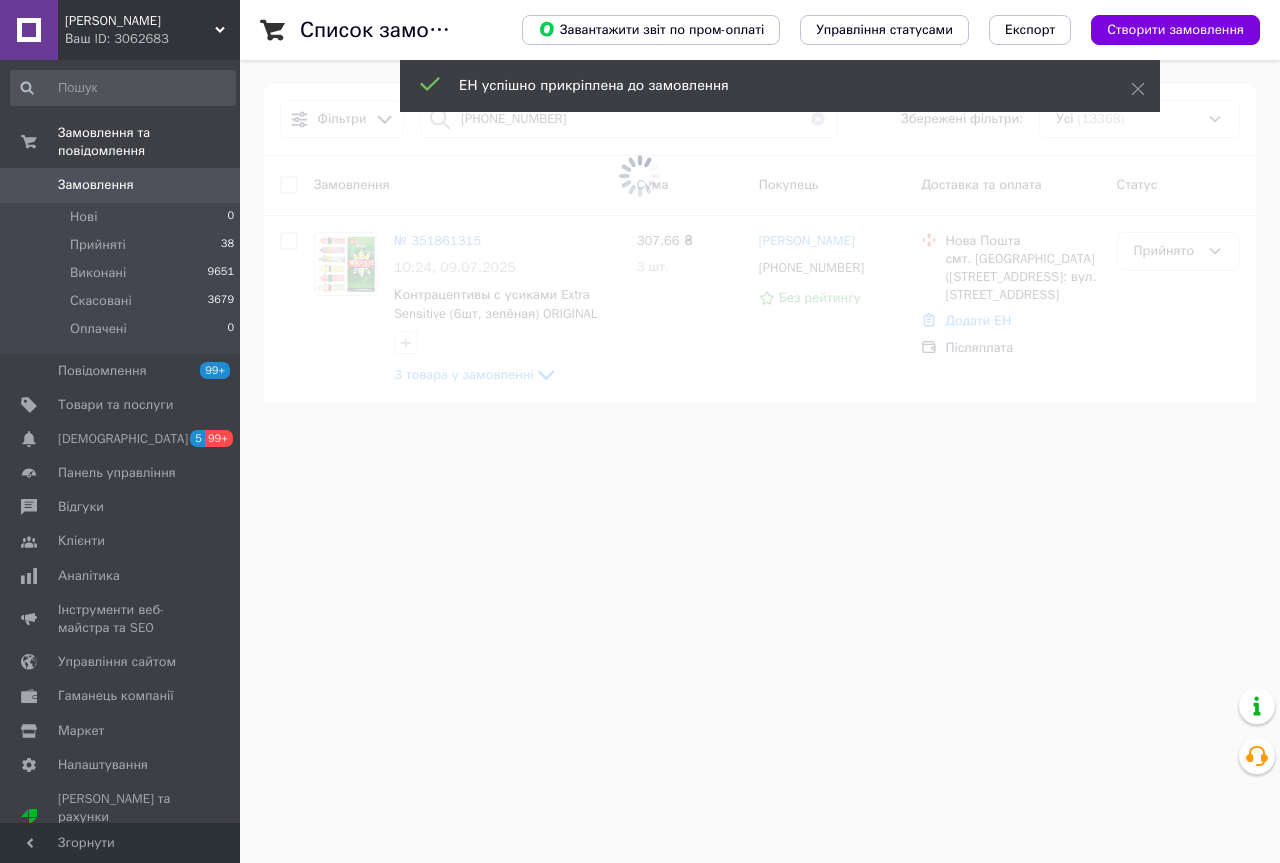 click at bounding box center [640, 176] 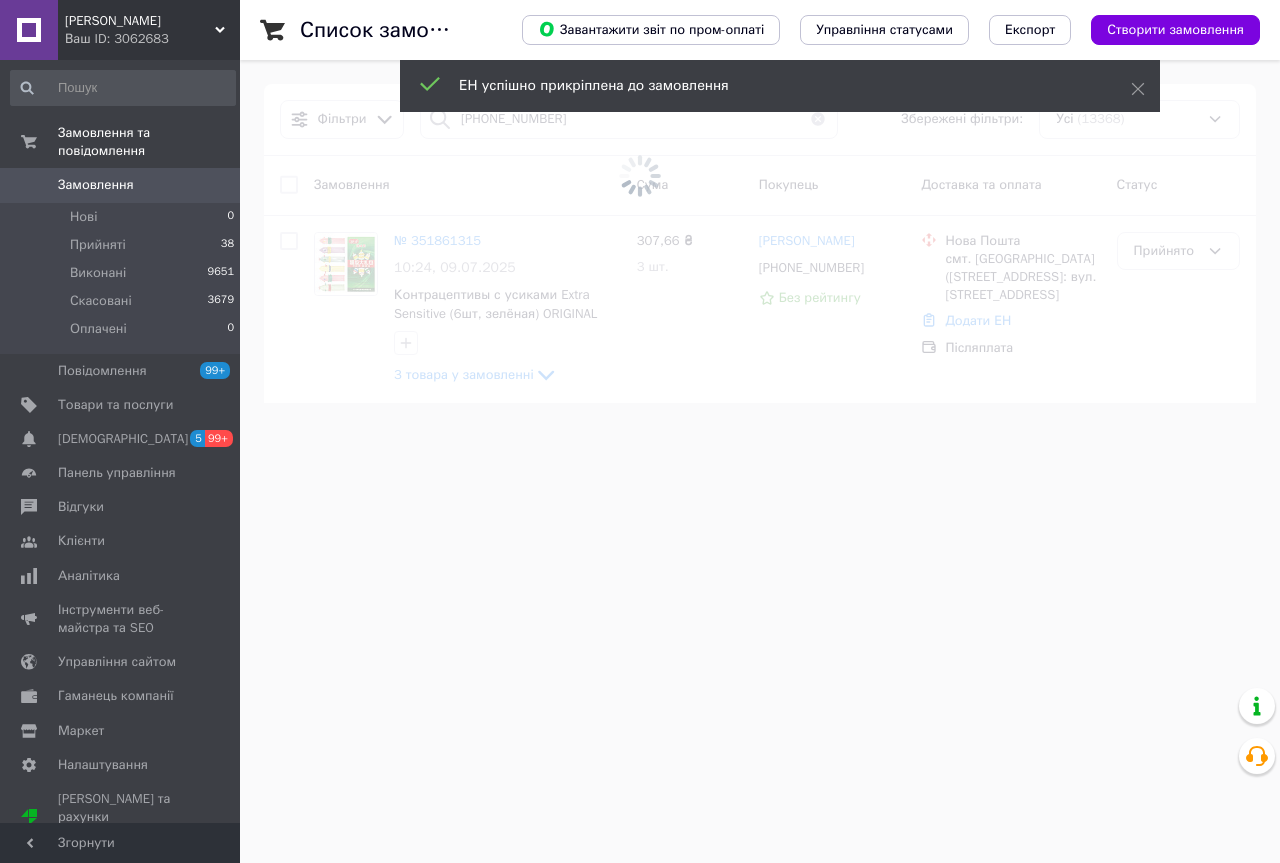 click on "Прийнято" at bounding box center (1166, 251) 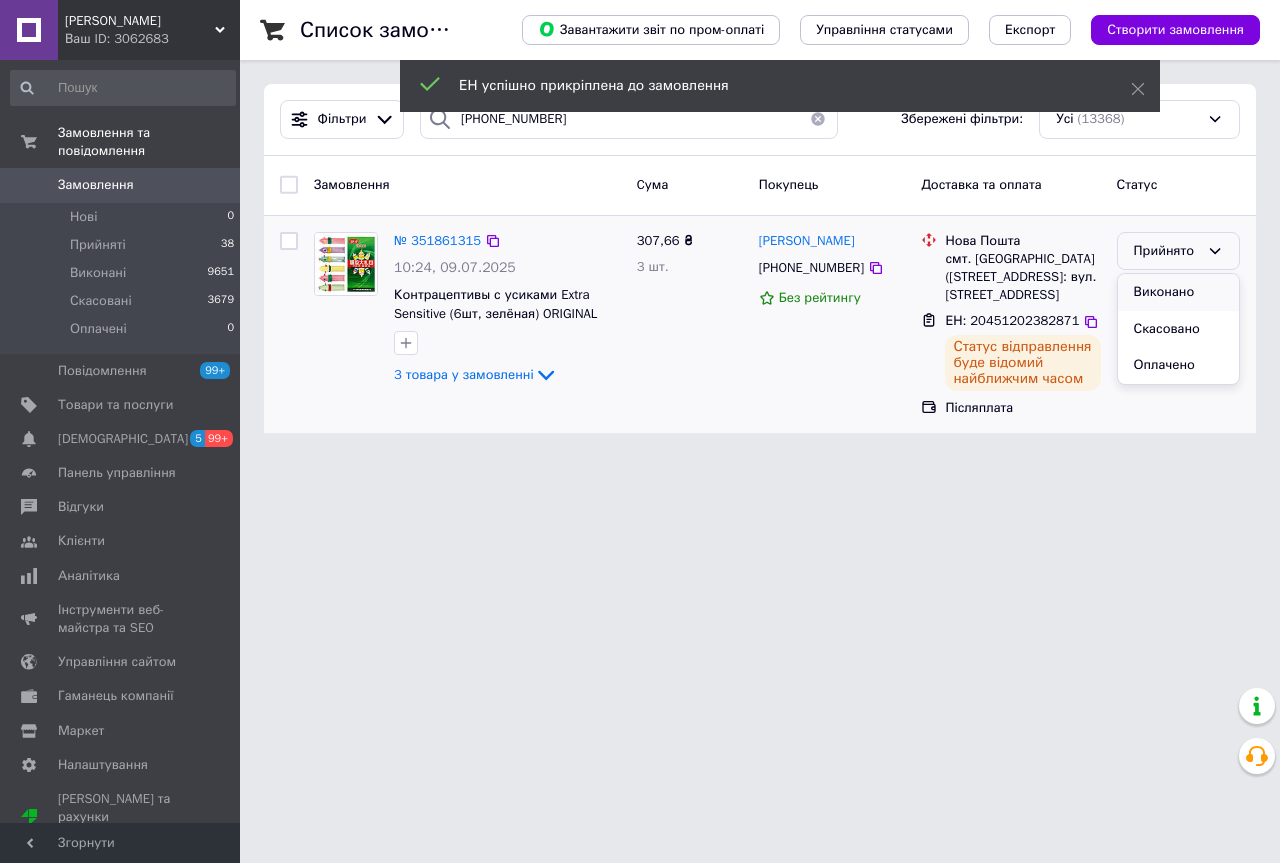 click on "Виконано" at bounding box center (1178, 292) 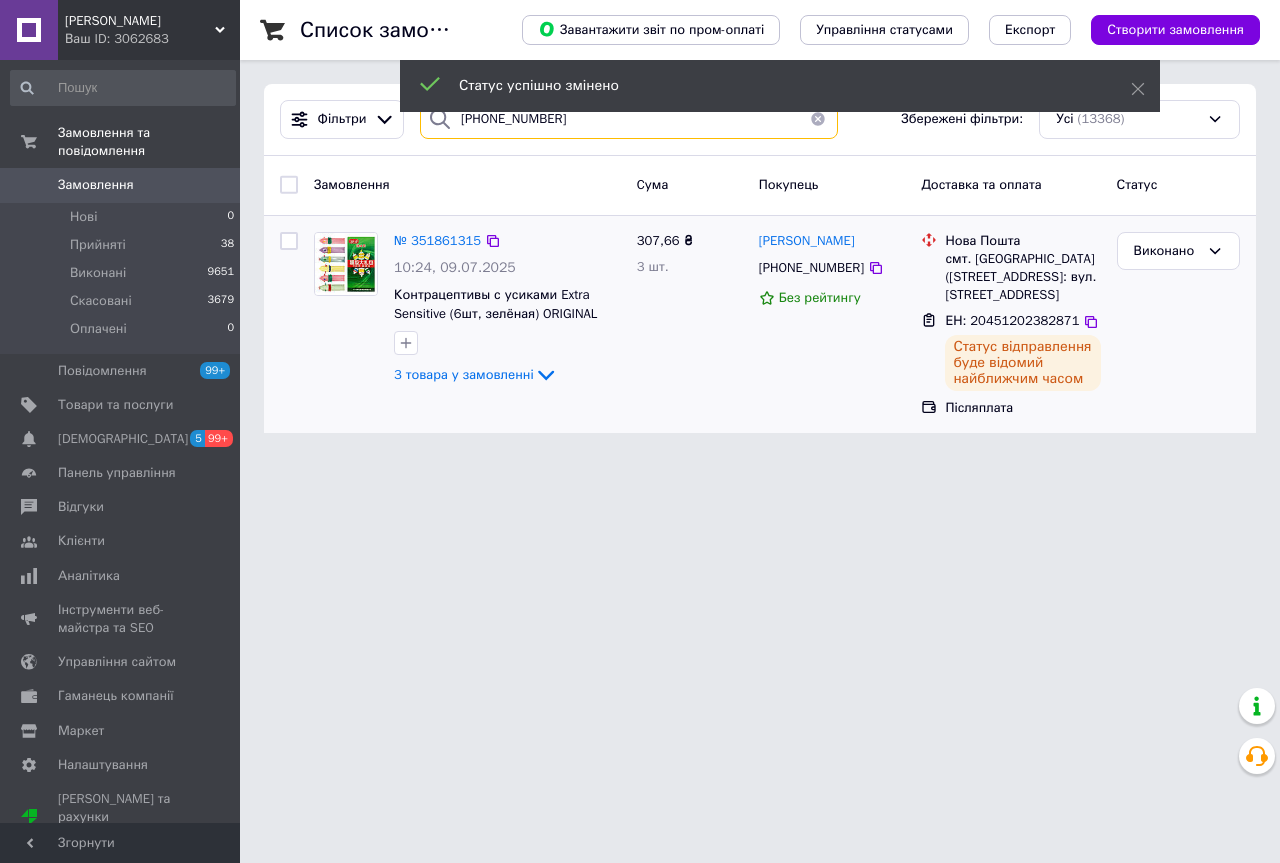 drag, startPoint x: 563, startPoint y: 133, endPoint x: 270, endPoint y: 131, distance: 293.00684 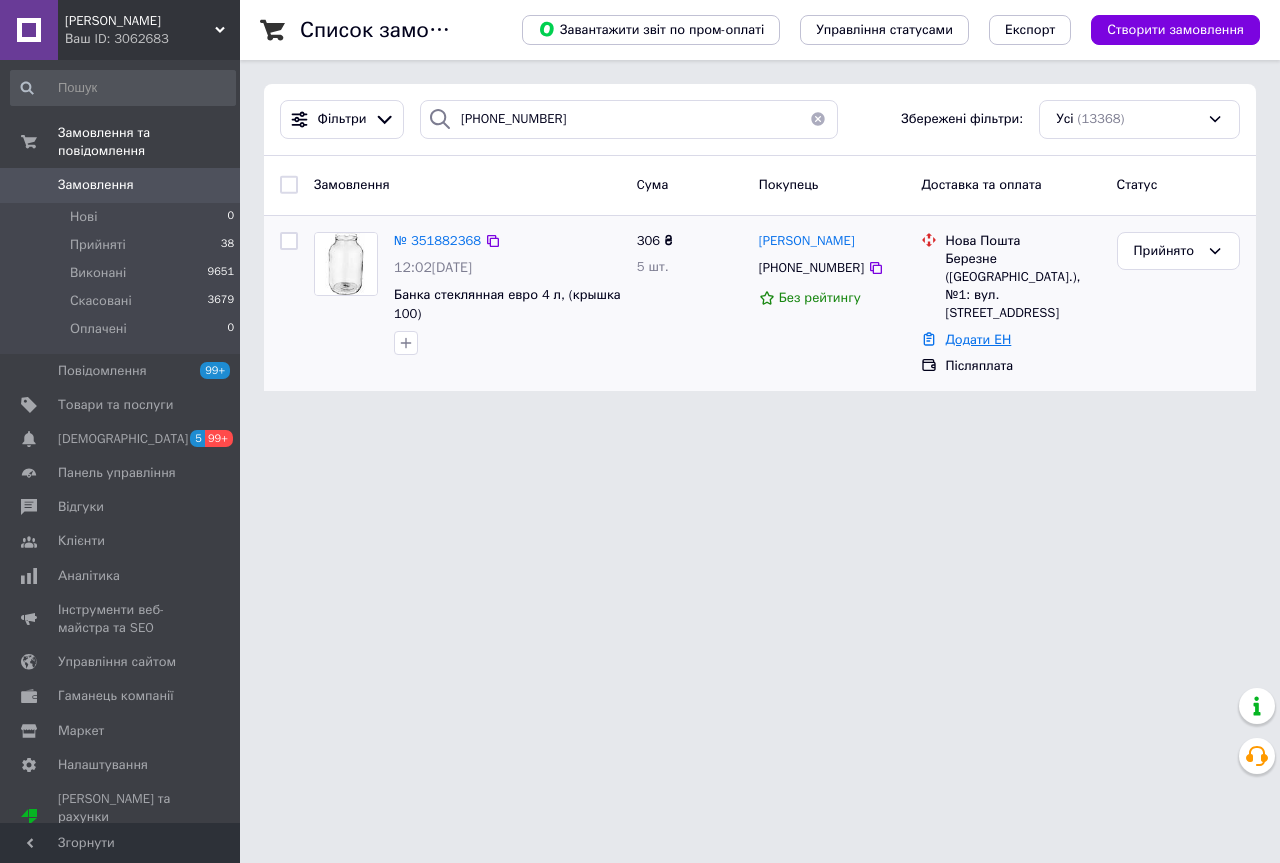 click on "Додати ЕН" at bounding box center (978, 339) 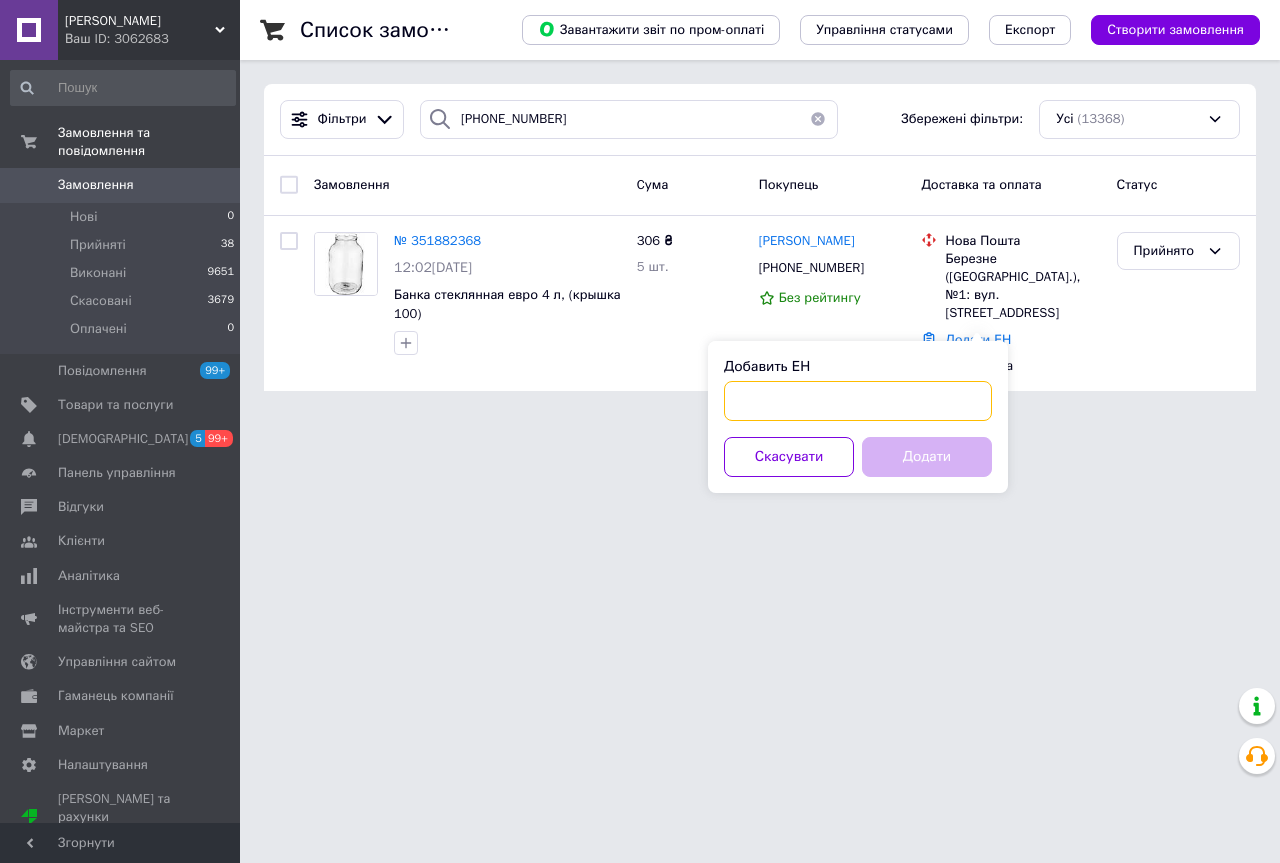 click on "Добавить ЕН" at bounding box center [858, 401] 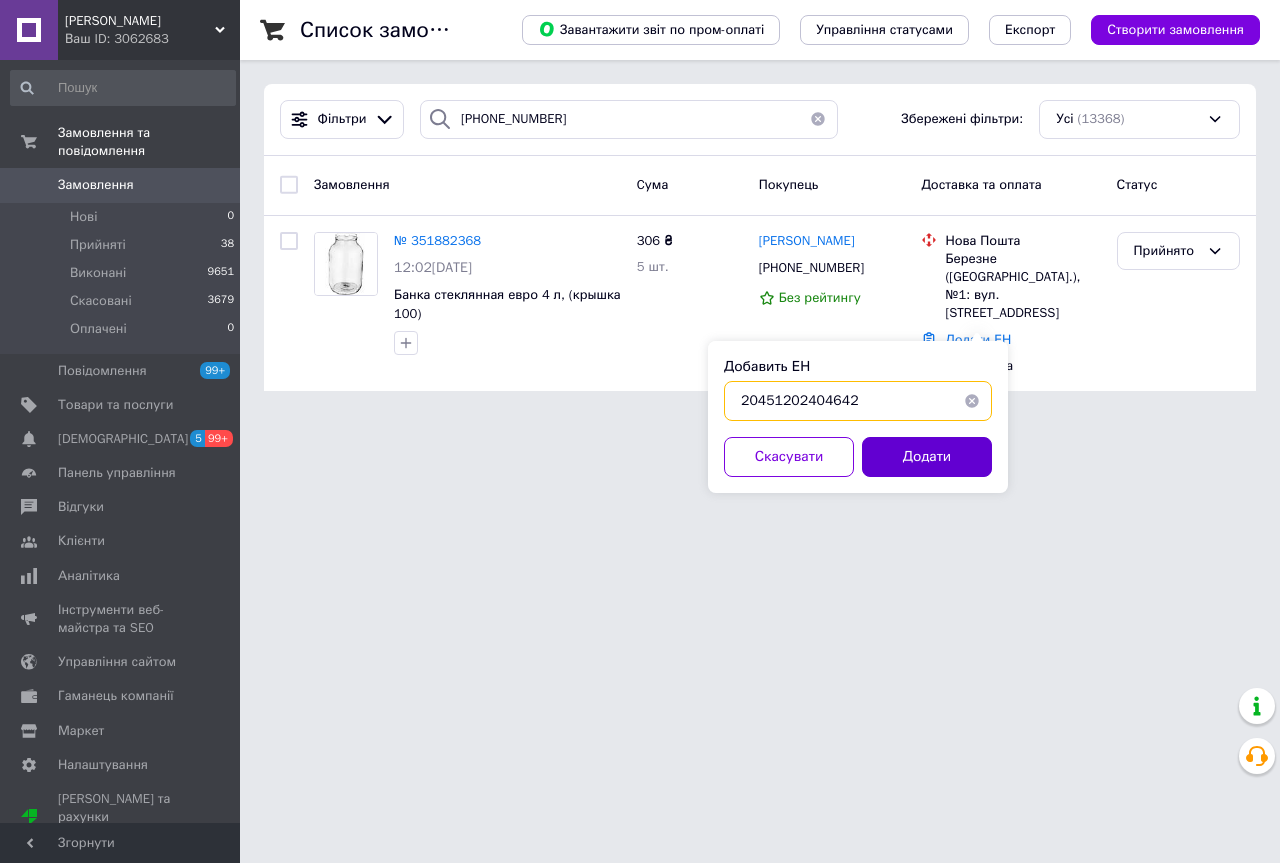 type on "20451202404642" 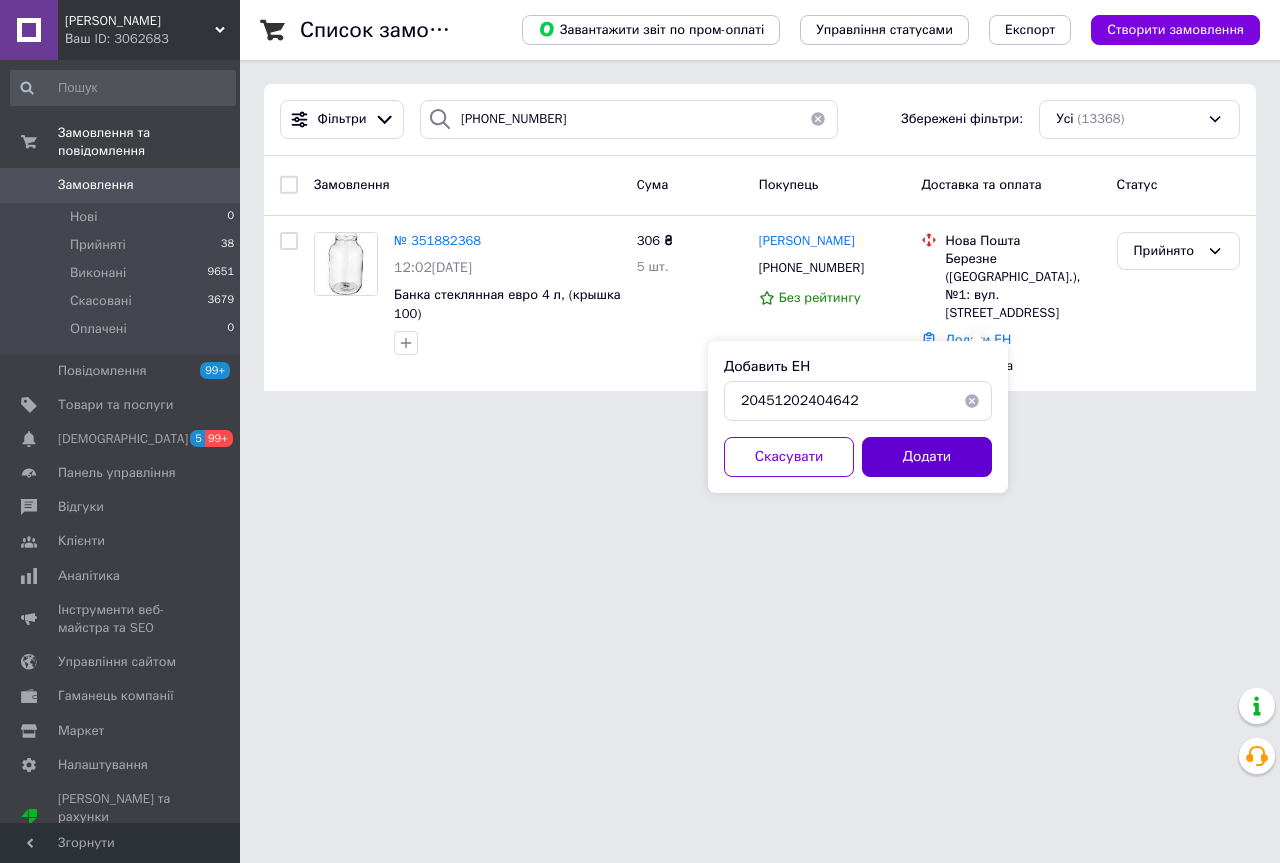 click on "Додати" at bounding box center [927, 457] 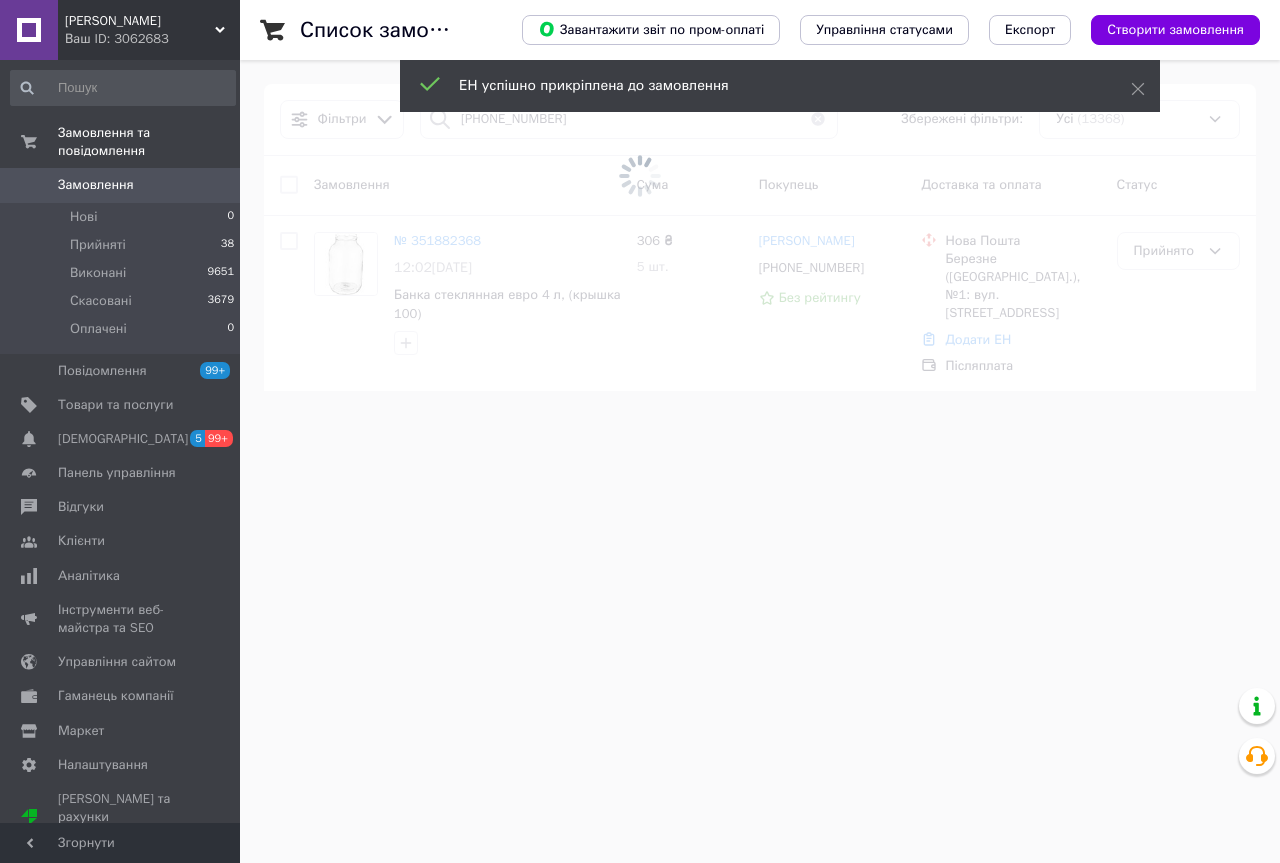 click on "Прийнято" at bounding box center [1166, 251] 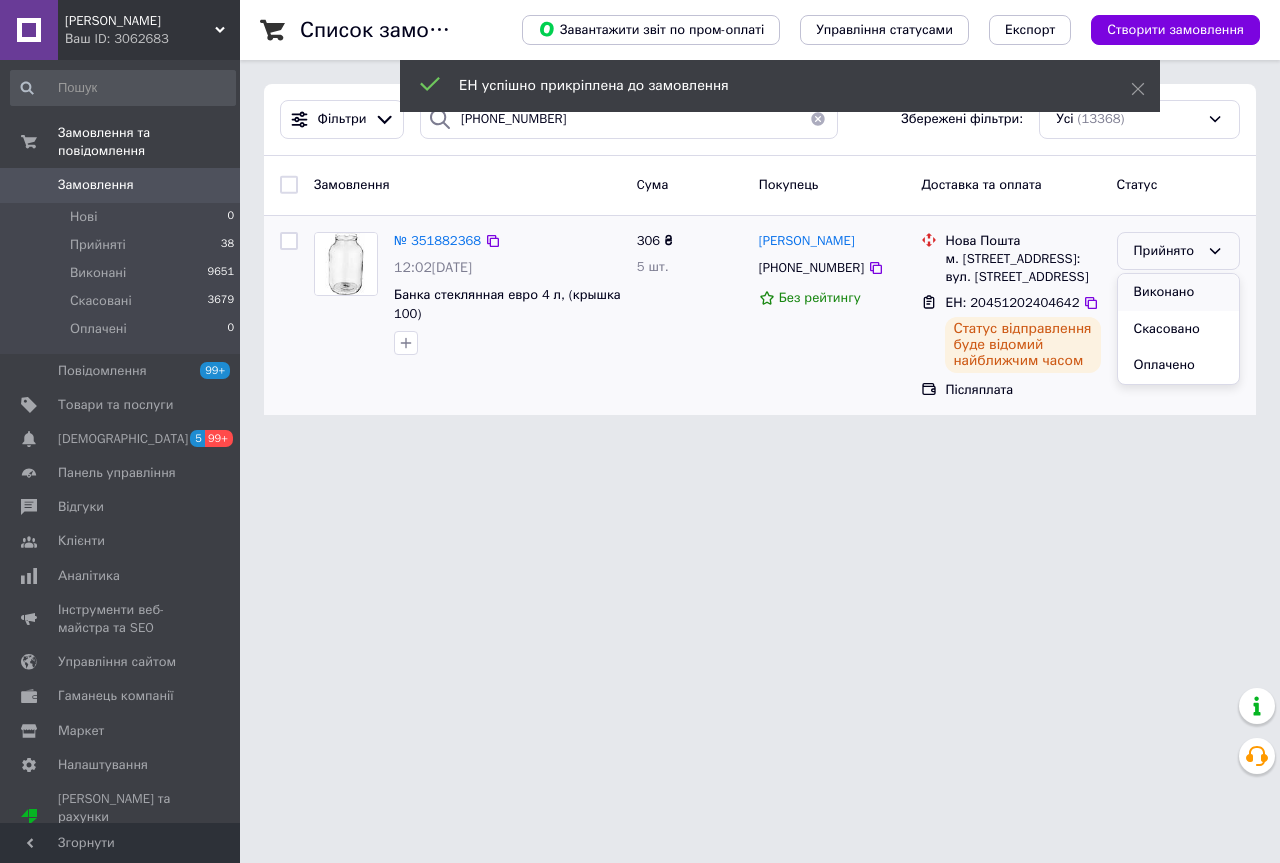 click on "Виконано" at bounding box center [1178, 292] 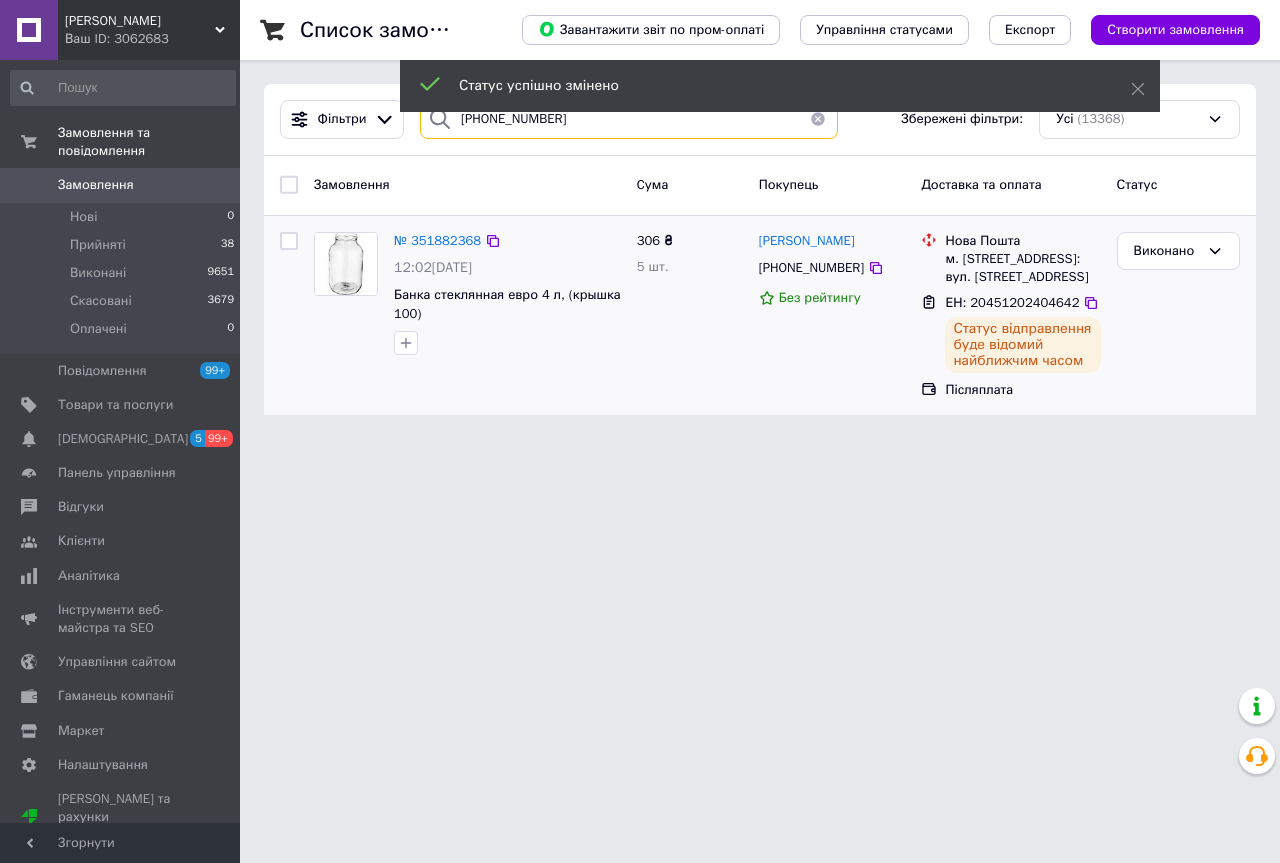 drag, startPoint x: 504, startPoint y: 128, endPoint x: 245, endPoint y: 104, distance: 260.1096 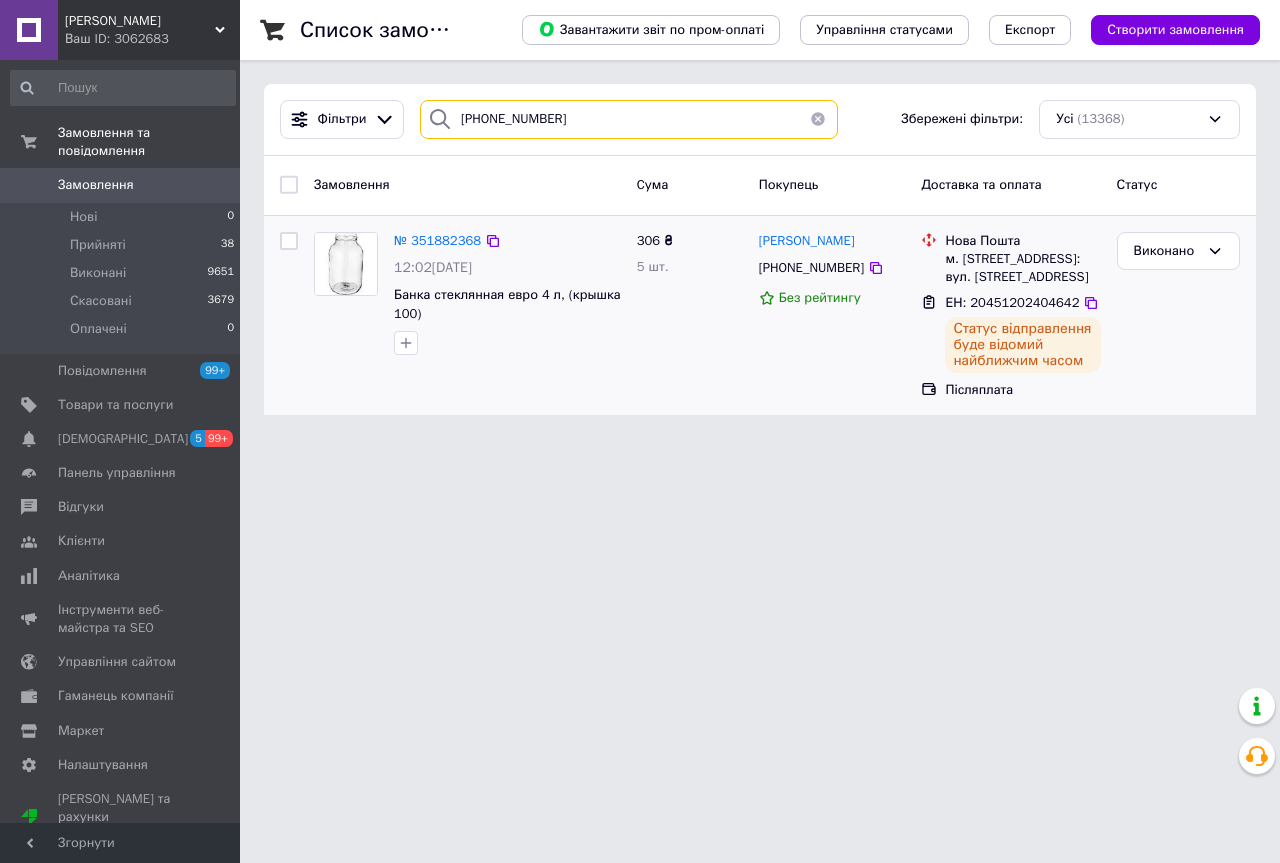 paste on "66)8533967" 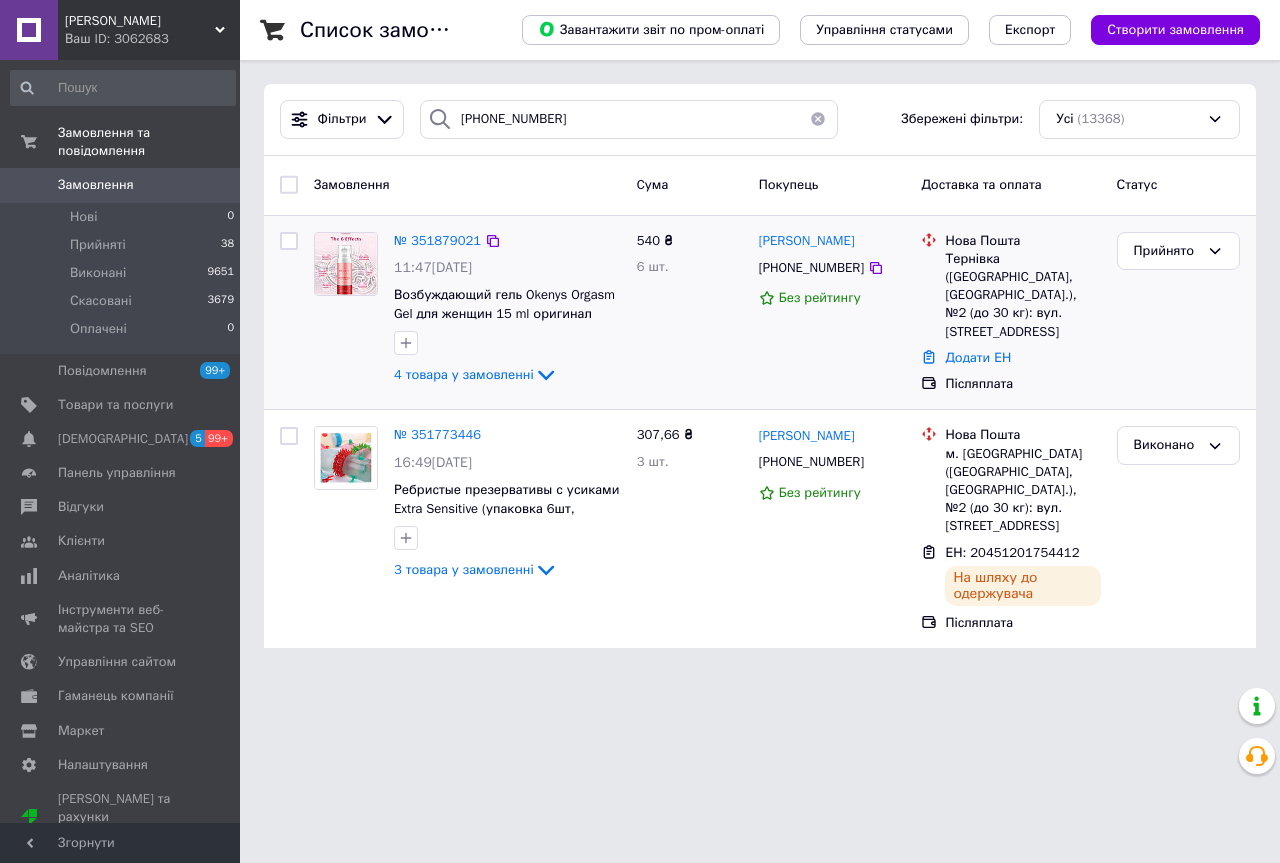 drag, startPoint x: 959, startPoint y: 350, endPoint x: 951, endPoint y: 376, distance: 27.202942 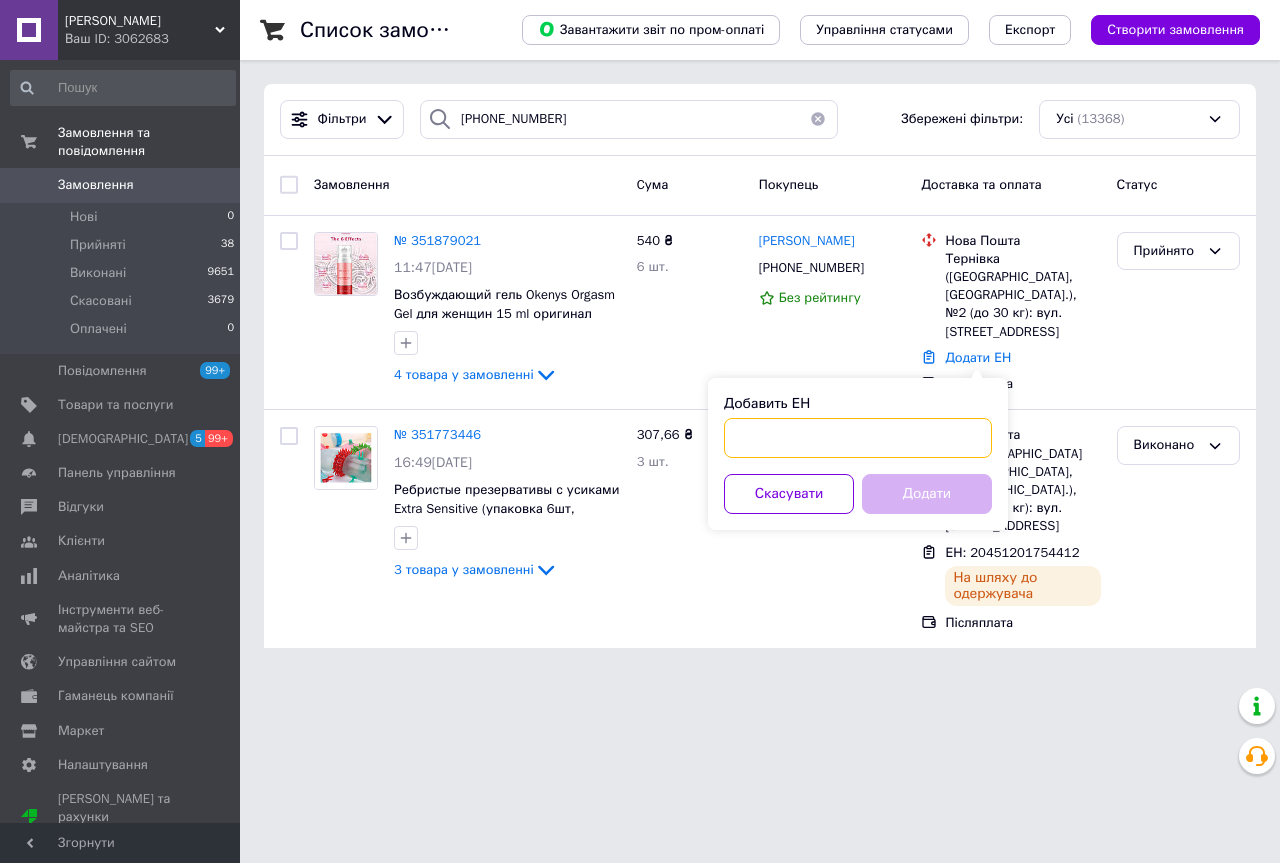 click on "Добавить ЕН" at bounding box center [858, 438] 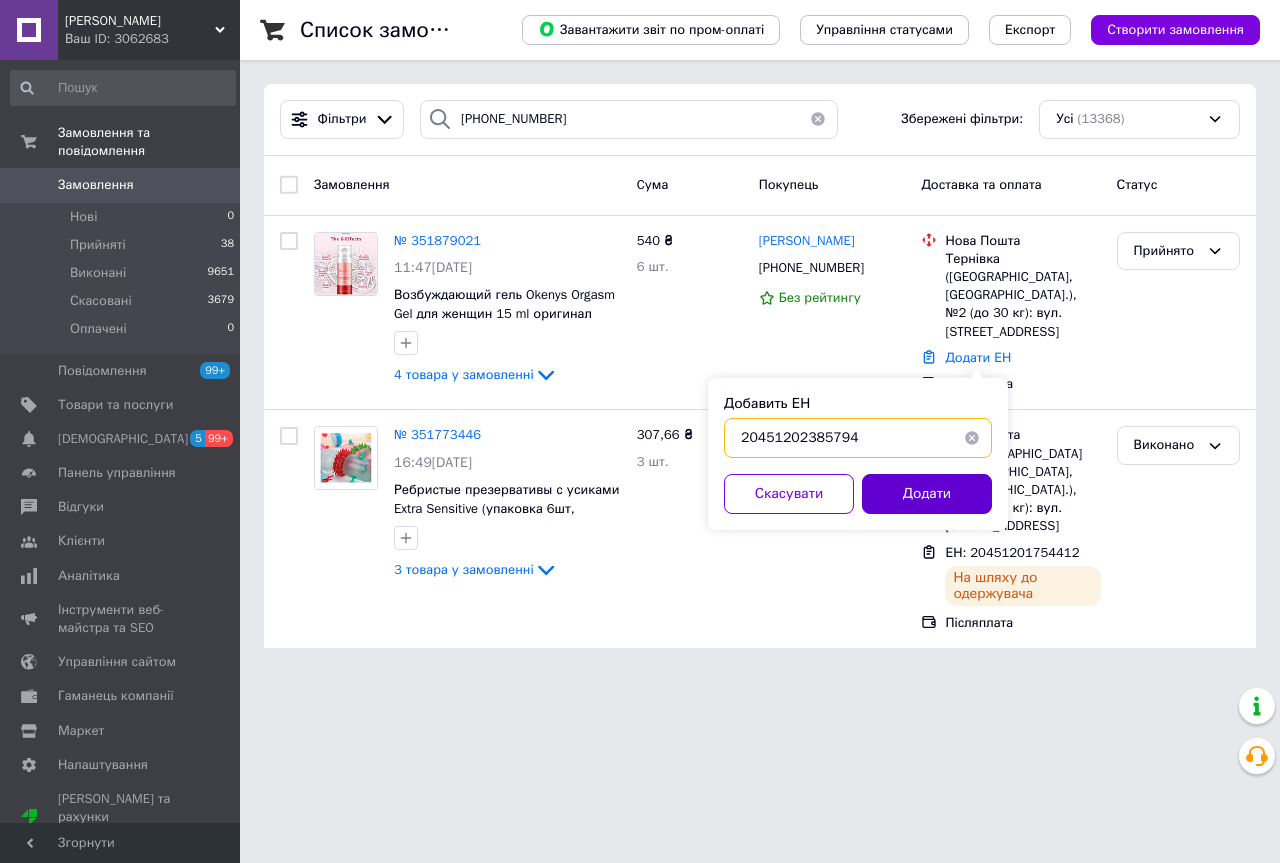 type on "20451202385794" 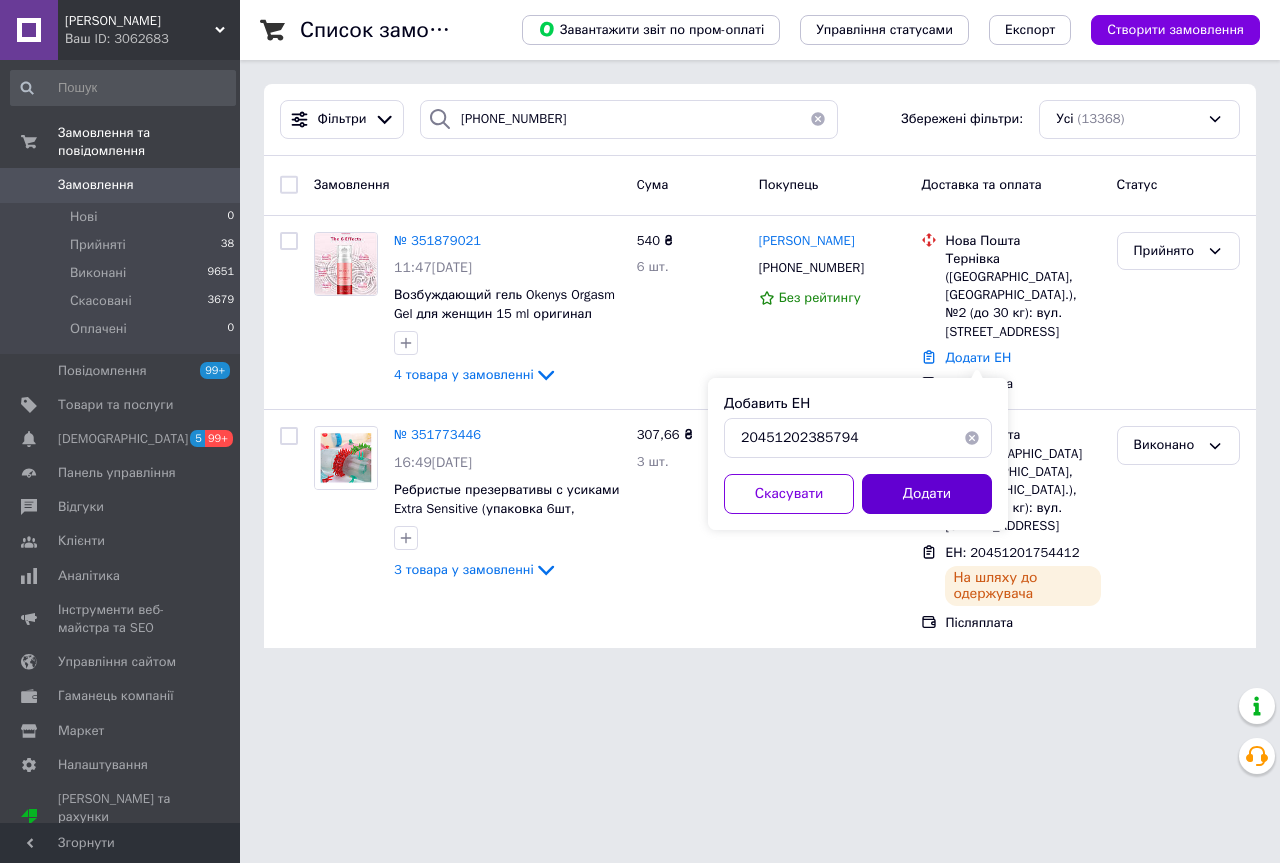 click on "Додати" at bounding box center (927, 494) 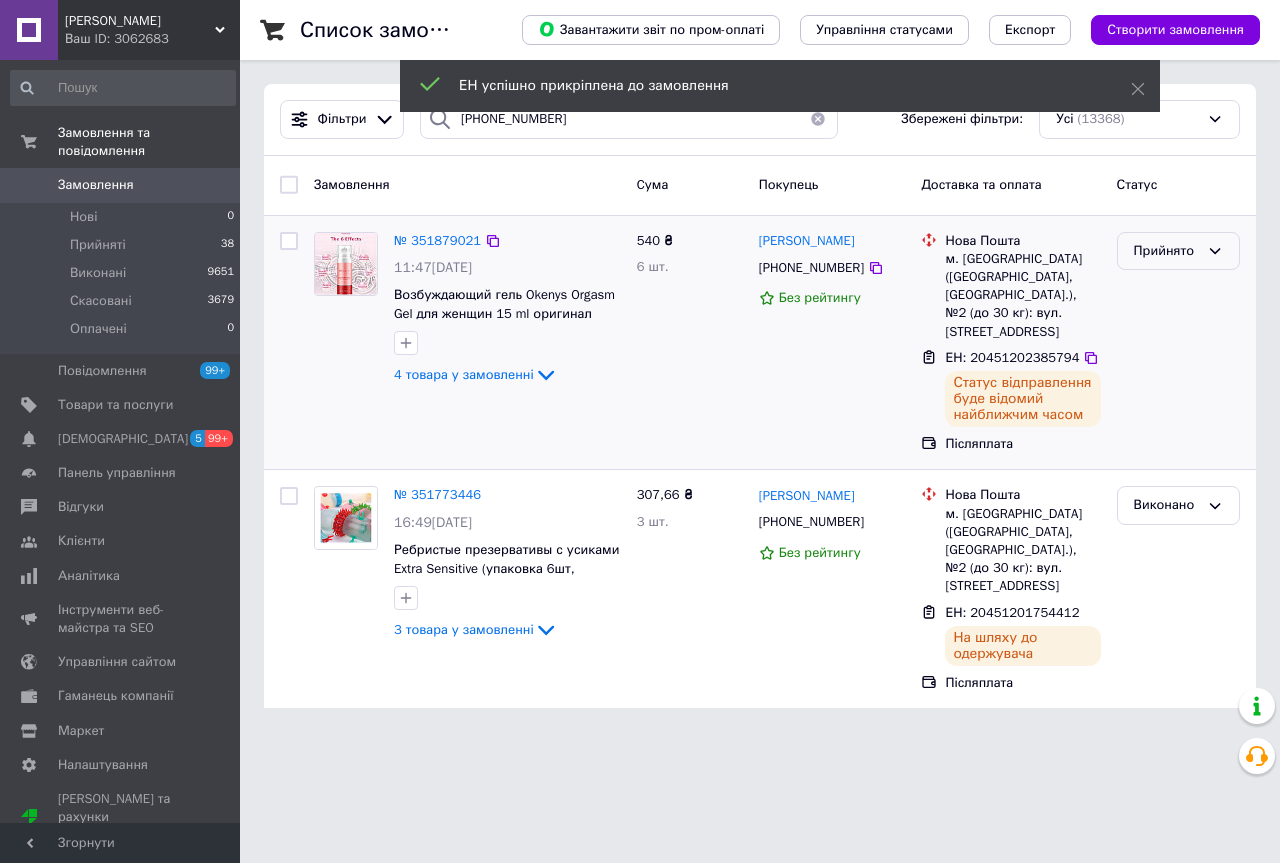 click on "Прийнято" at bounding box center [1166, 251] 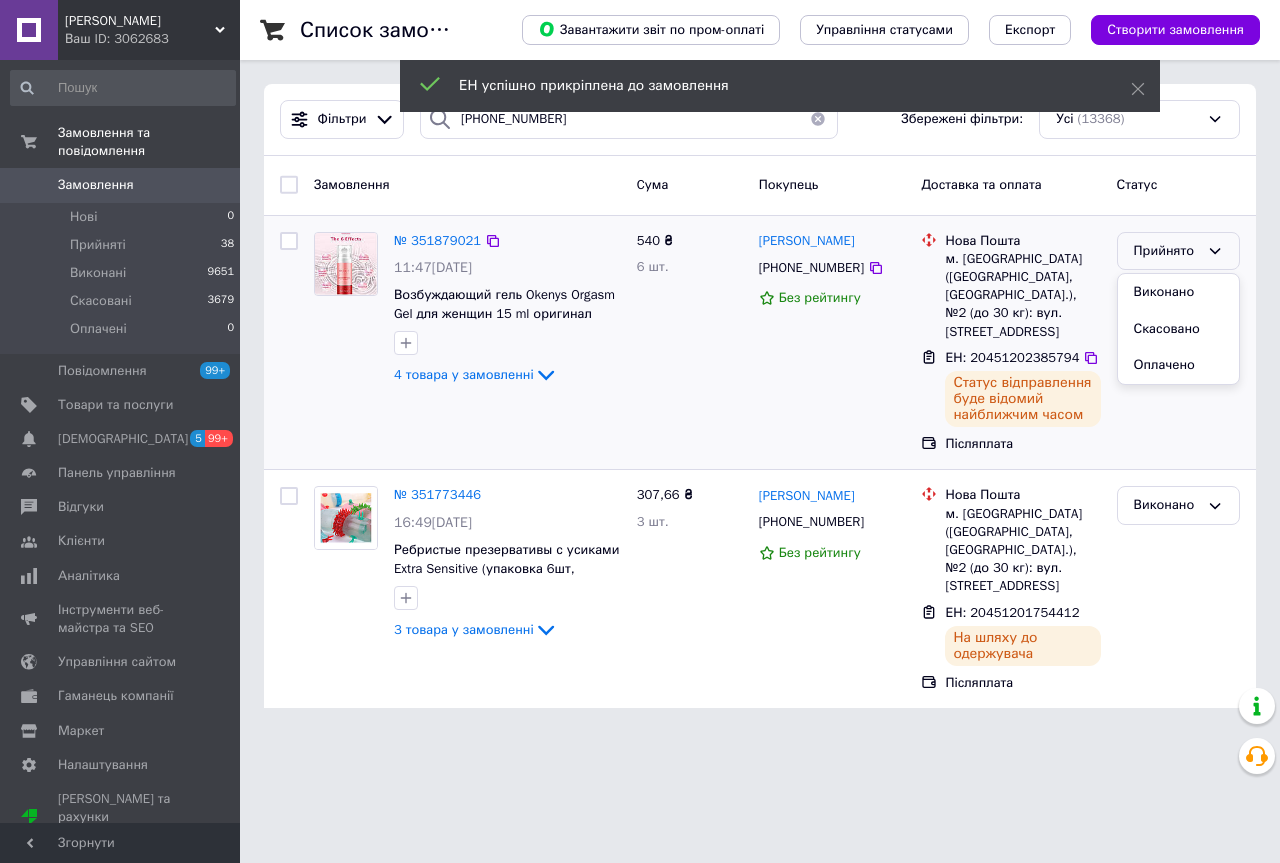 click on "Виконано" at bounding box center (1178, 292) 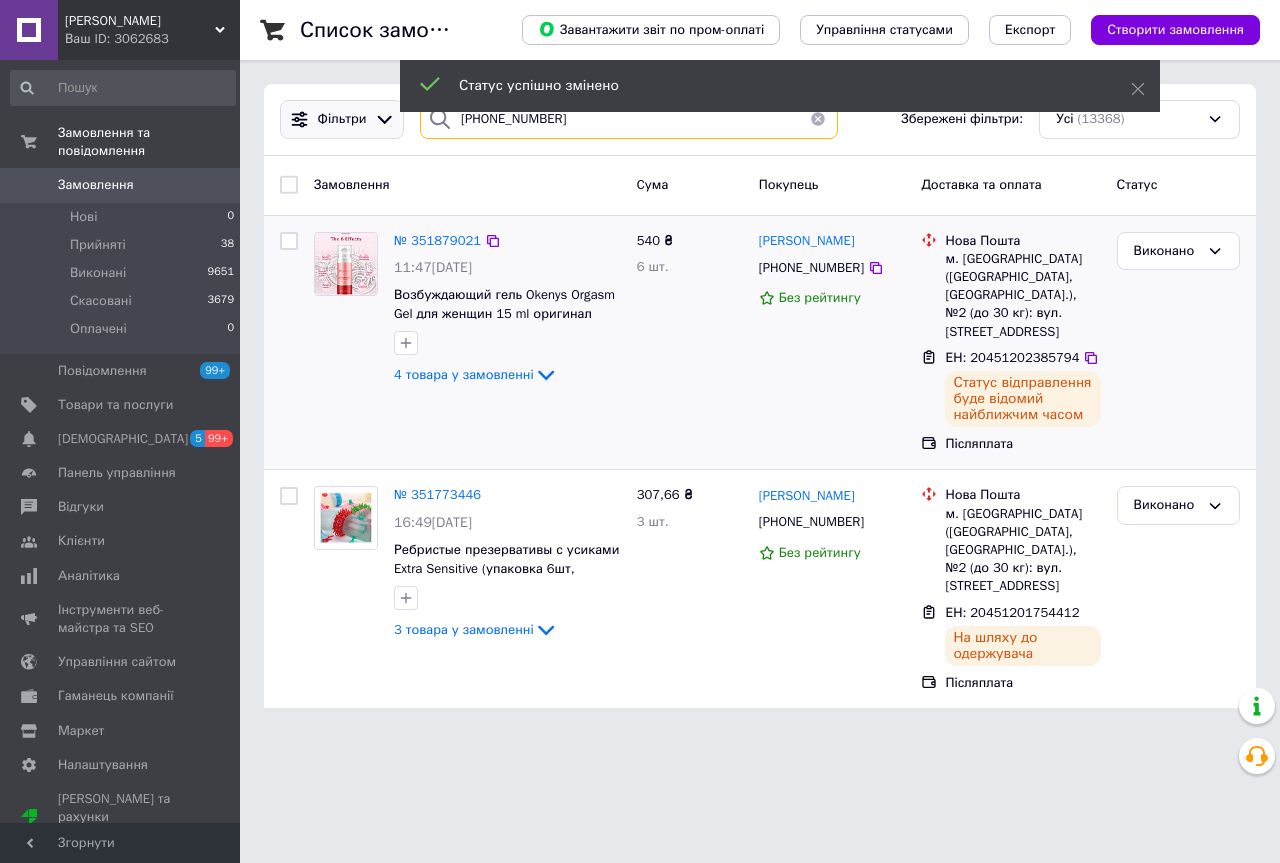 drag, startPoint x: 463, startPoint y: 131, endPoint x: 289, endPoint y: 131, distance: 174 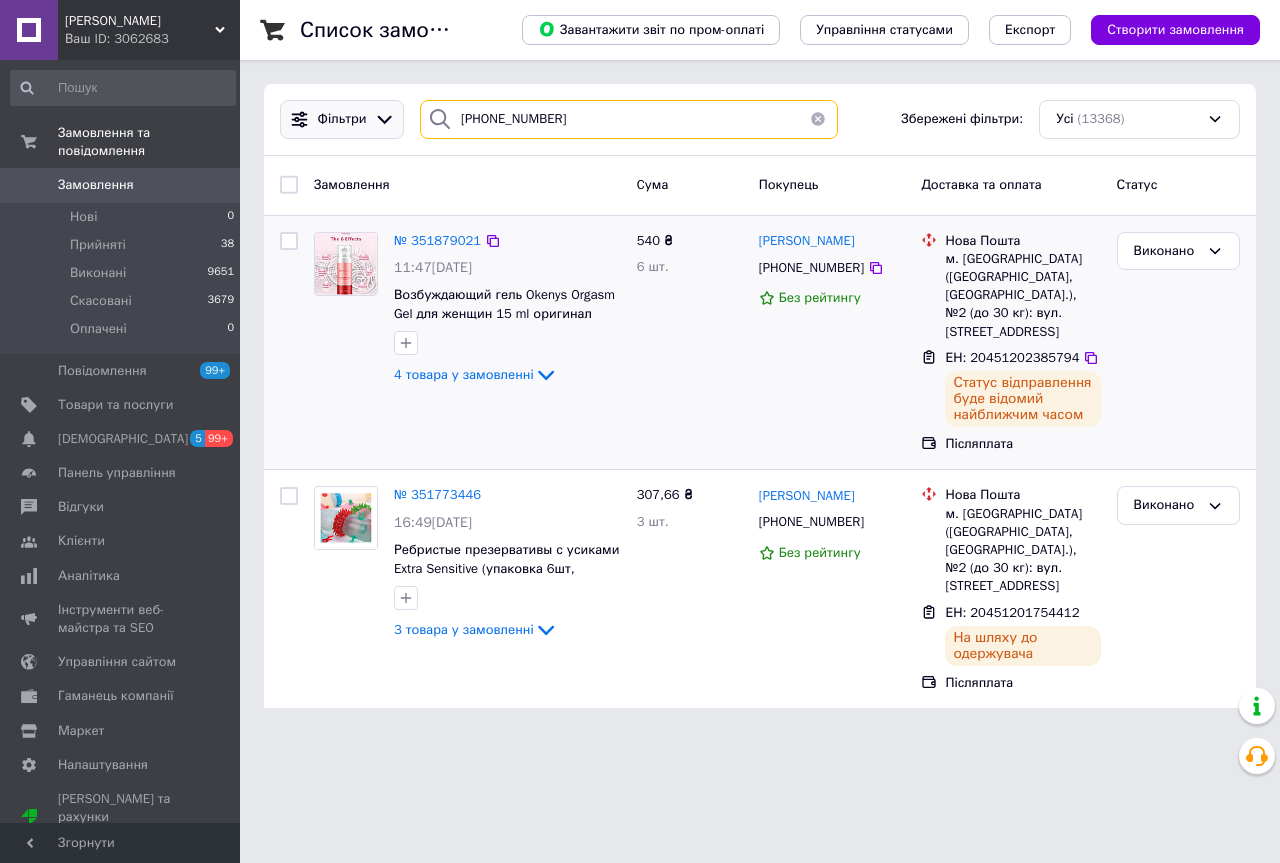 type on "380(66)9571470" 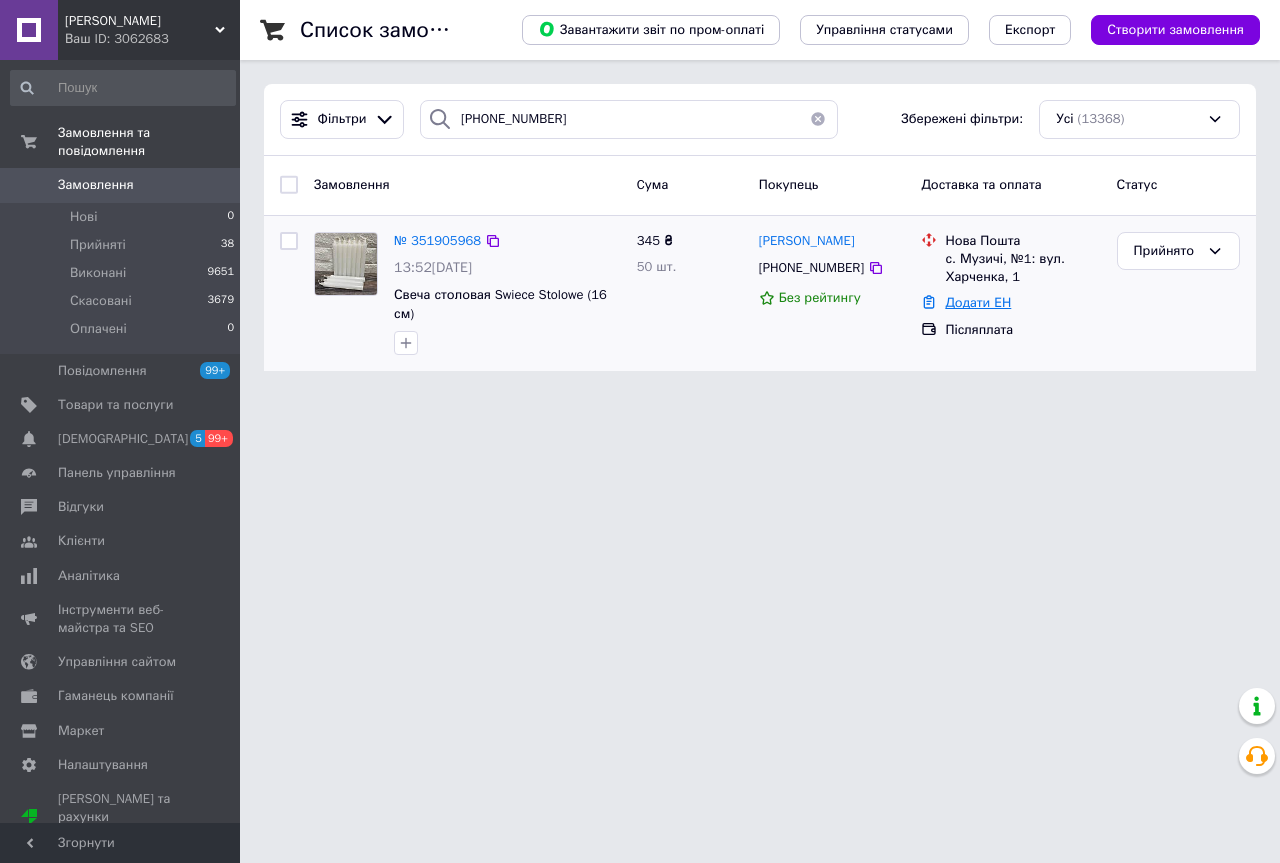 click on "Додати ЕН" at bounding box center [978, 302] 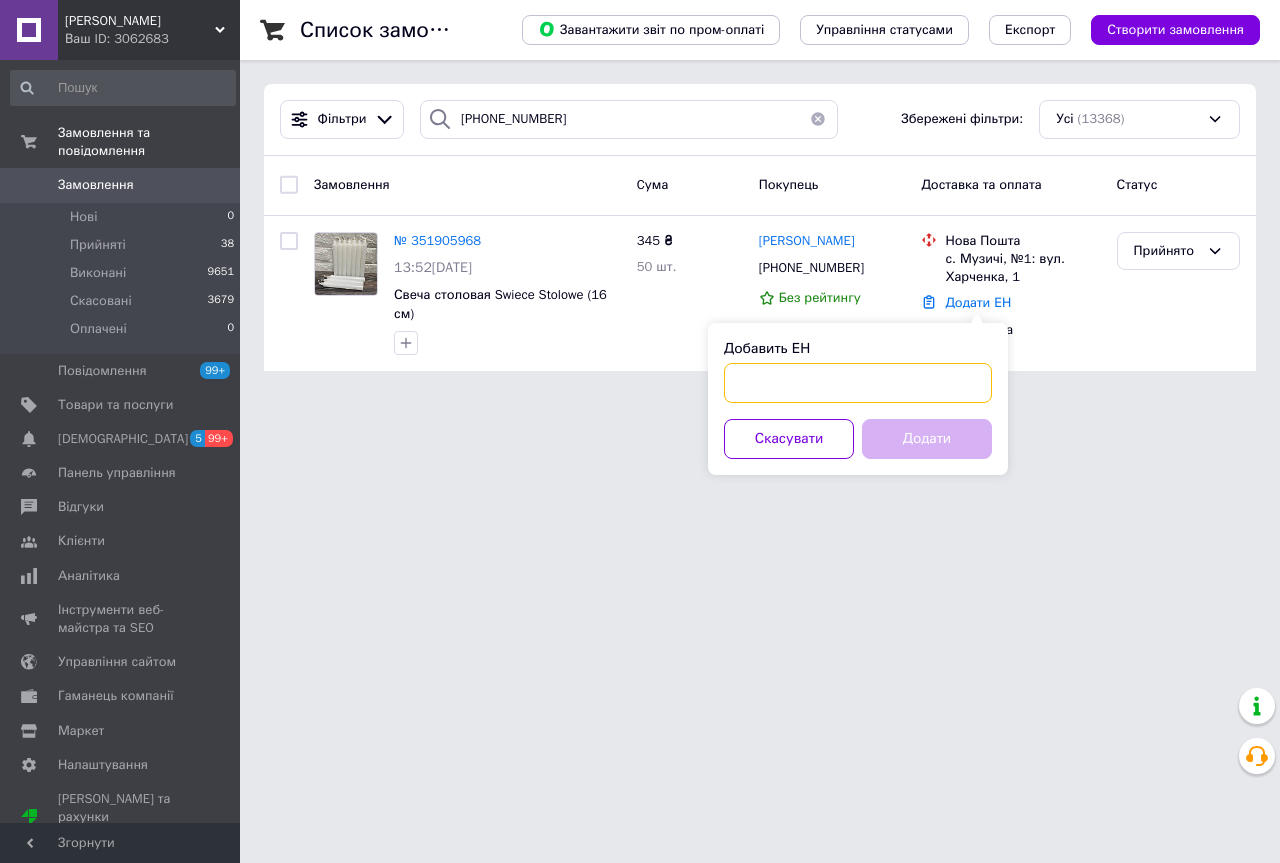click on "Добавить ЕН" at bounding box center [858, 383] 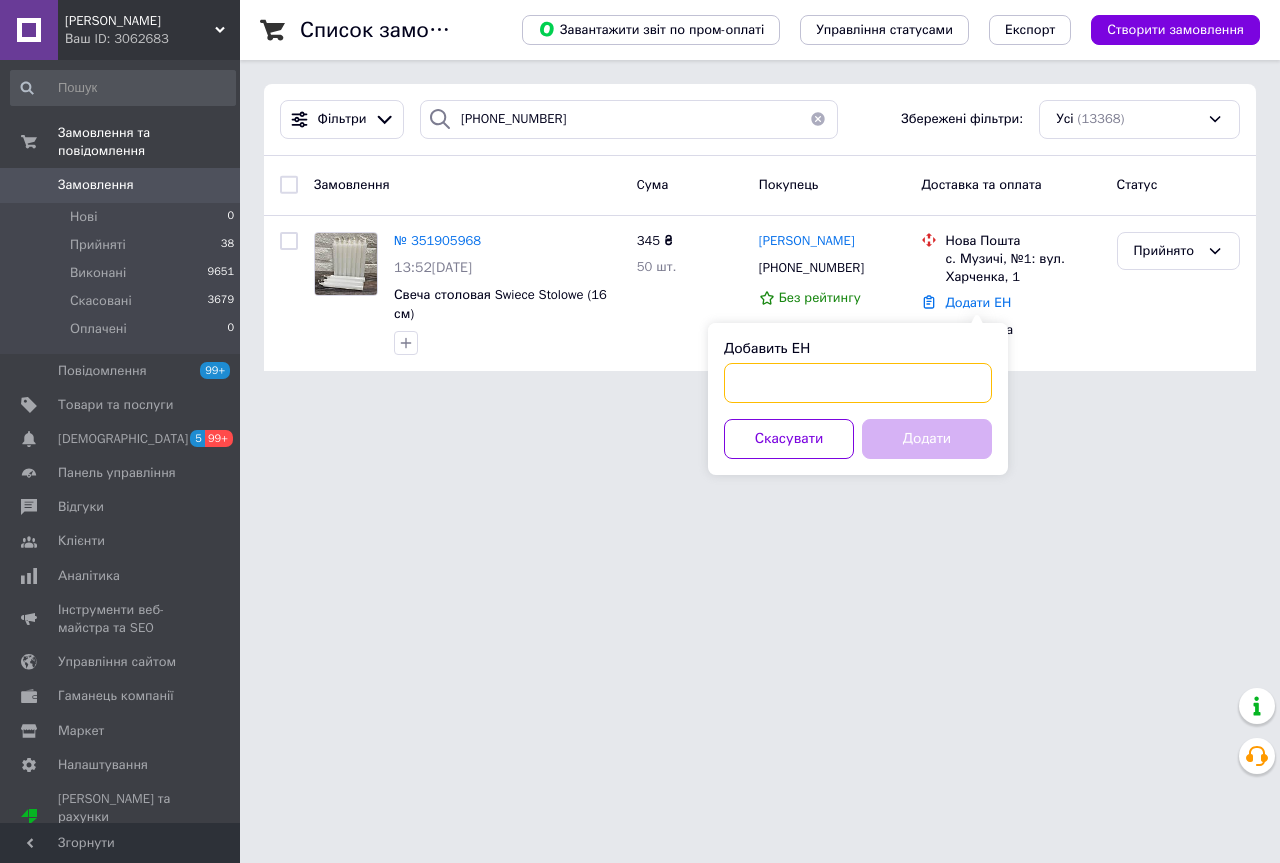 paste on "20451202542428" 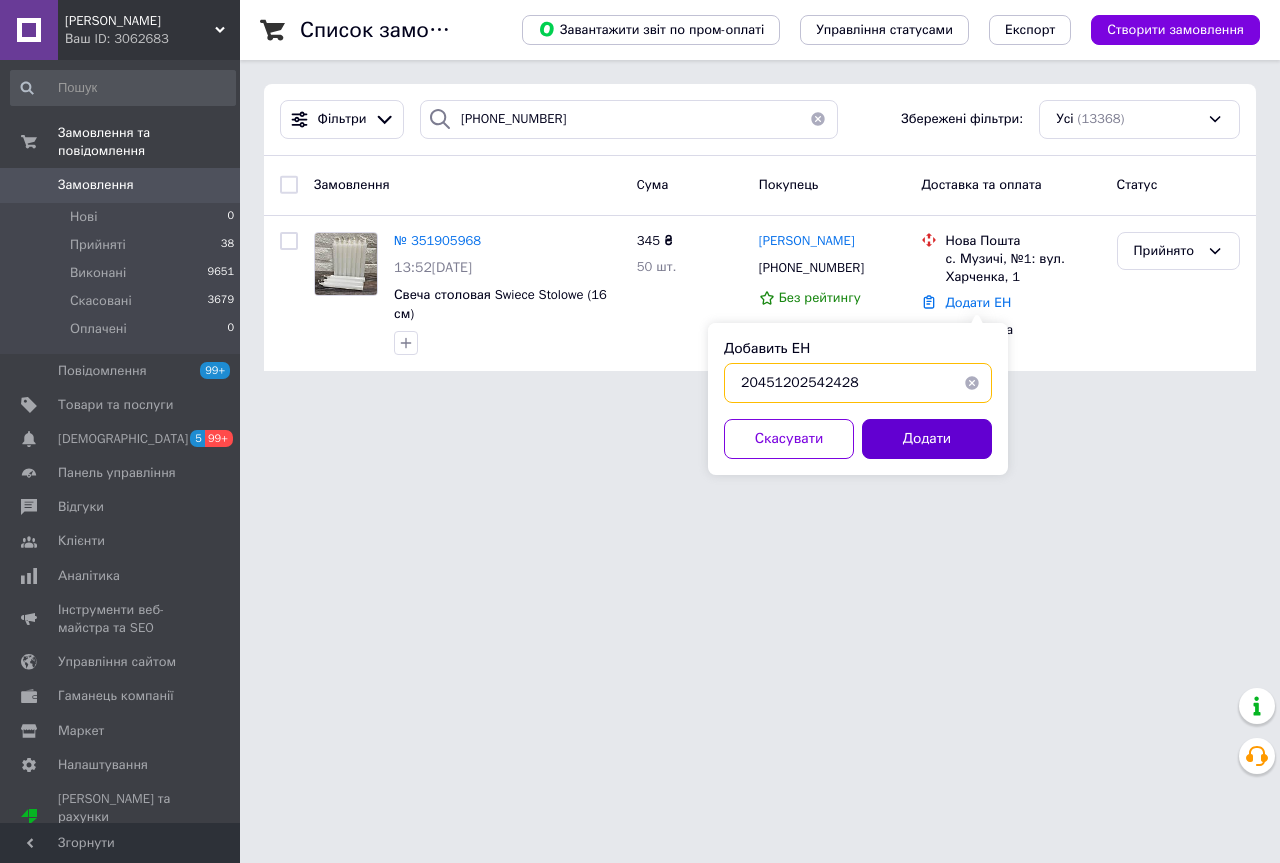 type on "20451202542428" 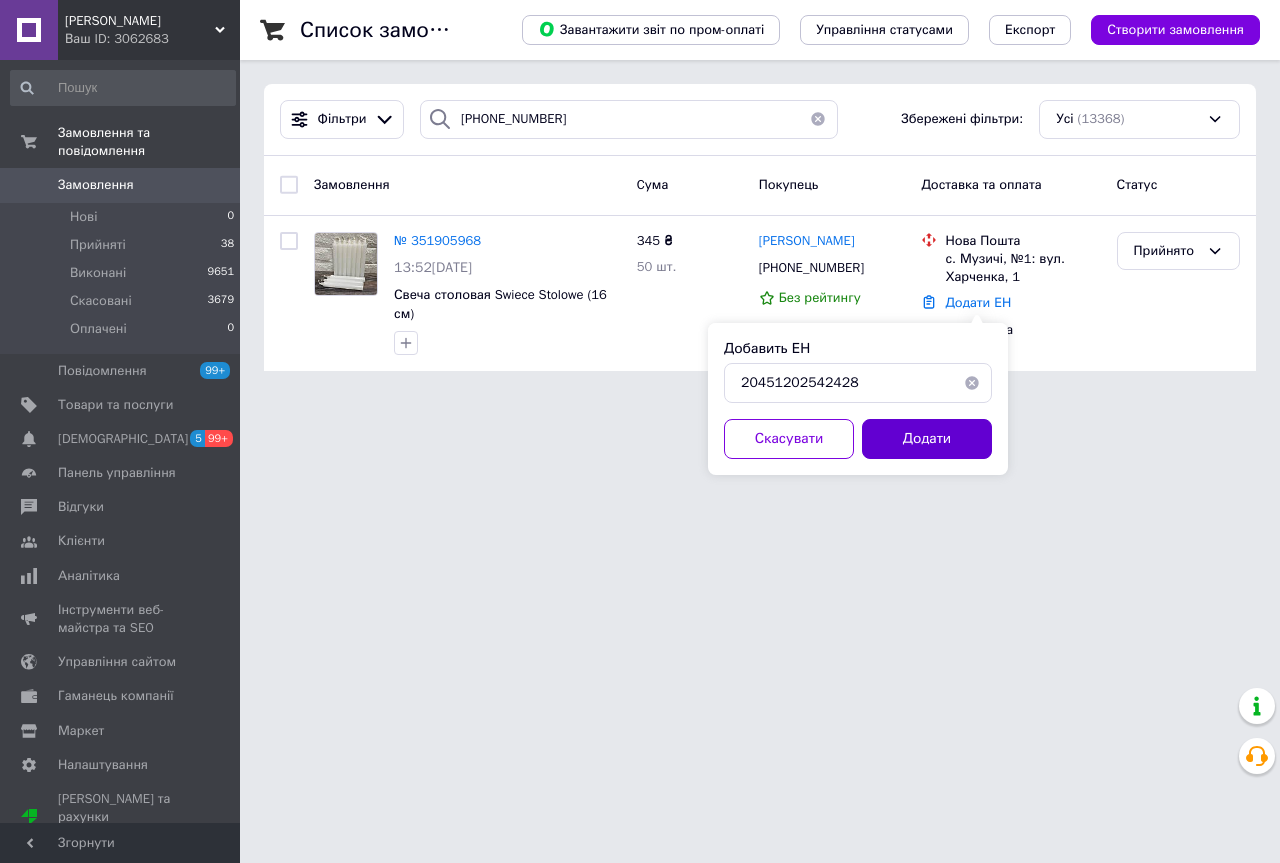click on "Додати" at bounding box center (927, 439) 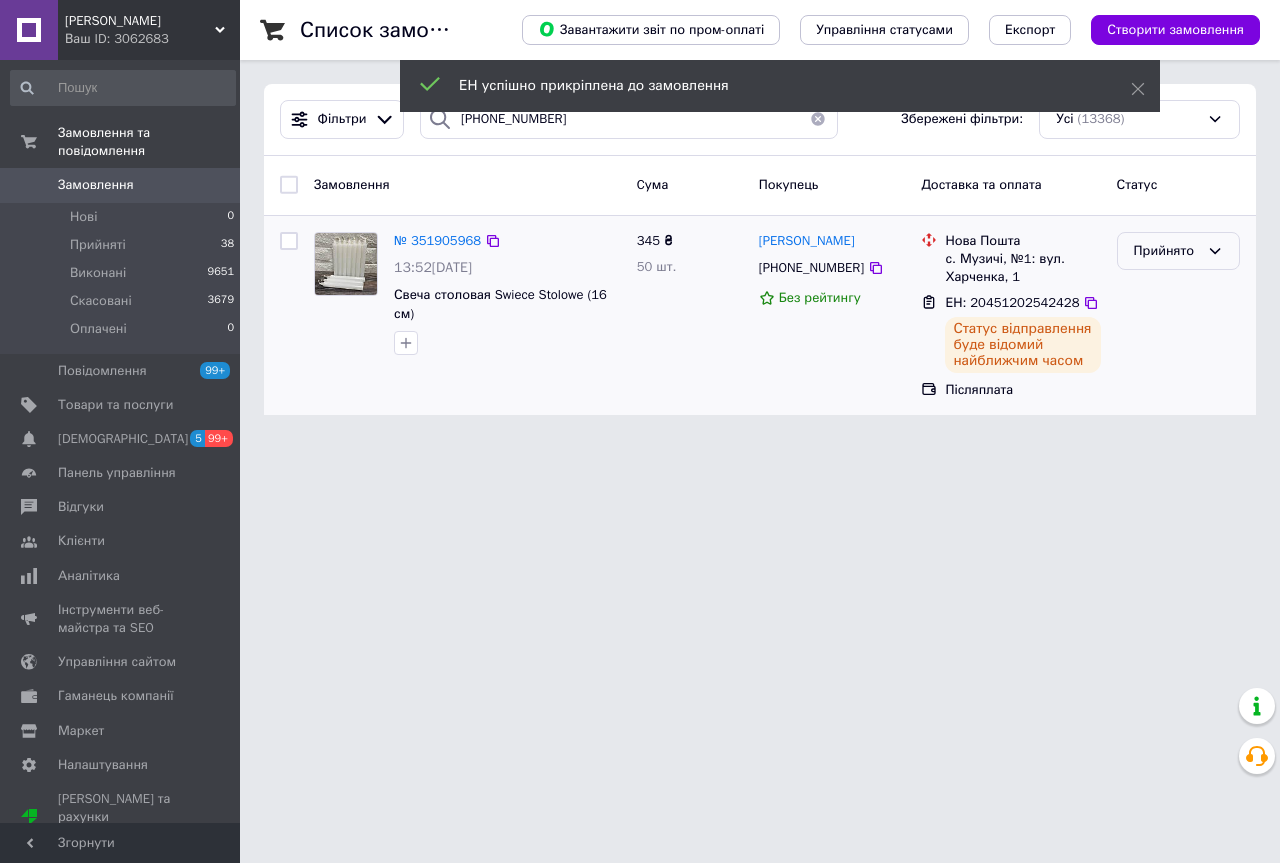 click on "Прийнято" at bounding box center (1166, 251) 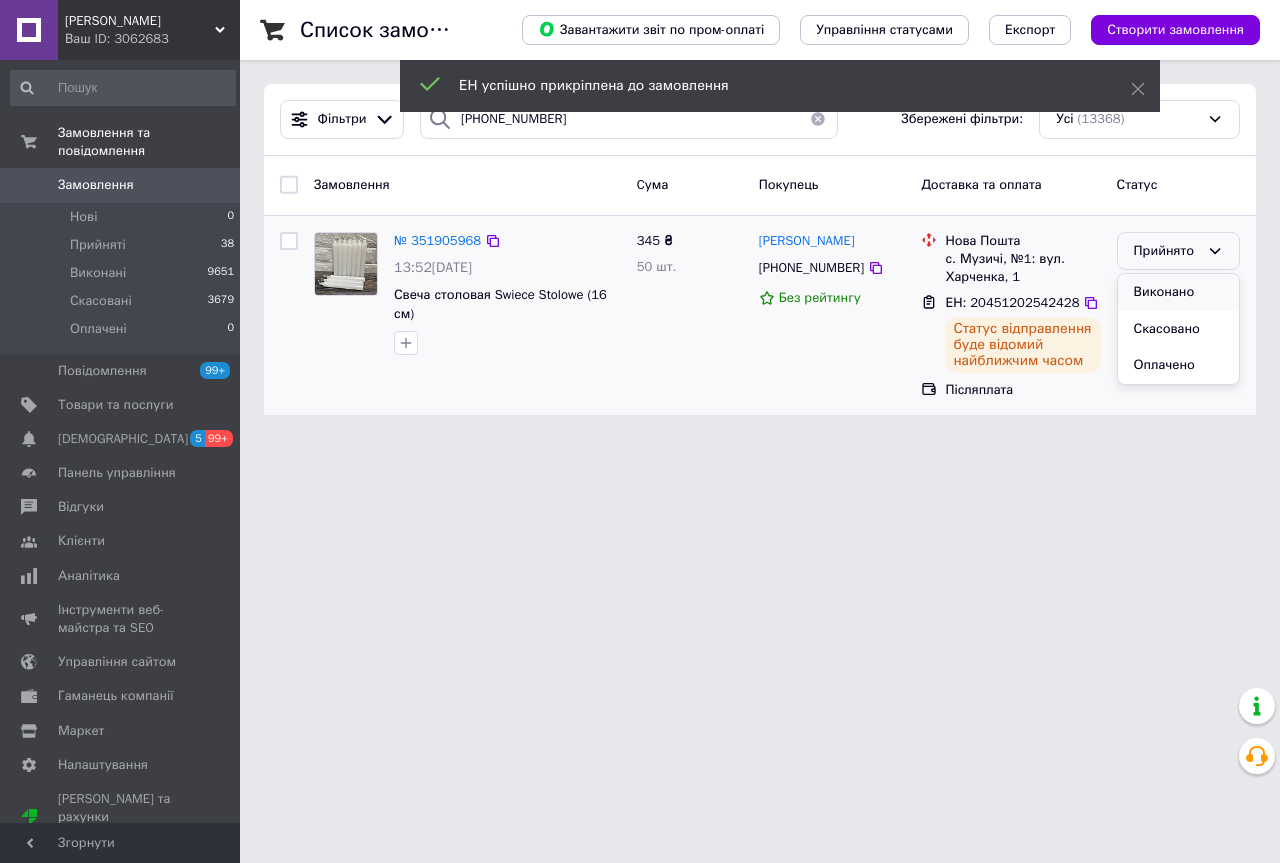 click on "Виконано" at bounding box center (1178, 292) 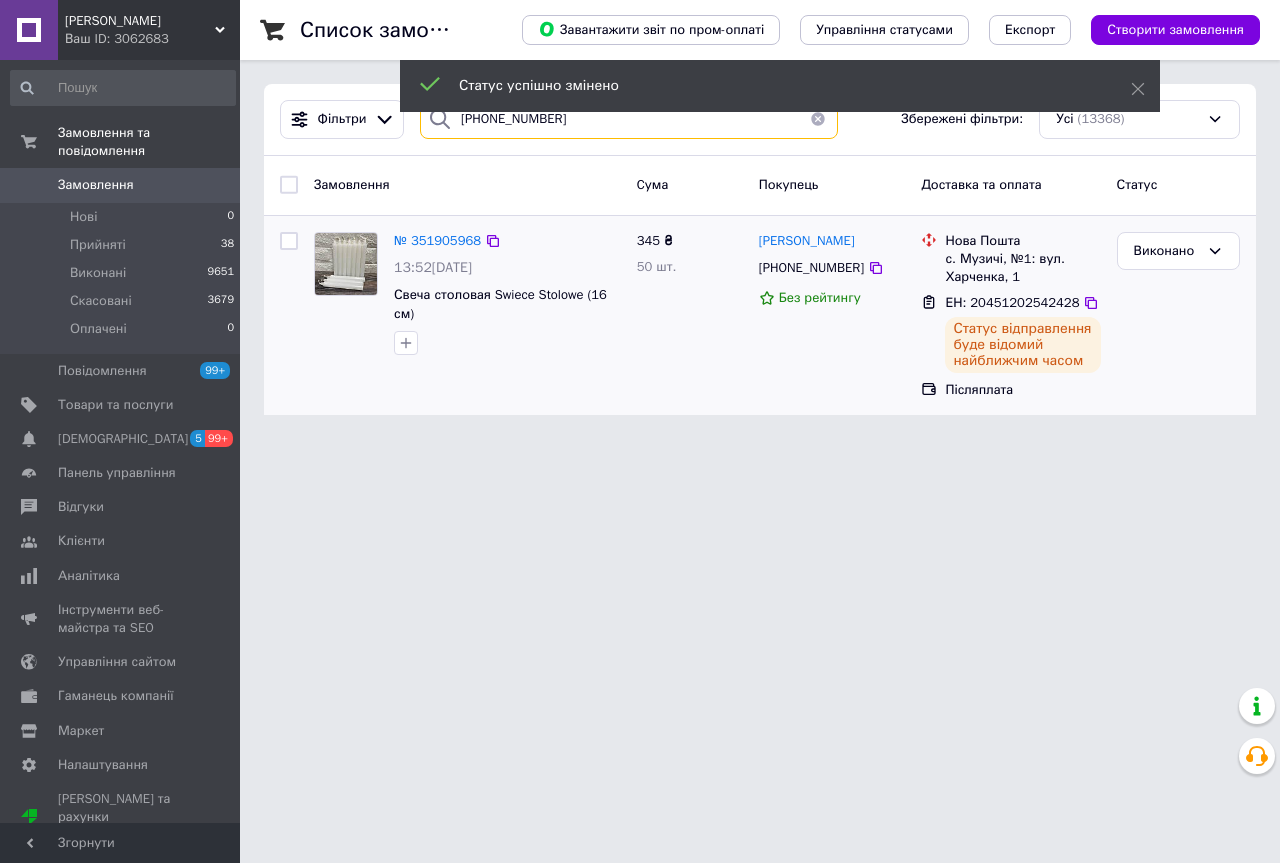 drag, startPoint x: 567, startPoint y: 133, endPoint x: 225, endPoint y: 156, distance: 342.77252 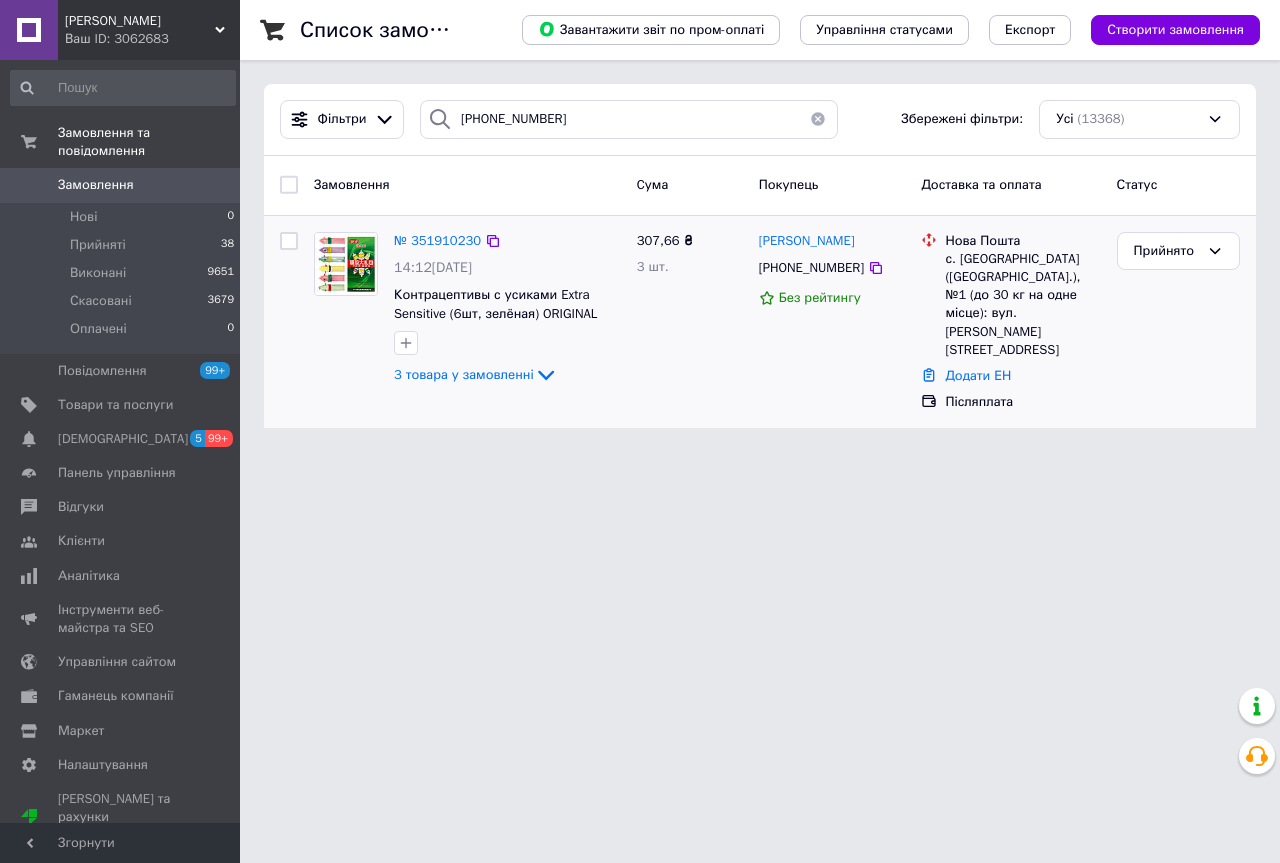 drag, startPoint x: 986, startPoint y: 337, endPoint x: 979, endPoint y: 354, distance: 18.384777 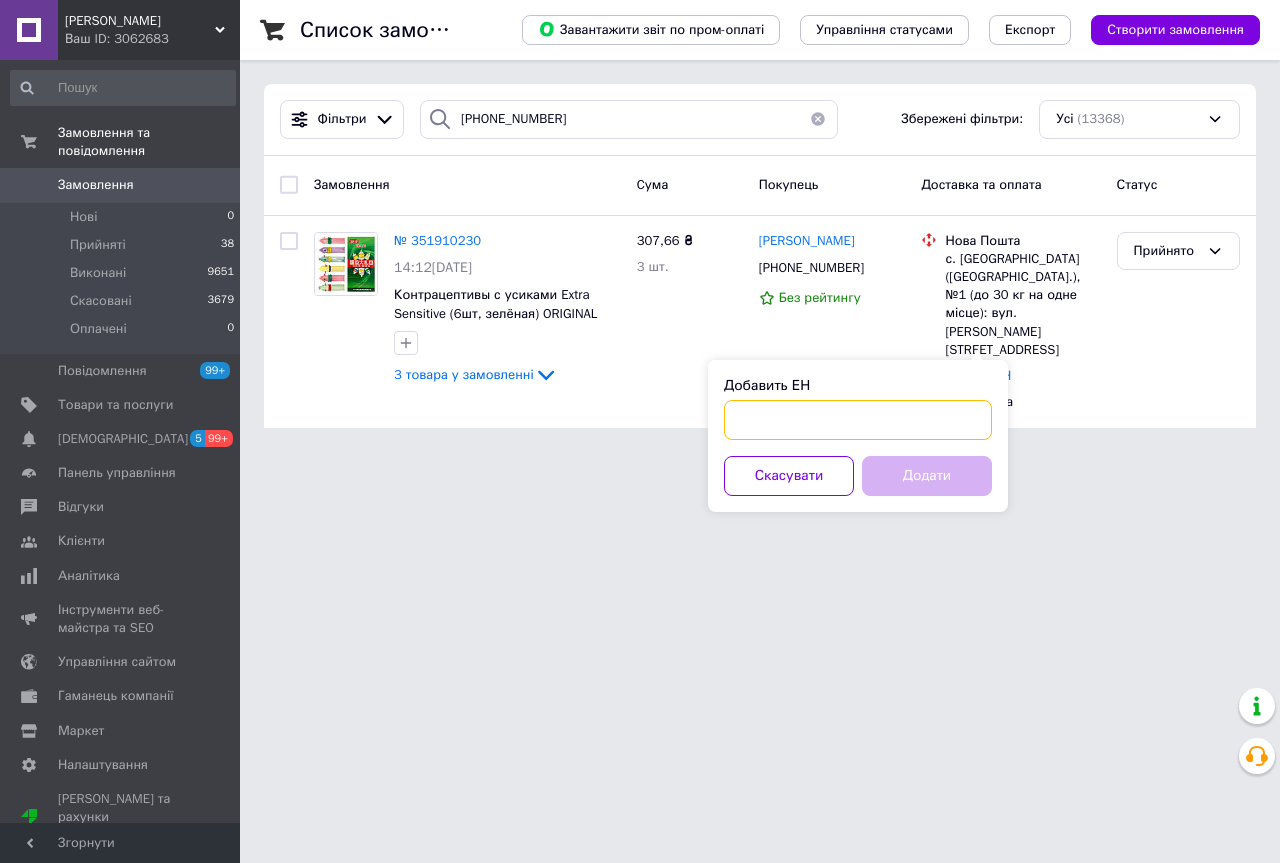 click on "Добавить ЕН" at bounding box center [858, 420] 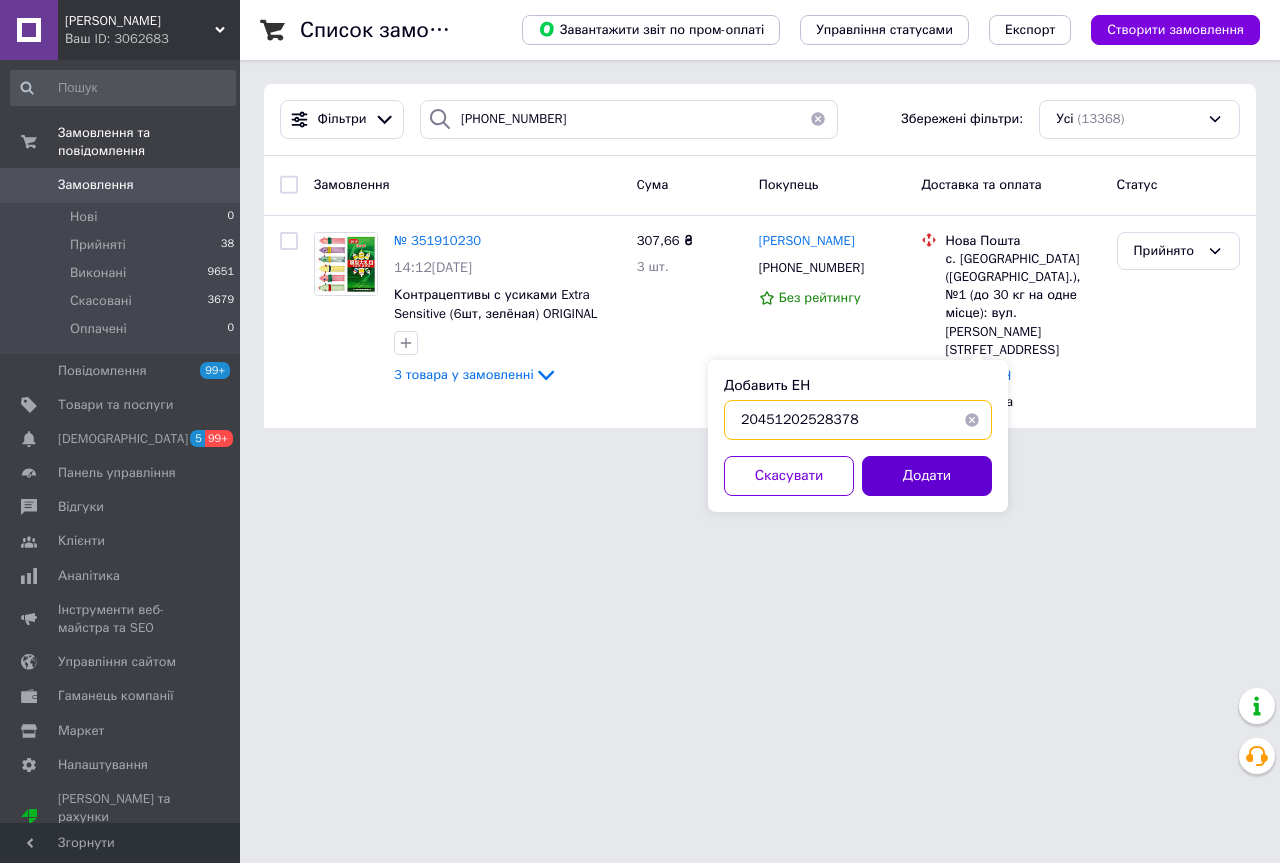 type on "20451202528378" 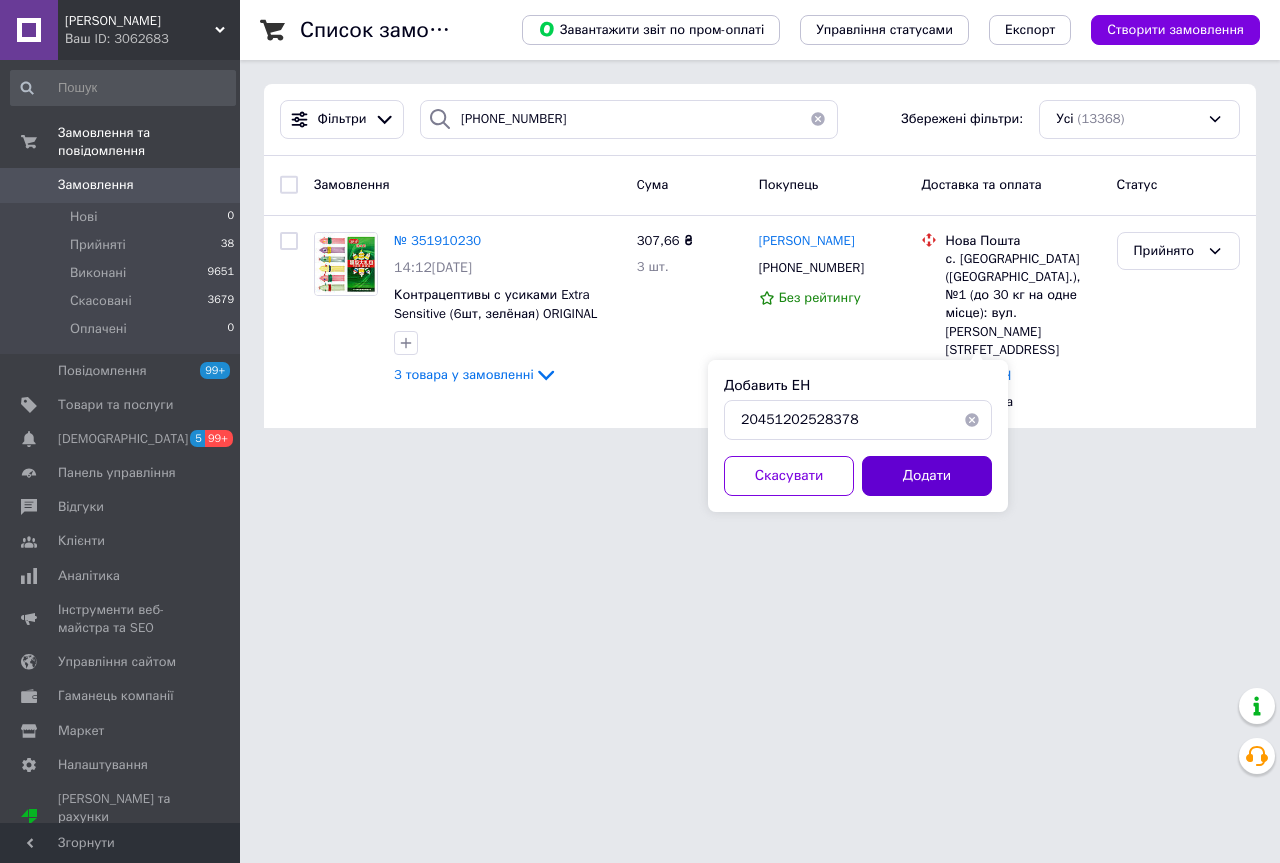 click on "Додати" at bounding box center [927, 476] 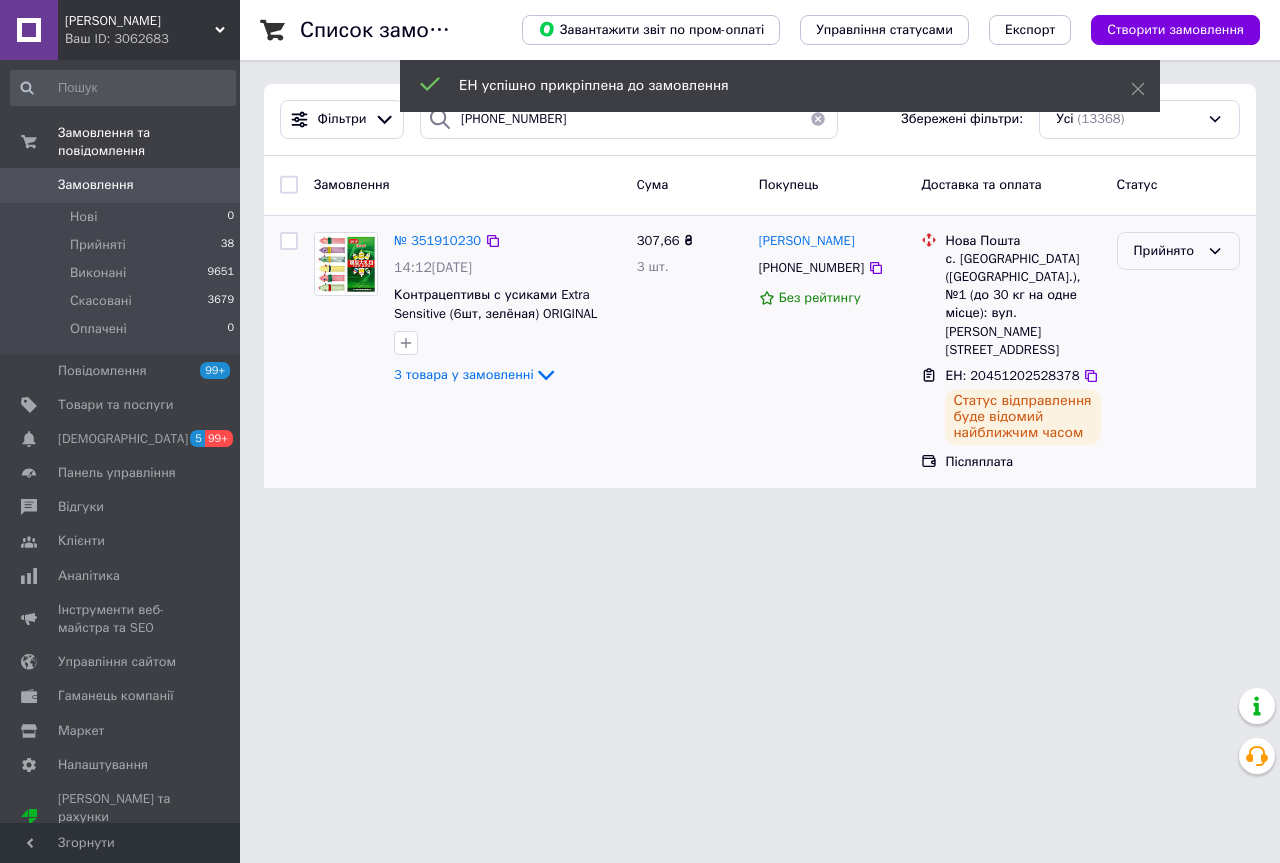 click on "Прийнято" at bounding box center [1166, 251] 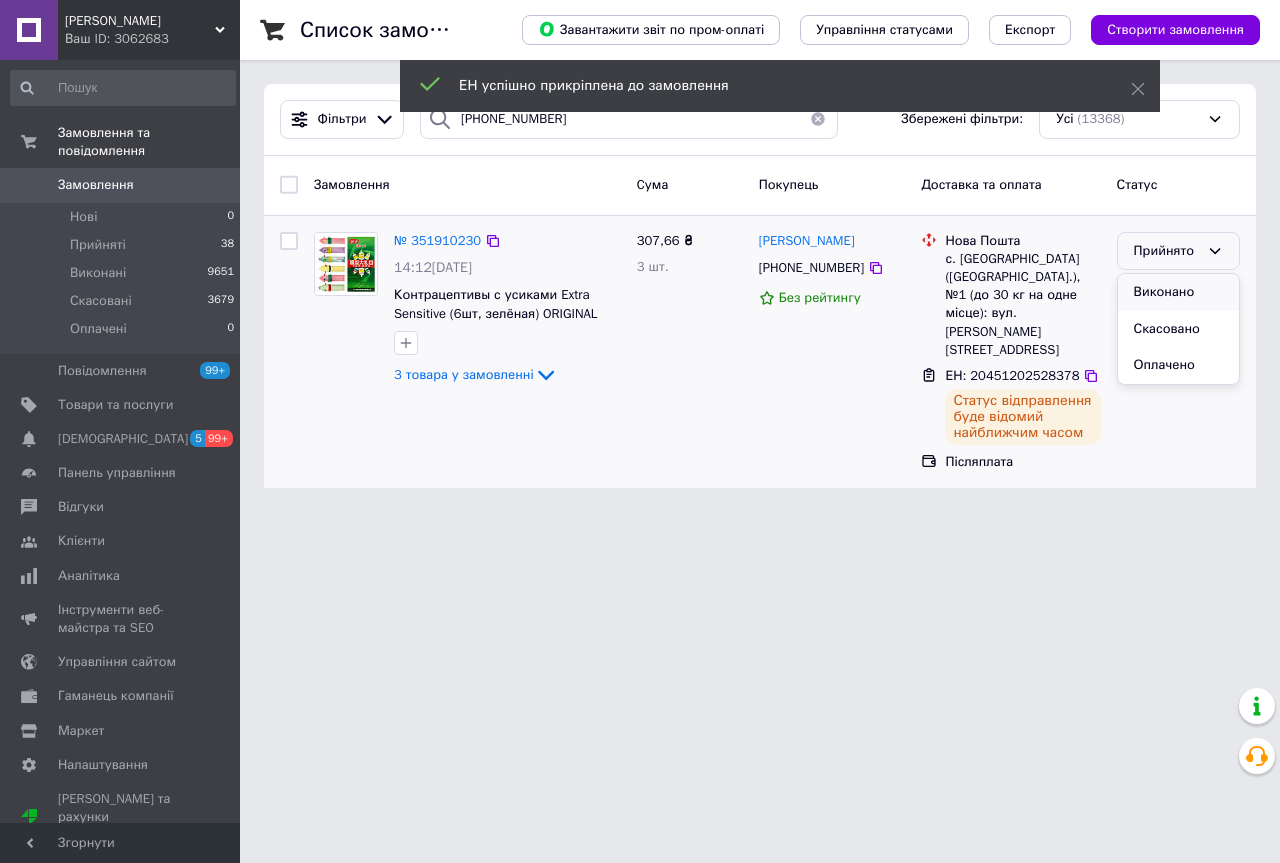 click on "Виконано" at bounding box center [1178, 292] 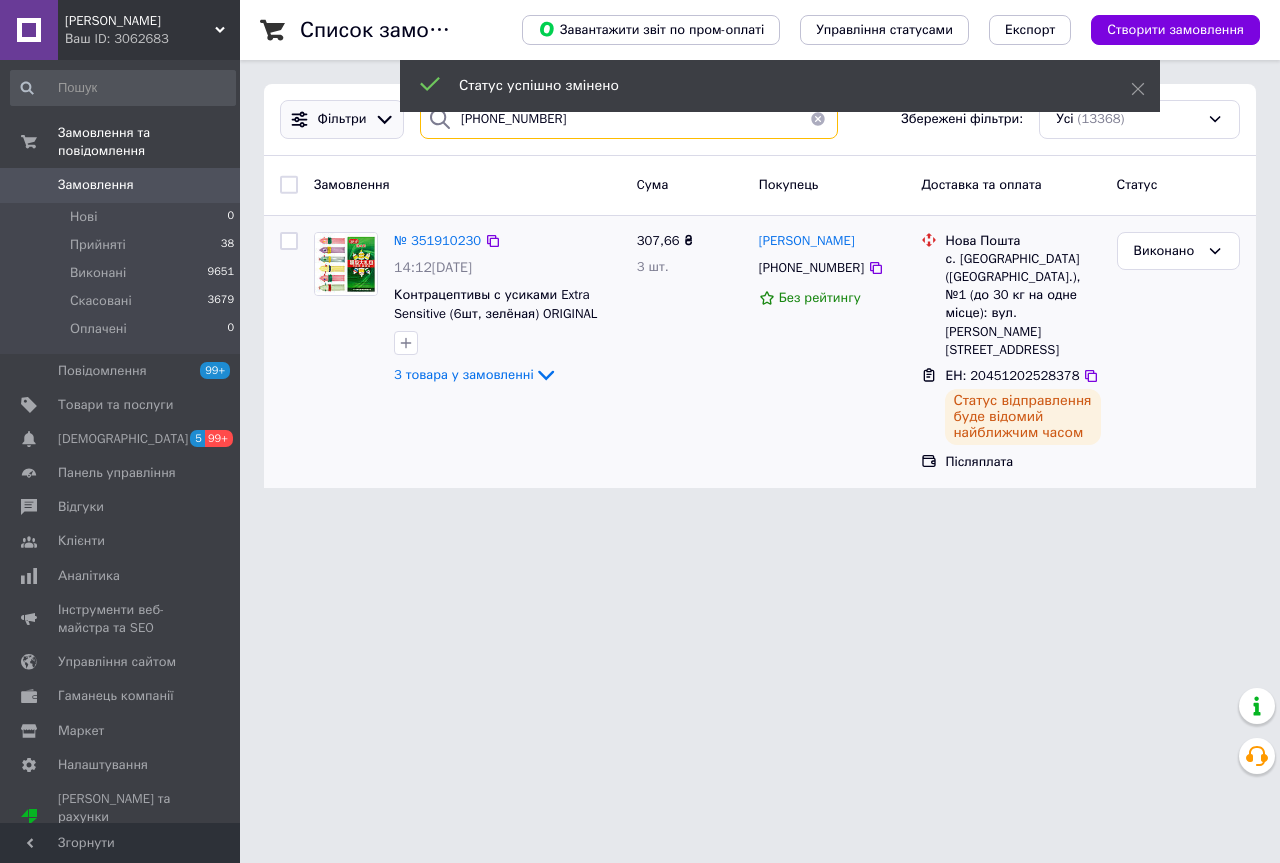 drag, startPoint x: 514, startPoint y: 130, endPoint x: 331, endPoint y: 130, distance: 183 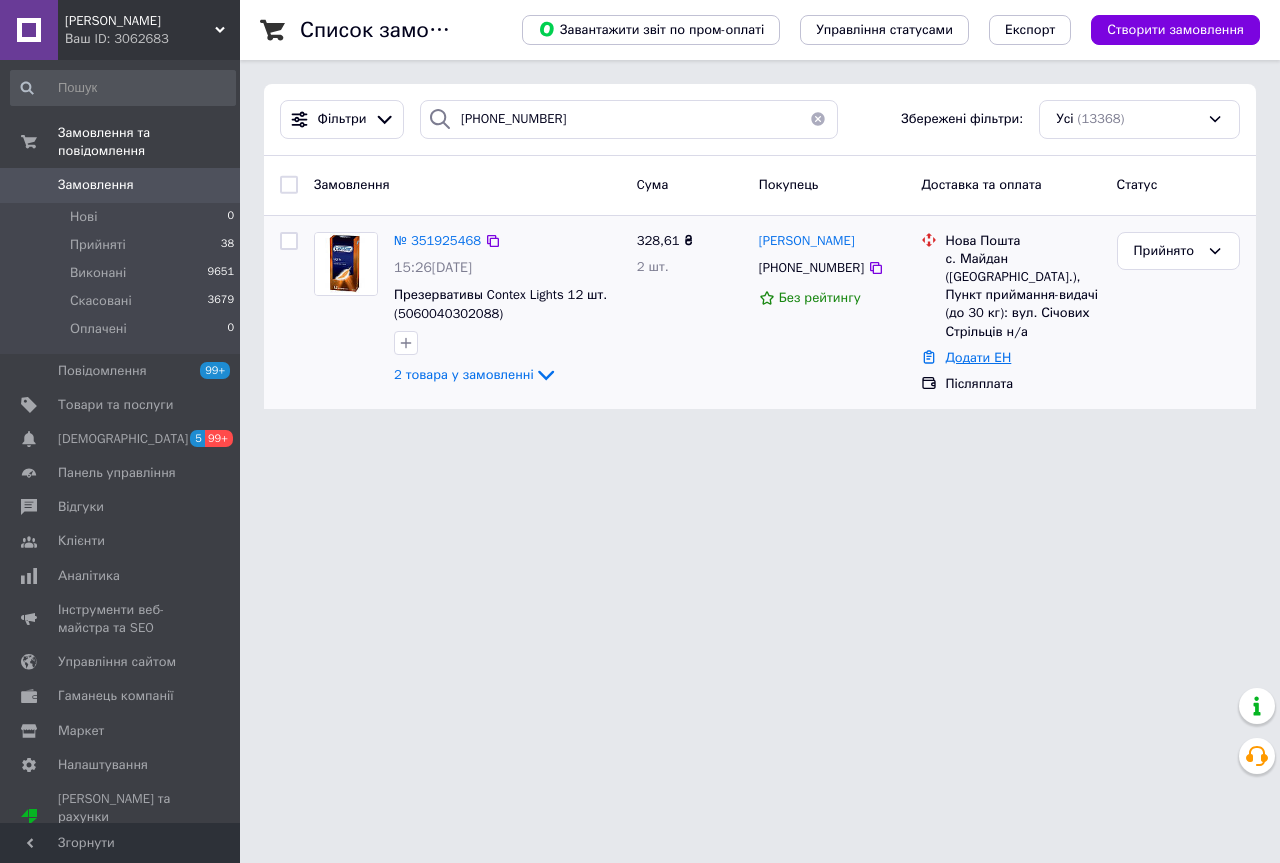 drag, startPoint x: 998, startPoint y: 370, endPoint x: 992, endPoint y: 354, distance: 17.088007 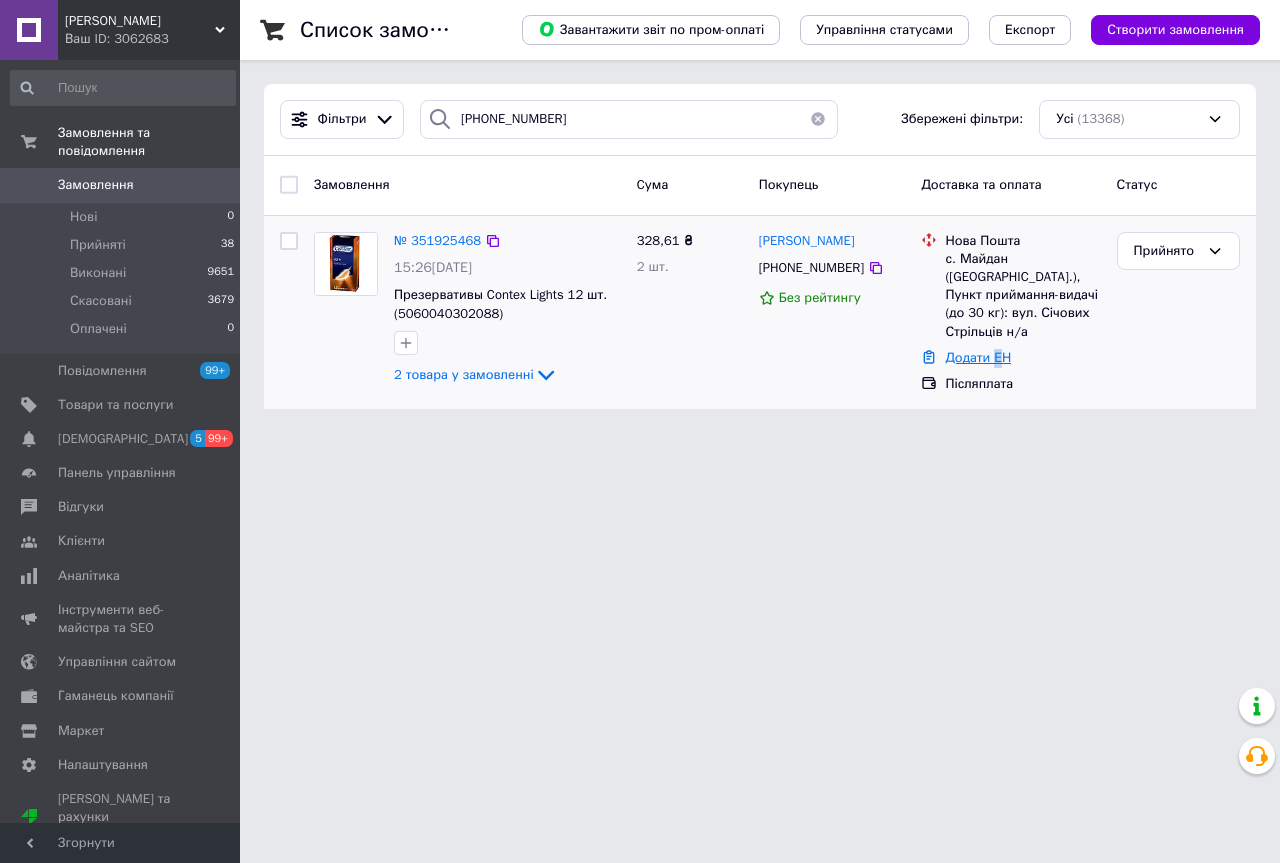 click on "Додати ЕН" at bounding box center (978, 357) 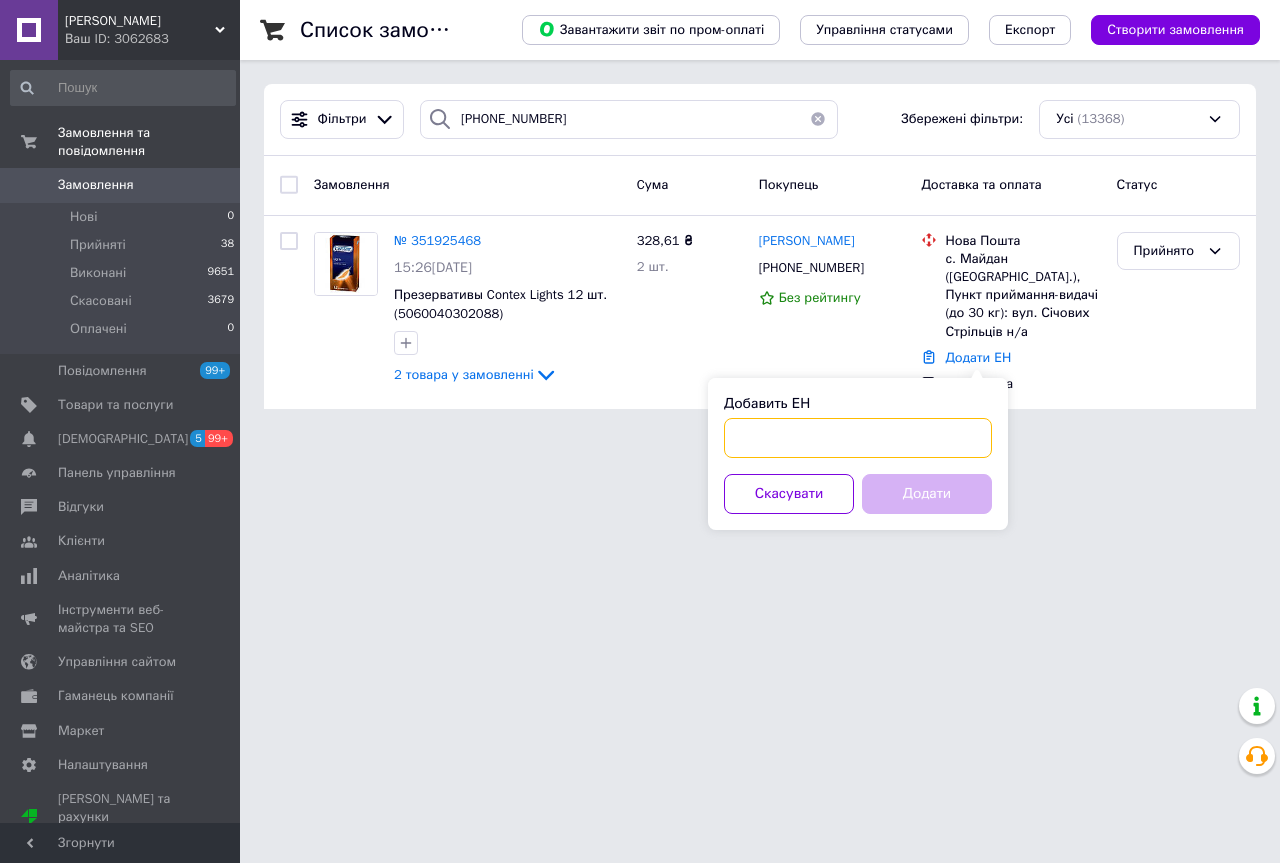 click on "Добавить ЕН" at bounding box center [858, 438] 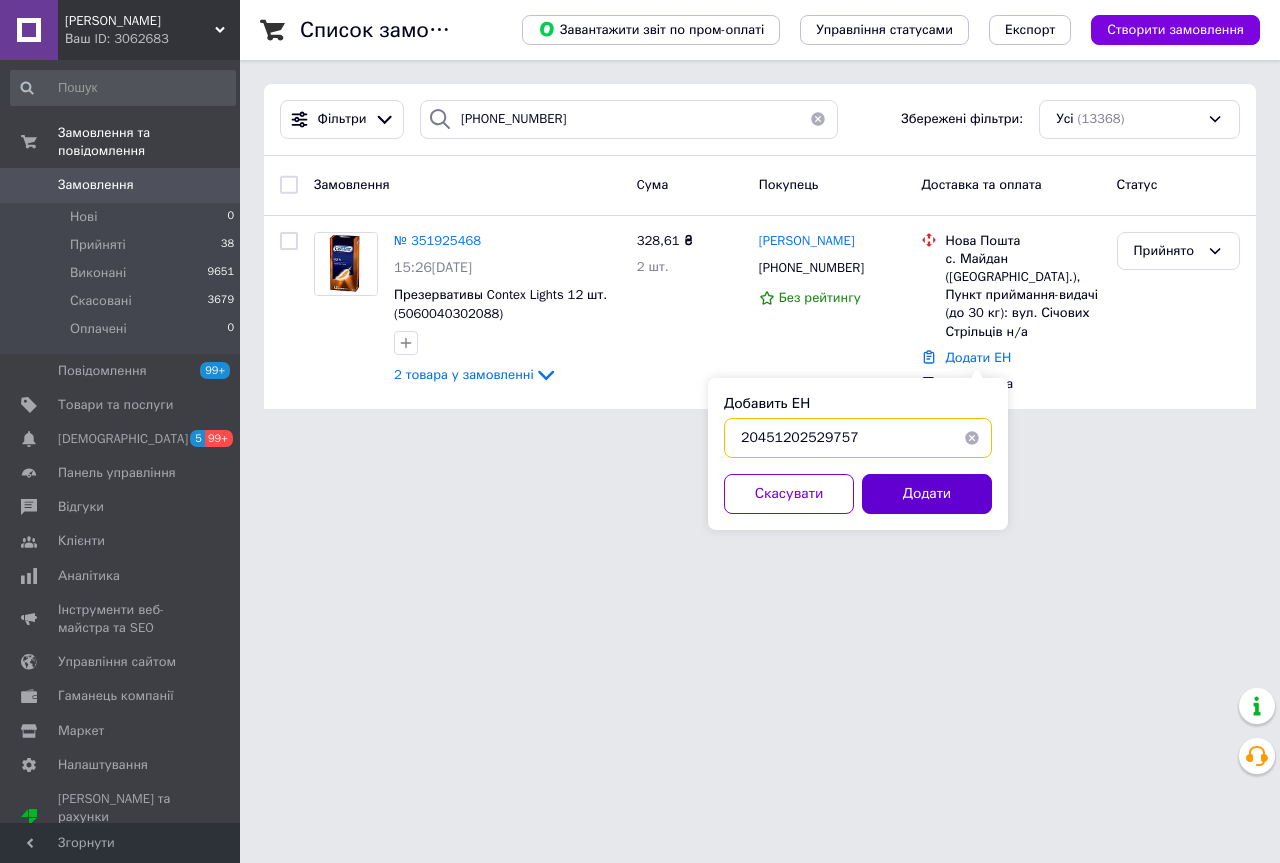 type on "20451202529757" 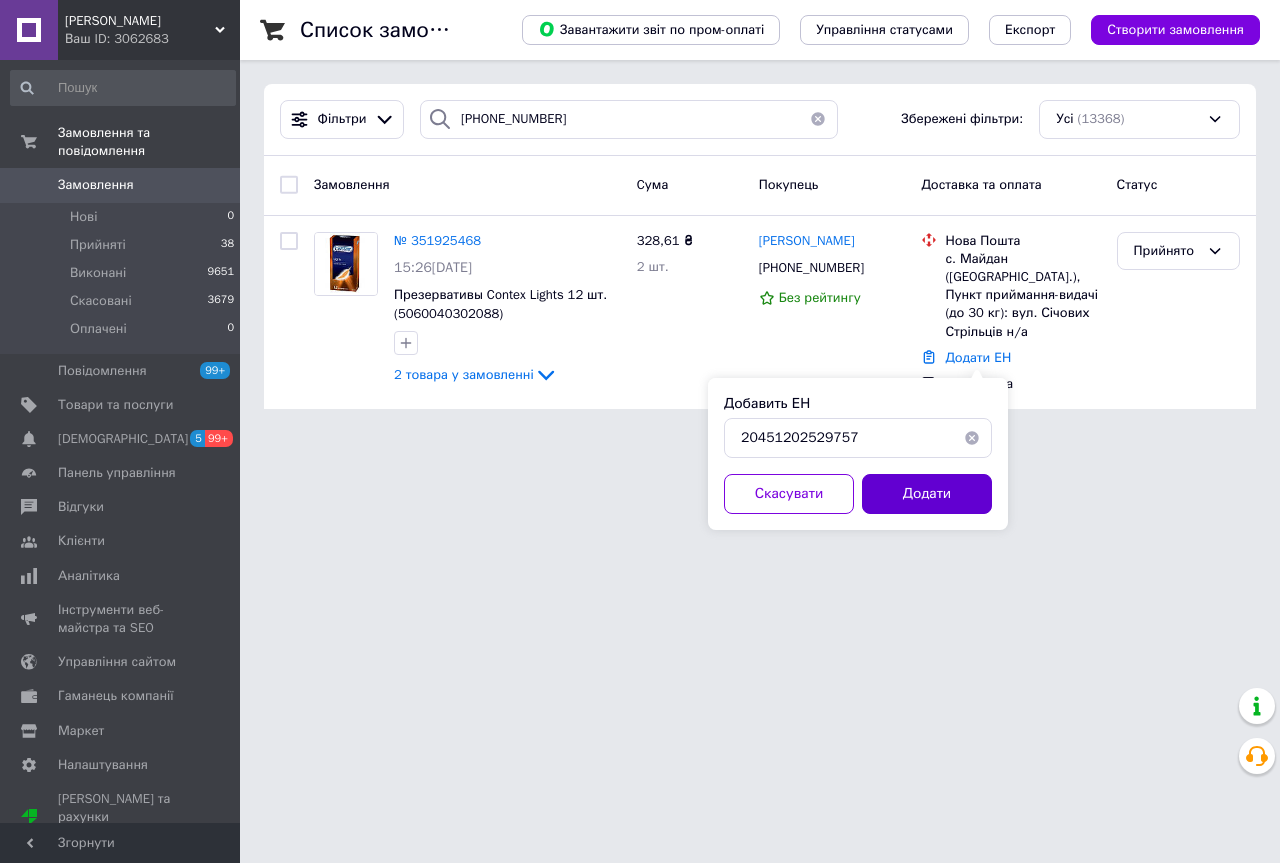 click on "Додати" at bounding box center (927, 494) 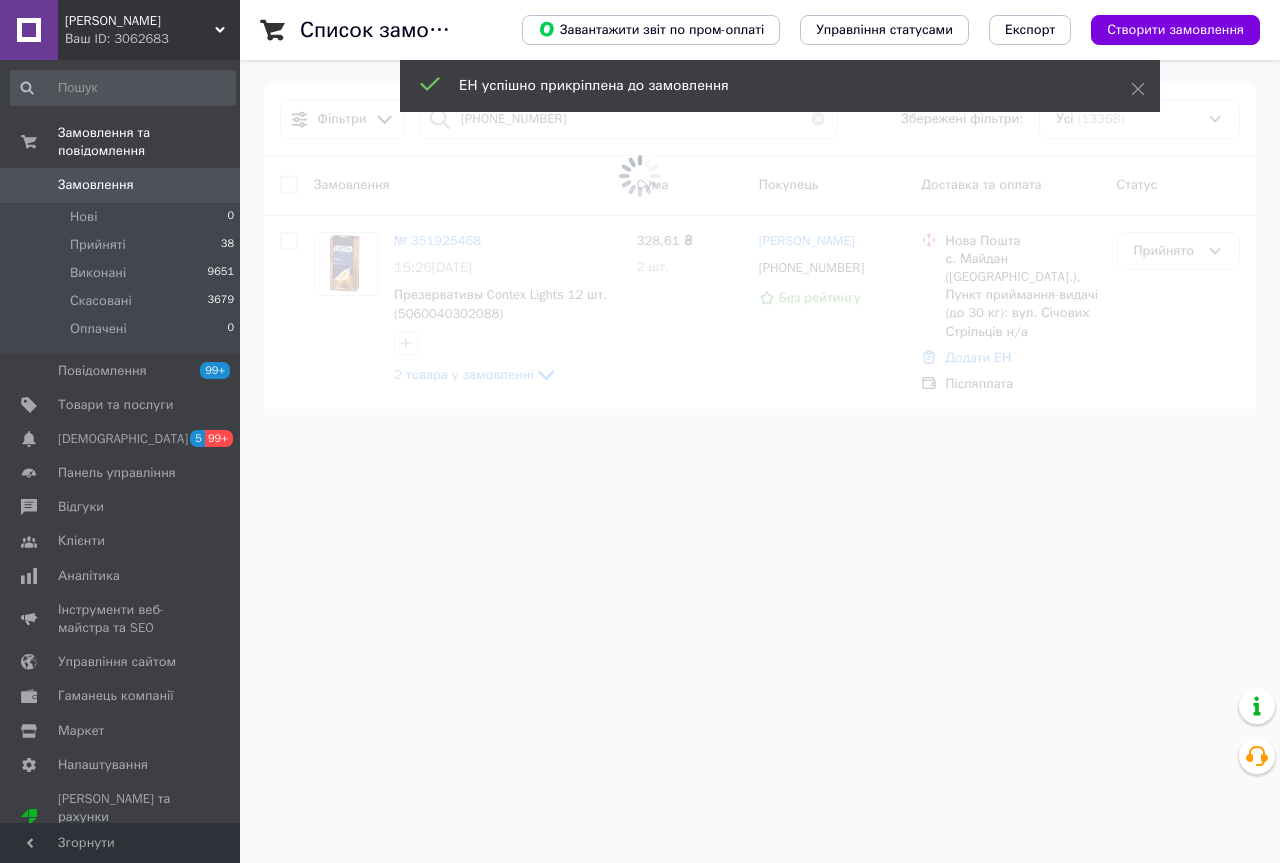 click at bounding box center [640, 176] 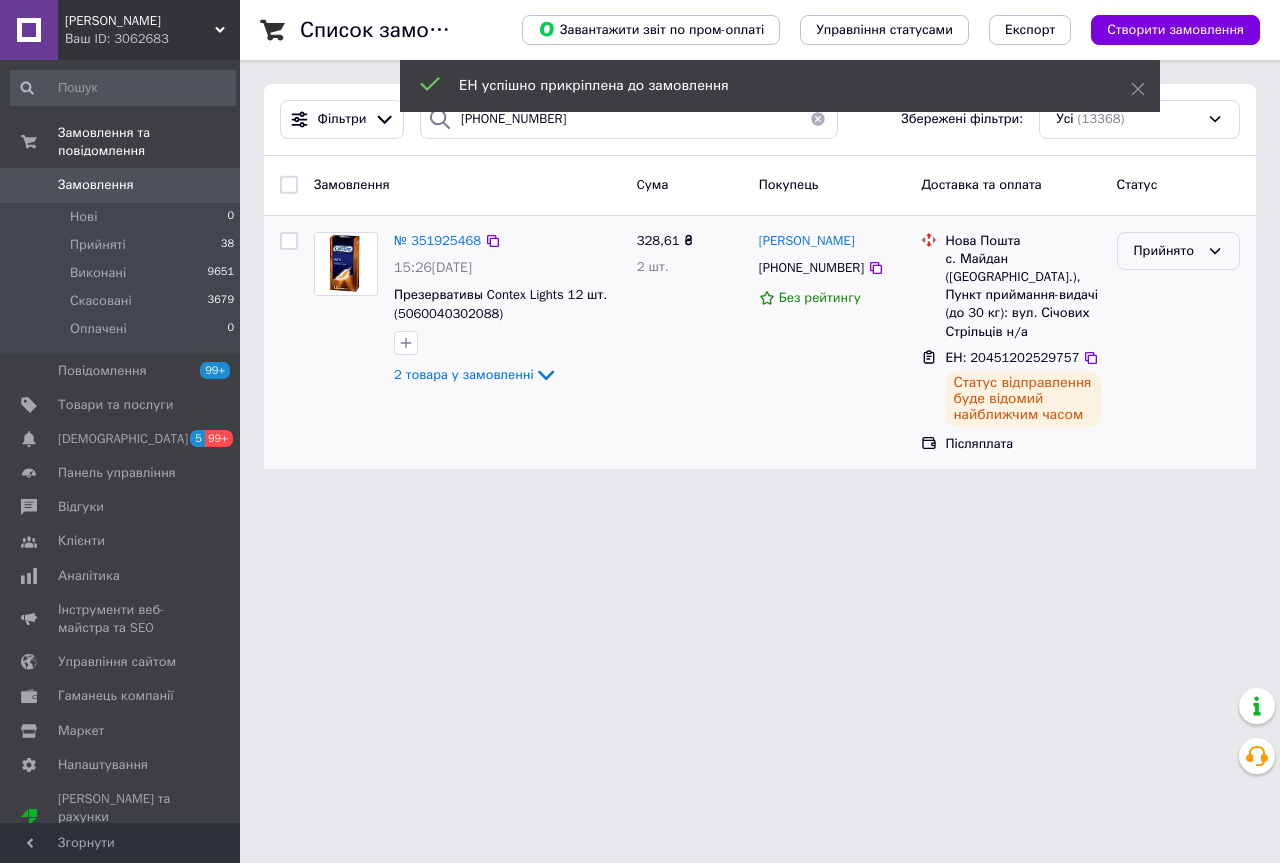 click on "Прийнято" at bounding box center [1166, 251] 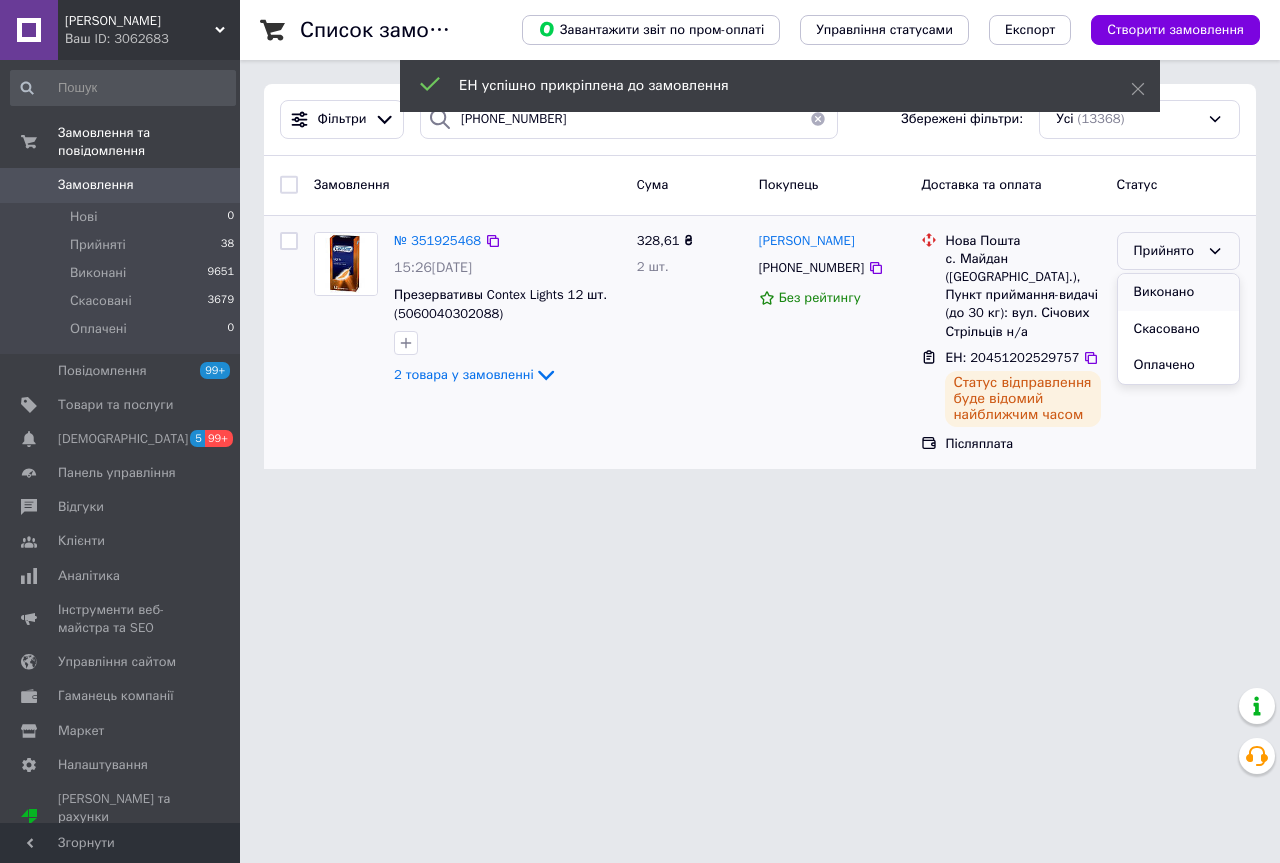 click on "Виконано" at bounding box center (1178, 292) 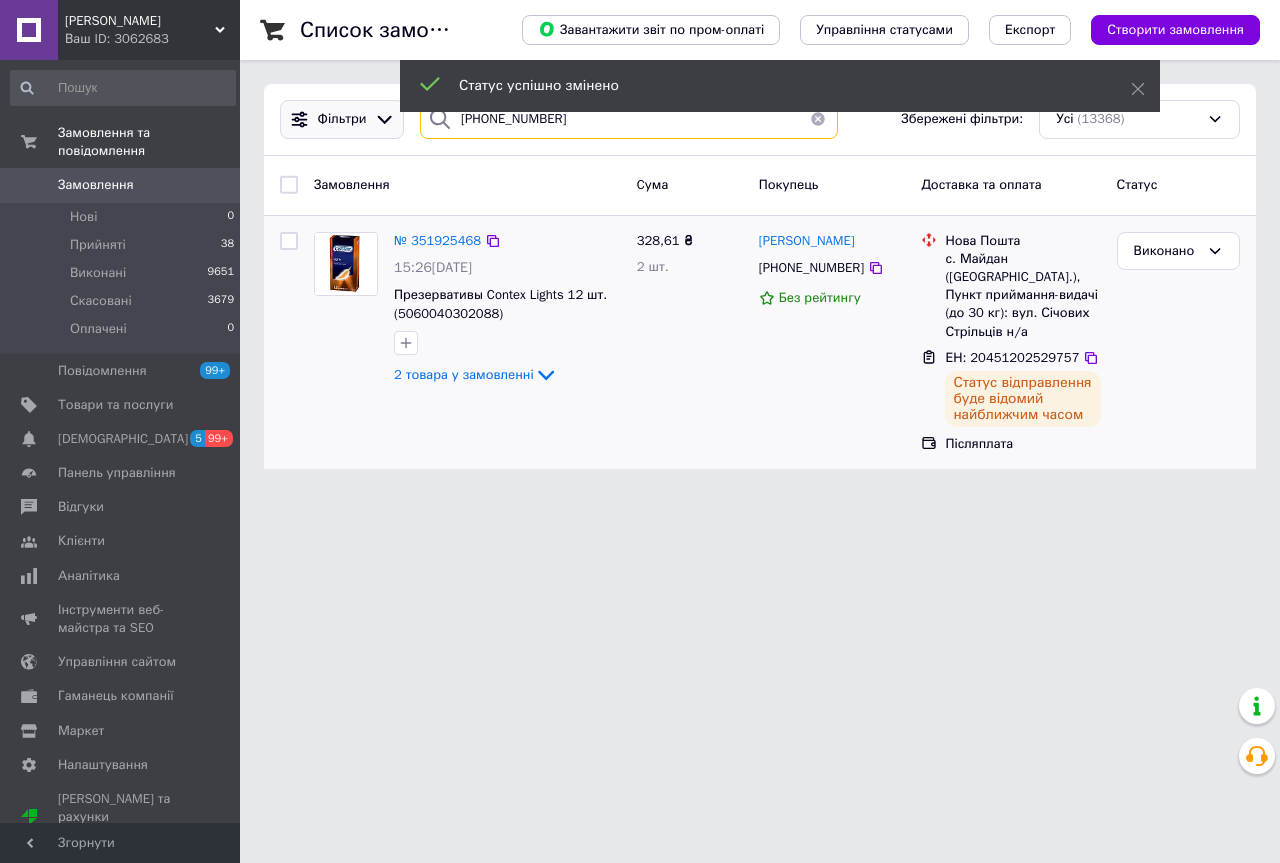 drag, startPoint x: 560, startPoint y: 127, endPoint x: 295, endPoint y: 103, distance: 266.08456 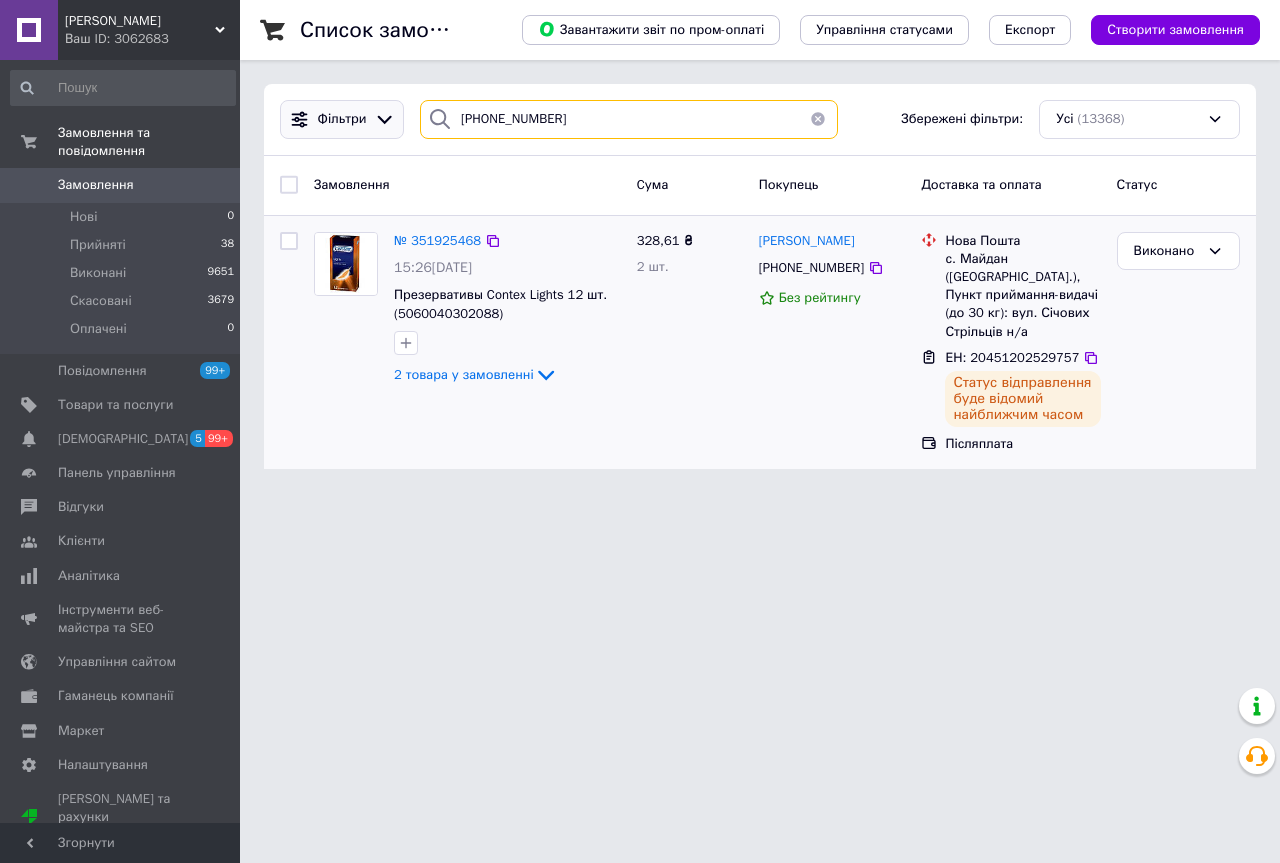 type on "380(98)3600452" 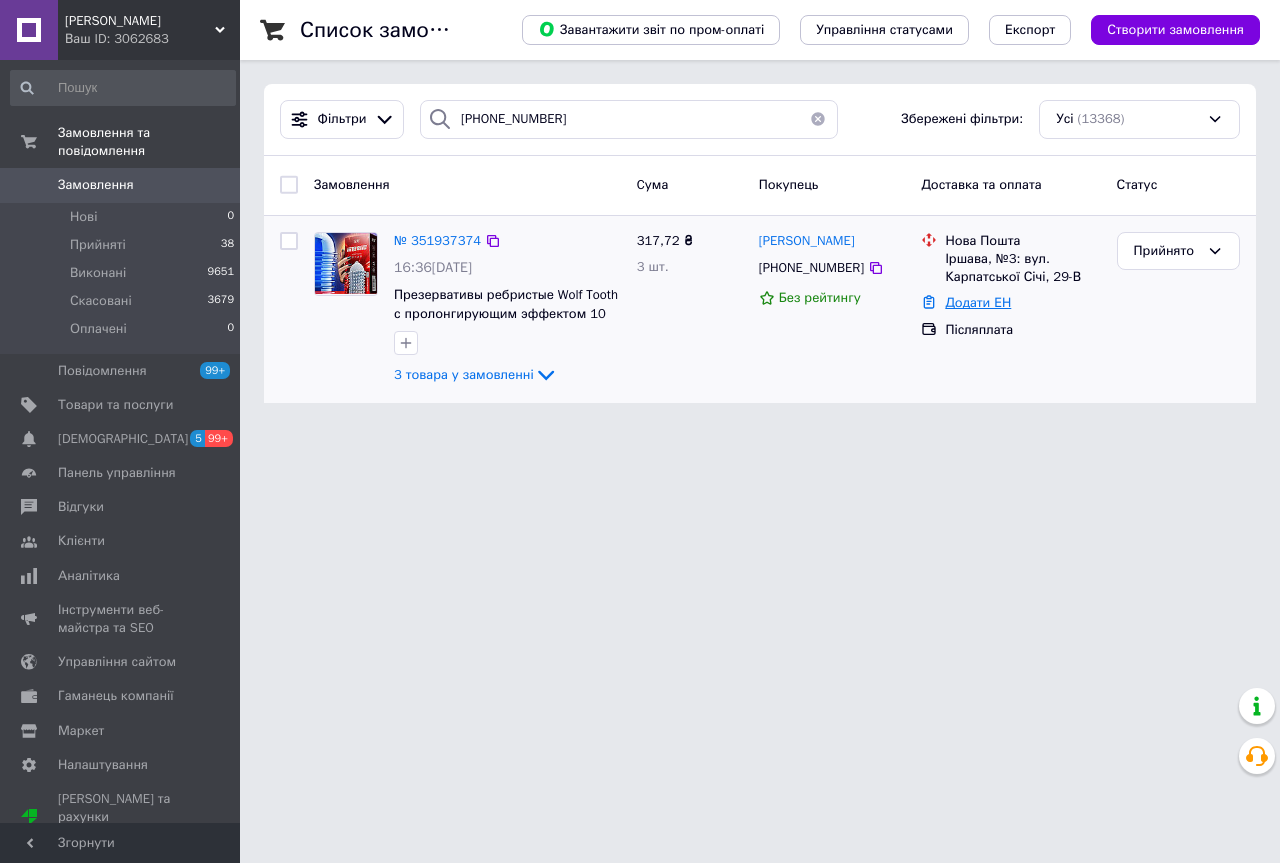 click on "Додати ЕН" at bounding box center [978, 302] 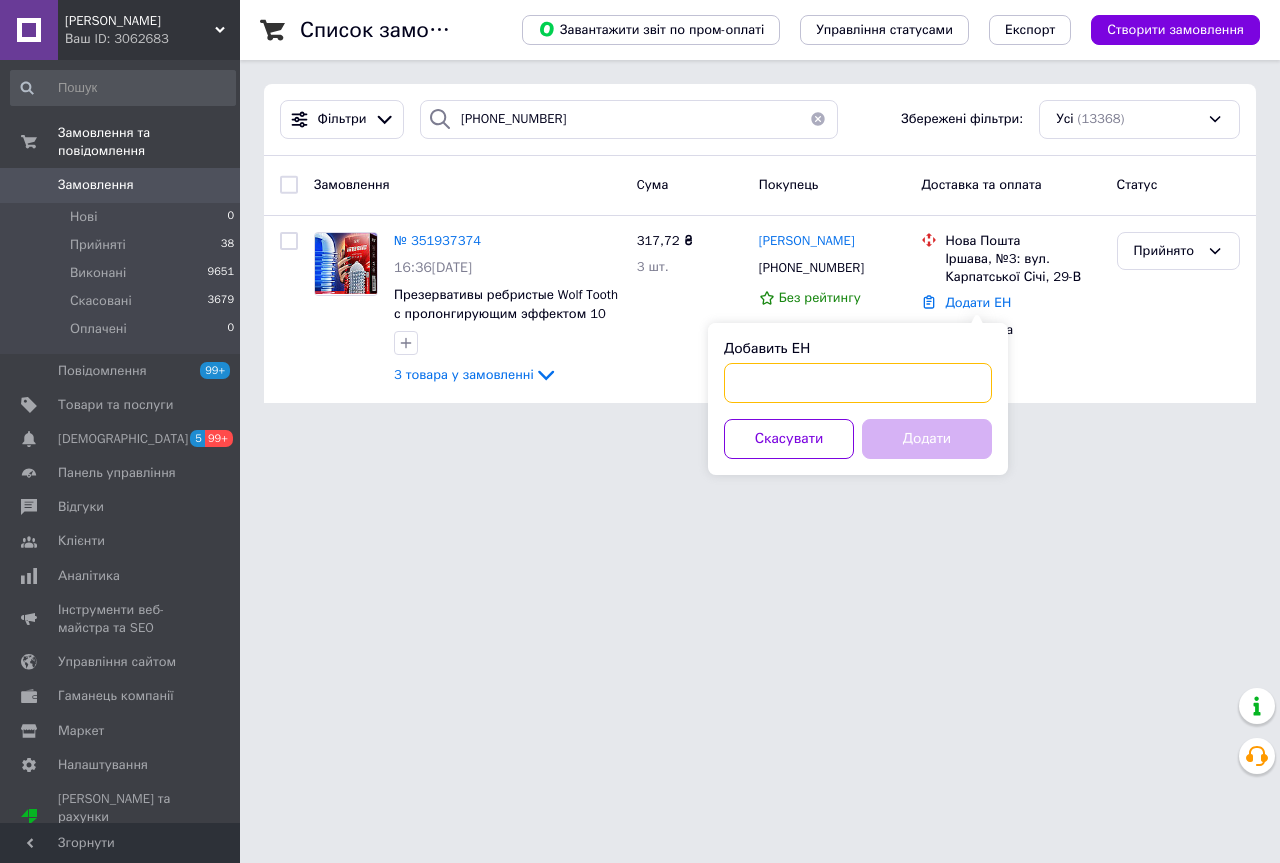 click on "Добавить ЕН" at bounding box center (858, 383) 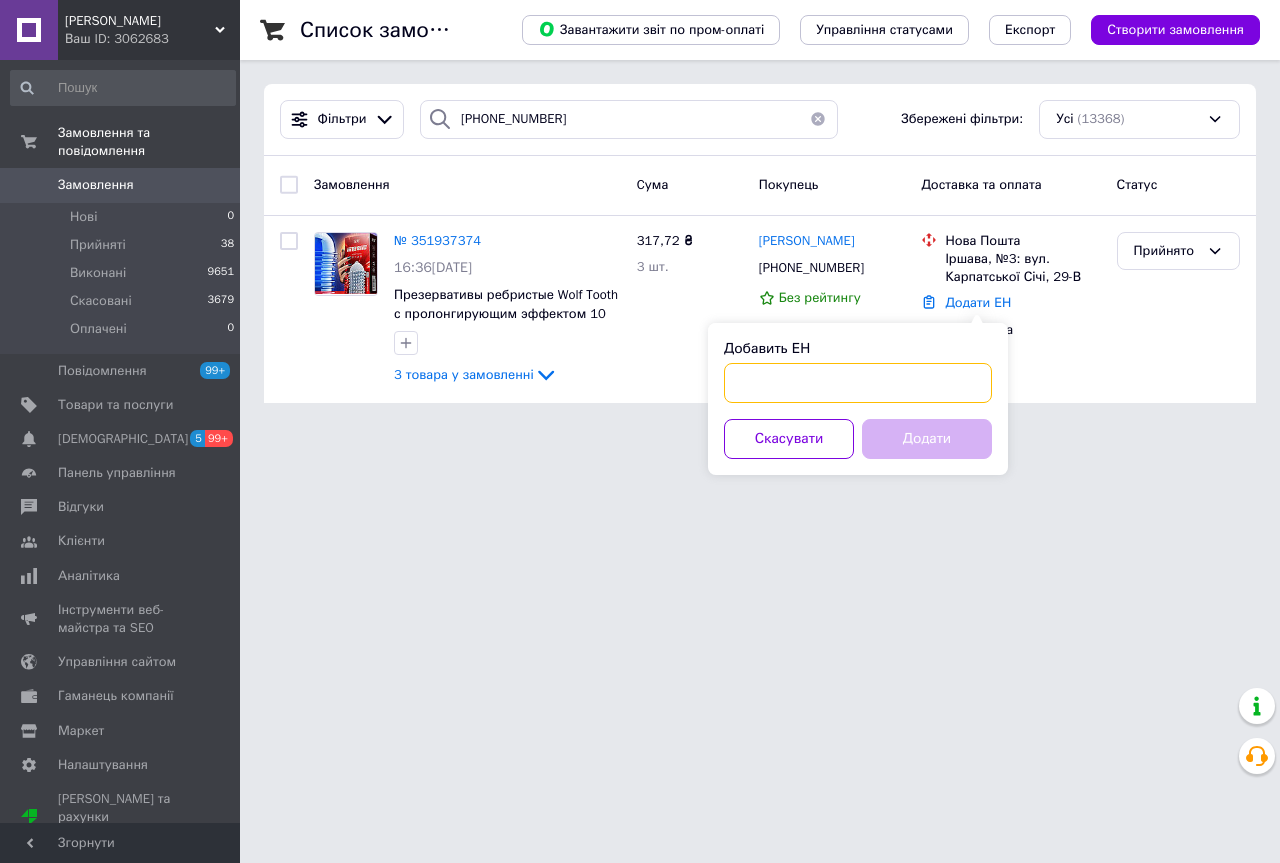 paste on "20451202568311" 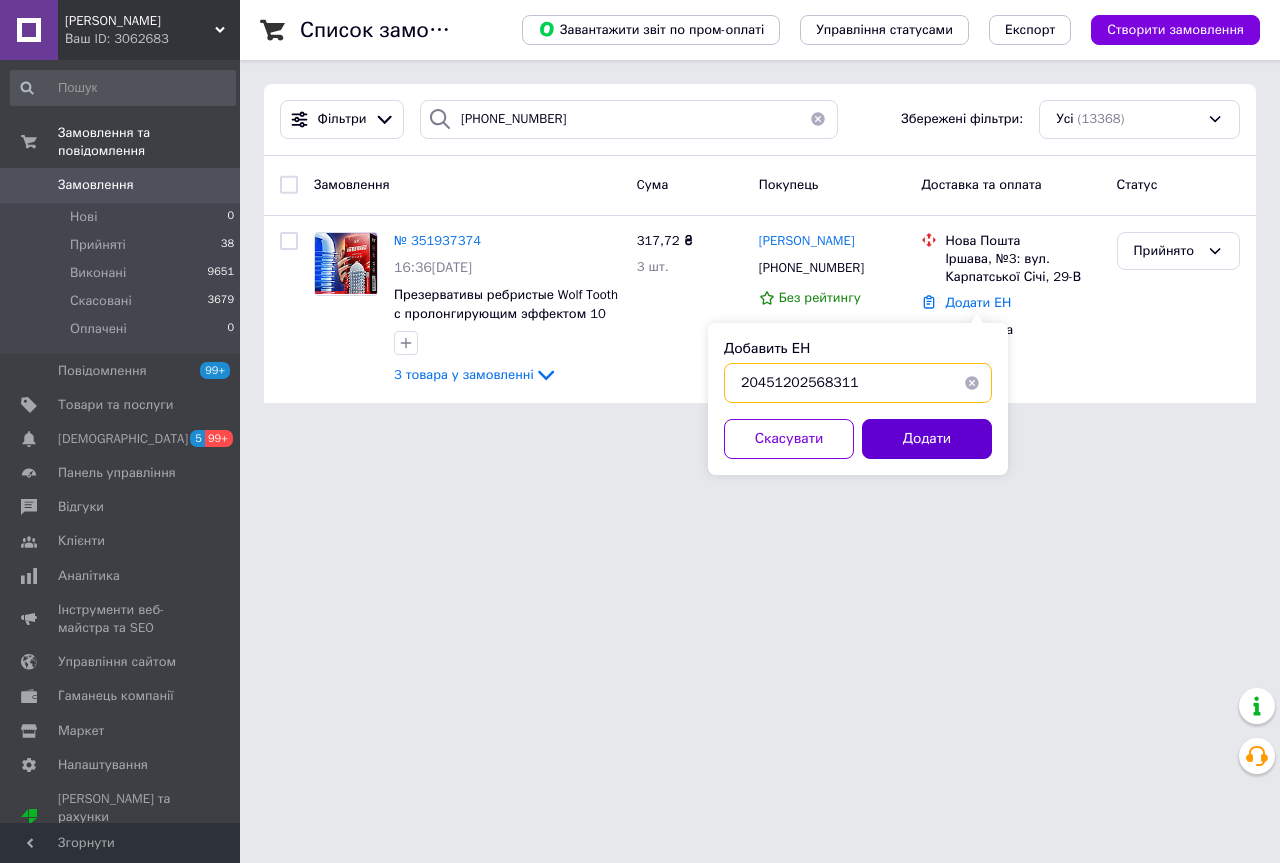 type on "20451202568311" 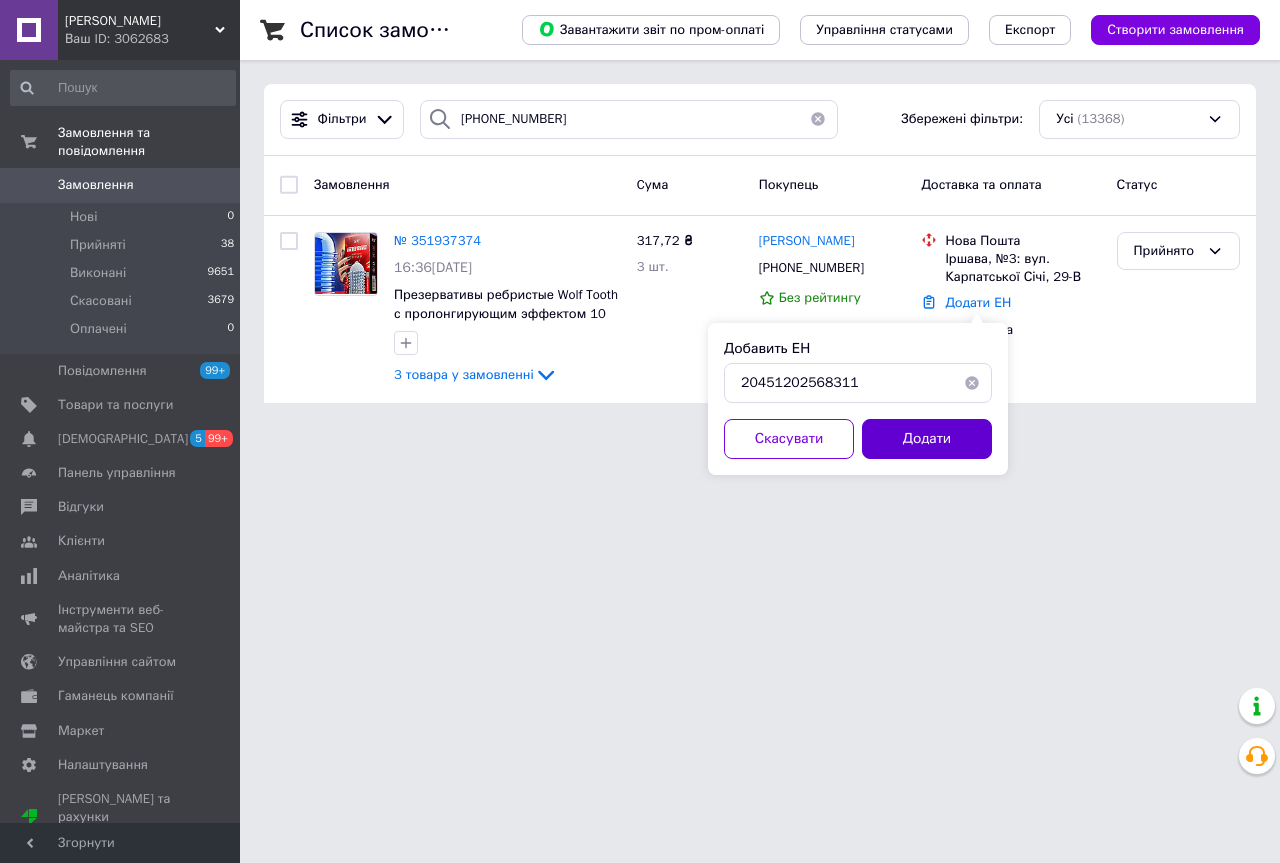 click on "Додати" at bounding box center (927, 439) 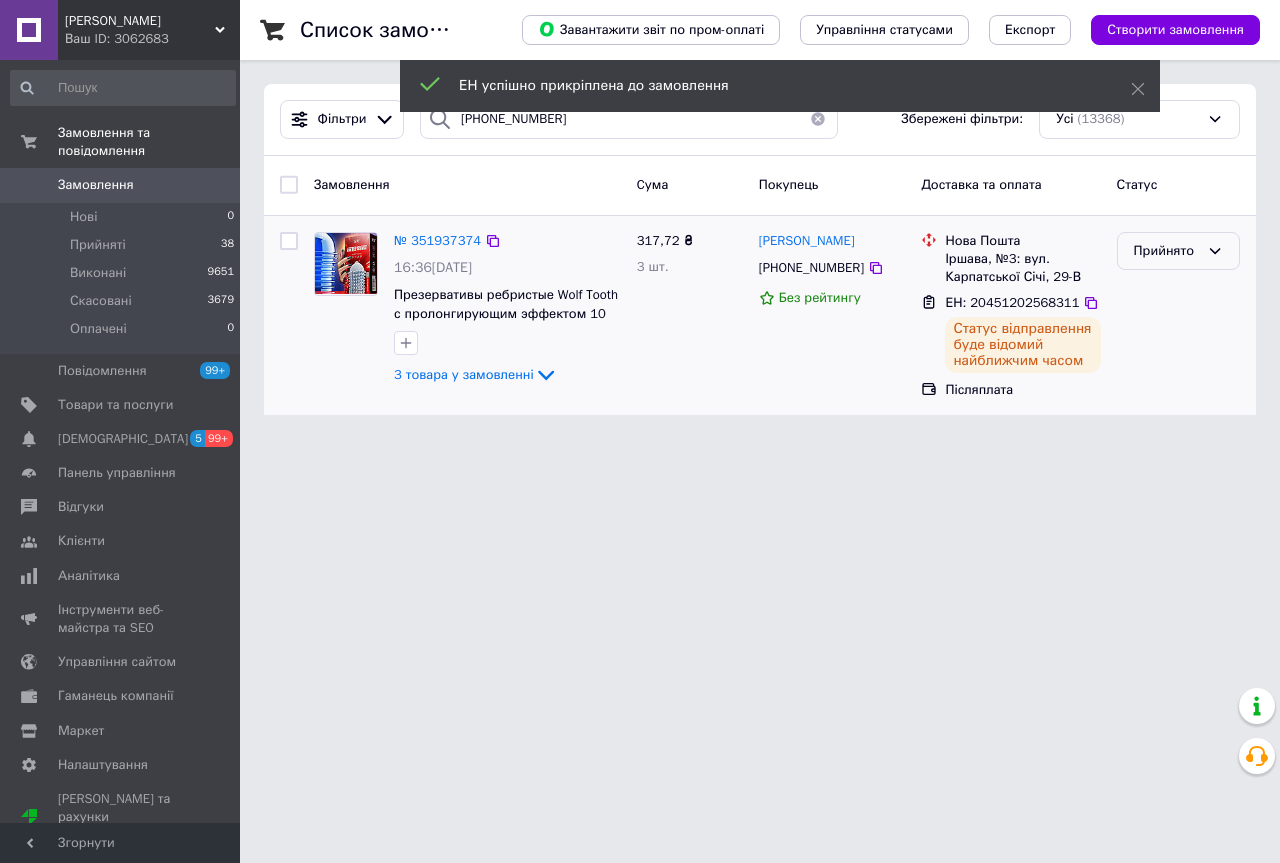click on "Прийнято" at bounding box center (1166, 251) 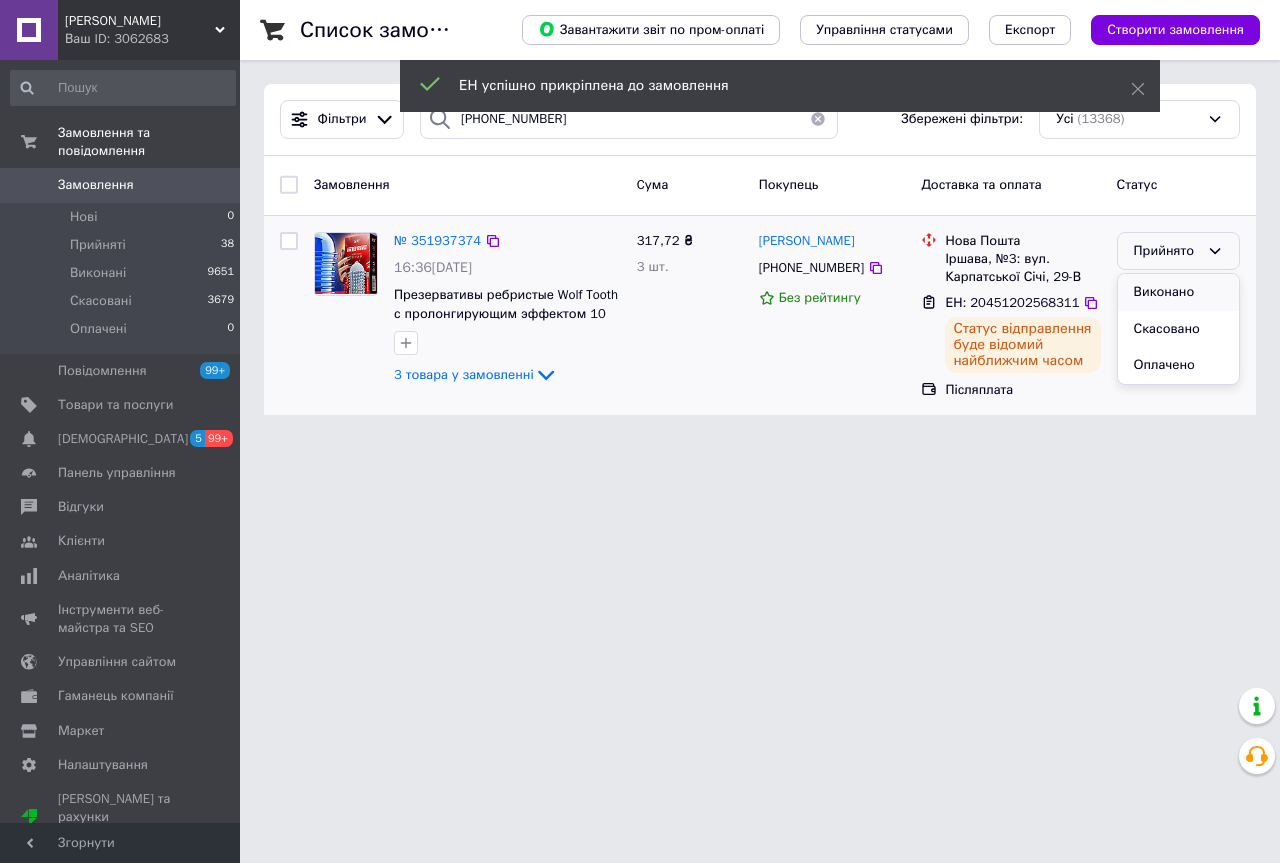 click on "Виконано" at bounding box center (1178, 292) 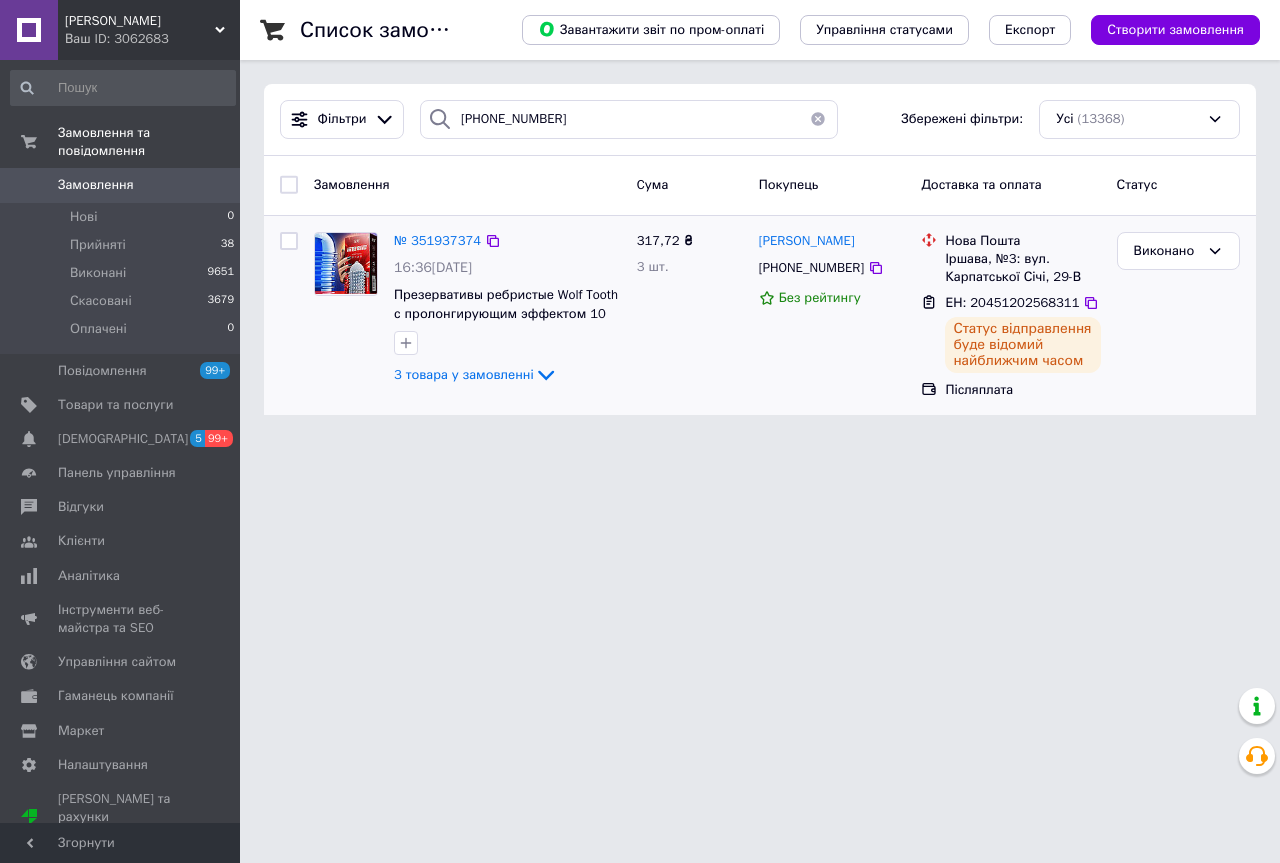 drag, startPoint x: 221, startPoint y: 28, endPoint x: 170, endPoint y: 143, distance: 125.80143 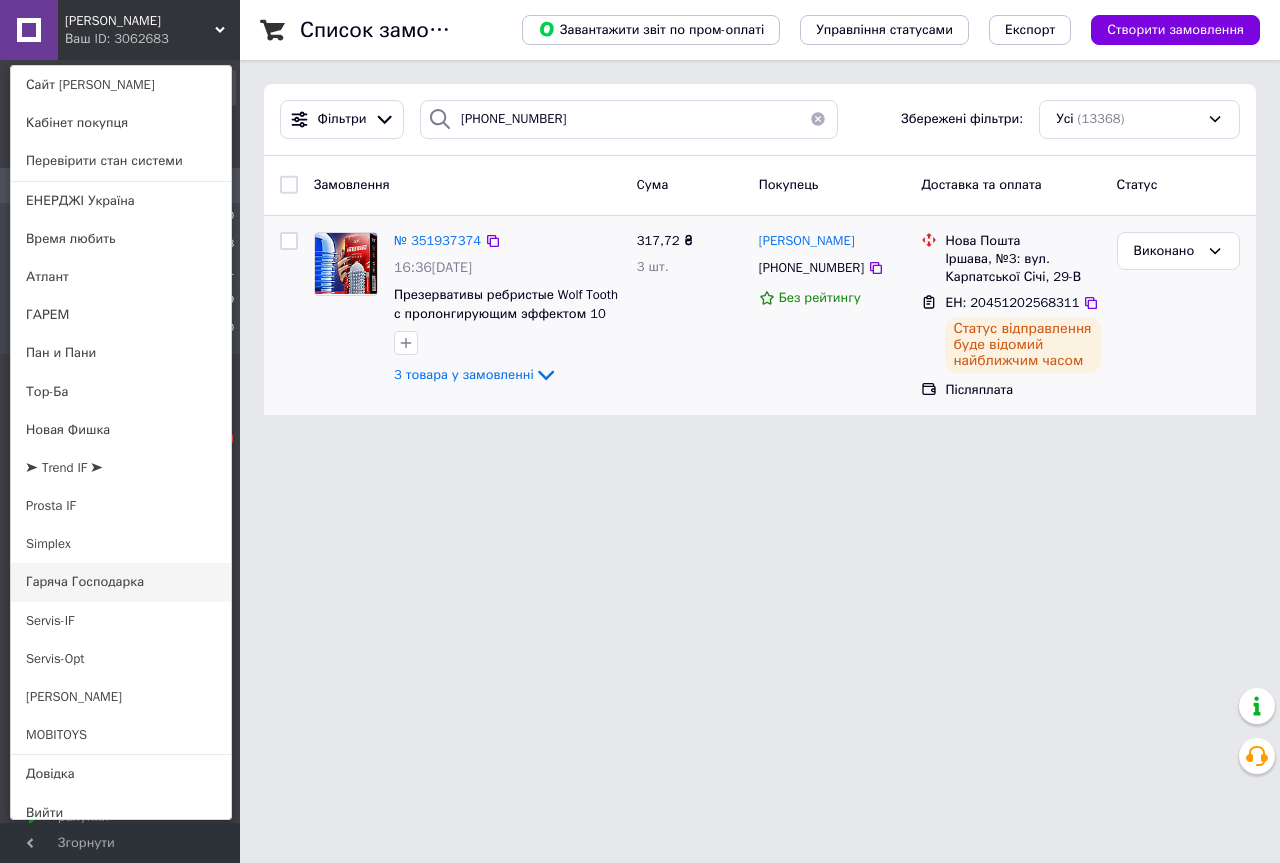 click on "Гаряча Господарка" at bounding box center (121, 582) 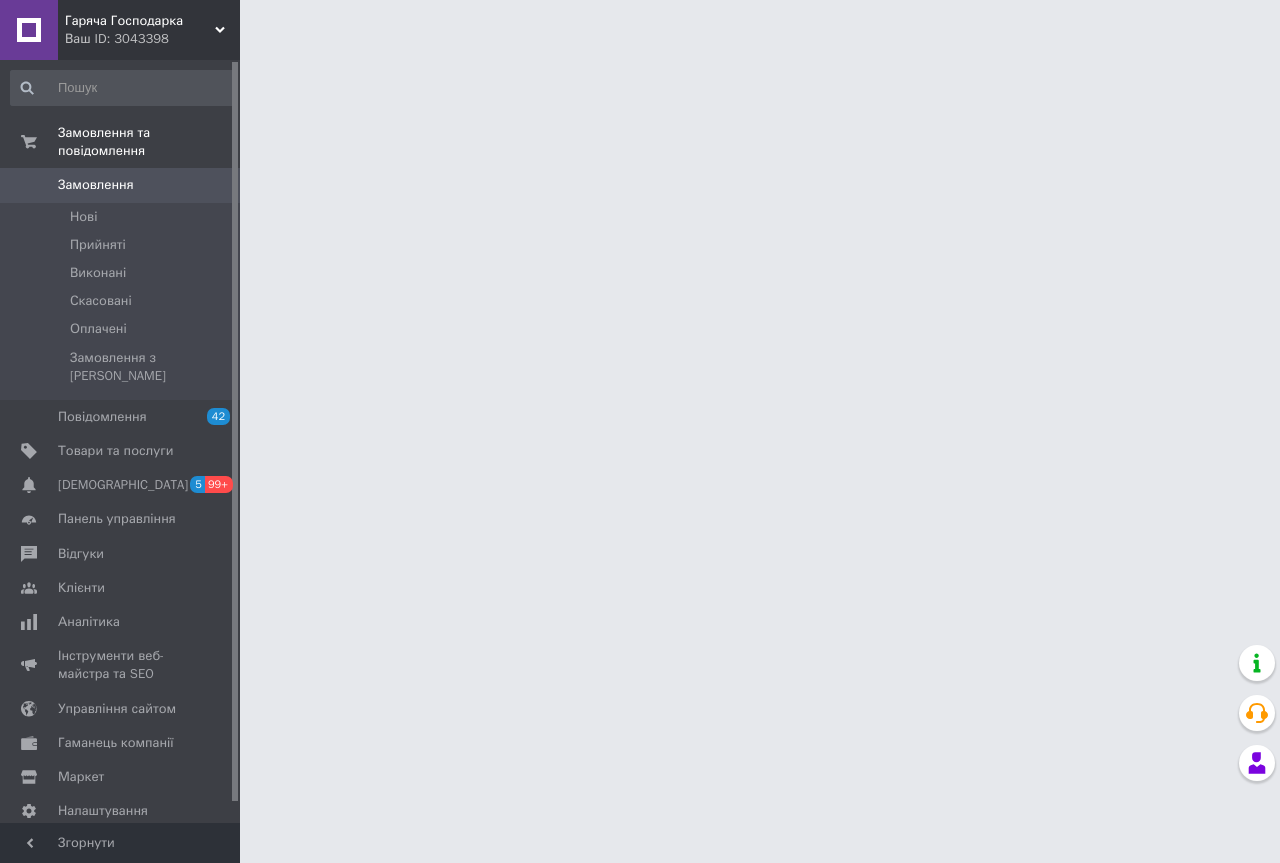scroll, scrollTop: 0, scrollLeft: 0, axis: both 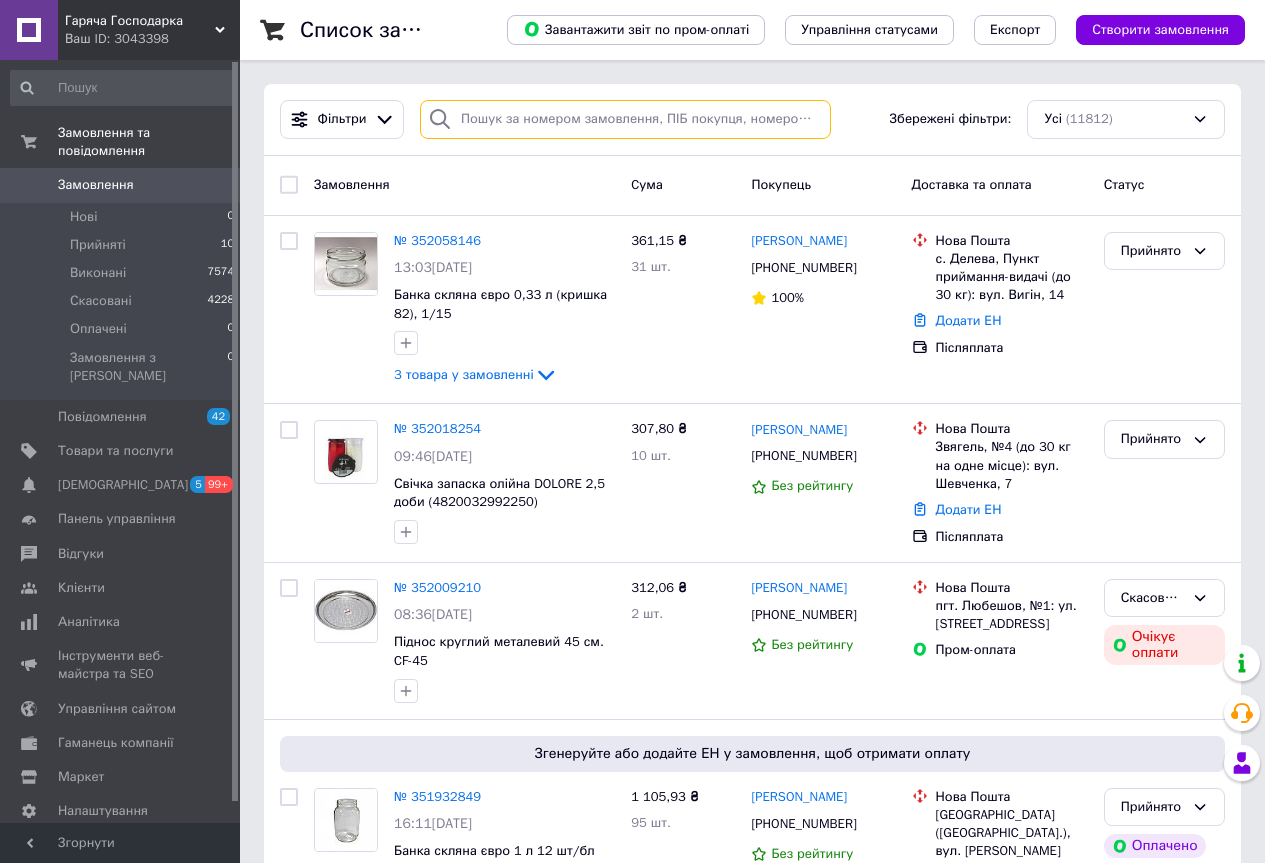 click at bounding box center (625, 119) 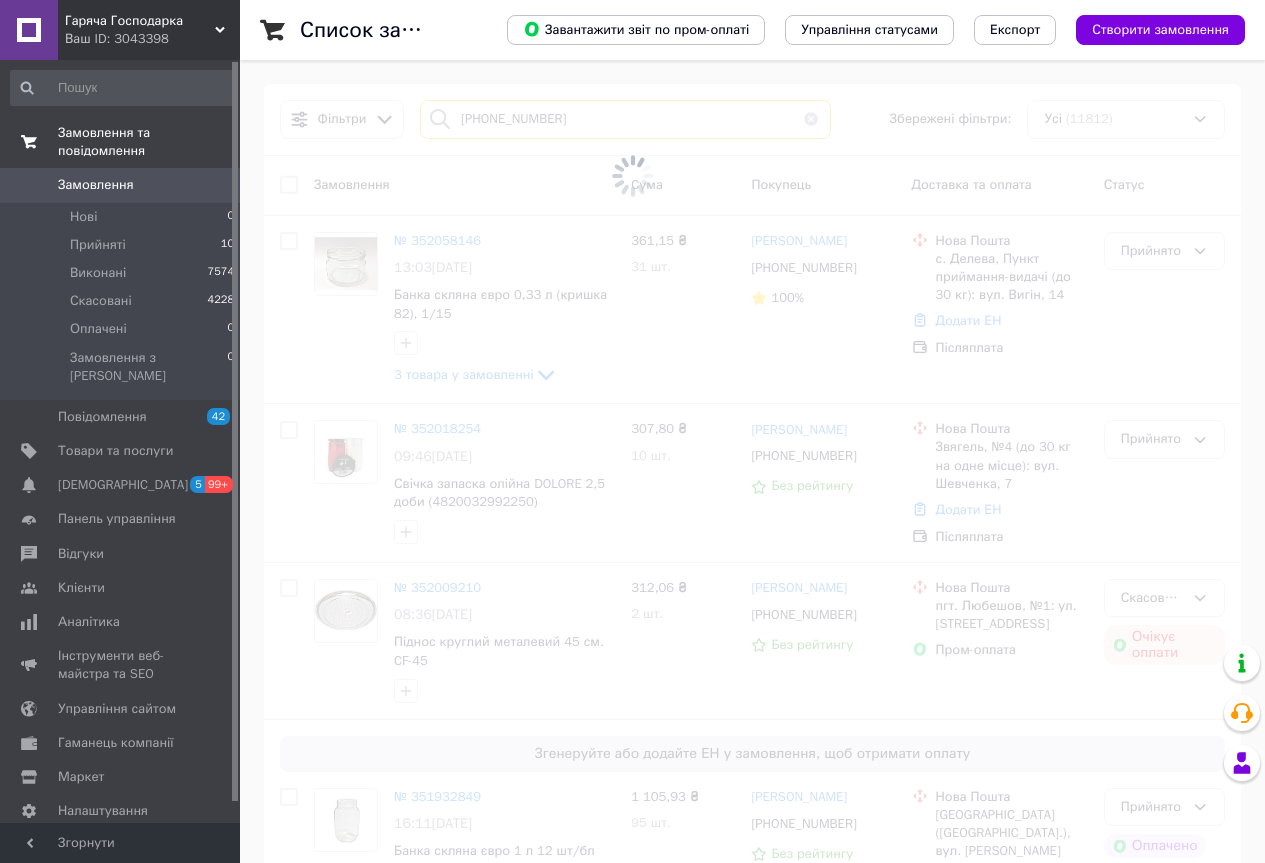 type on "[PHONE_NUMBER]" 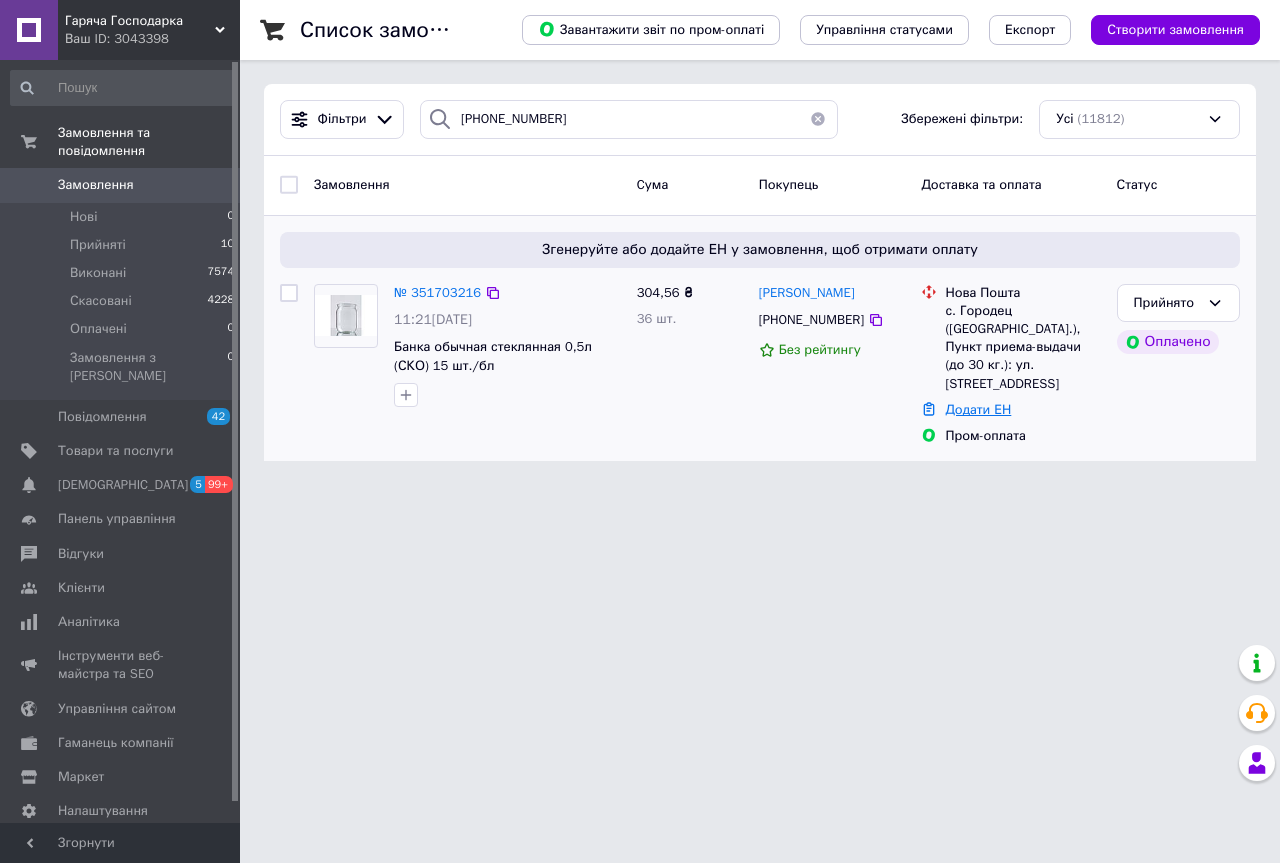 click on "Додати ЕН" at bounding box center (978, 409) 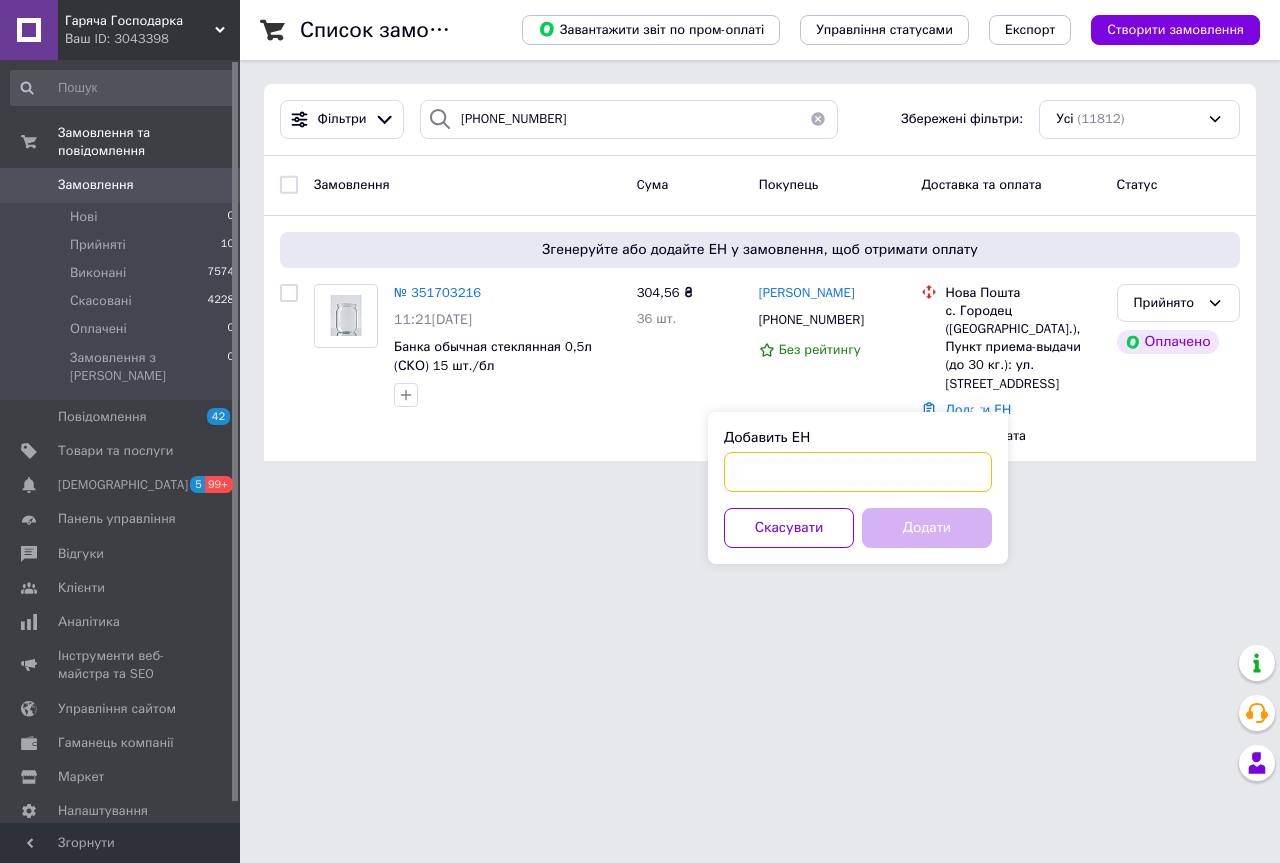 click on "Добавить ЕН" at bounding box center [858, 472] 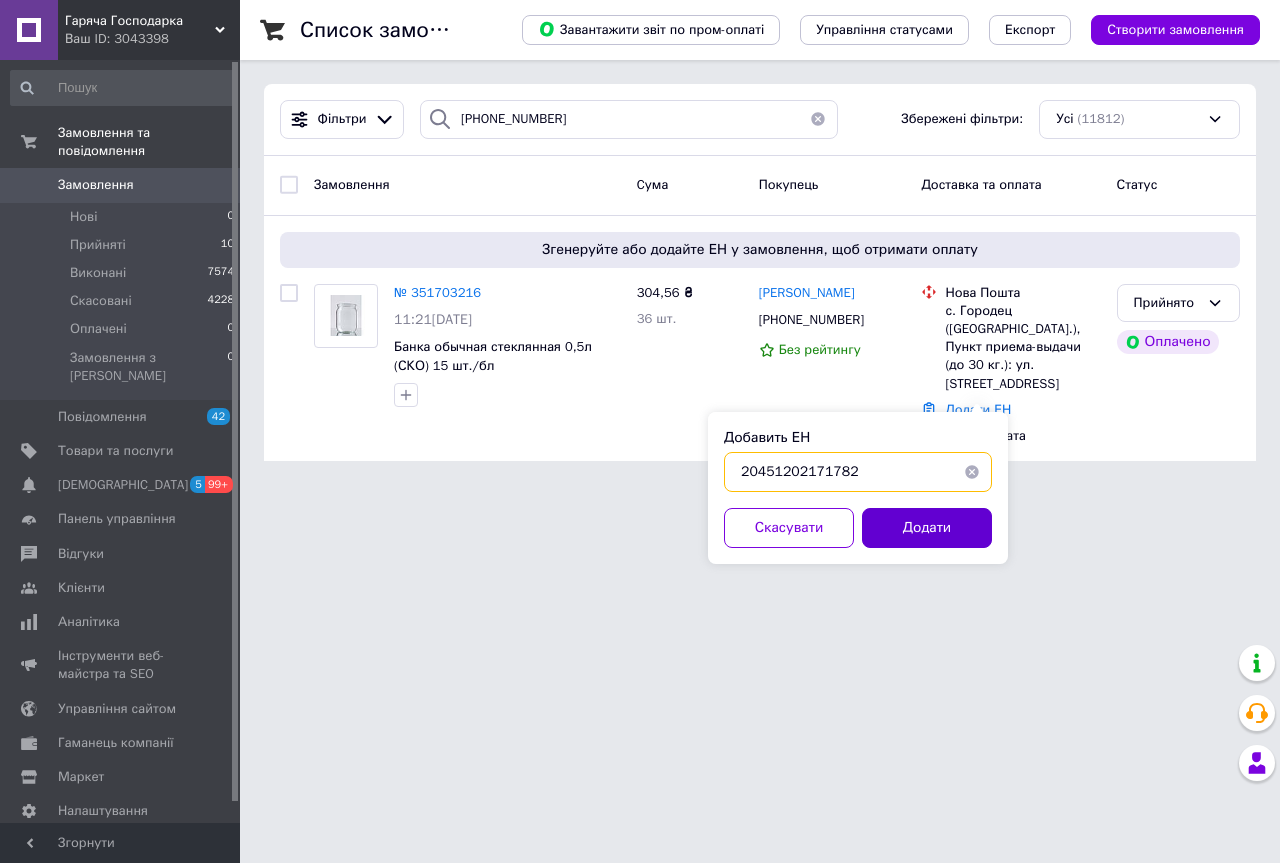 type on "20451202171782" 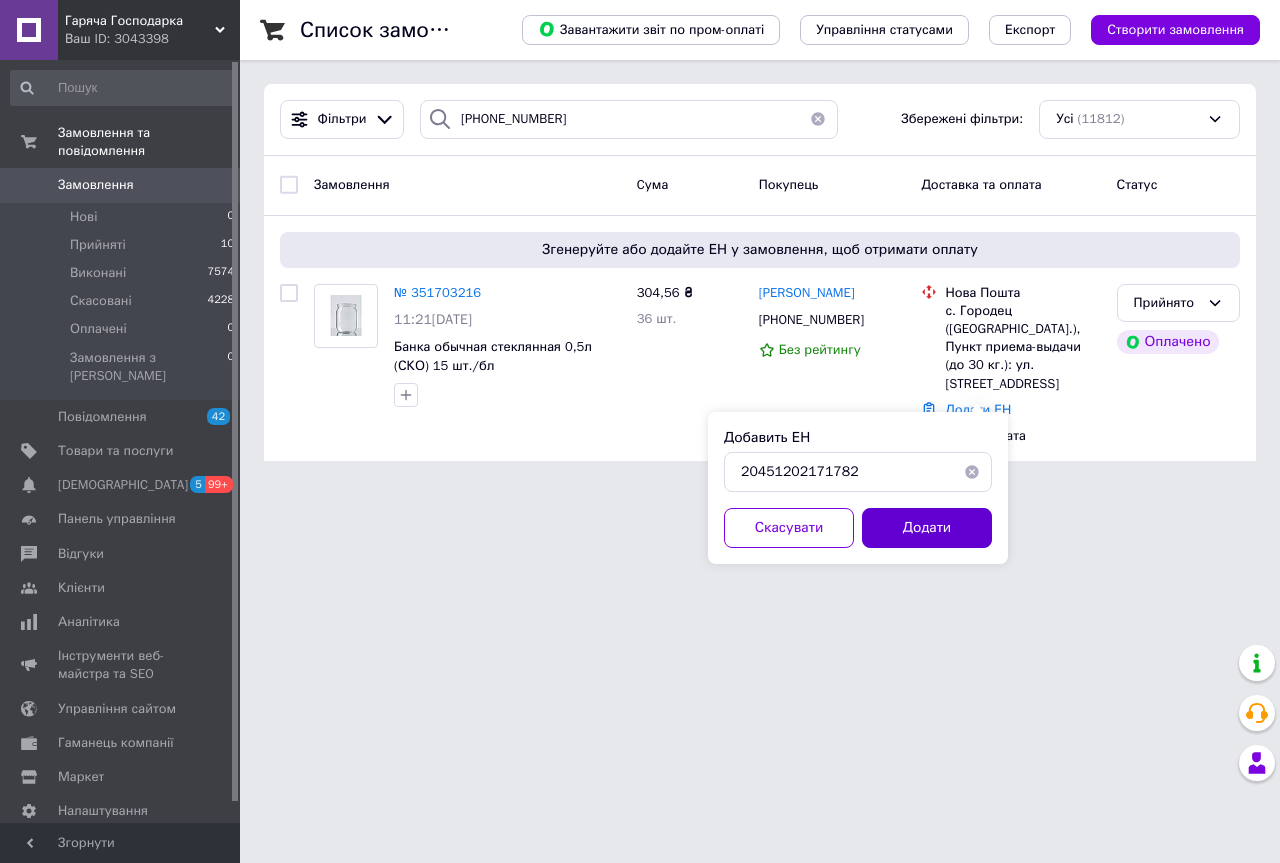click on "Додати" at bounding box center [927, 528] 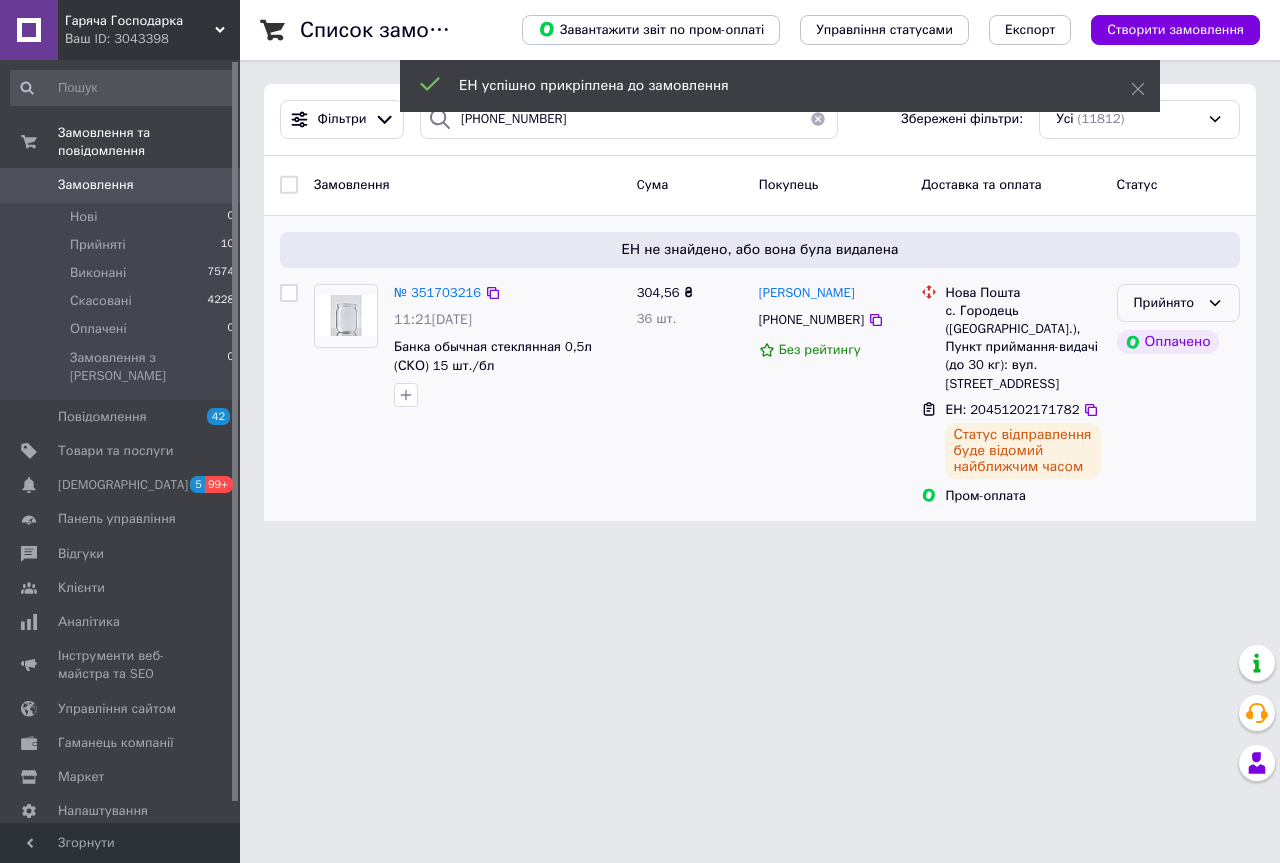 click on "Прийнято" at bounding box center (1178, 303) 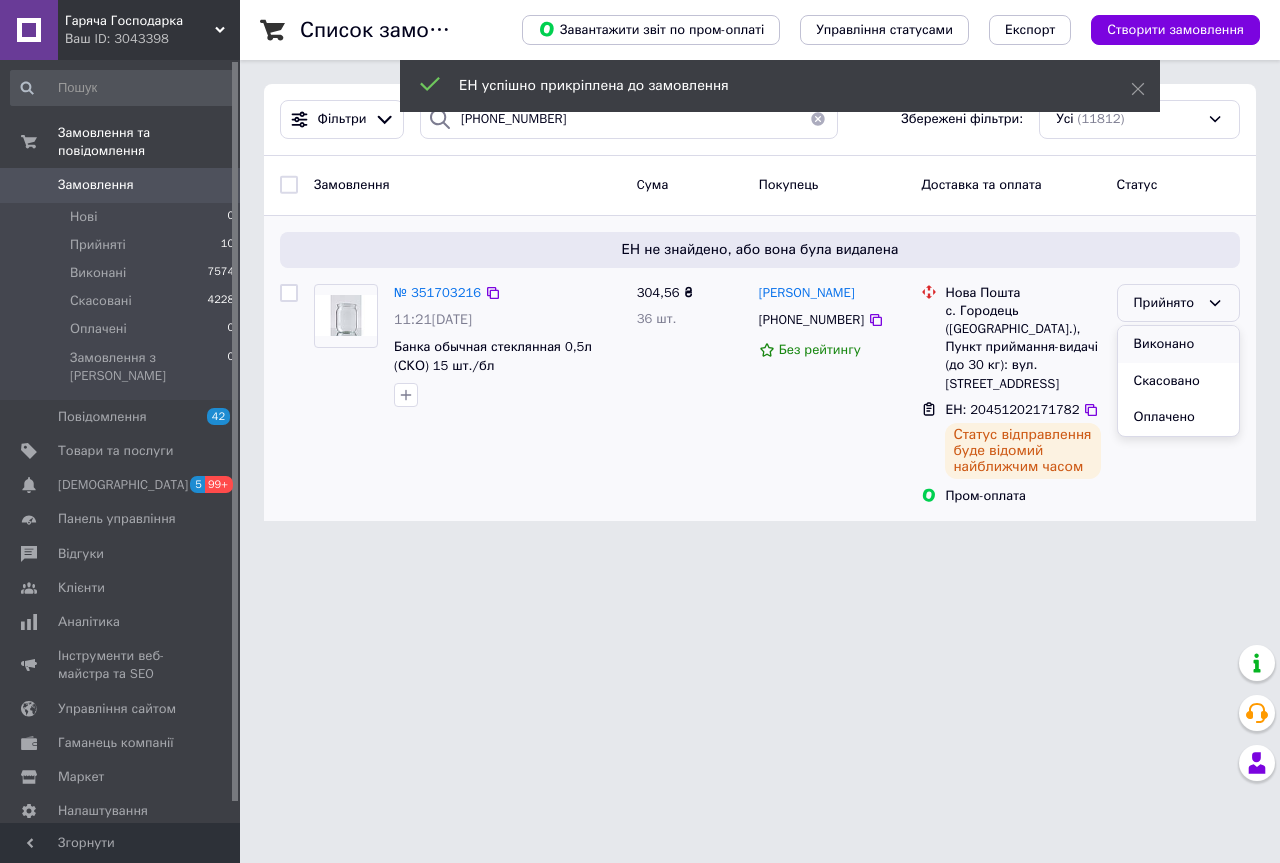 click on "Виконано" at bounding box center [1178, 344] 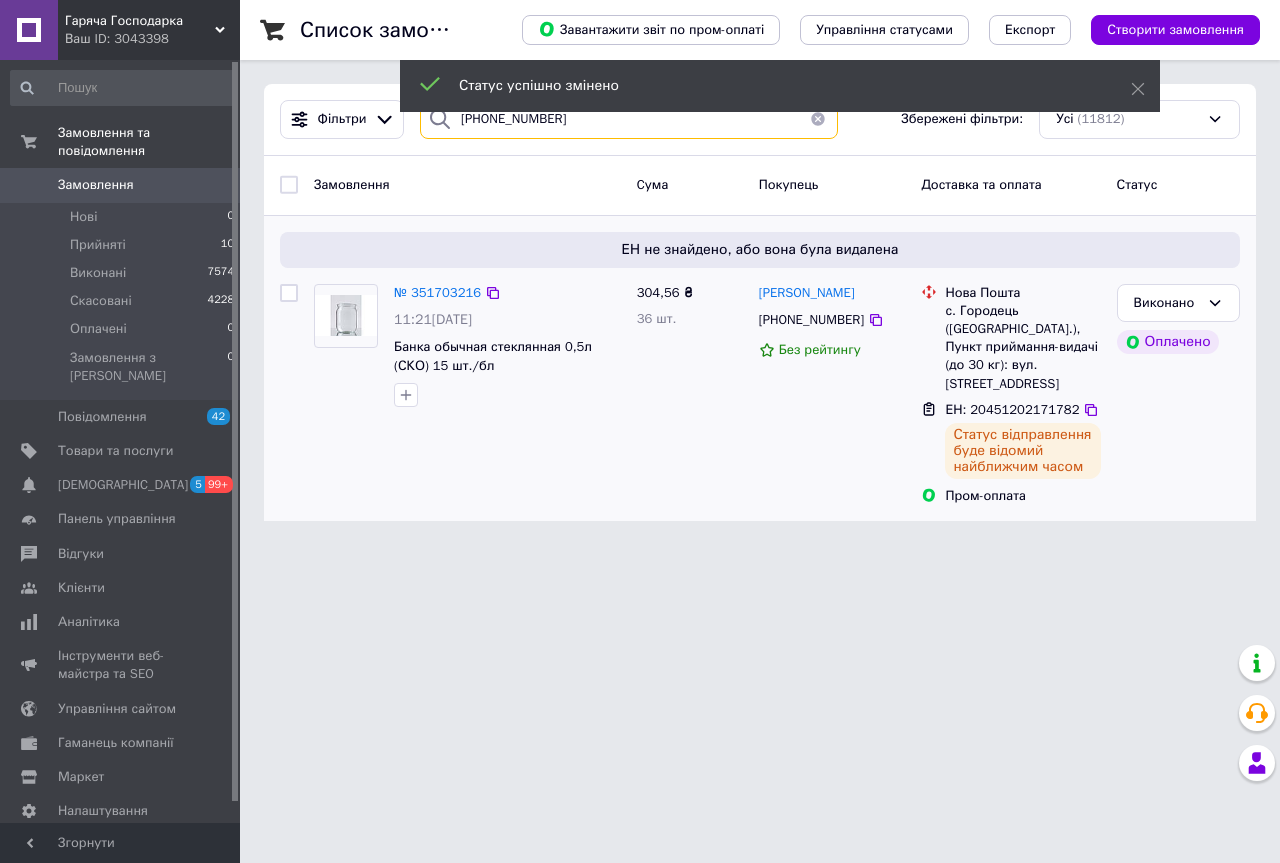 drag, startPoint x: 569, startPoint y: 141, endPoint x: 555, endPoint y: 131, distance: 17.20465 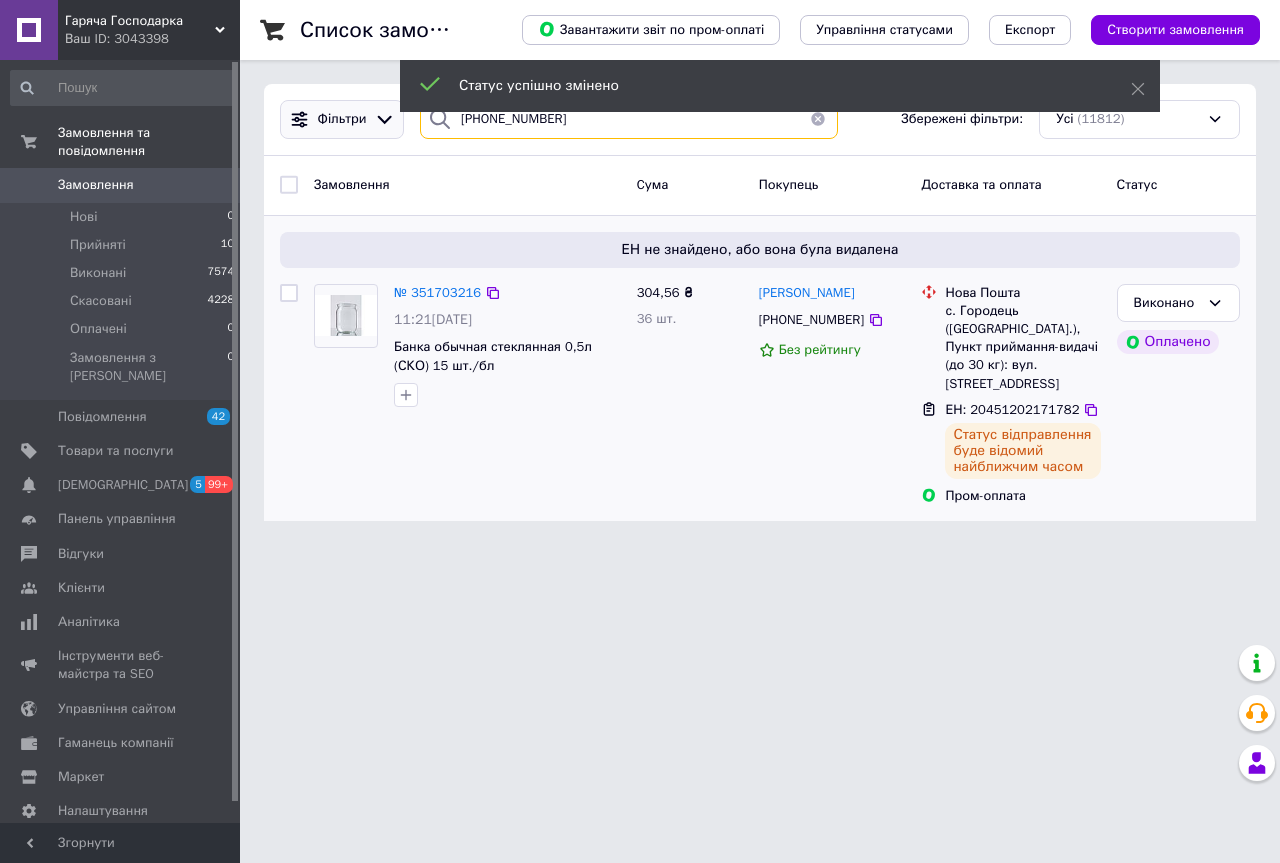 drag, startPoint x: 558, startPoint y: 126, endPoint x: 346, endPoint y: 120, distance: 212.08488 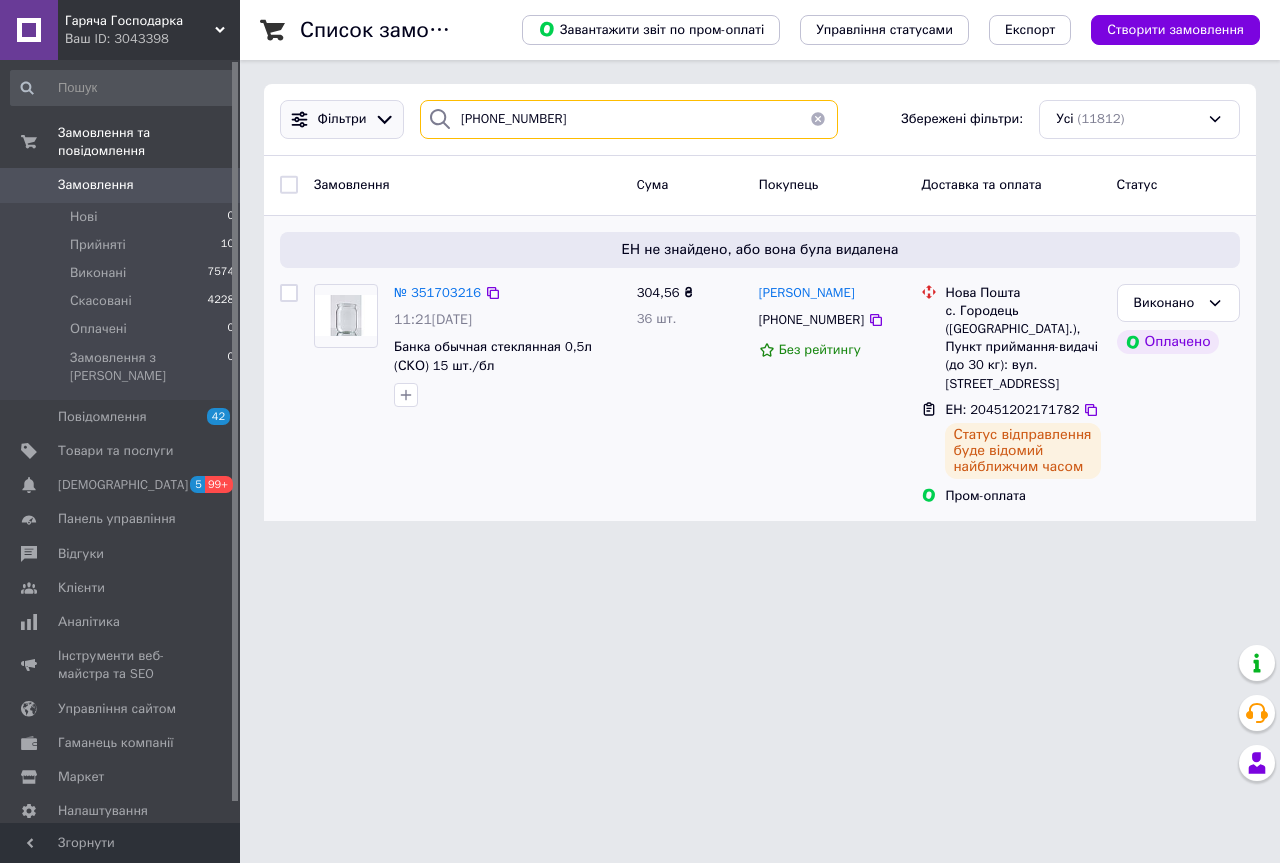paste on "63)3250835" 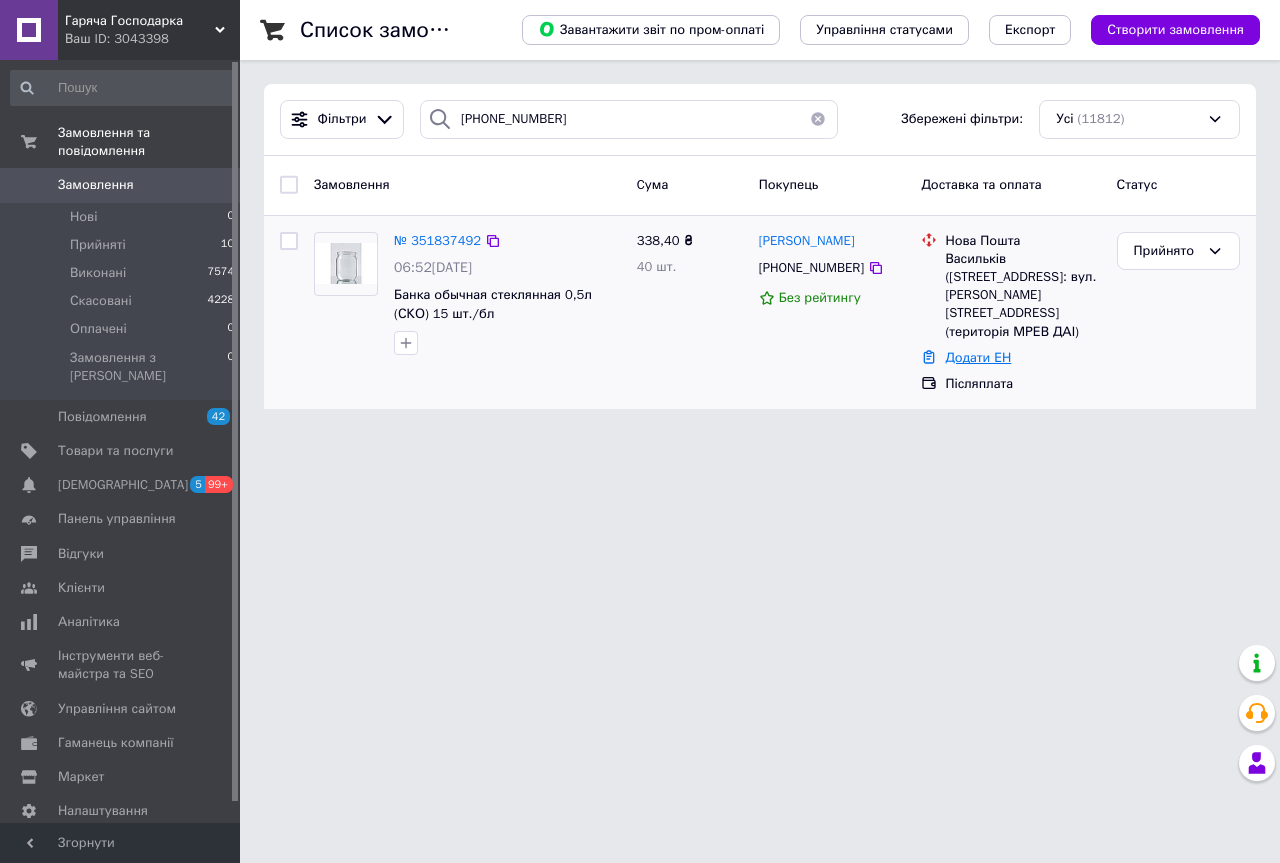 click on "Додати ЕН" at bounding box center [978, 357] 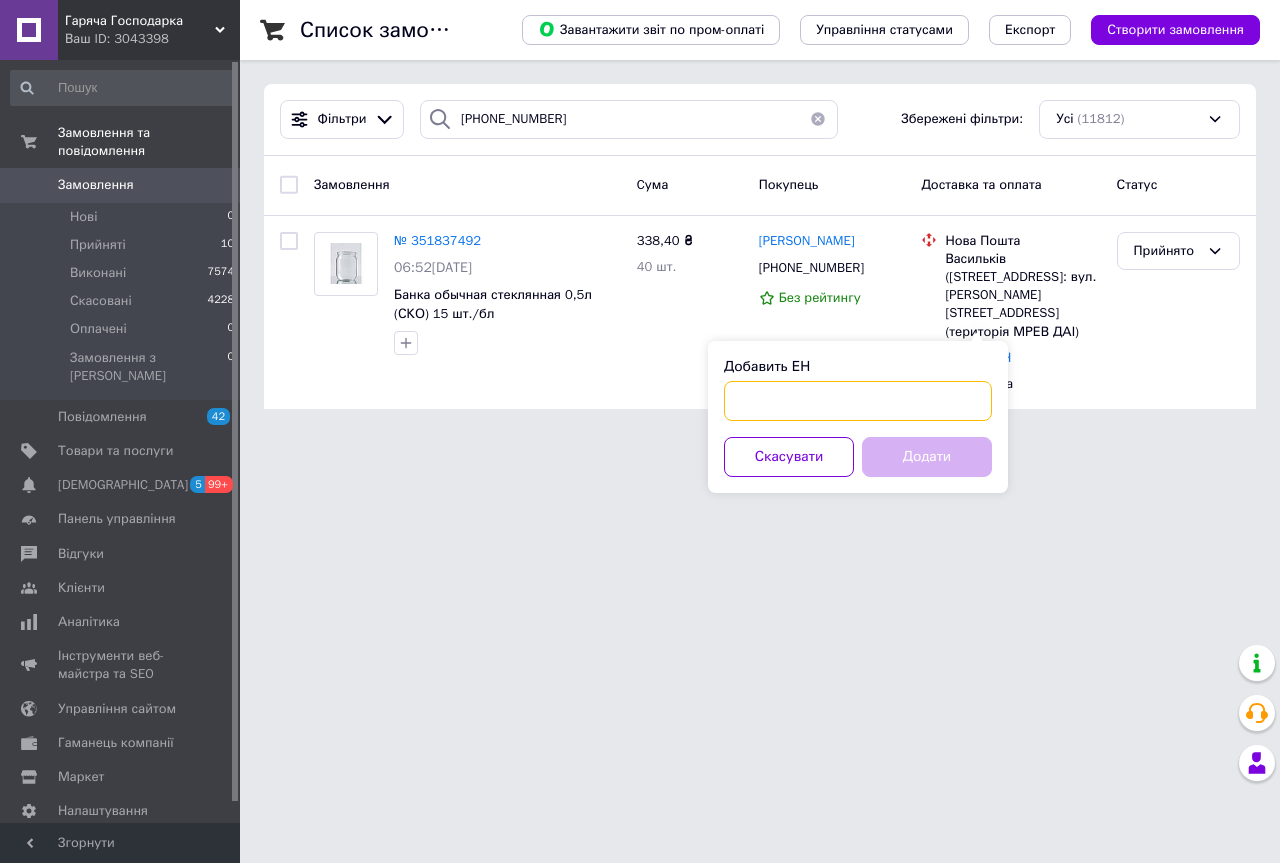 click on "Добавить ЕН" at bounding box center (858, 401) 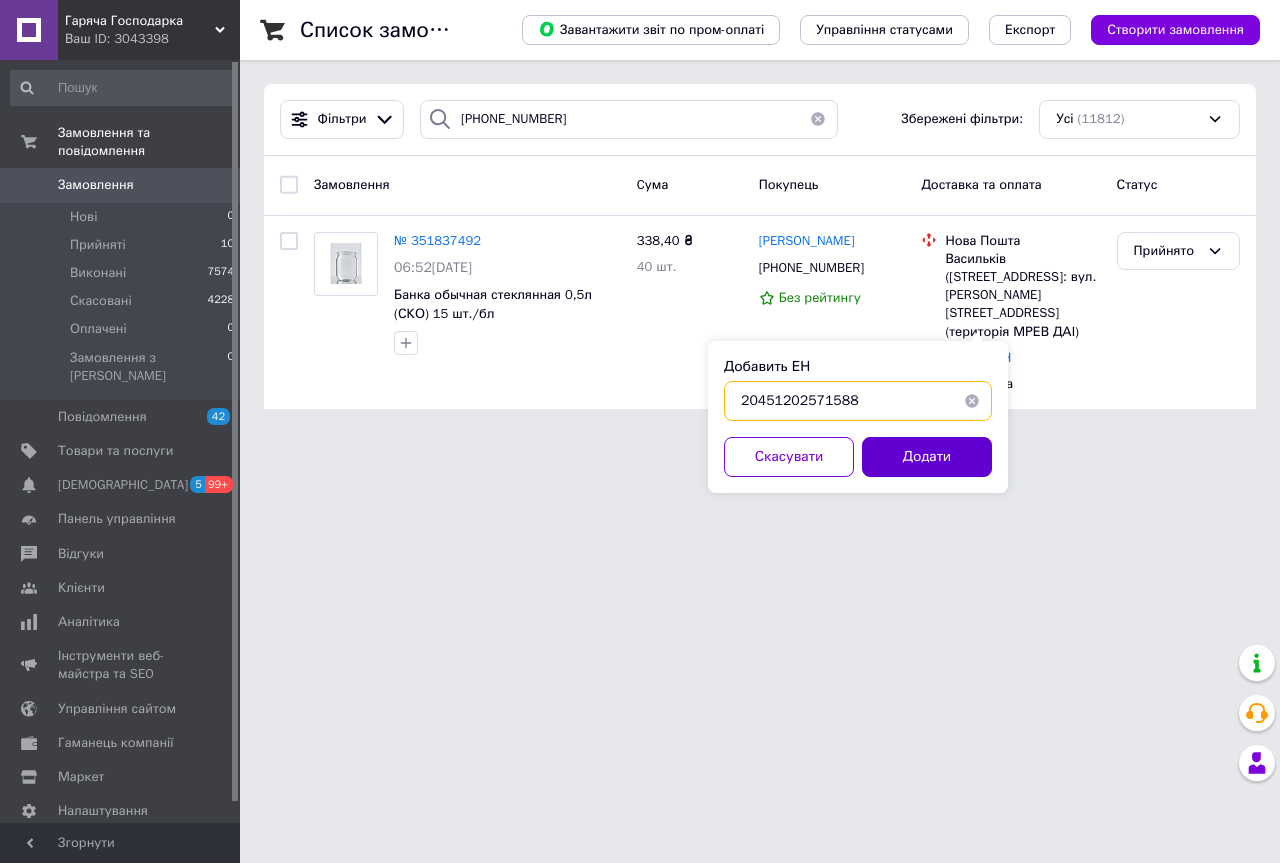 type on "20451202571588" 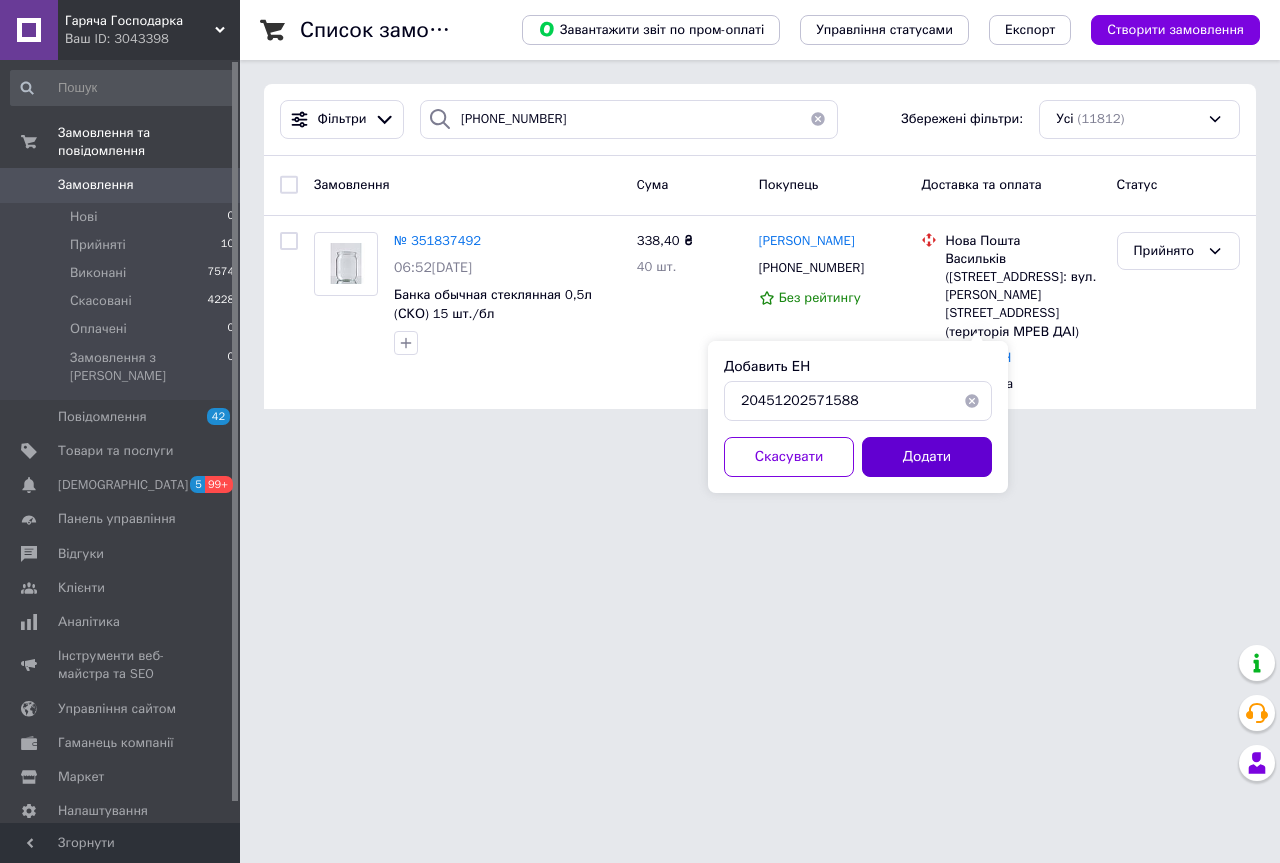 click on "Додати" at bounding box center (927, 457) 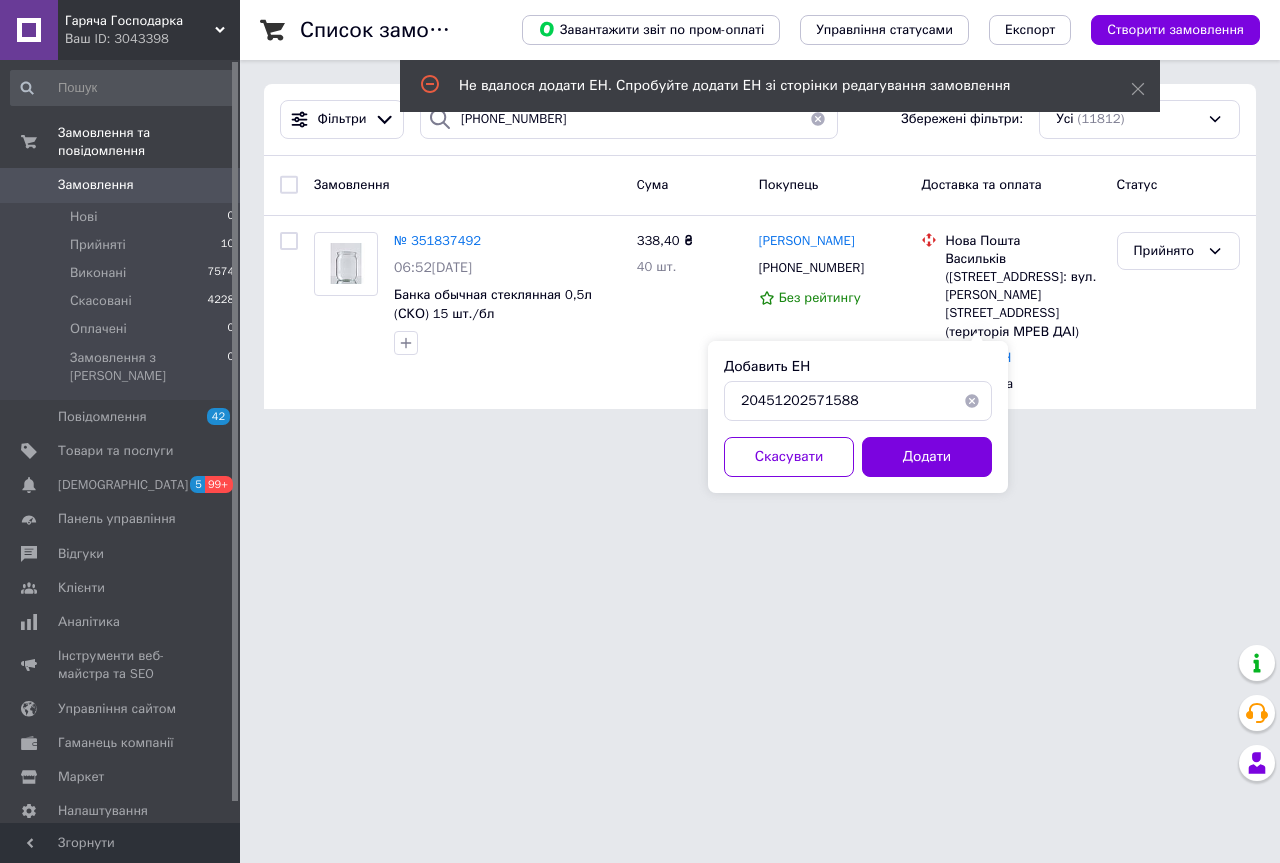 click at bounding box center [972, 401] 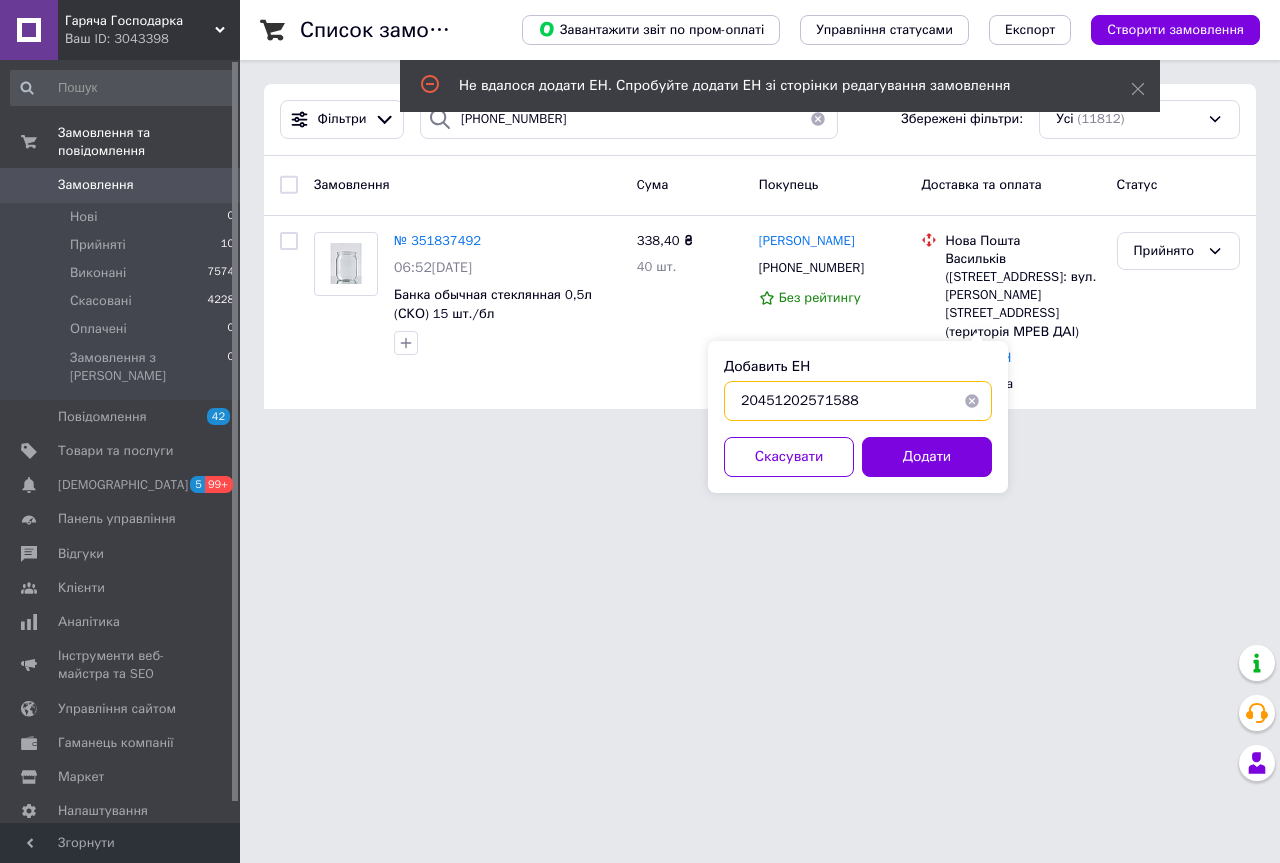 type 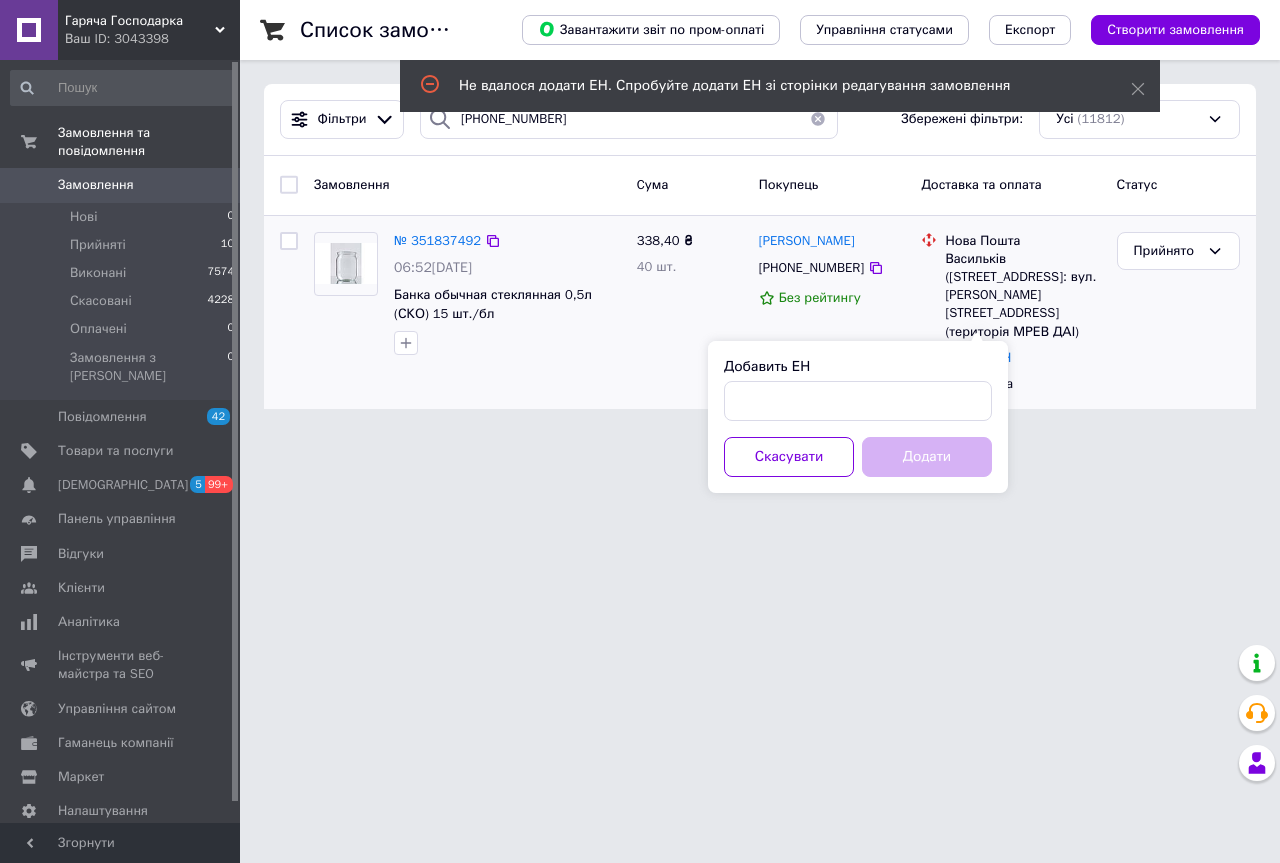 click at bounding box center (346, 263) 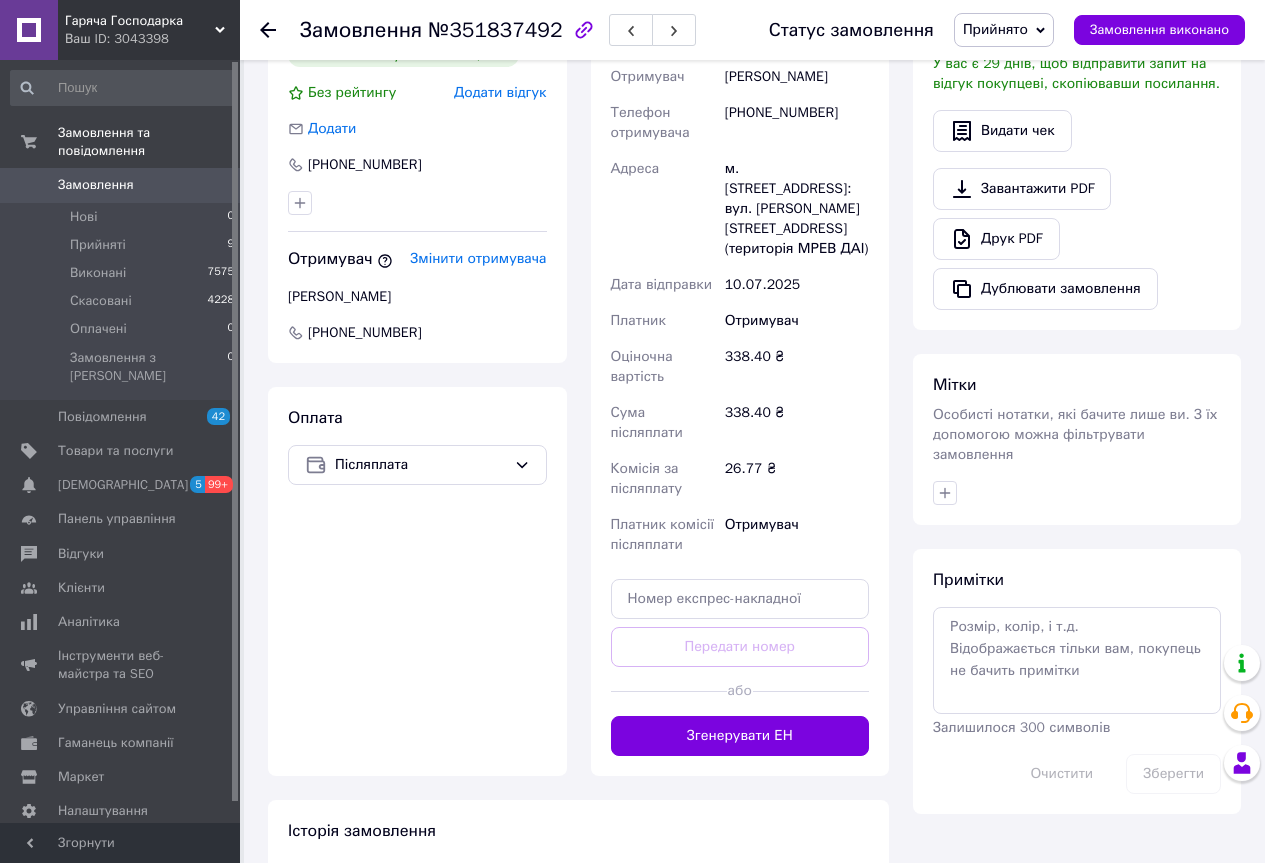 scroll, scrollTop: 487, scrollLeft: 0, axis: vertical 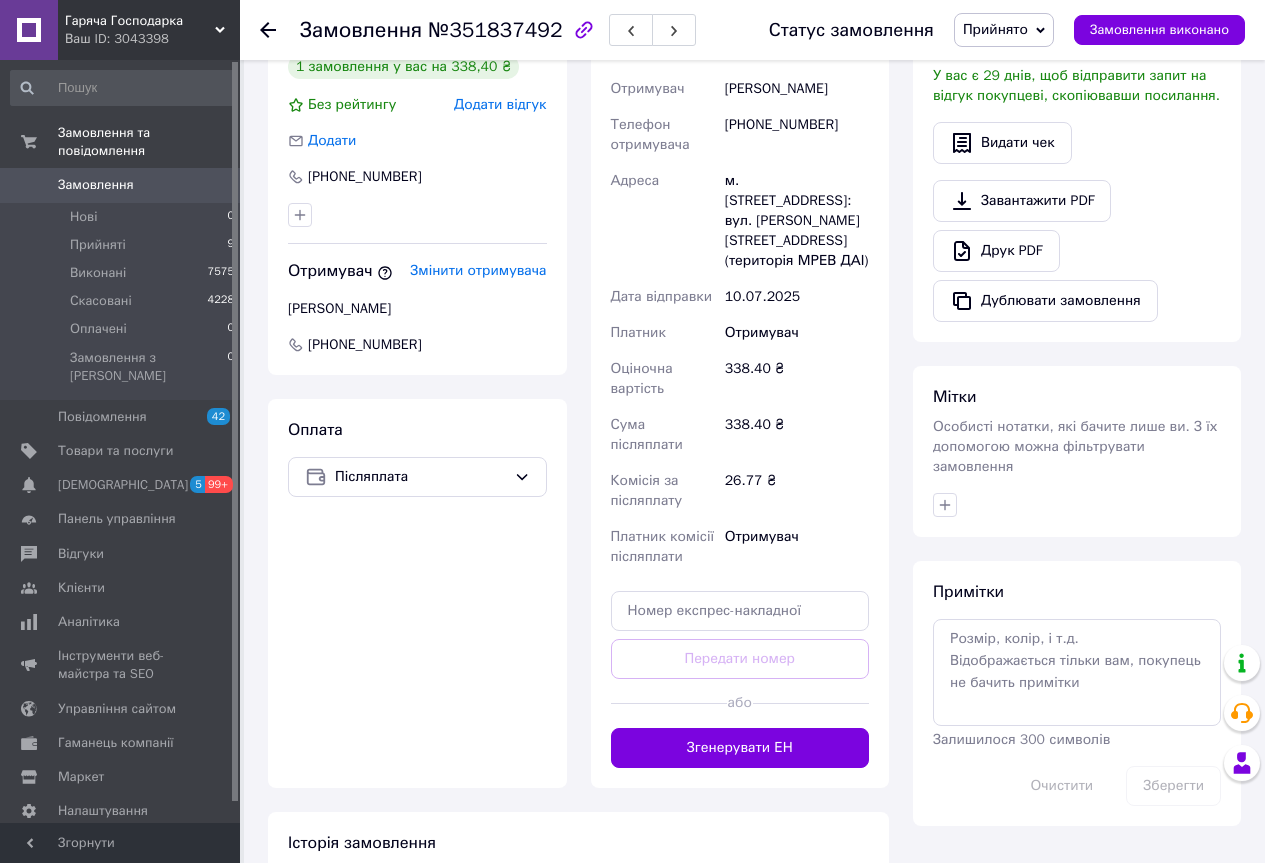 click 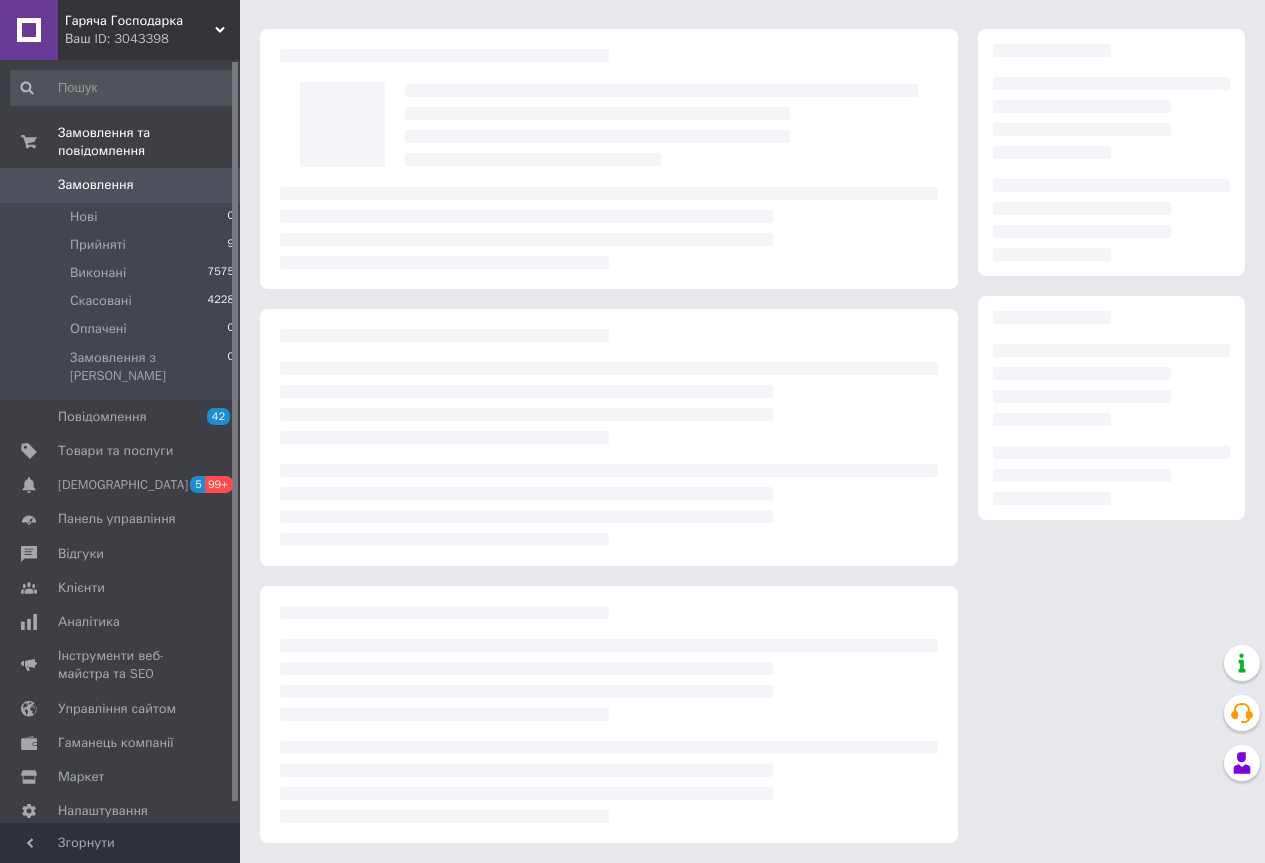 scroll, scrollTop: 66, scrollLeft: 0, axis: vertical 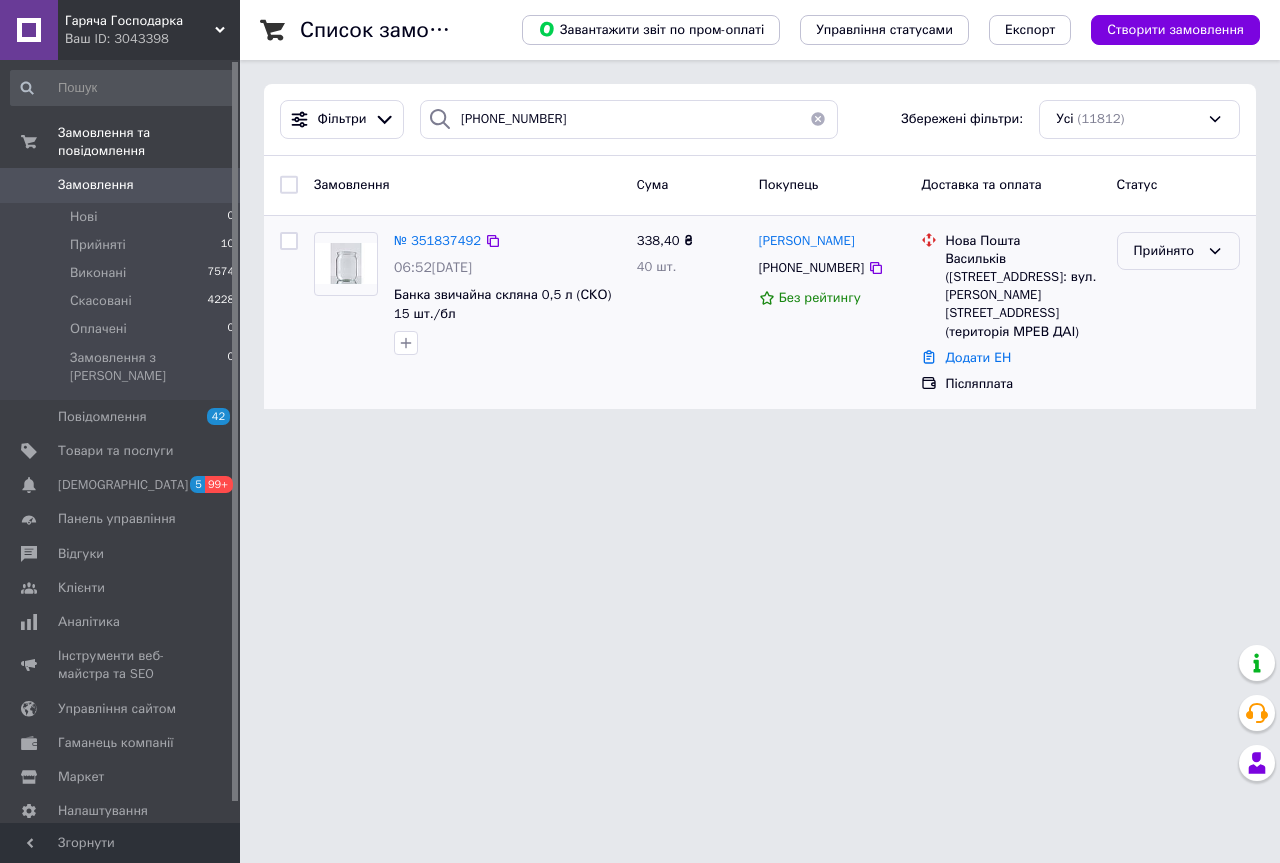 click on "Прийнято" at bounding box center (1166, 251) 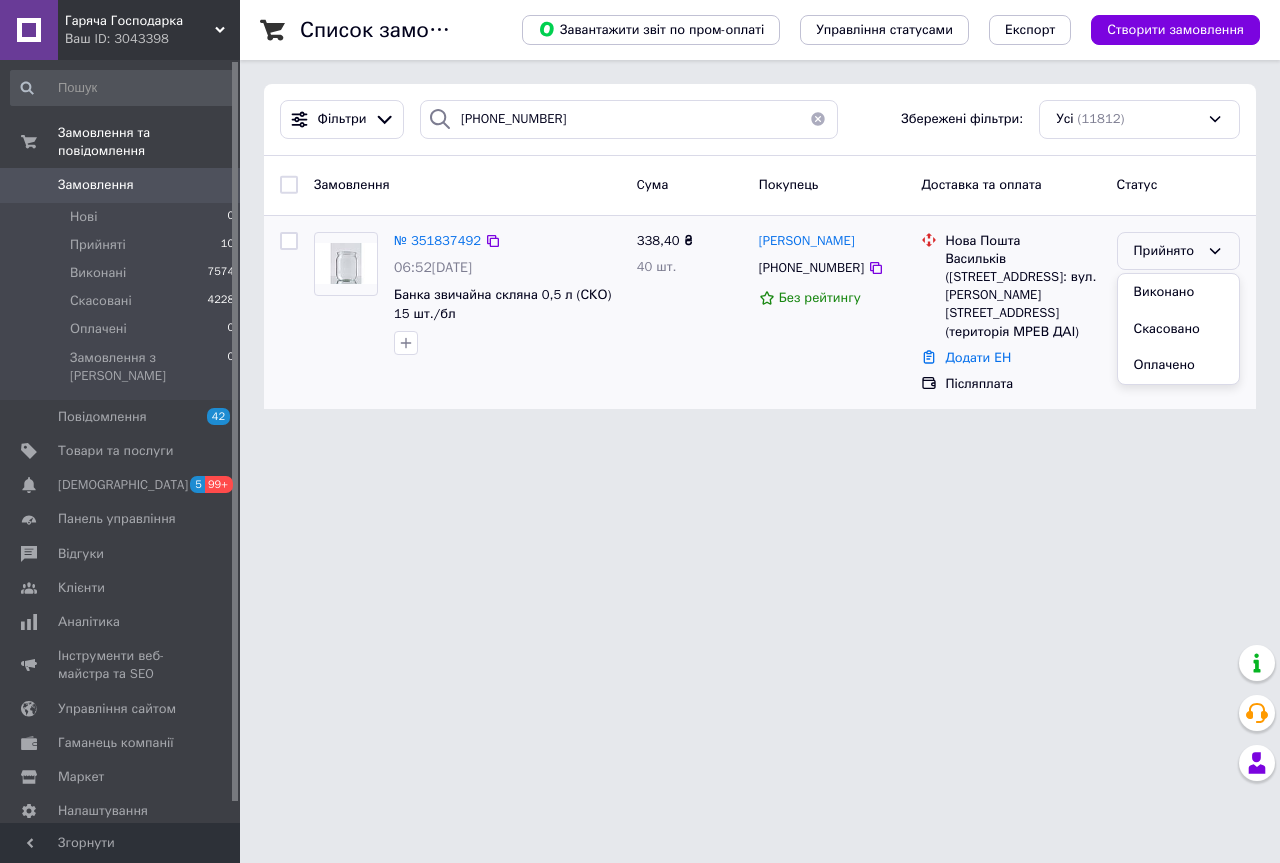 click on "Виконано" at bounding box center (1178, 292) 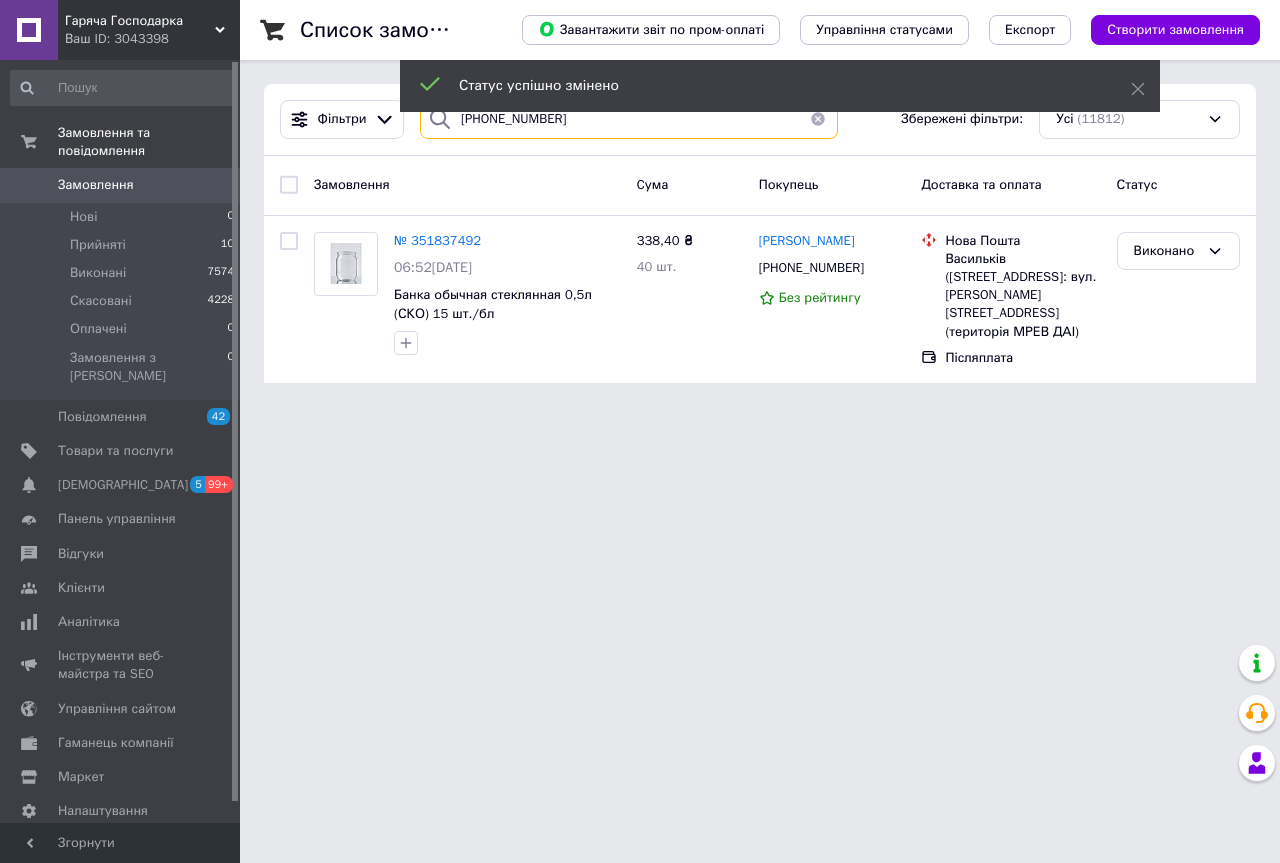 drag, startPoint x: 568, startPoint y: 130, endPoint x: 213, endPoint y: 179, distance: 358.36572 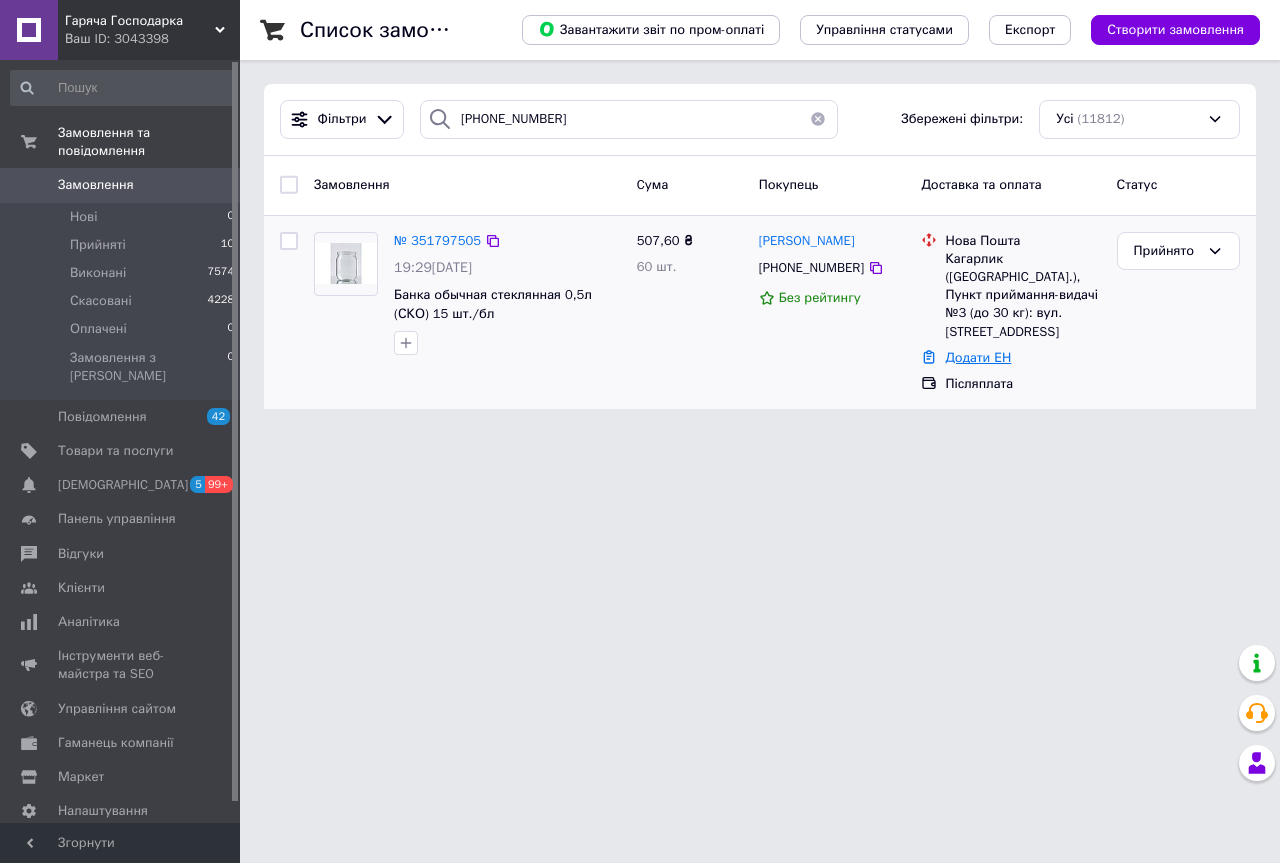 click on "Додати ЕН" at bounding box center [978, 357] 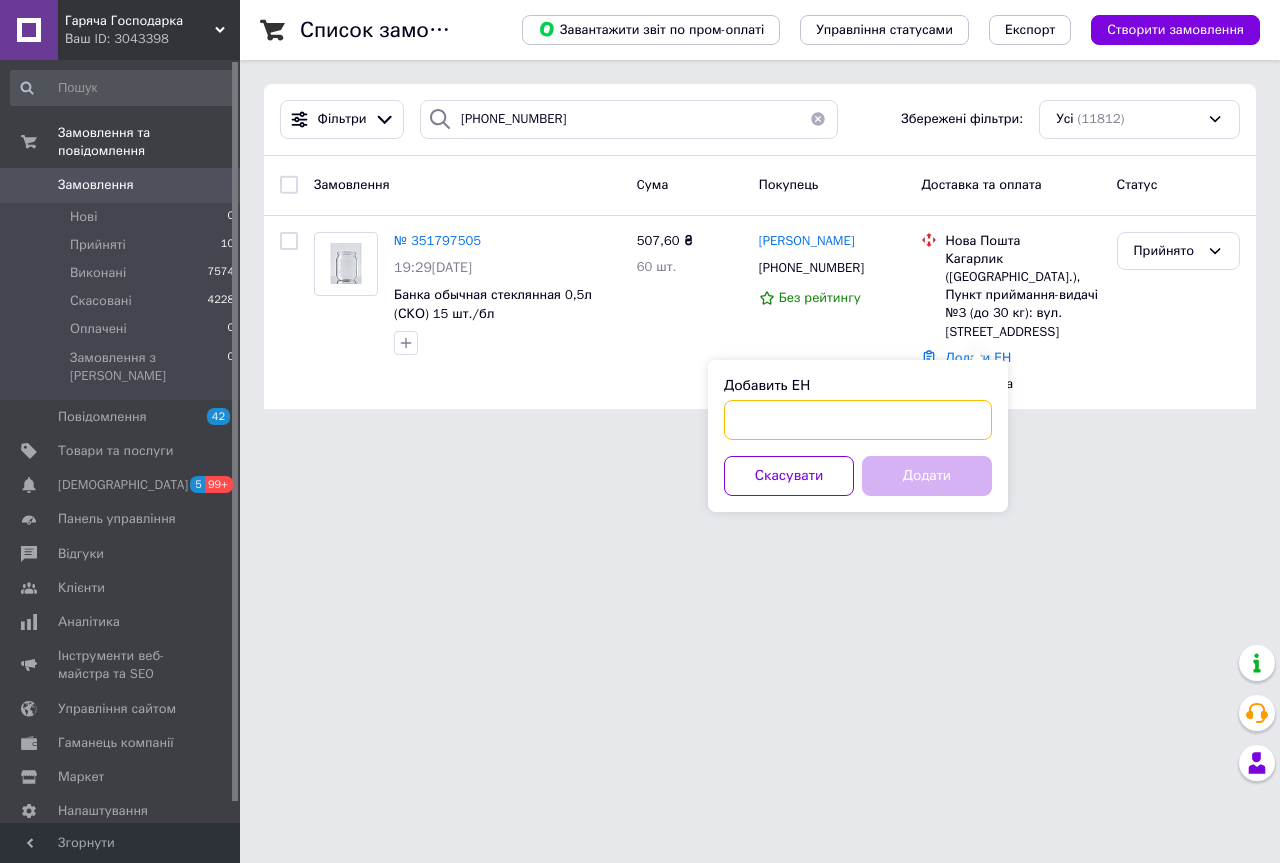 click on "Добавить ЕН" at bounding box center (858, 420) 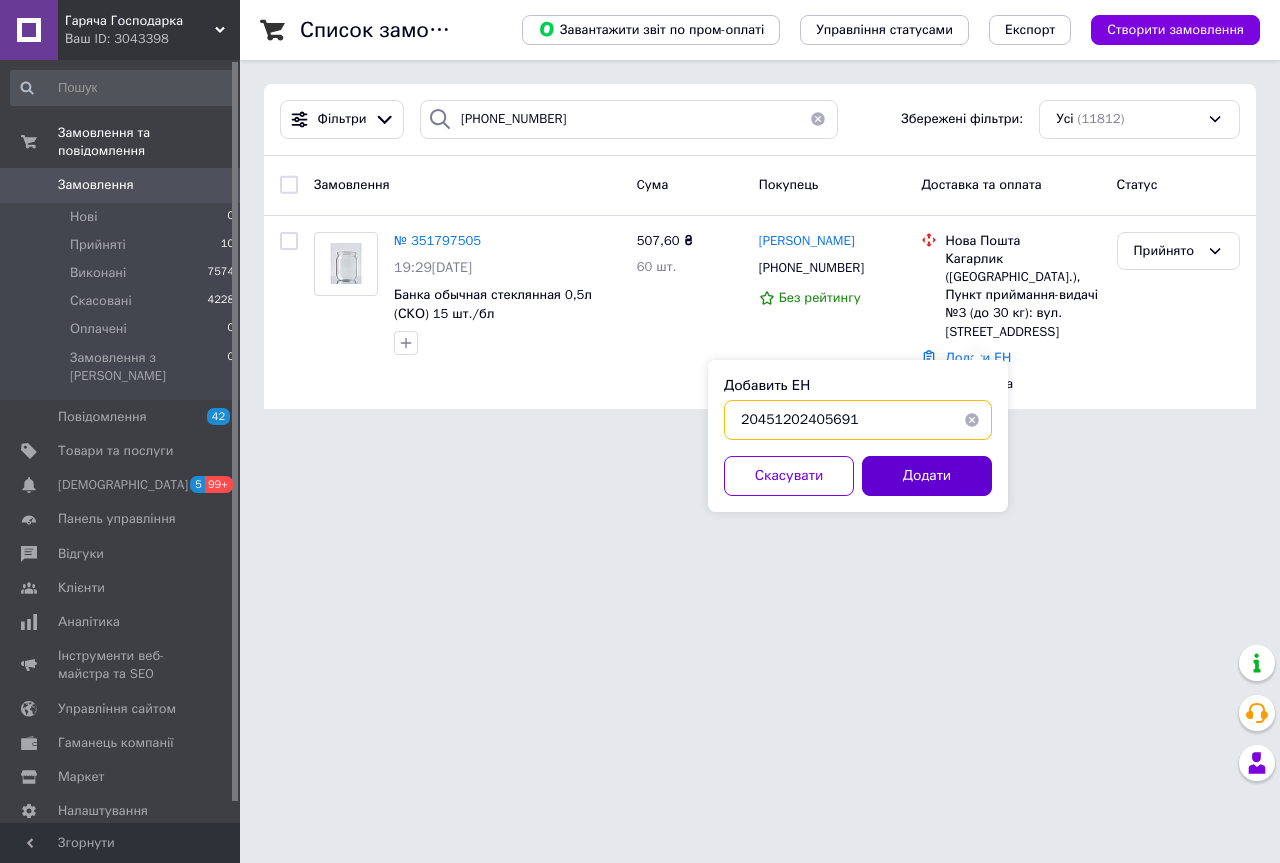 type on "20451202405691" 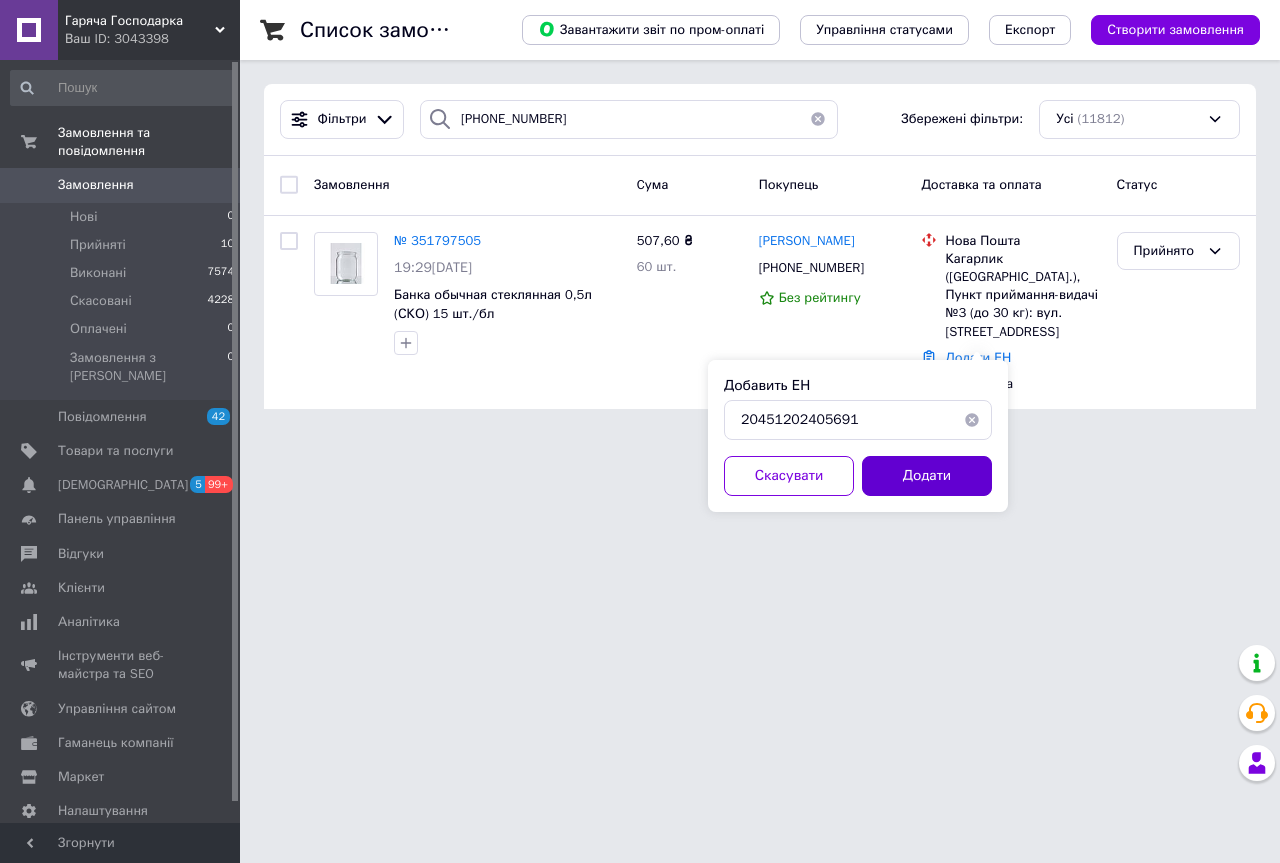 click on "Додати" at bounding box center [927, 476] 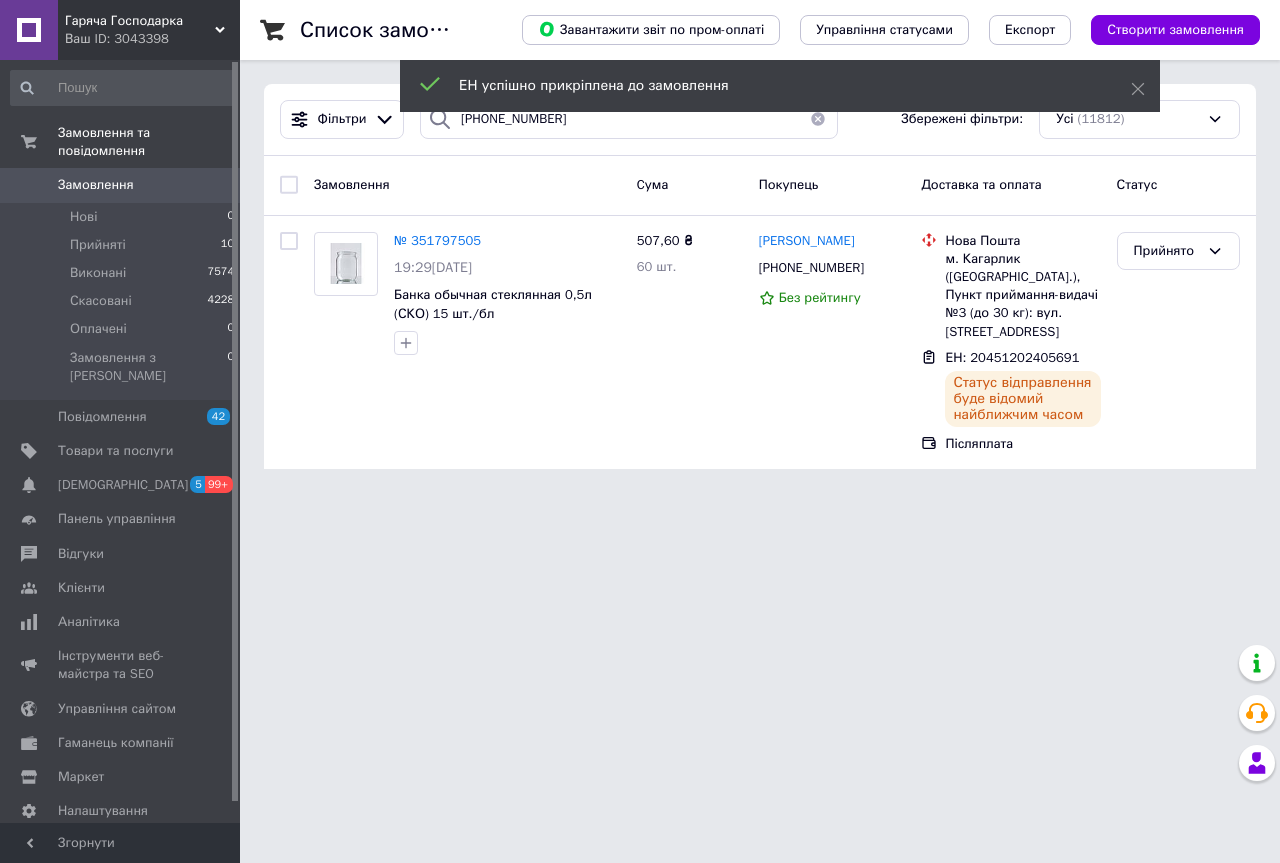 click on "Прийнято" at bounding box center (1166, 251) 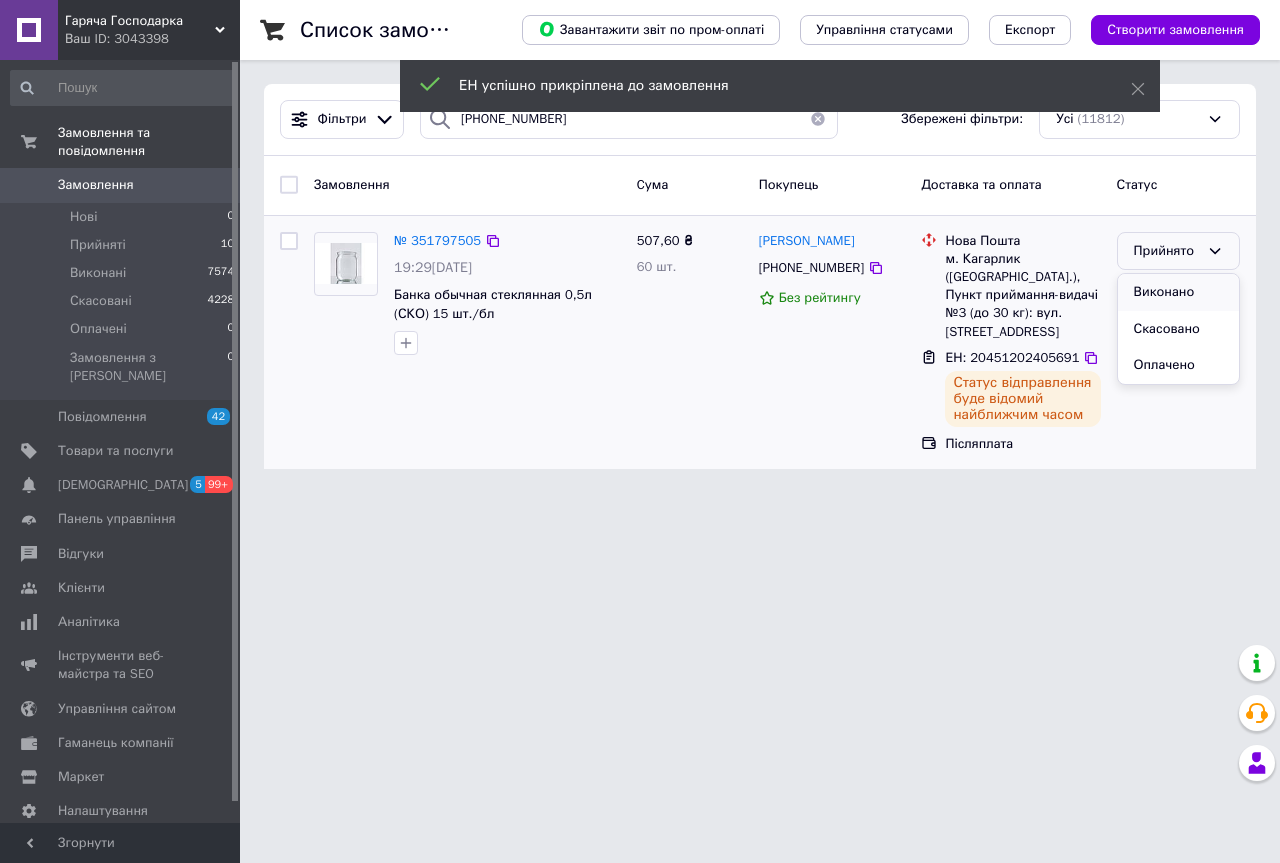 click on "Виконано" at bounding box center [1178, 292] 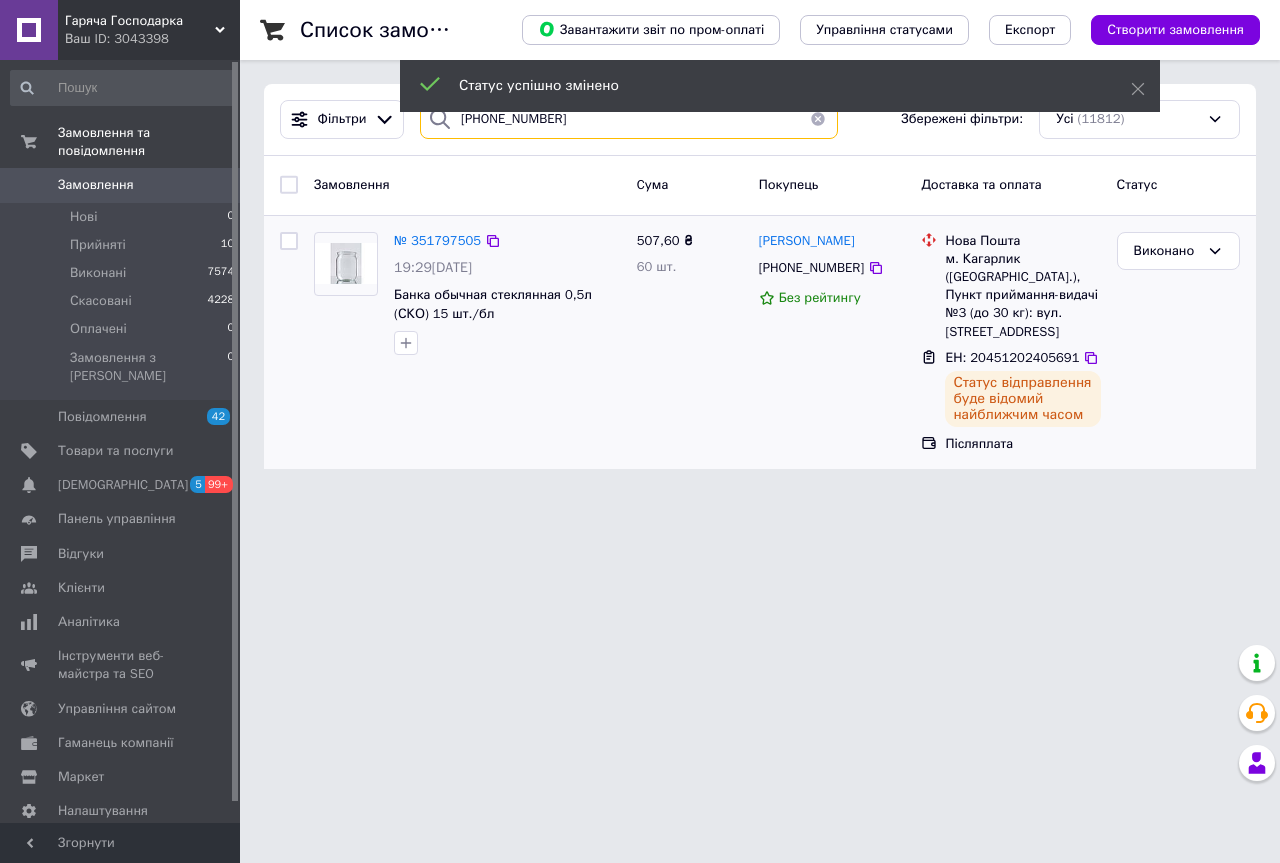 drag, startPoint x: 394, startPoint y: 116, endPoint x: 108, endPoint y: 77, distance: 288.64685 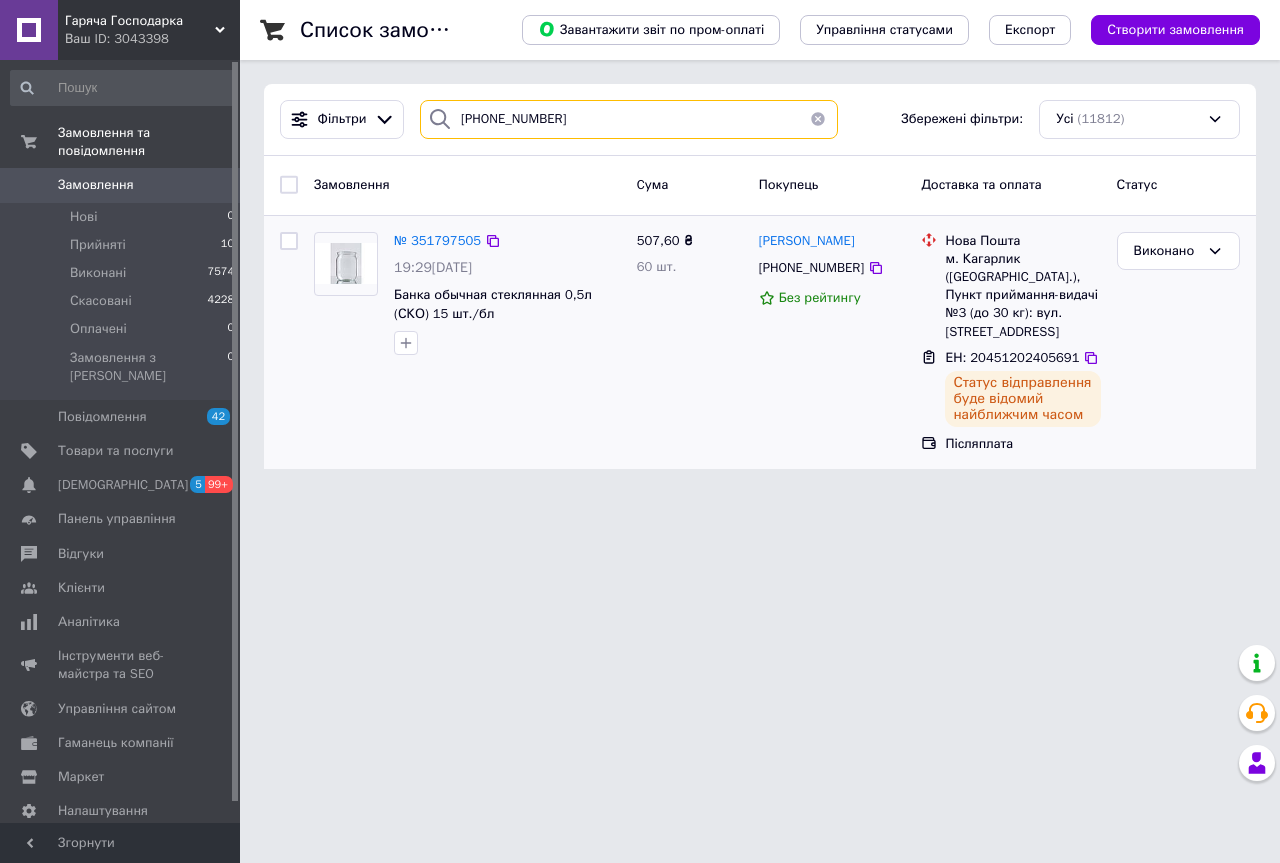 paste on "97)8562825" 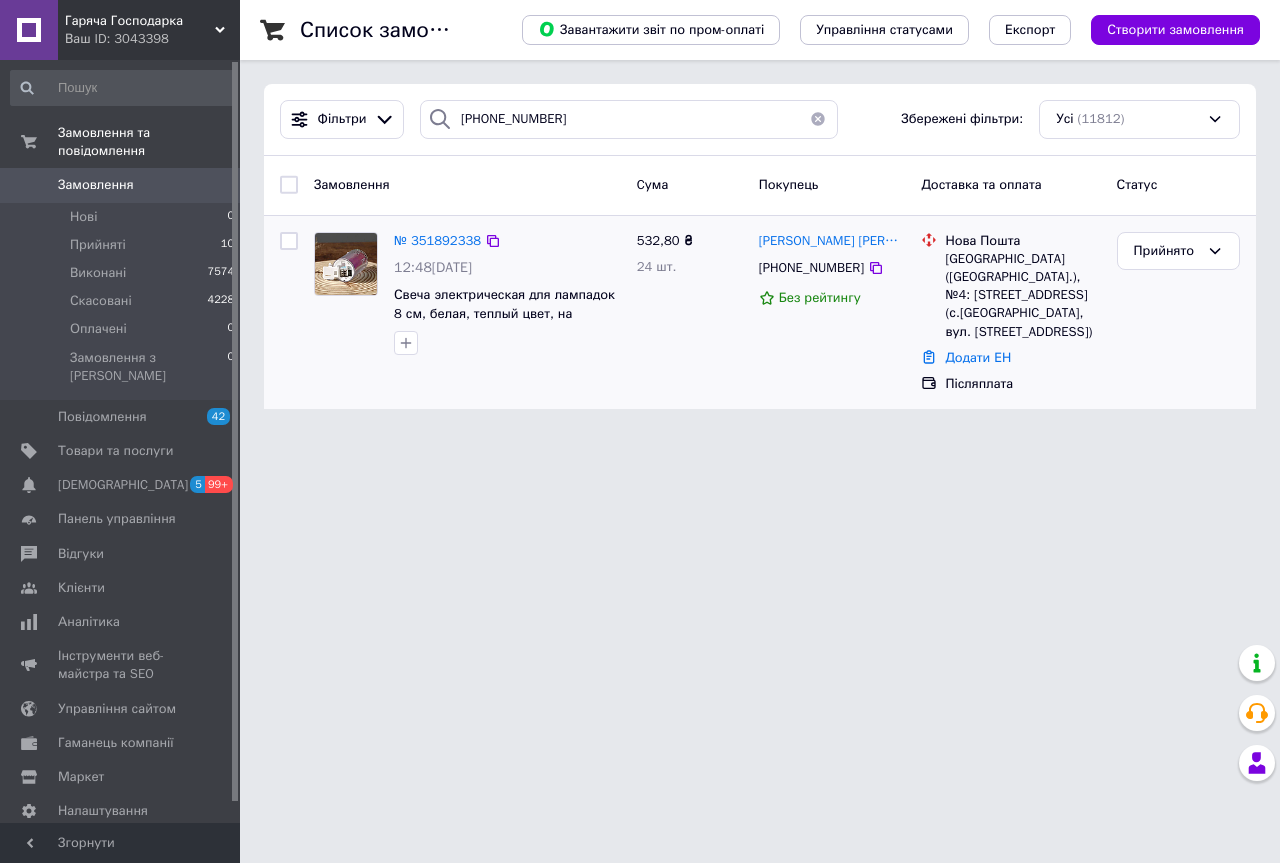 click on "Додати ЕН" at bounding box center (1022, 358) 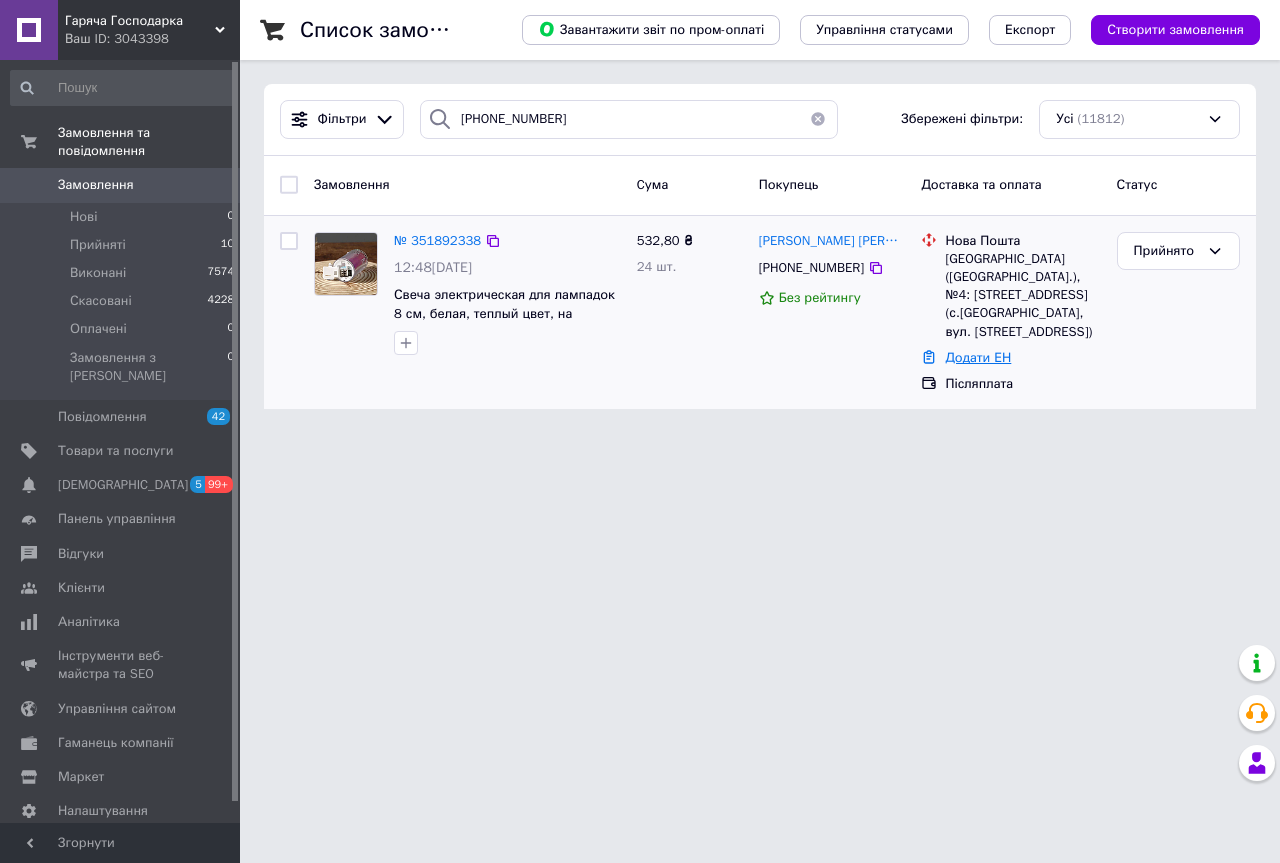 click on "Додати ЕН" at bounding box center [978, 357] 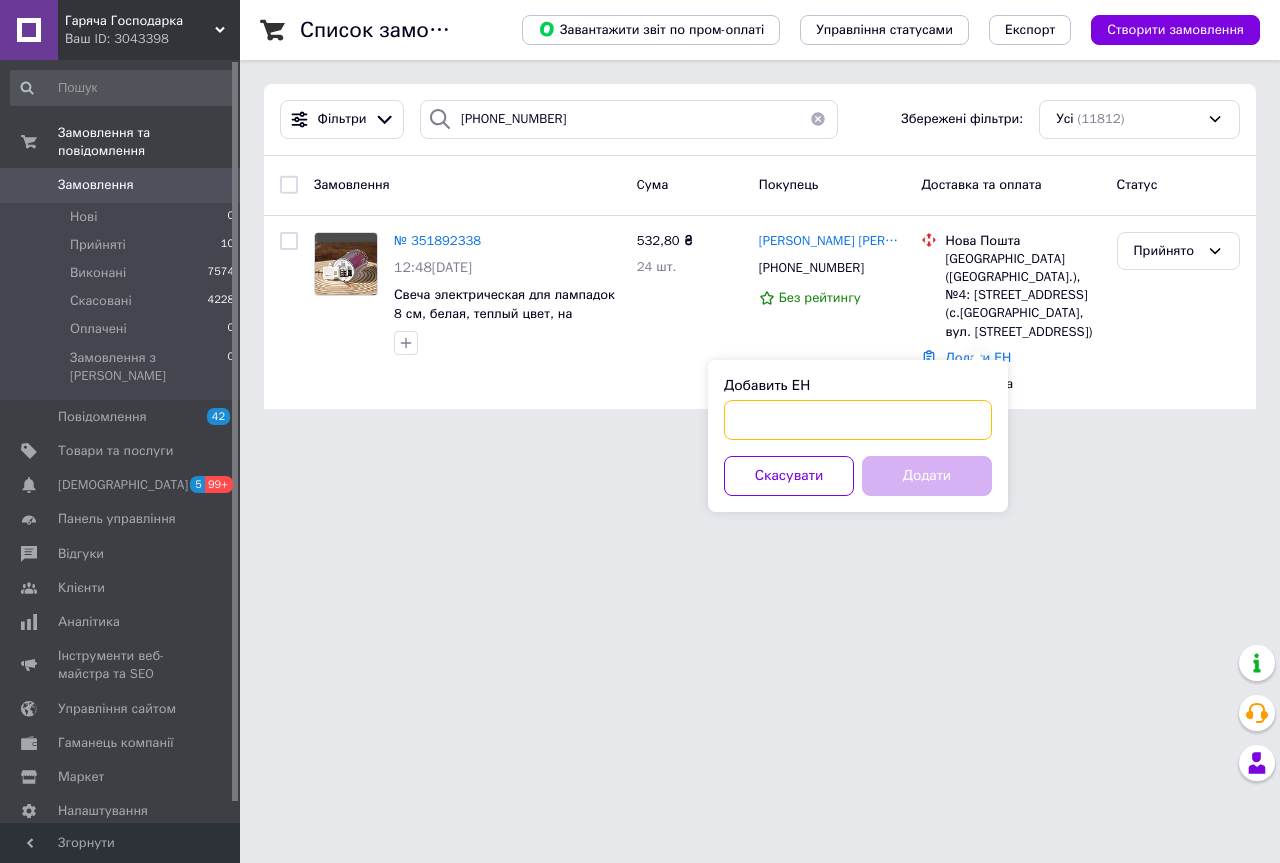 click on "Добавить ЕН" at bounding box center [858, 420] 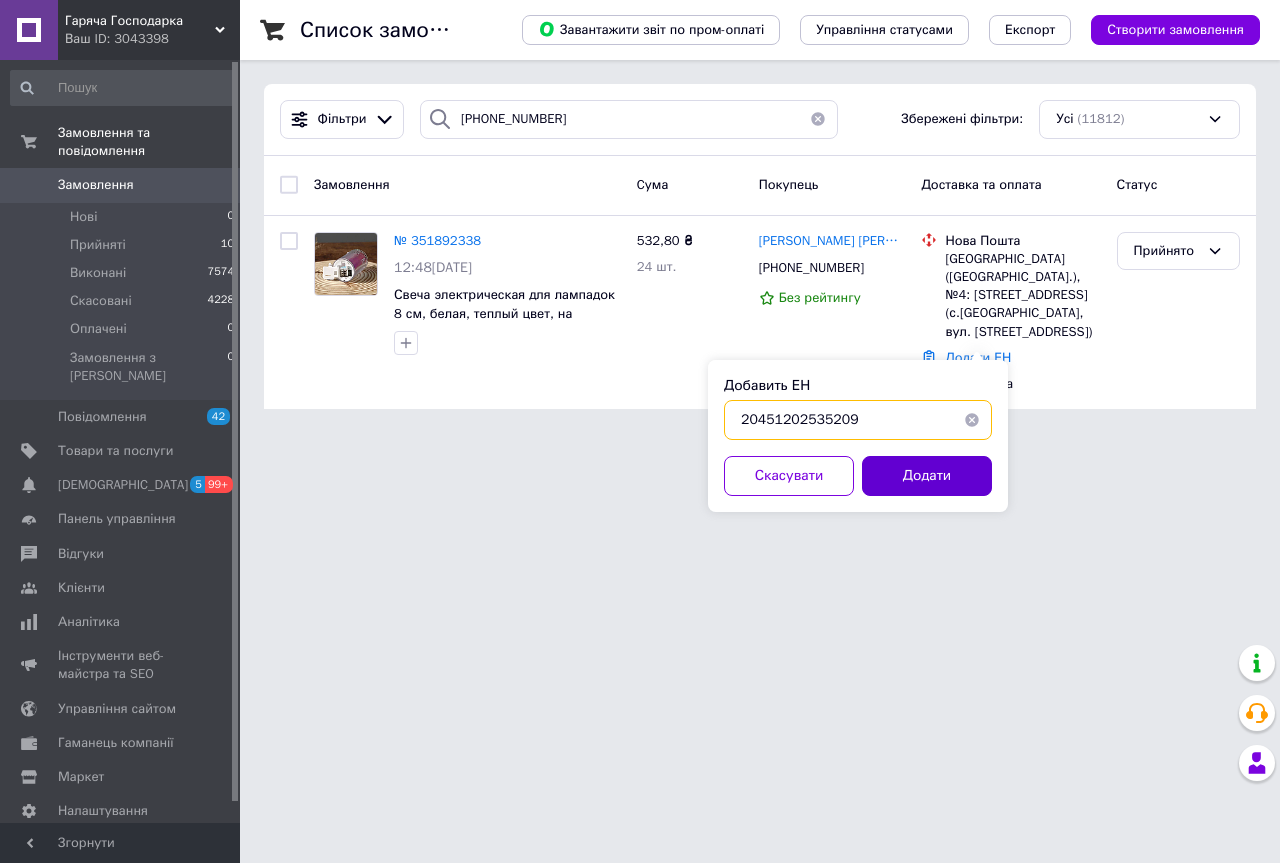 type on "20451202535209" 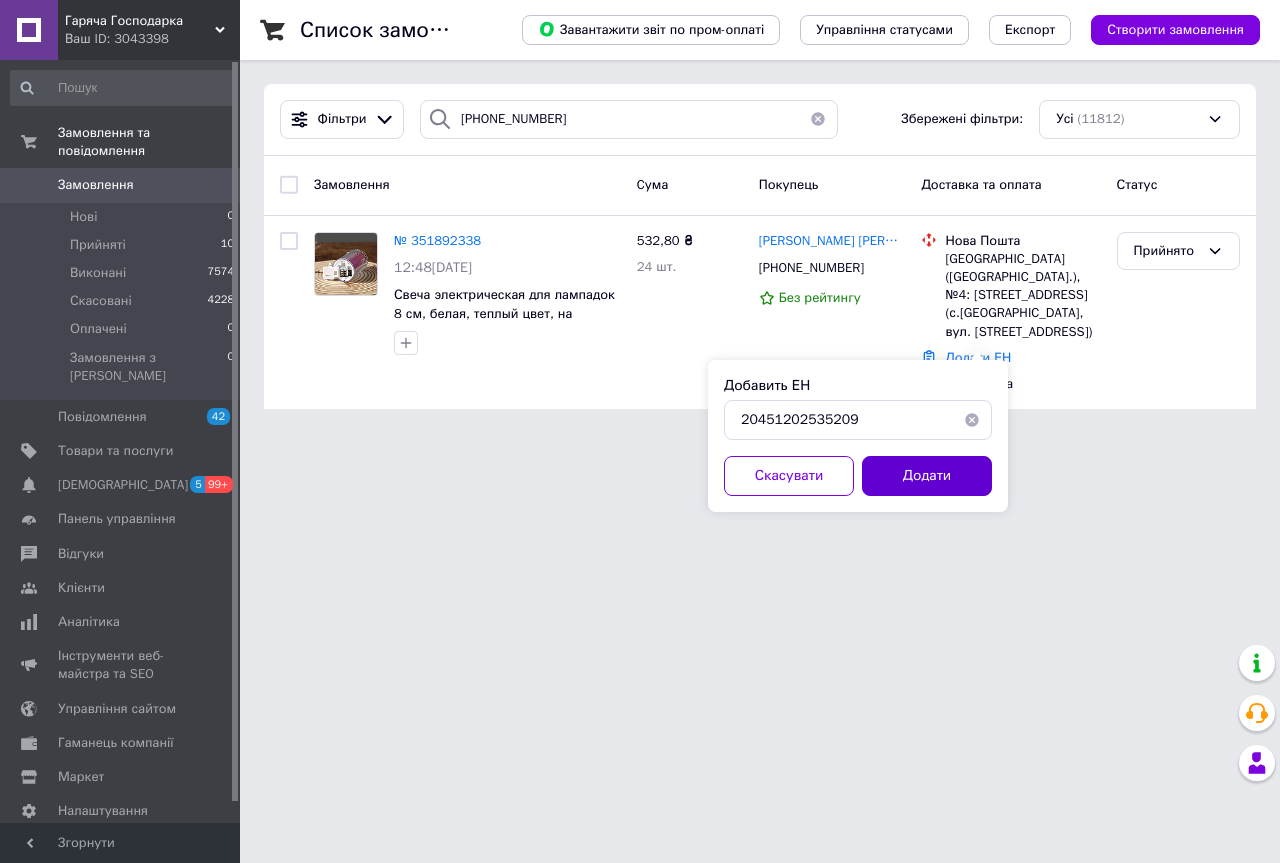 click on "Додати" at bounding box center (927, 476) 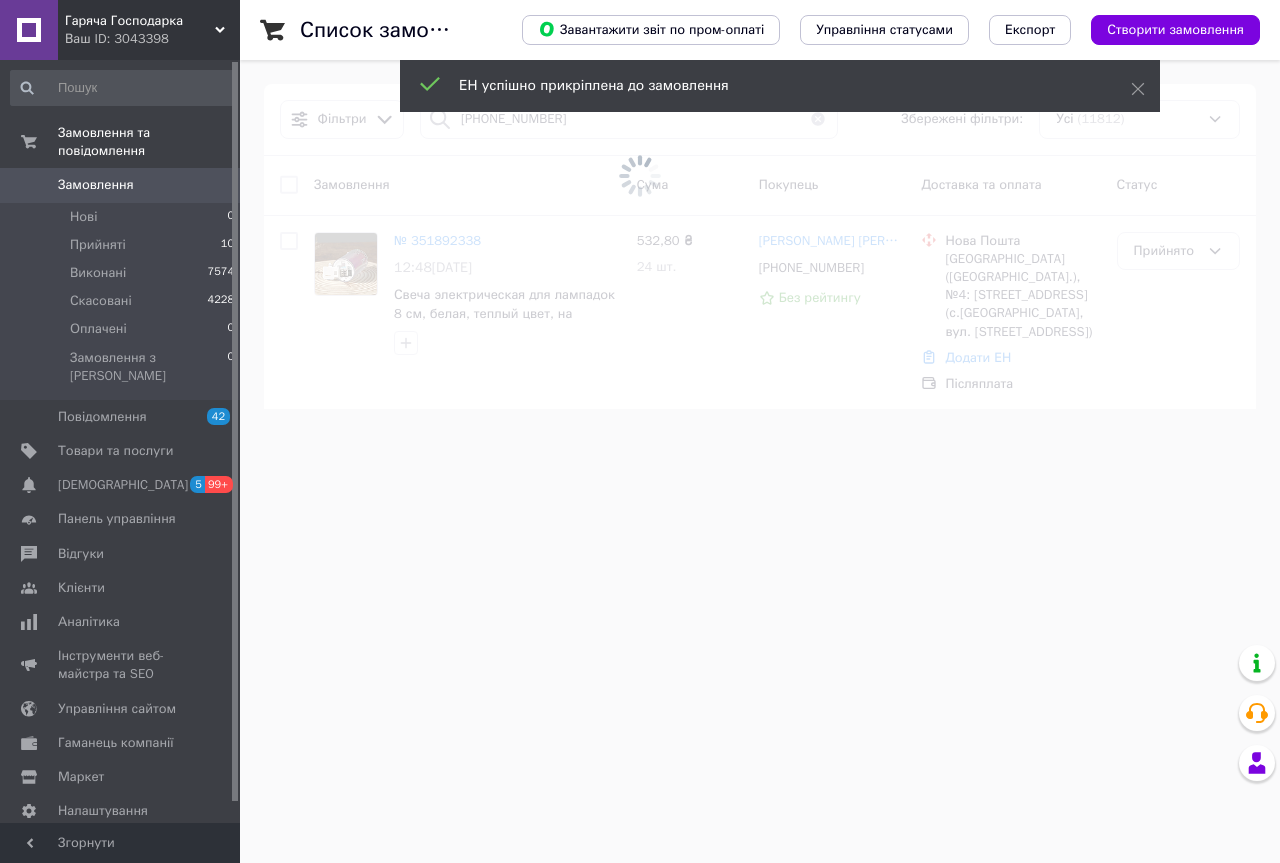 click at bounding box center [640, 176] 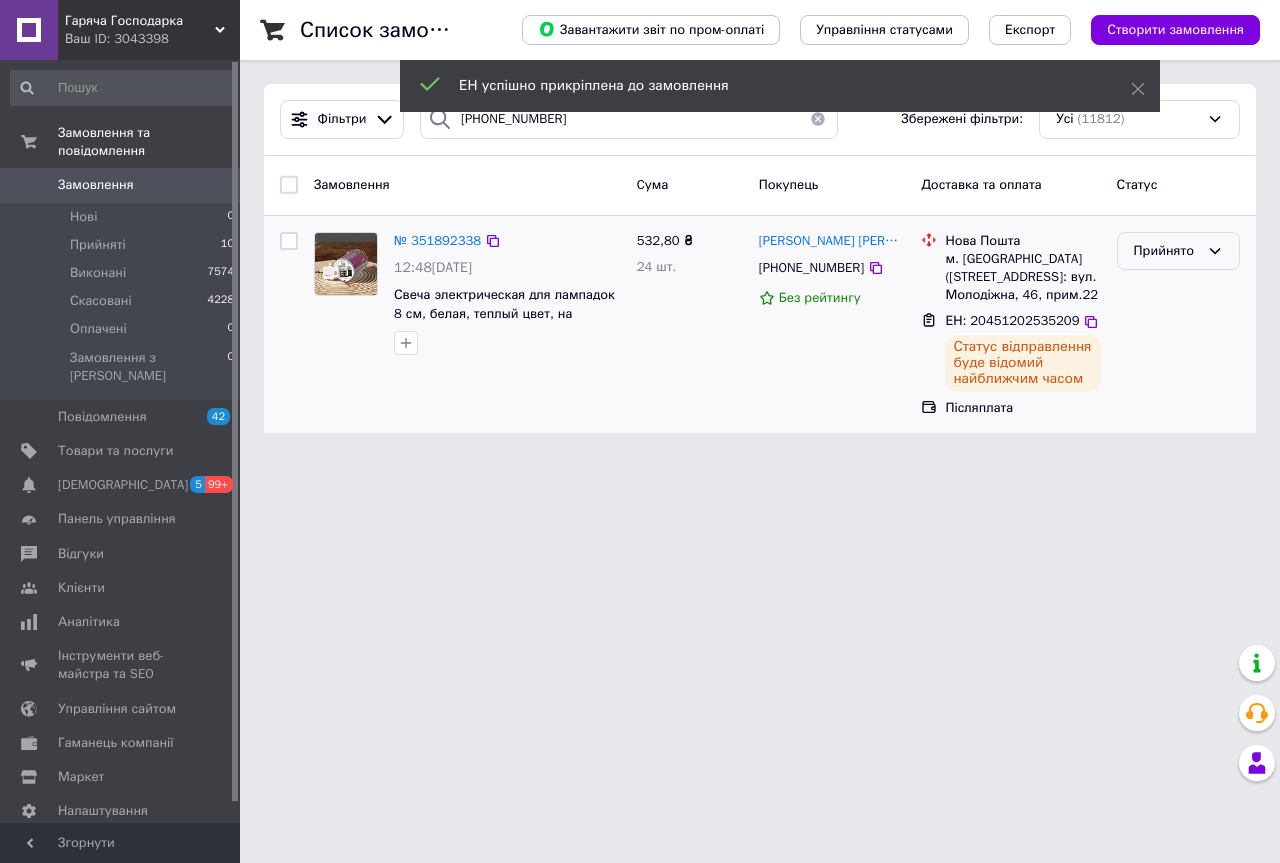 click on "Прийнято" at bounding box center (1166, 251) 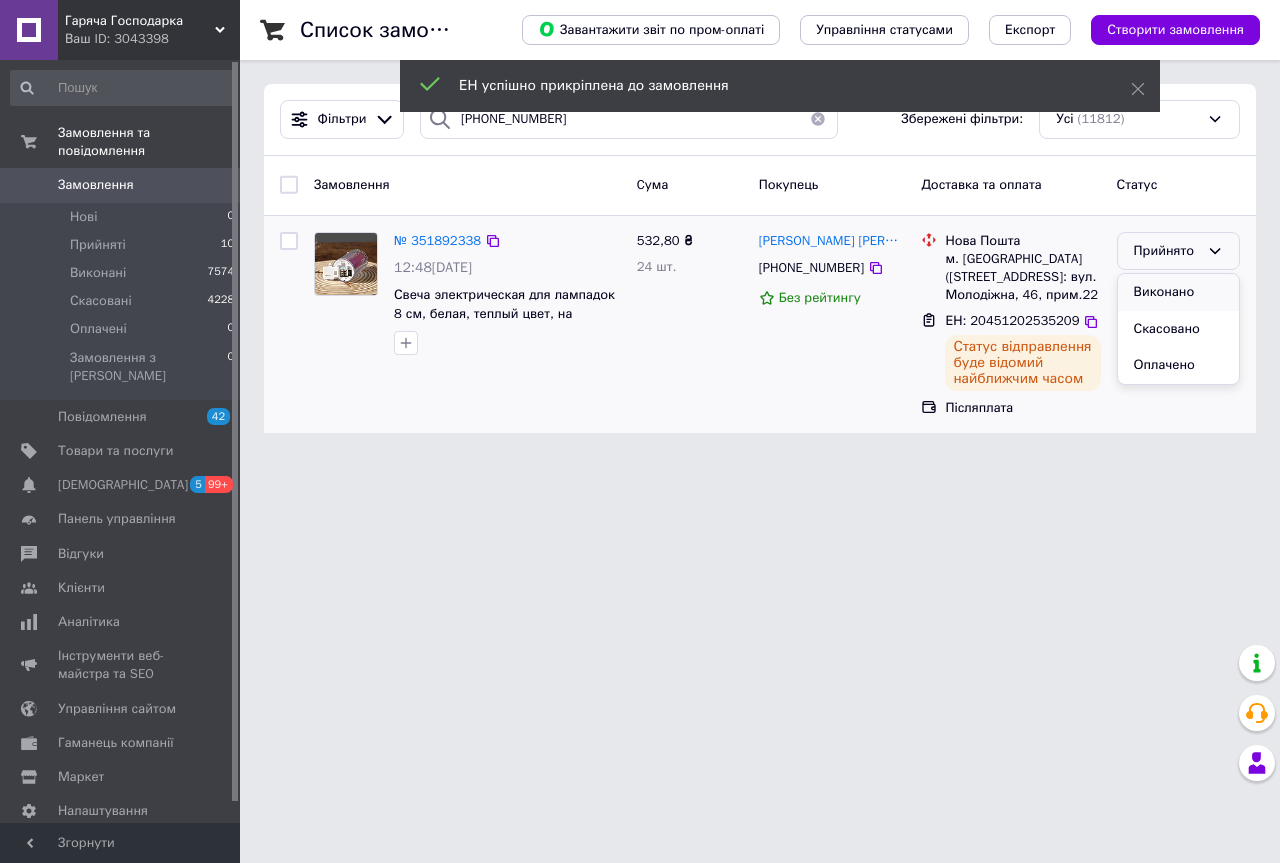 click on "Виконано" at bounding box center (1178, 292) 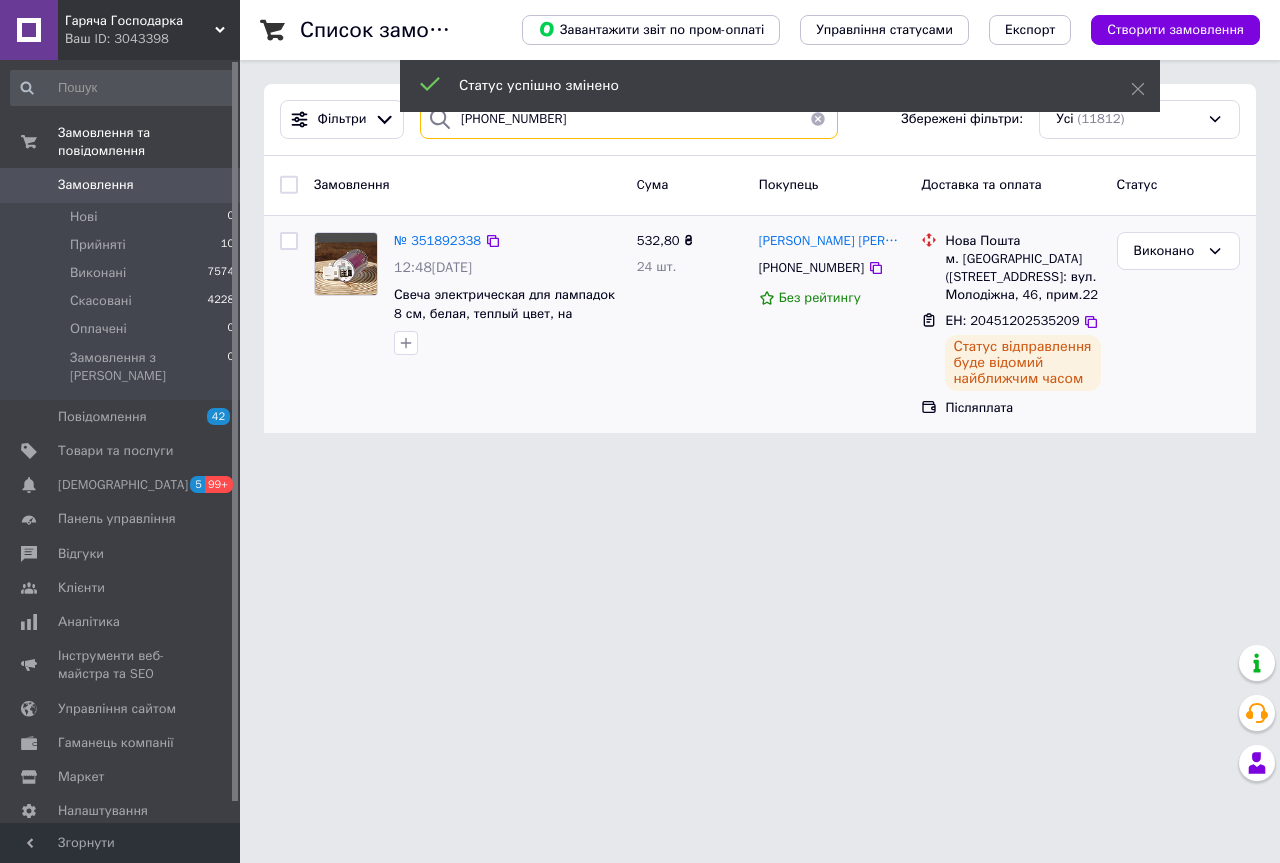 drag, startPoint x: 563, startPoint y: 127, endPoint x: 224, endPoint y: 95, distance: 340.507 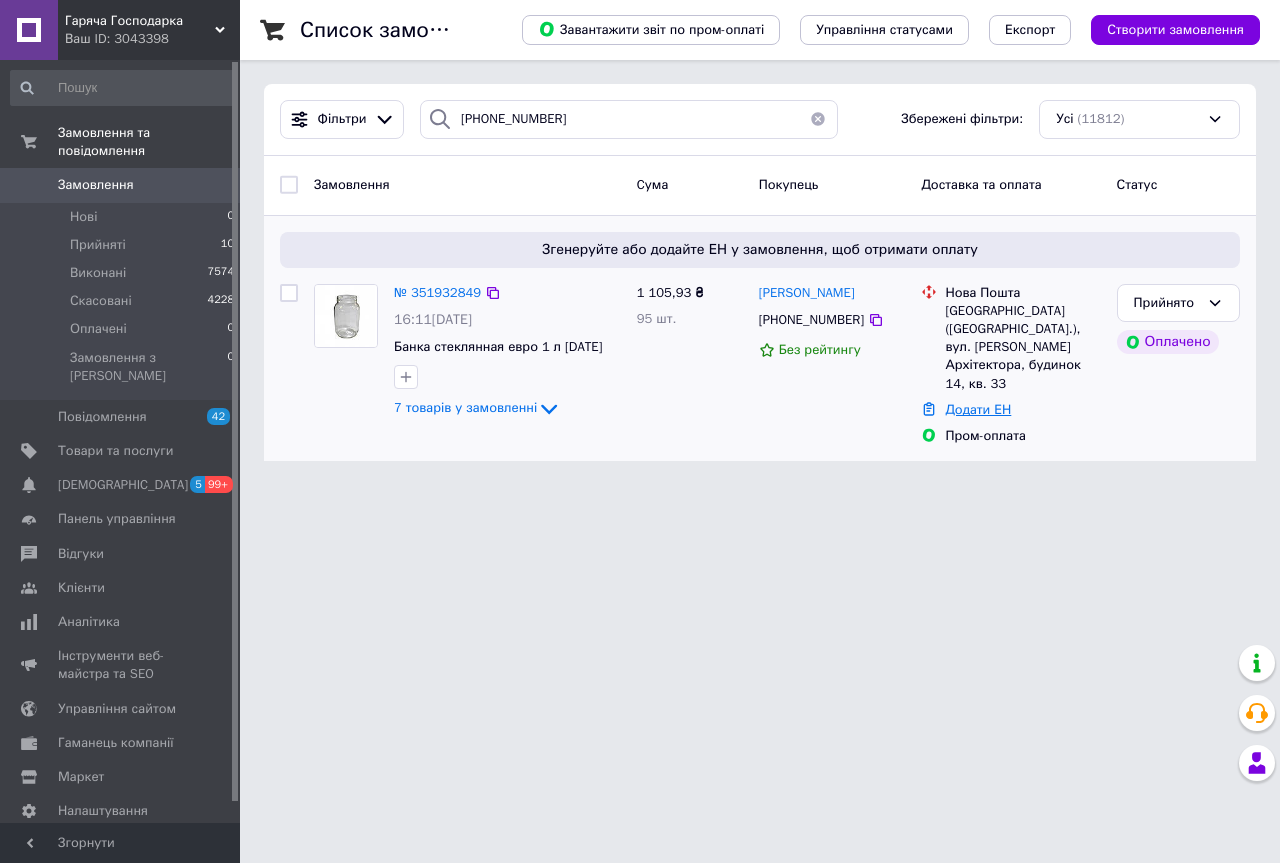 click on "Додати ЕН" at bounding box center [978, 409] 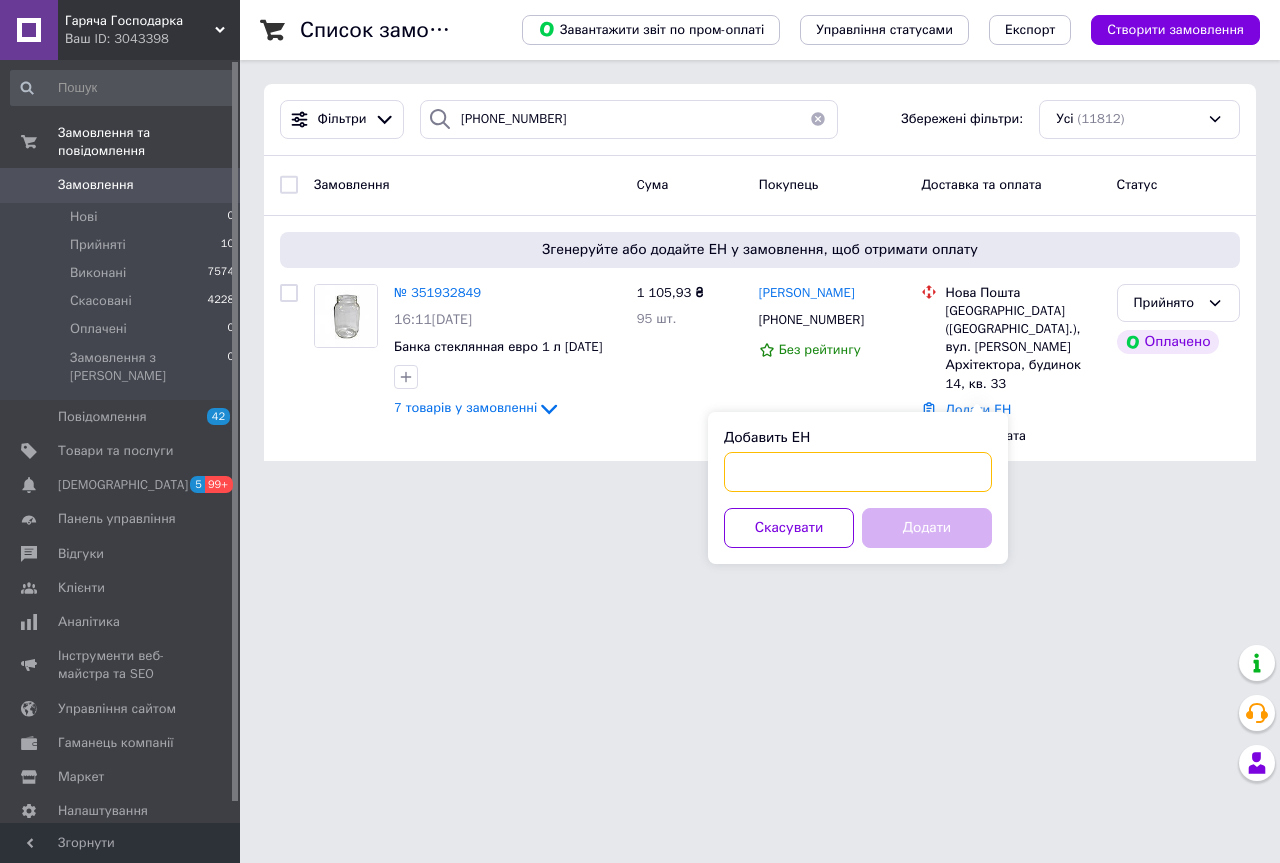 click on "Добавить ЕН" at bounding box center [858, 472] 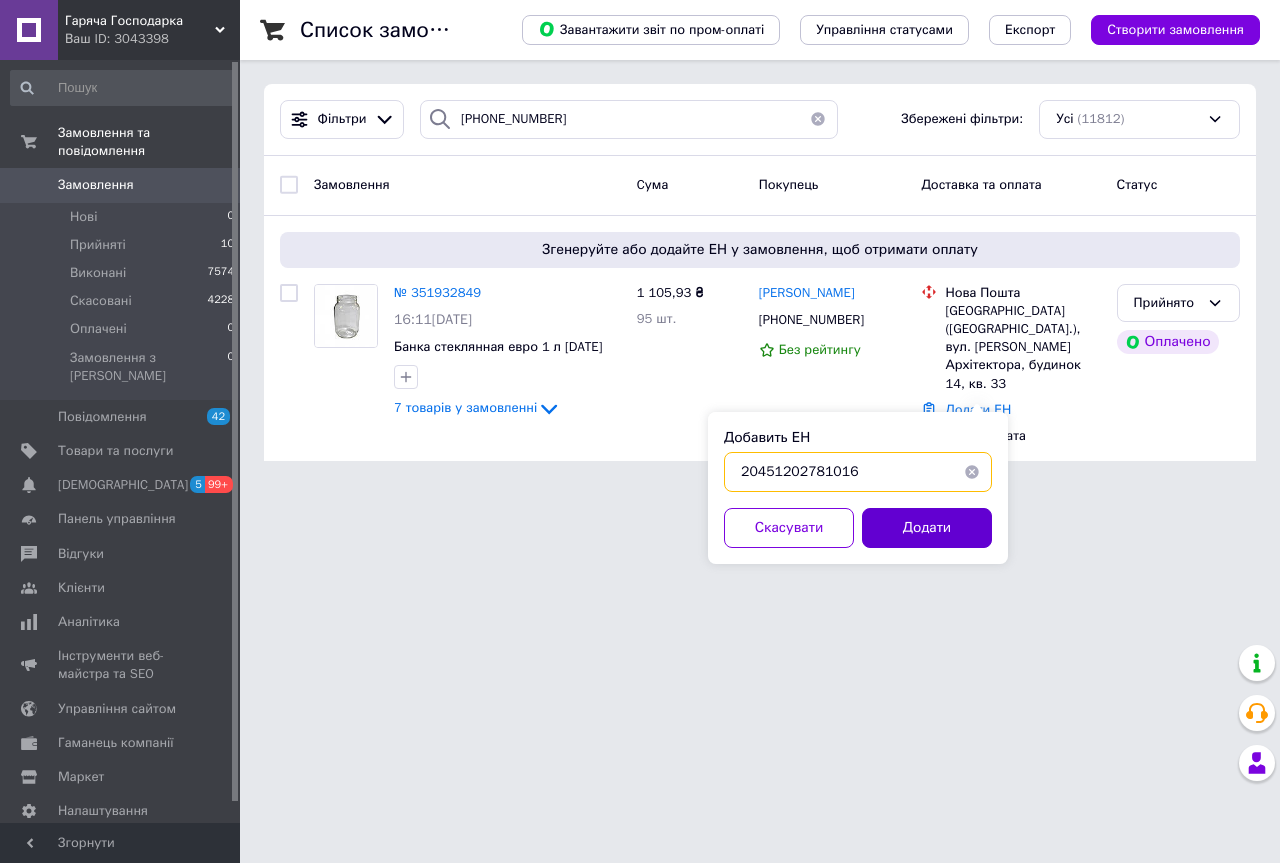 type on "20451202781016" 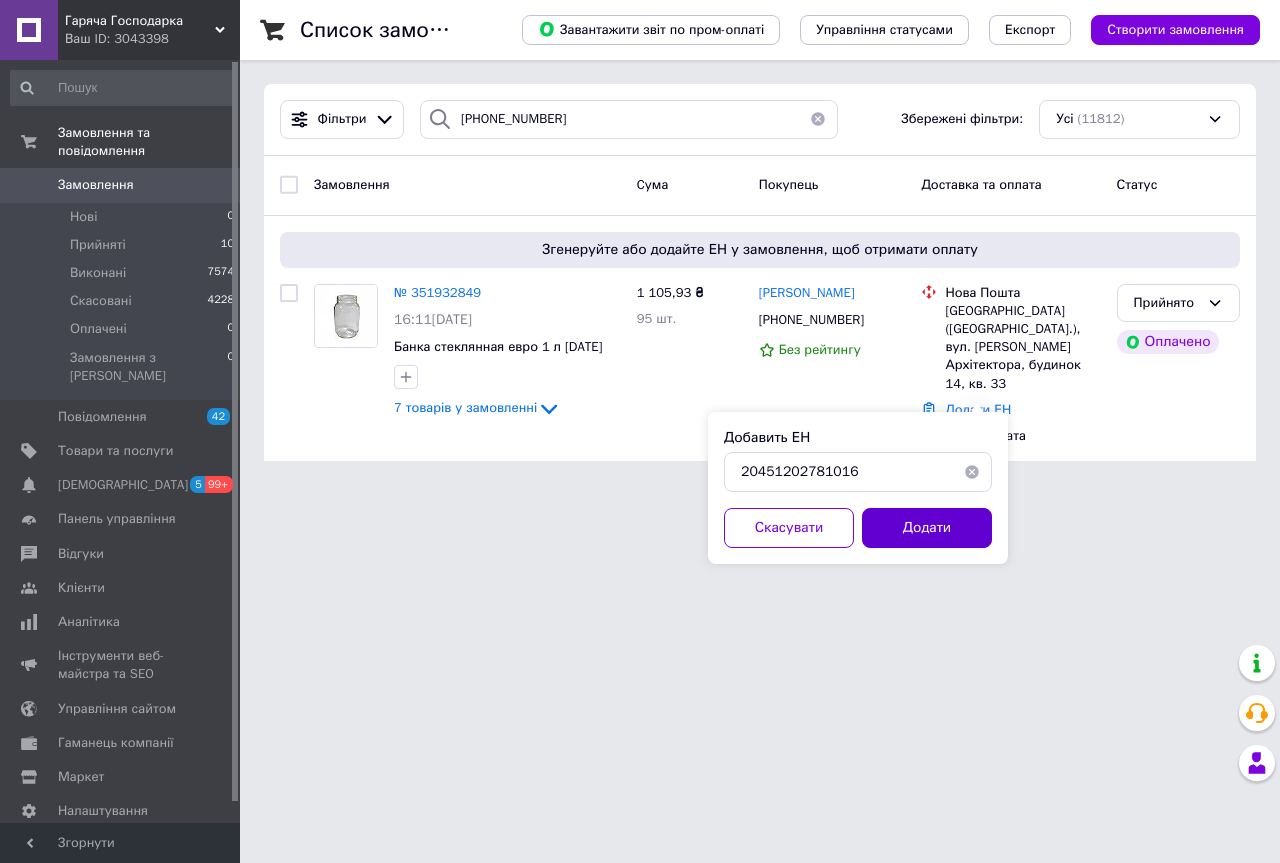 click on "Додати" at bounding box center (927, 528) 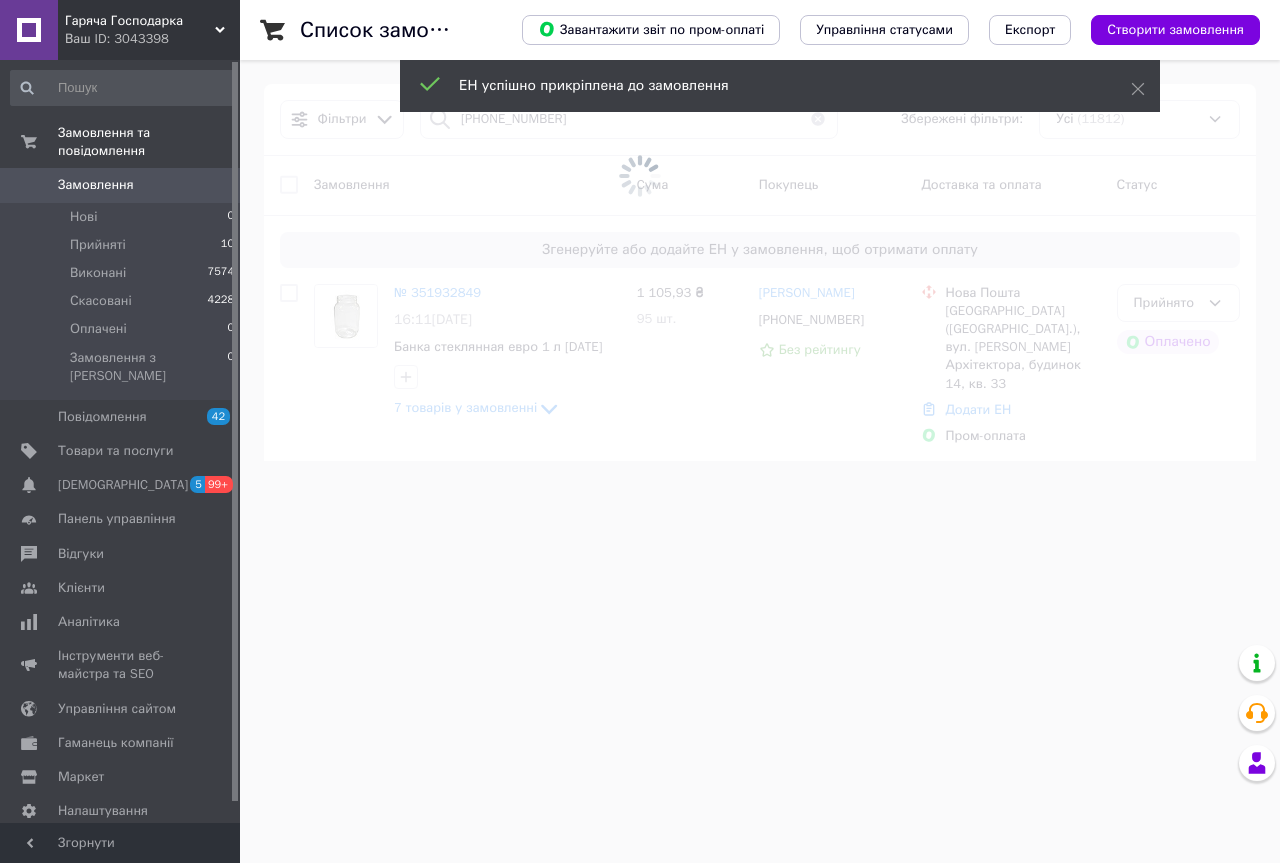 click on "Прийнято Оплачено" at bounding box center (1178, 365) 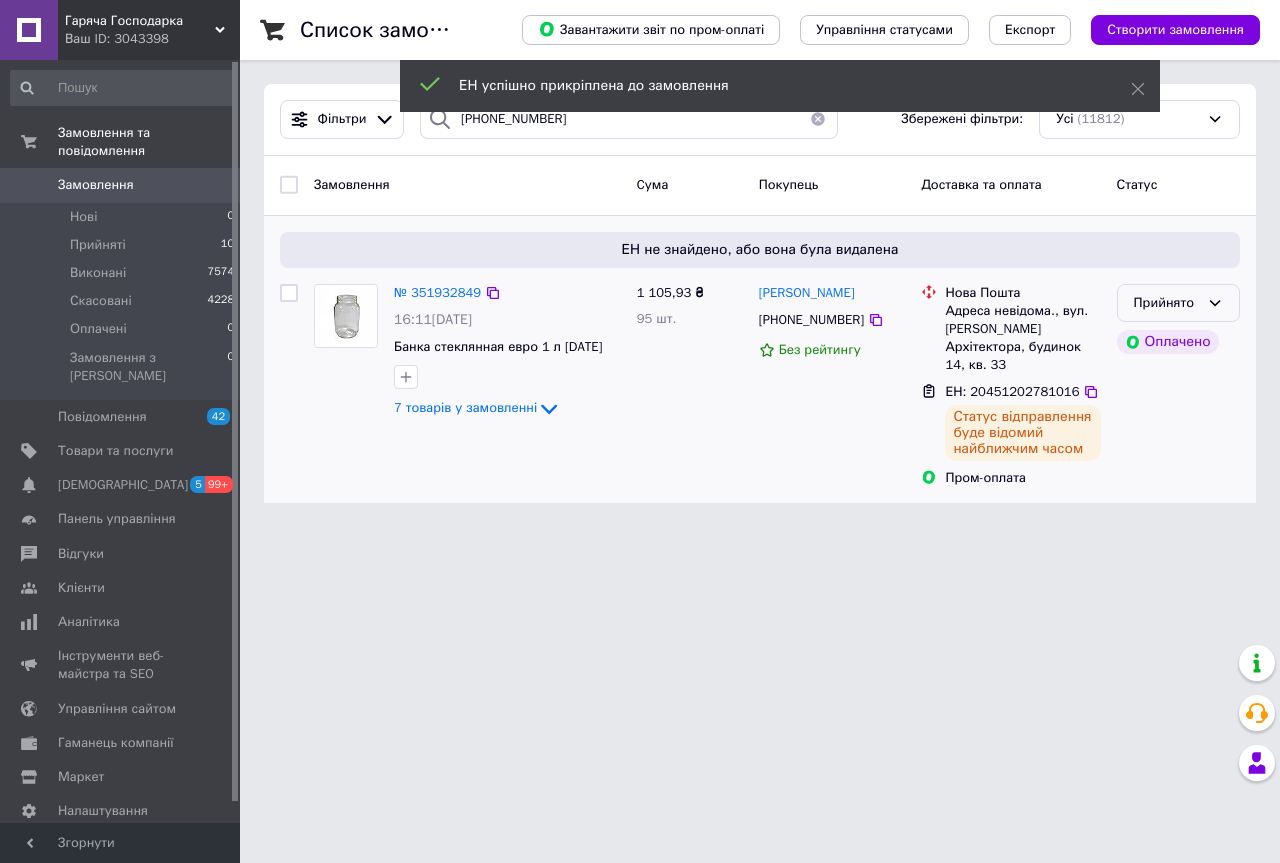click 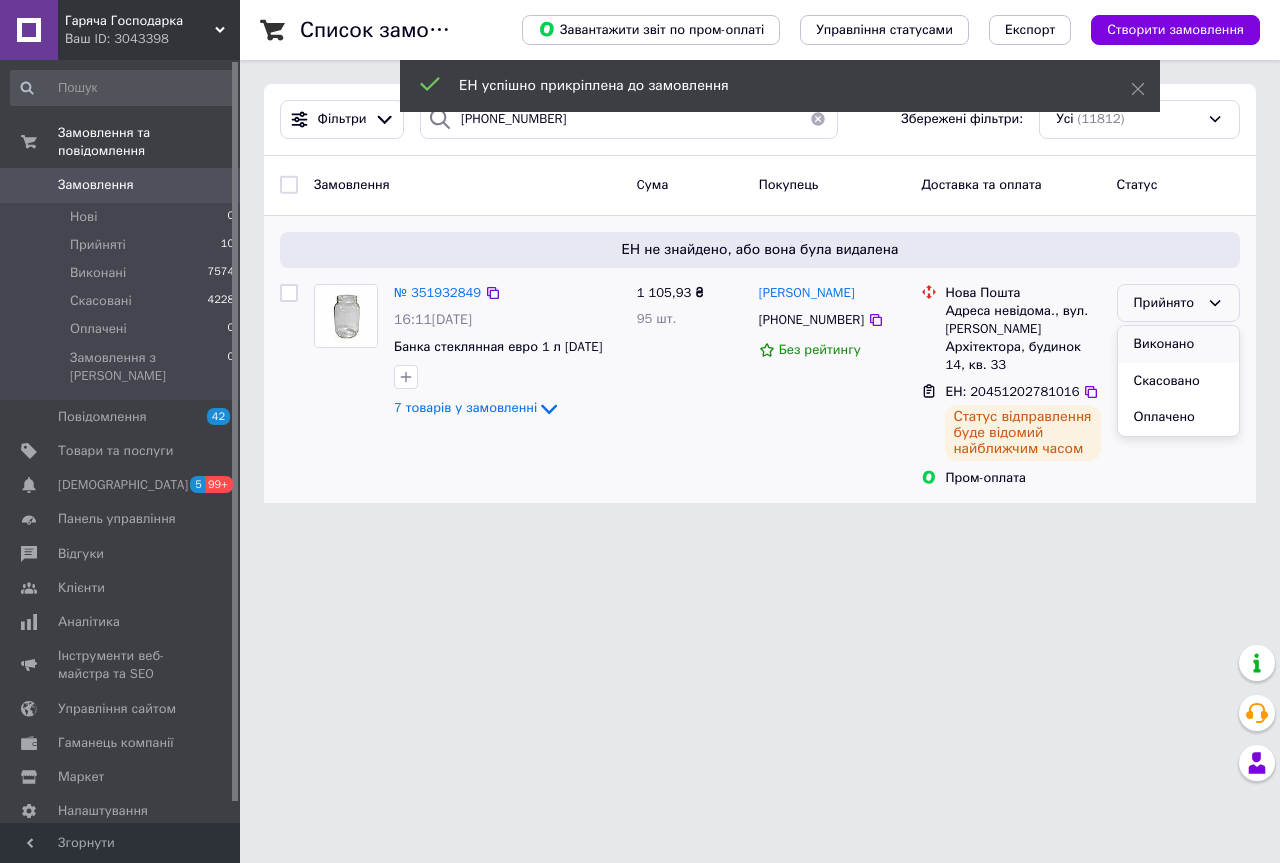 click on "Виконано" at bounding box center [1178, 344] 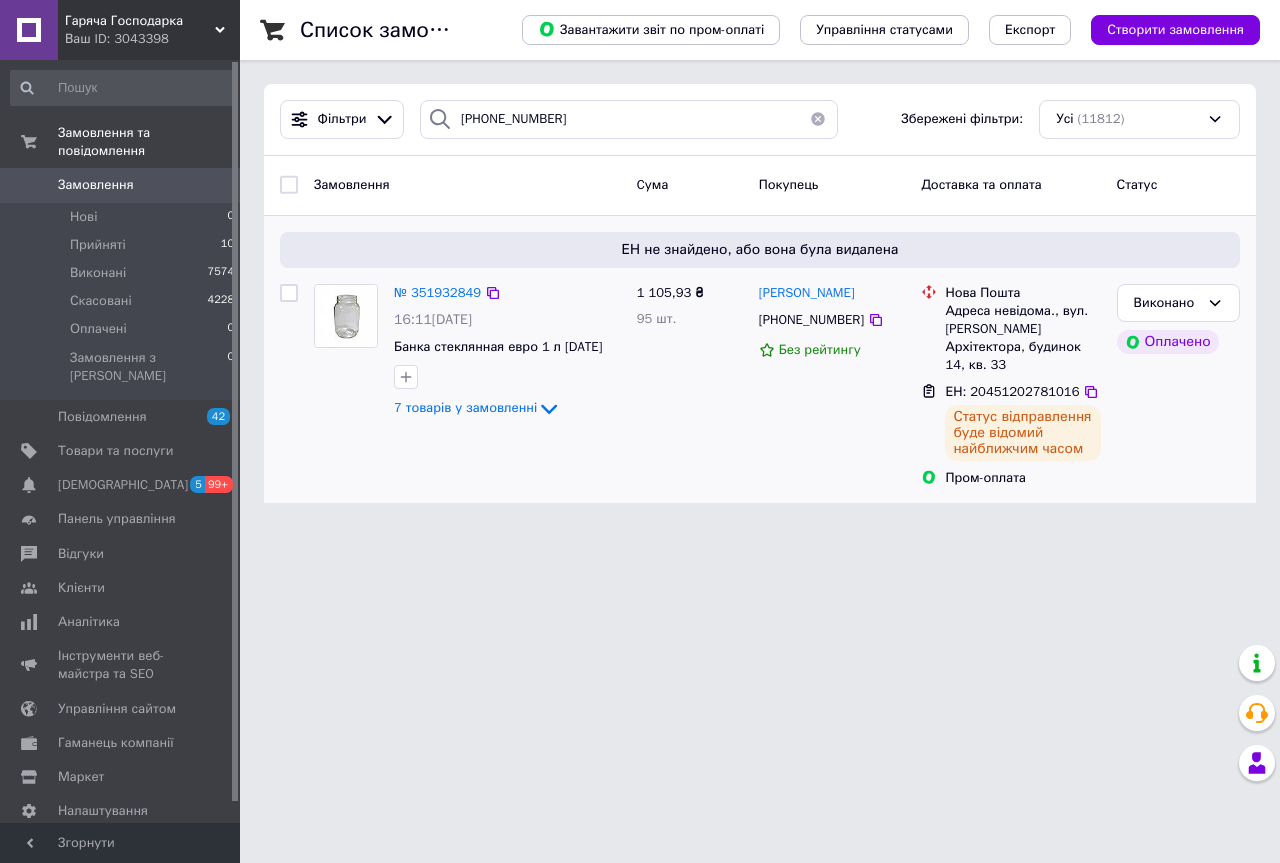 click 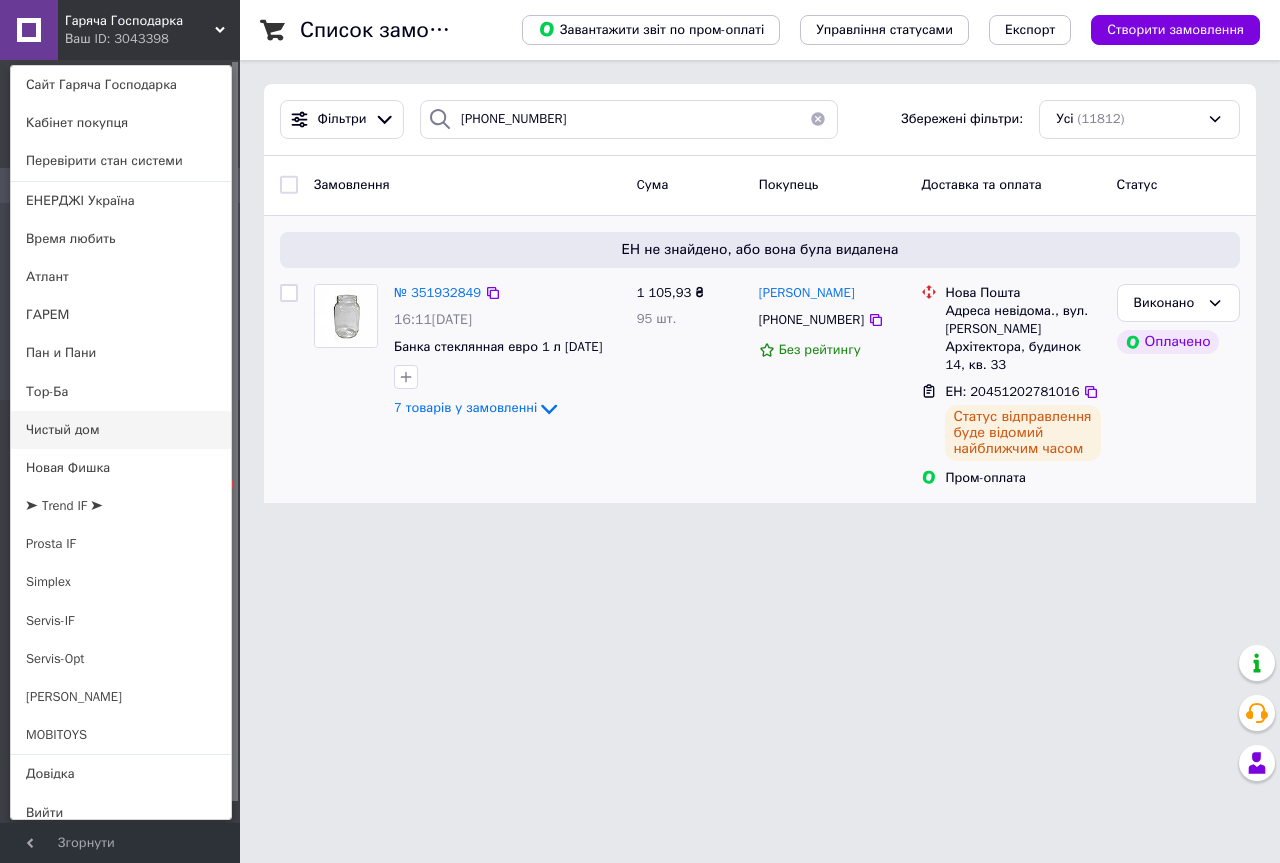 click on "Чистый дом" at bounding box center [121, 430] 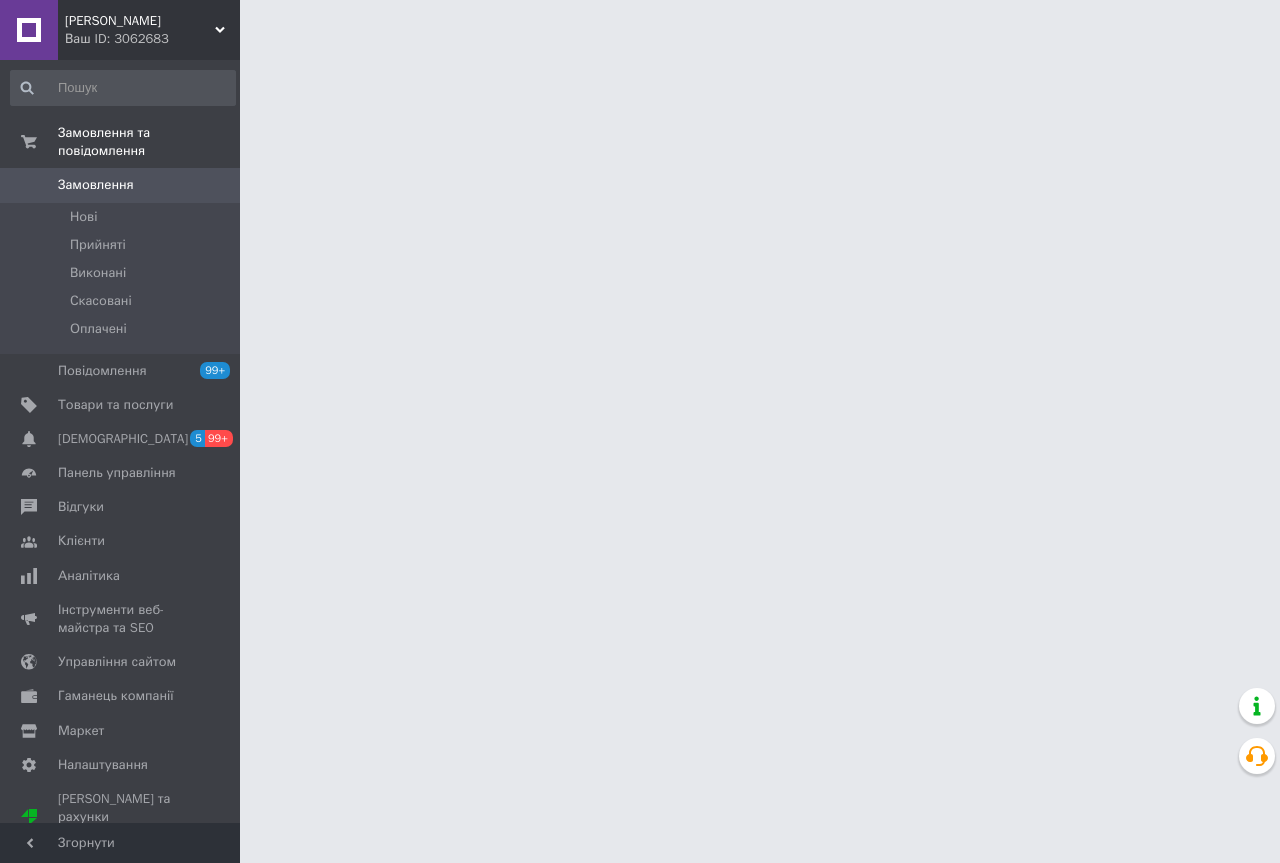 scroll, scrollTop: 0, scrollLeft: 0, axis: both 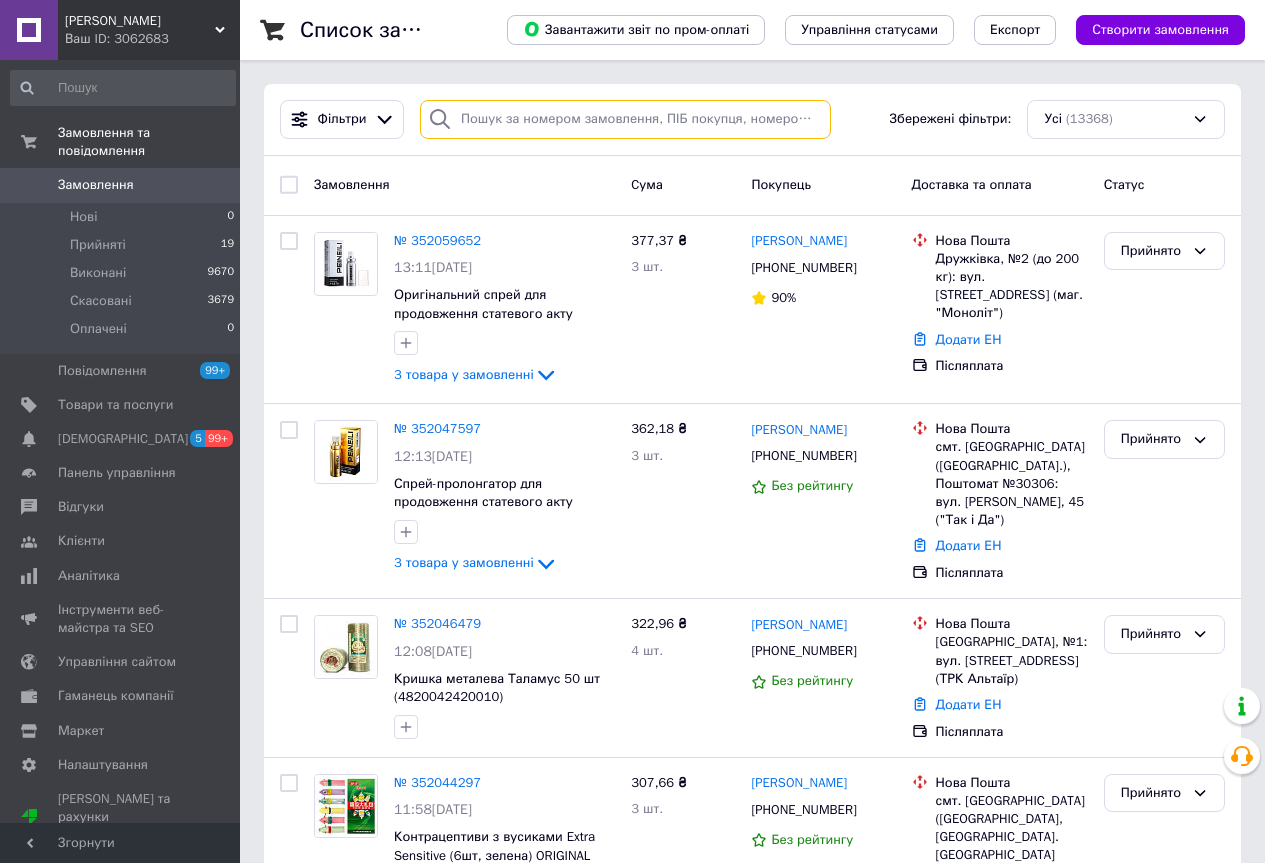click at bounding box center [625, 119] 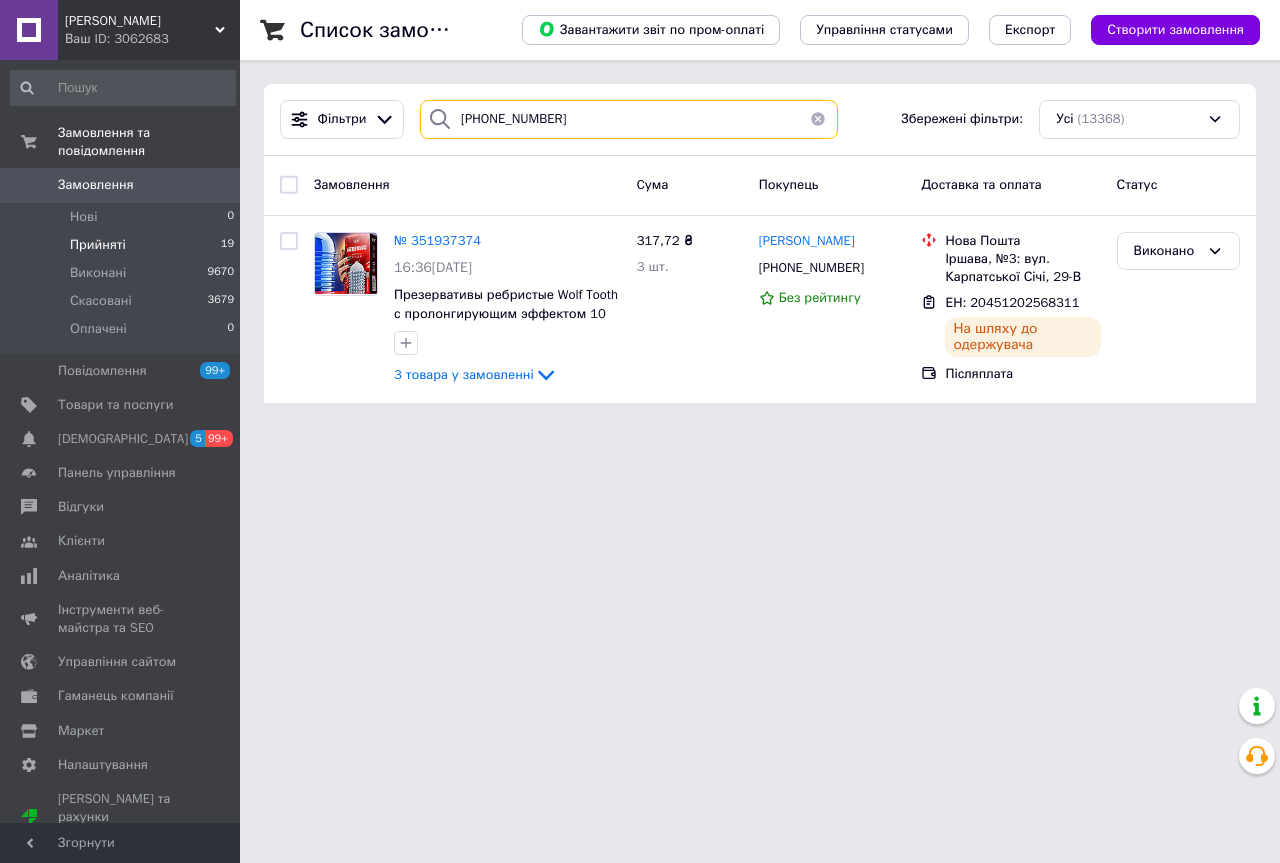type on "380(98)3600452" 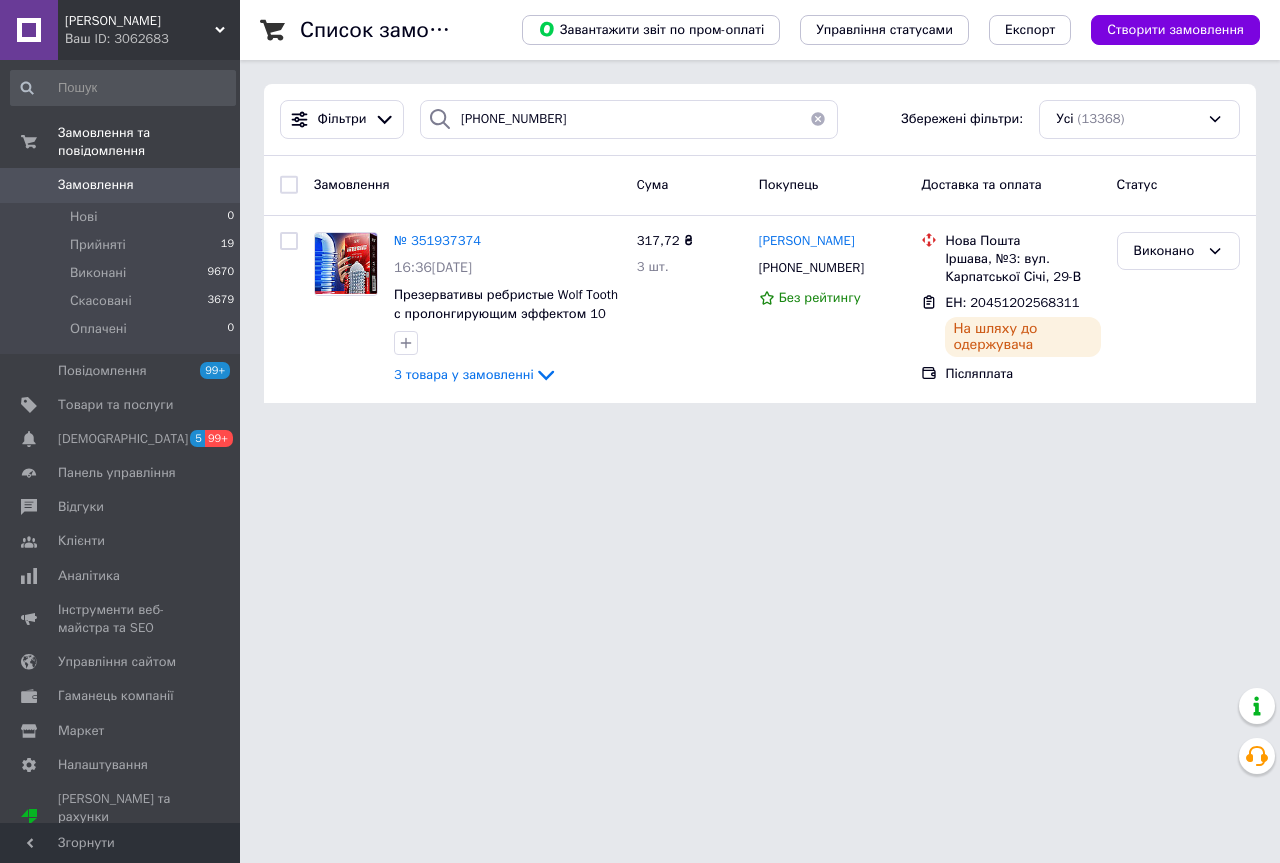click 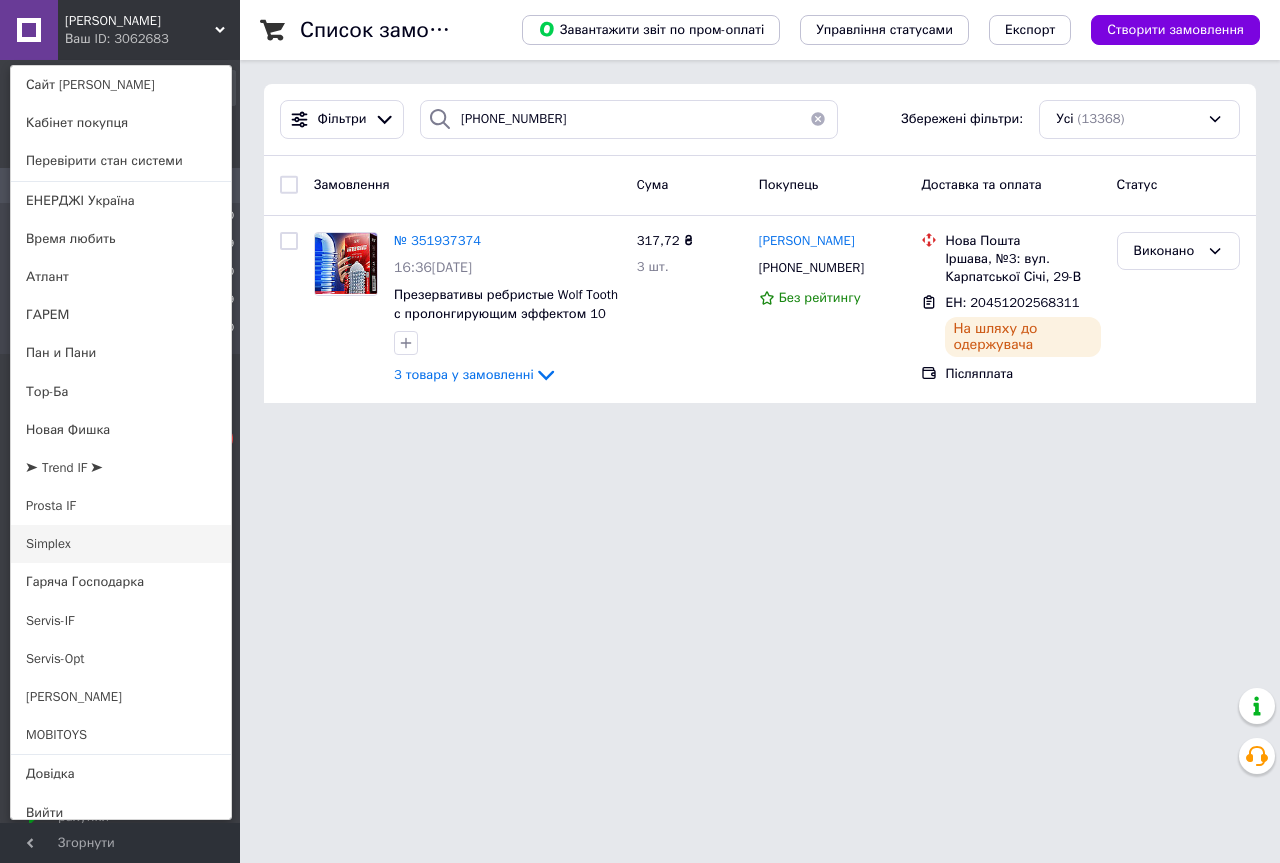 click on "Simplex" at bounding box center [121, 544] 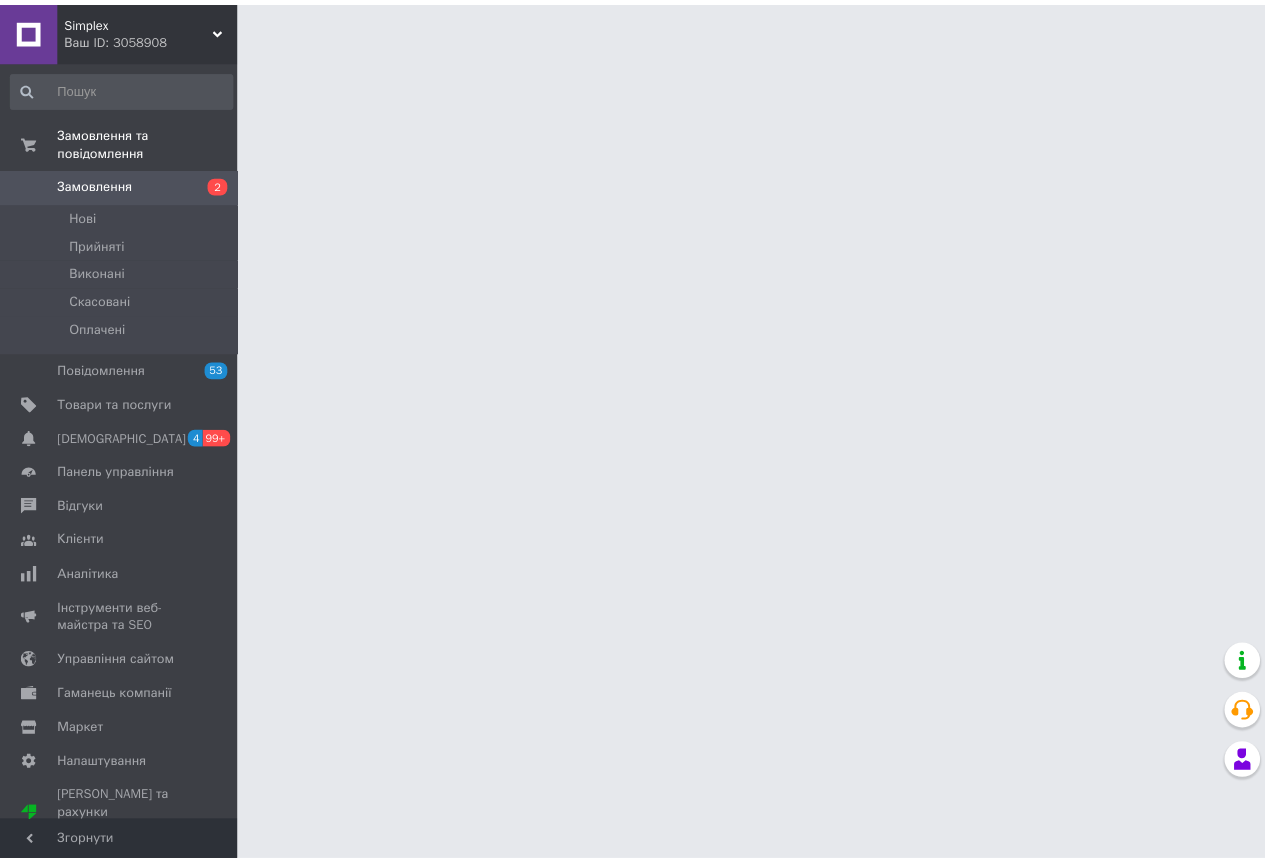 scroll, scrollTop: 0, scrollLeft: 0, axis: both 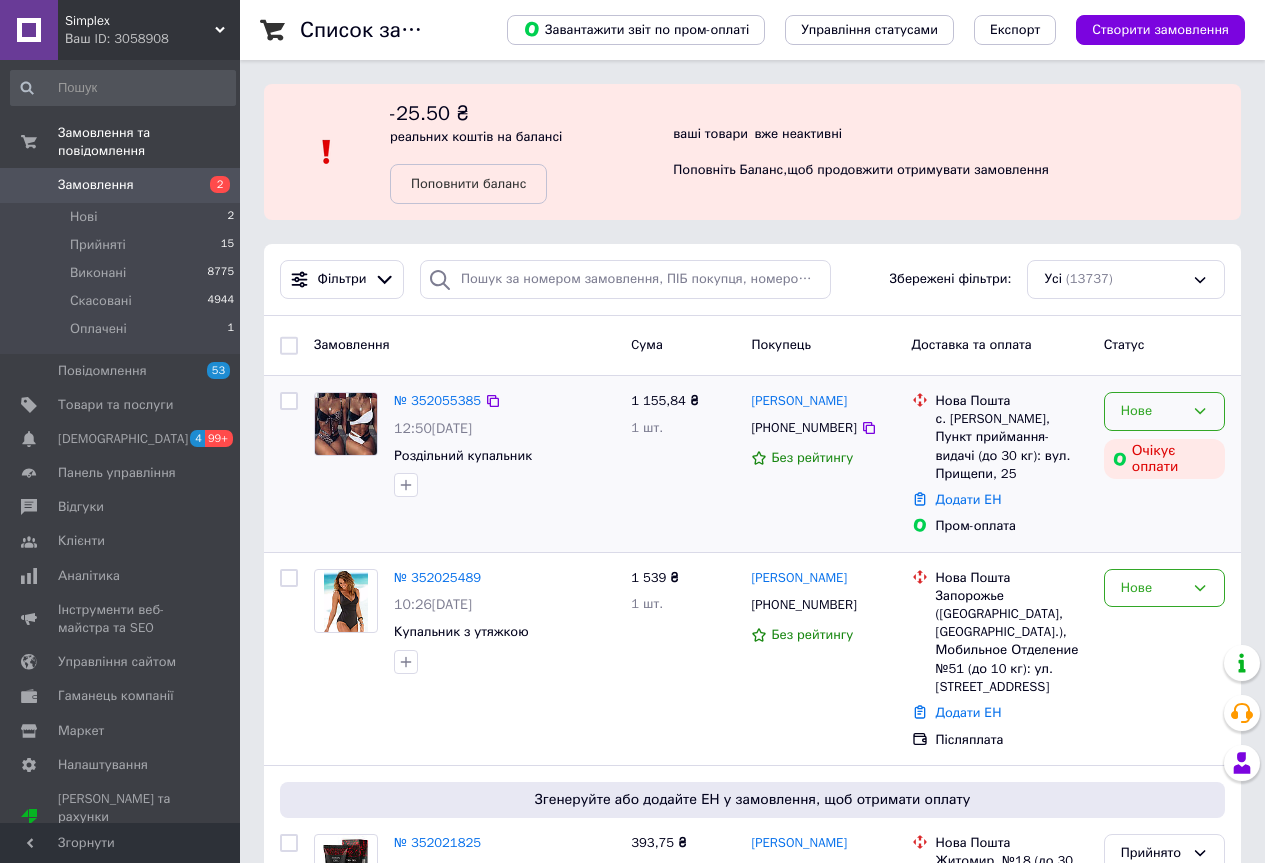 click on "Нове" at bounding box center (1164, 411) 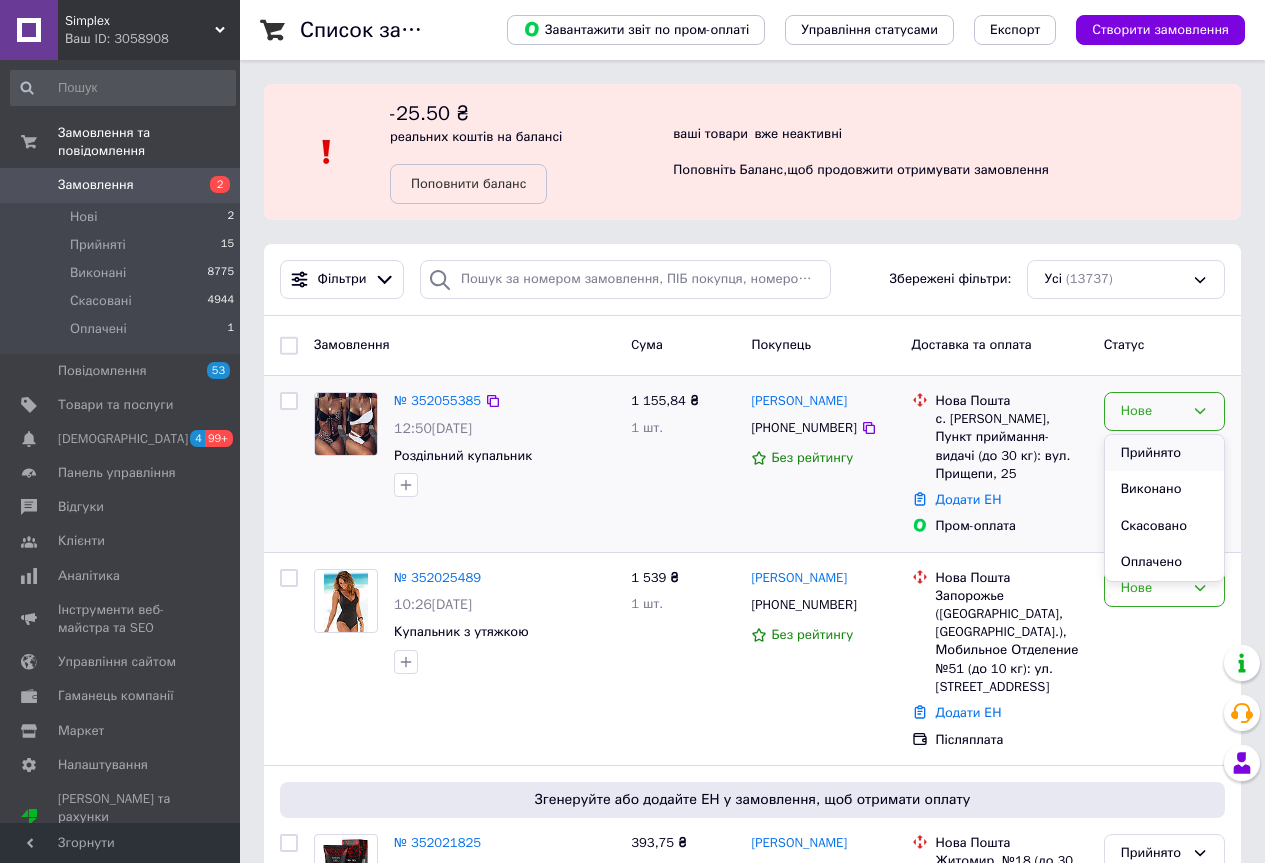 click on "Прийнято" at bounding box center [1164, 453] 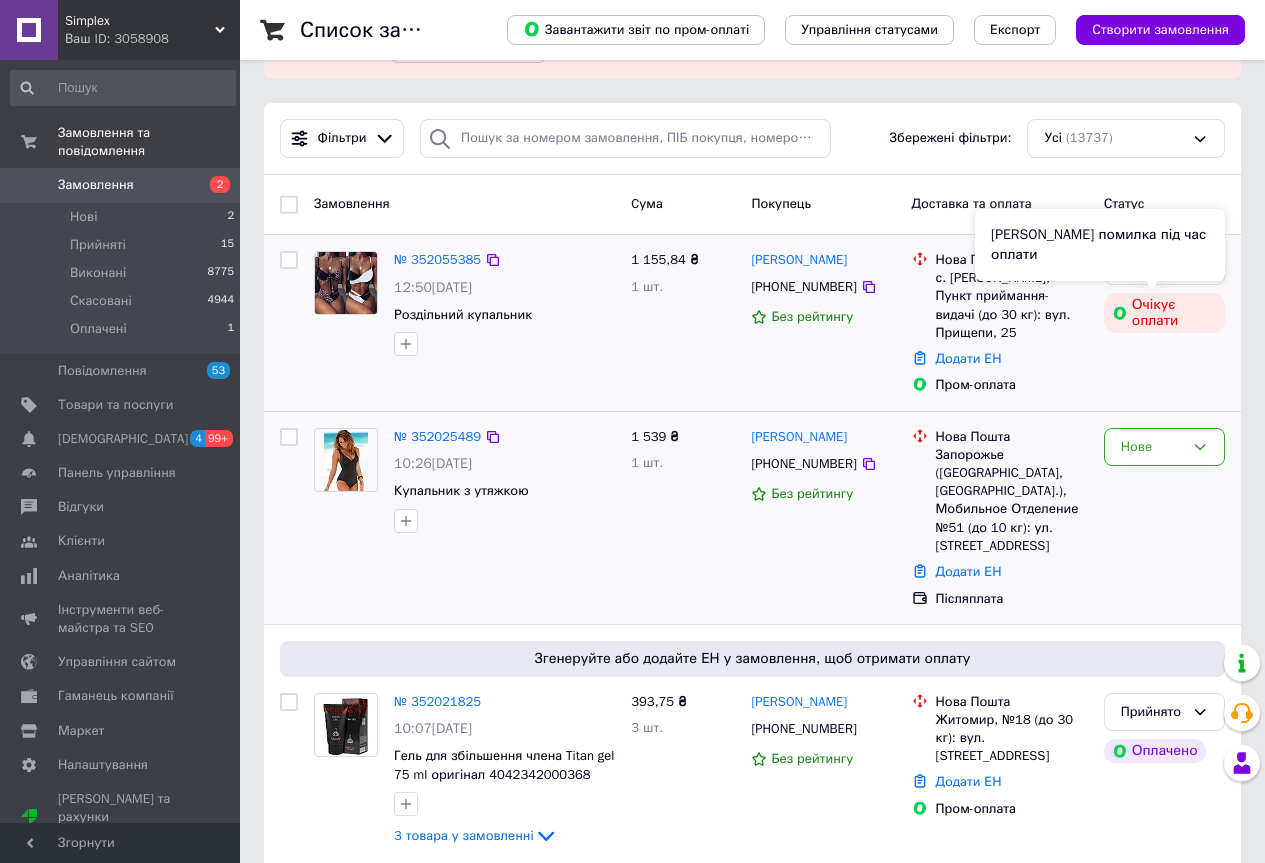 scroll, scrollTop: 200, scrollLeft: 0, axis: vertical 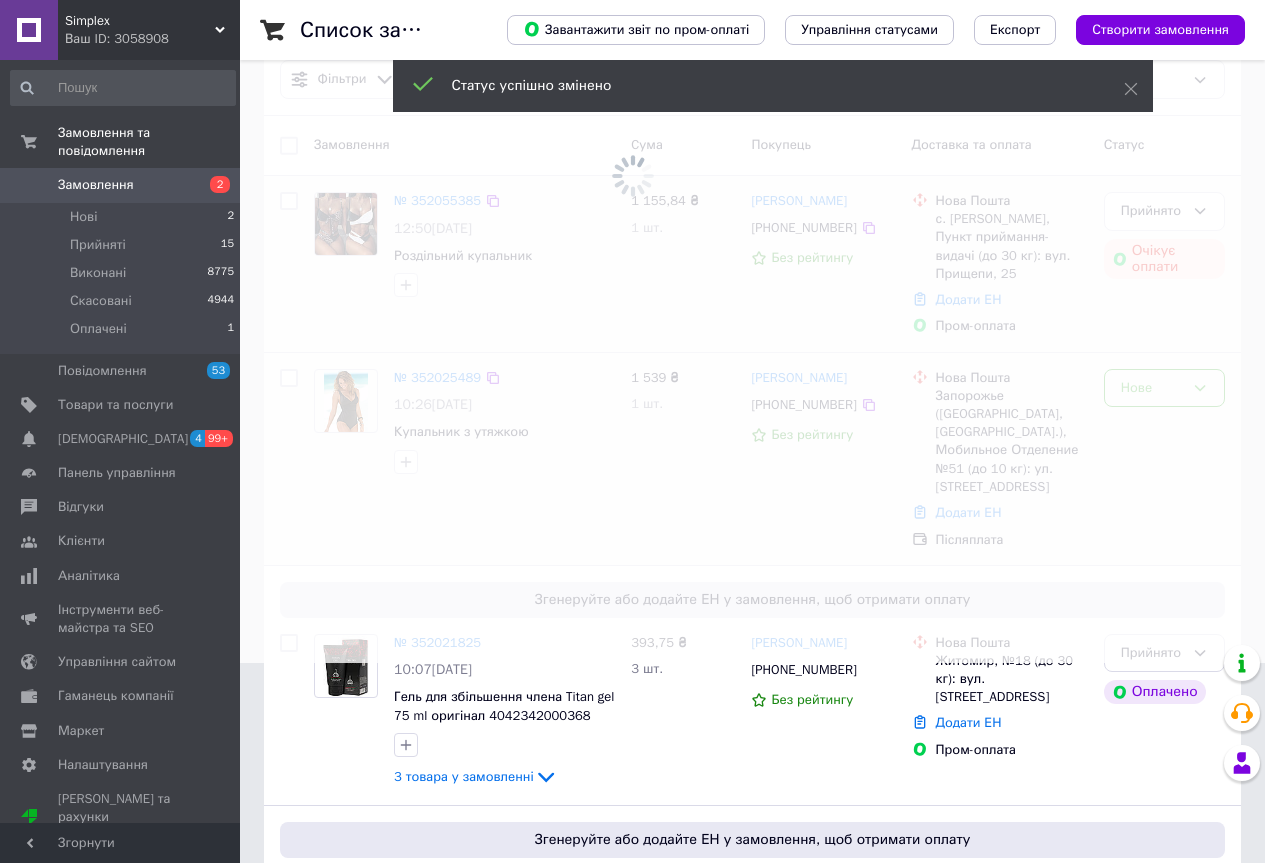 click at bounding box center (632, 231) 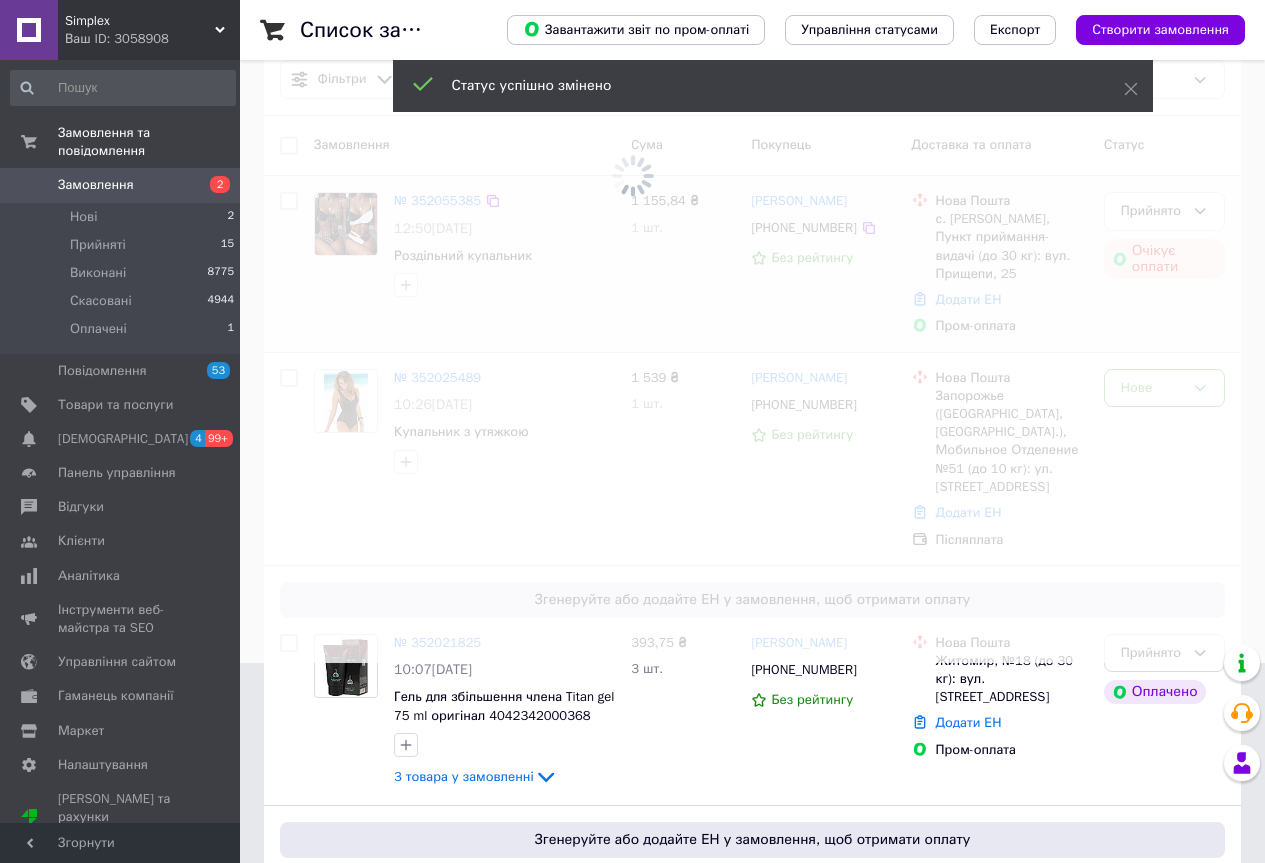 click at bounding box center [632, 231] 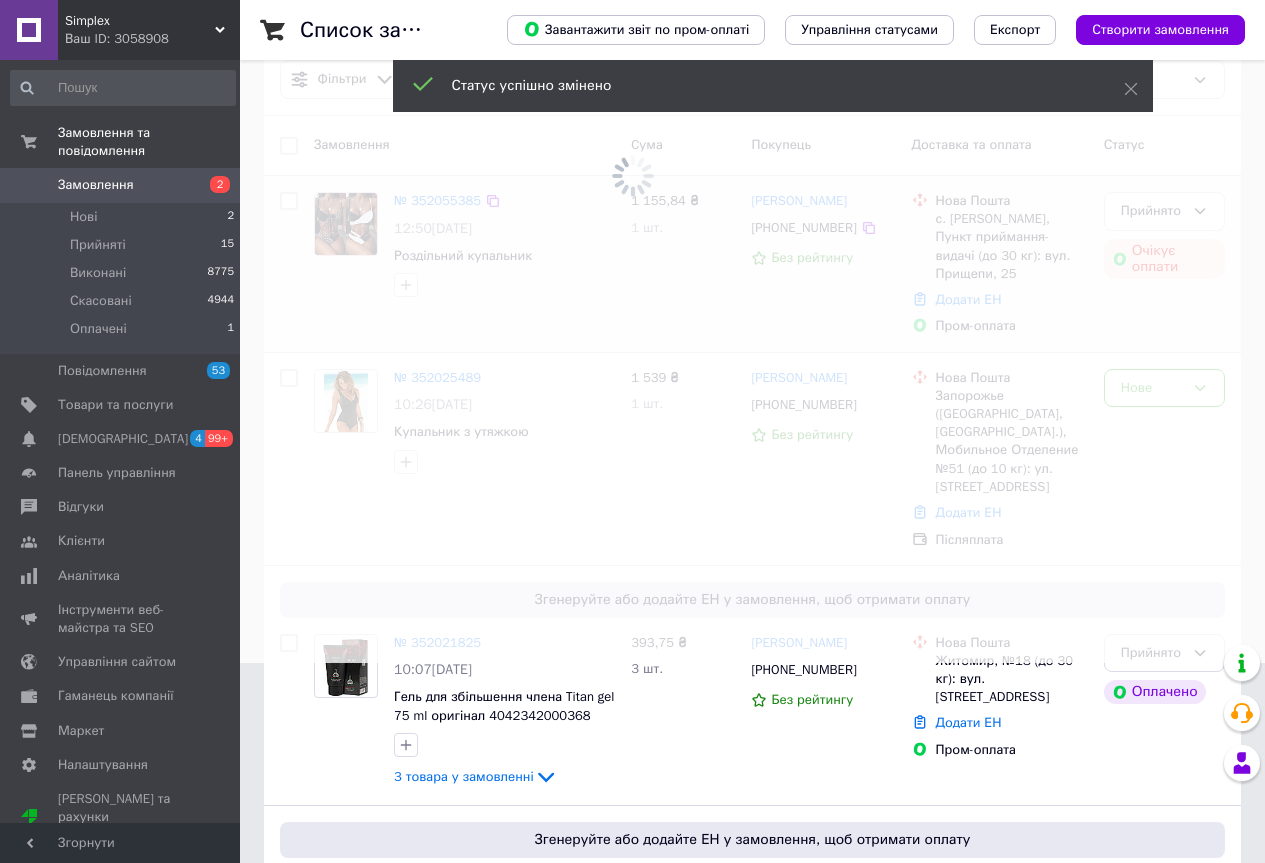 click at bounding box center [632, 231] 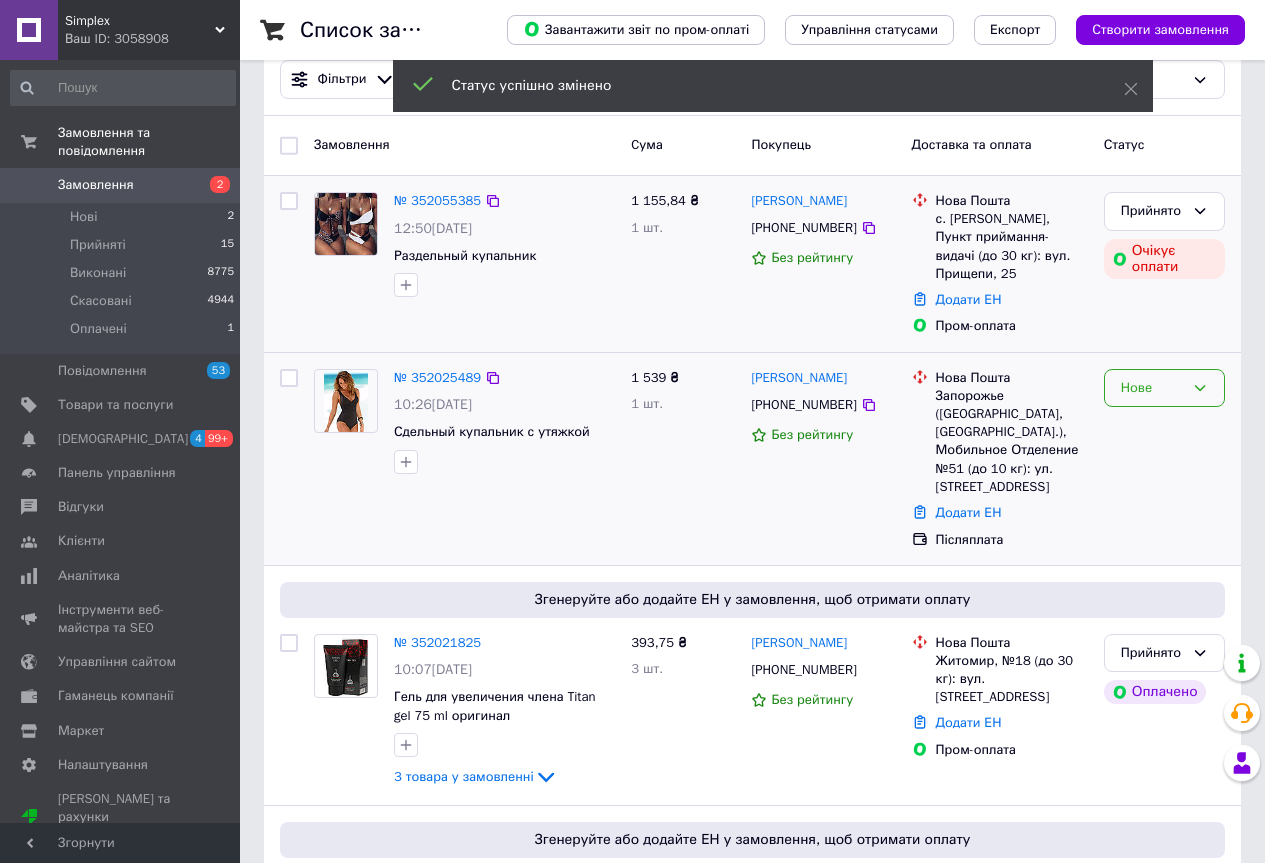 click on "Нове" at bounding box center [1152, 388] 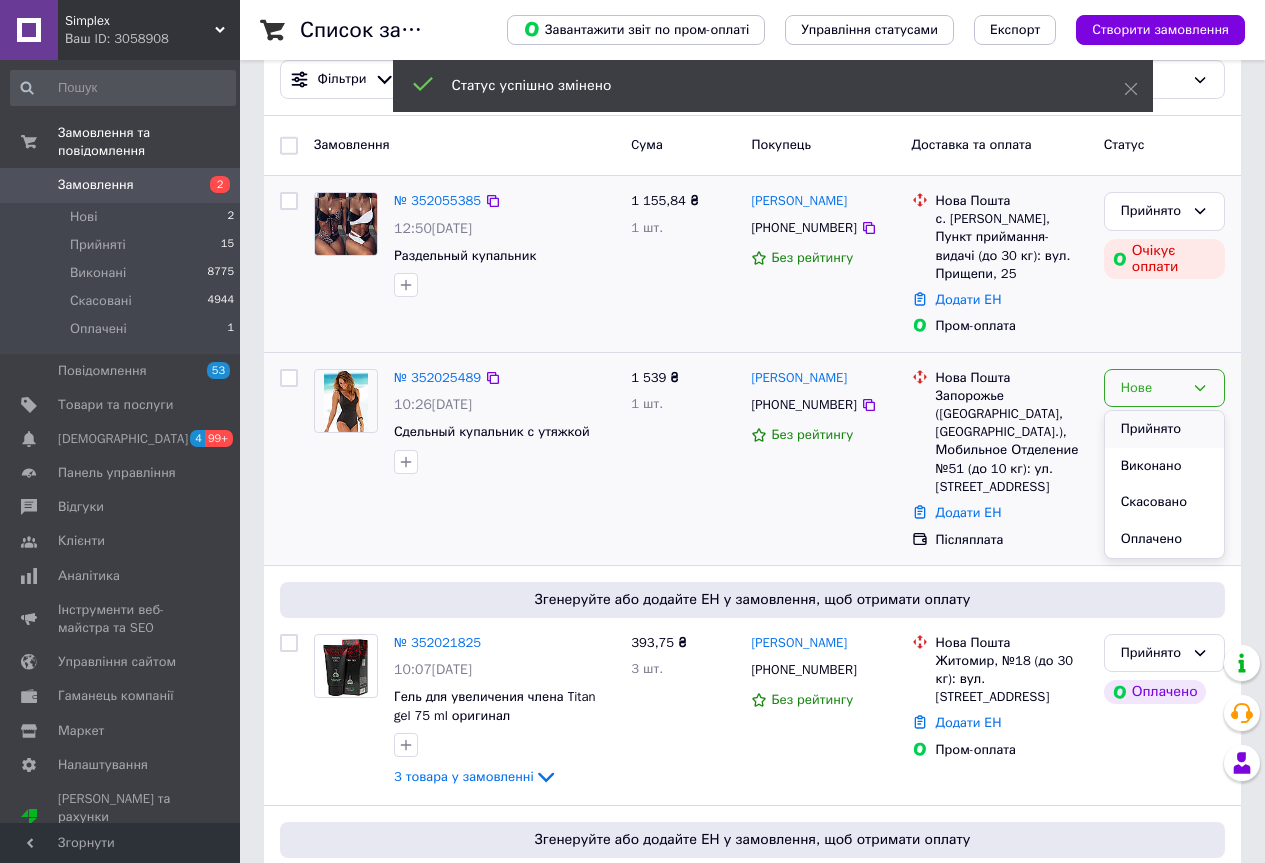 click on "Прийнято" at bounding box center (1164, 429) 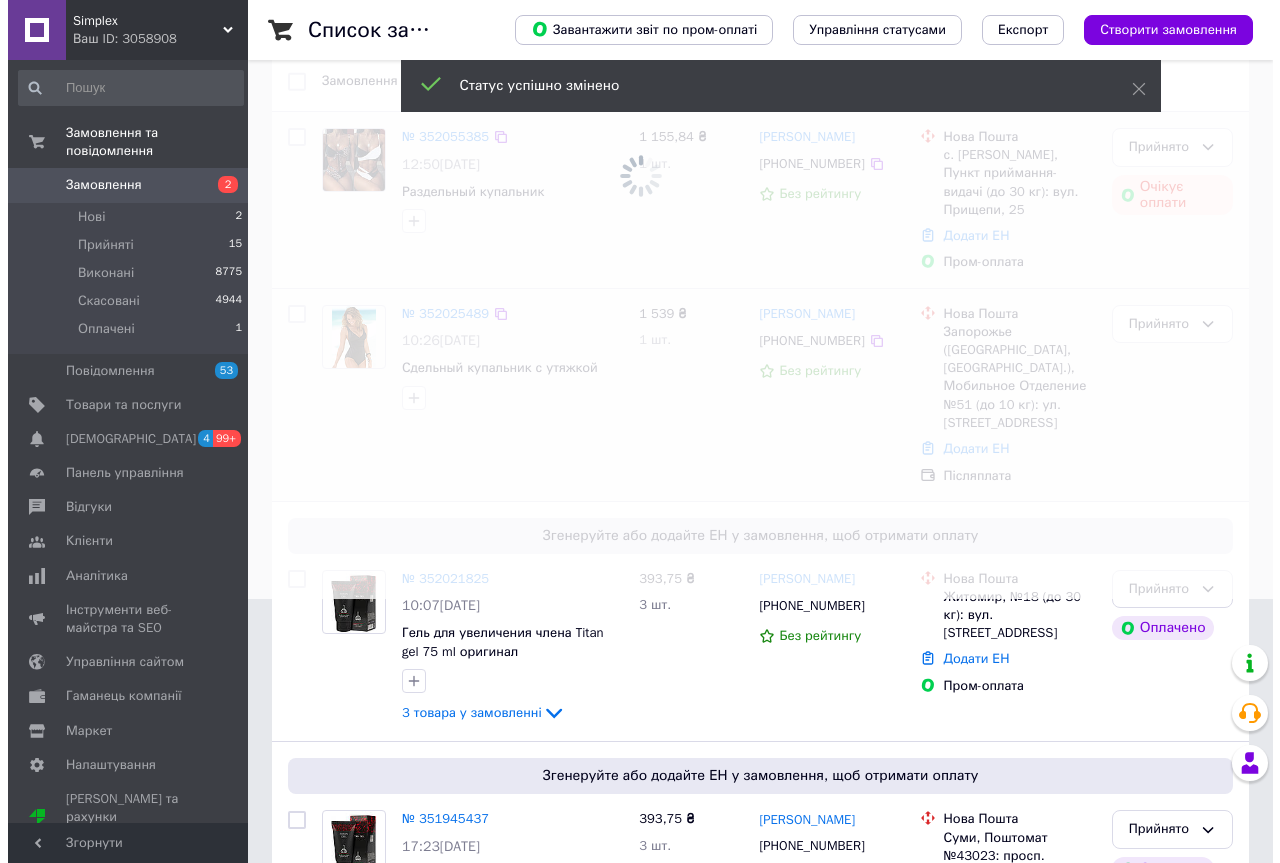 scroll, scrollTop: 0, scrollLeft: 0, axis: both 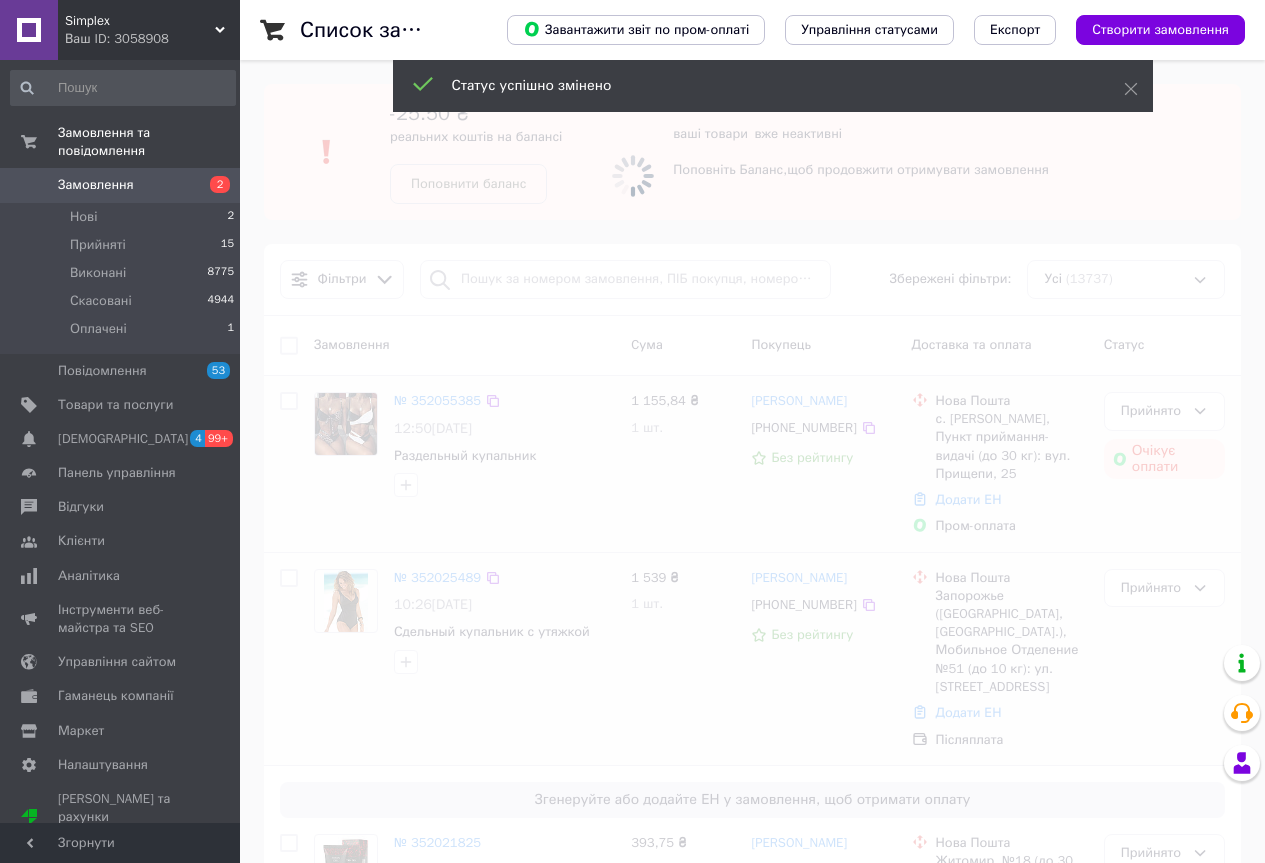 click at bounding box center (632, 176) 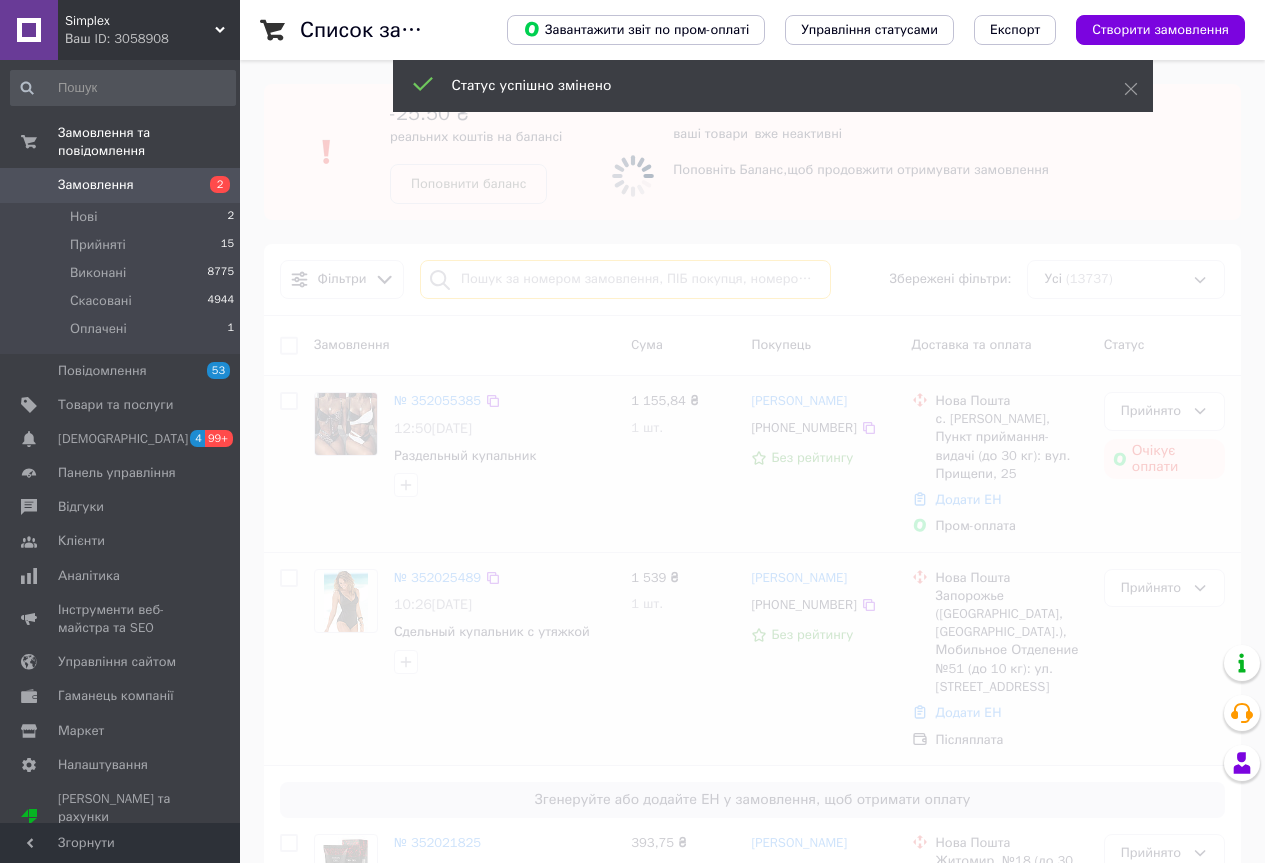 click at bounding box center (625, 279) 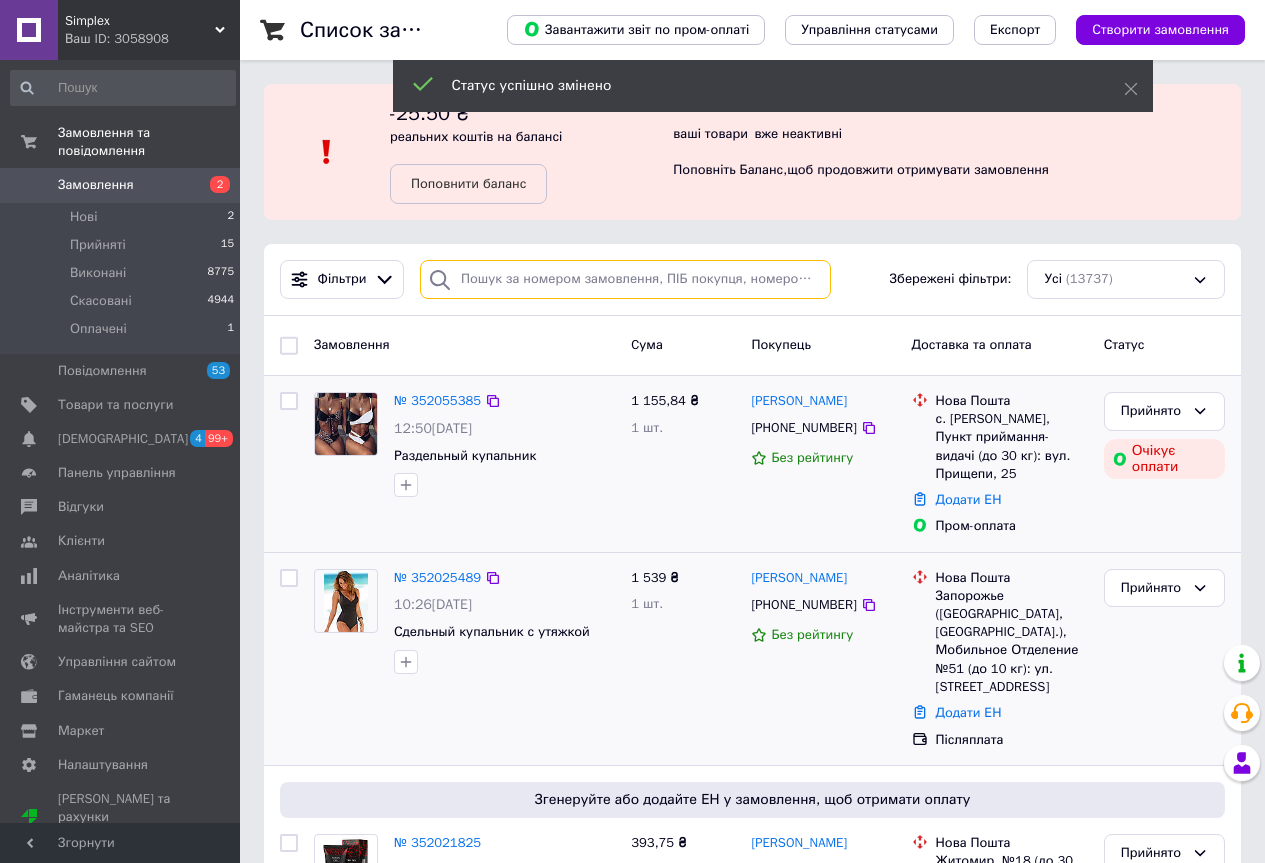 click at bounding box center [625, 279] 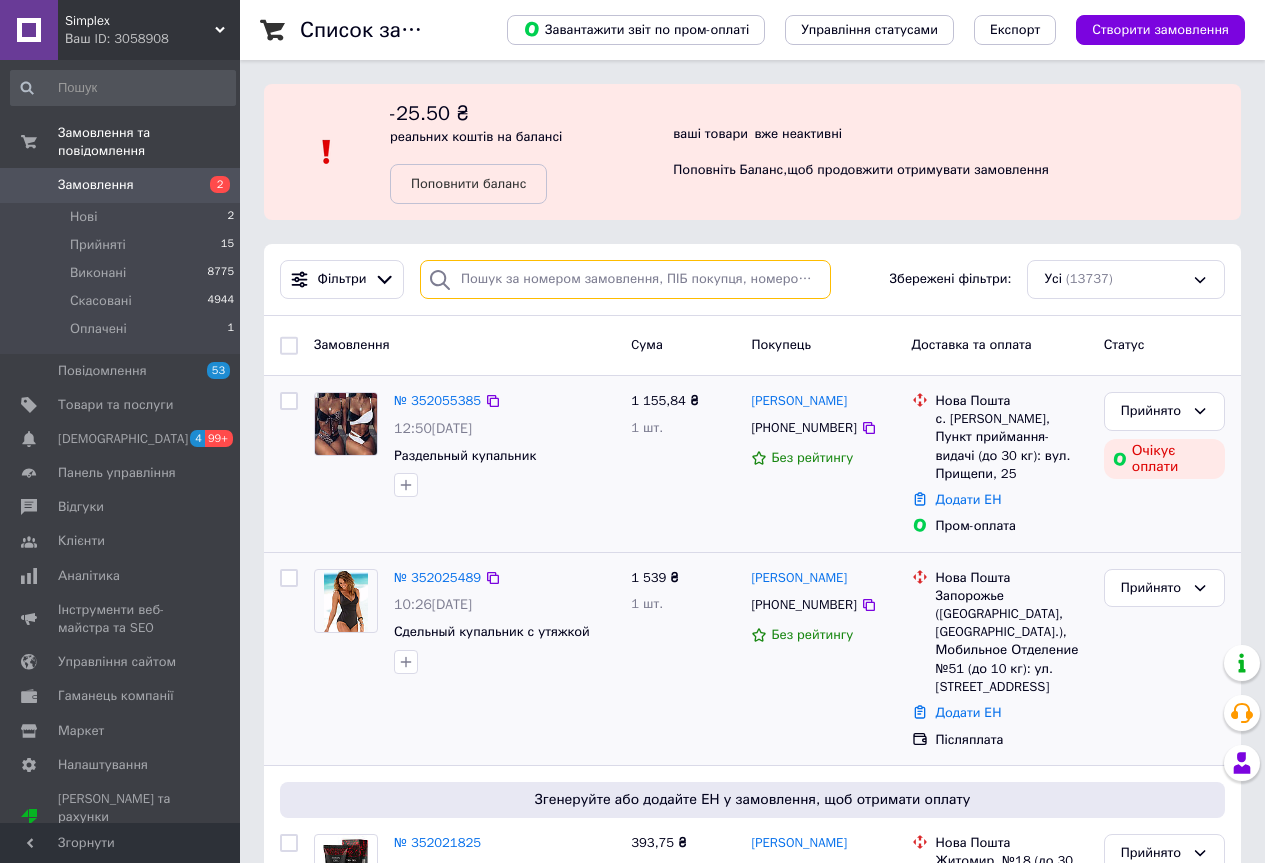paste on "380(68)7898335" 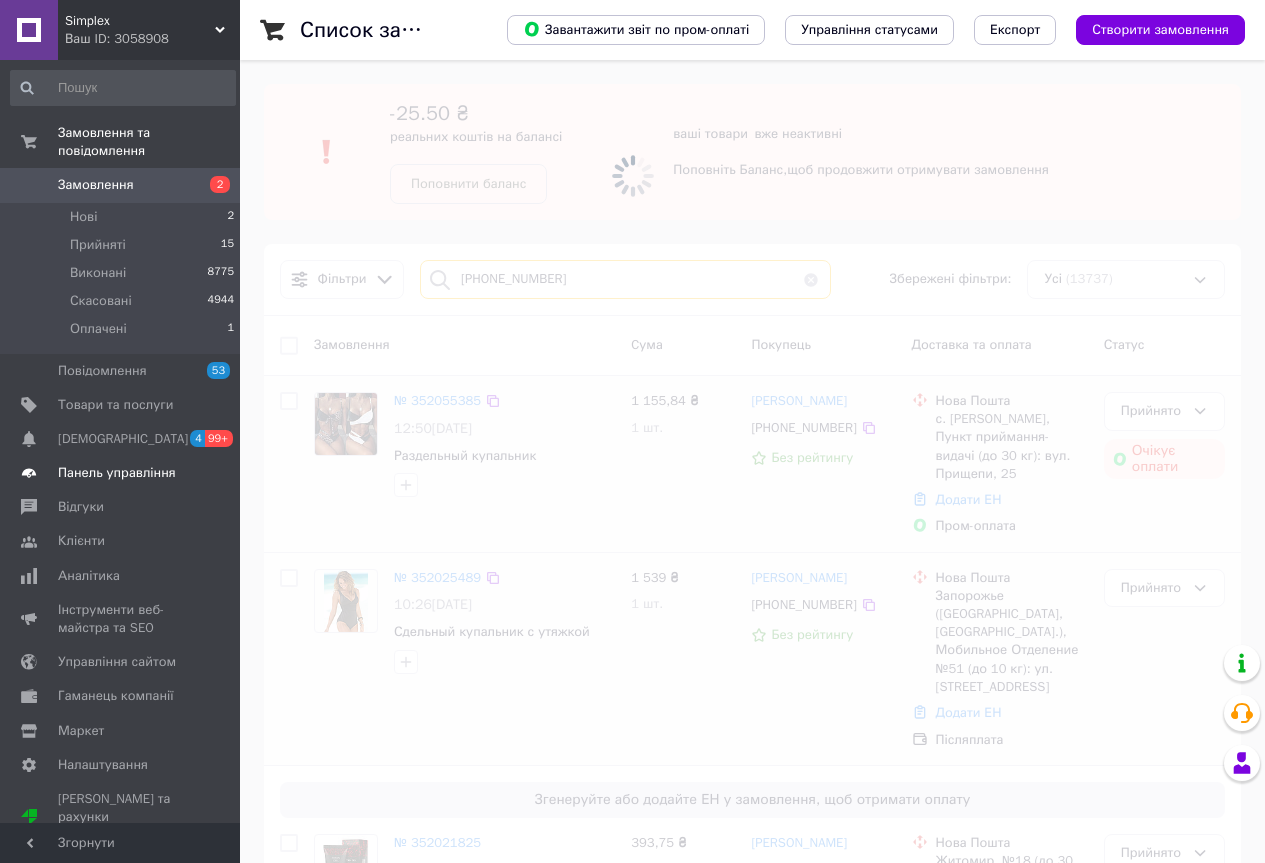 type on "380(68)7898335" 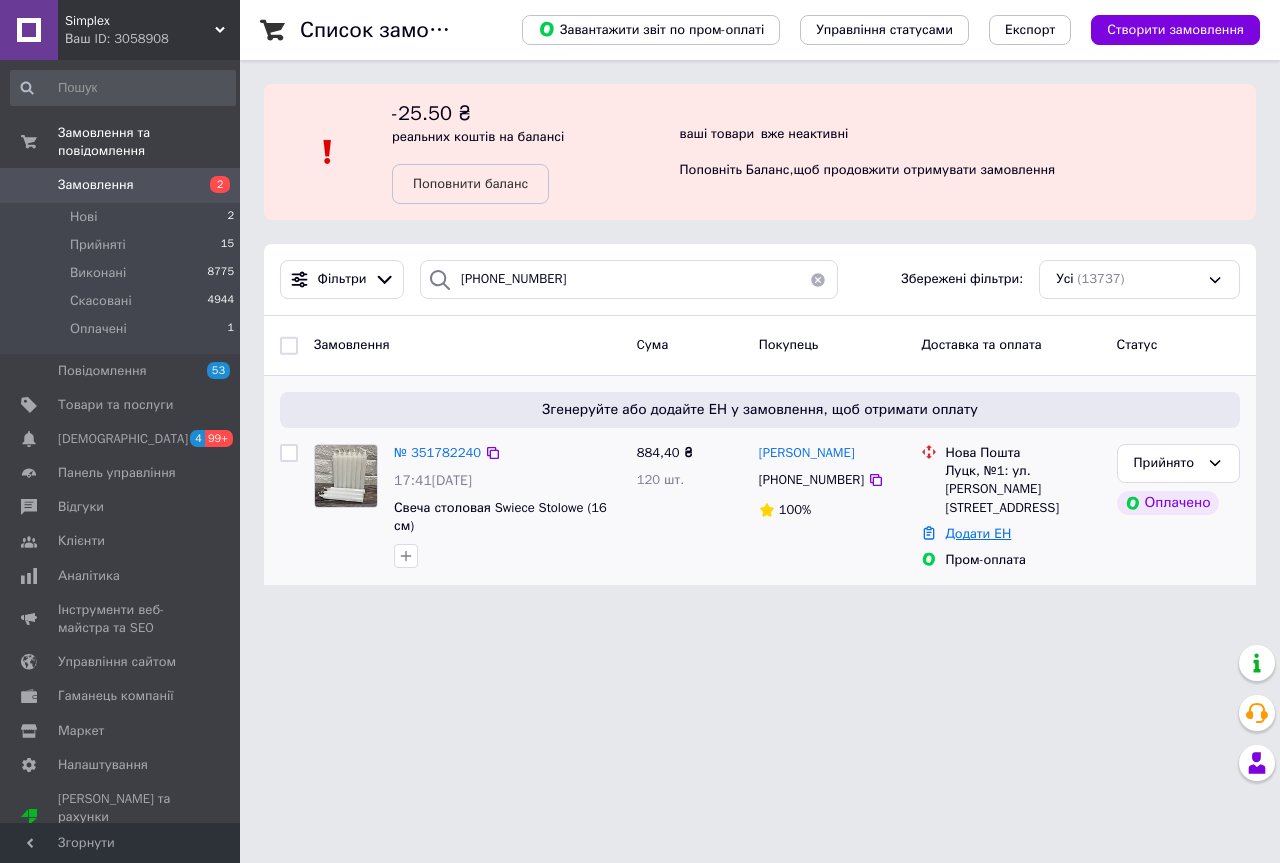 click on "Додати ЕН" at bounding box center (978, 533) 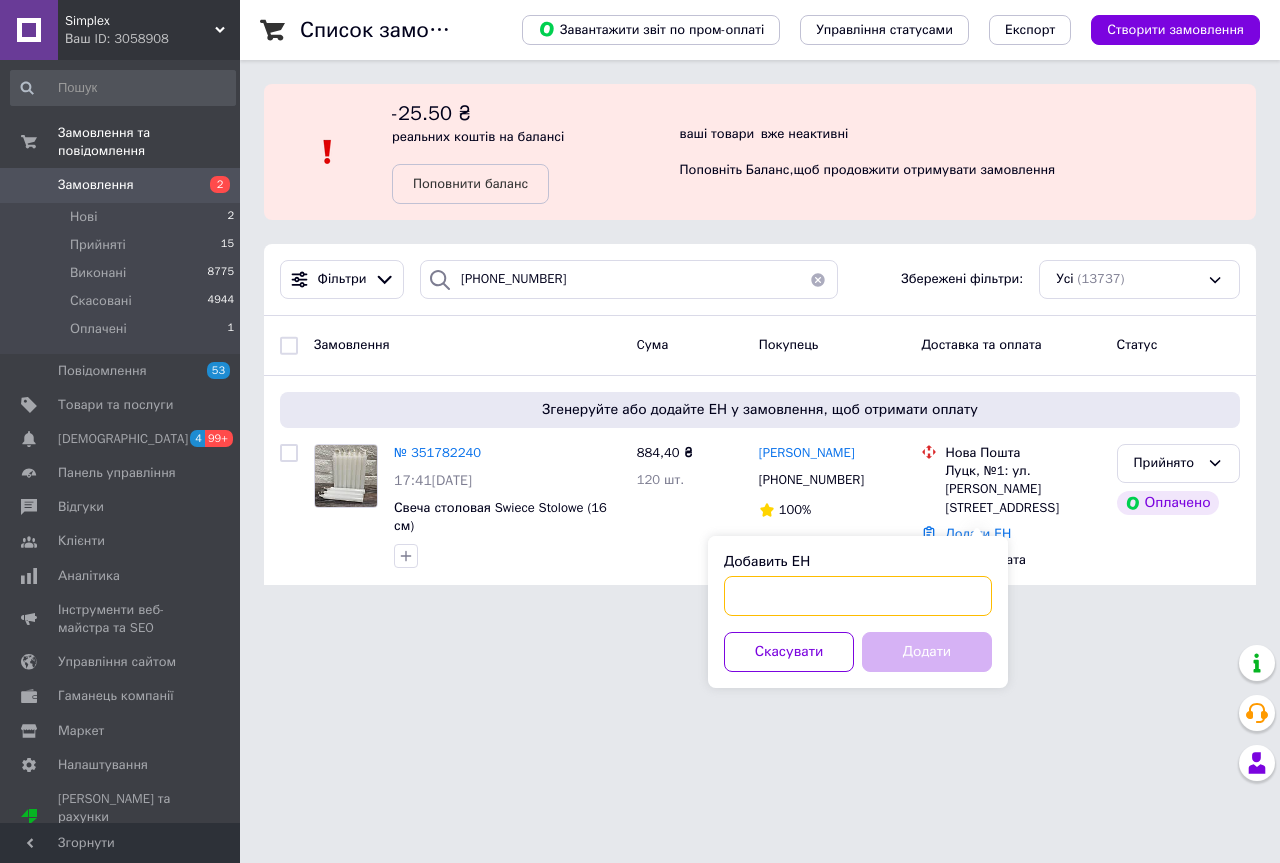 paste on "20451202170288" 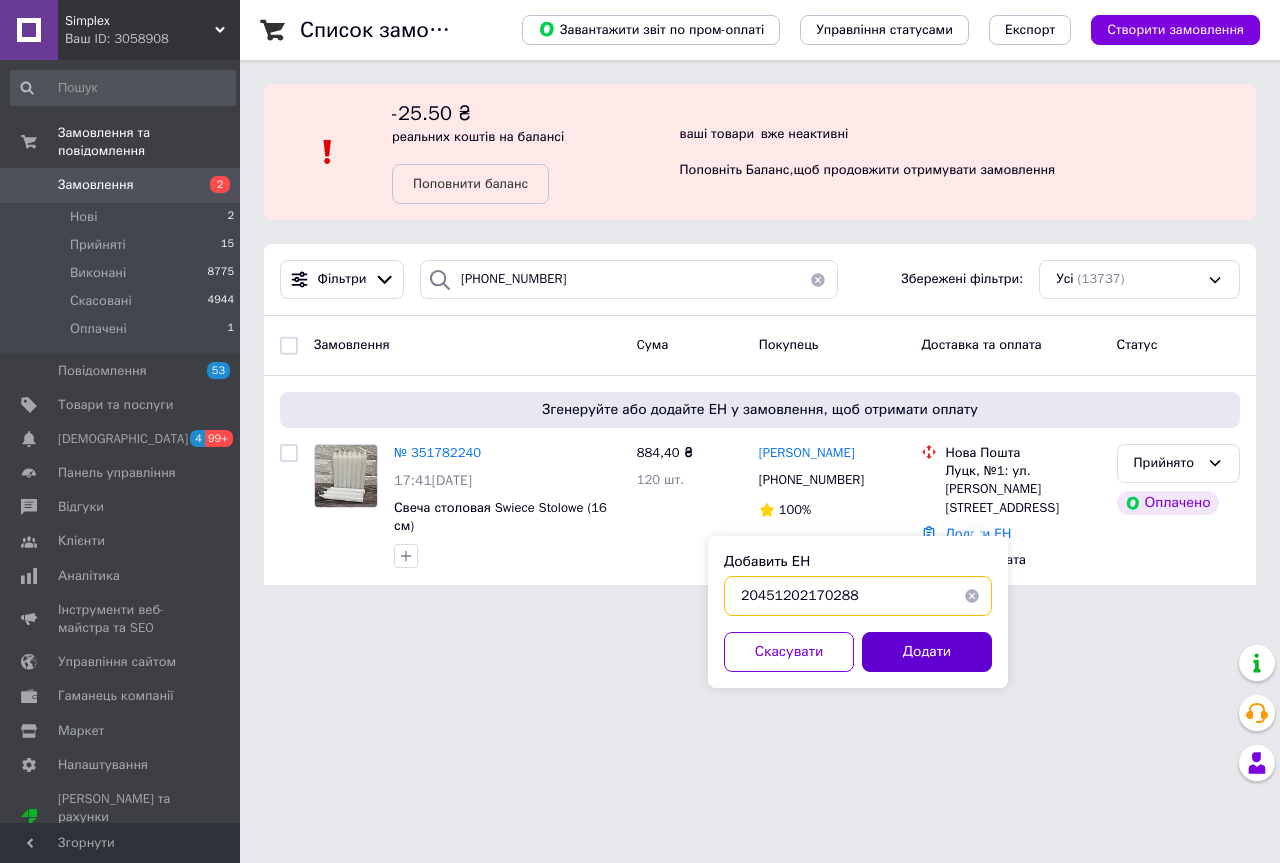 type on "20451202170288" 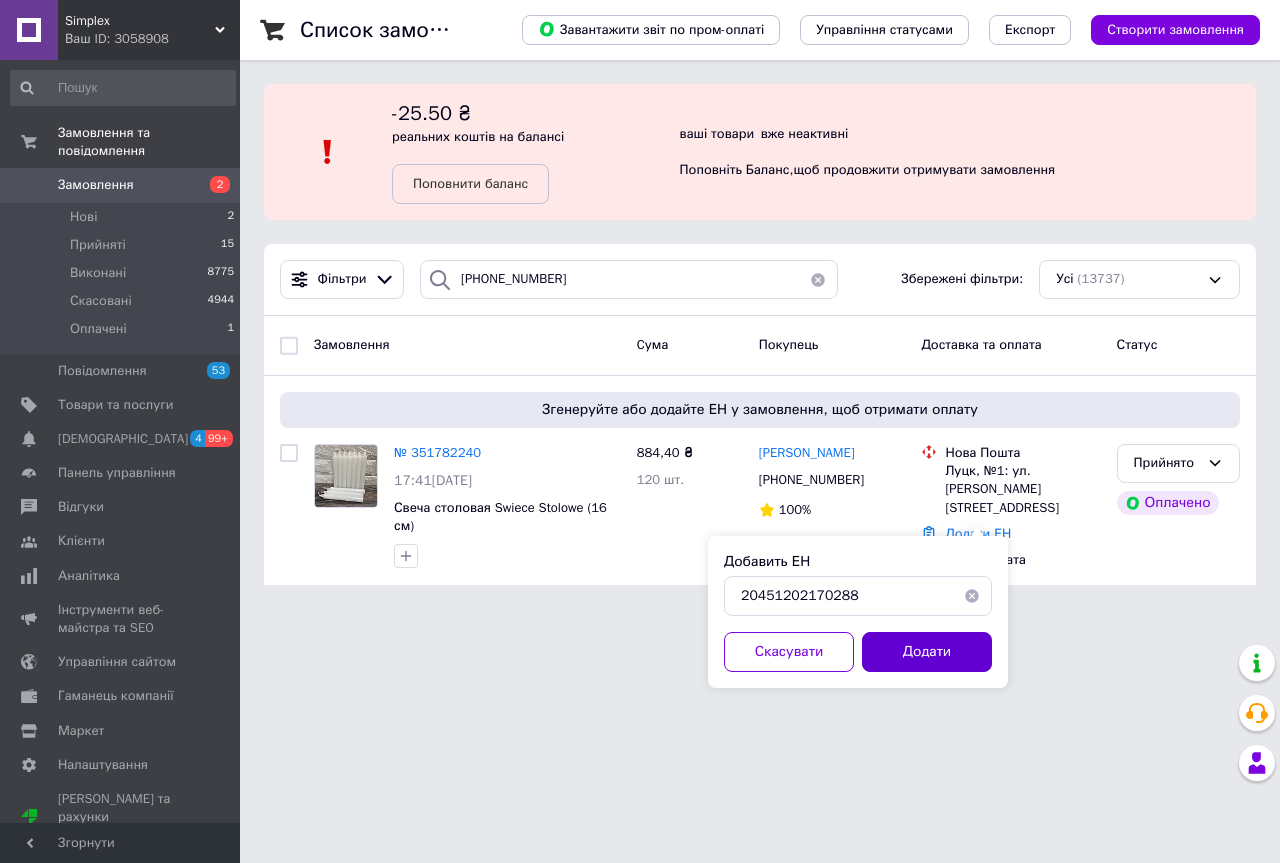 click on "Додати" at bounding box center (927, 652) 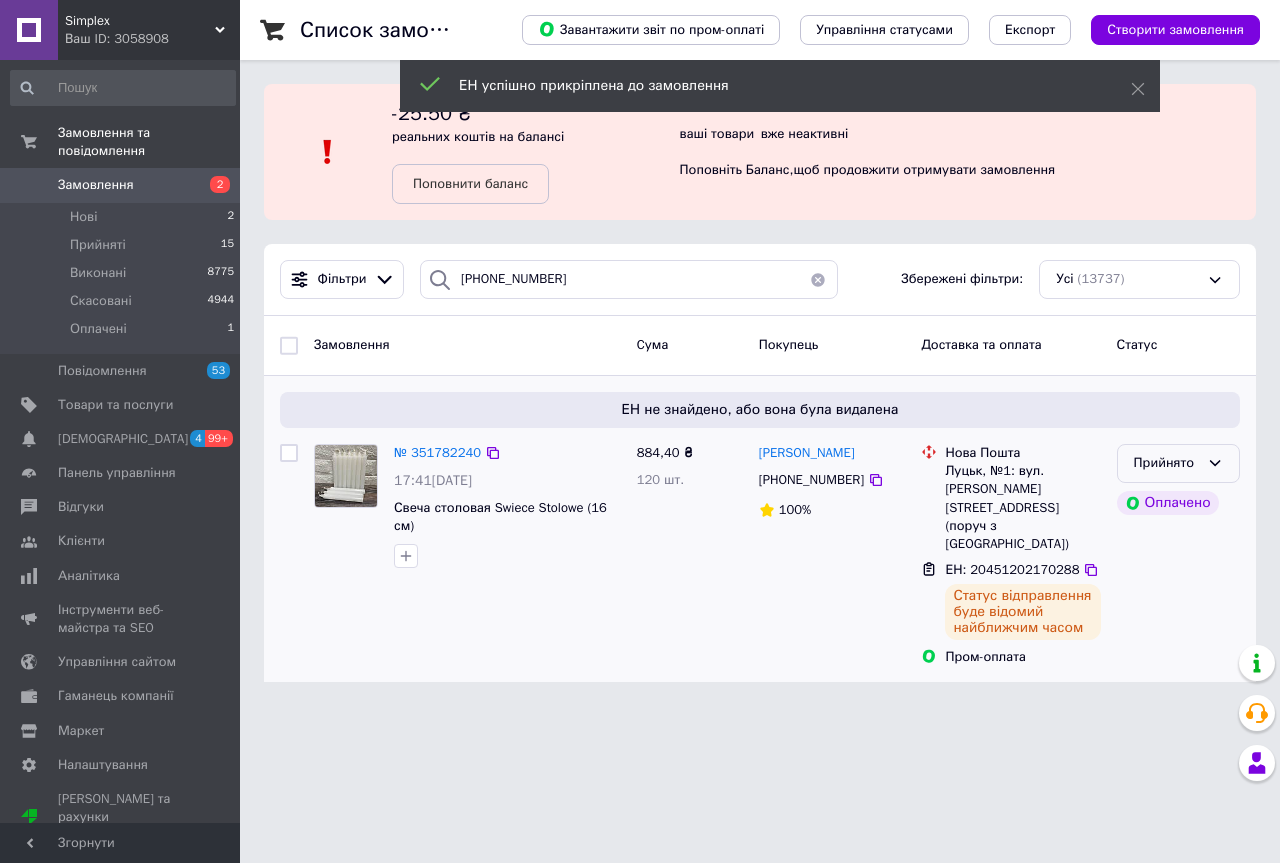 click on "Прийнято" at bounding box center (1178, 463) 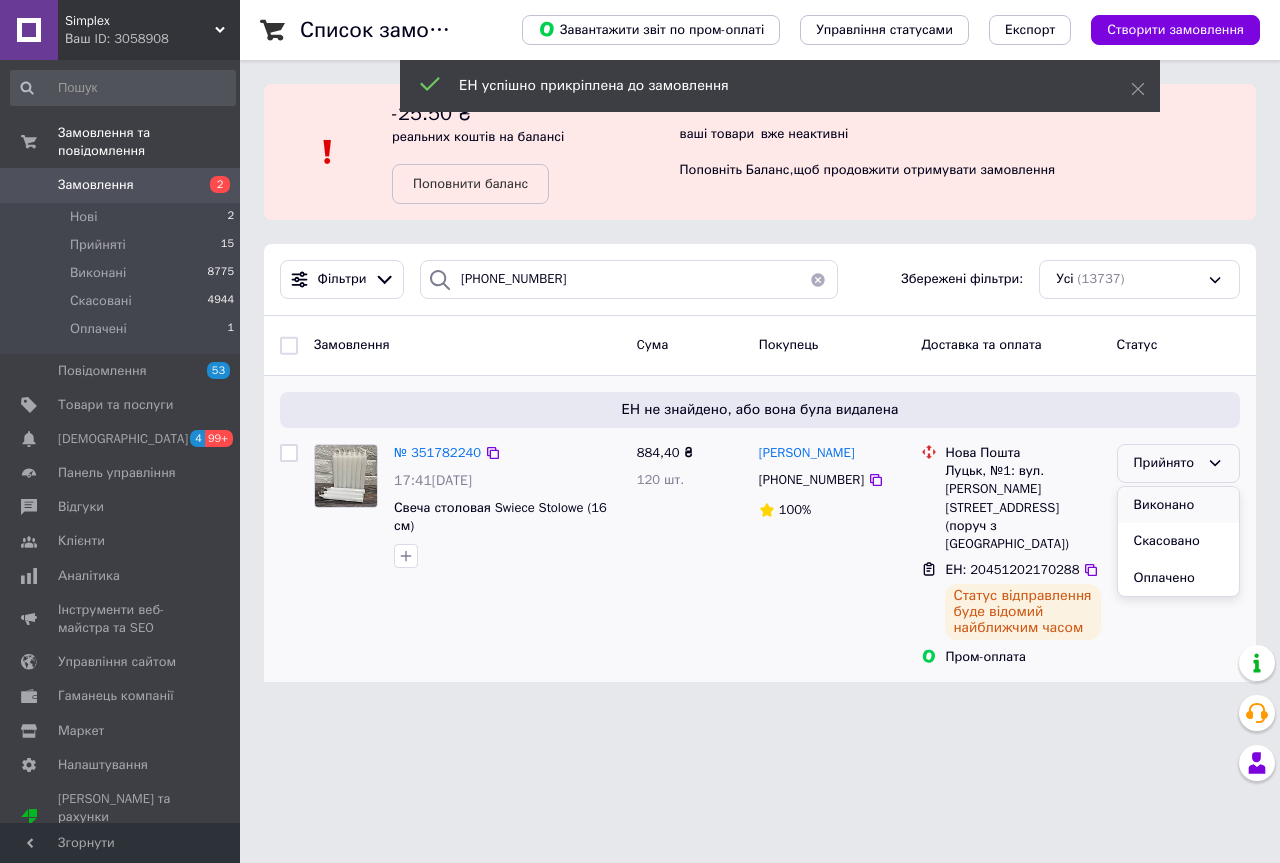 click on "Виконано" at bounding box center [1178, 505] 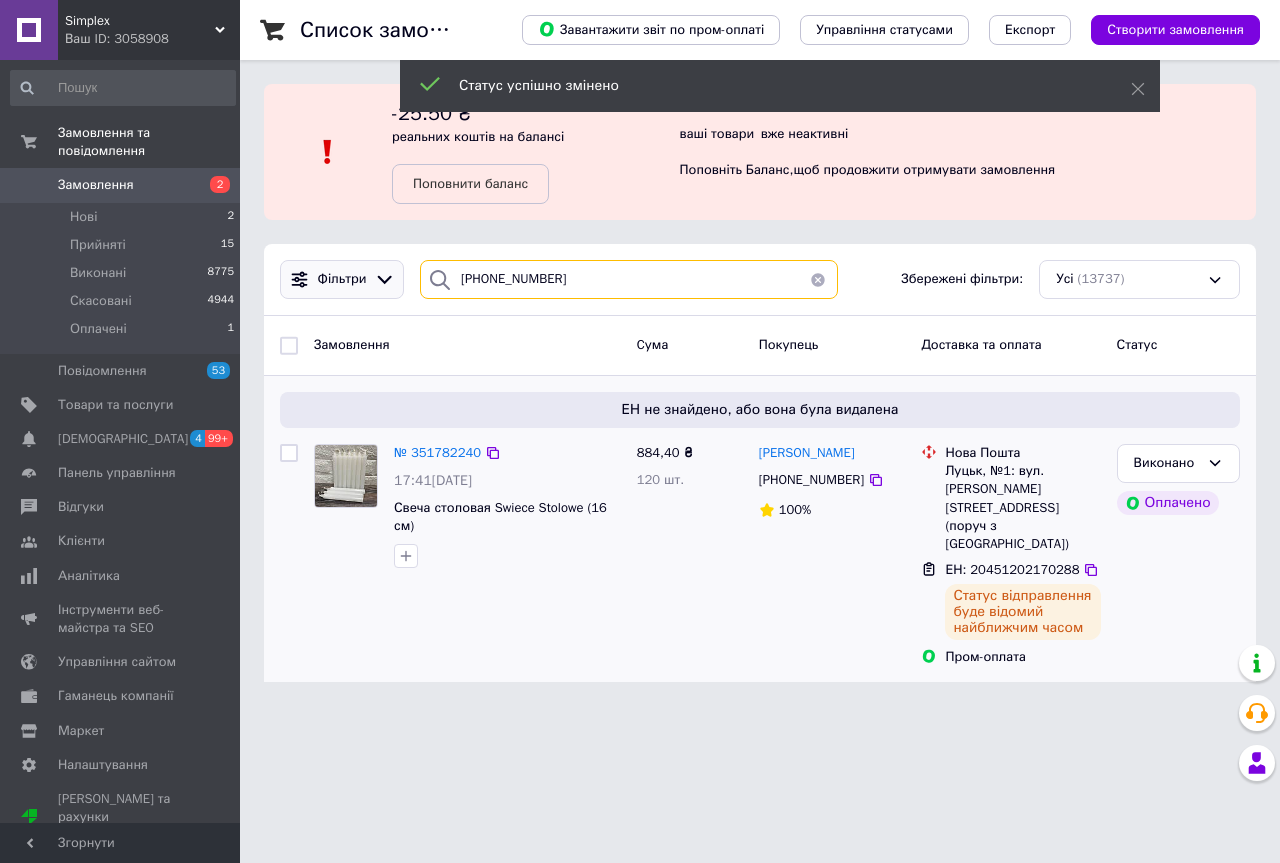 drag, startPoint x: 571, startPoint y: 293, endPoint x: 357, endPoint y: 291, distance: 214.00934 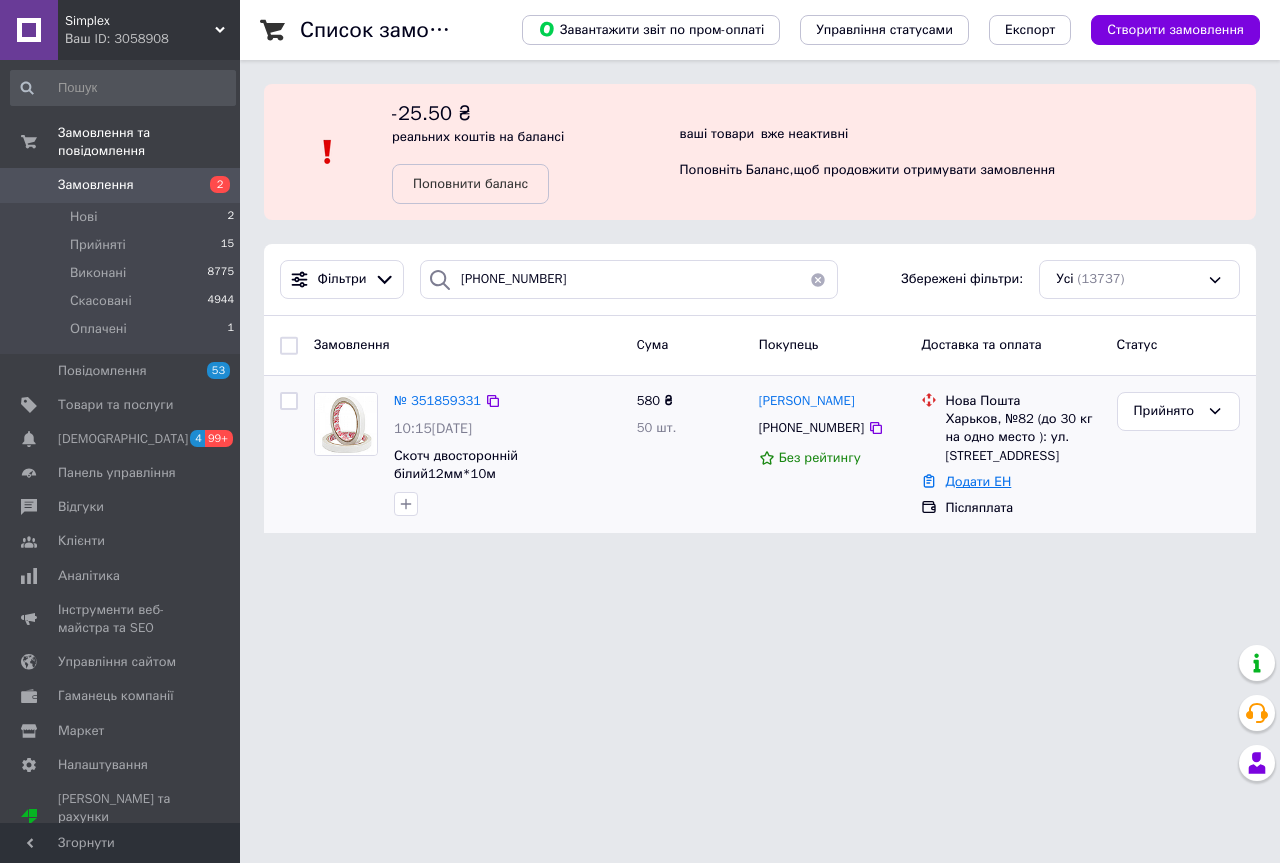 click on "Додати ЕН" at bounding box center (978, 481) 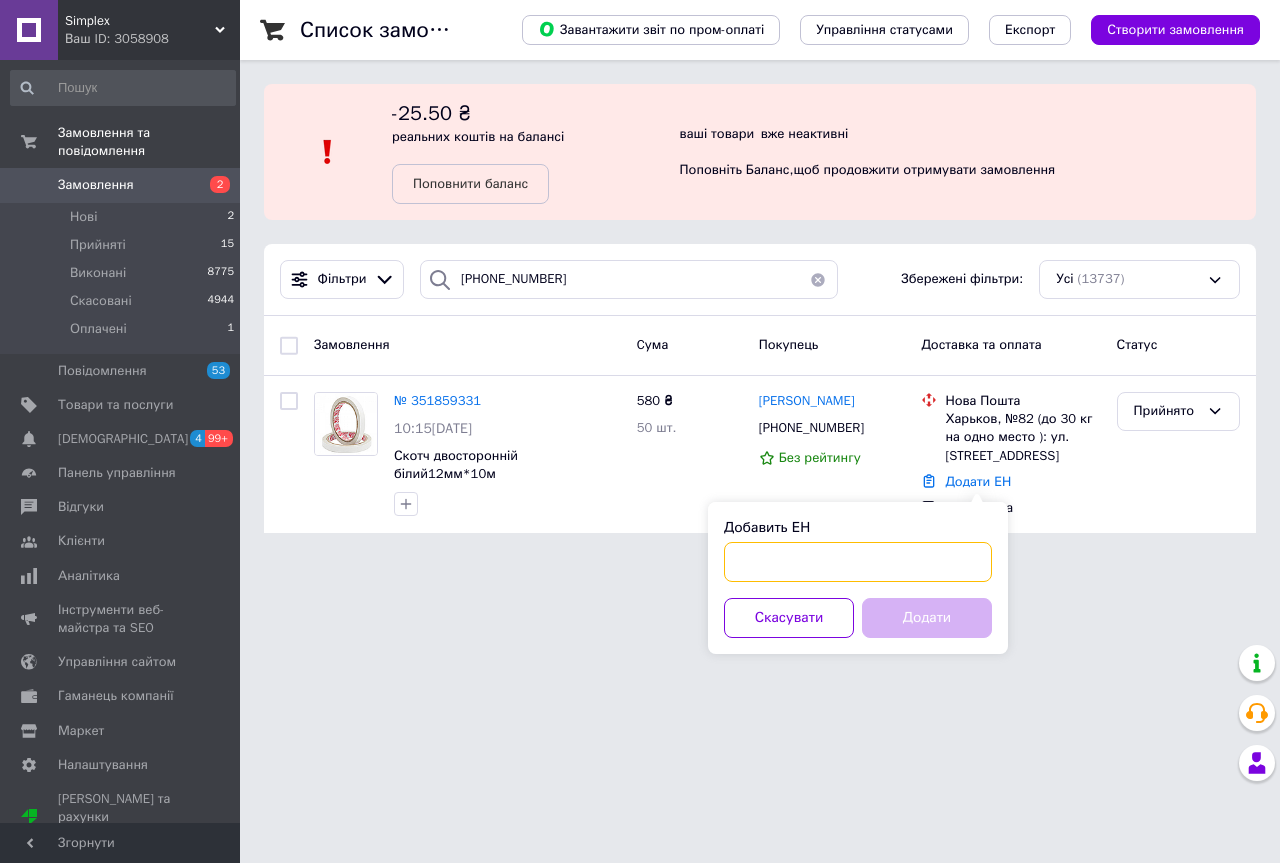 click on "Добавить ЕН" at bounding box center (858, 562) 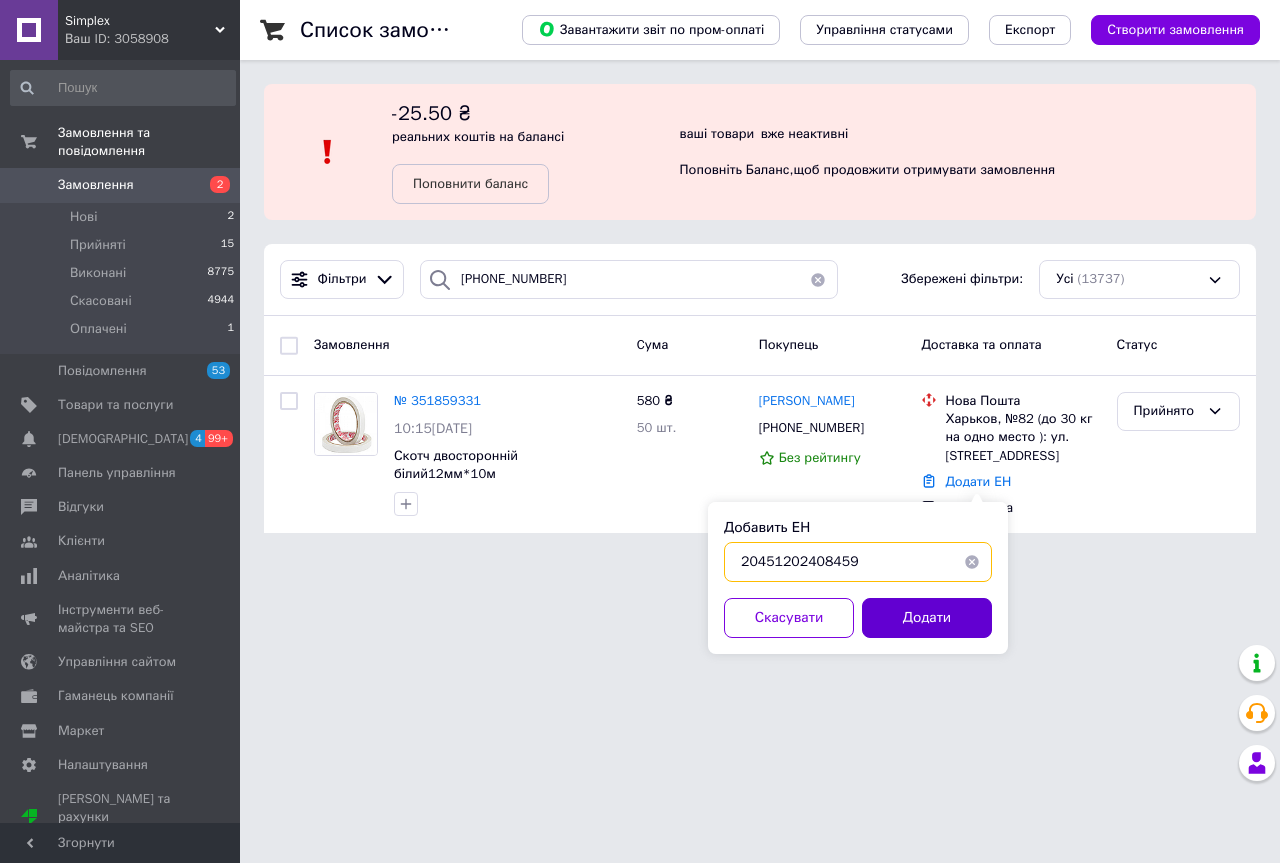 type on "20451202408459" 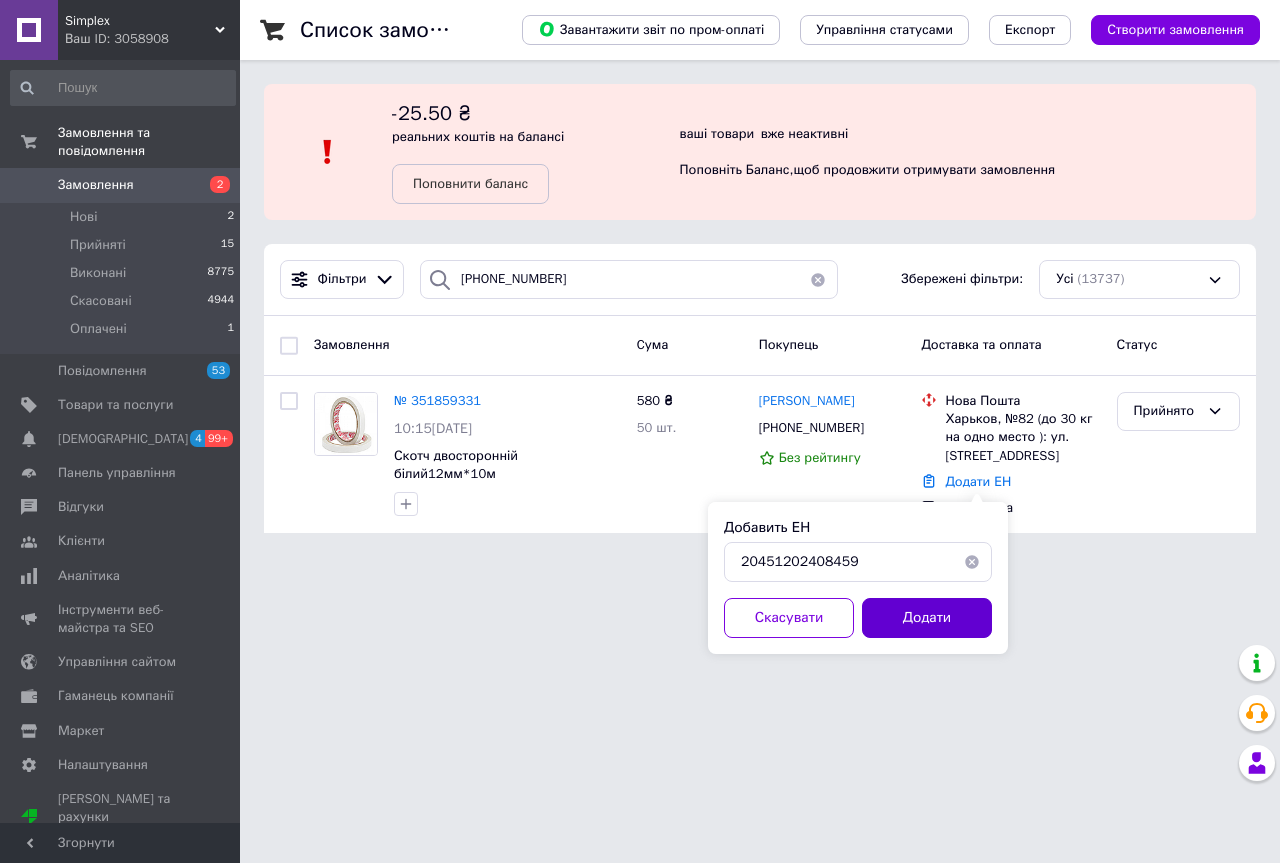 click on "Додати" at bounding box center (927, 618) 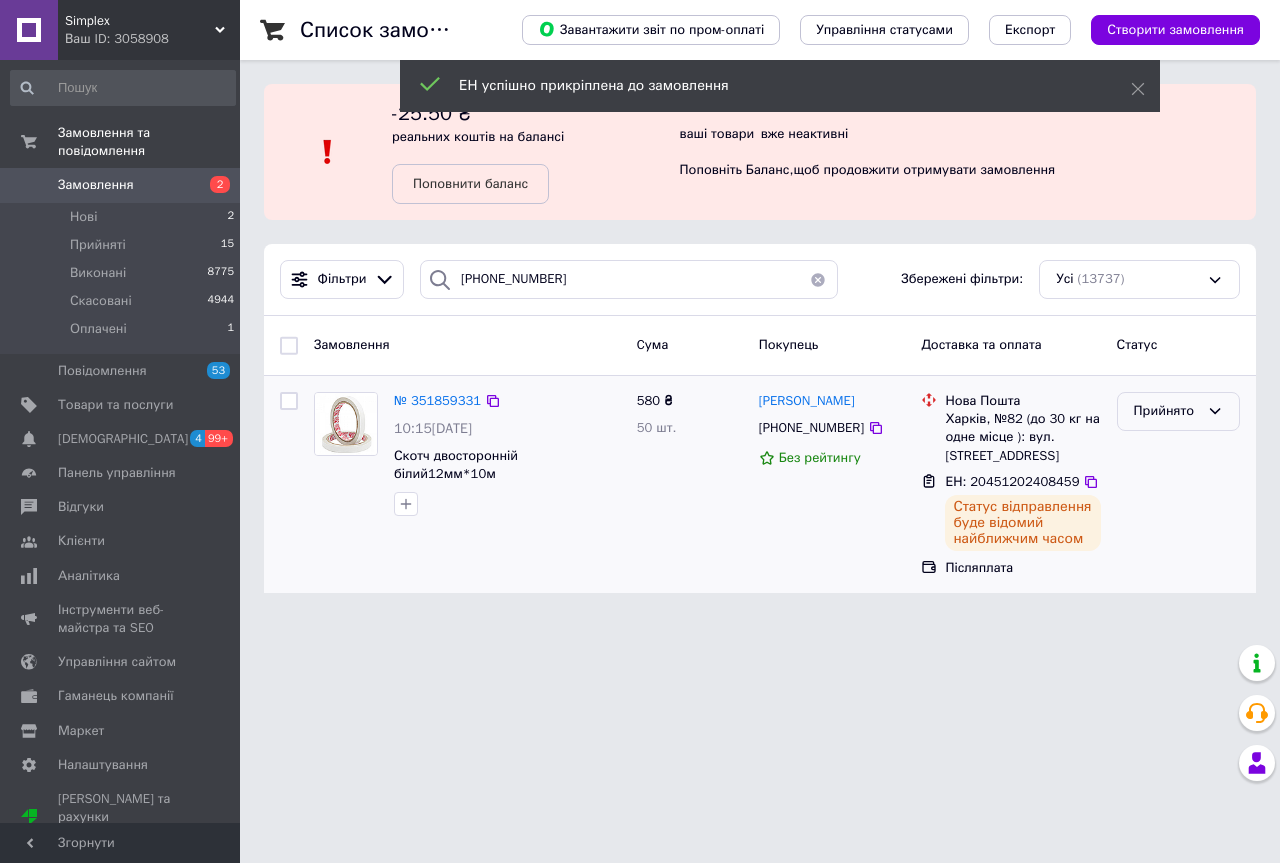 click on "Прийнято" at bounding box center (1166, 411) 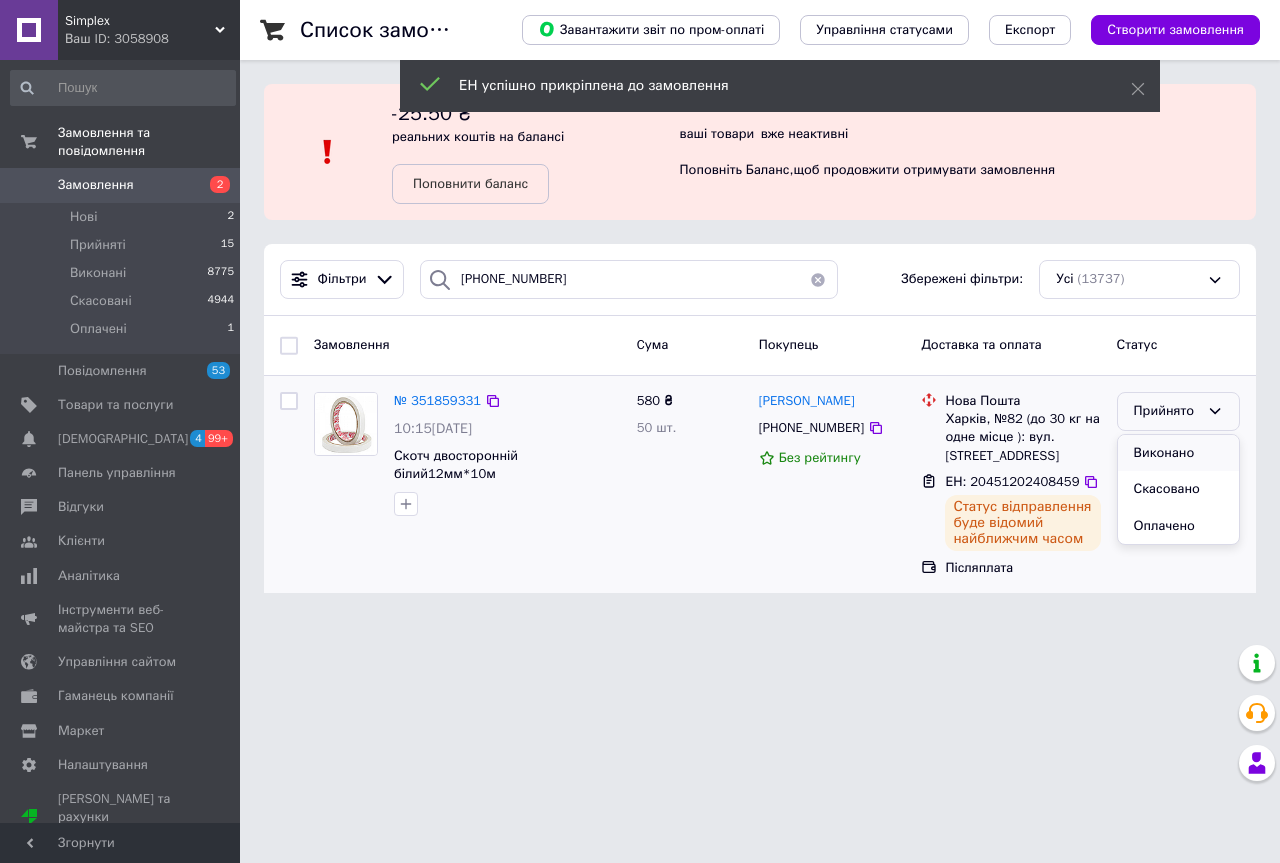 click on "Виконано" at bounding box center (1178, 453) 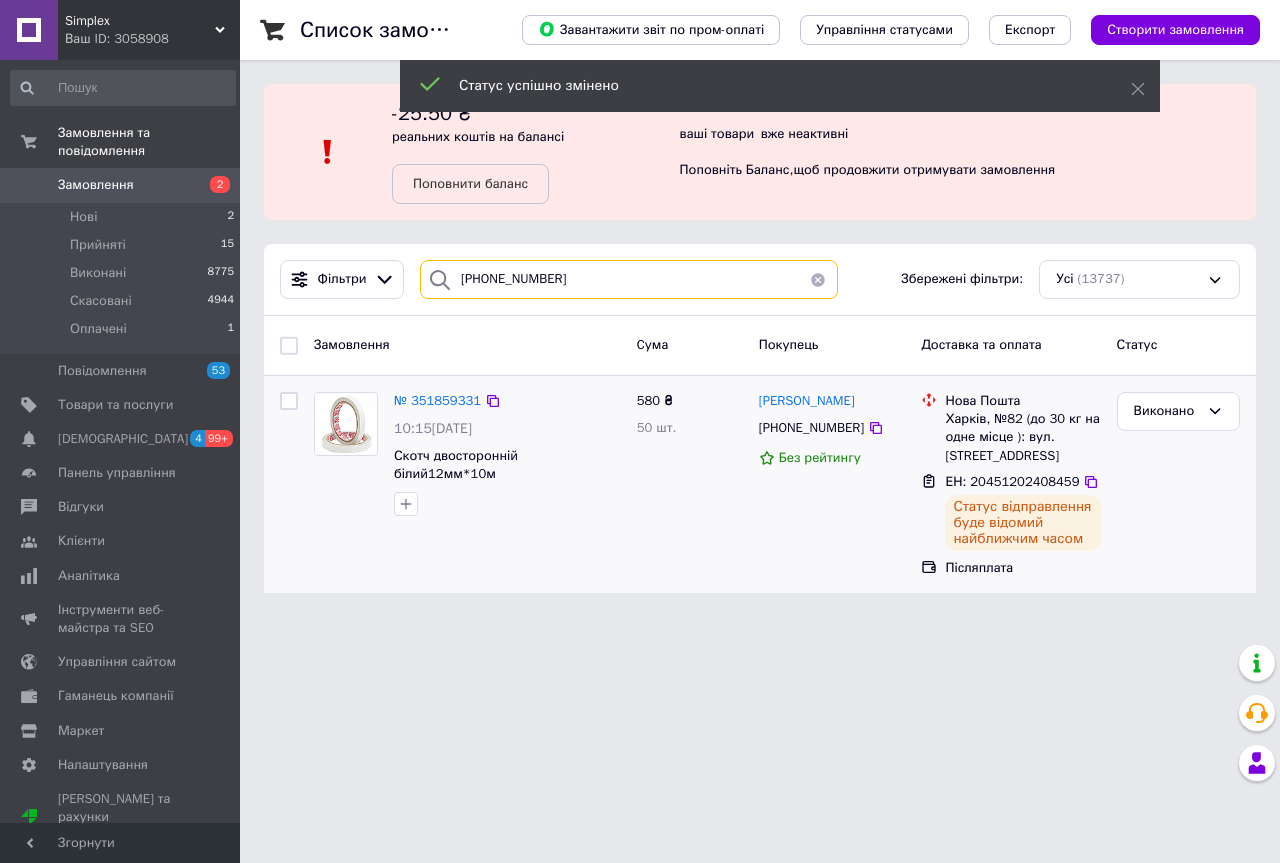 drag, startPoint x: 541, startPoint y: 283, endPoint x: 244, endPoint y: 295, distance: 297.24234 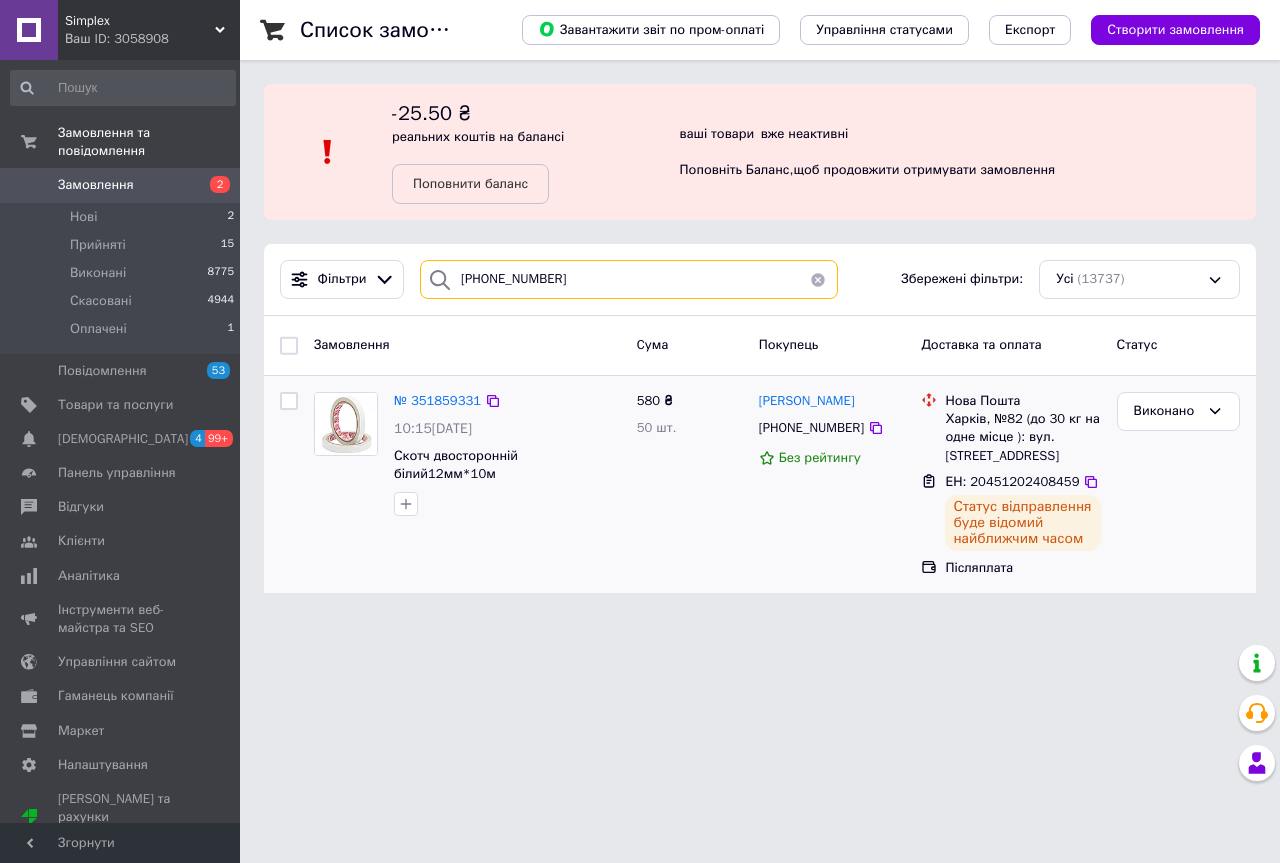 paste on "68)3651226" 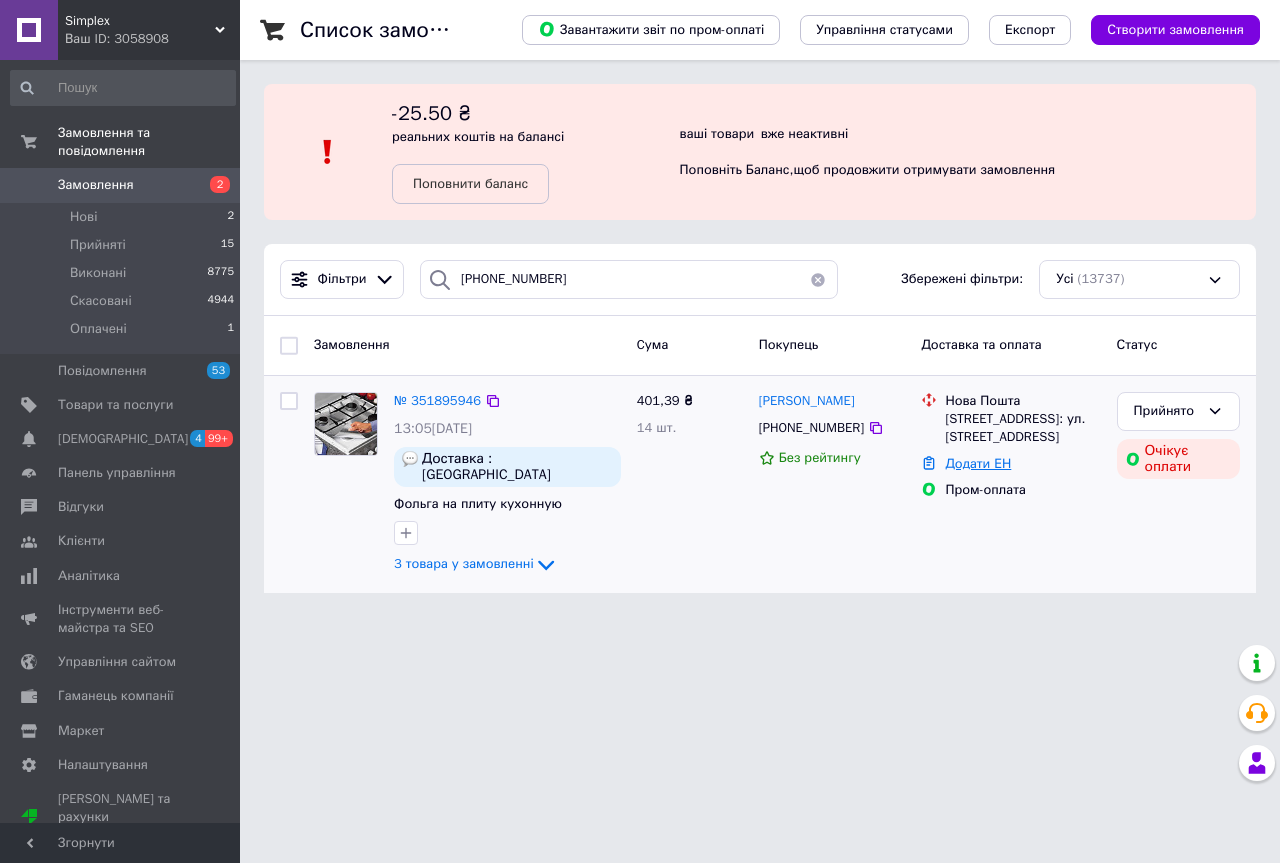 click on "Додати ЕН" at bounding box center (978, 463) 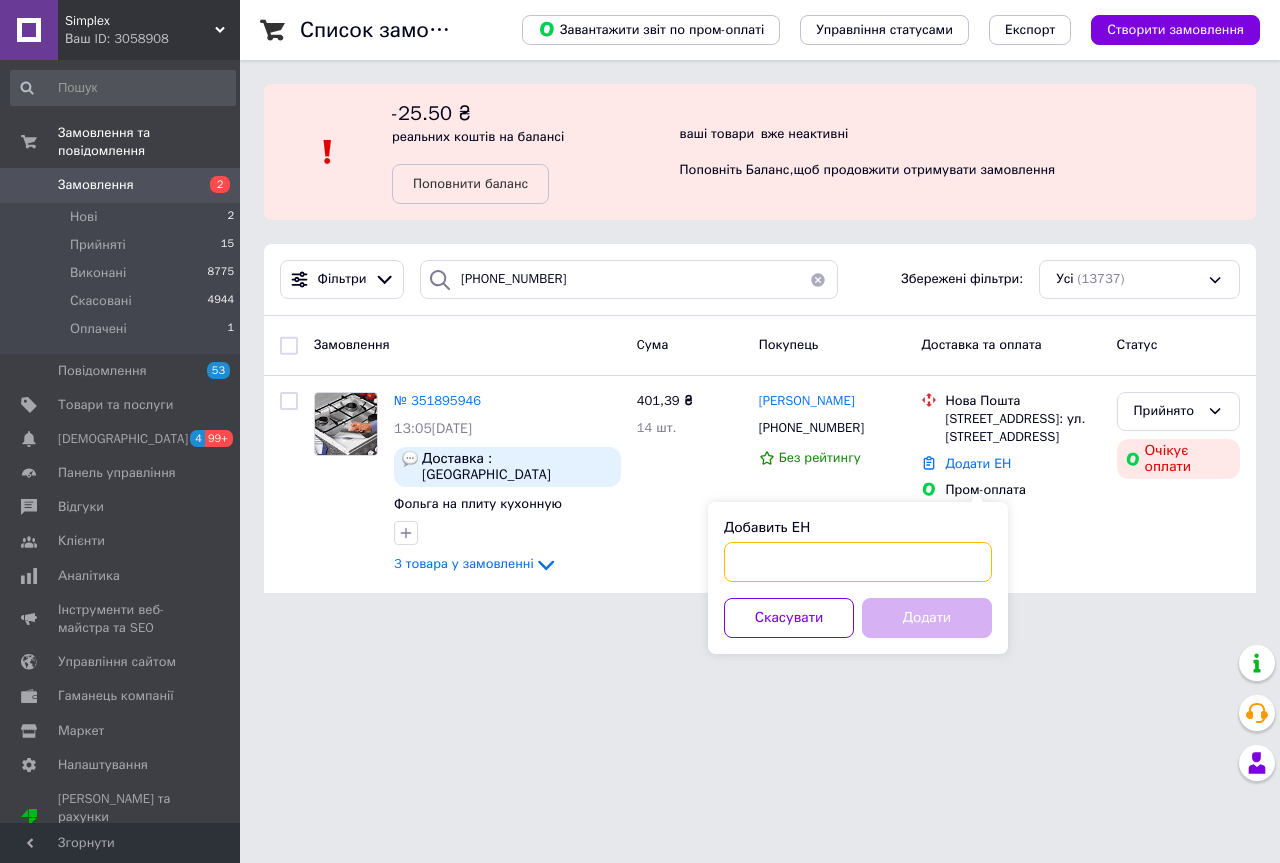 click on "Добавить ЕН" at bounding box center (858, 562) 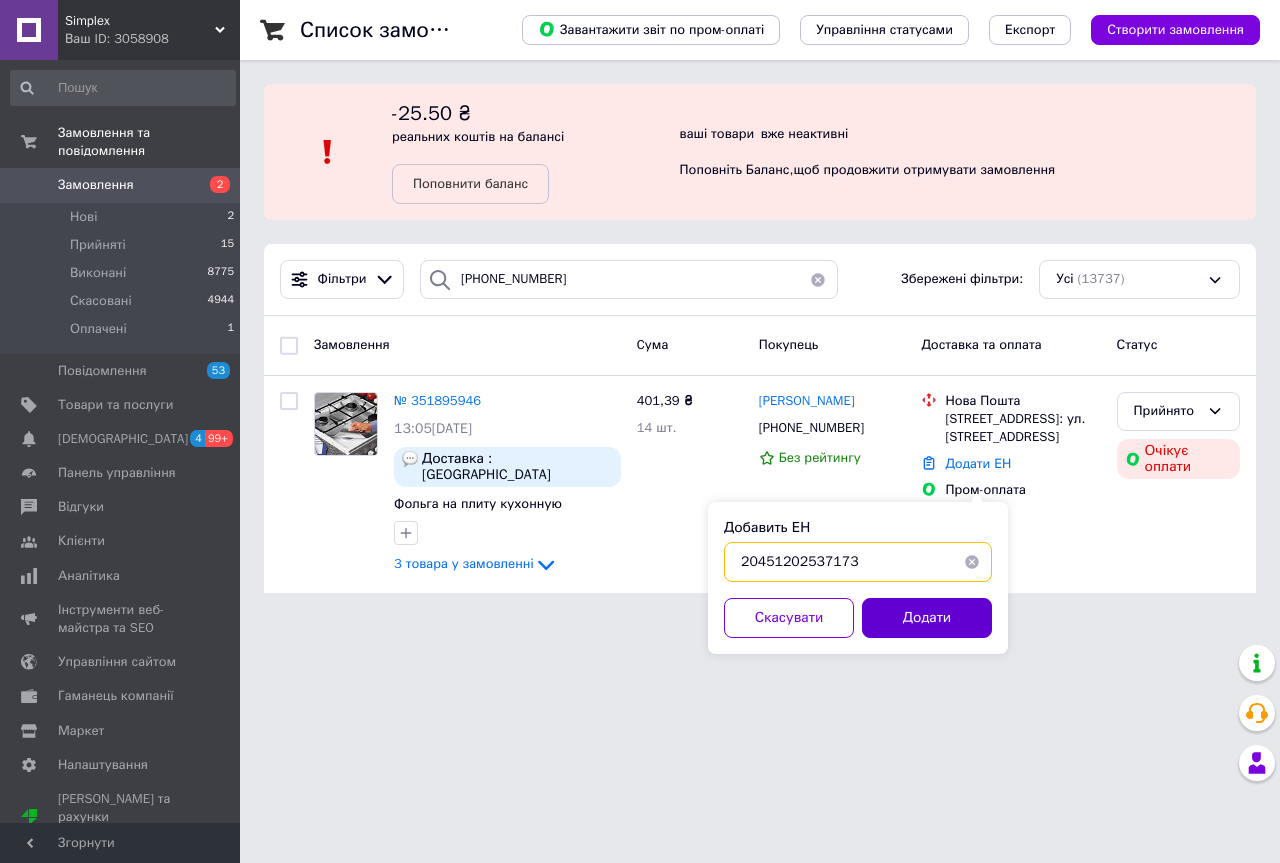 type on "20451202537173" 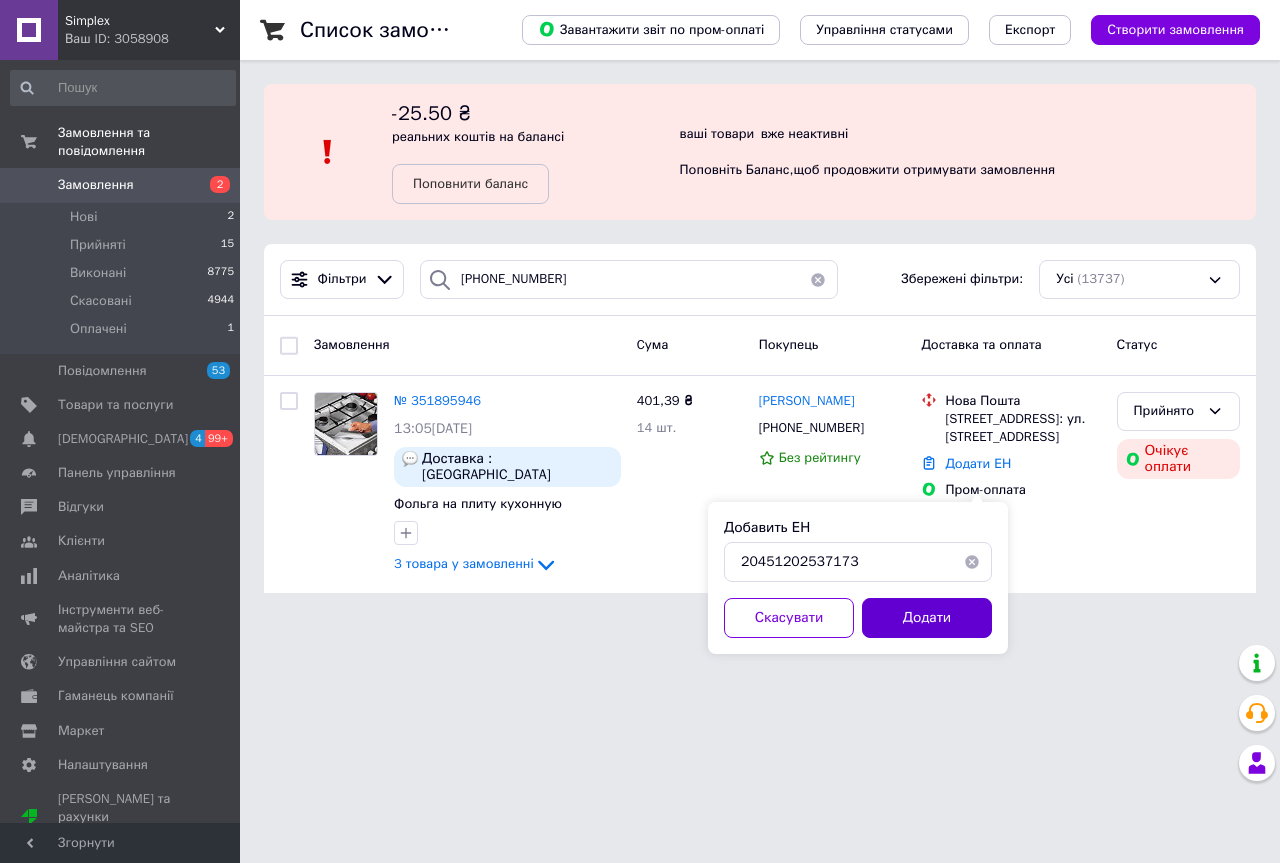 click on "Додати" at bounding box center [927, 618] 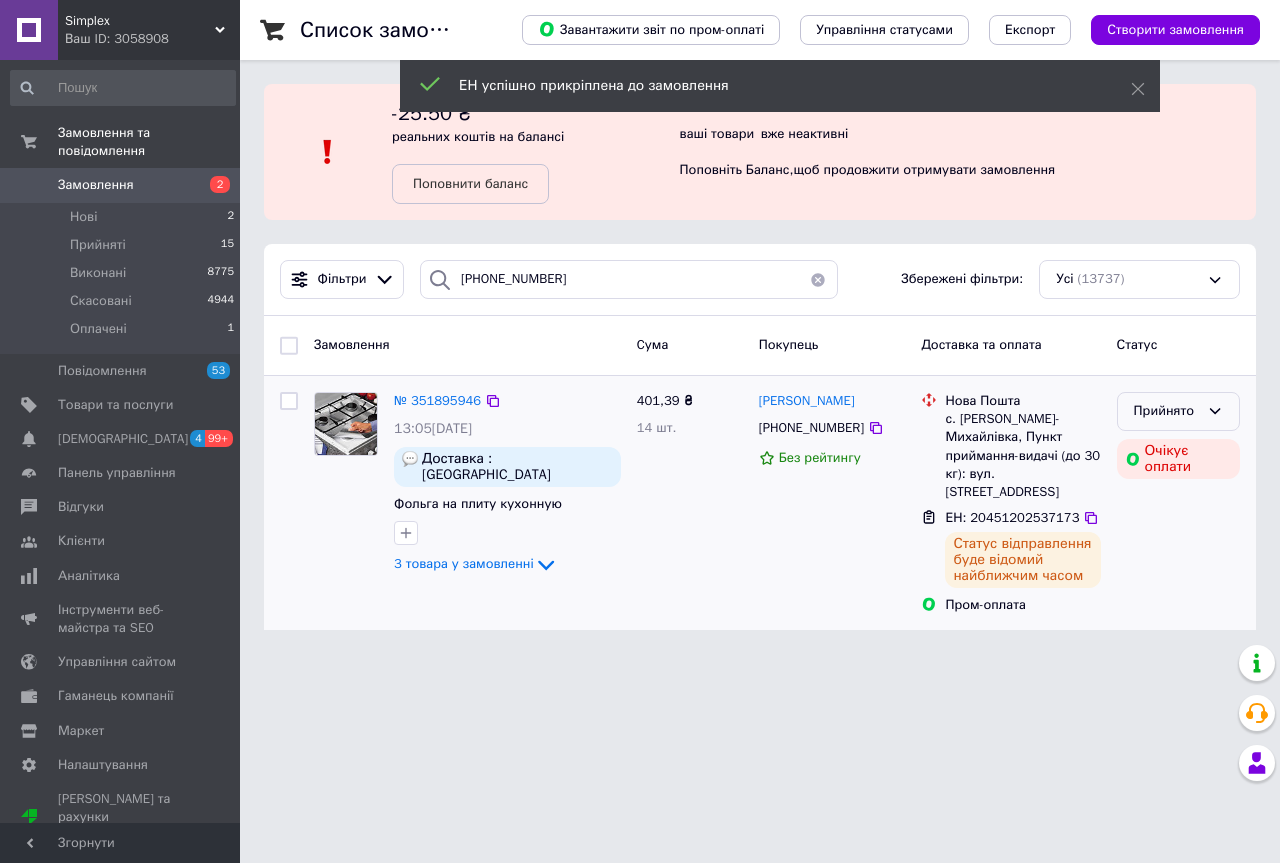 click on "Прийнято" at bounding box center [1166, 411] 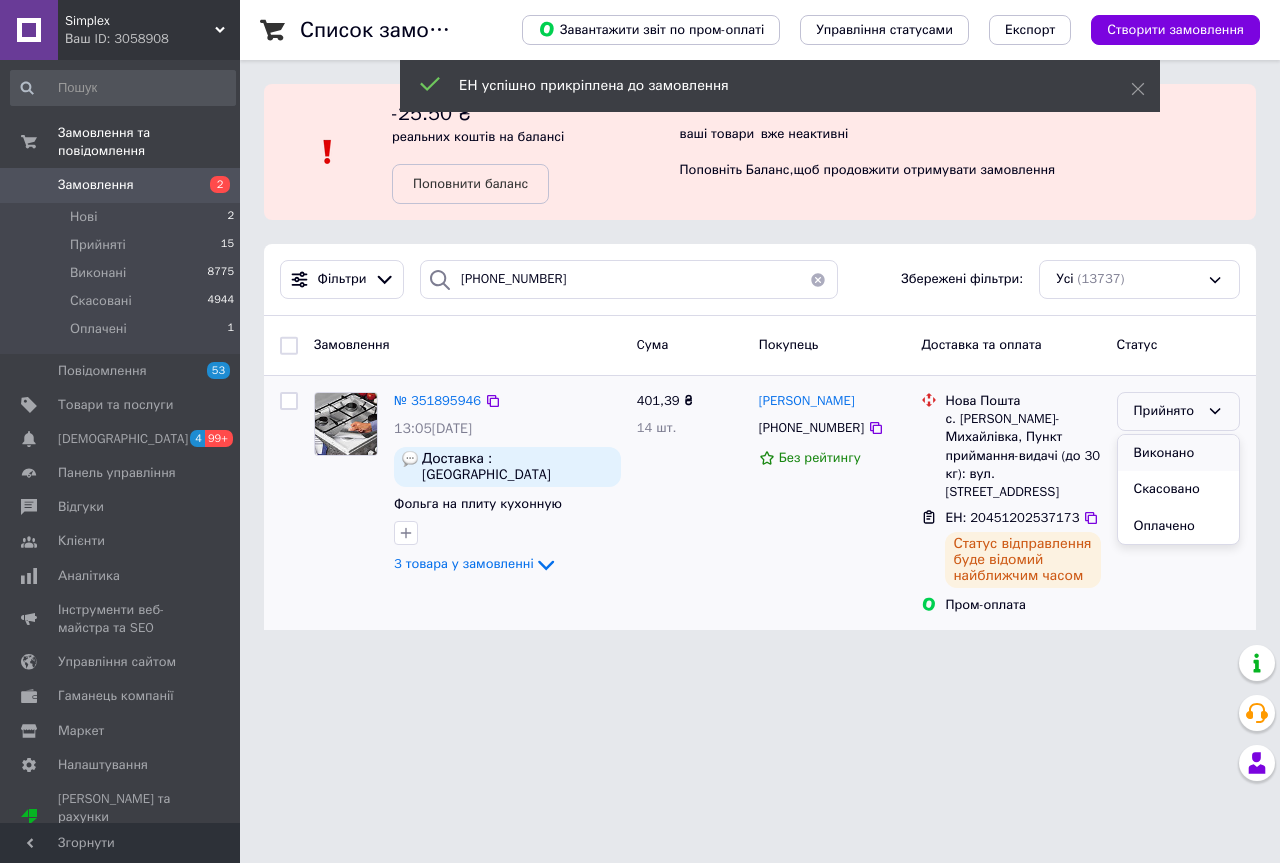 click on "Виконано" at bounding box center [1178, 453] 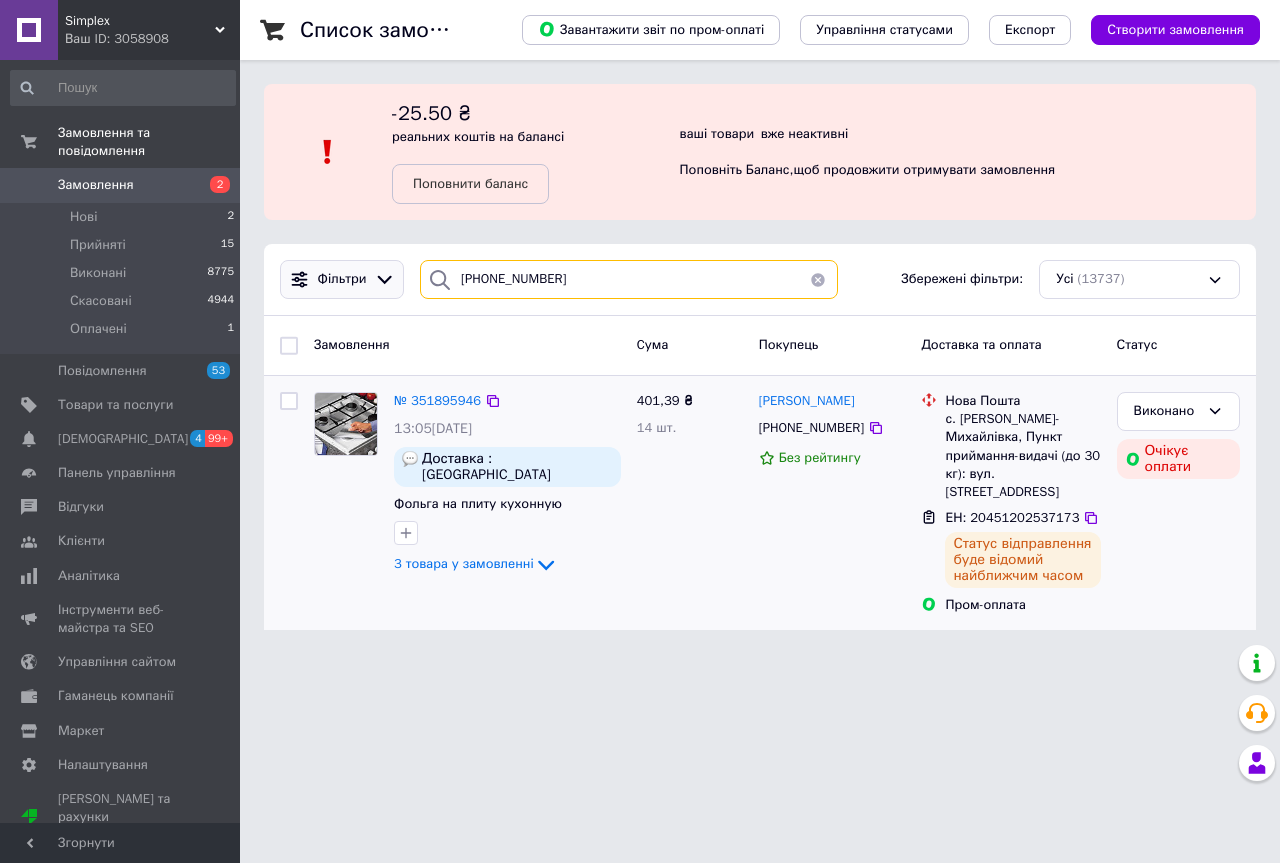 drag, startPoint x: 570, startPoint y: 284, endPoint x: 388, endPoint y: 283, distance: 182.00275 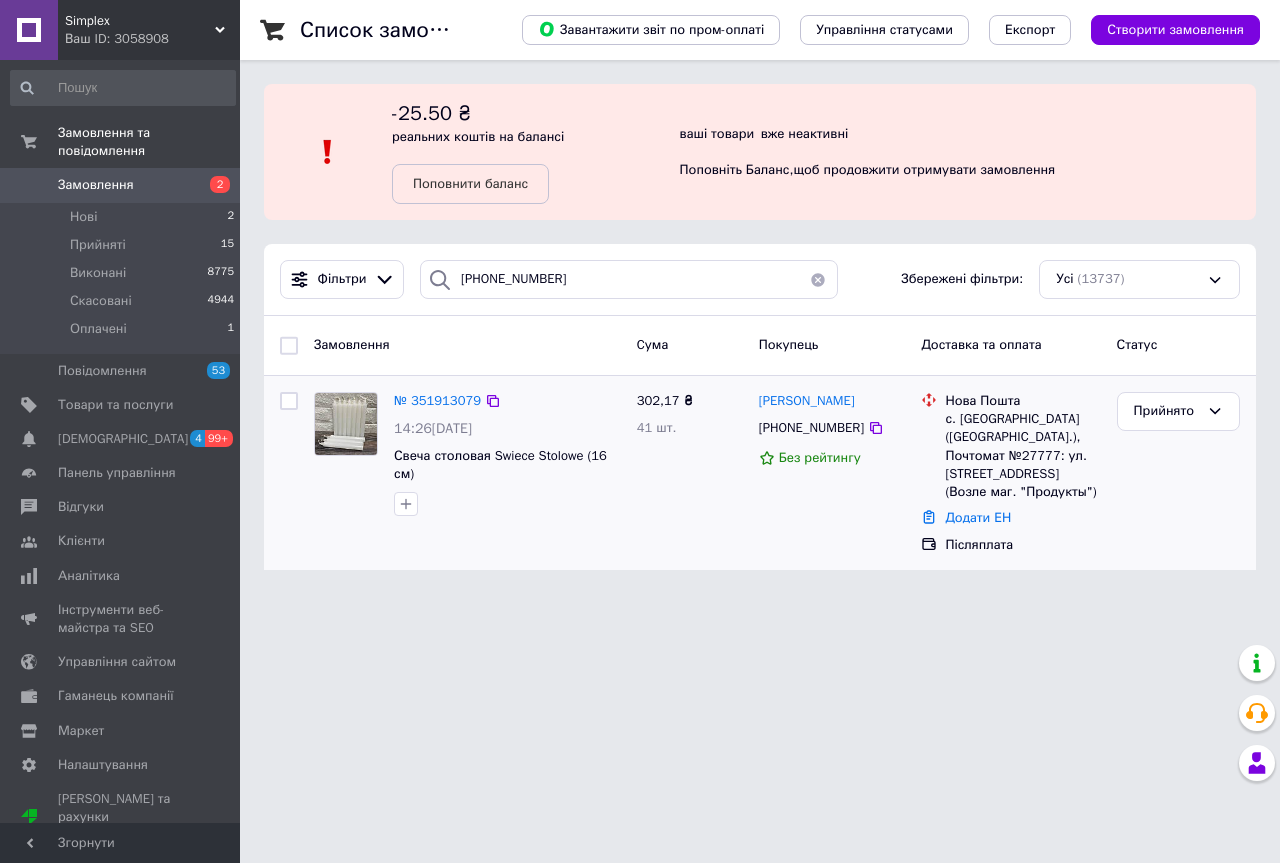 click on "Додати ЕН" at bounding box center [1022, 518] 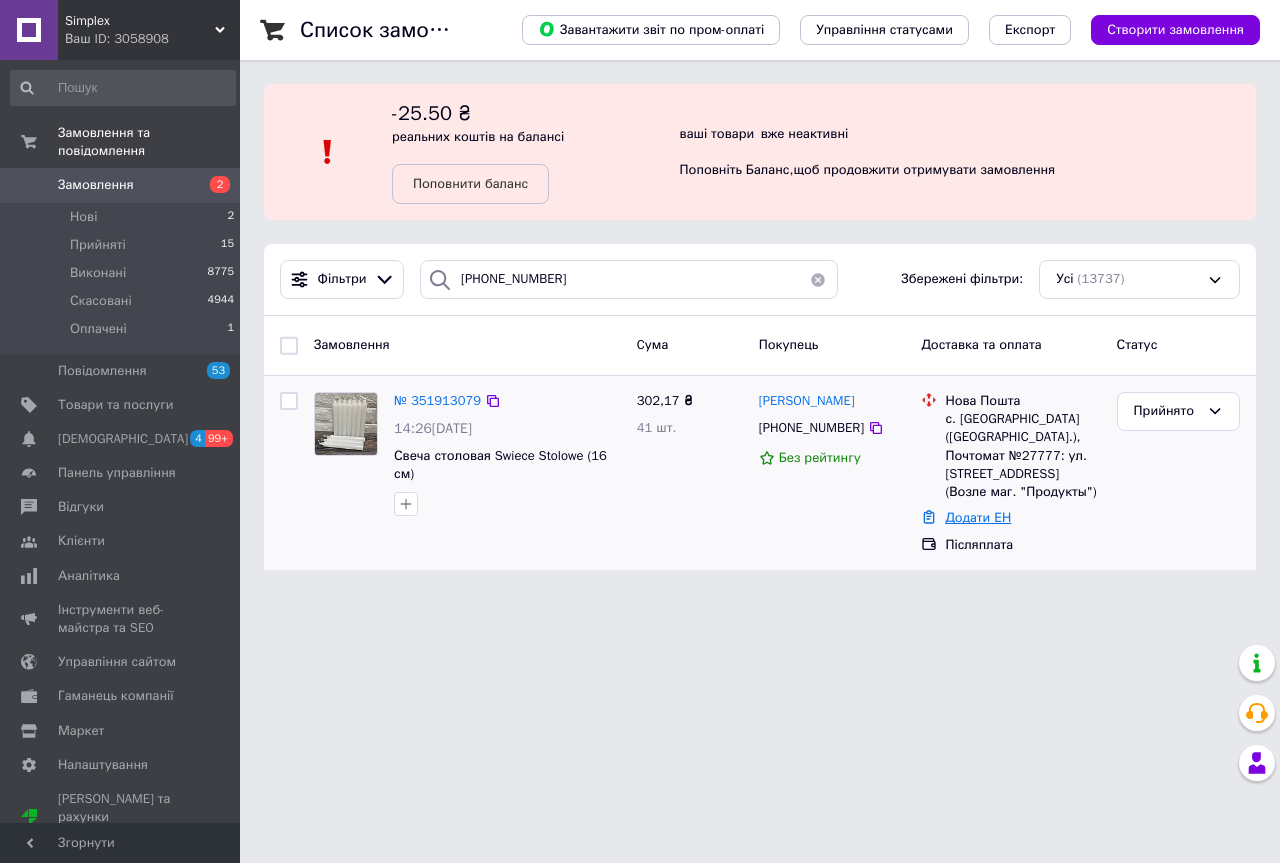click on "Додати ЕН" at bounding box center (978, 517) 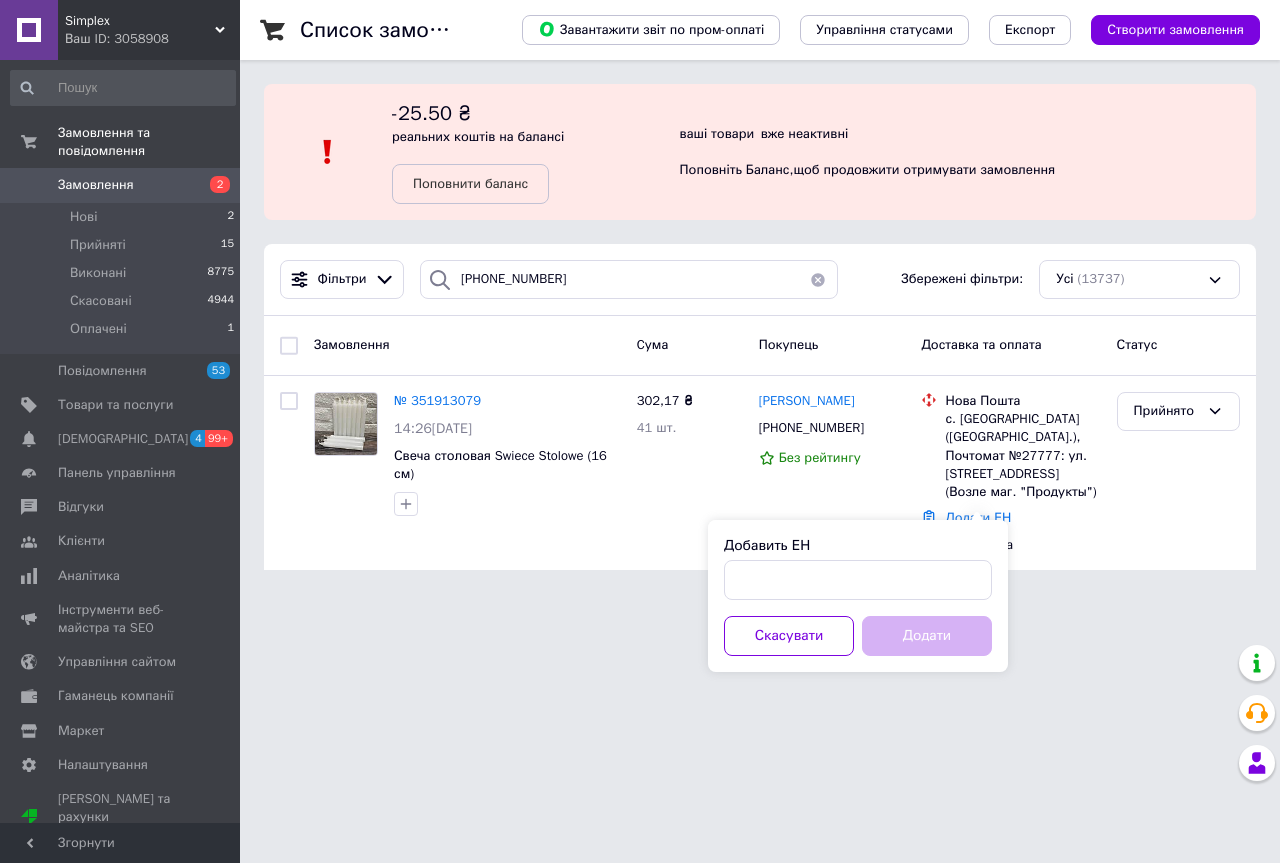 click on "Добавить ЕН" at bounding box center (858, 546) 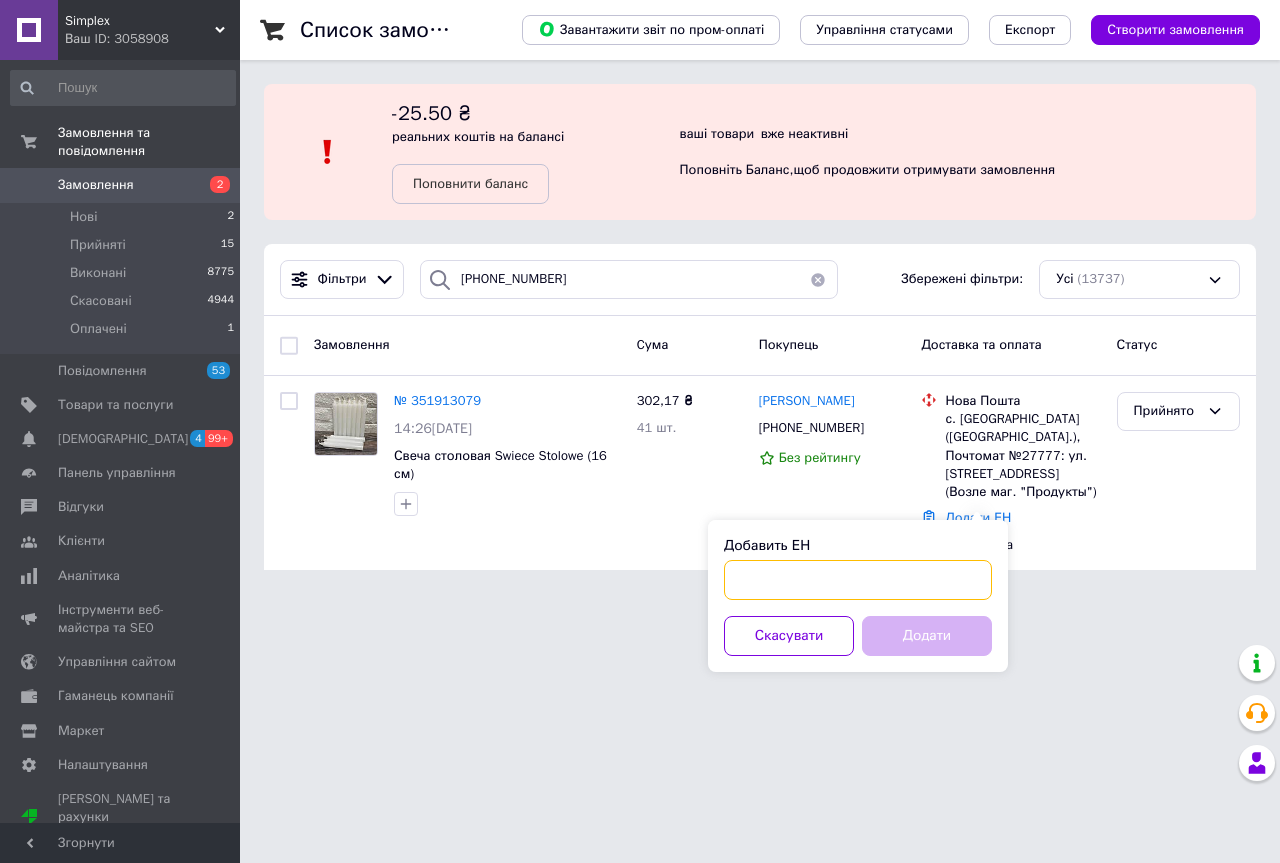 click on "Добавить ЕН" at bounding box center (858, 580) 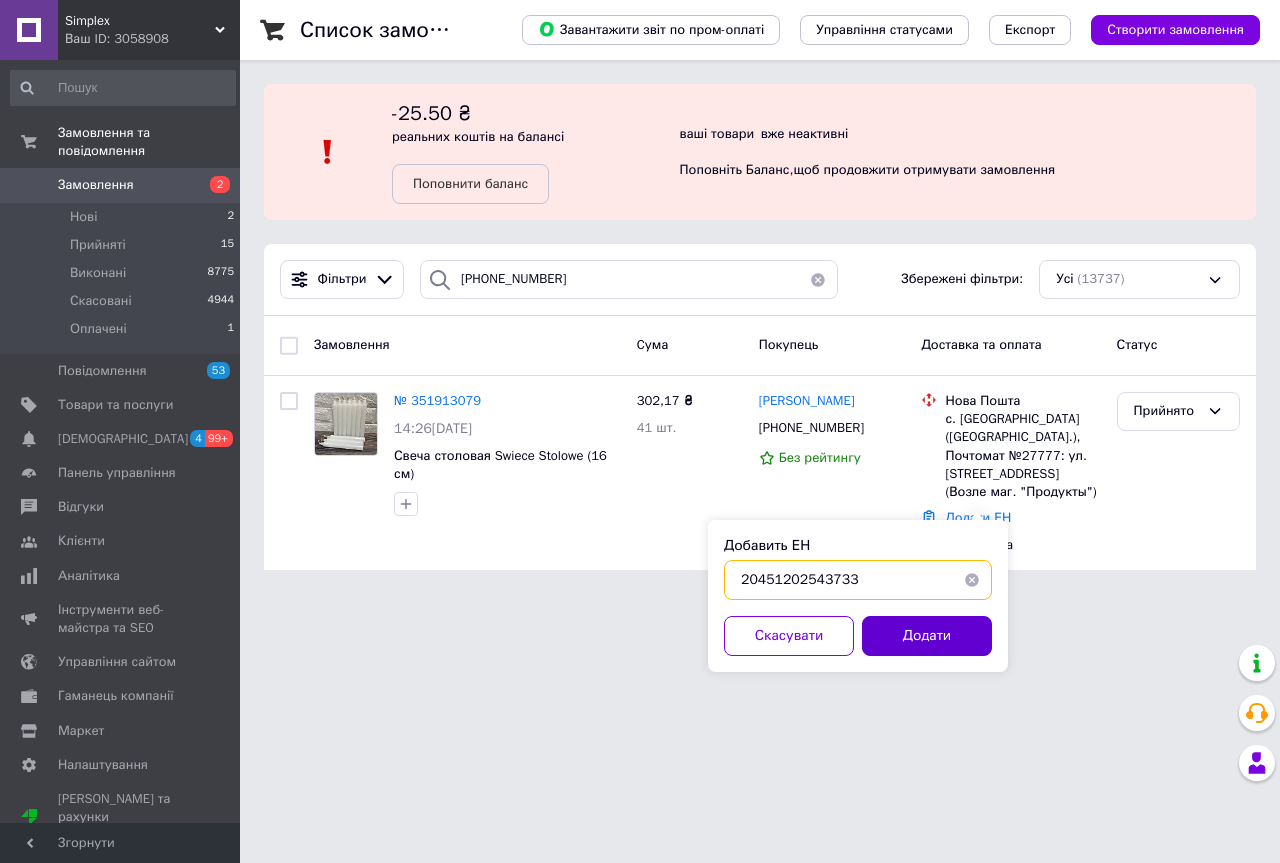 type on "20451202543733" 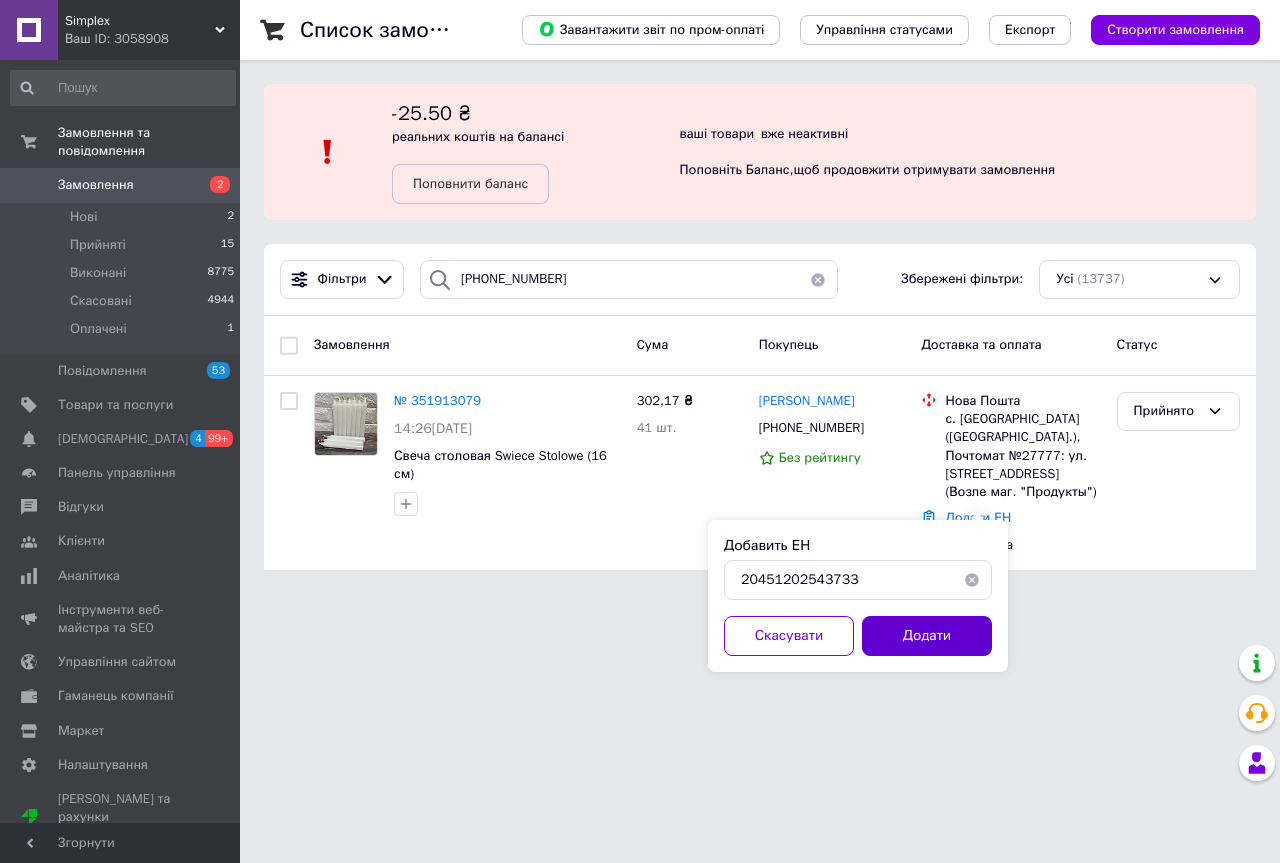 click on "Додати" at bounding box center [927, 636] 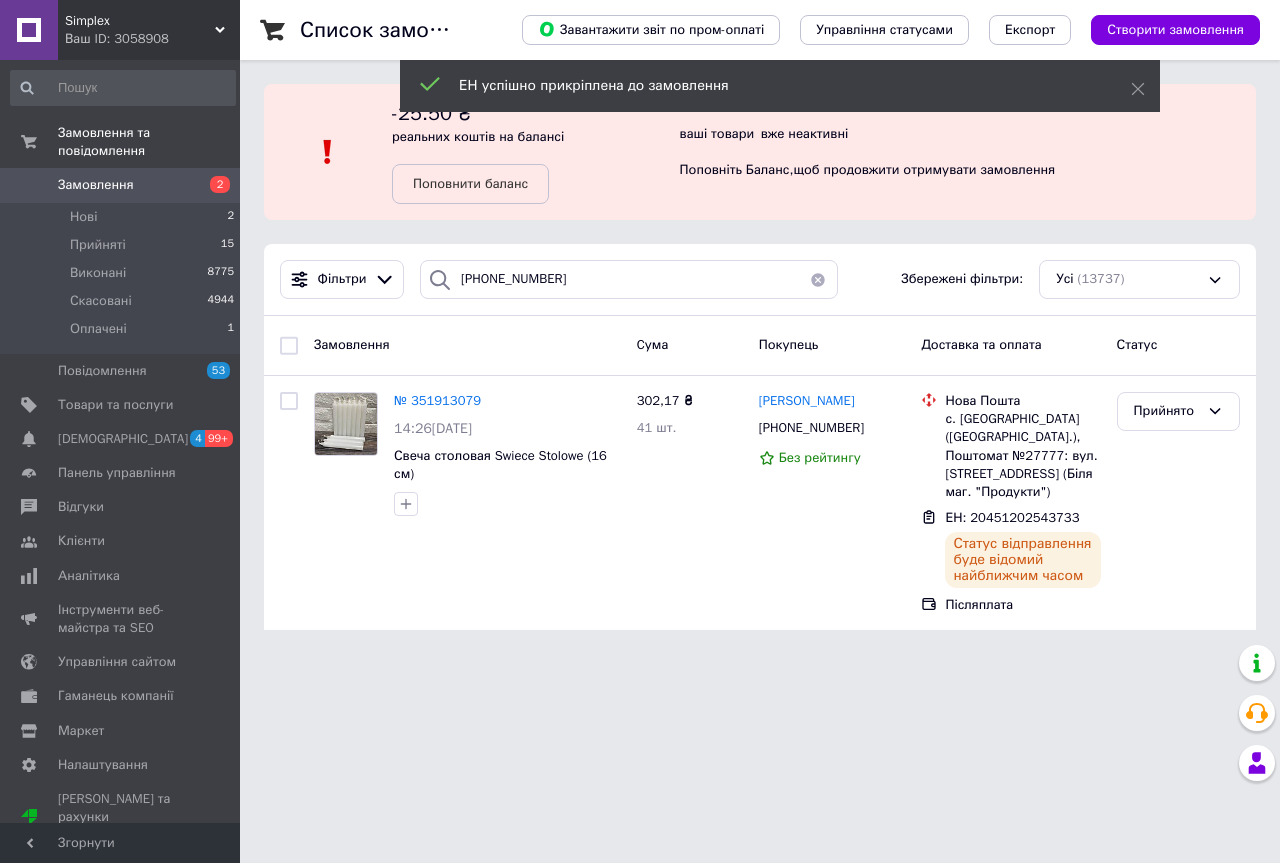 click on "Прийнято" at bounding box center (1166, 411) 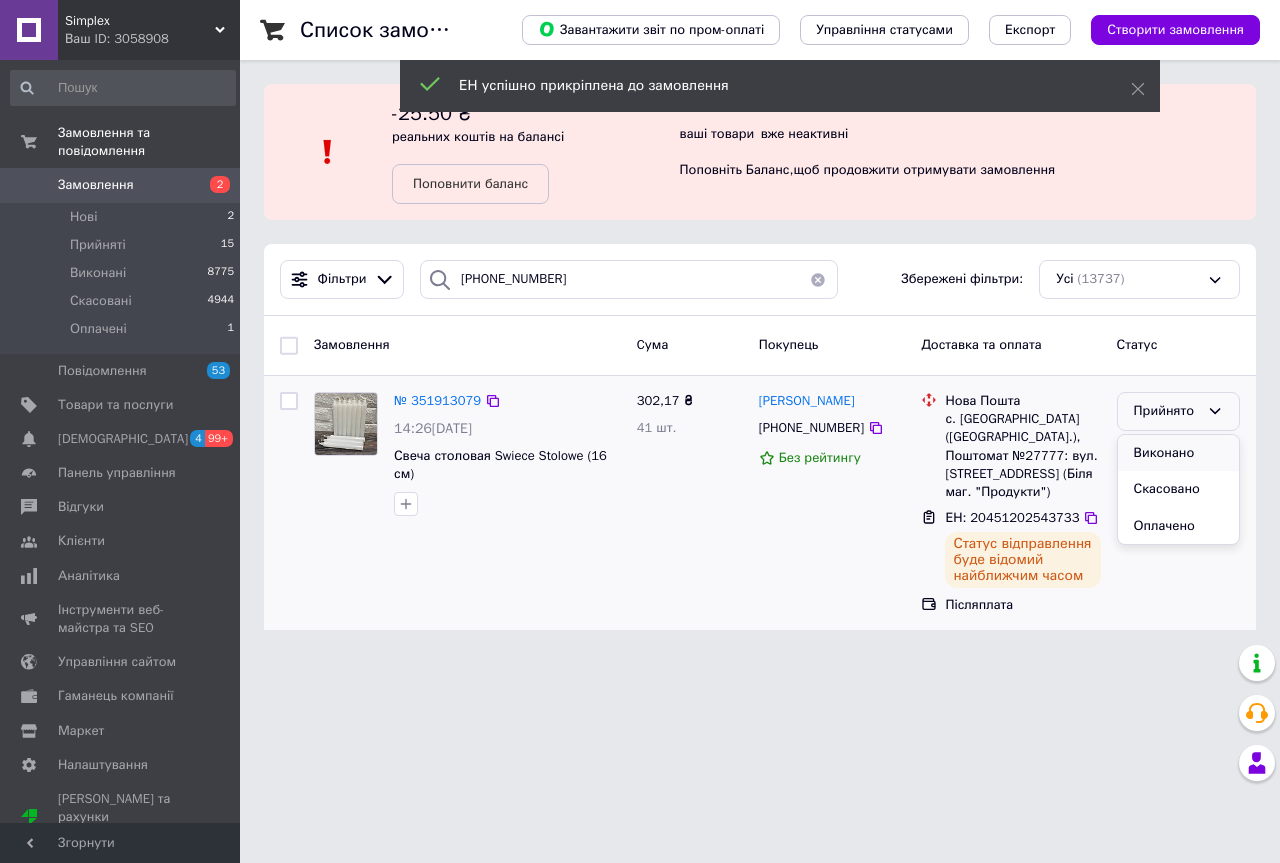 click on "Виконано" at bounding box center [1178, 453] 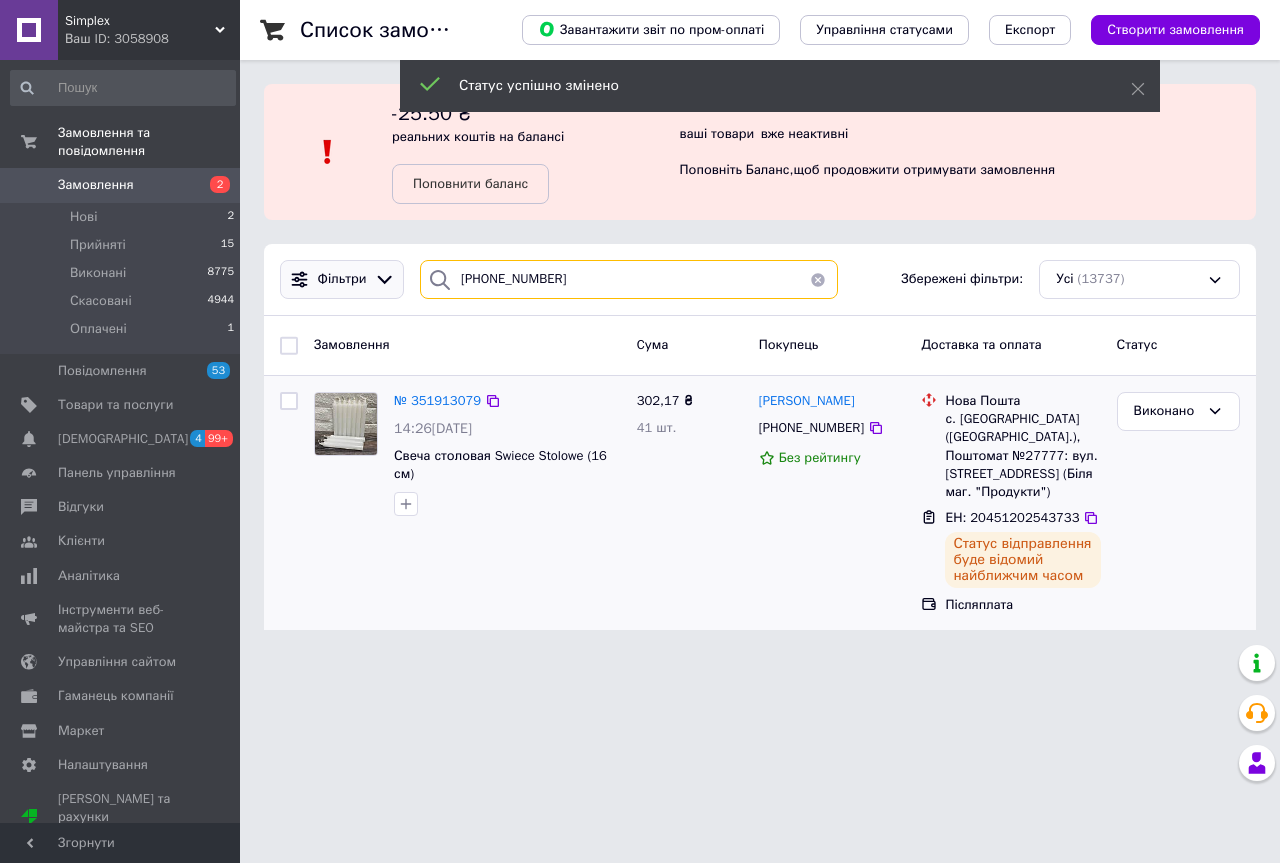 drag, startPoint x: 490, startPoint y: 277, endPoint x: 321, endPoint y: 274, distance: 169.02663 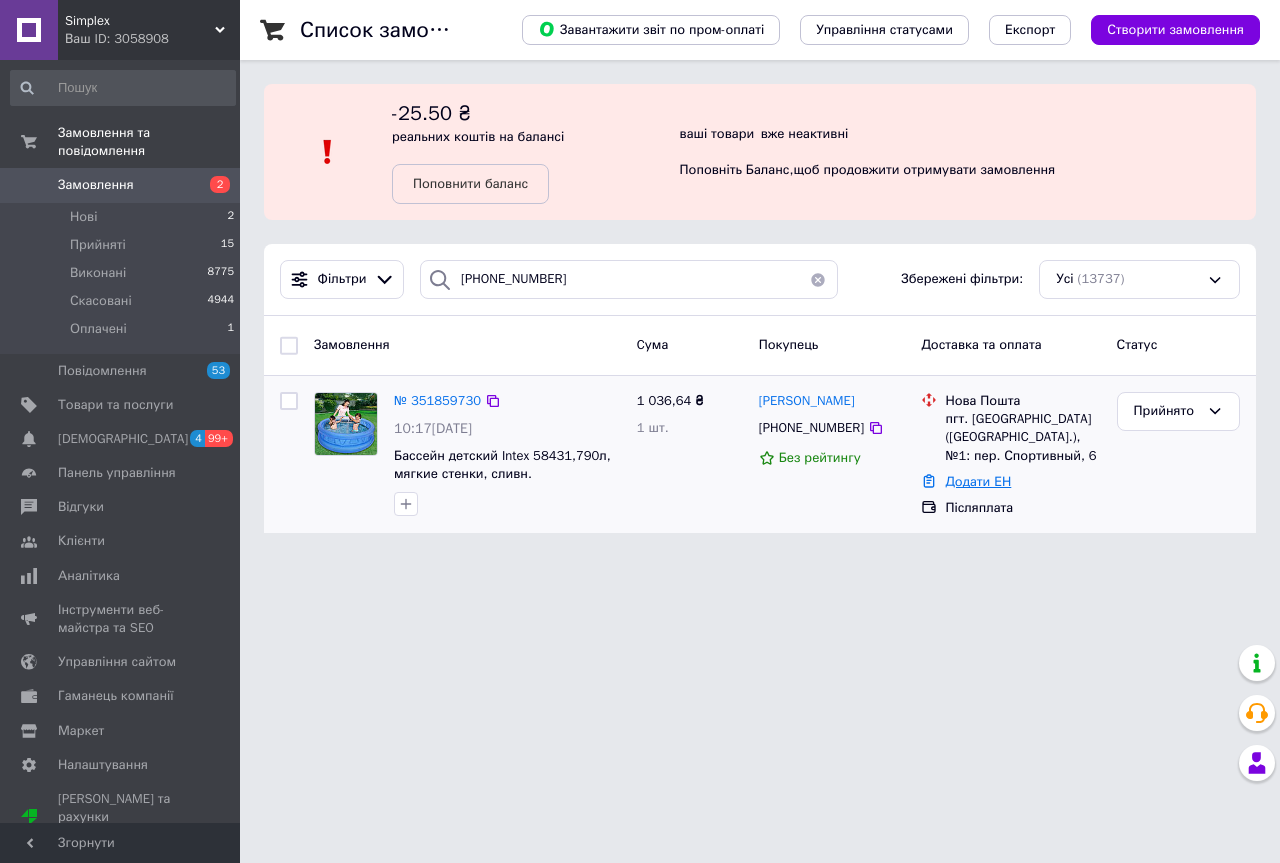 click on "Додати ЕН" at bounding box center [978, 481] 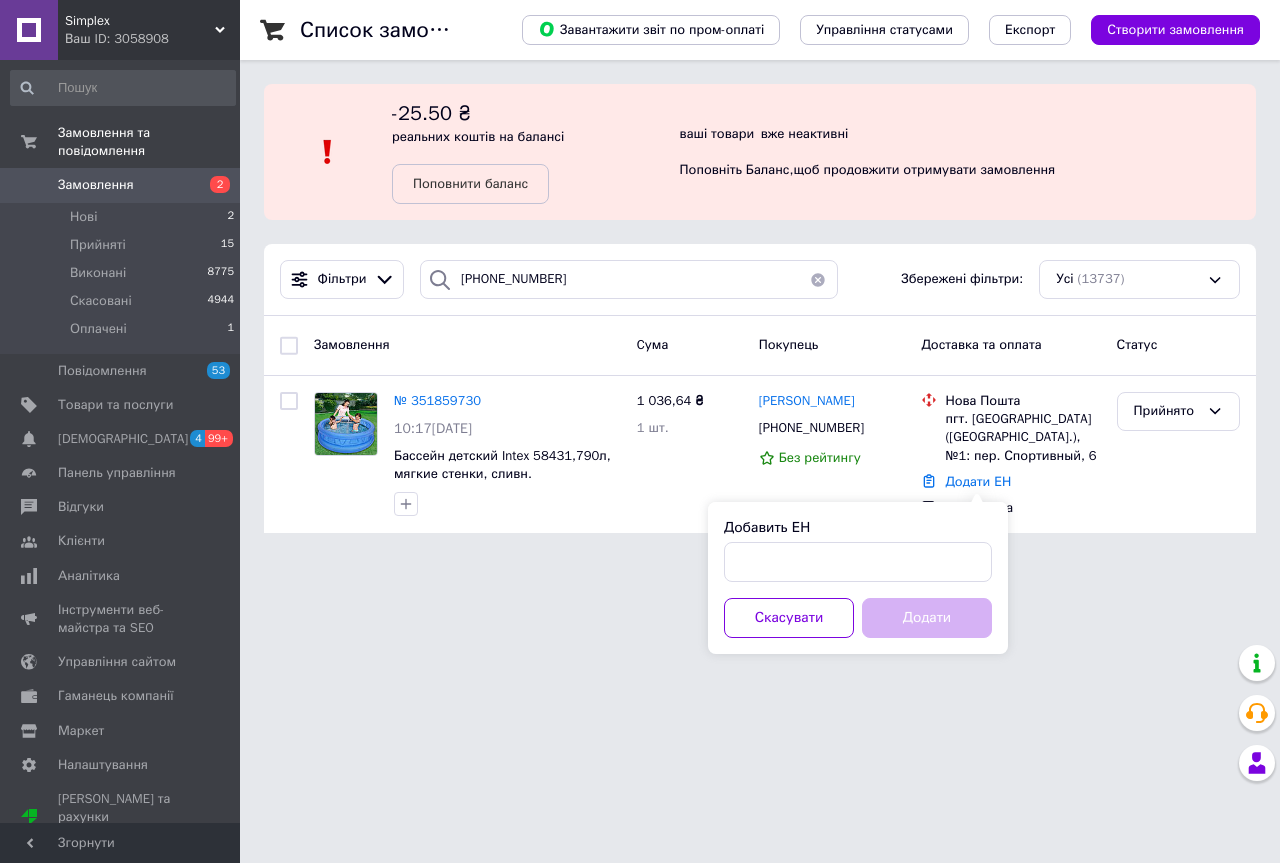 click on "Добавить ЕН" at bounding box center [858, 550] 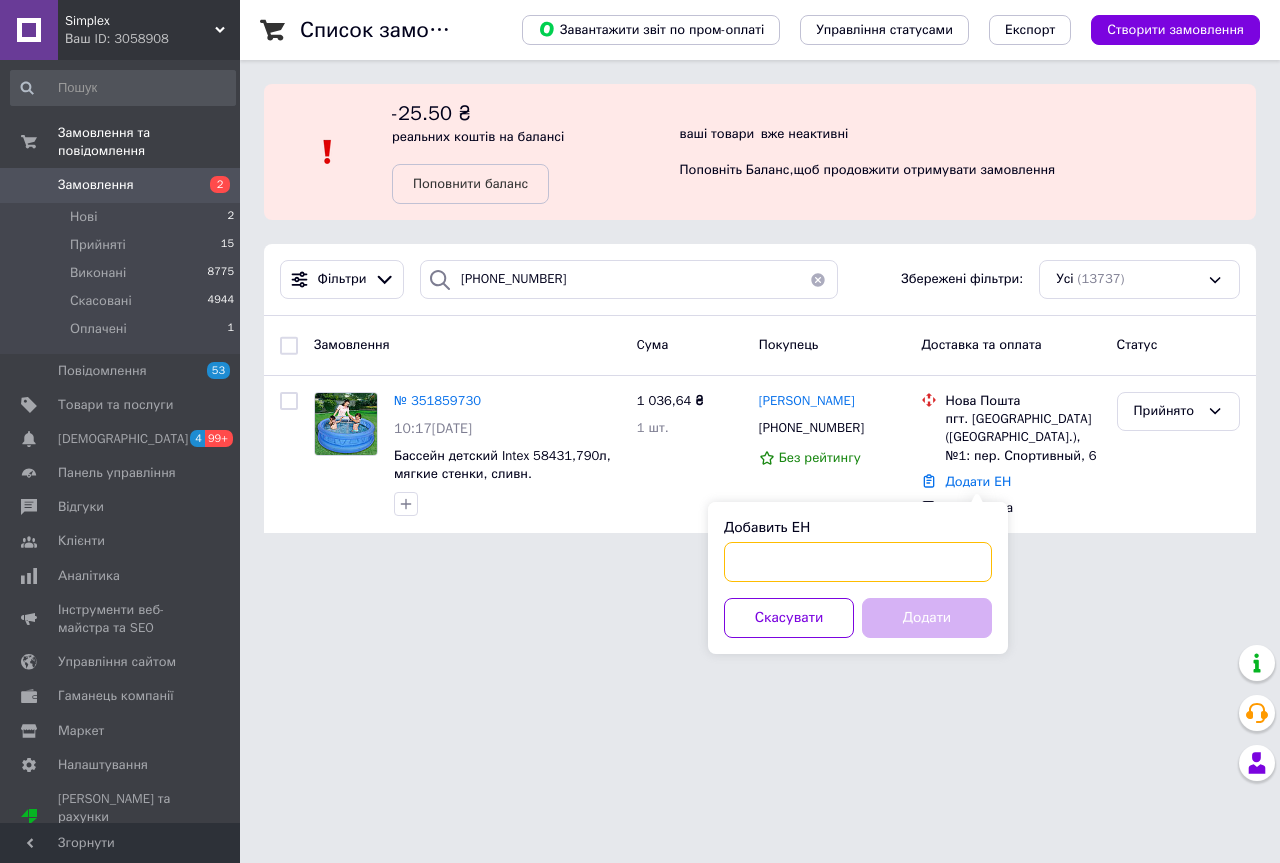 drag, startPoint x: 914, startPoint y: 538, endPoint x: 914, endPoint y: 573, distance: 35 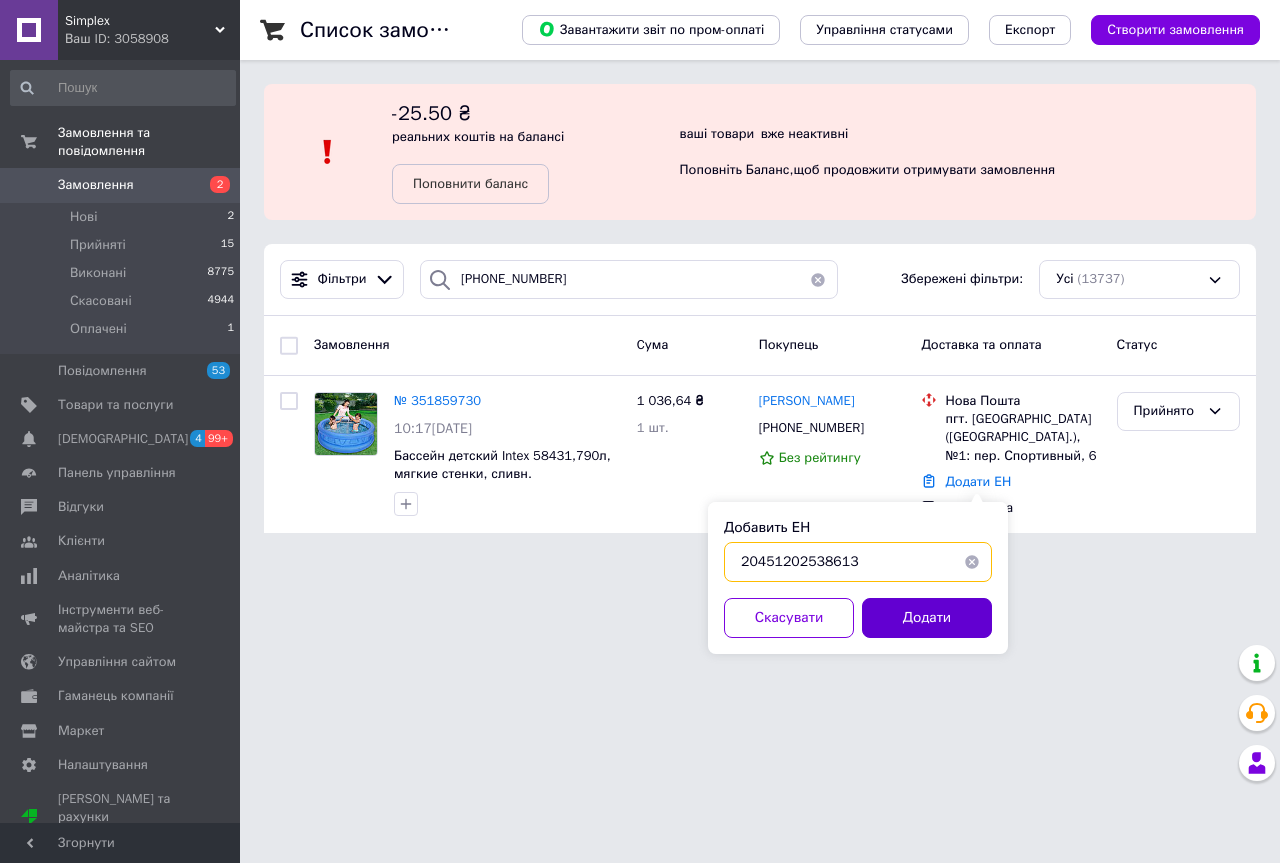 type on "20451202538613" 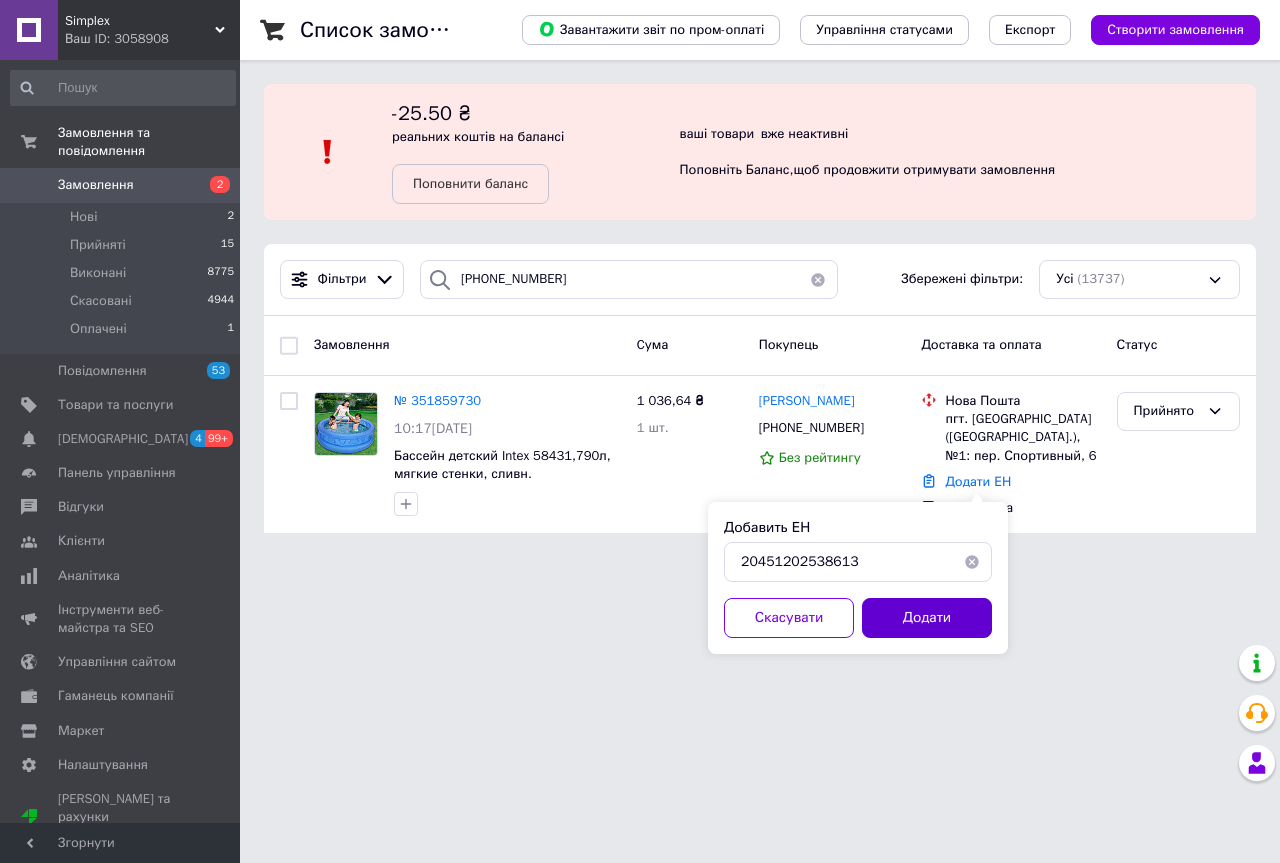 click on "Додати" at bounding box center [927, 618] 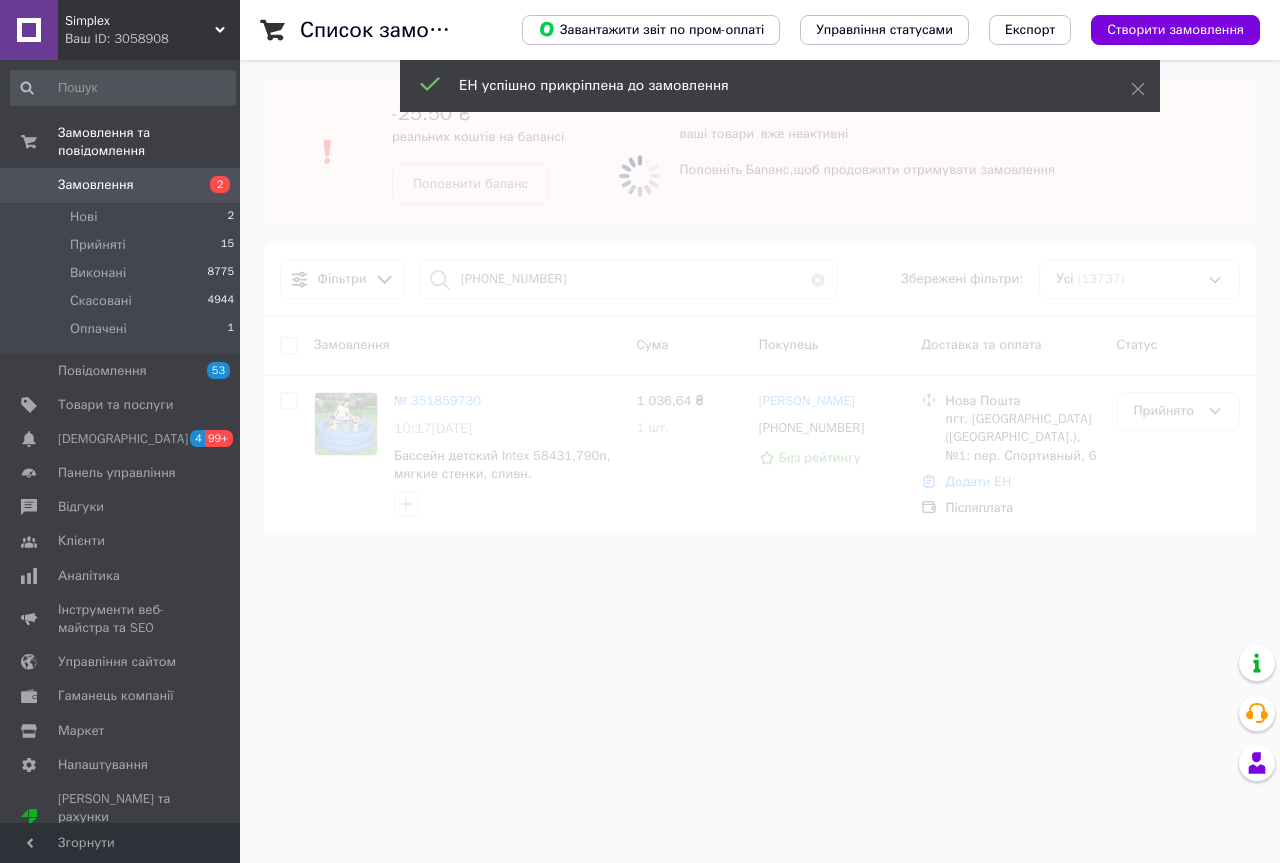 click at bounding box center (640, 431) 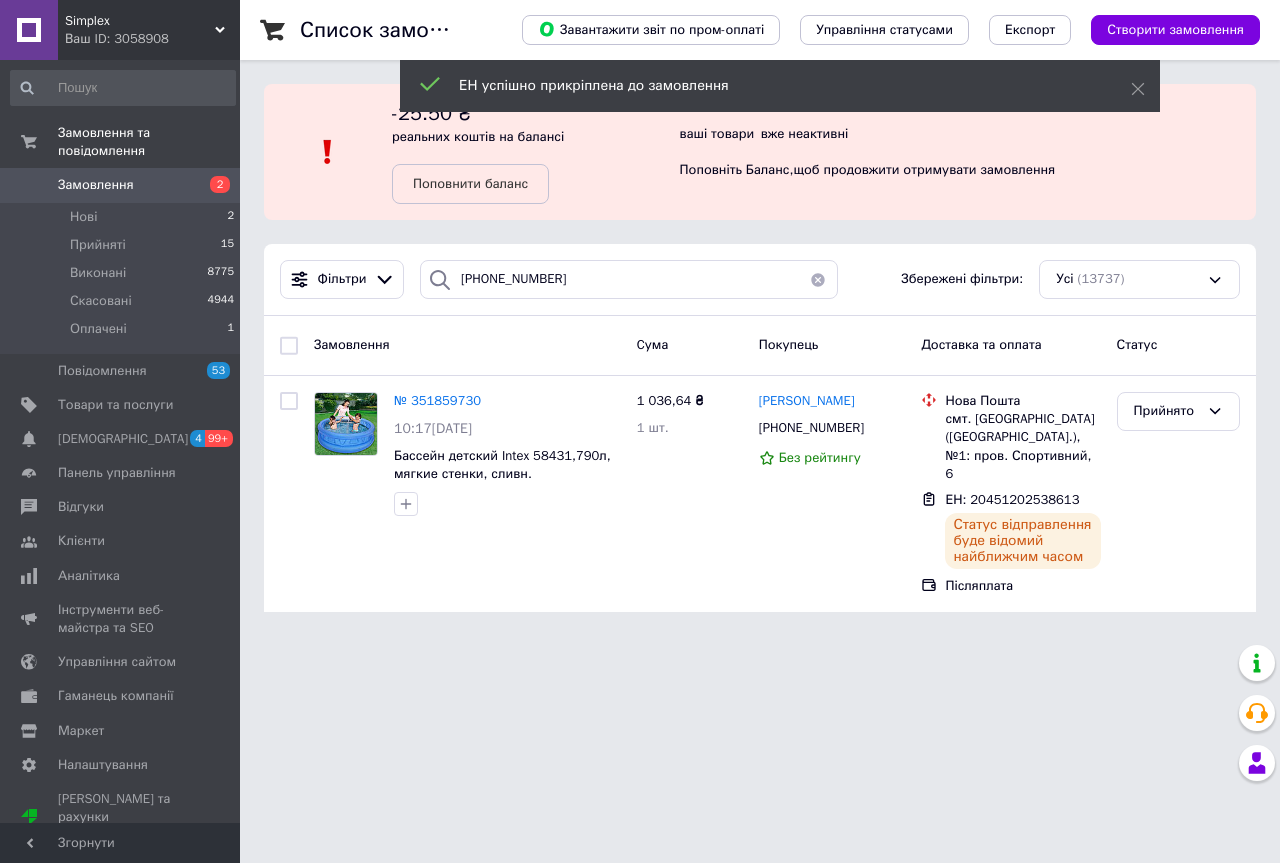 click on "Прийнято" at bounding box center (1166, 411) 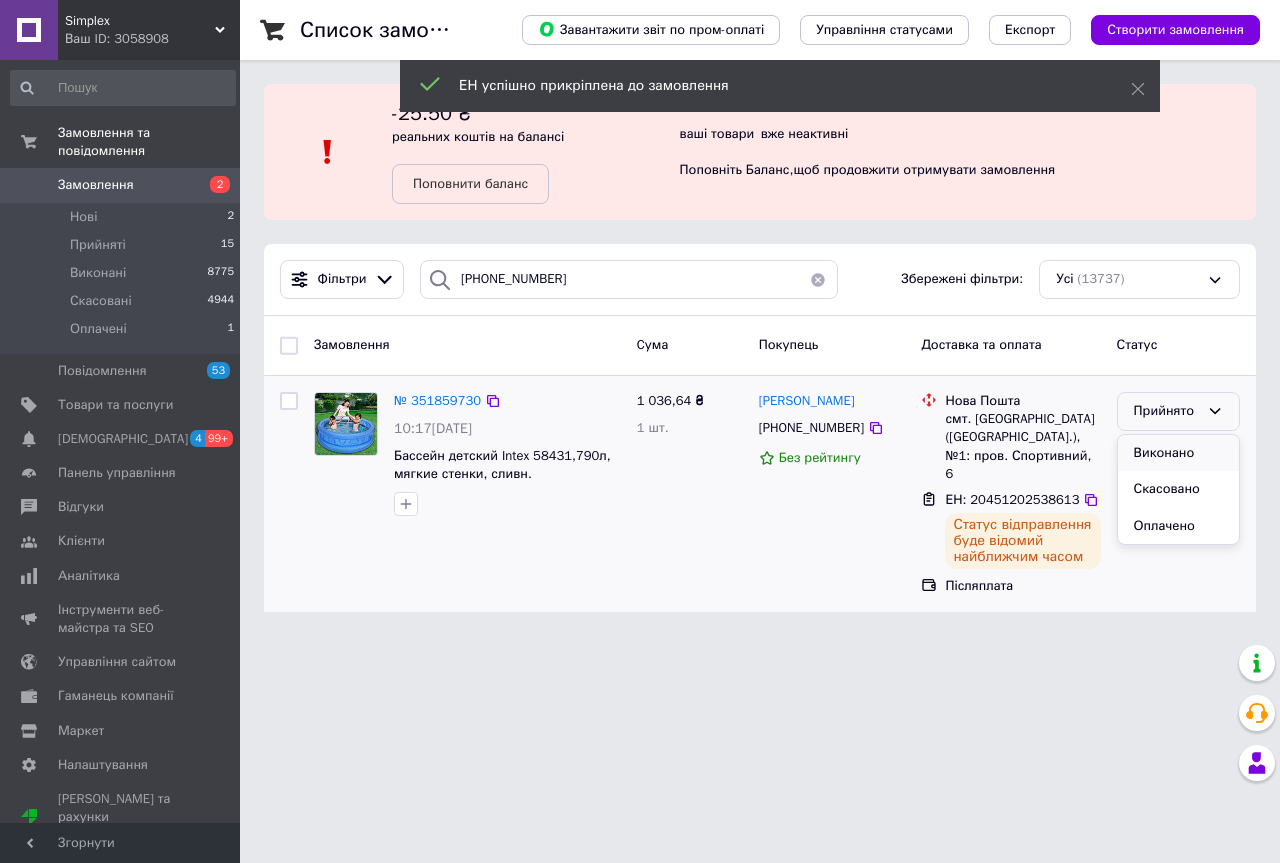 click on "Виконано" at bounding box center (1178, 453) 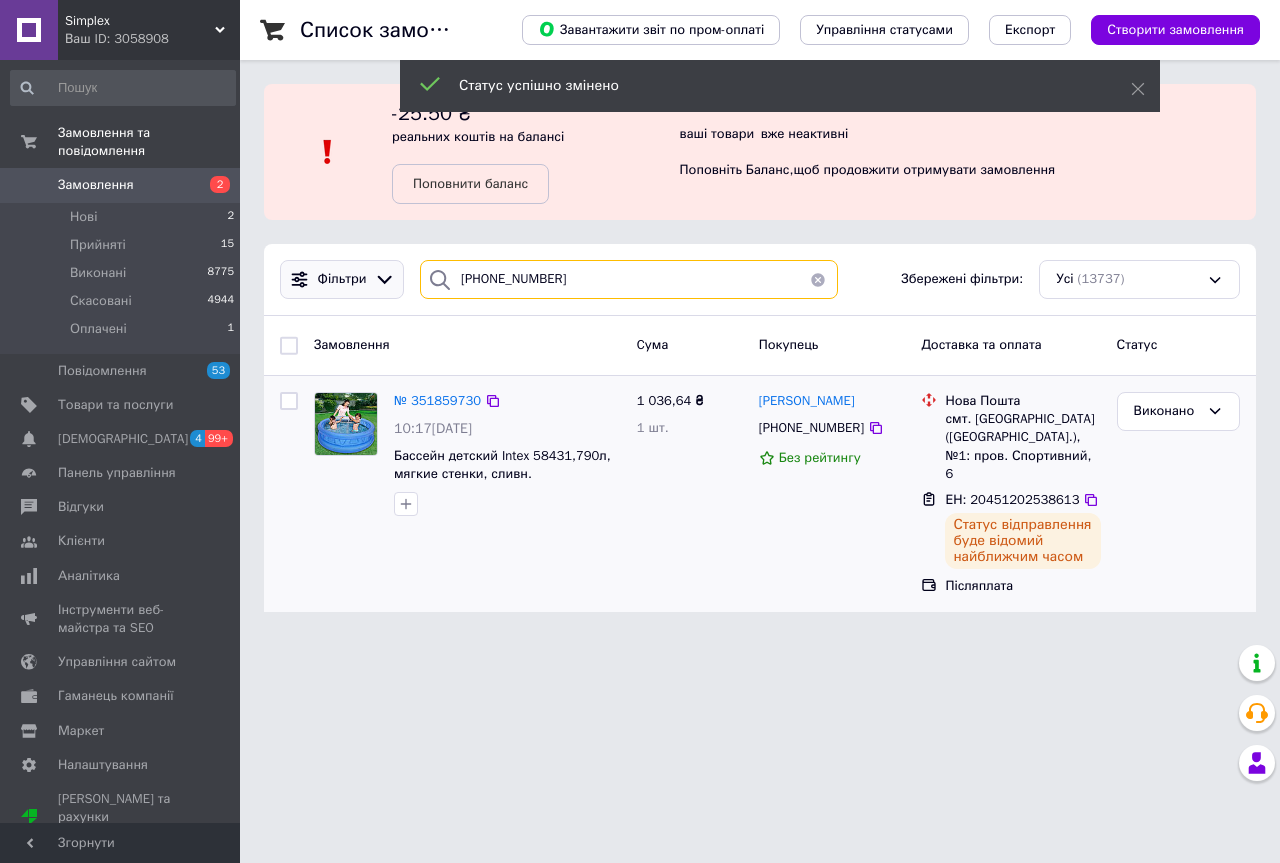 drag, startPoint x: 559, startPoint y: 290, endPoint x: 373, endPoint y: 275, distance: 186.60385 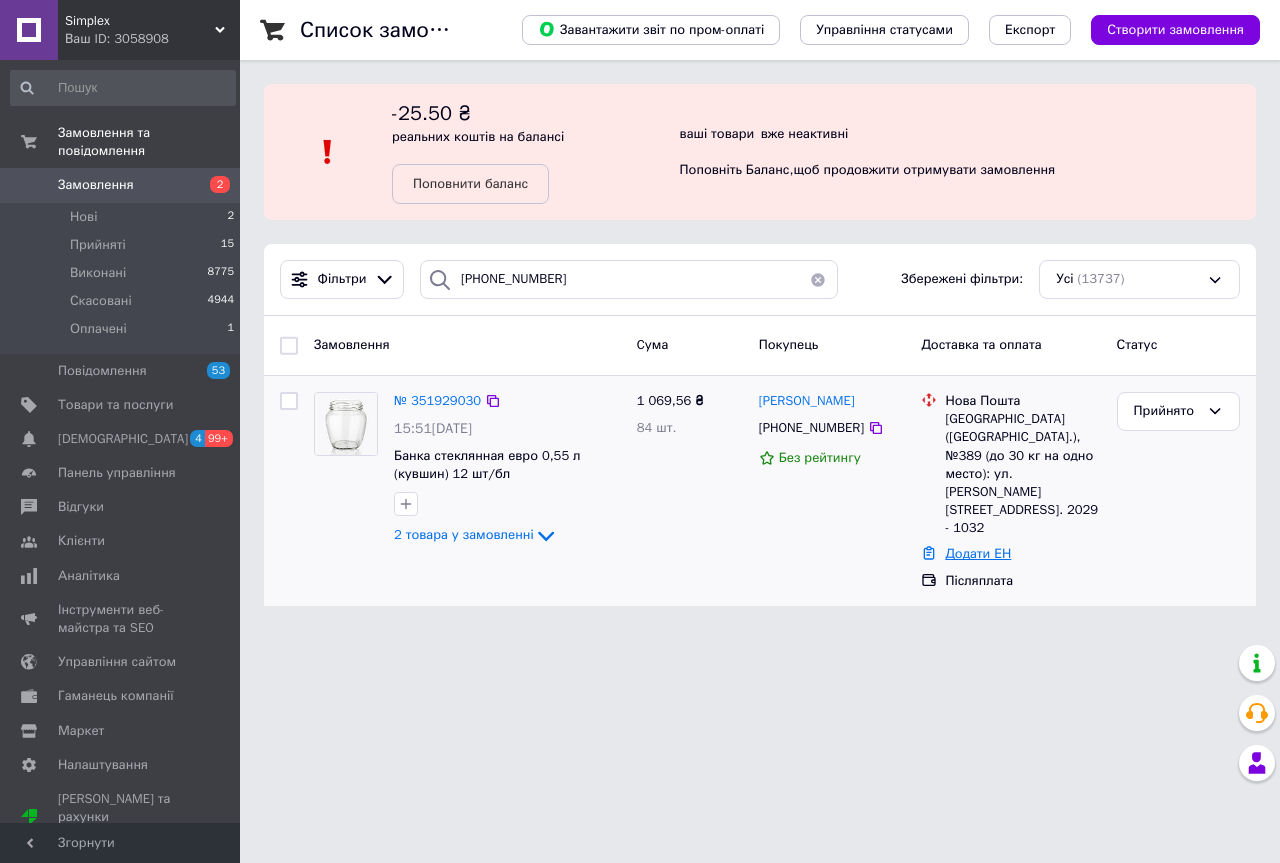 click on "Додати ЕН" at bounding box center [978, 553] 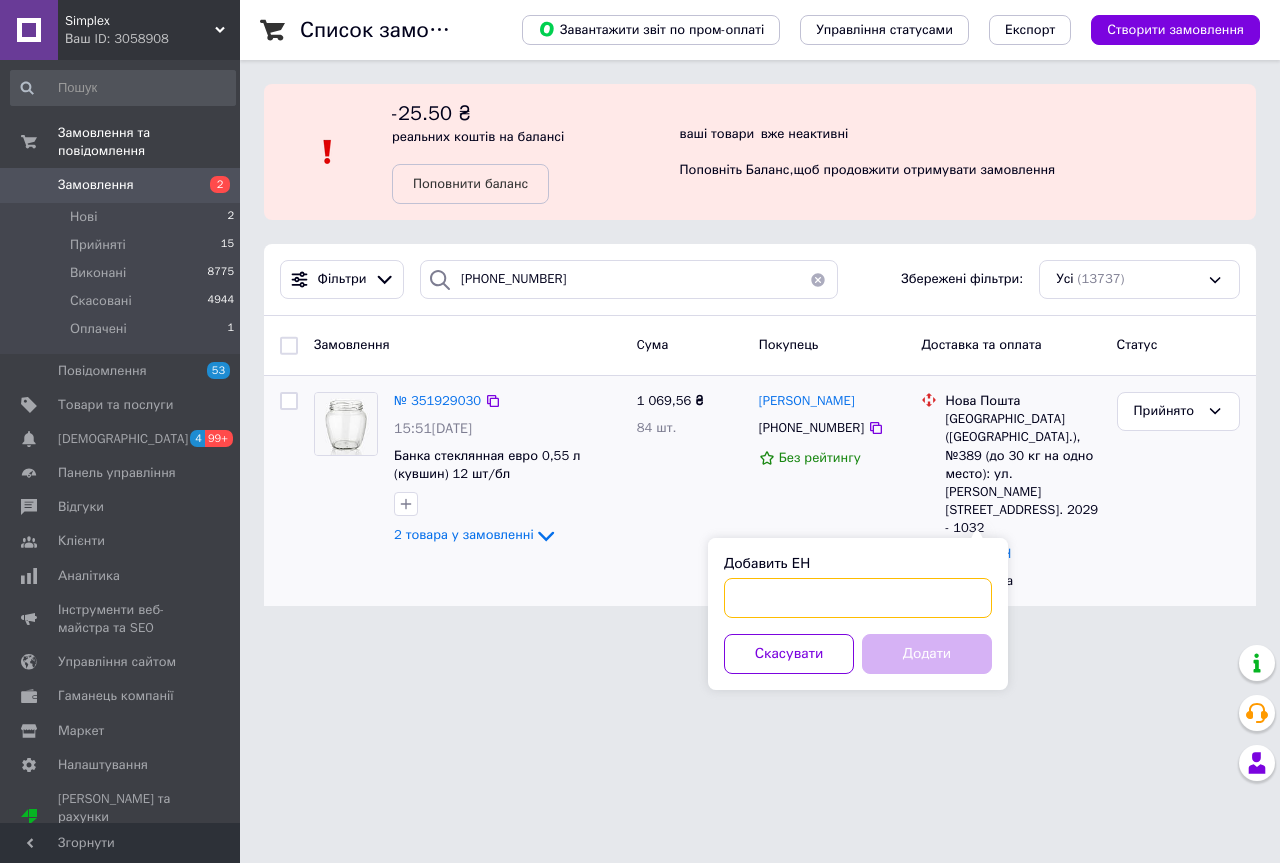 click on "Добавить ЕН" at bounding box center [858, 598] 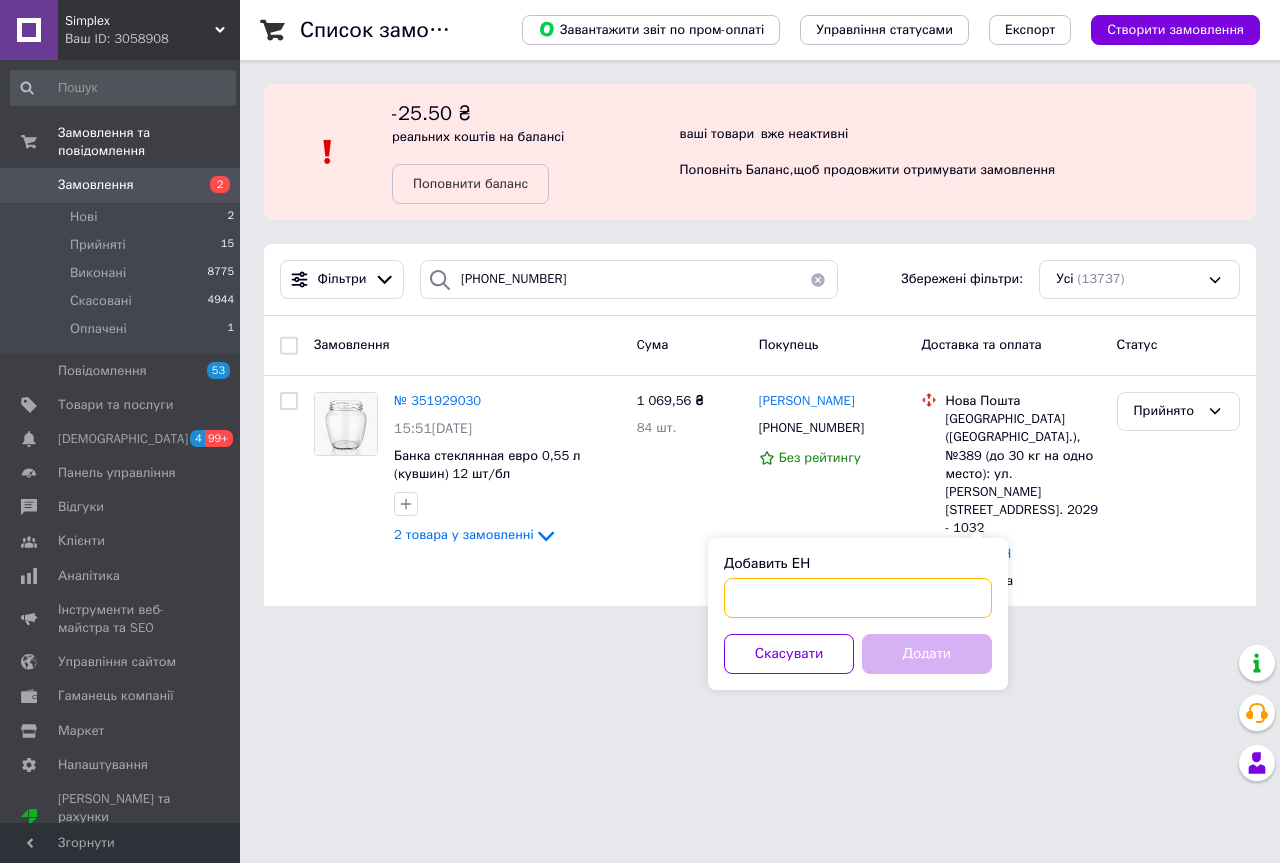 paste on "20451202752988" 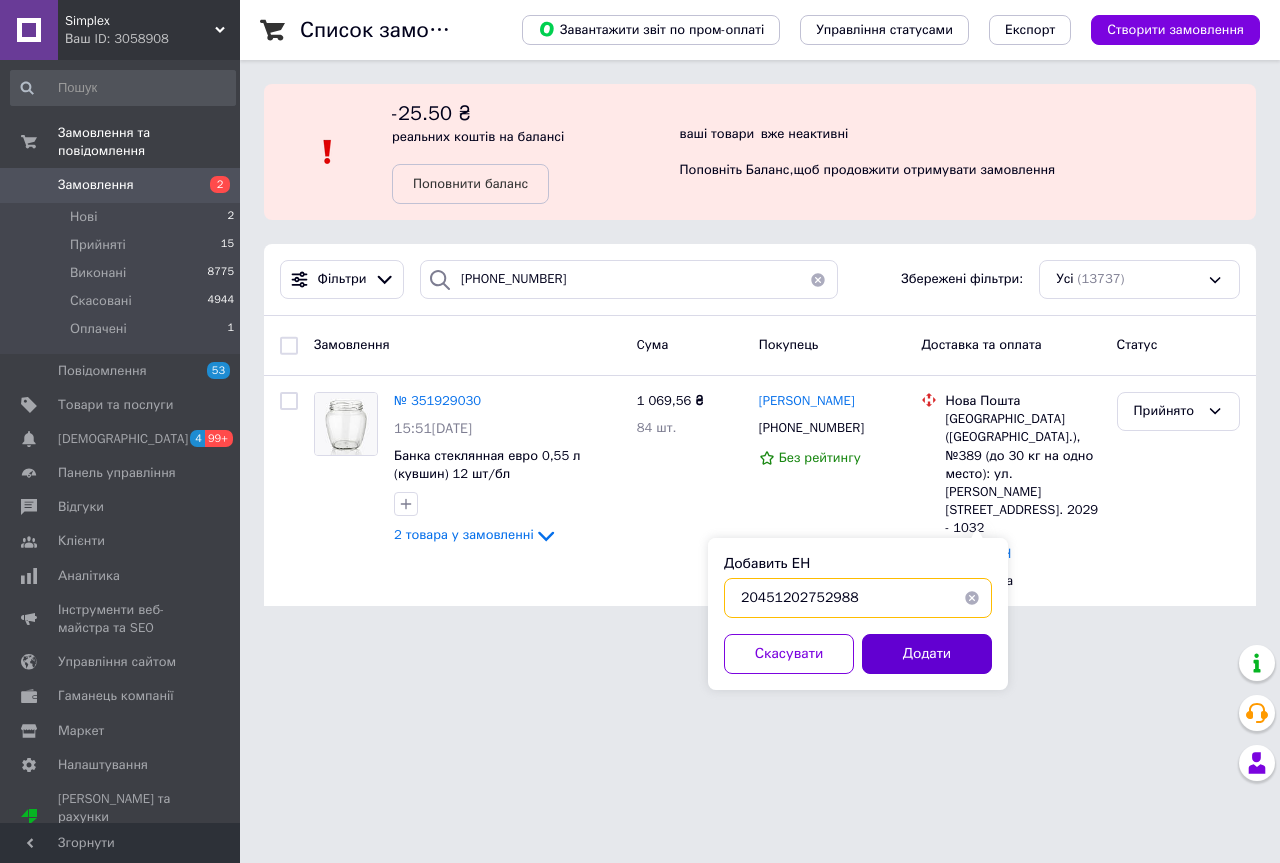 type on "20451202752988" 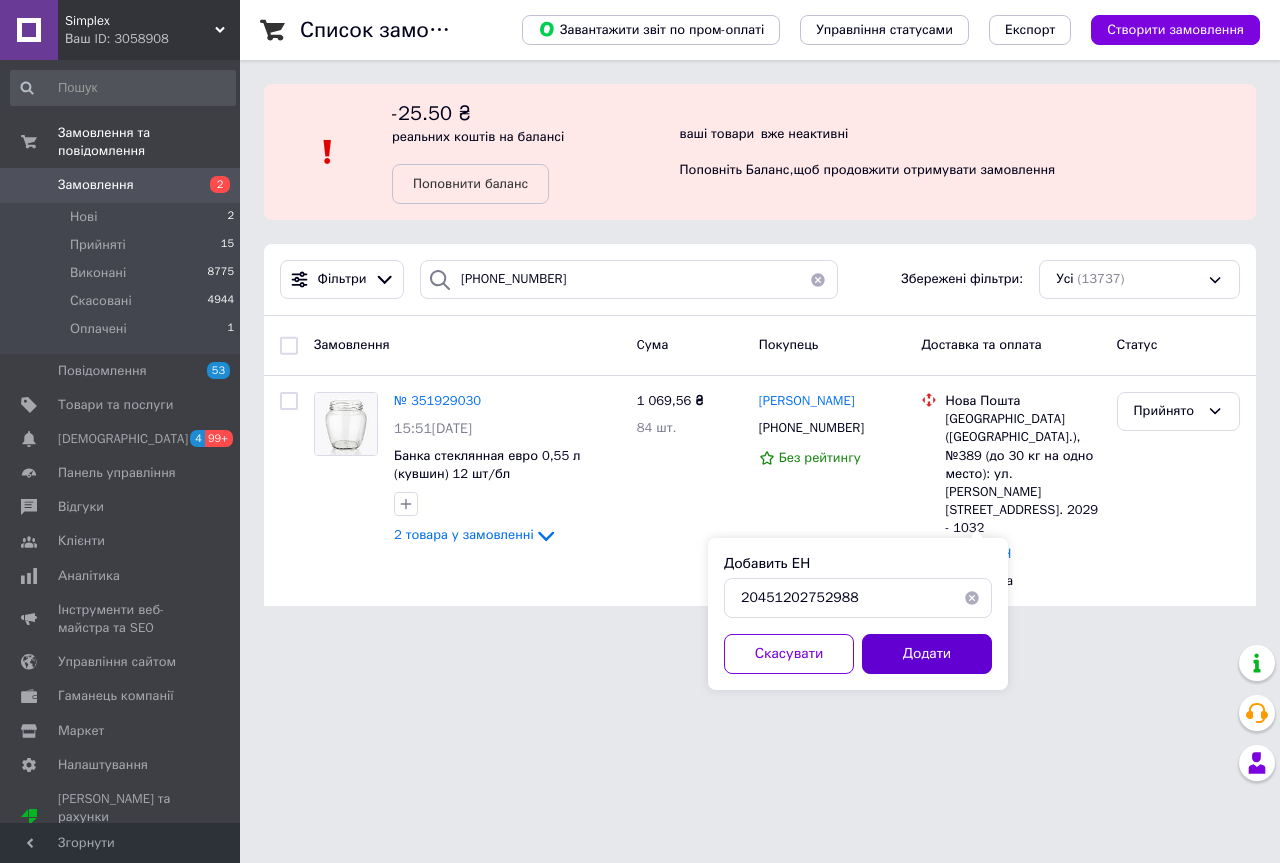 click on "Додати" at bounding box center [927, 654] 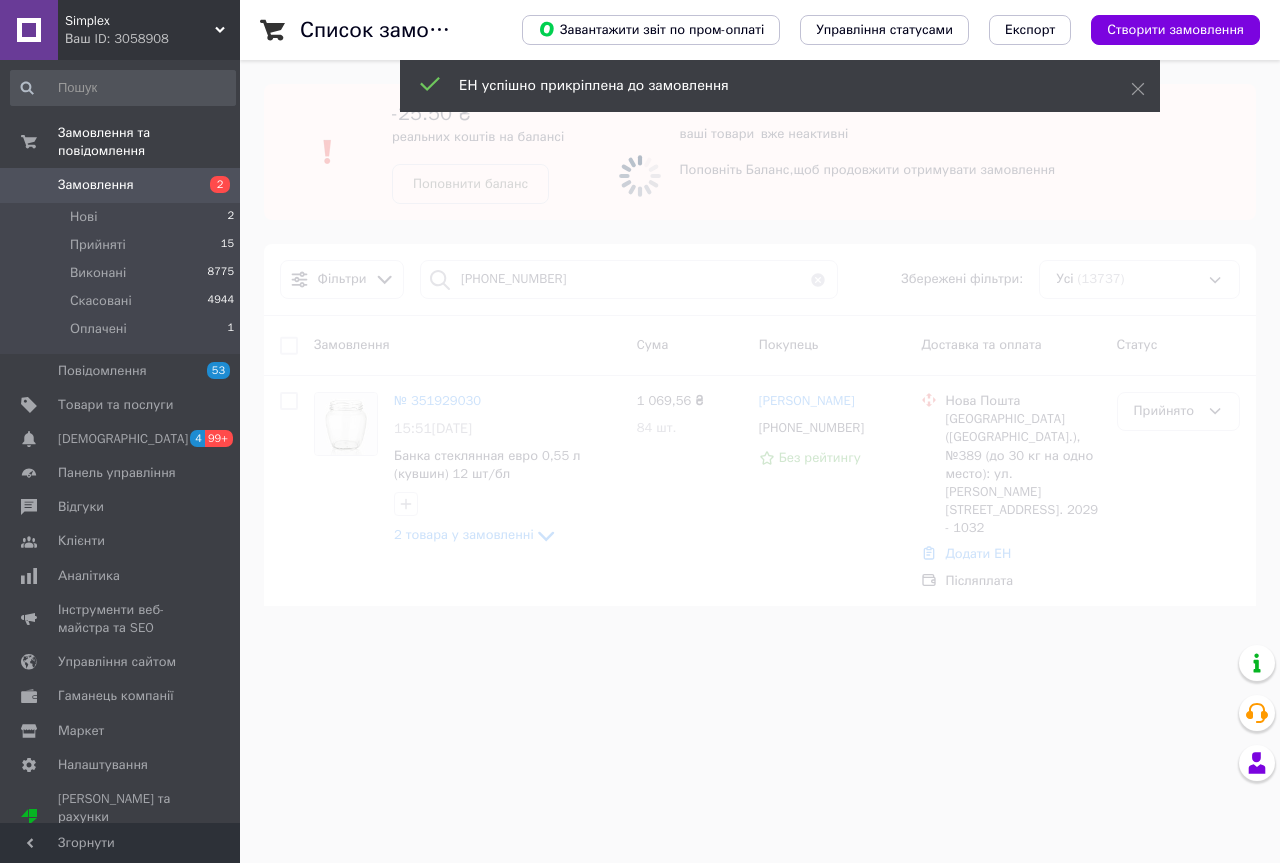 click at bounding box center (640, 431) 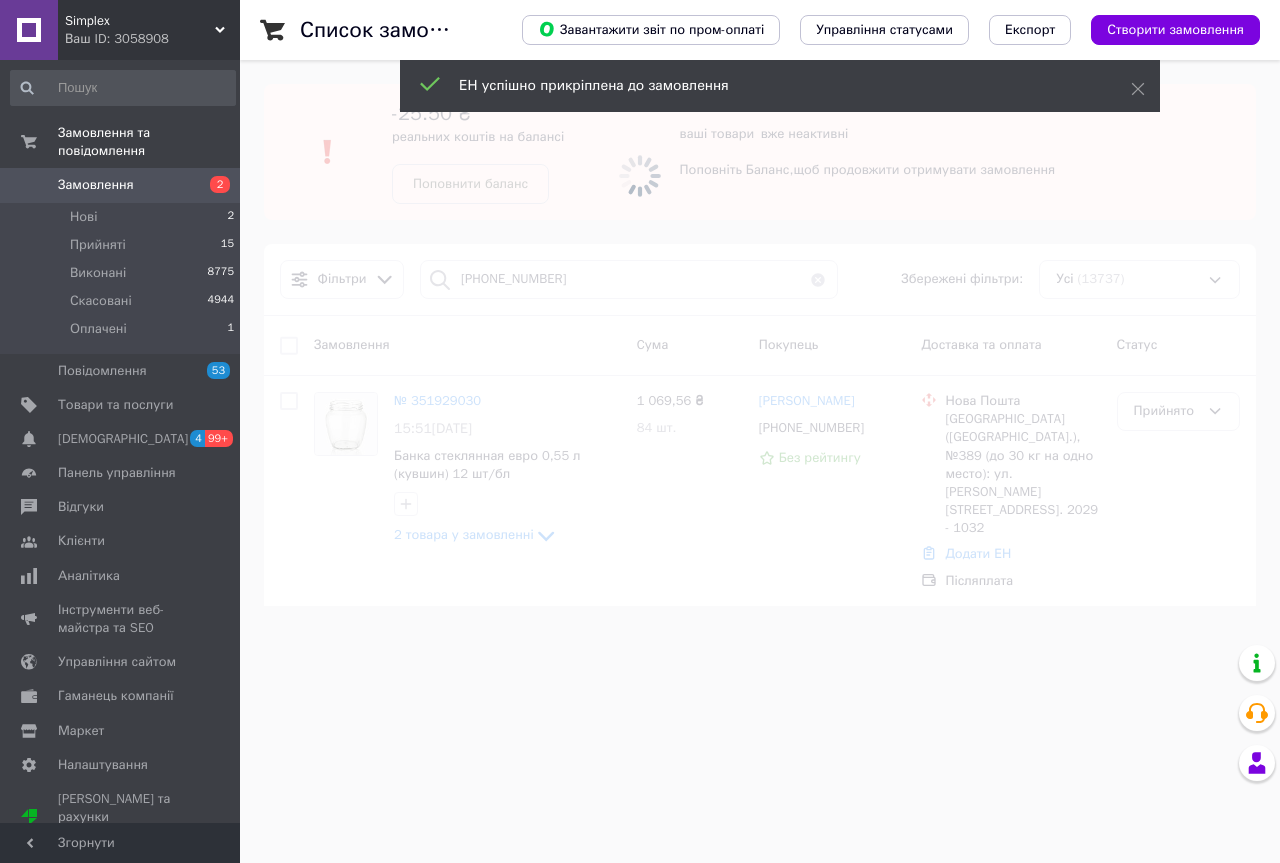 click at bounding box center (640, 431) 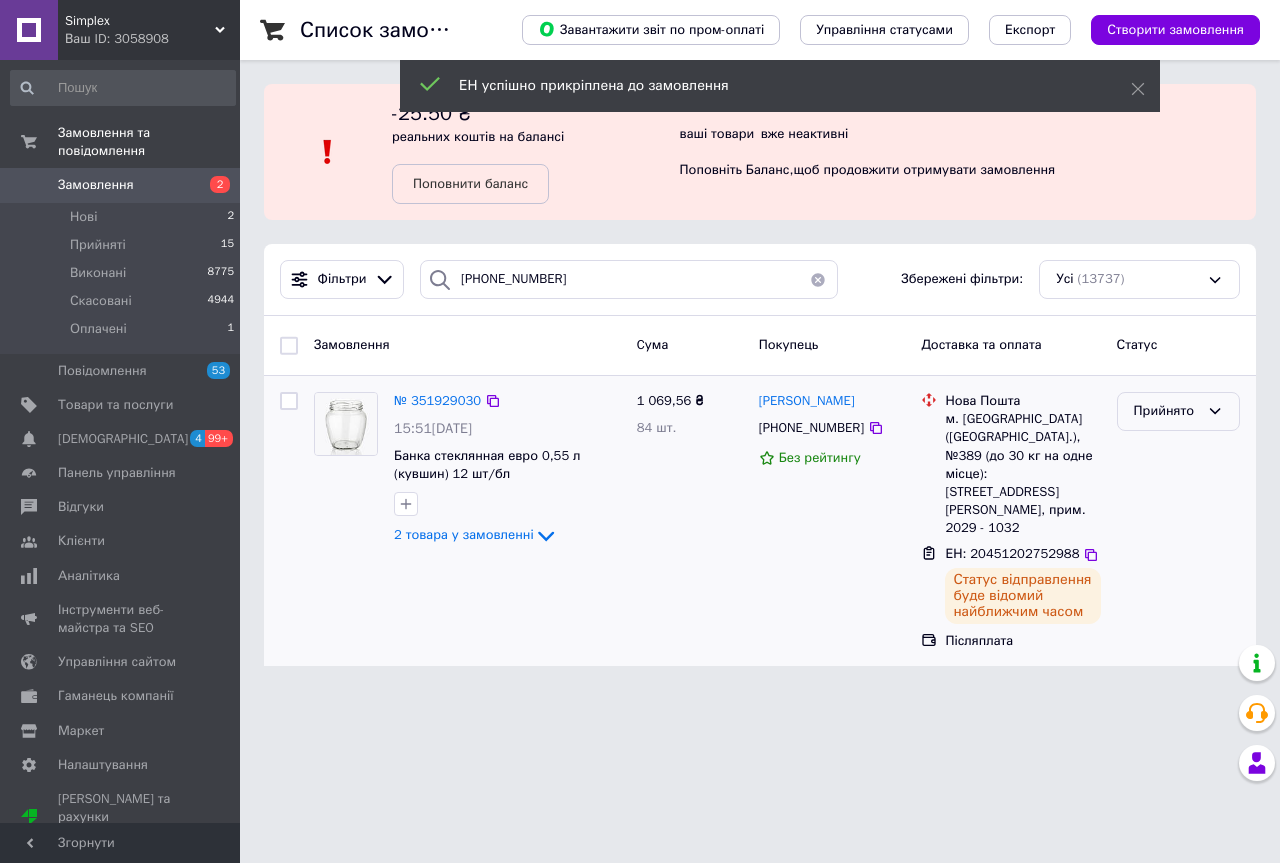 click on "Прийнято" at bounding box center [1166, 411] 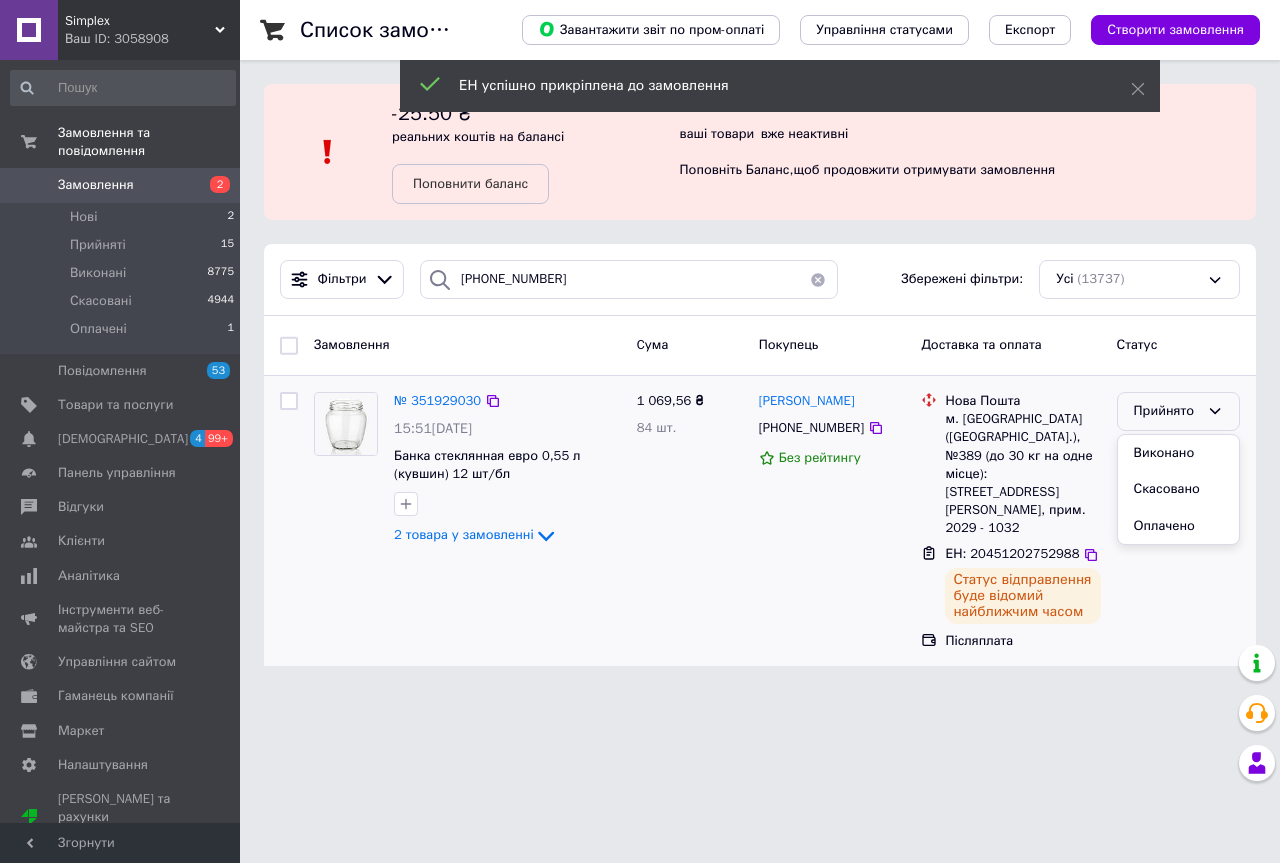 click on "Виконано" at bounding box center [1178, 453] 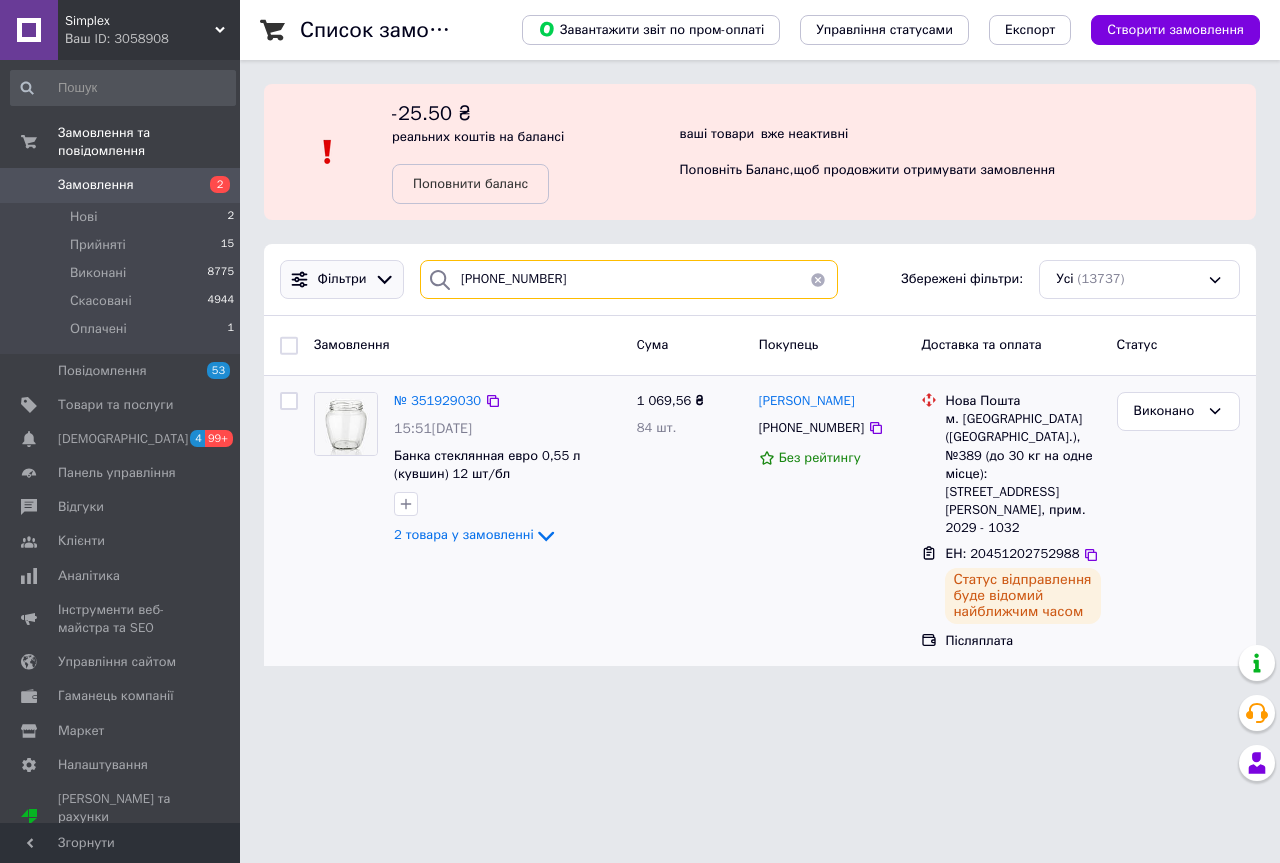 drag, startPoint x: 589, startPoint y: 290, endPoint x: 350, endPoint y: 280, distance: 239.2091 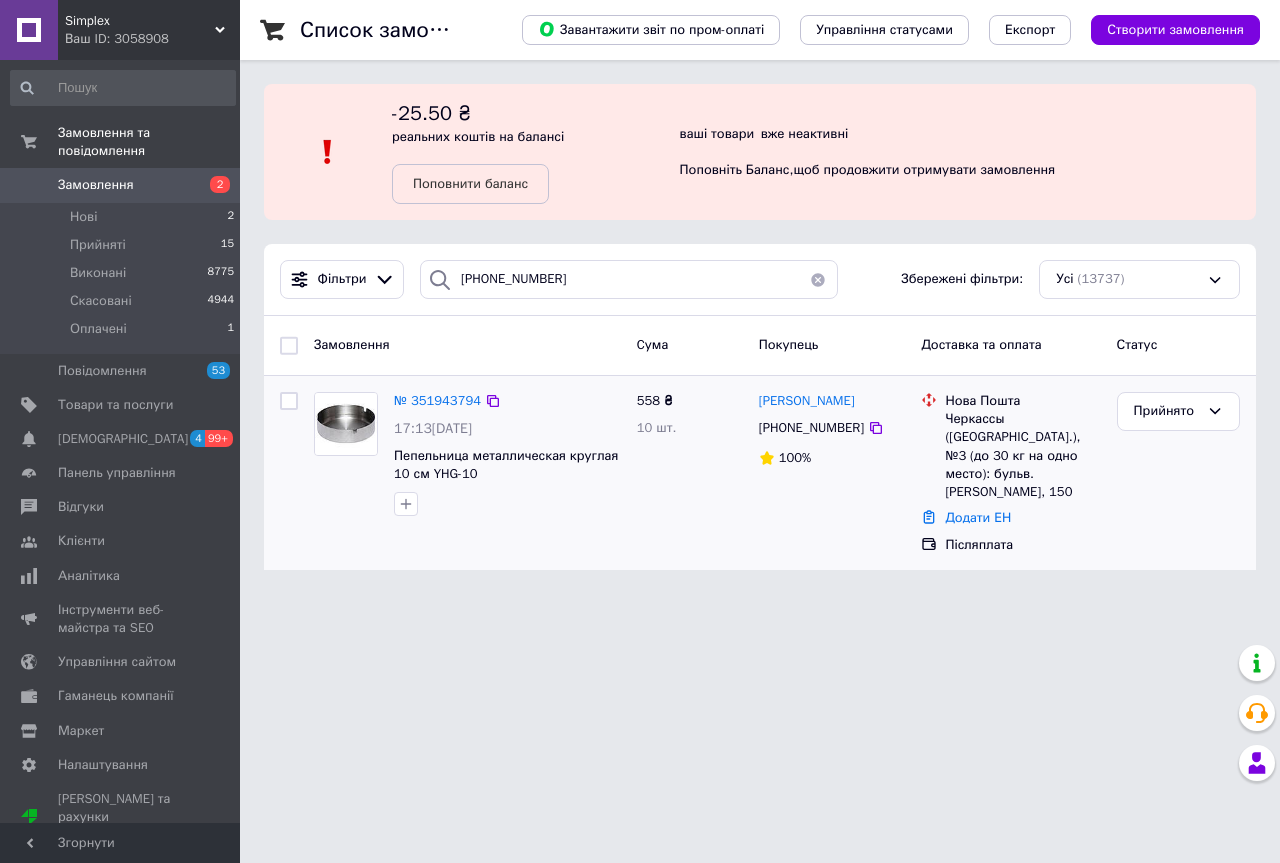drag, startPoint x: 977, startPoint y: 493, endPoint x: 975, endPoint y: 514, distance: 21.095022 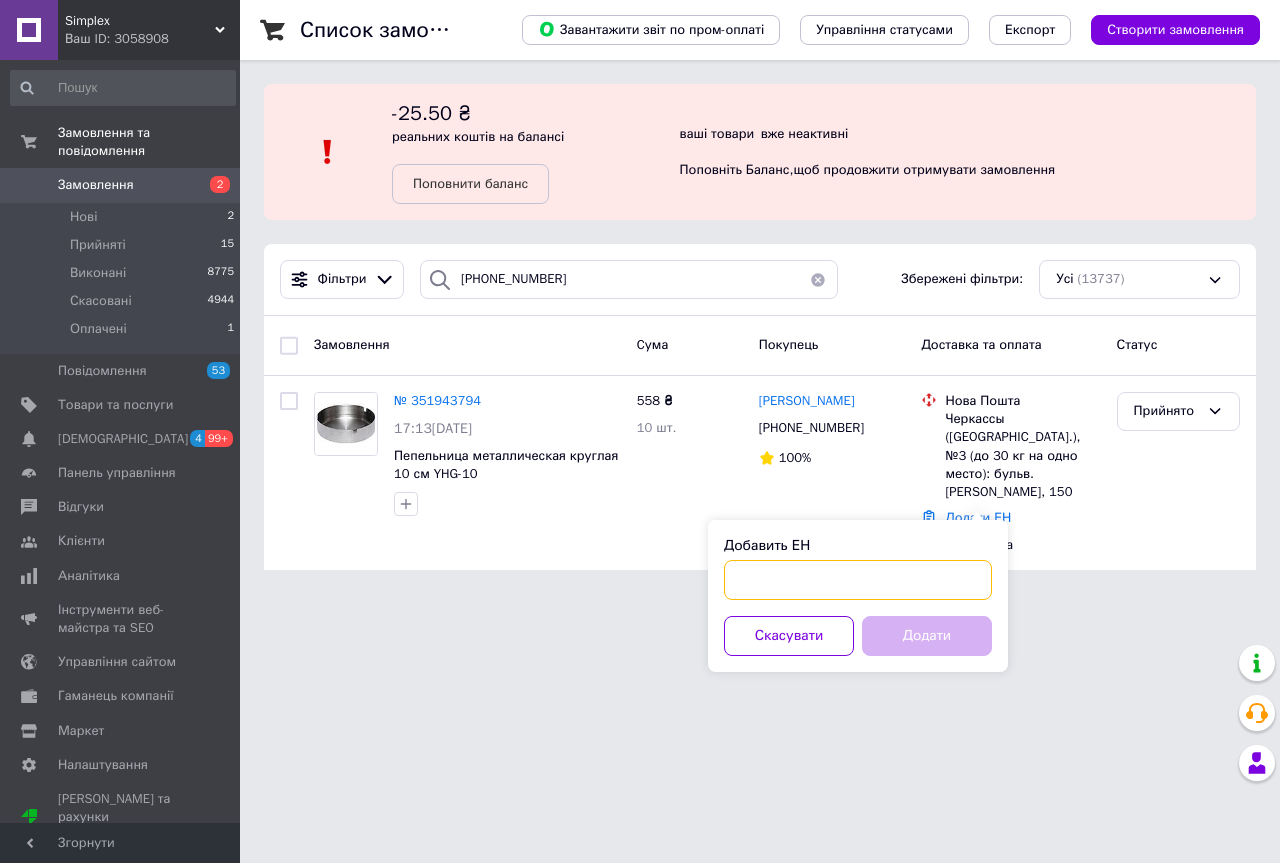 click on "Добавить ЕН" at bounding box center [858, 580] 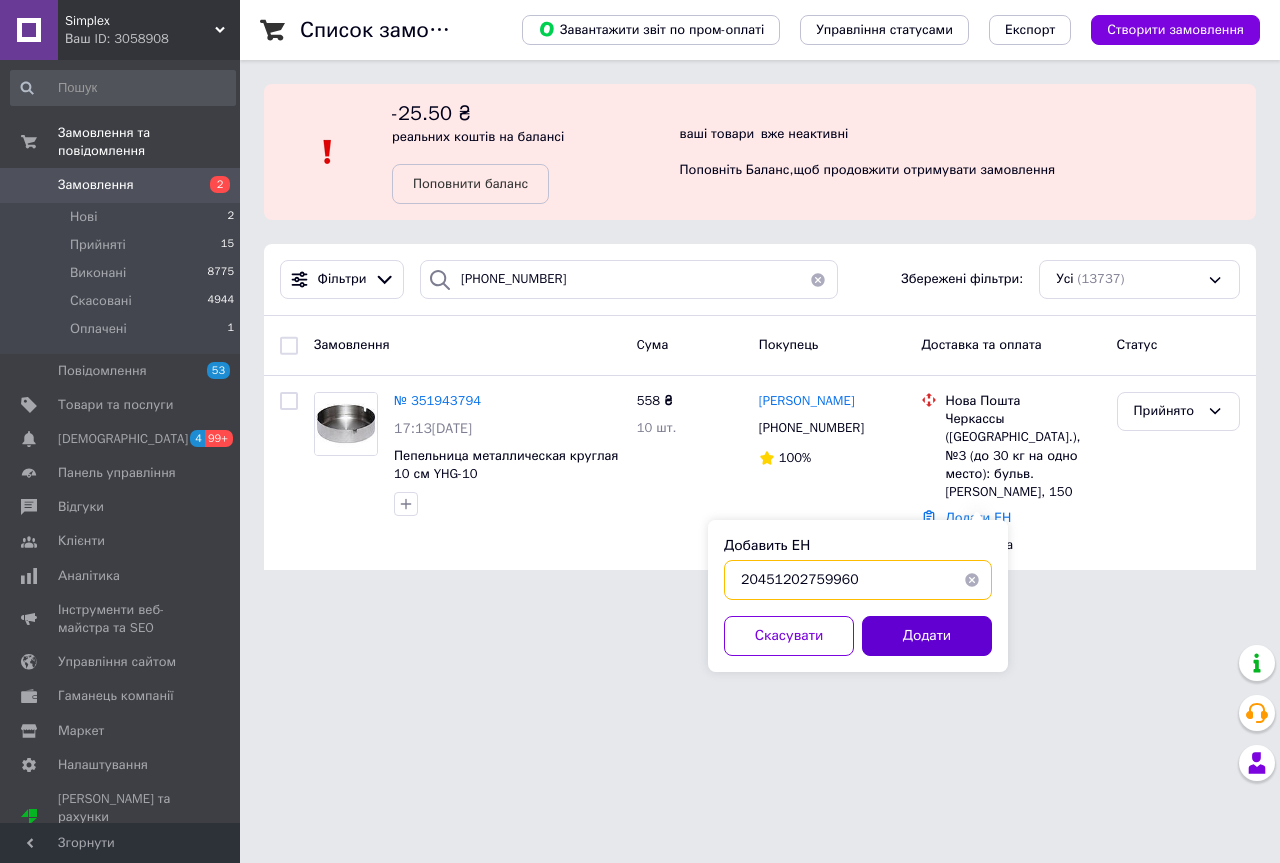 type on "20451202759960" 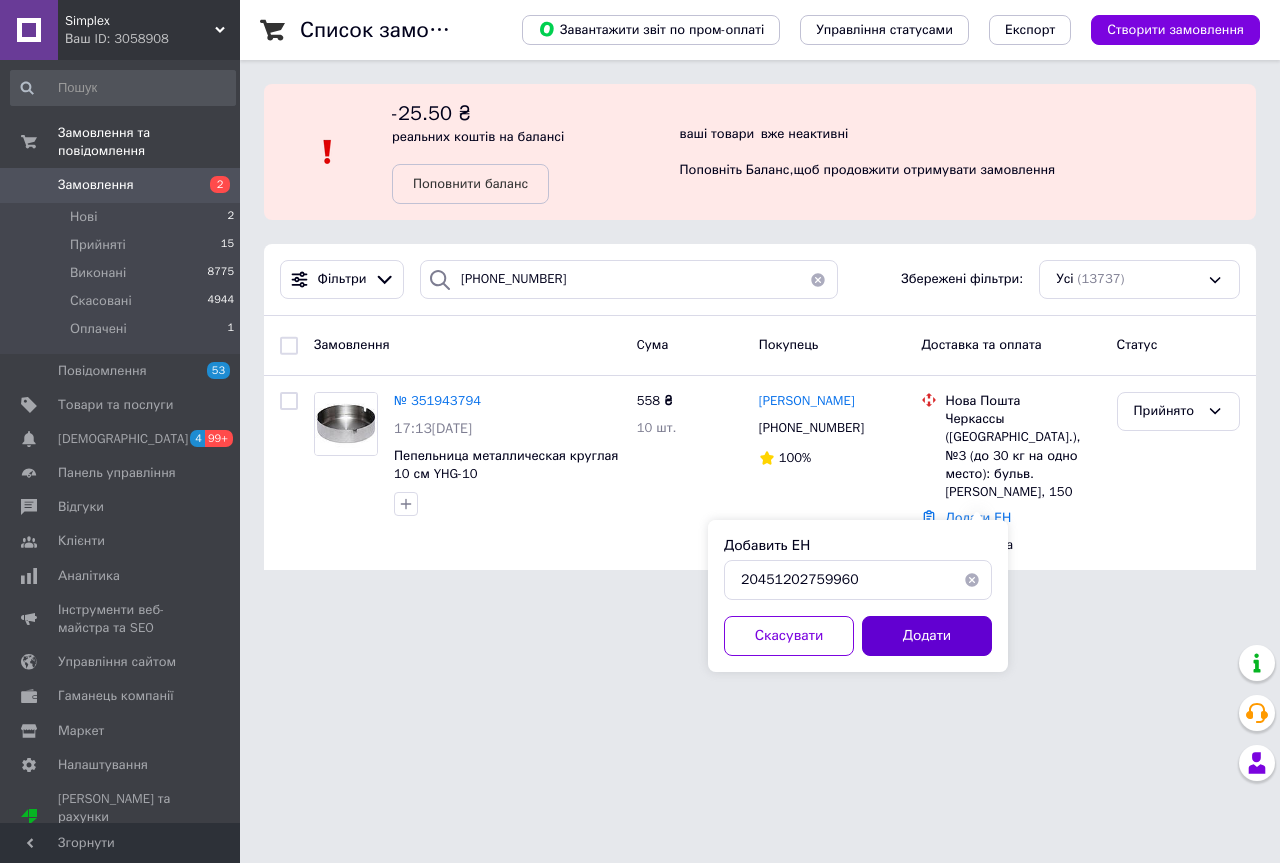 click on "Додати" at bounding box center (927, 636) 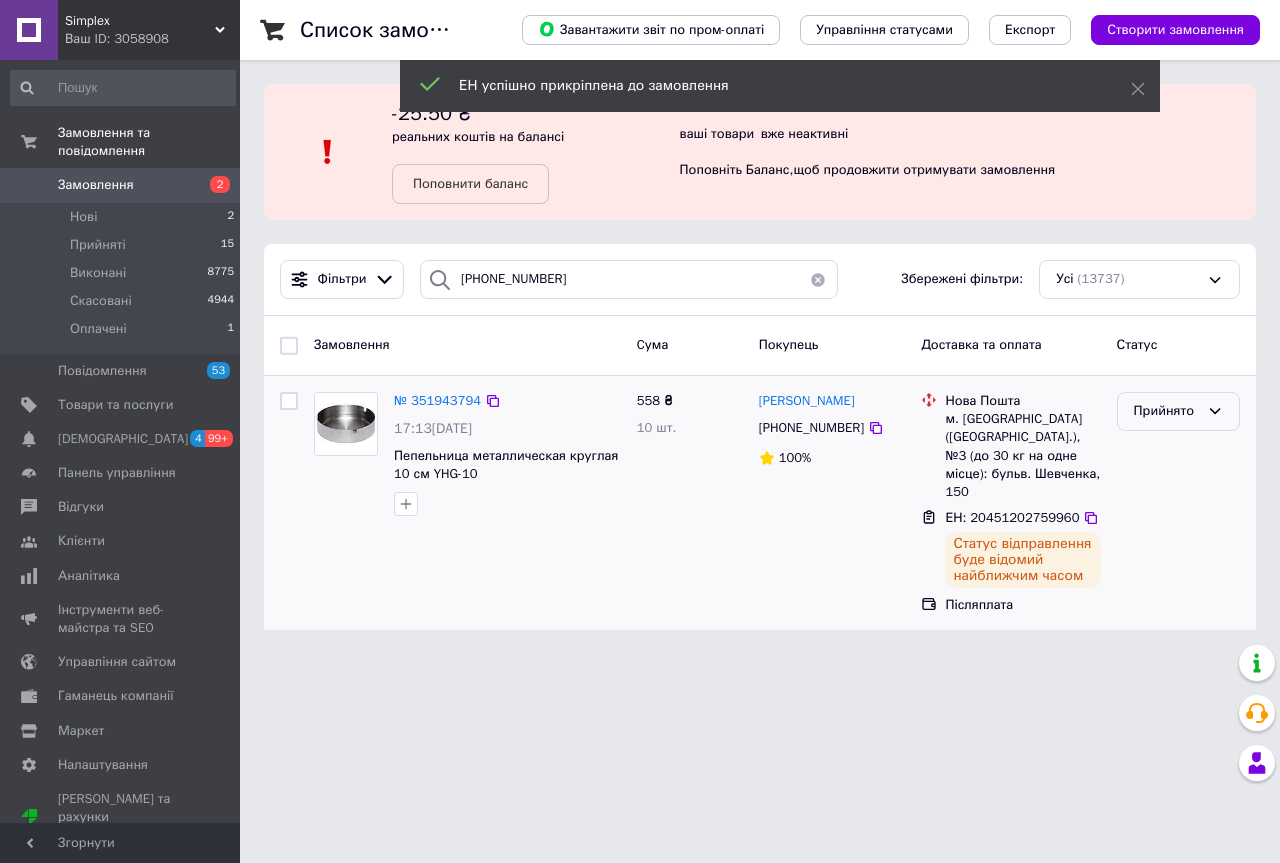 click on "Прийнято" at bounding box center (1166, 411) 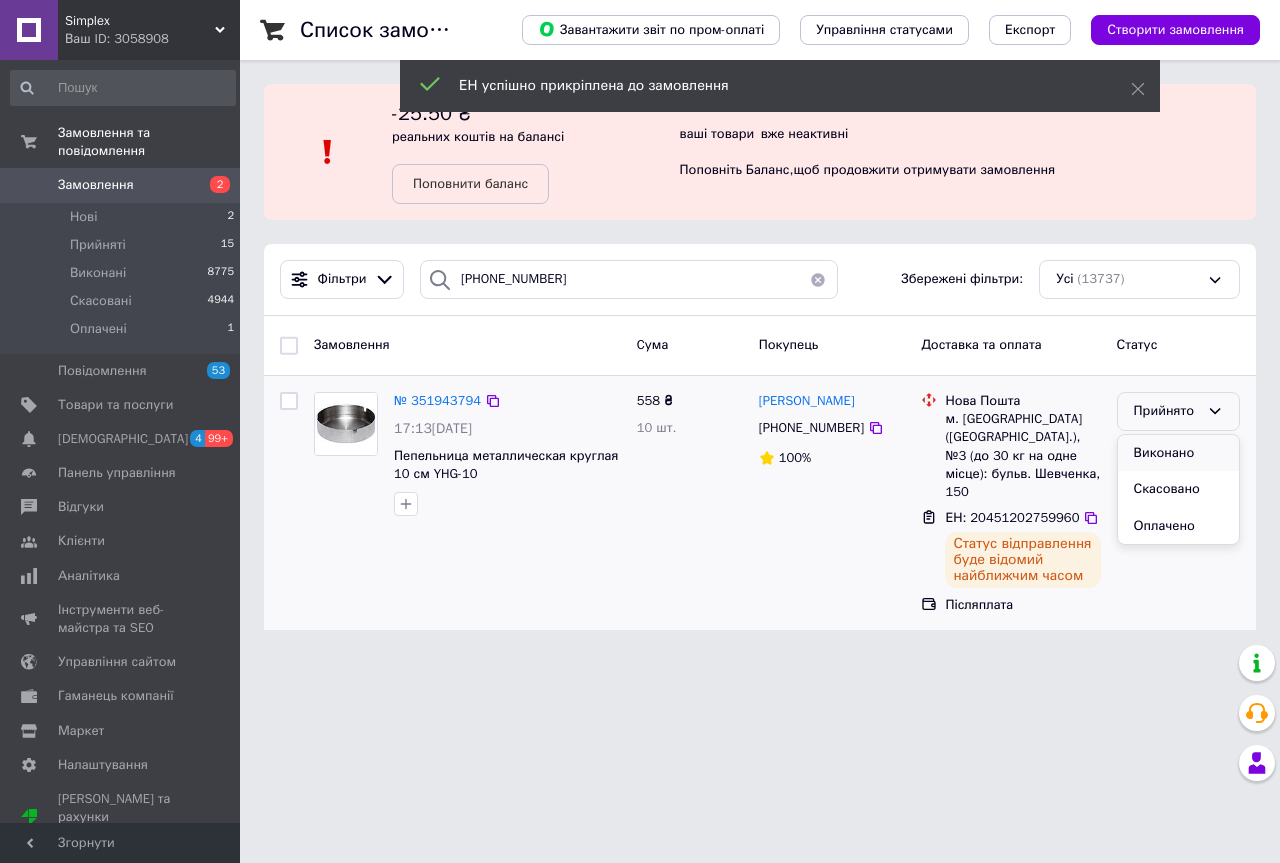 click on "Виконано" at bounding box center (1178, 453) 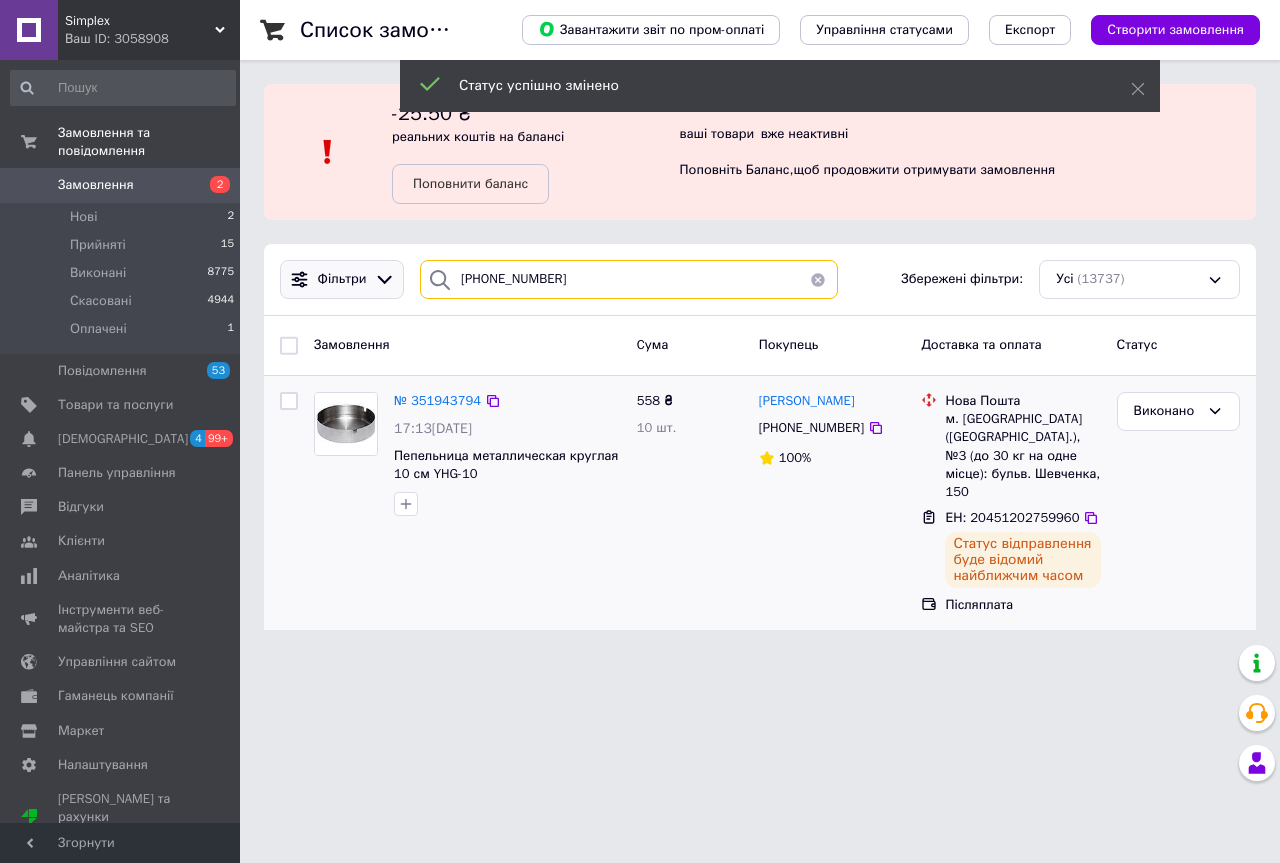 drag, startPoint x: 585, startPoint y: 277, endPoint x: 385, endPoint y: 280, distance: 200.02249 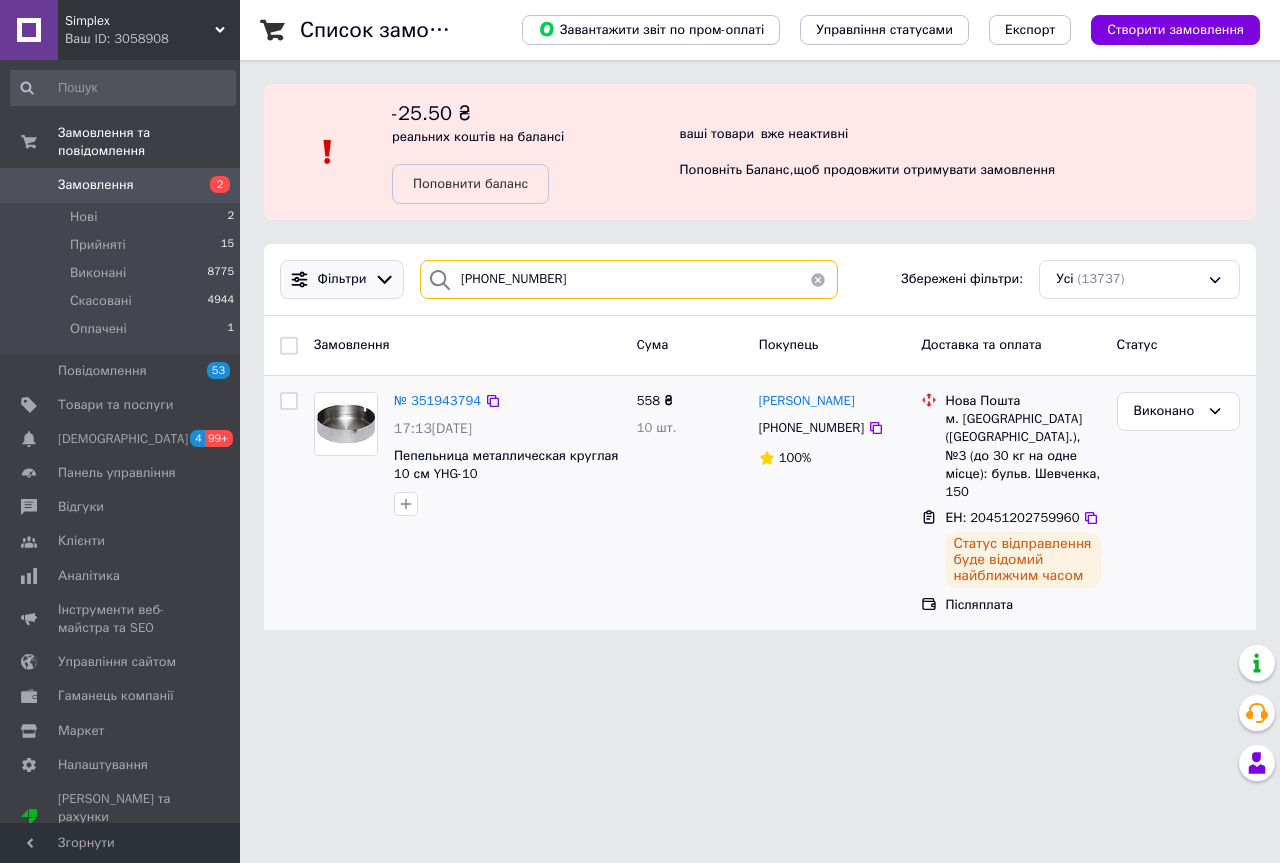 paste on "66)7981082" 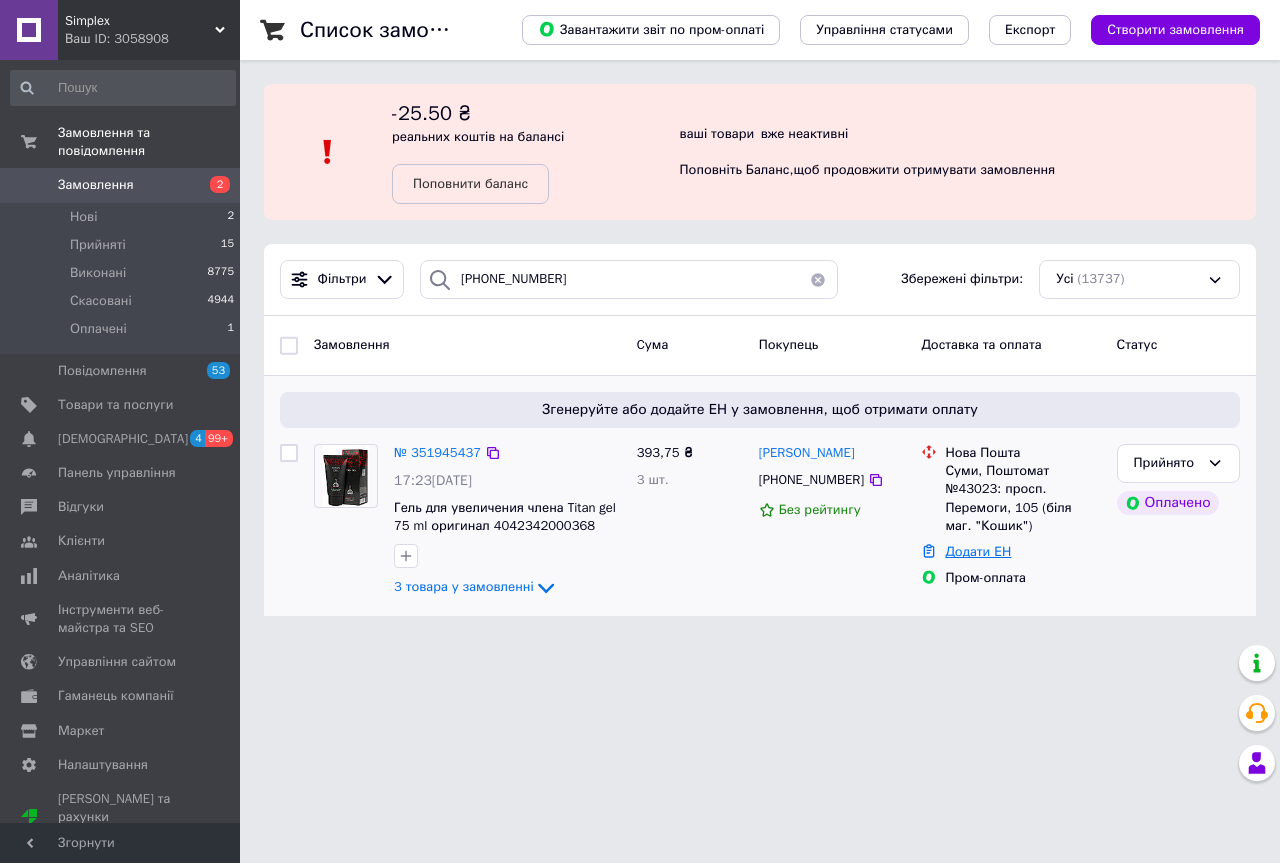 drag, startPoint x: 988, startPoint y: 528, endPoint x: 973, endPoint y: 546, distance: 23.43075 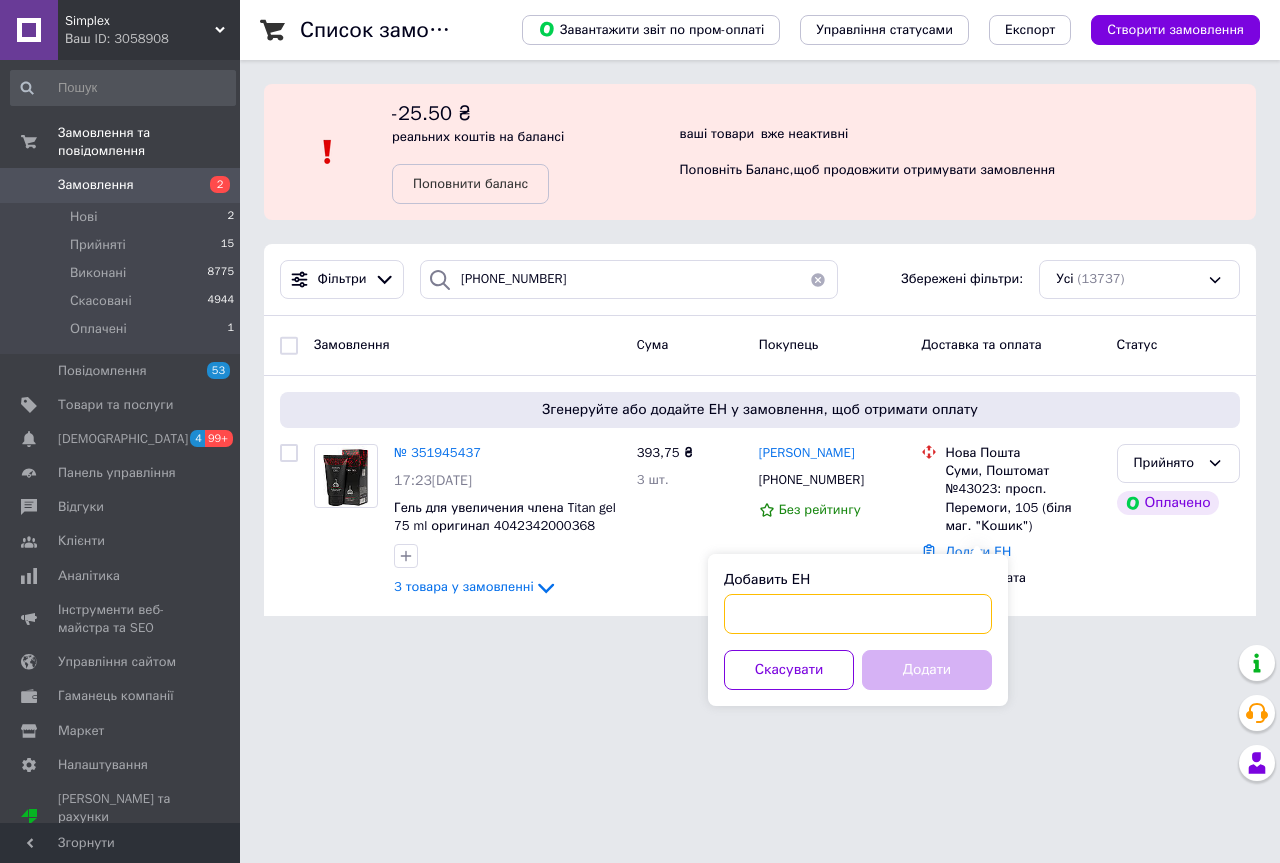 click on "Добавить ЕН" at bounding box center (858, 614) 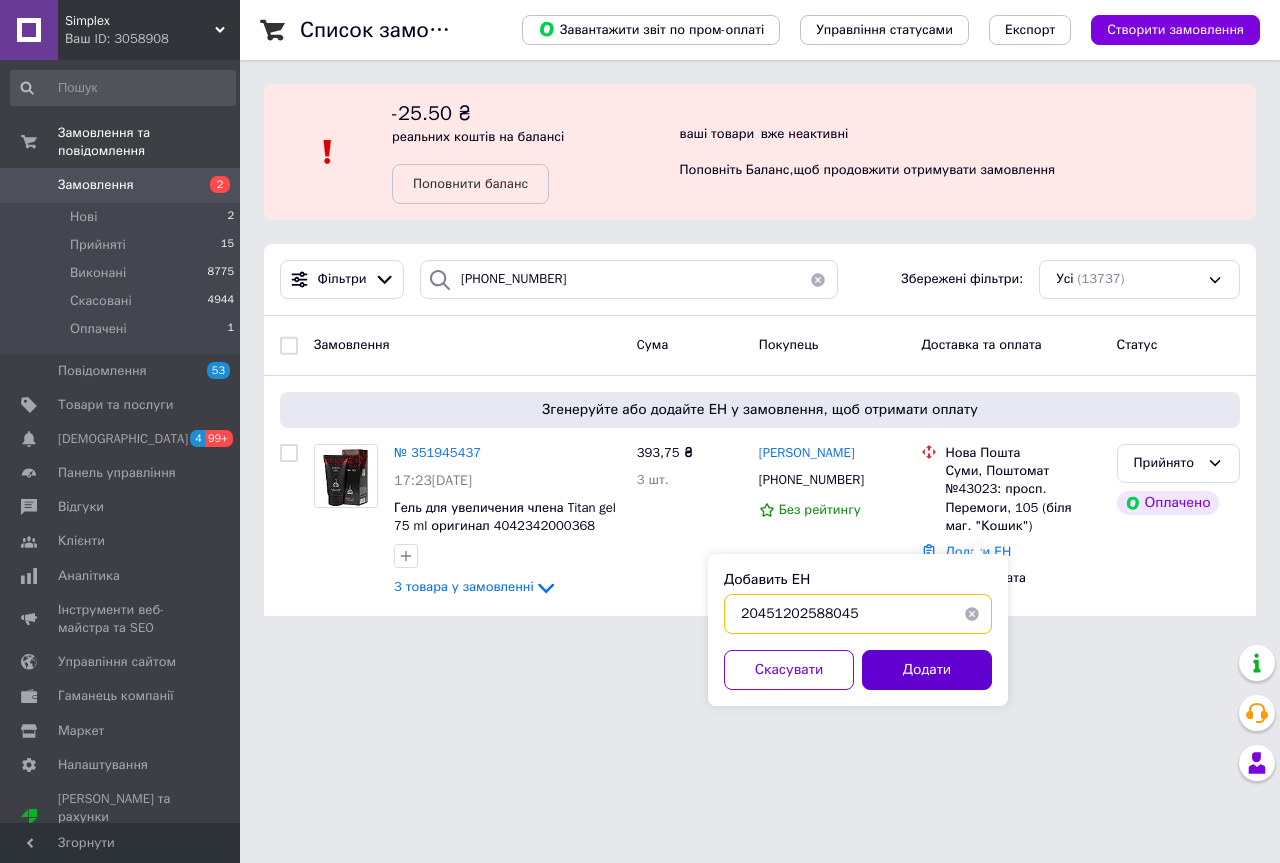 type on "20451202588045" 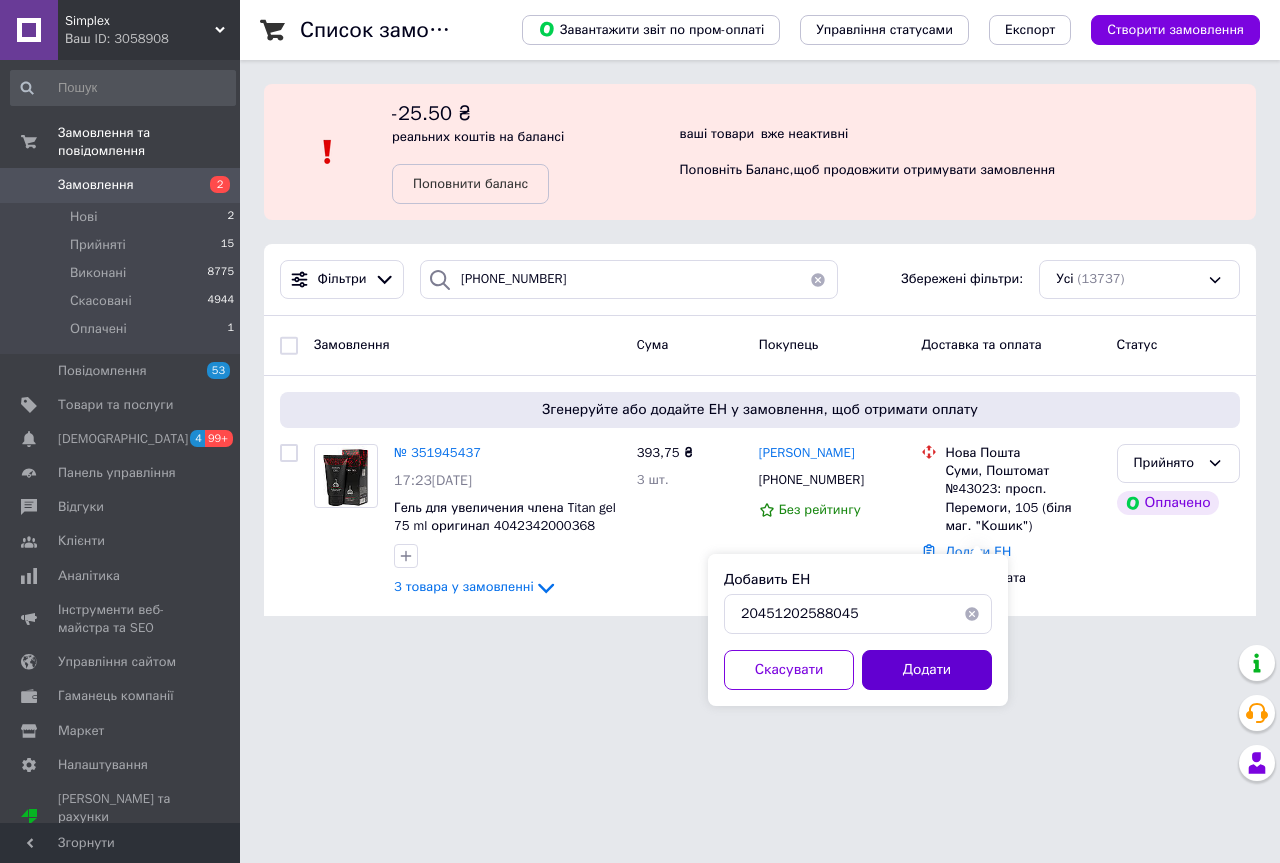 click on "Додати" at bounding box center (927, 670) 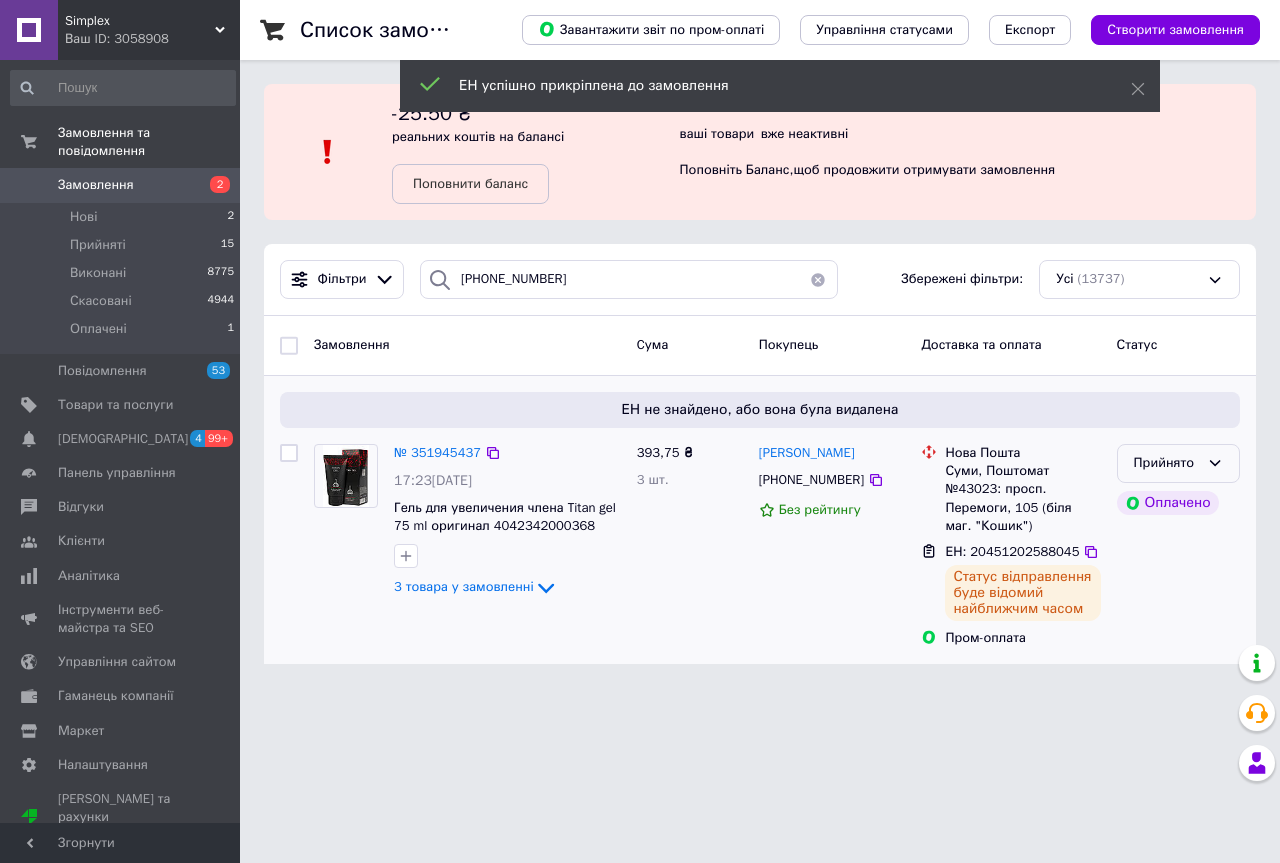 click on "Прийнято" at bounding box center [1178, 463] 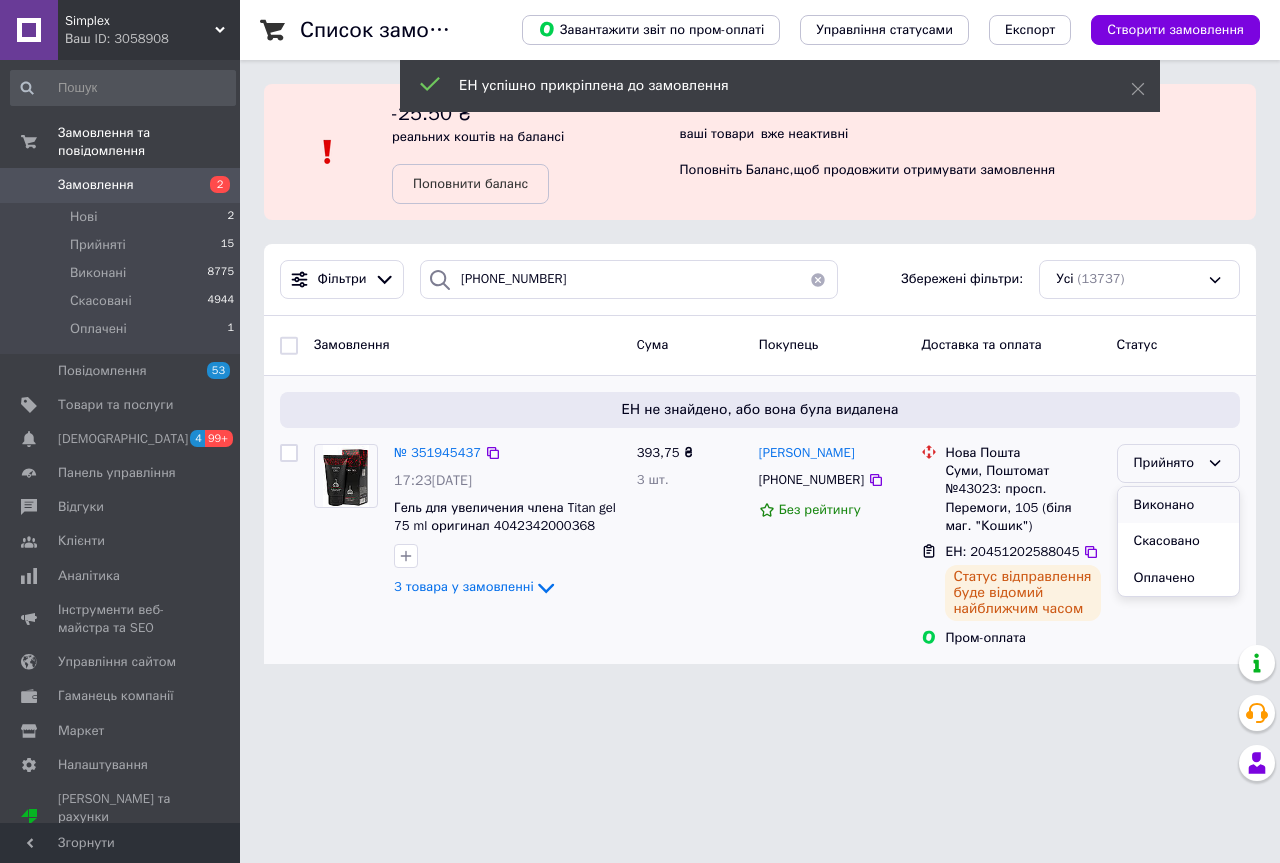 click on "Виконано" at bounding box center (1178, 505) 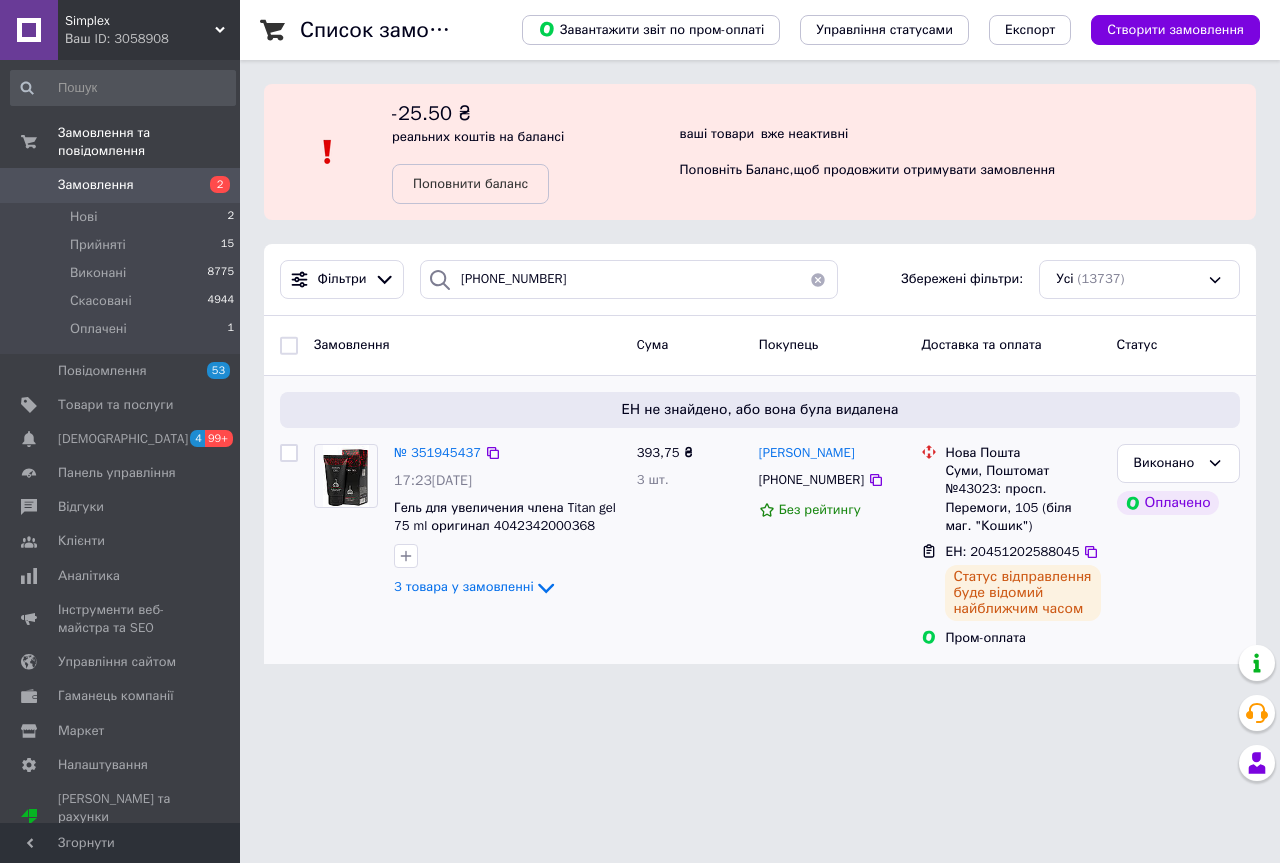 drag, startPoint x: 223, startPoint y: 27, endPoint x: 186, endPoint y: 90, distance: 73.061615 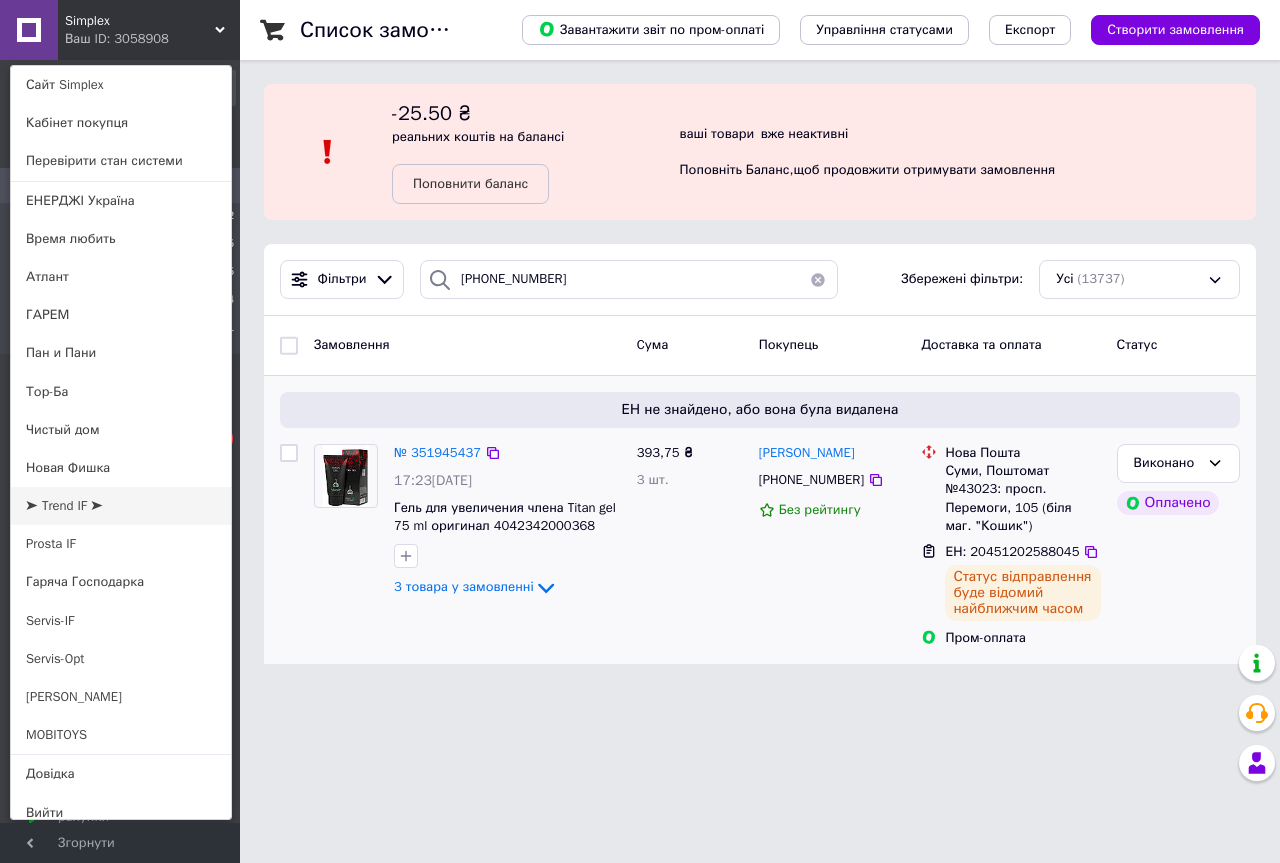 click on "➤ Trend IF ➤" at bounding box center (121, 506) 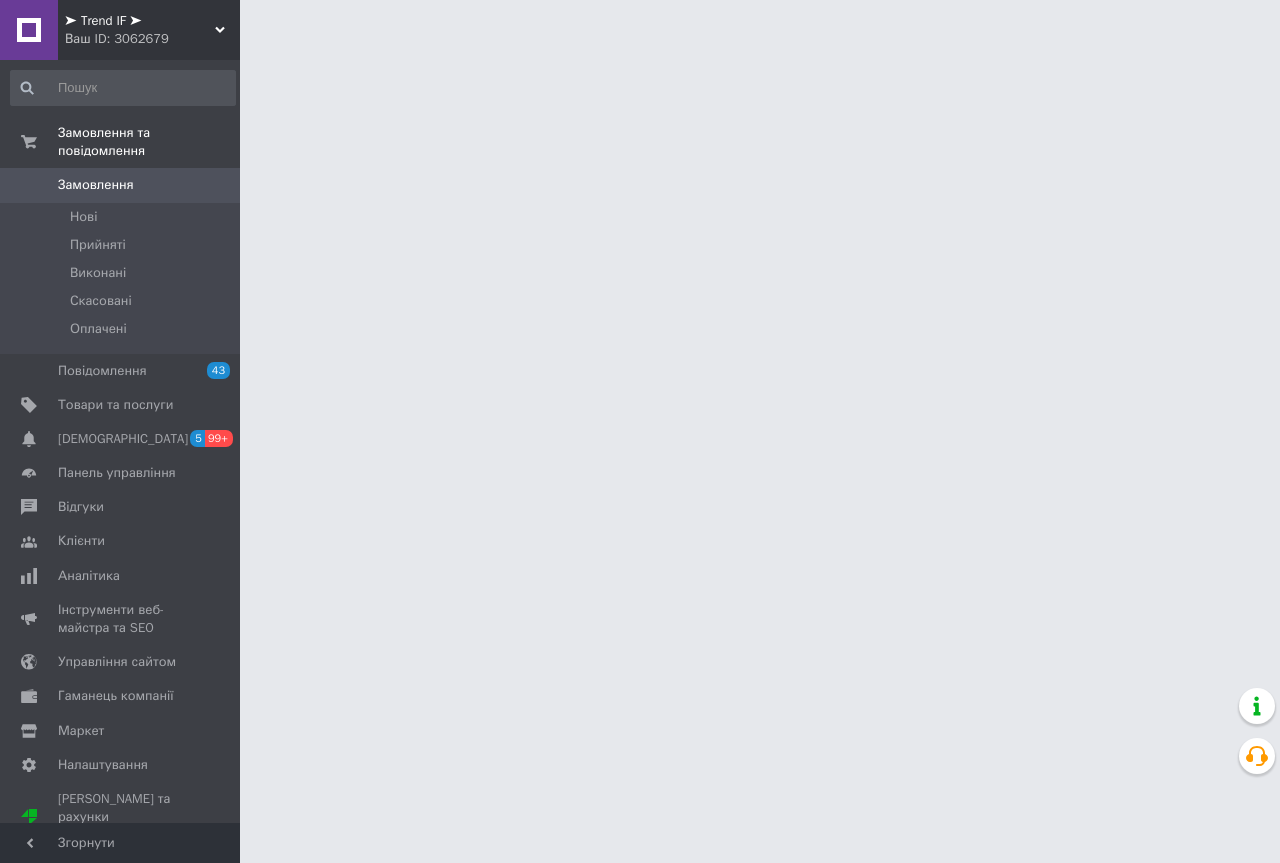 scroll, scrollTop: 0, scrollLeft: 0, axis: both 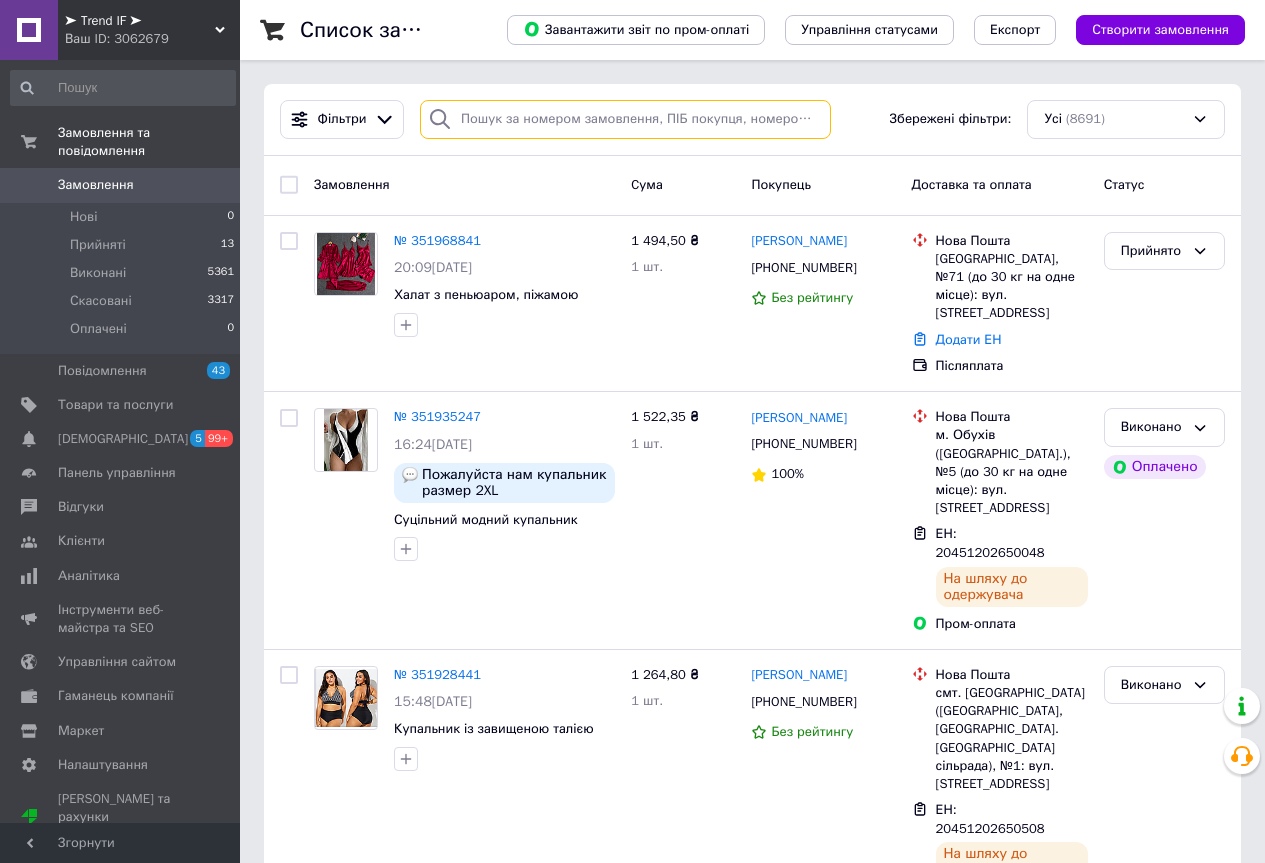 click at bounding box center [625, 119] 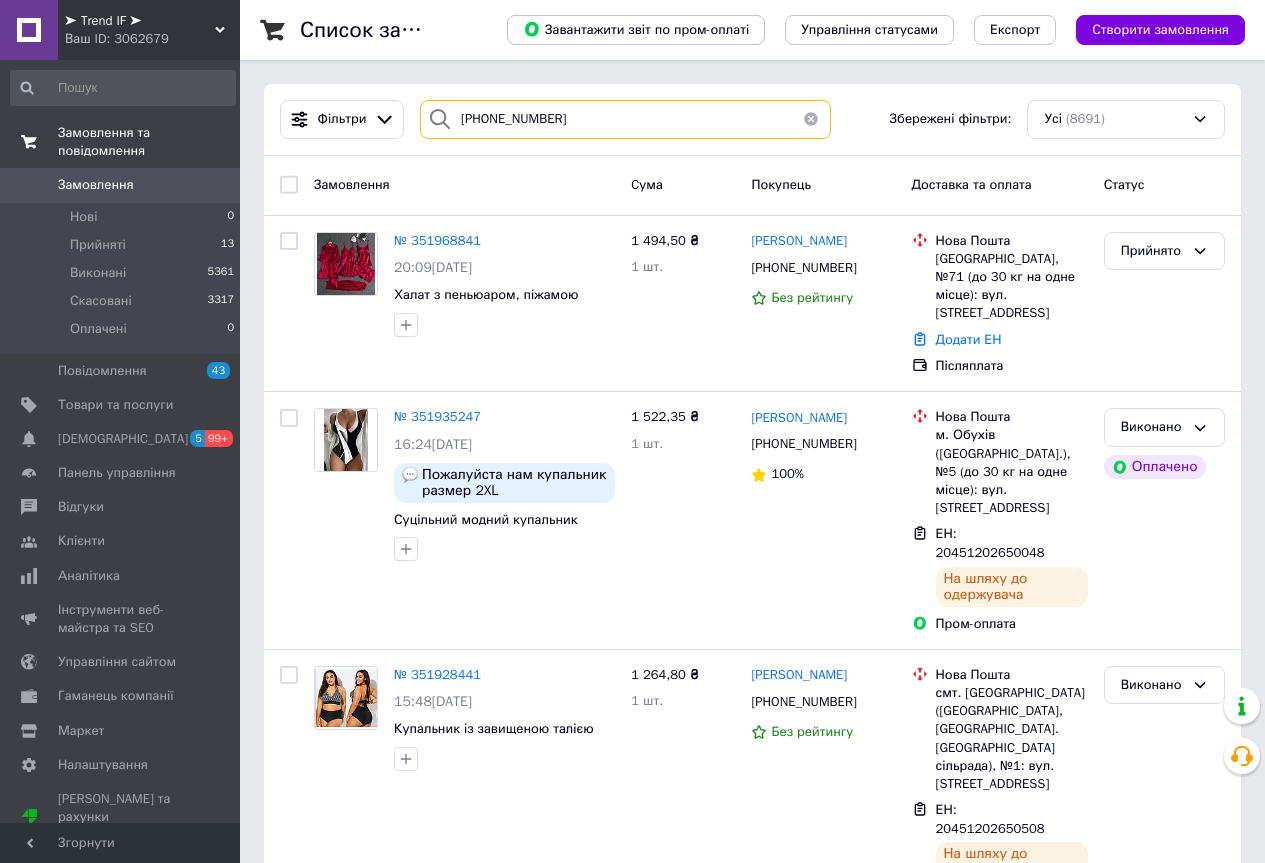 type on "[PHONE_NUMBER]" 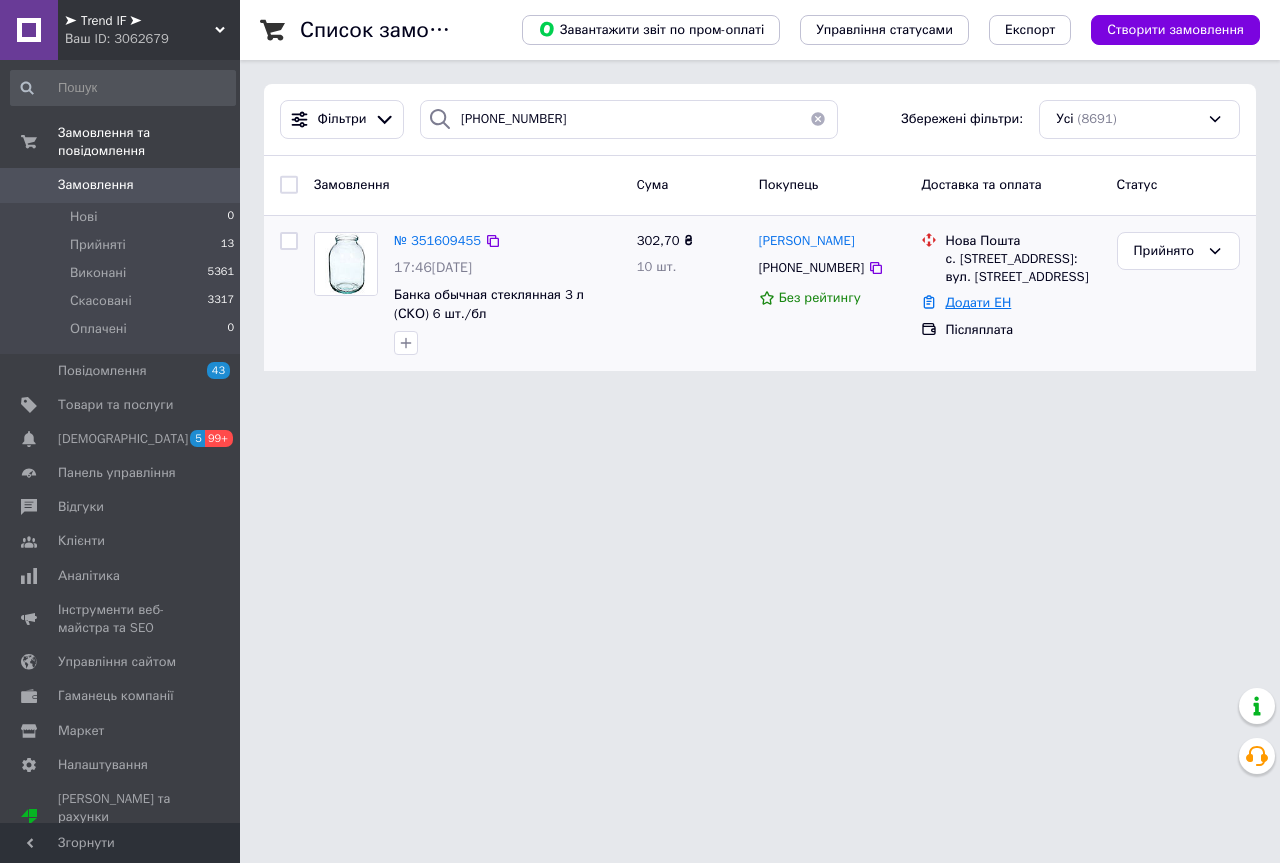 click on "Додати ЕН" at bounding box center (978, 302) 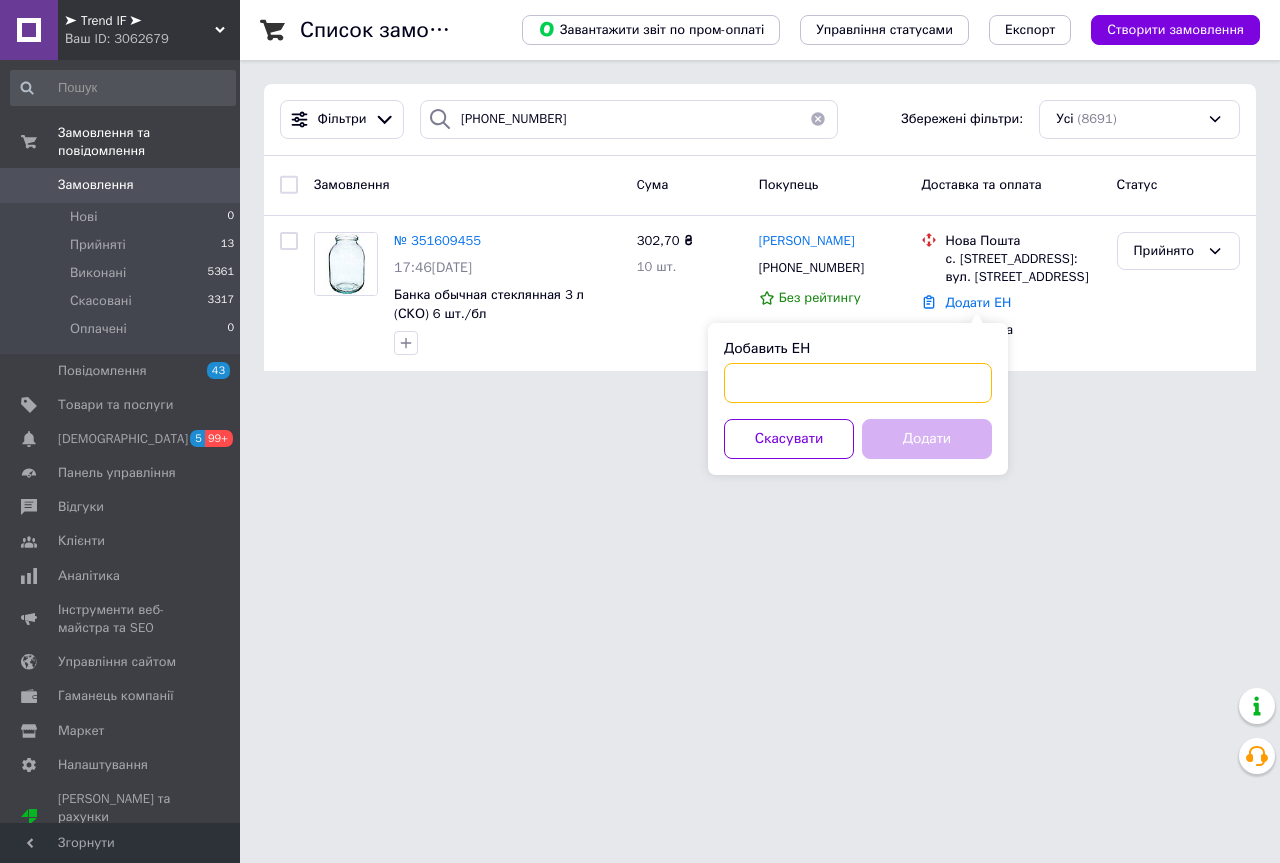 click on "Добавить ЕН" at bounding box center [858, 383] 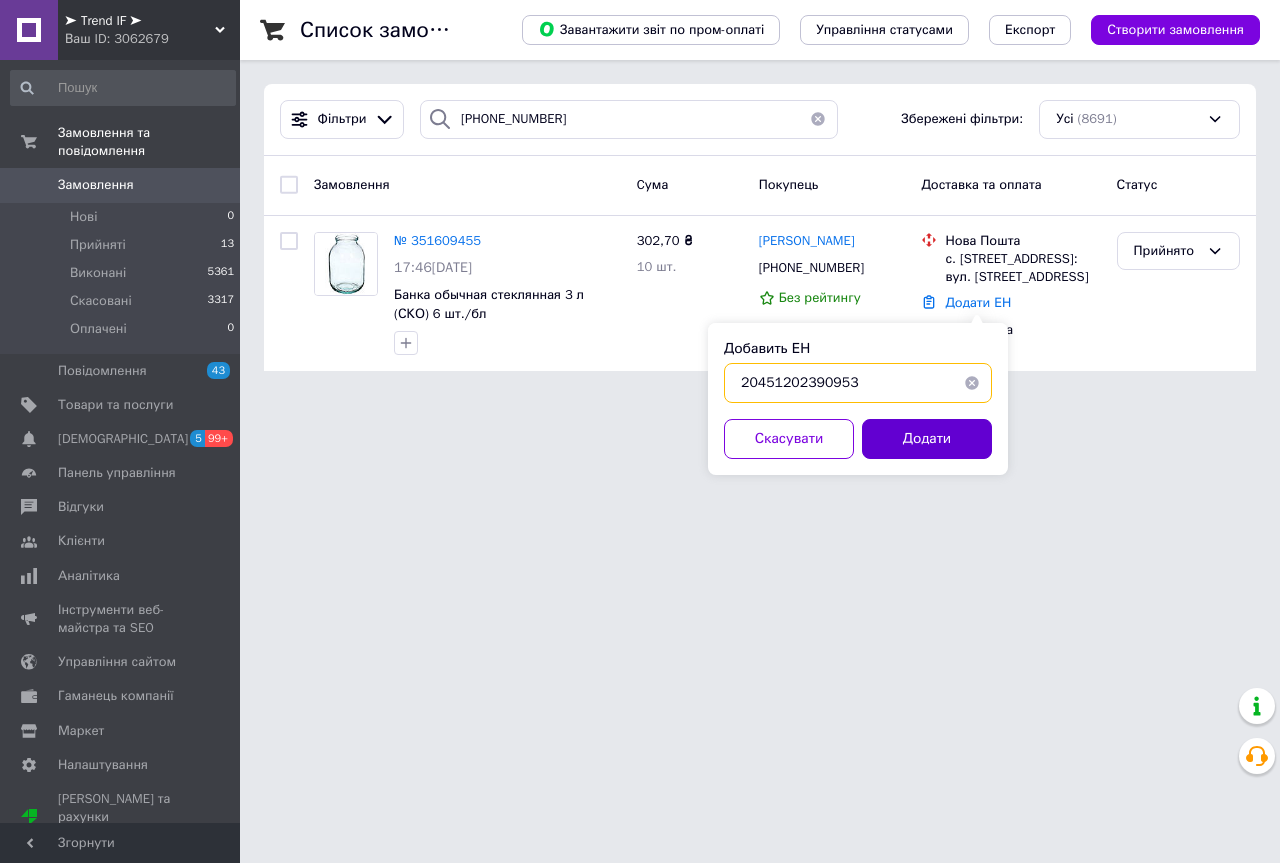 type on "20451202390953" 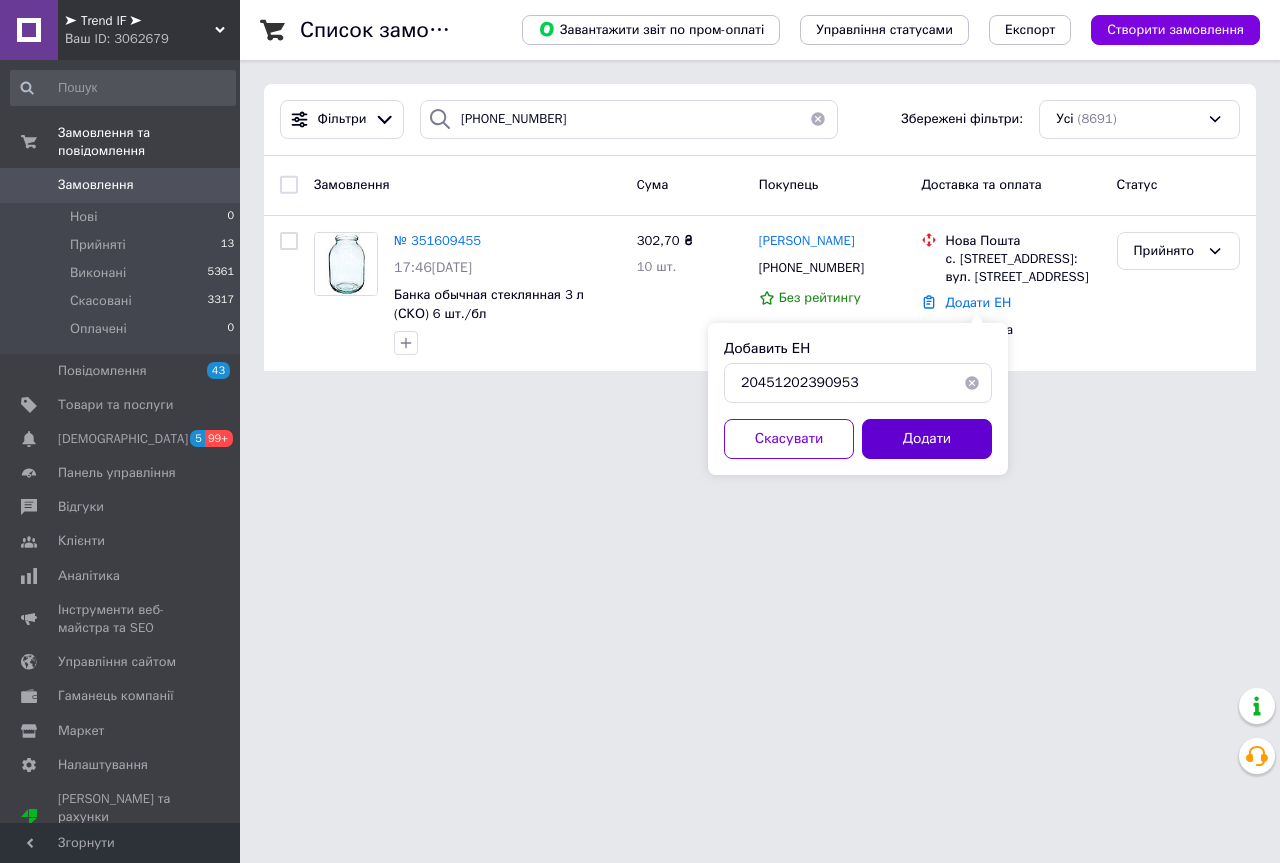 click on "Додати" at bounding box center (927, 439) 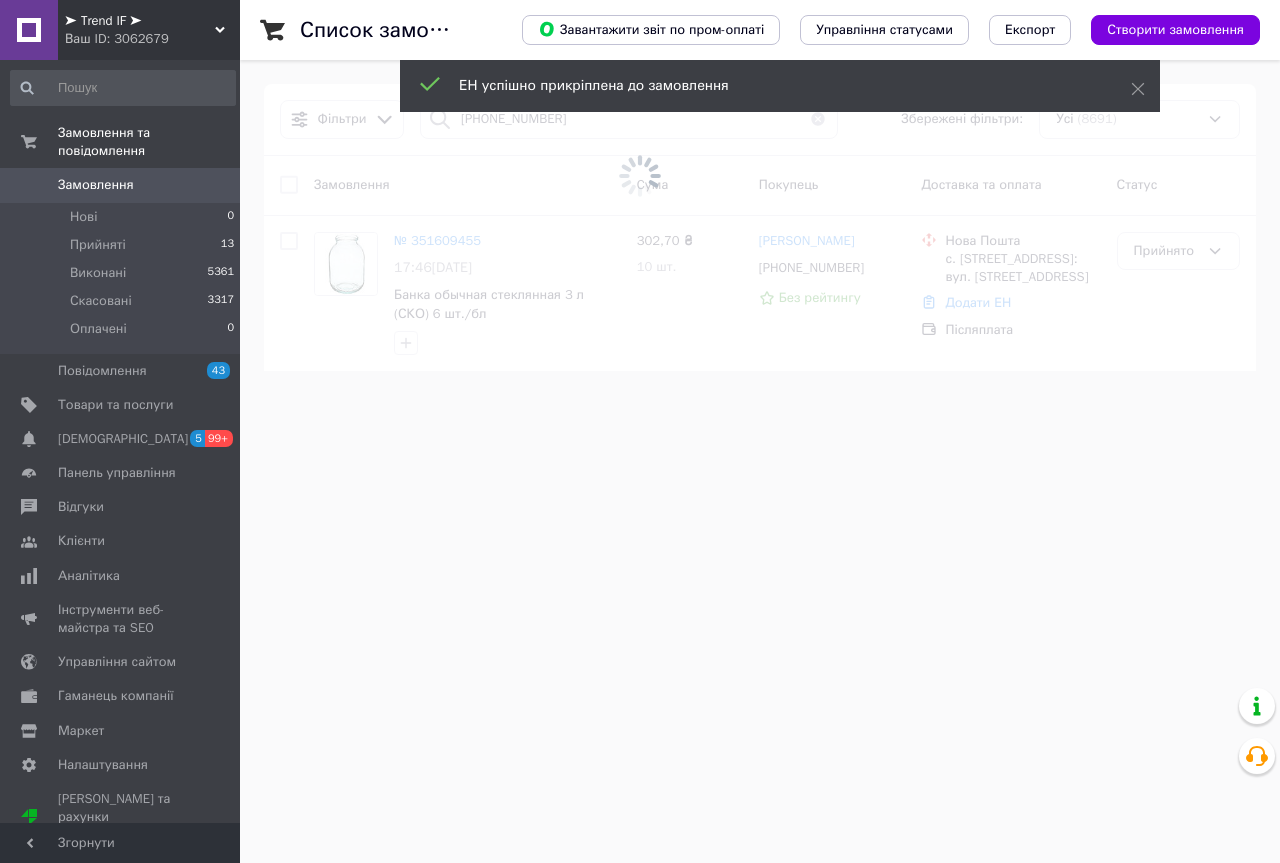 click at bounding box center [640, 176] 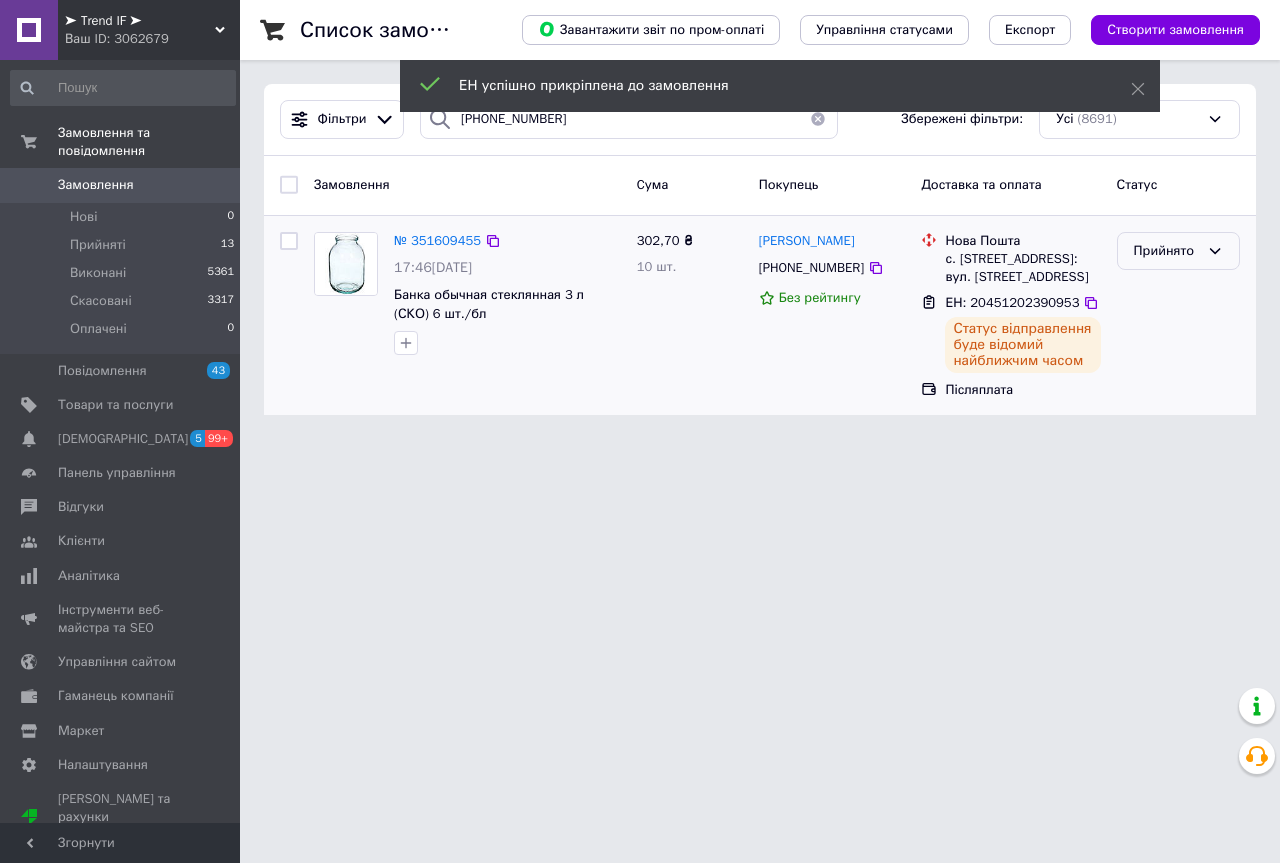 click on "Прийнято" at bounding box center (1166, 251) 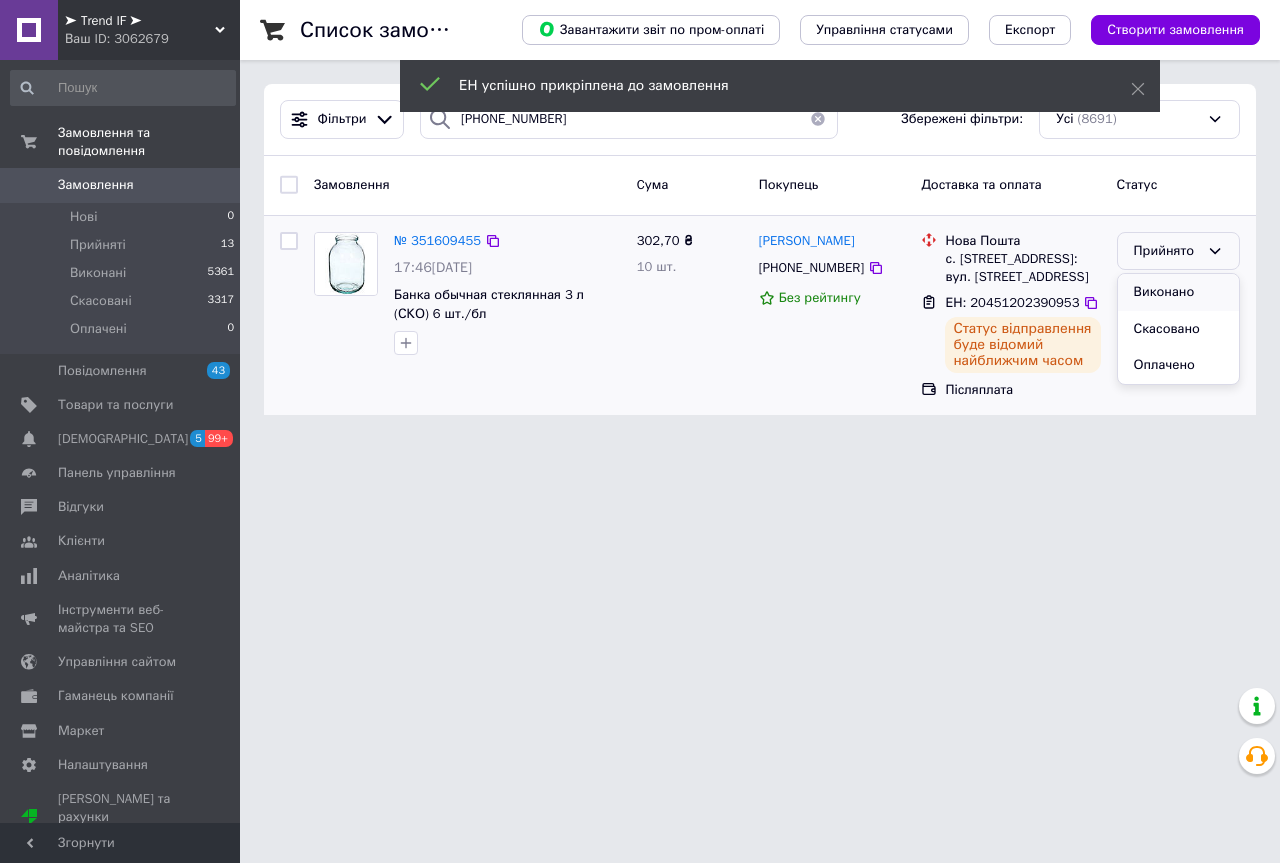 click on "Виконано" at bounding box center (1178, 292) 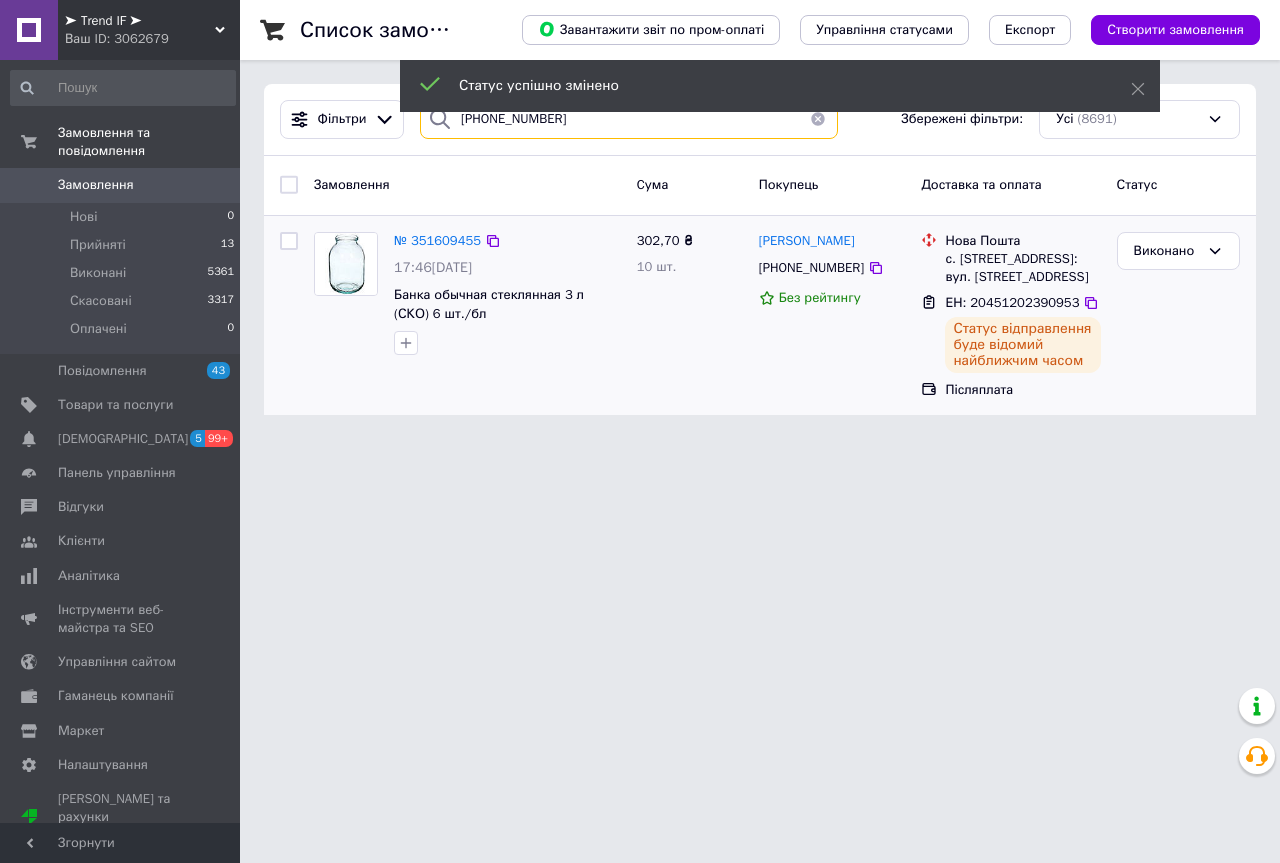 drag, startPoint x: 435, startPoint y: 143, endPoint x: 261, endPoint y: 154, distance: 174.34735 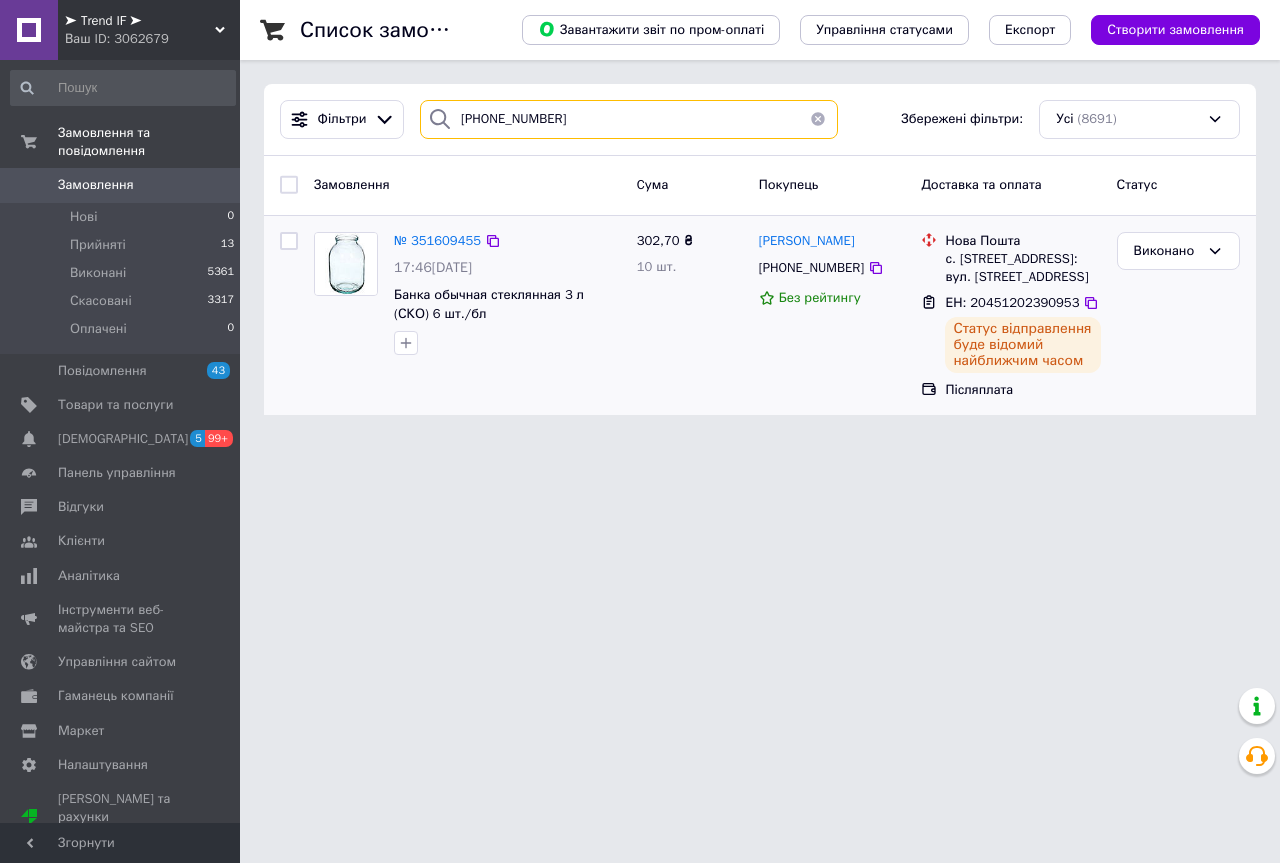 paste on "6)3559915" 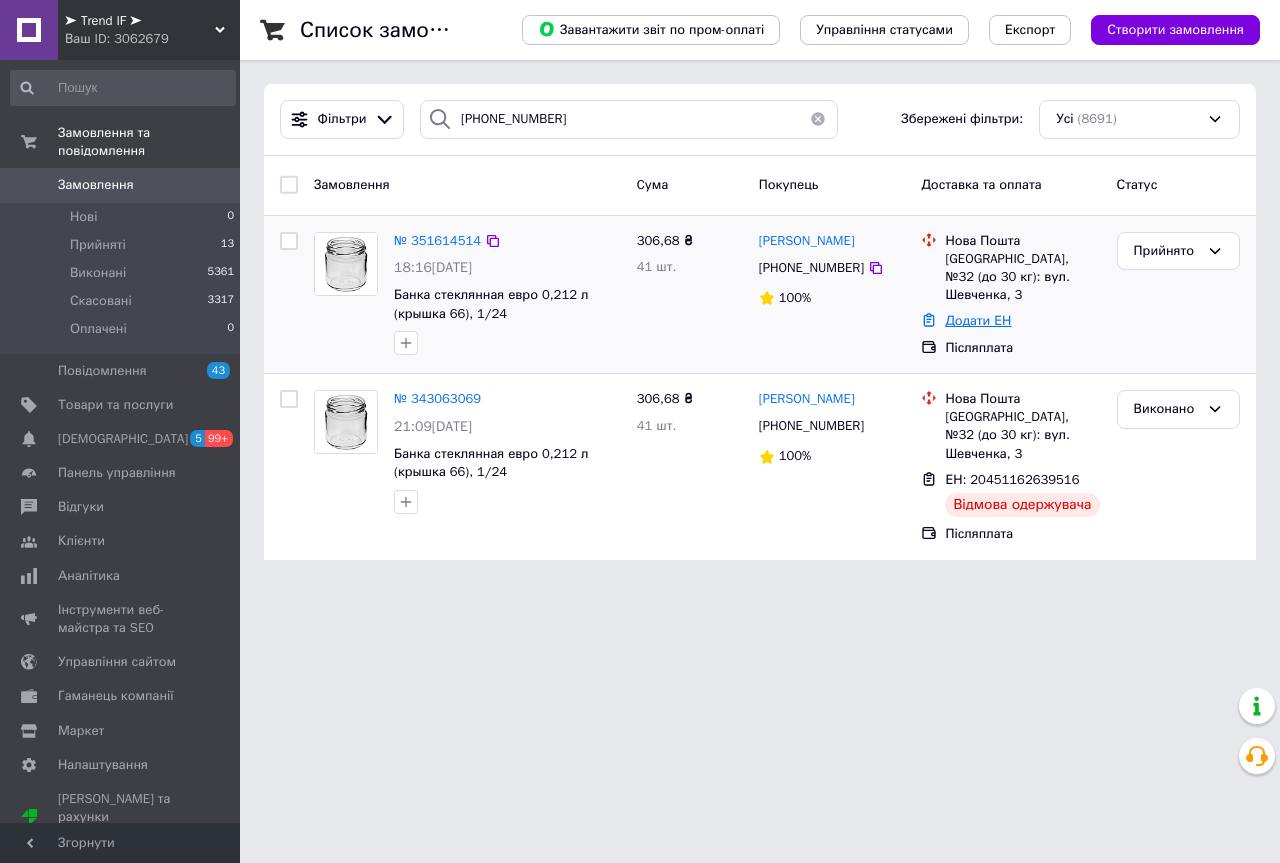 click on "Додати ЕН" at bounding box center (978, 320) 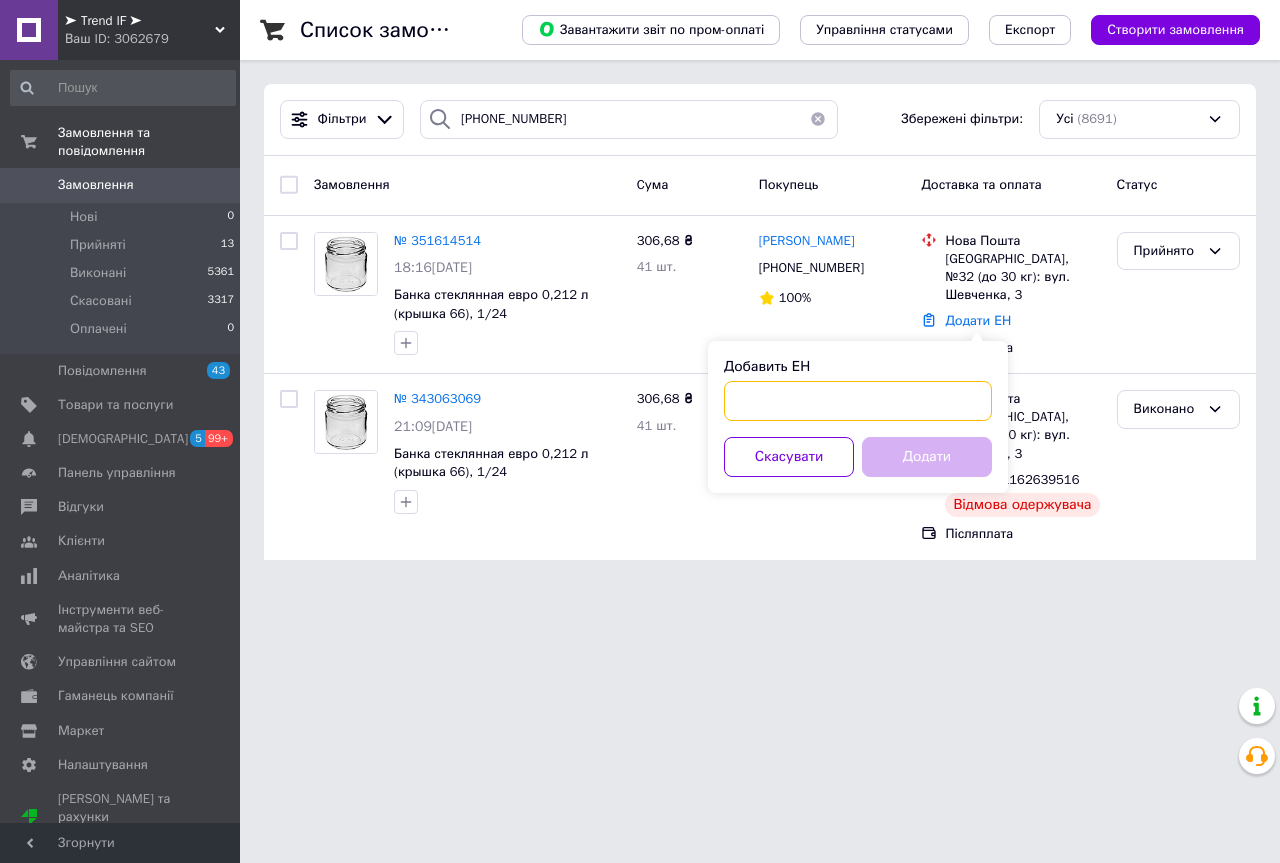click on "Добавить ЕН" at bounding box center [858, 401] 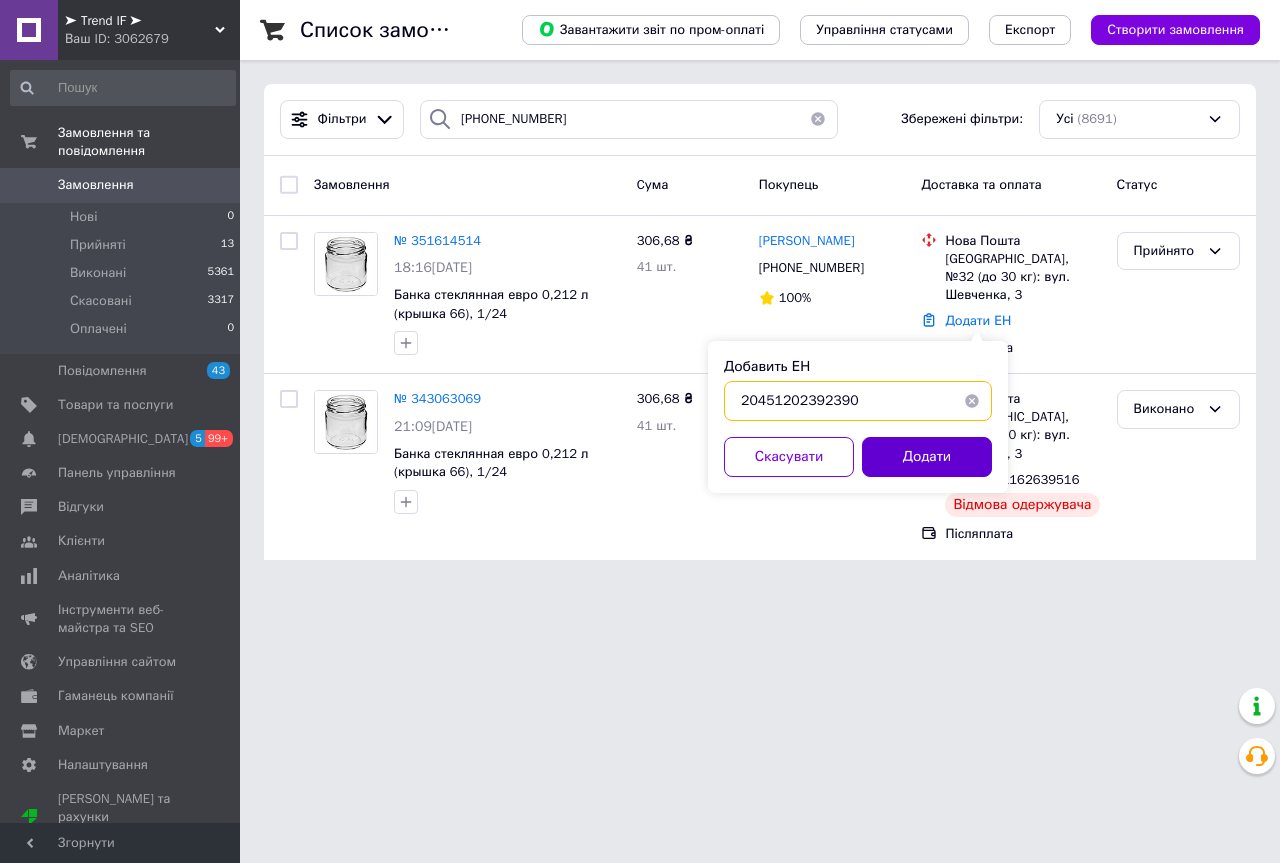type on "20451202392390" 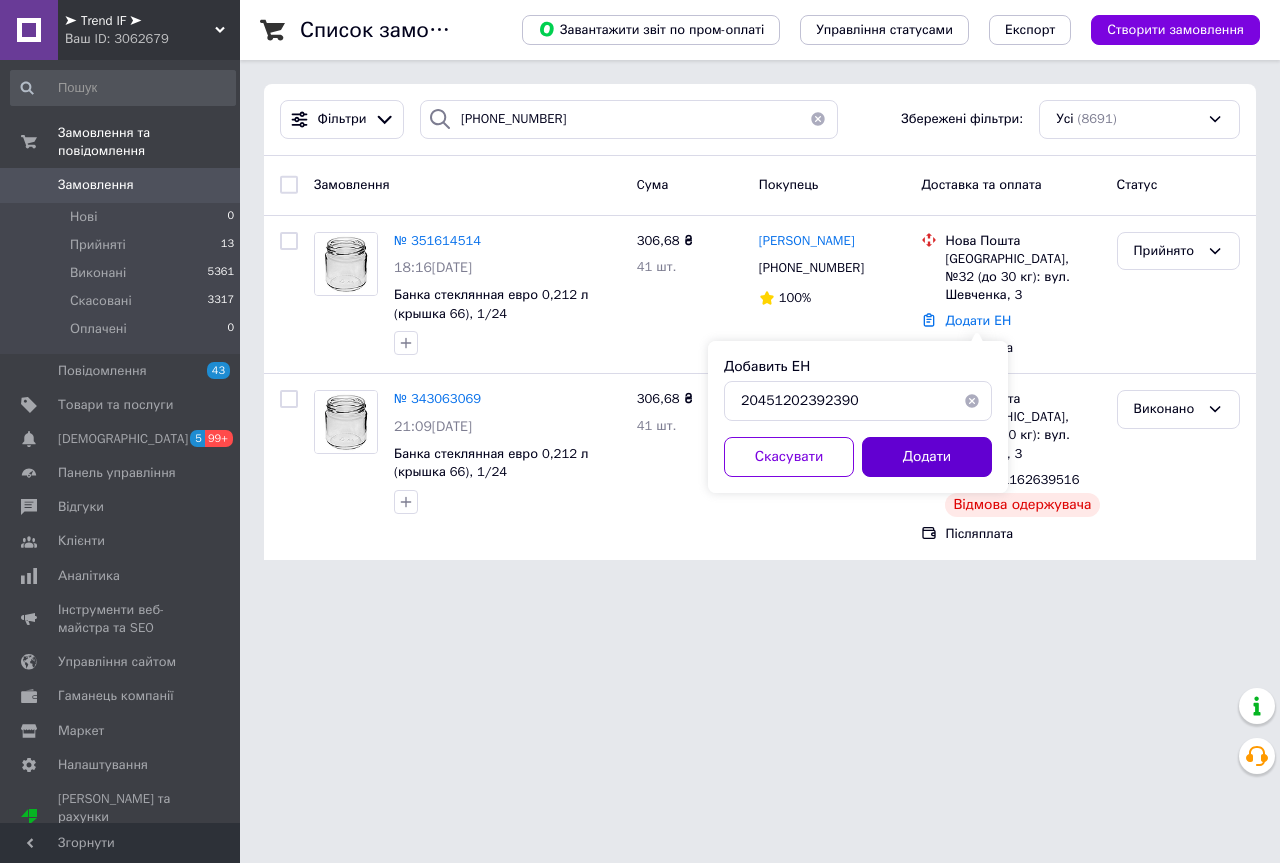 click on "Додати" at bounding box center (927, 457) 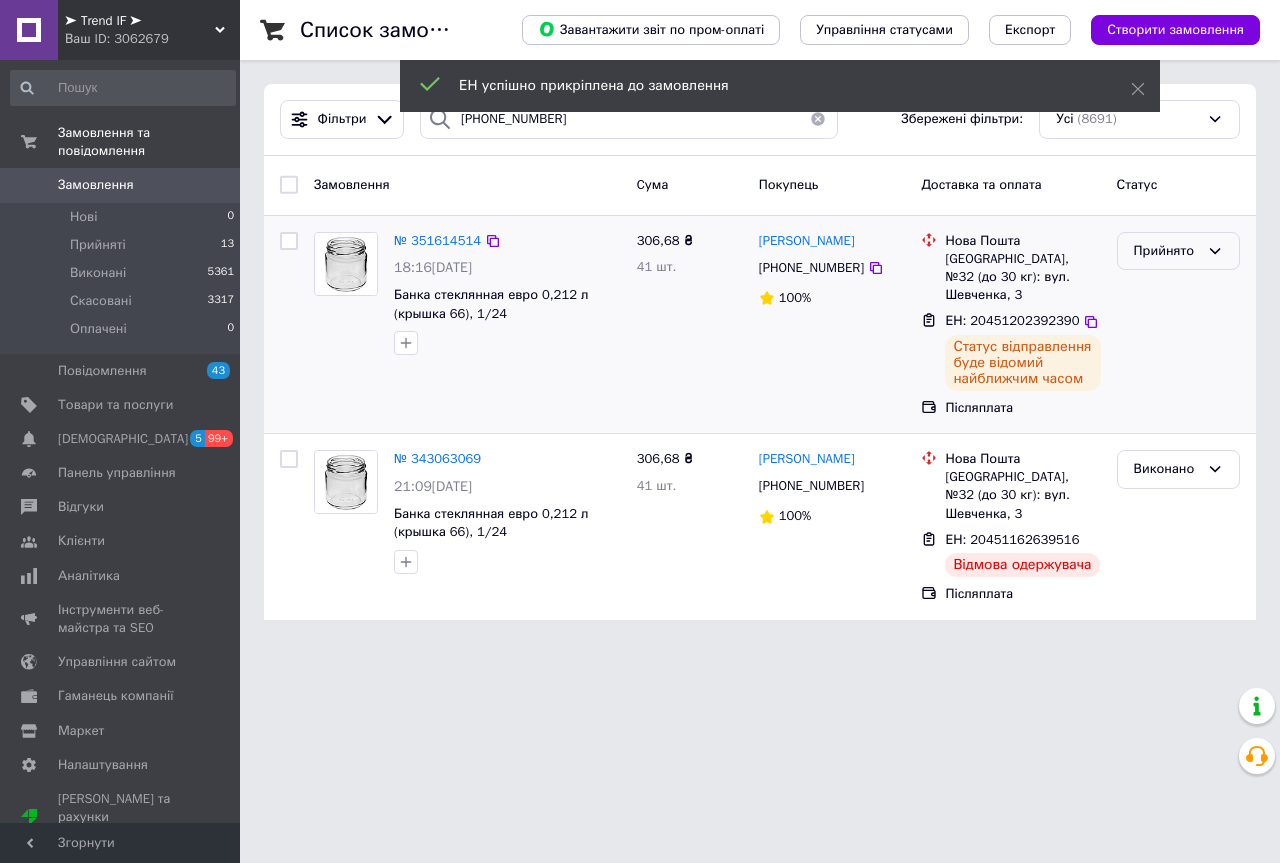 click on "Прийнято" at bounding box center (1166, 251) 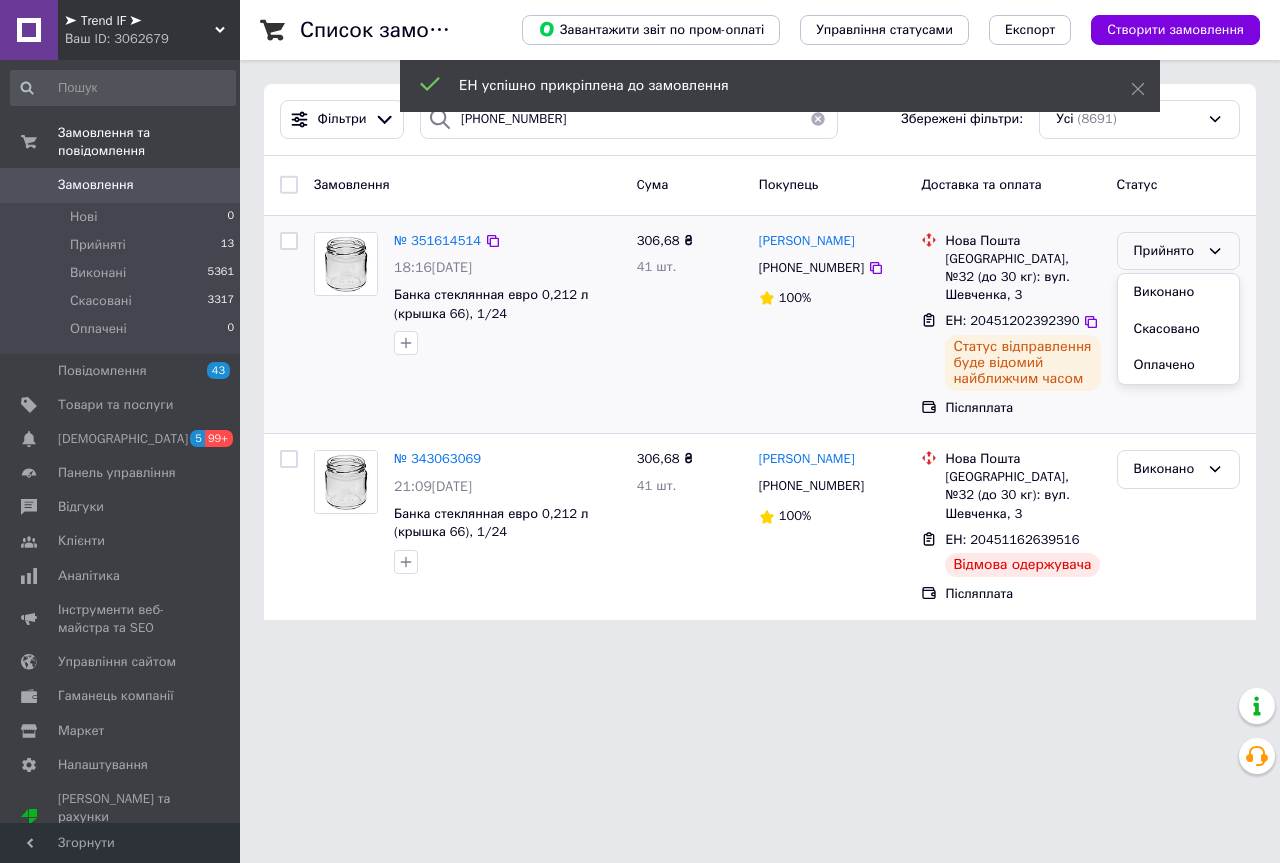 click on "Виконано" at bounding box center (1178, 292) 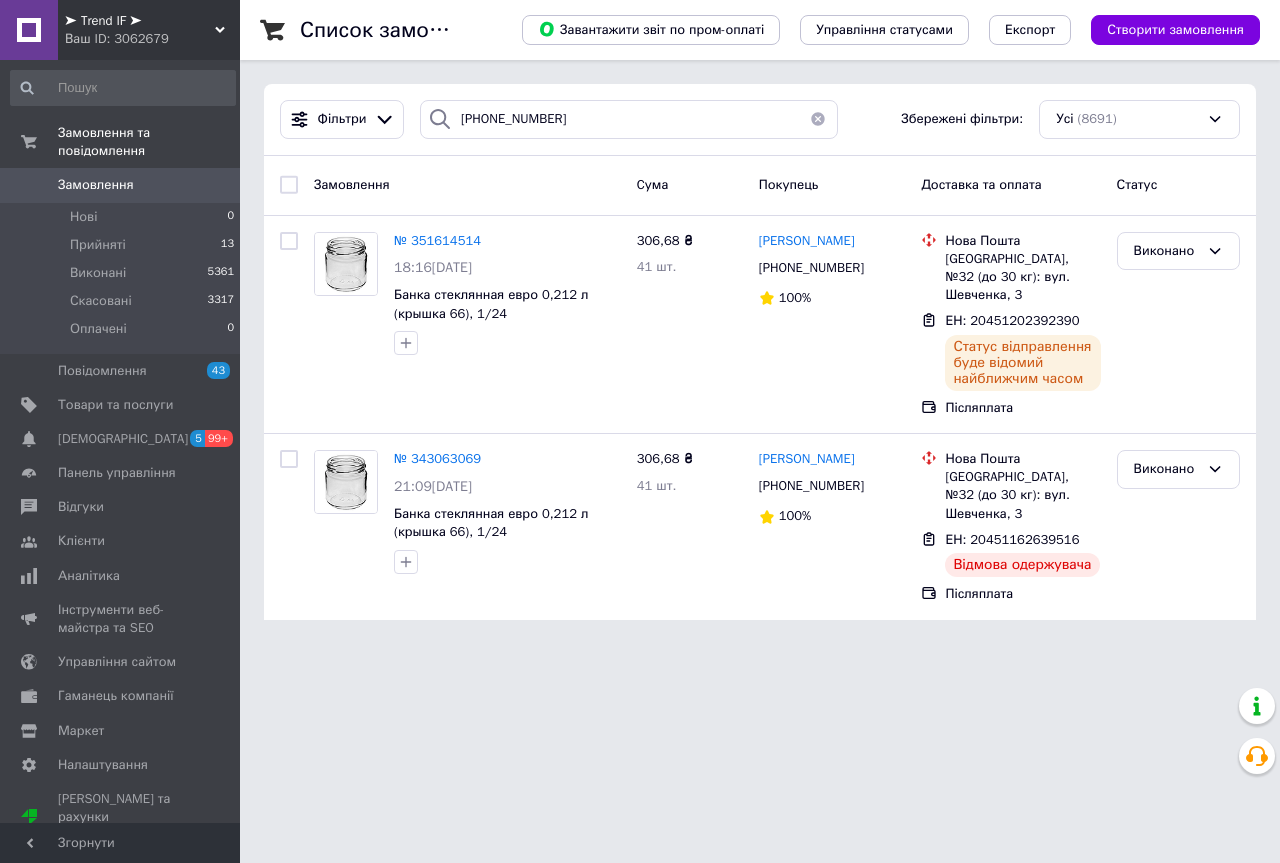 click on "➤ Trend IF ➤ Ваш ID: 3062679" at bounding box center [149, 30] 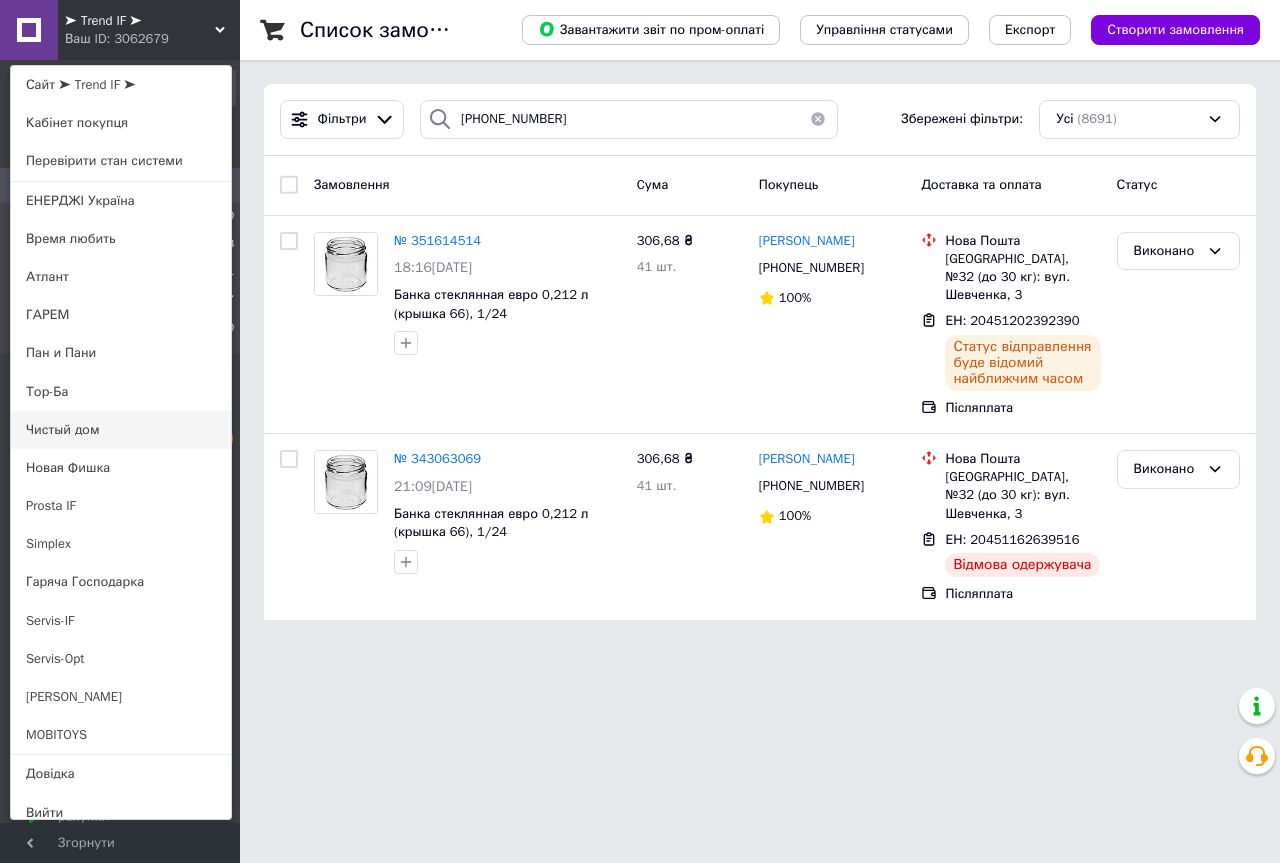 click on "Чистый дом" at bounding box center [121, 430] 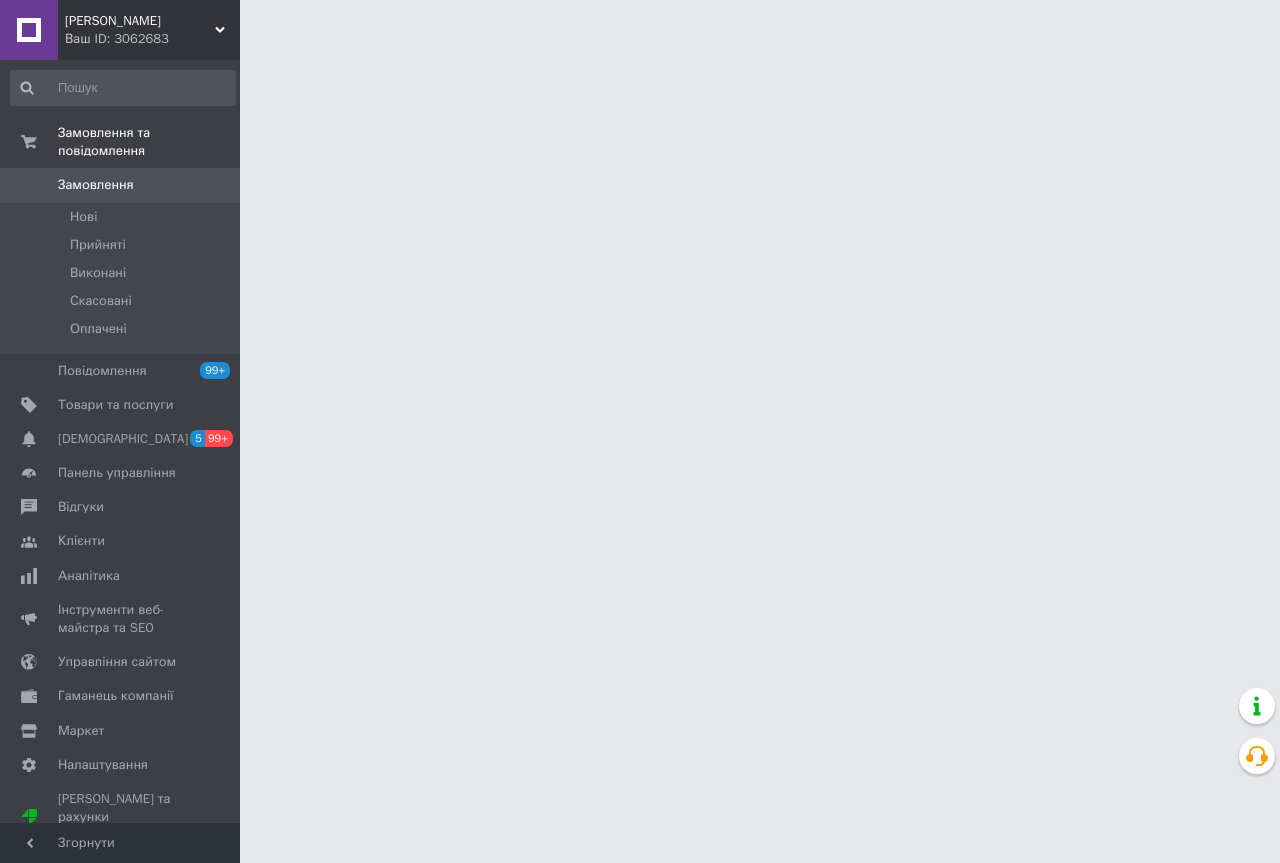 scroll, scrollTop: 0, scrollLeft: 0, axis: both 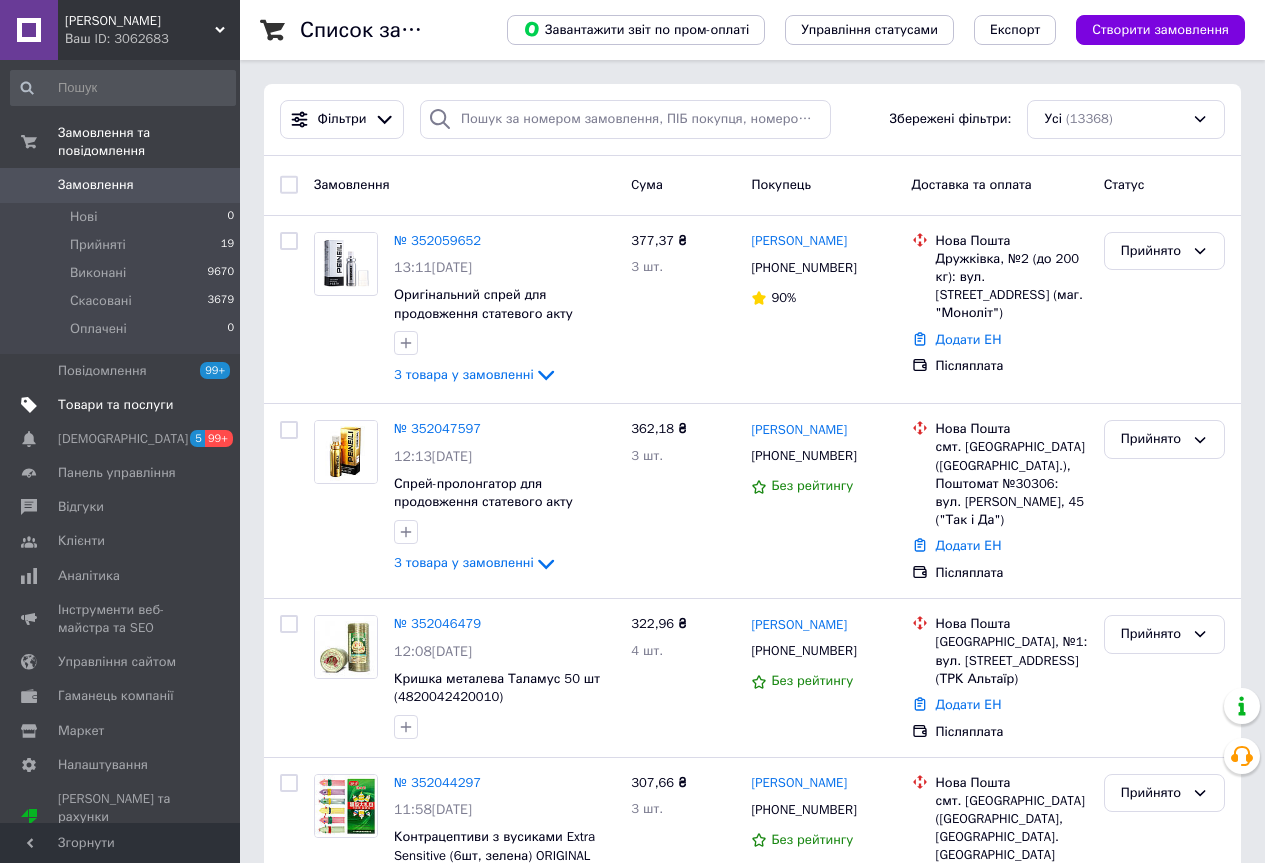 click at bounding box center [212, 405] 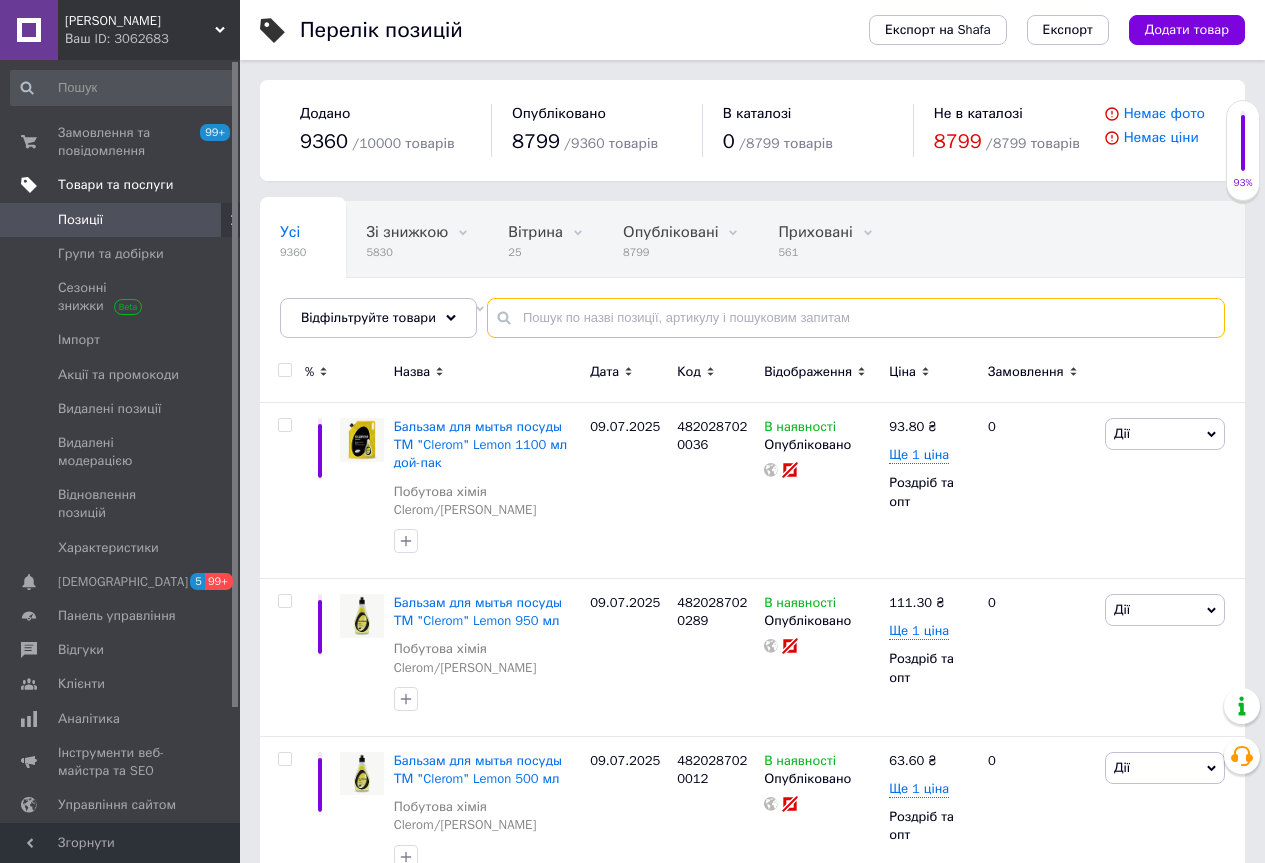 click at bounding box center (856, 318) 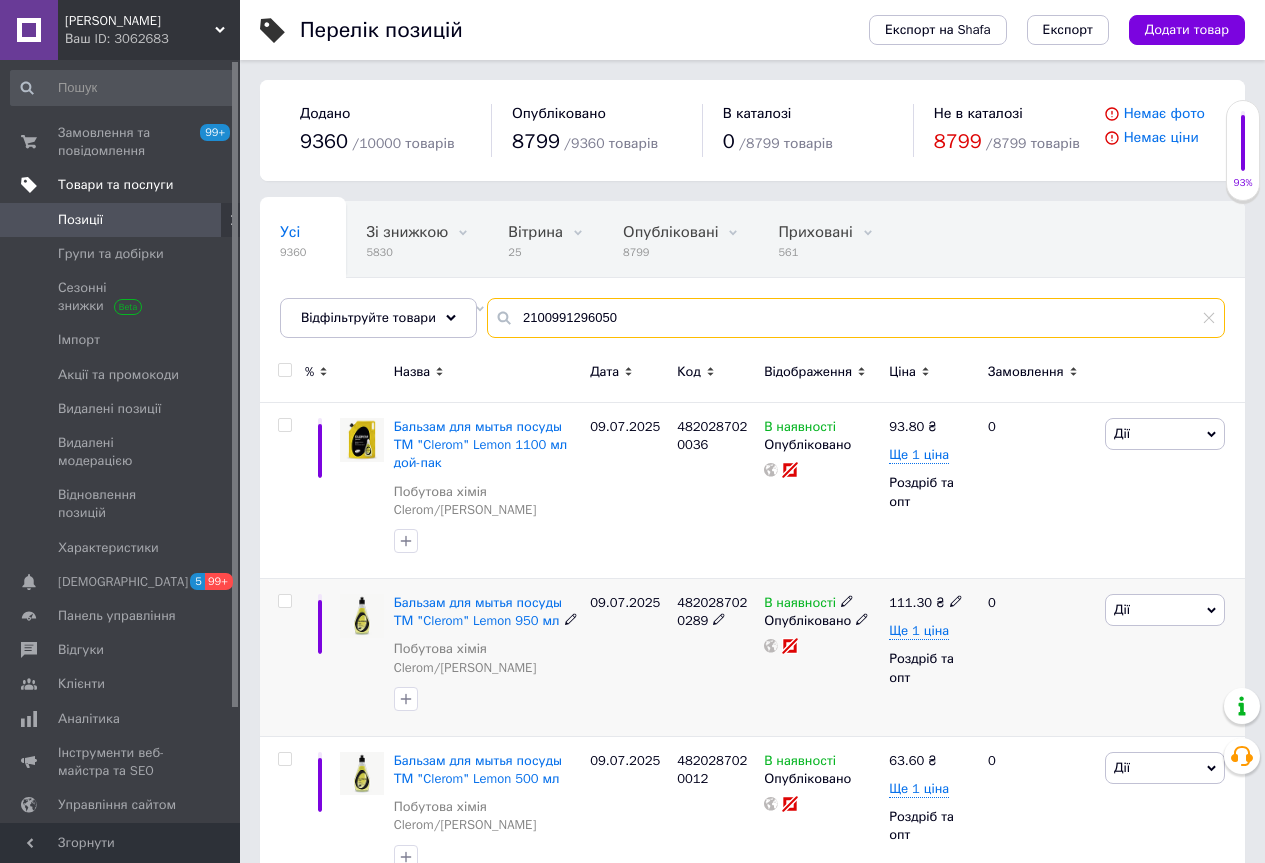 type on "2100991296050" 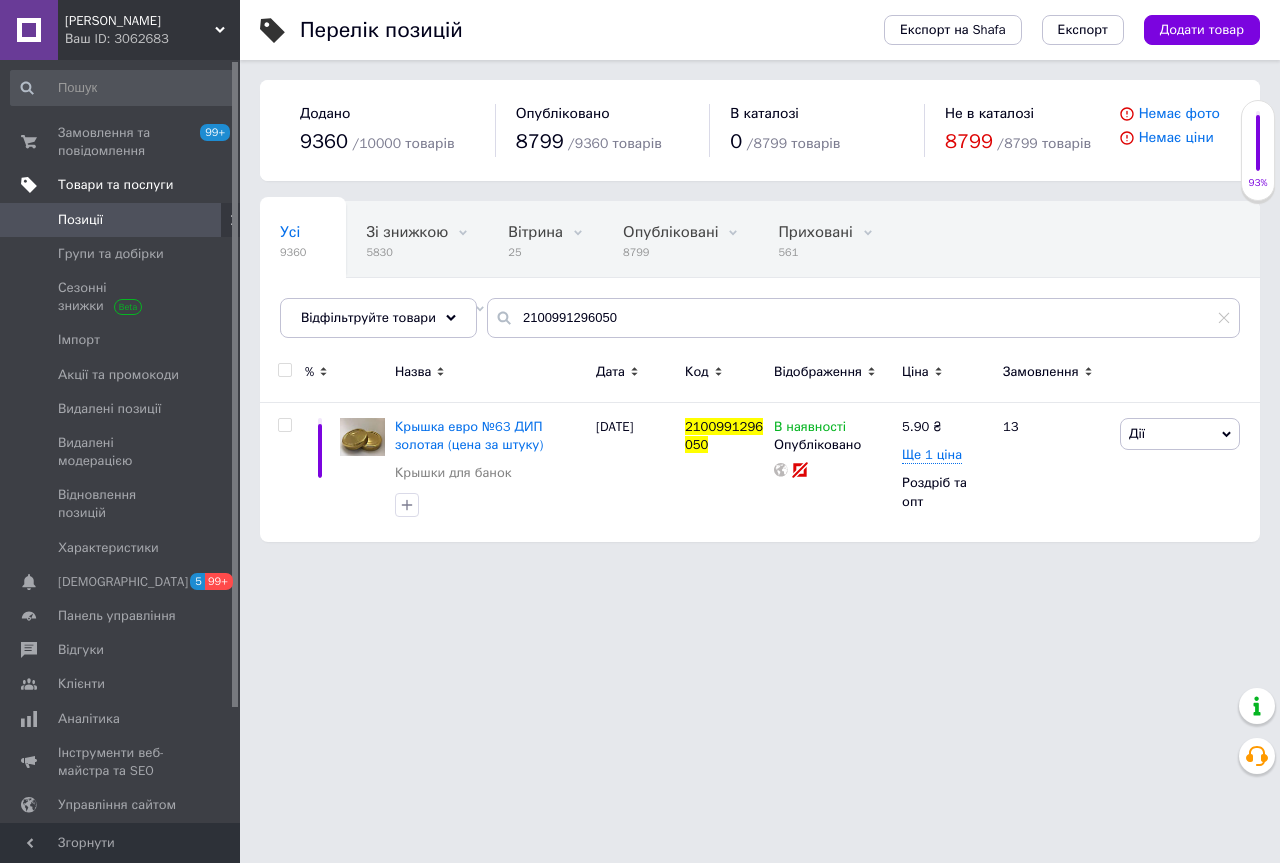click on "Ваш ID: 3062683" at bounding box center [152, 39] 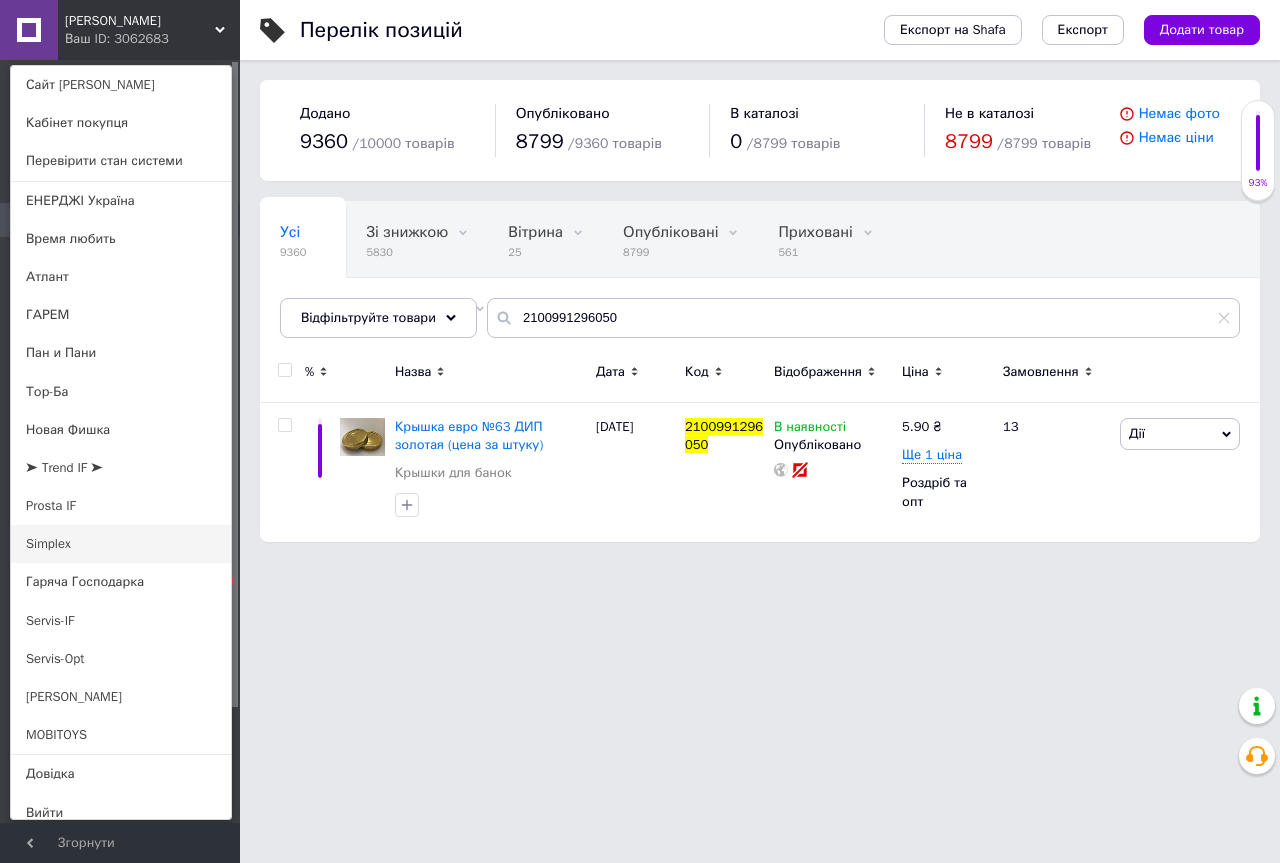 click on "Simplex" at bounding box center [121, 544] 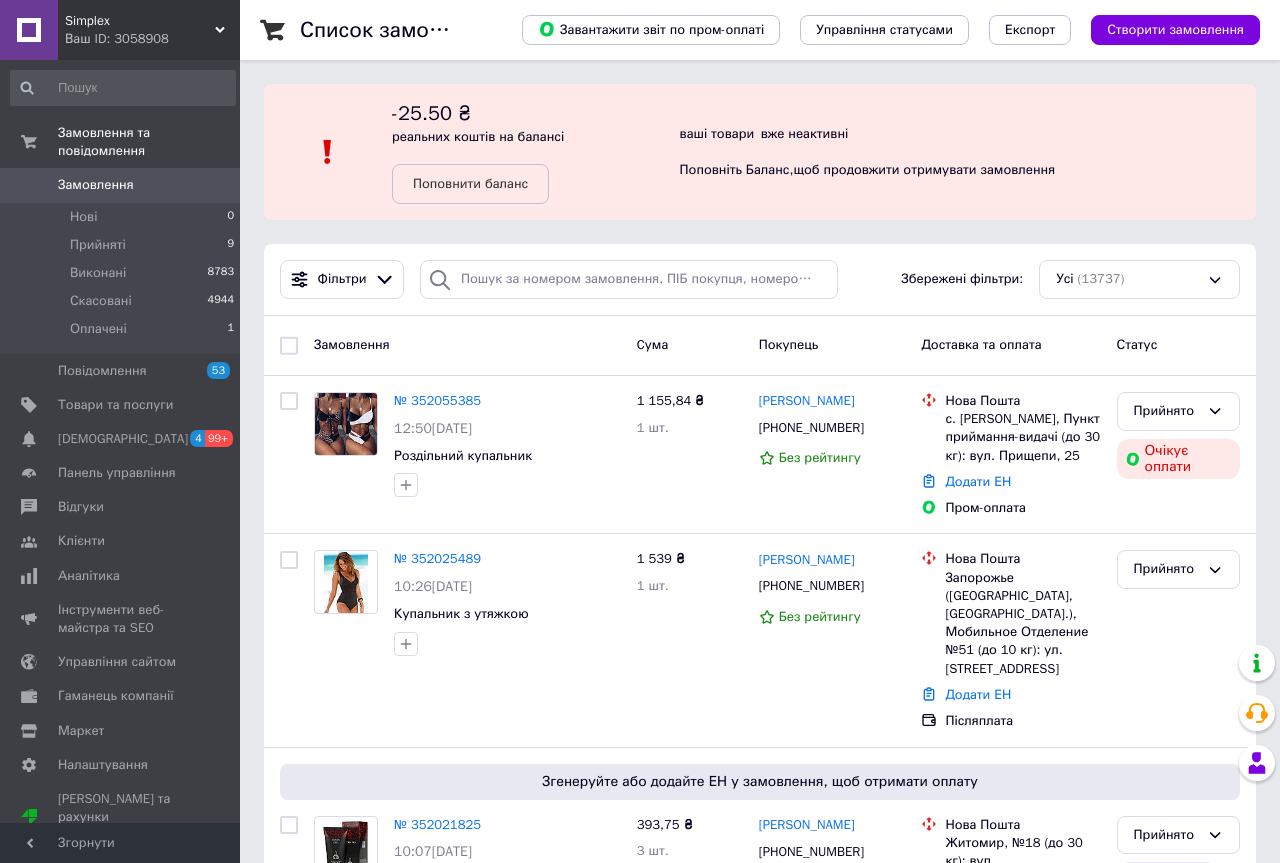 scroll, scrollTop: 0, scrollLeft: 0, axis: both 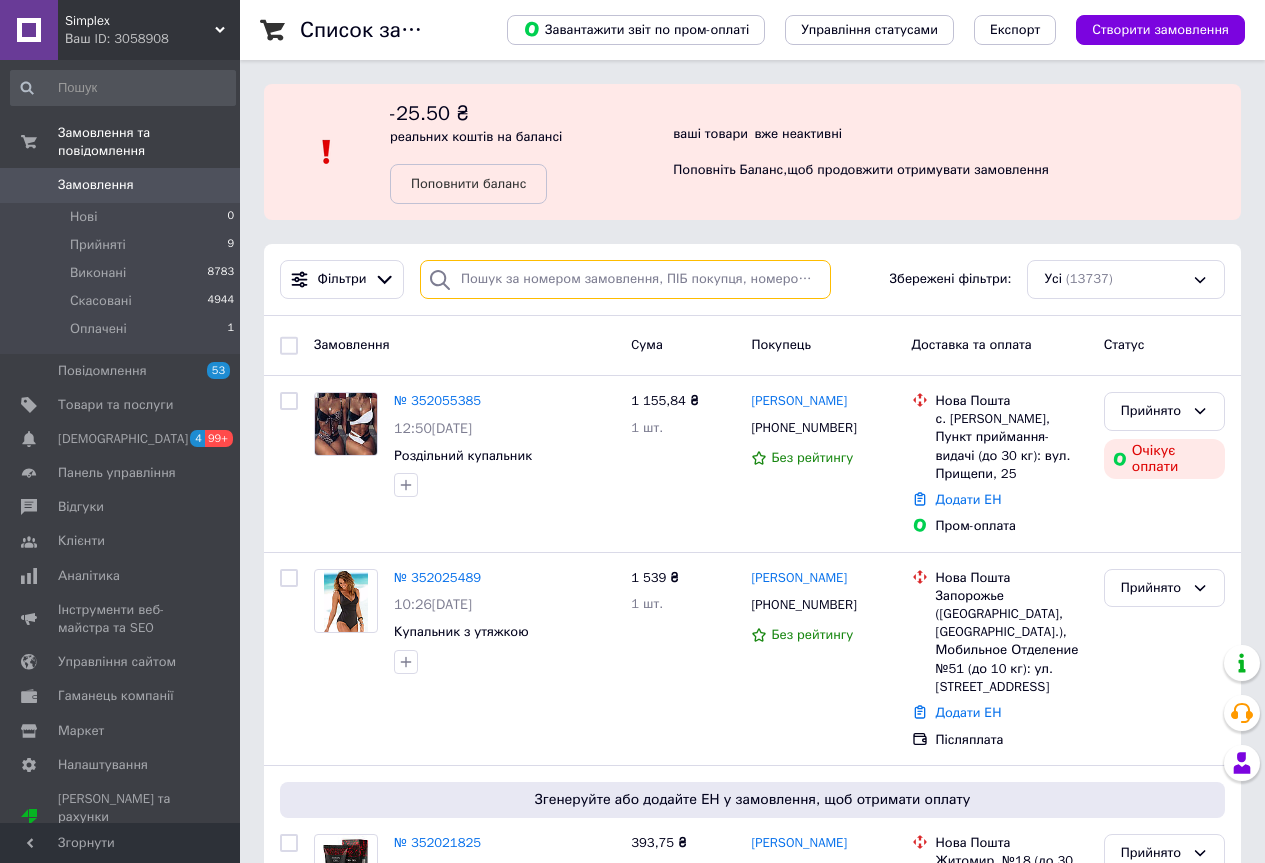 click at bounding box center (625, 279) 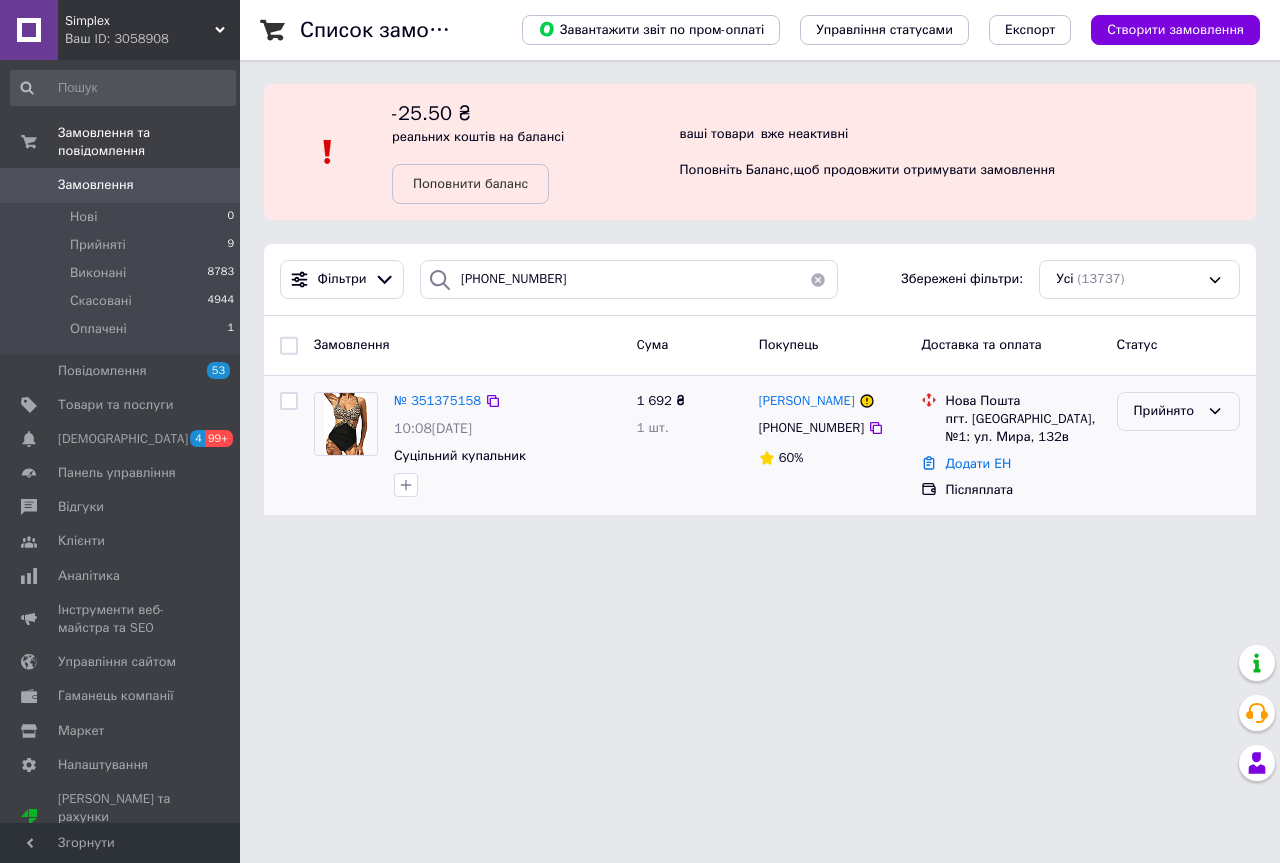 click on "Прийнято" at bounding box center [1166, 411] 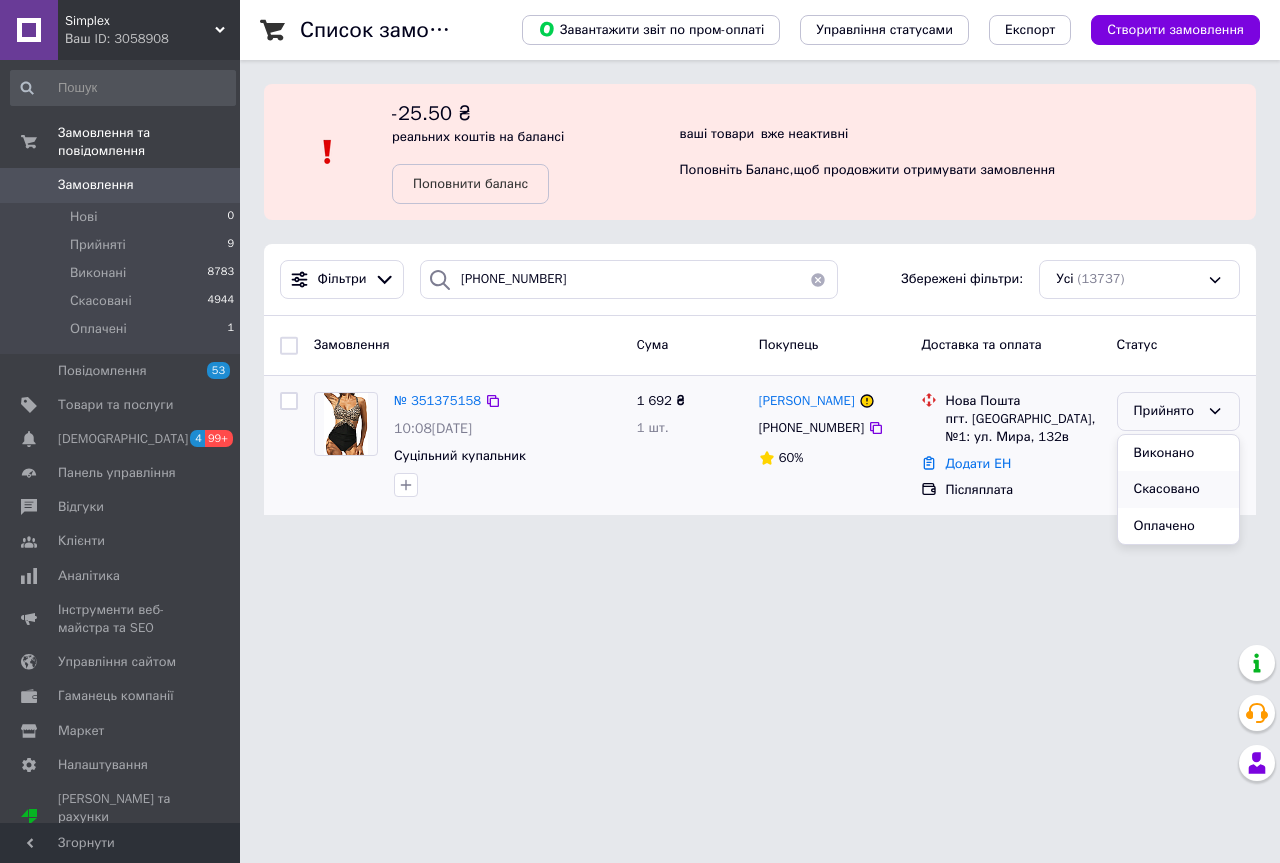 click on "Скасовано" at bounding box center [1178, 489] 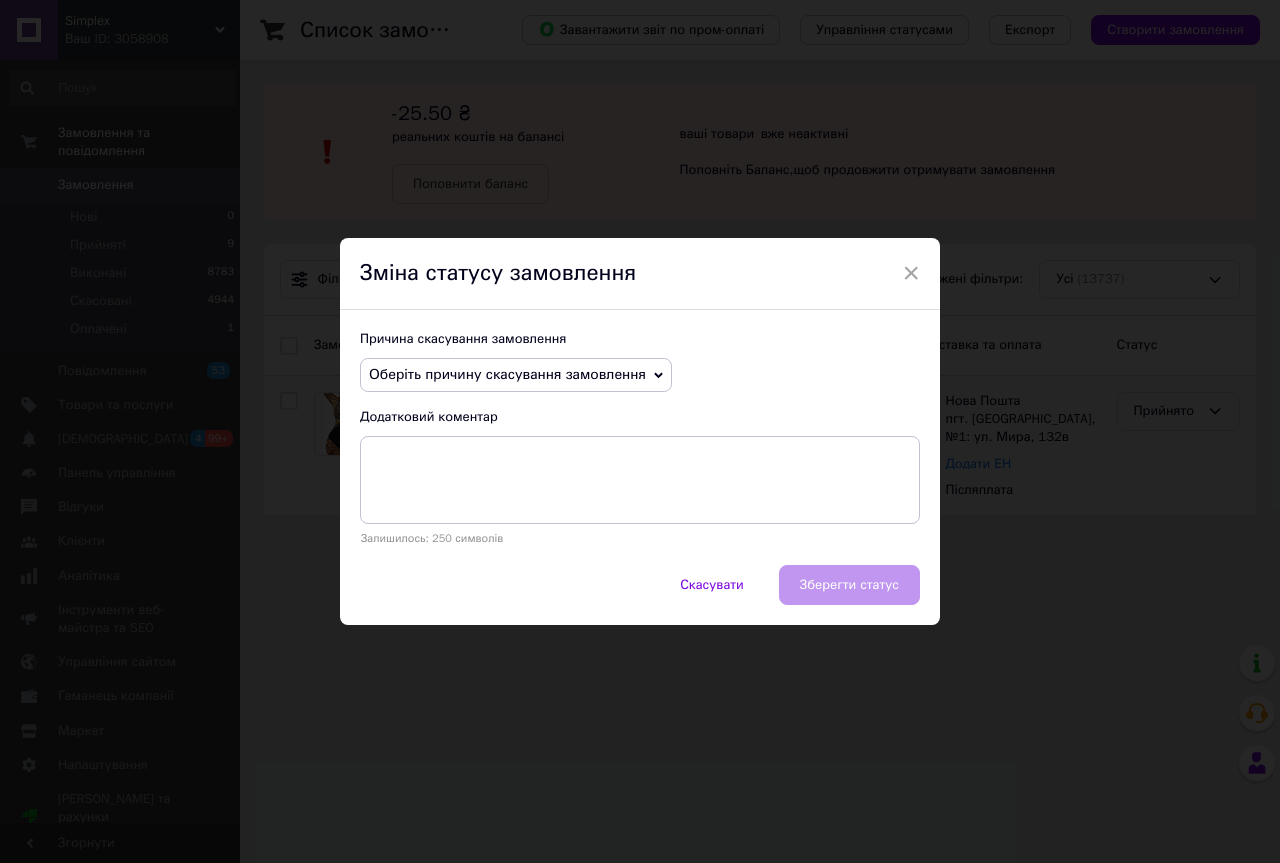 click on "Оберіть причину скасування замовлення" at bounding box center (507, 374) 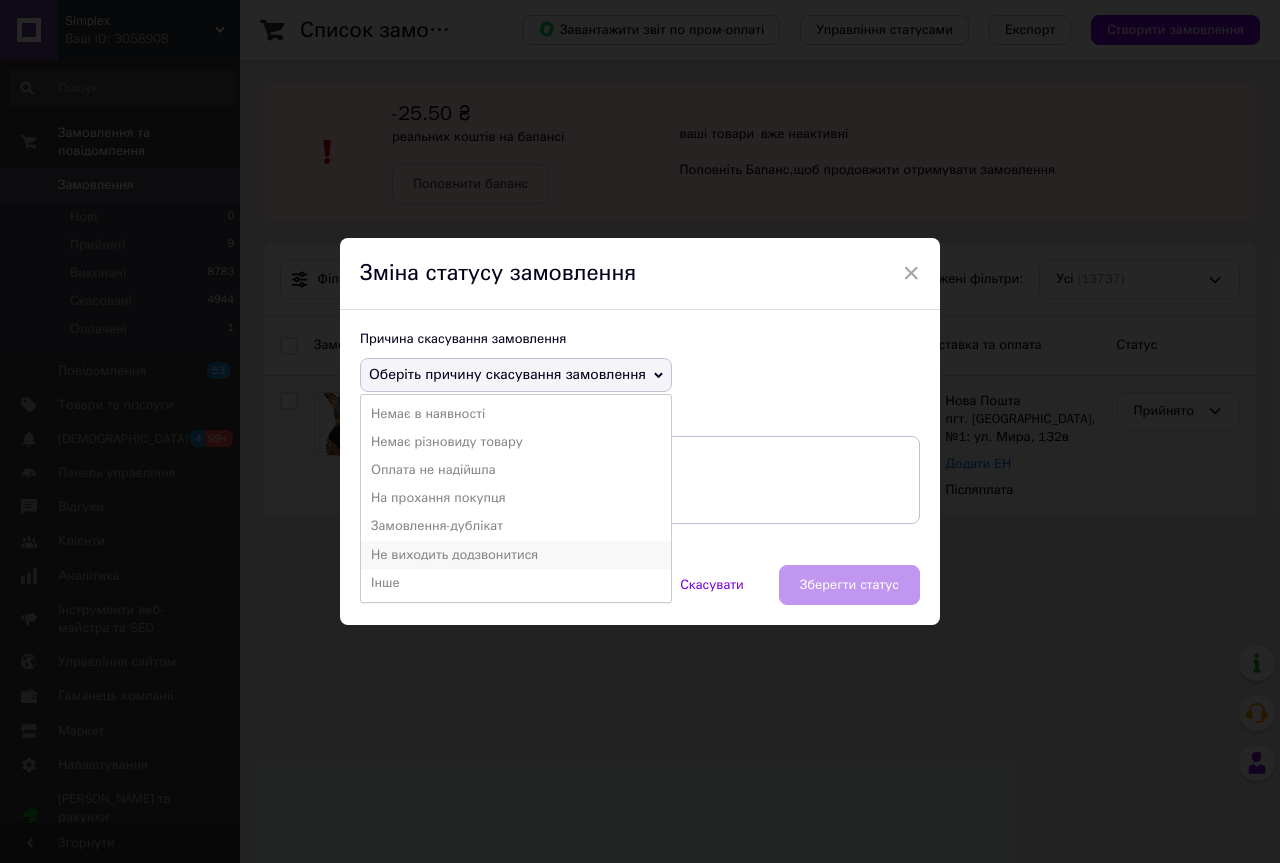 click on "Не виходить додзвонитися" at bounding box center [516, 555] 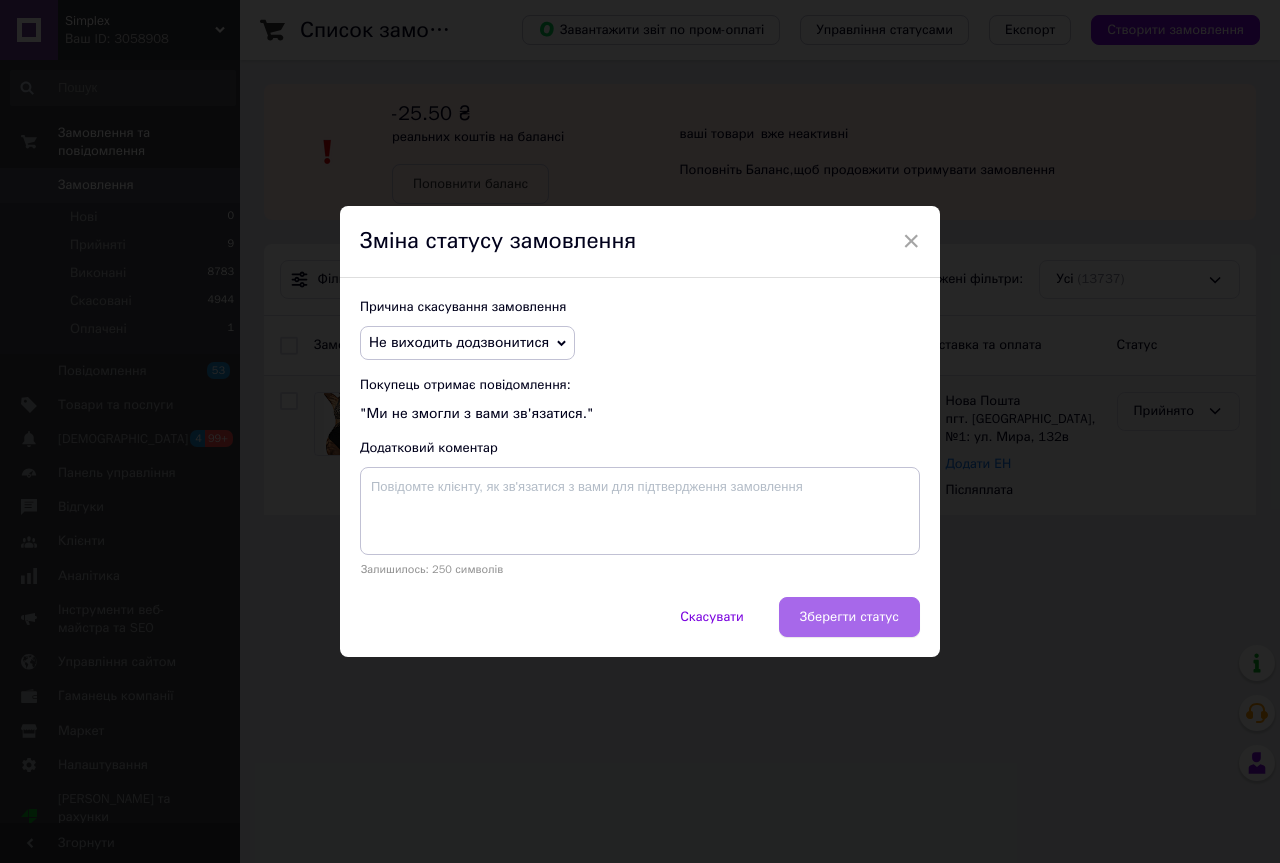 click on "Зберегти статус" at bounding box center (849, 617) 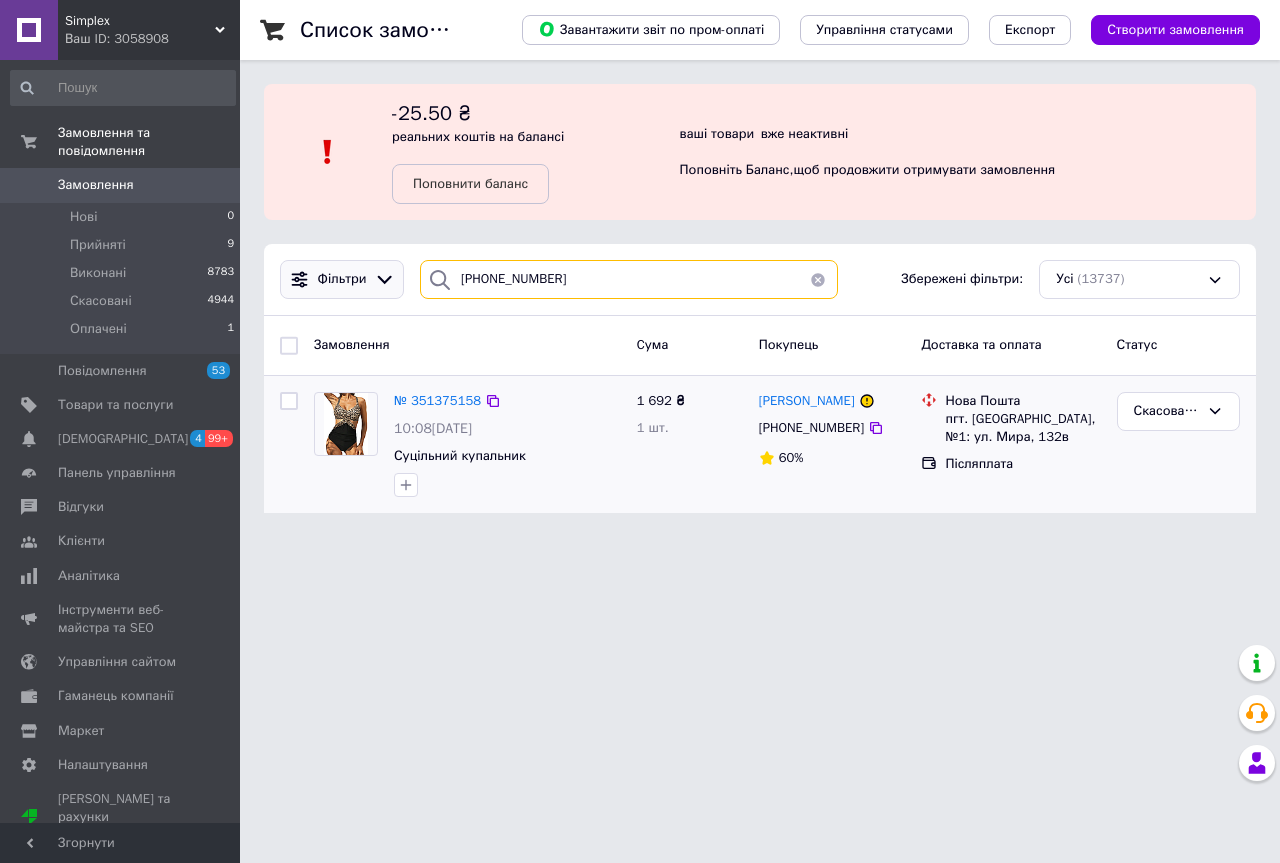 drag, startPoint x: 564, startPoint y: 280, endPoint x: 316, endPoint y: 284, distance: 248.03226 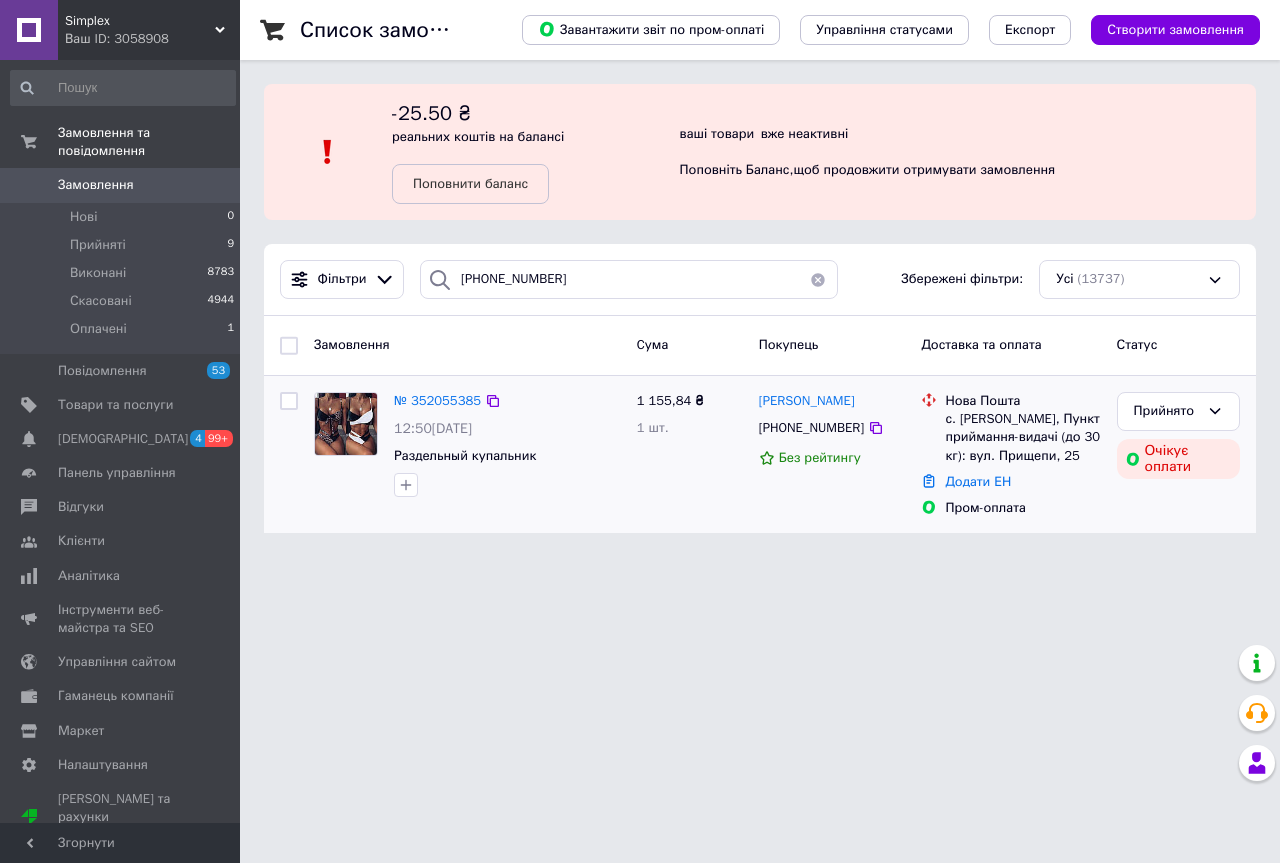click at bounding box center (346, 424) 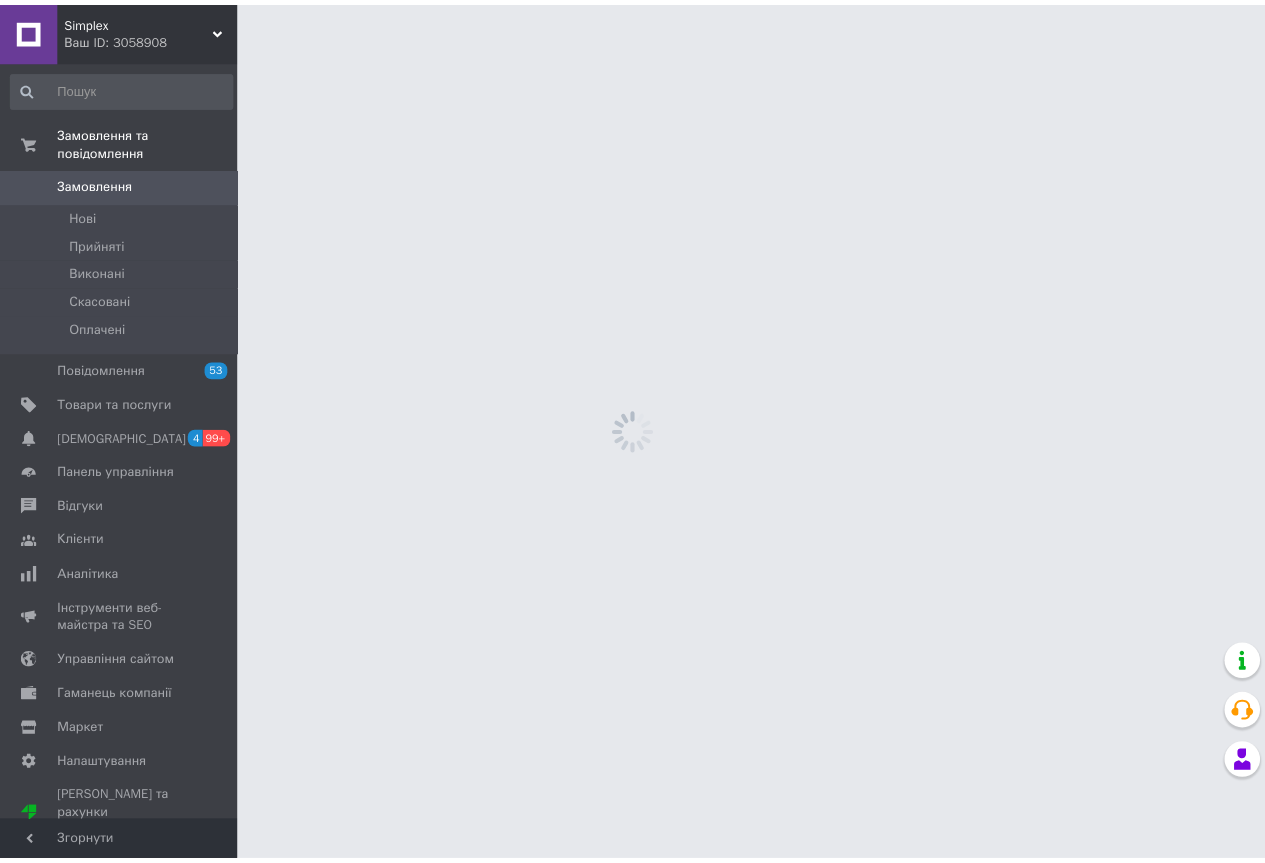 scroll, scrollTop: 0, scrollLeft: 0, axis: both 